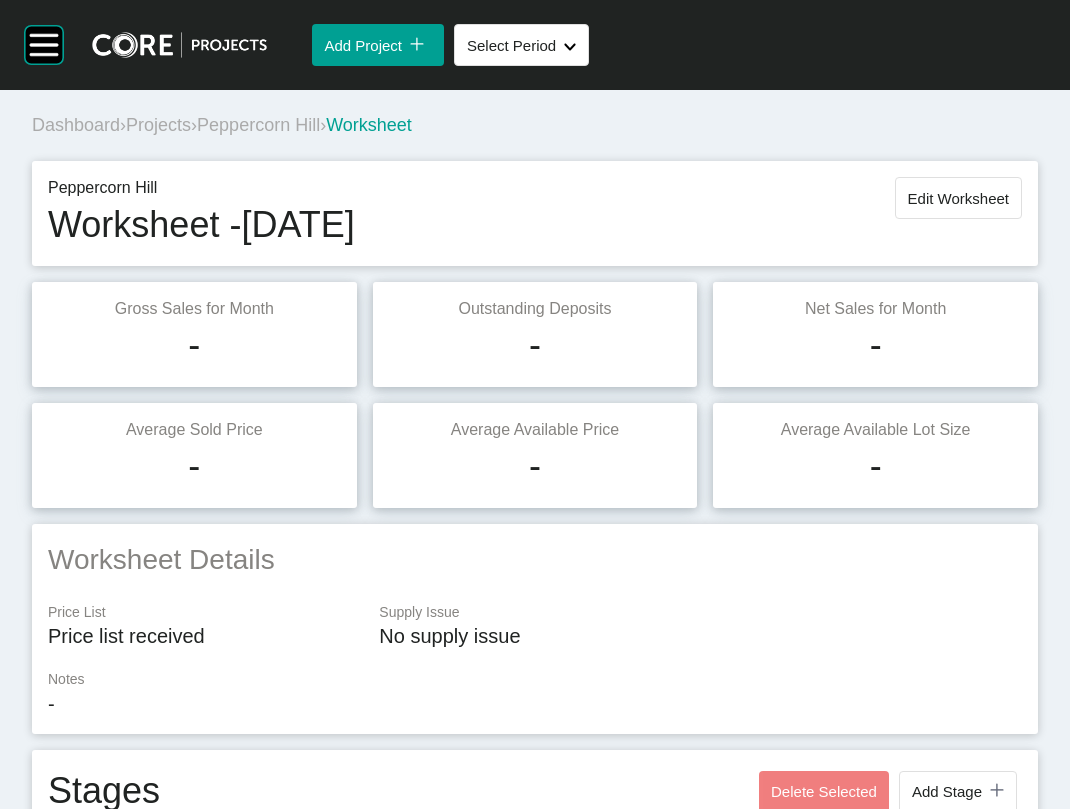 scroll, scrollTop: 0, scrollLeft: 0, axis: both 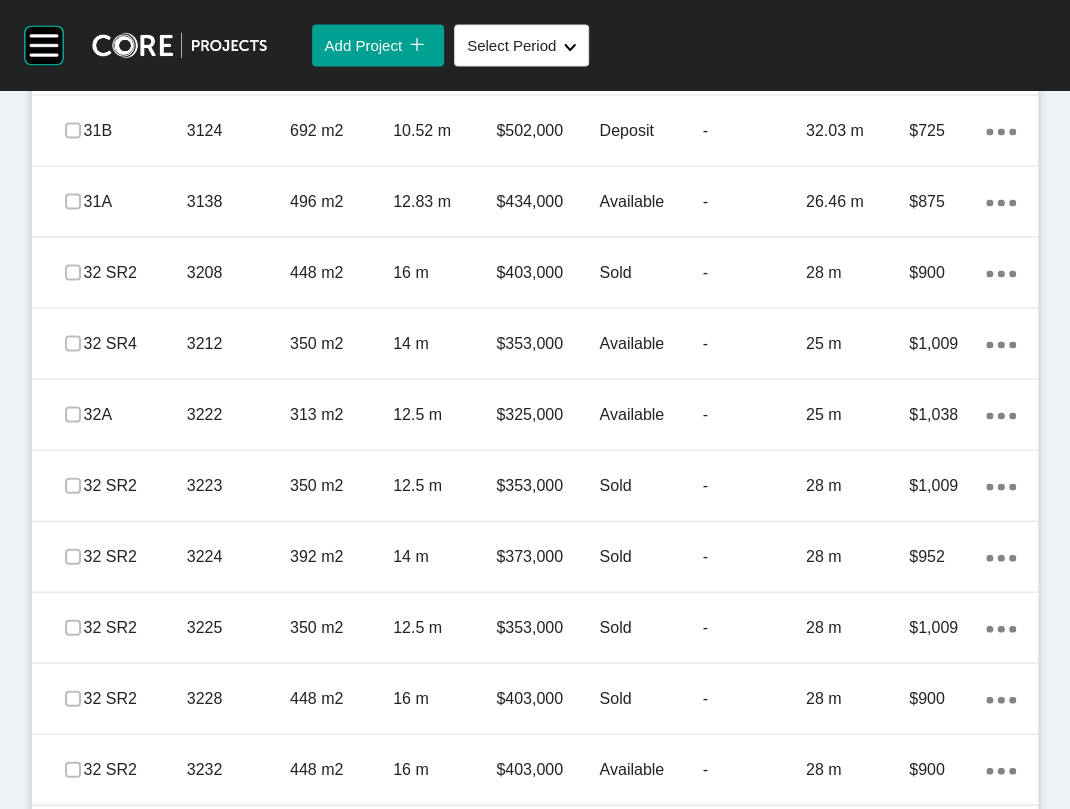 click on "Titled" at bounding box center [754, -722] 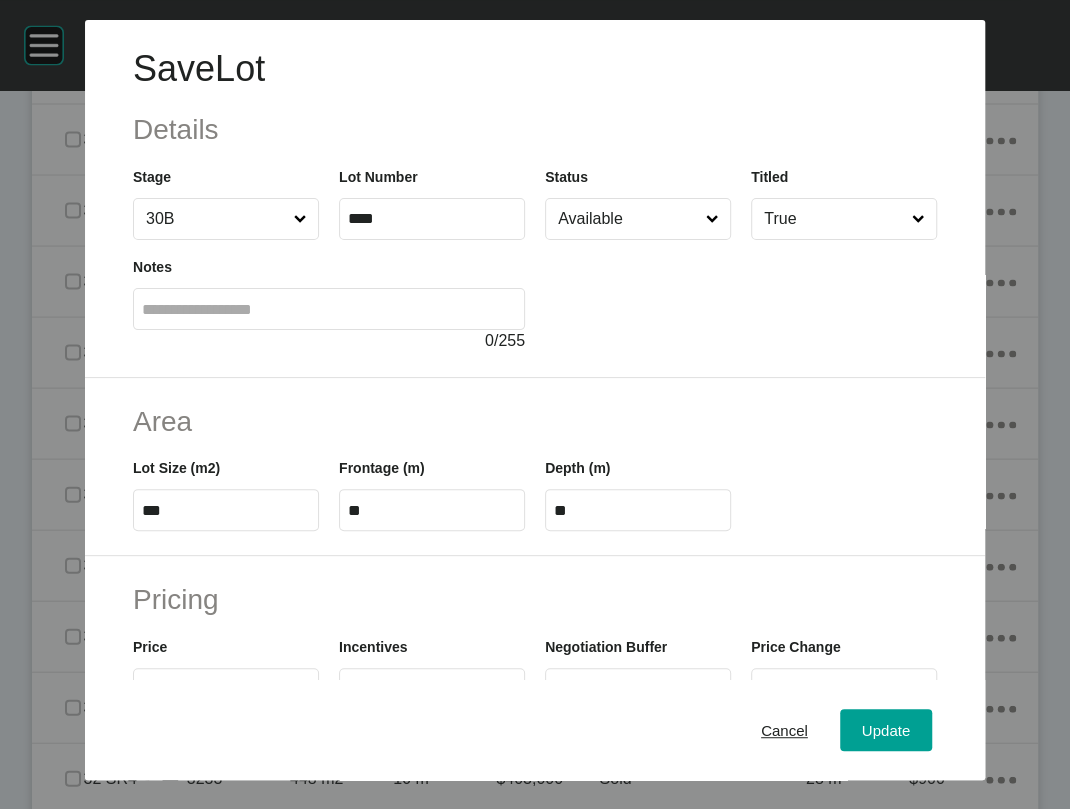 scroll, scrollTop: 4540, scrollLeft: 0, axis: vertical 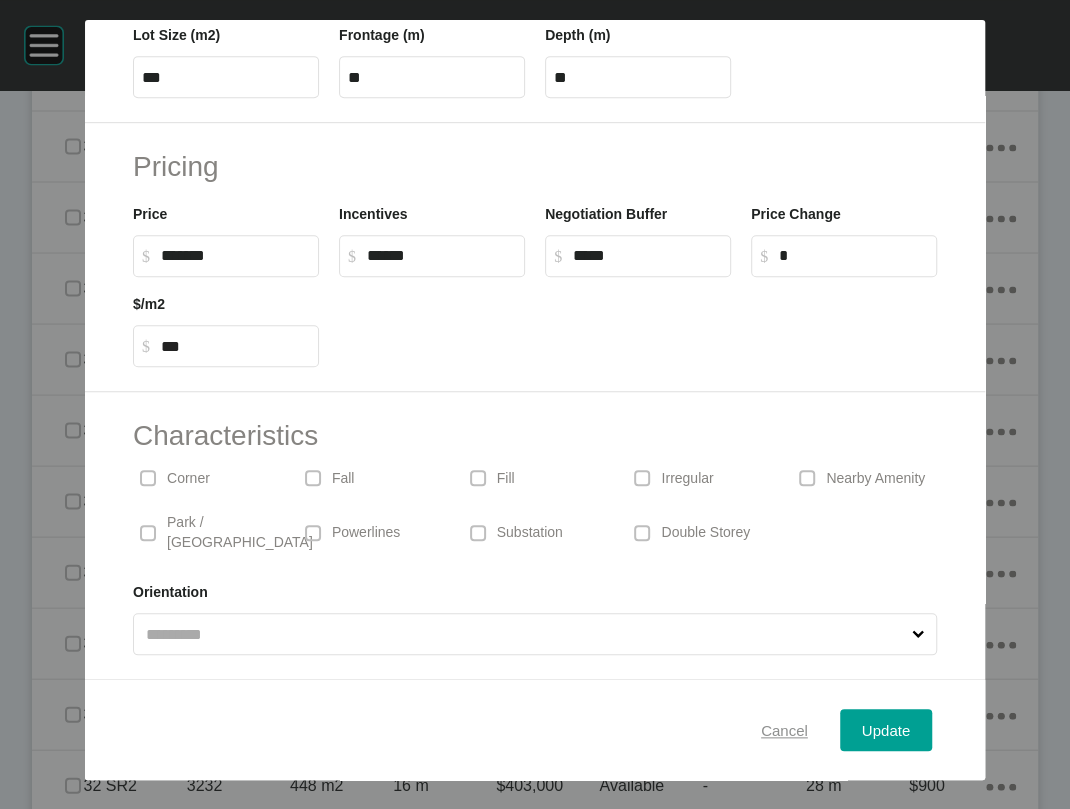 click on "Cancel" at bounding box center [784, 730] 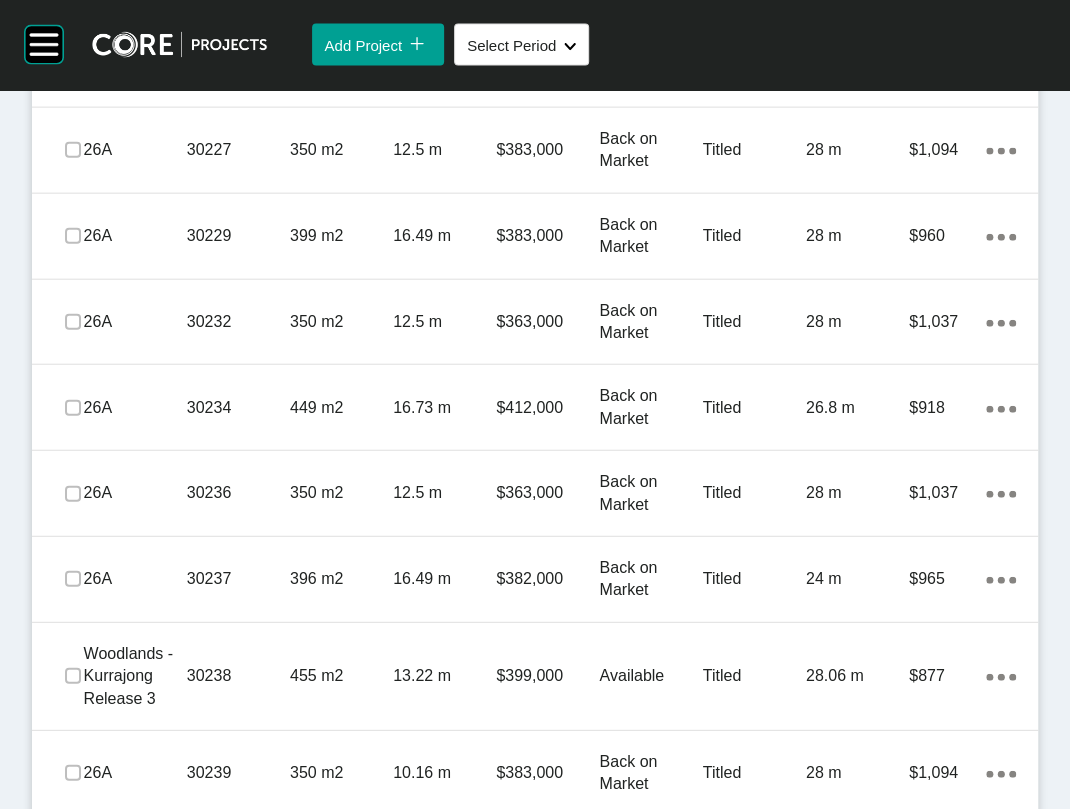 scroll, scrollTop: 8788, scrollLeft: 0, axis: vertical 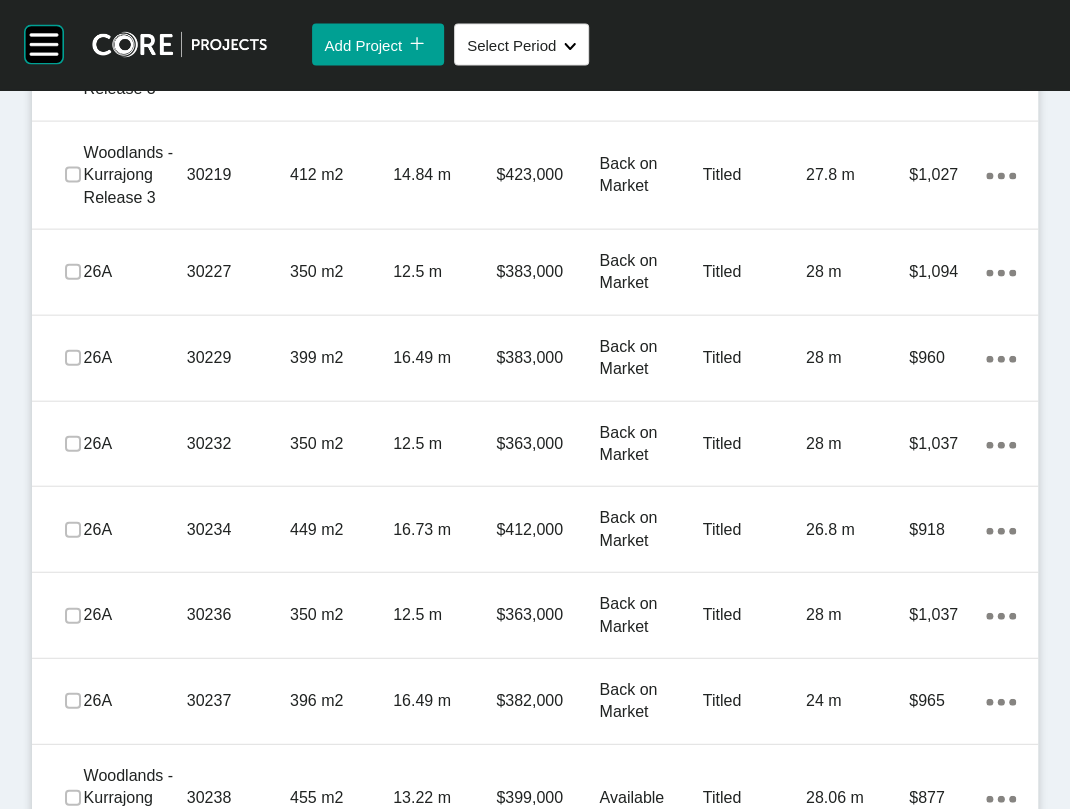 click on "-" at bounding box center [754, -1142] 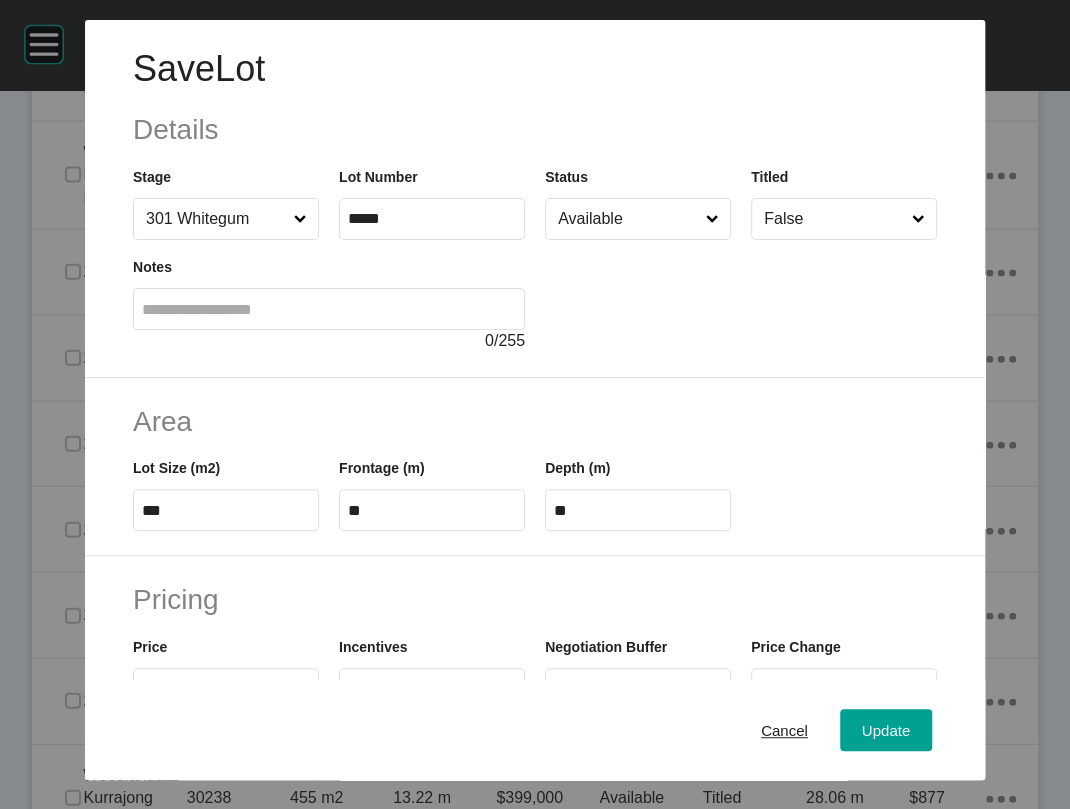 click on "False" at bounding box center [834, 219] 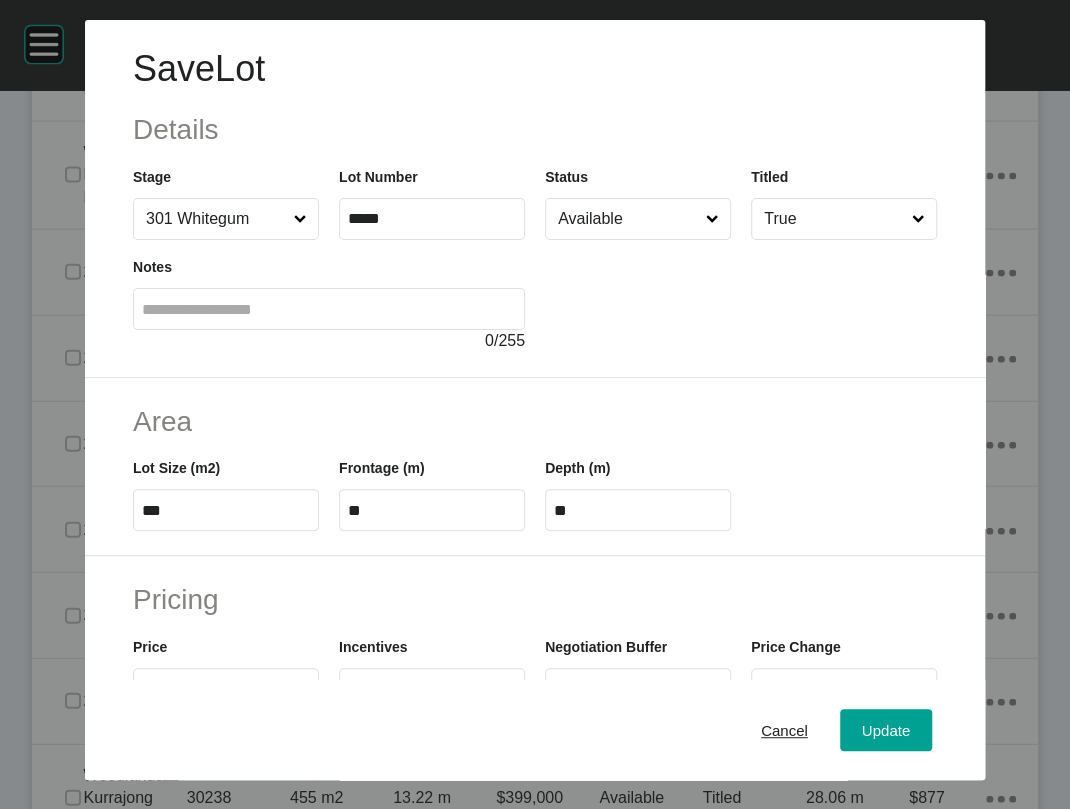 scroll, scrollTop: 665, scrollLeft: 0, axis: vertical 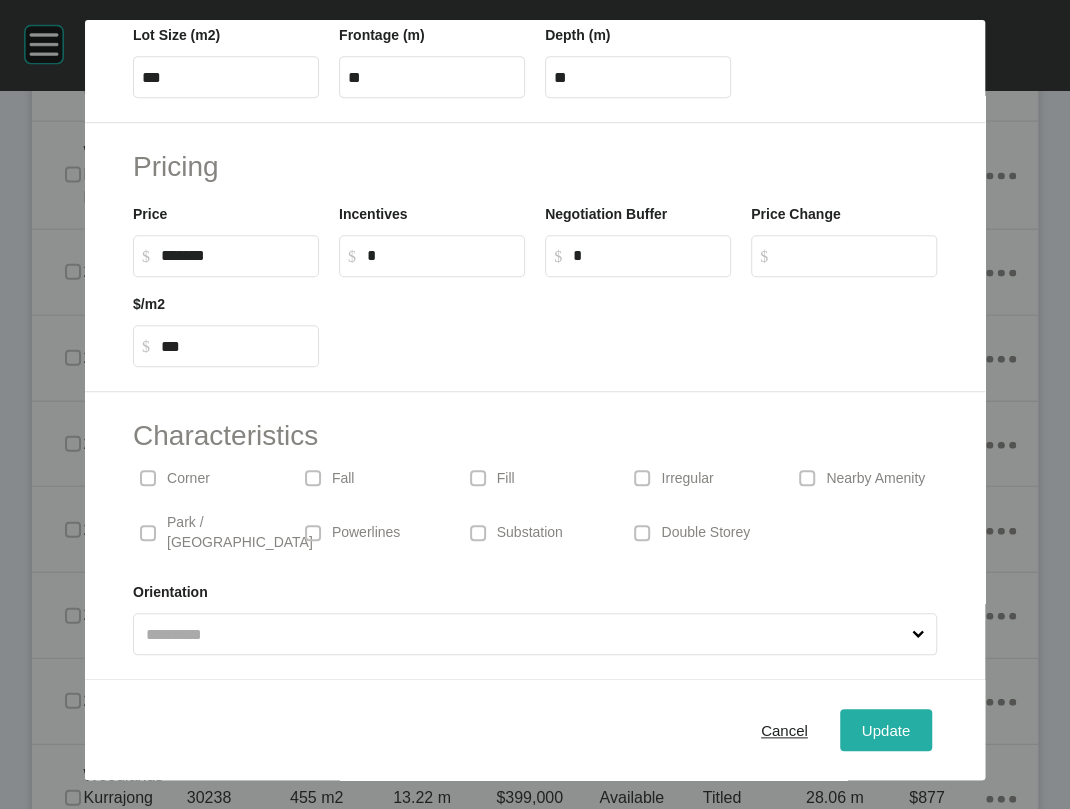 click on "Update" at bounding box center [886, 730] 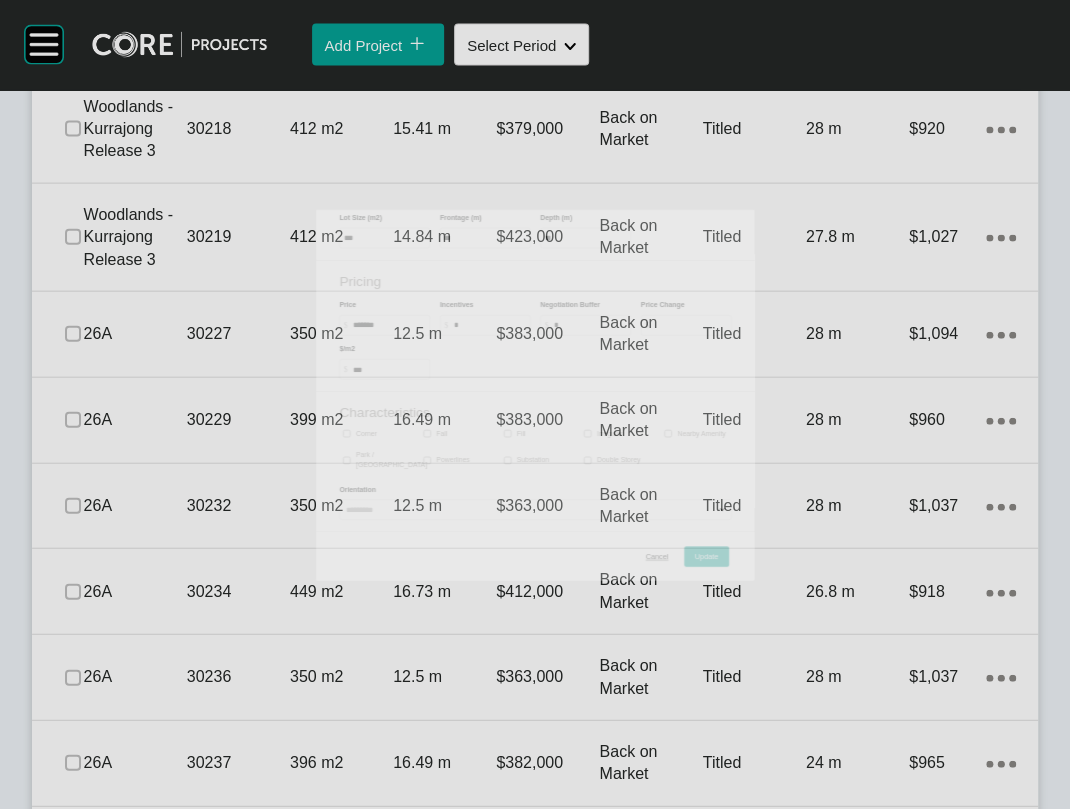 scroll, scrollTop: 8036, scrollLeft: 0, axis: vertical 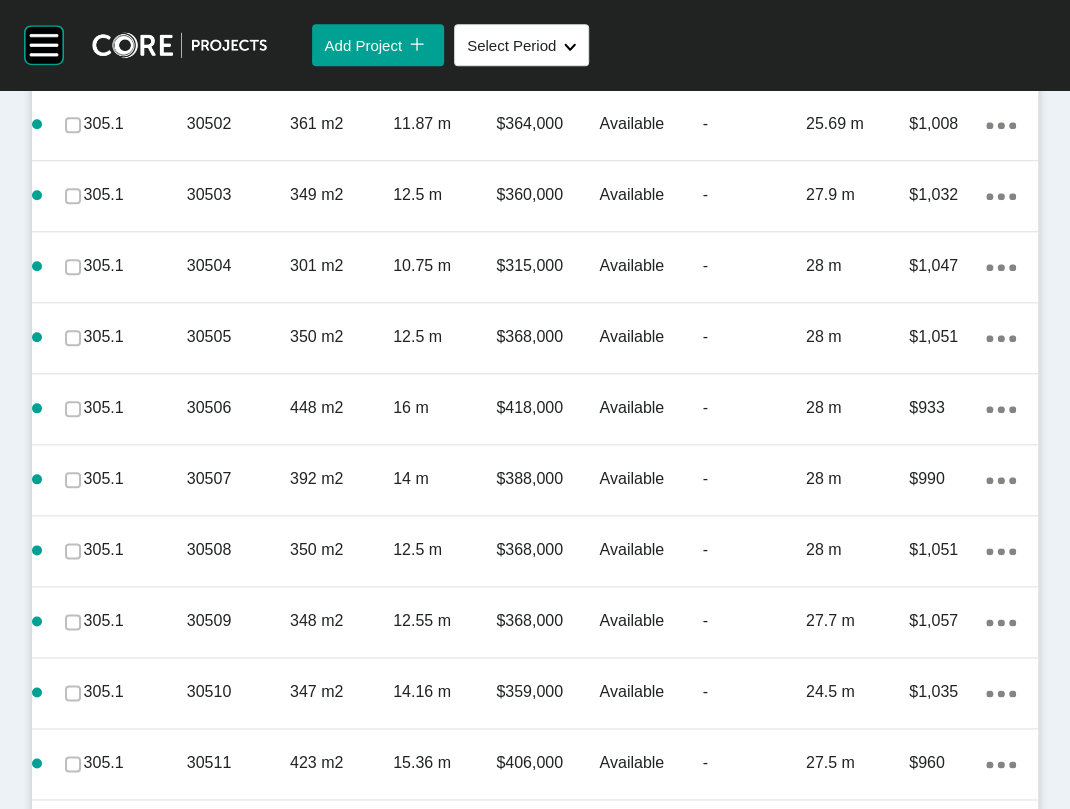 click on "28 m" at bounding box center [857, -1627] 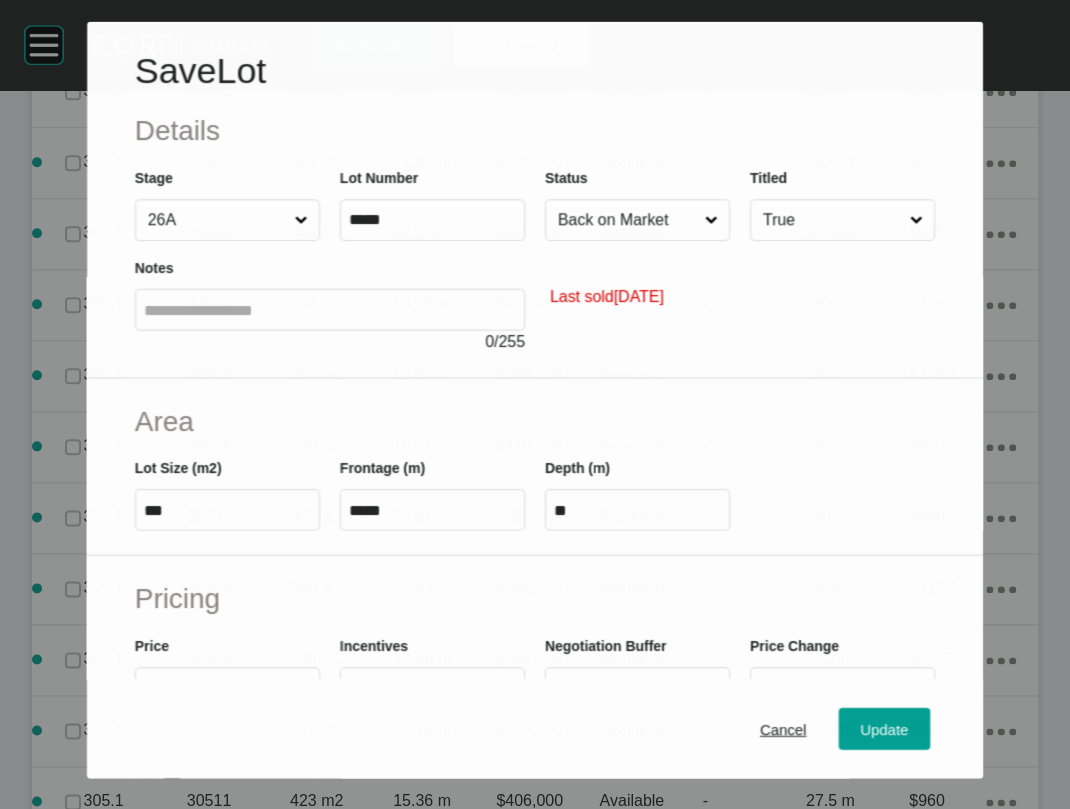 scroll, scrollTop: 9928, scrollLeft: 0, axis: vertical 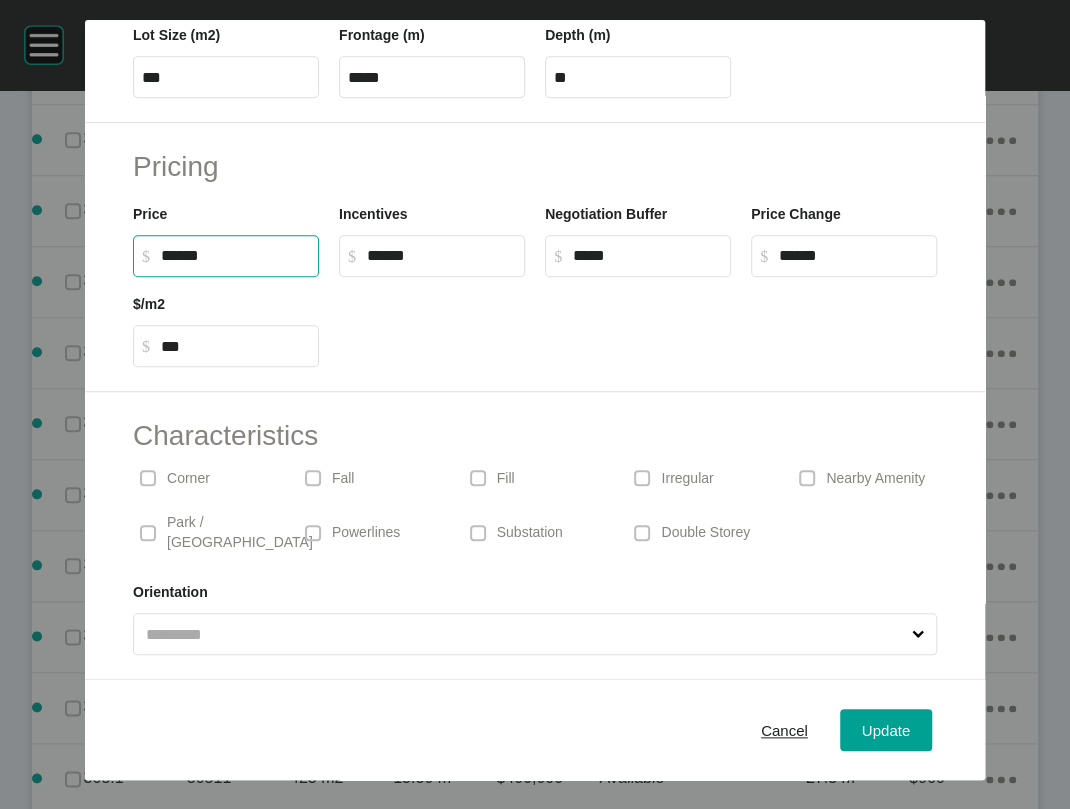 drag, startPoint x: 121, startPoint y: 200, endPoint x: 102, endPoint y: 190, distance: 21.470911 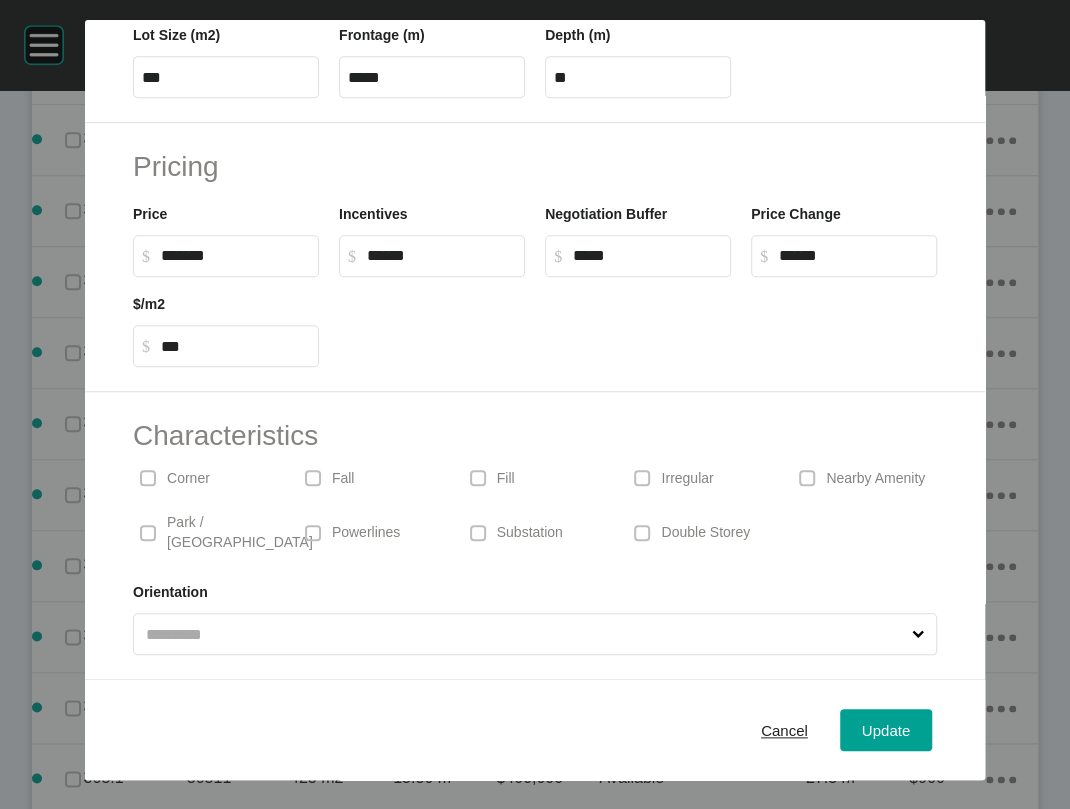click on "Negotiation Buffer $ Created with Sketch. $ *****" at bounding box center (638, 232) 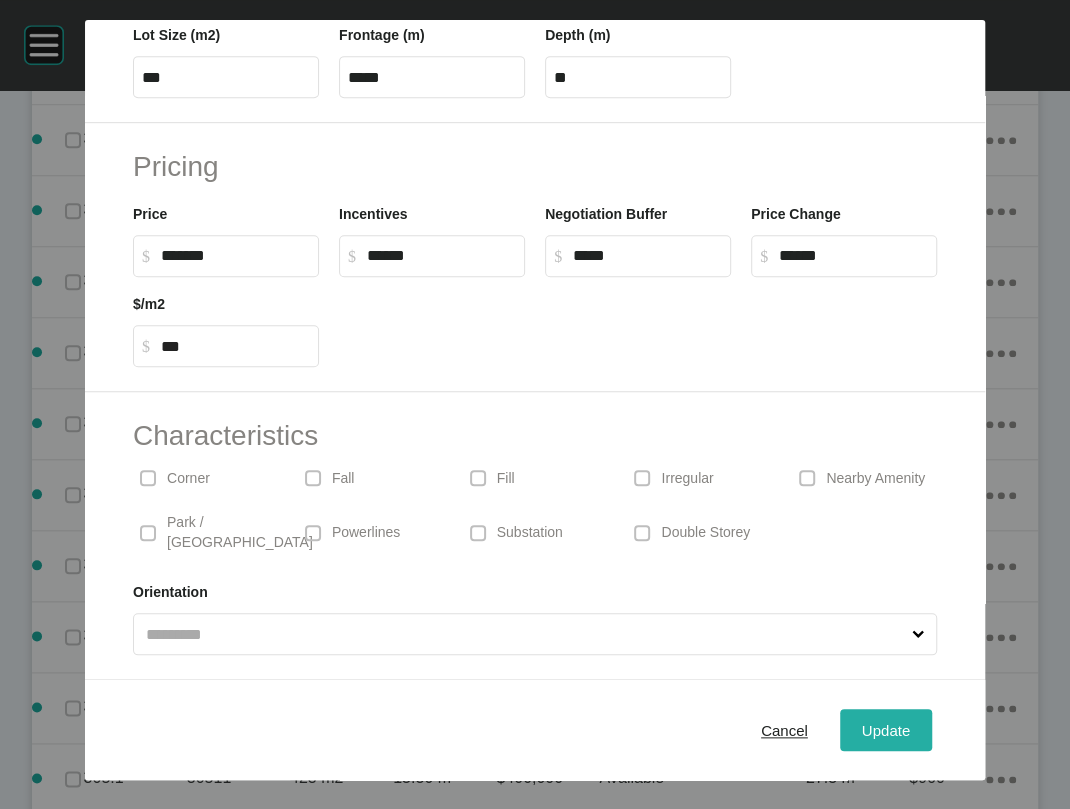 click on "Update" at bounding box center [886, 730] 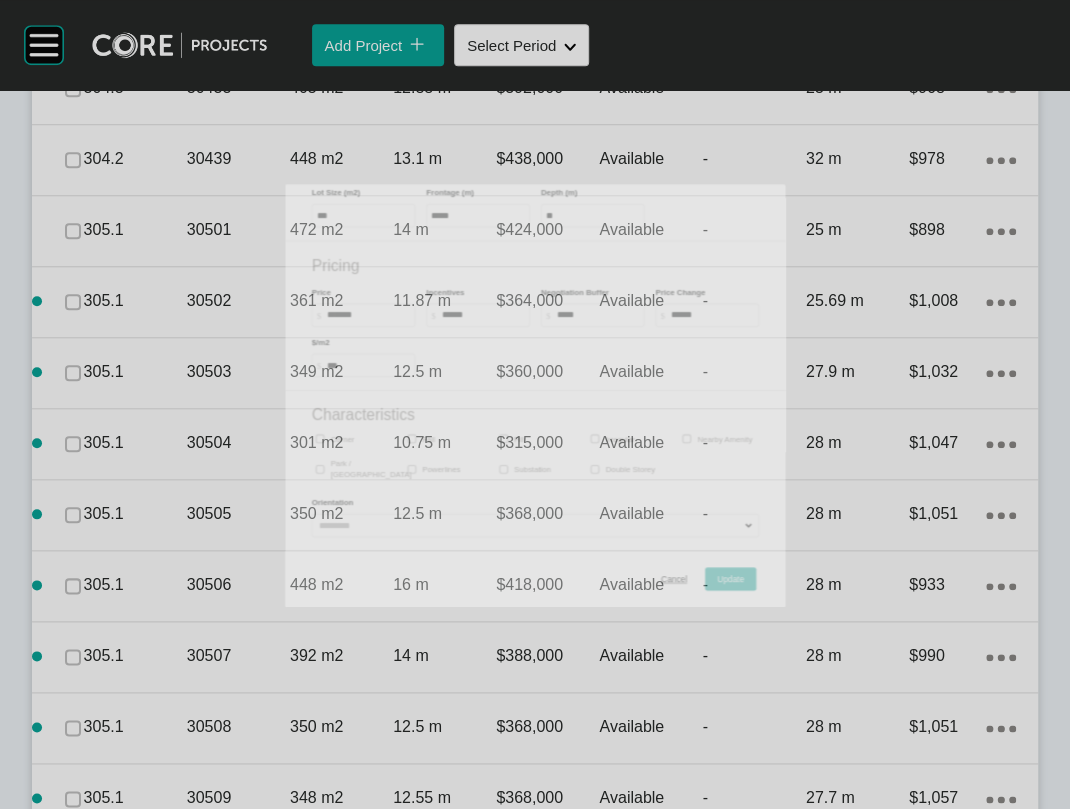 scroll, scrollTop: 10005, scrollLeft: 0, axis: vertical 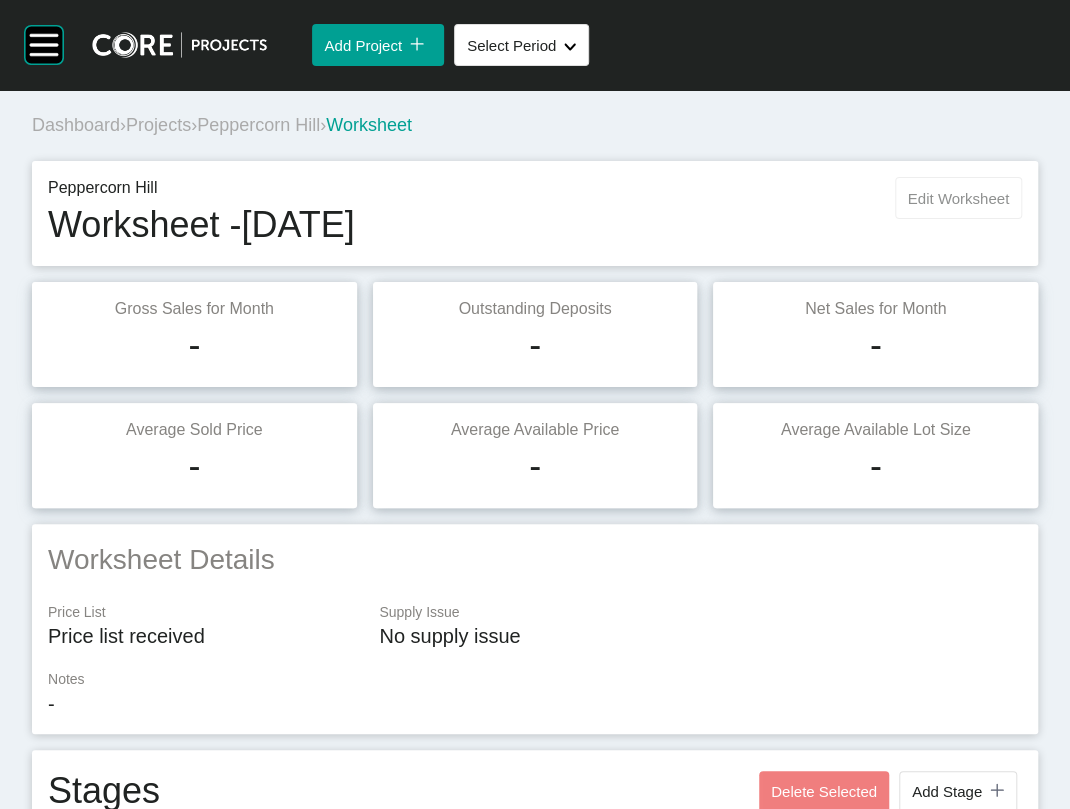 click on "Edit Worksheet" at bounding box center [958, 198] 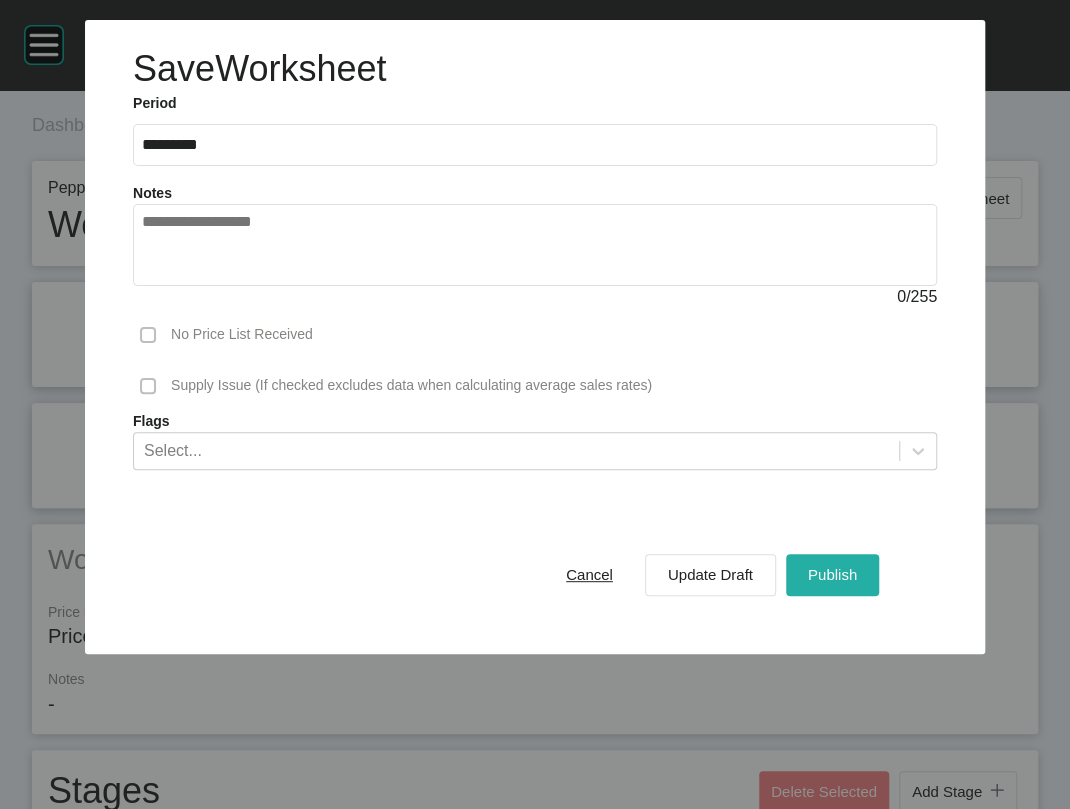 click on "Publish" at bounding box center (832, 574) 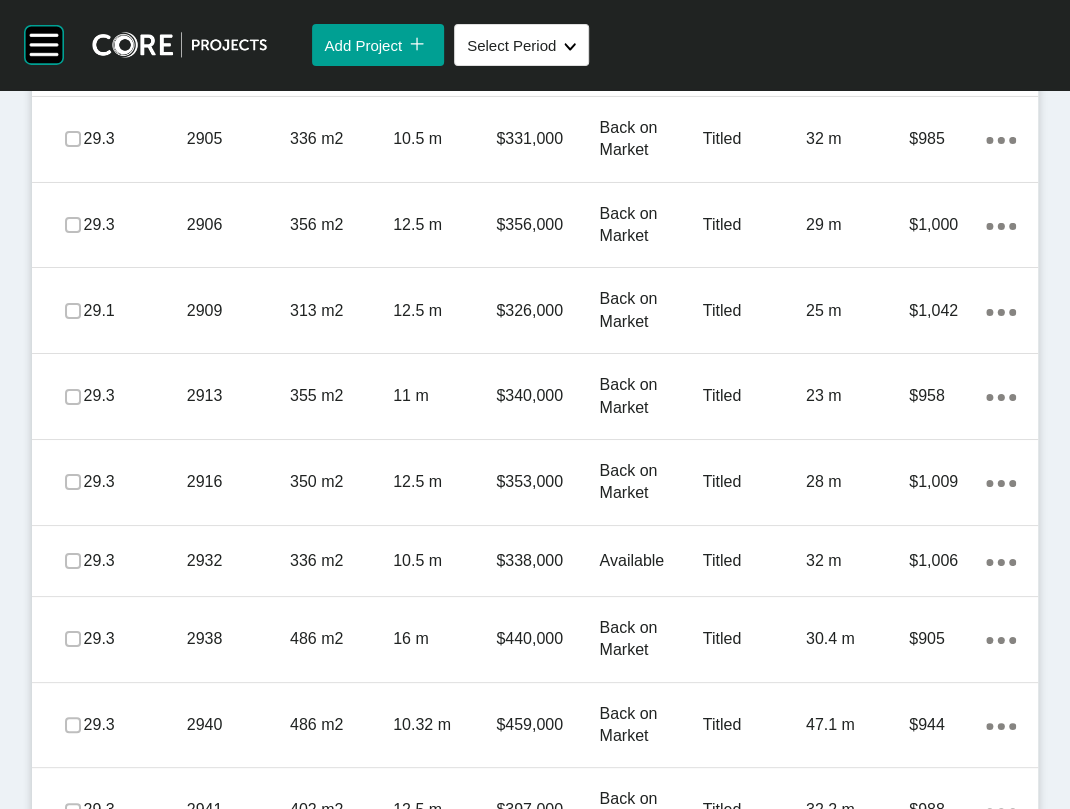 scroll, scrollTop: 3540, scrollLeft: 0, axis: vertical 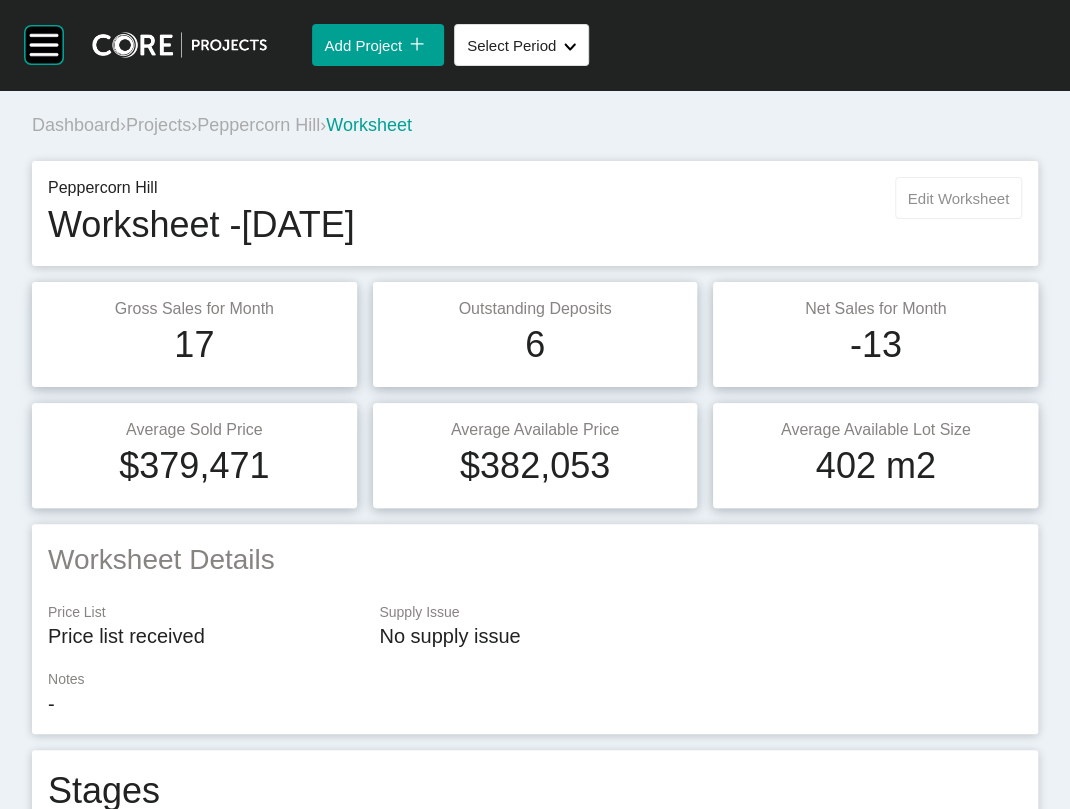 click on "Edit Worksheet" at bounding box center (958, 198) 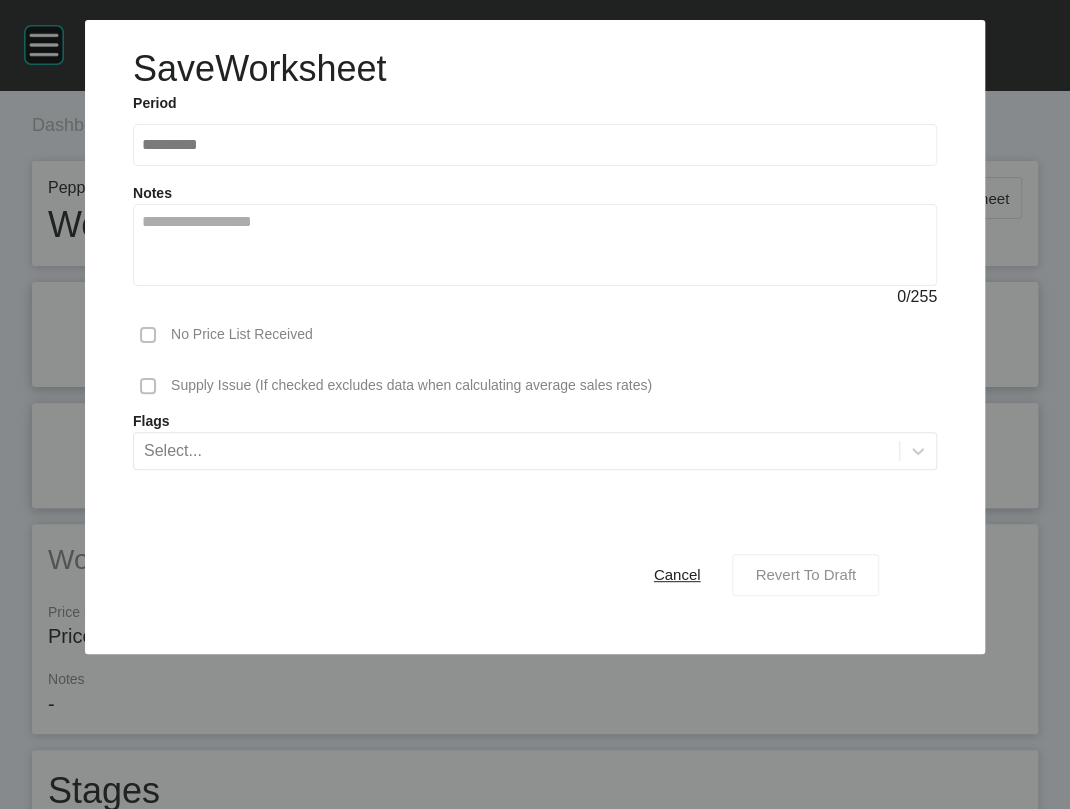 click on "Revert To Draft" at bounding box center [805, 574] 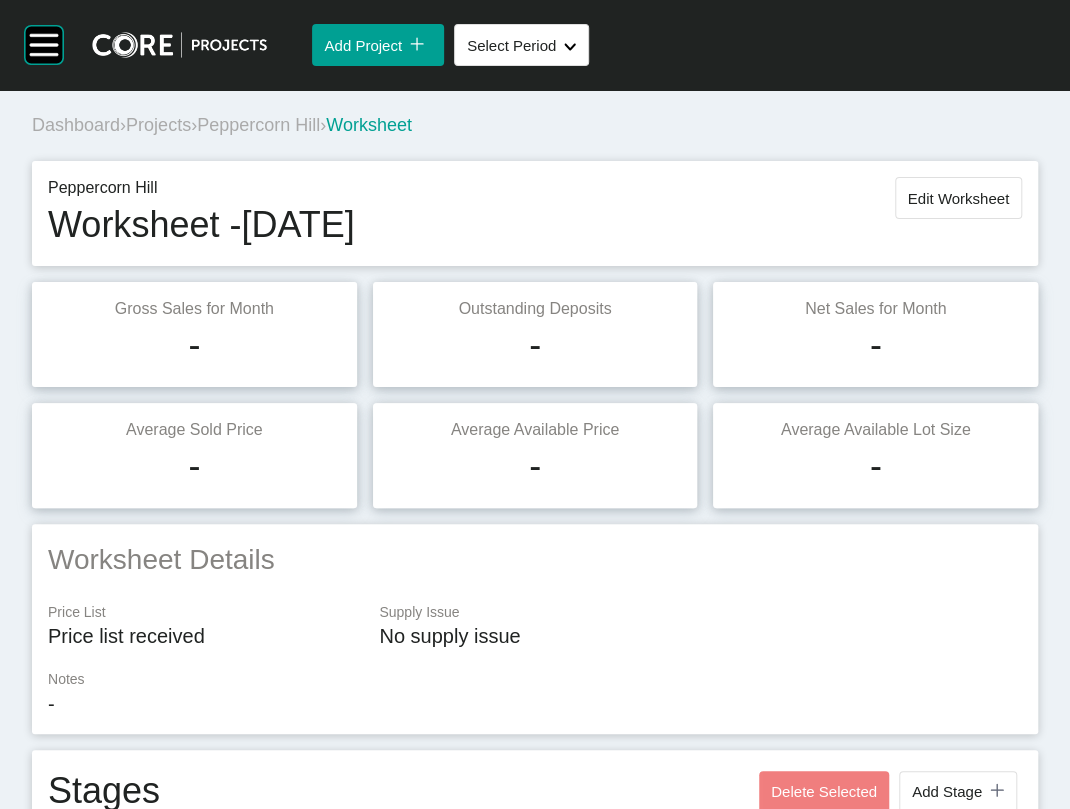scroll, scrollTop: 708, scrollLeft: 0, axis: vertical 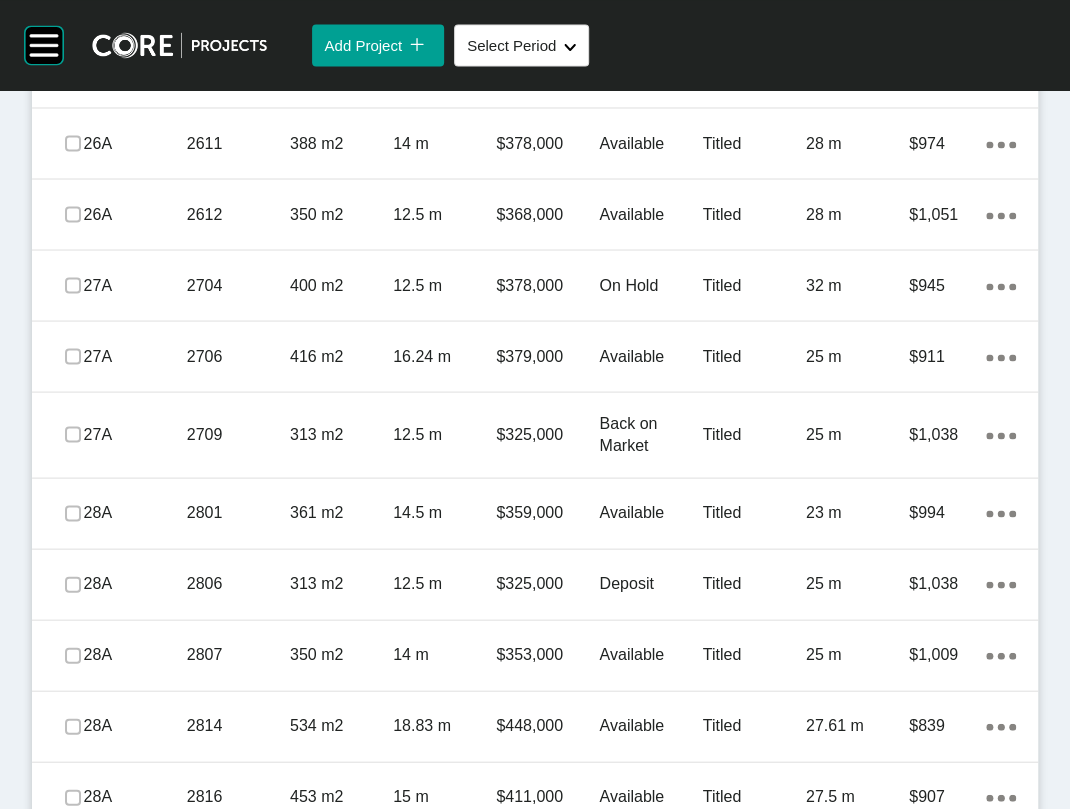 click at bounding box center [73, 11] 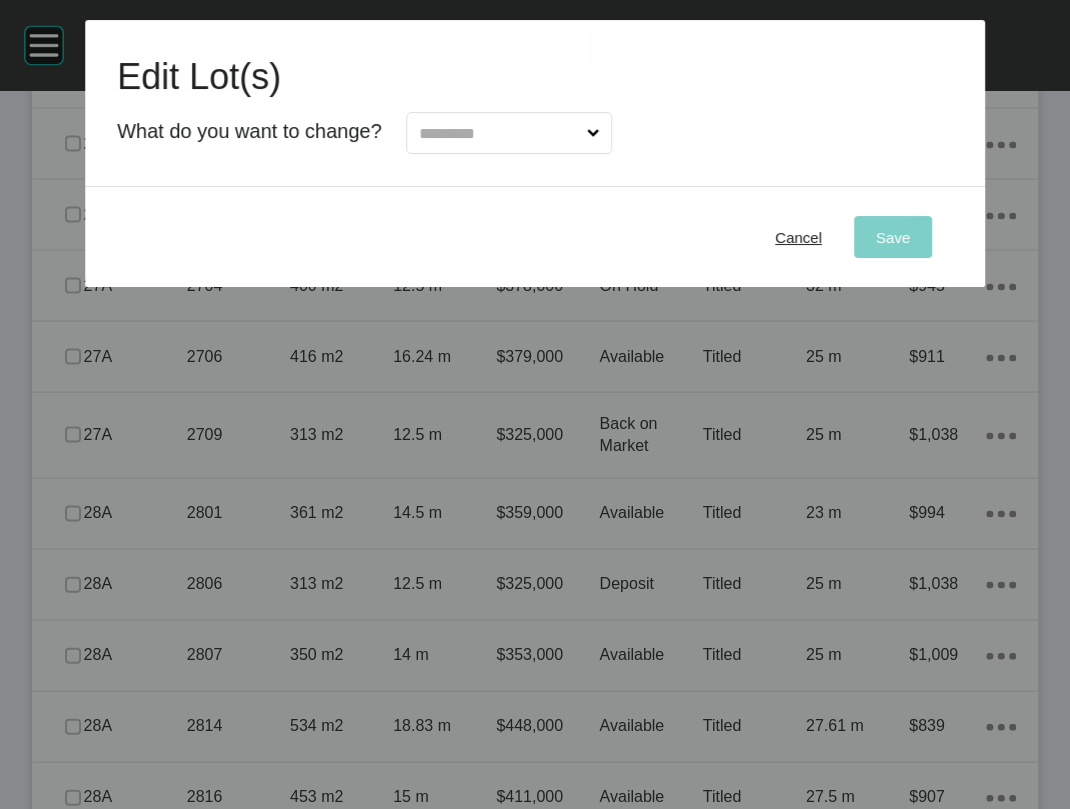 click at bounding box center [499, 133] 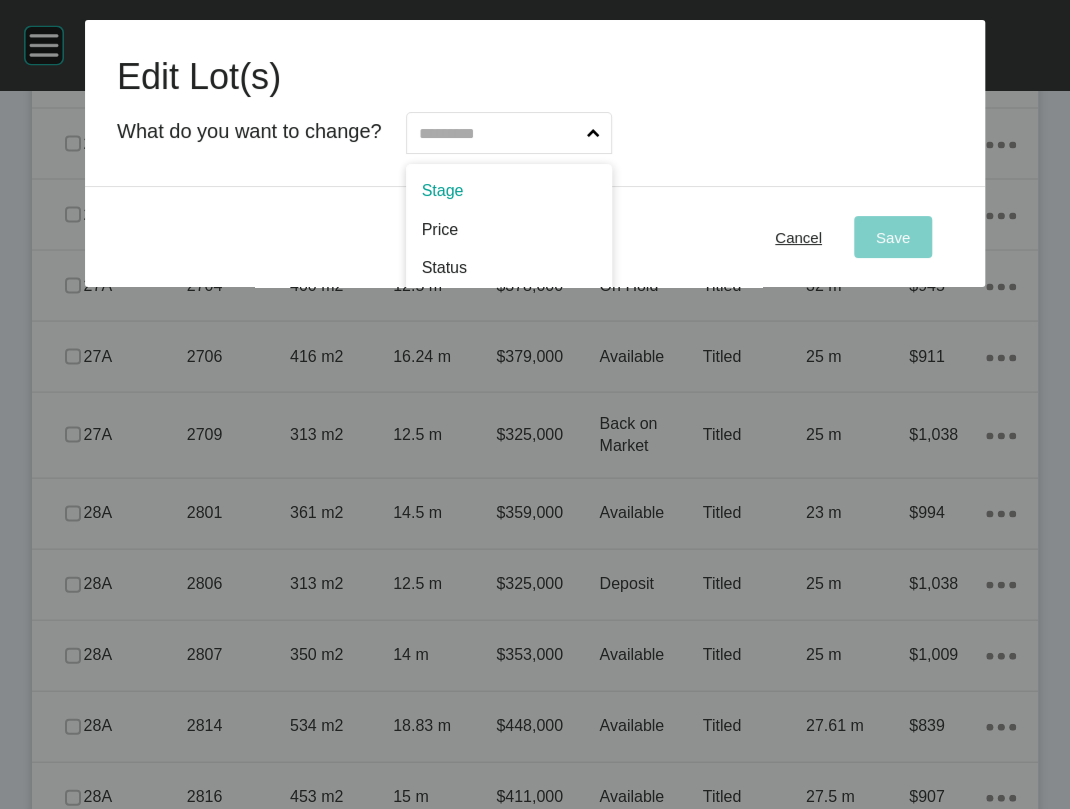 type on "*" 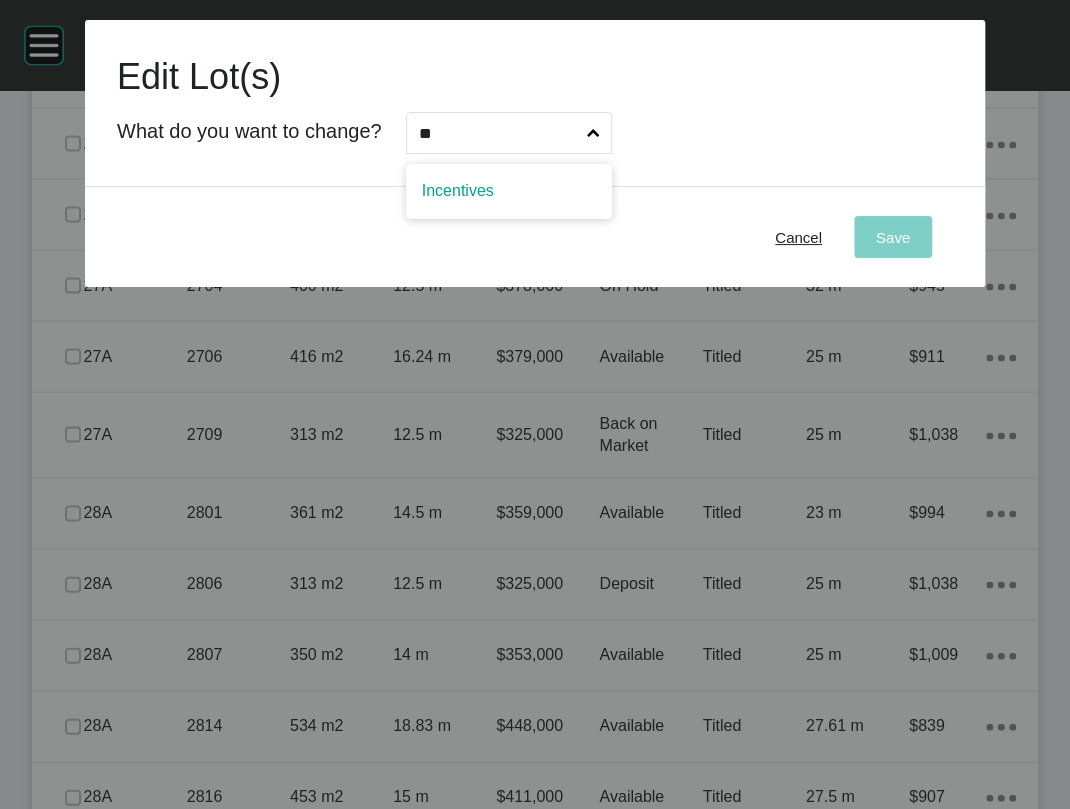 type on "**" 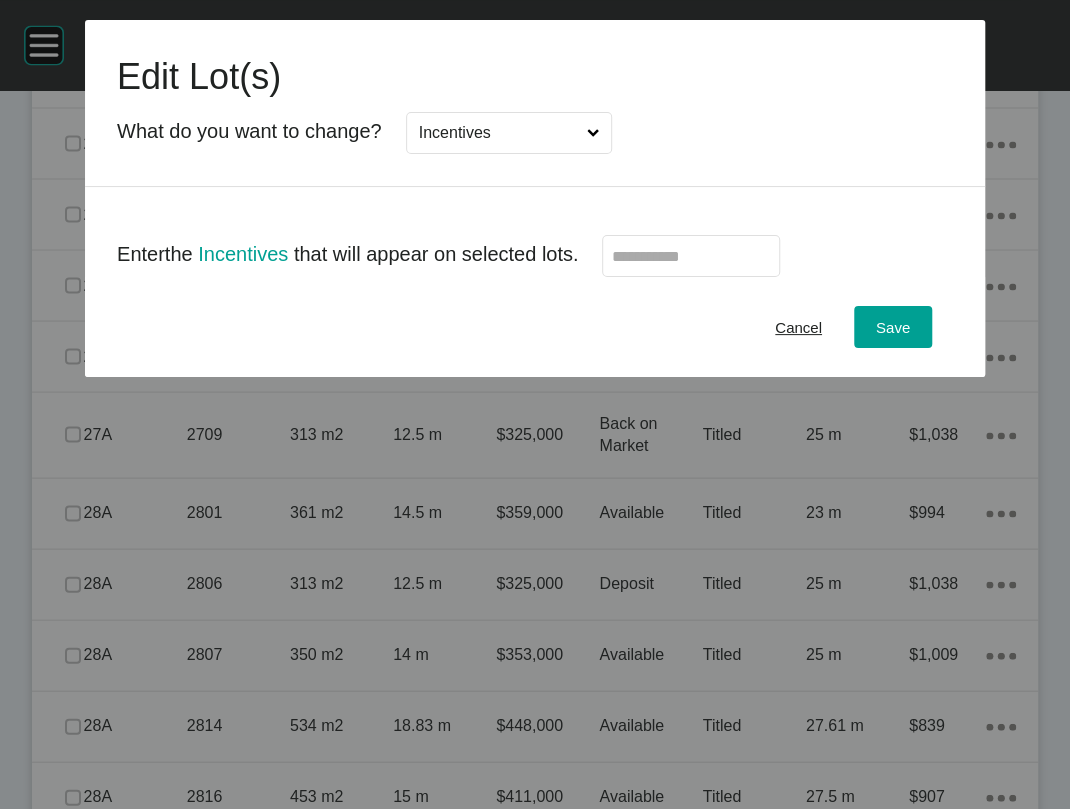 click at bounding box center [691, 256] 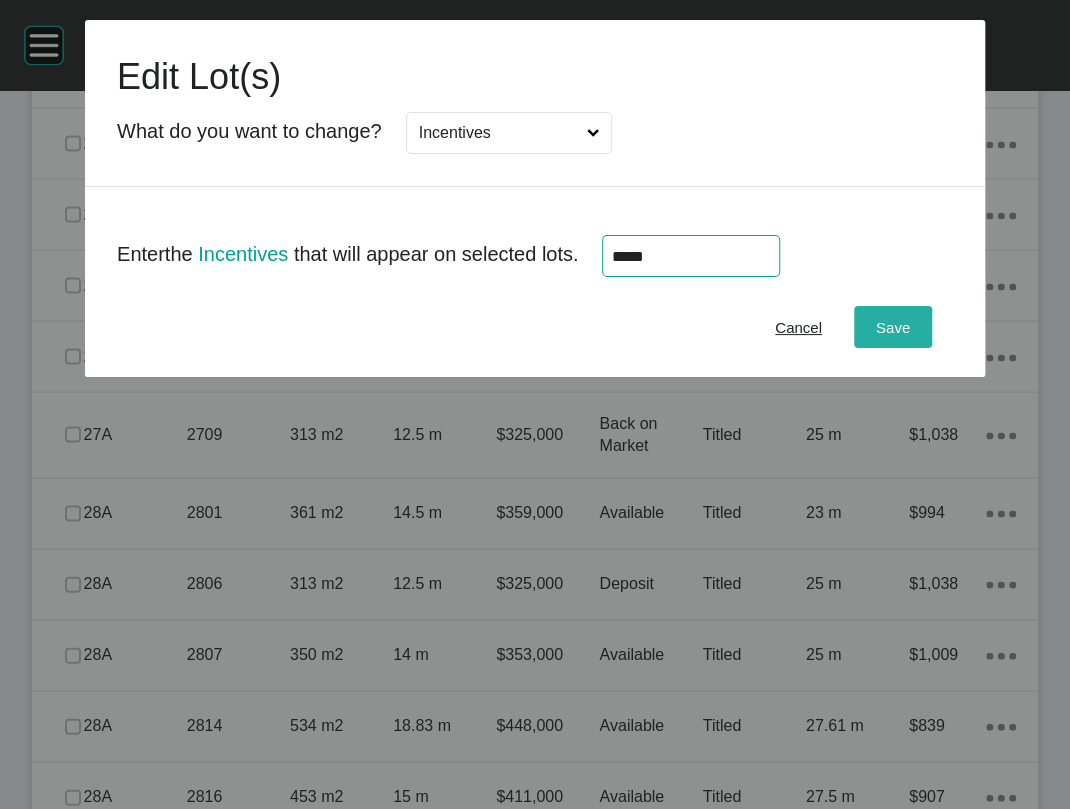 type on "******" 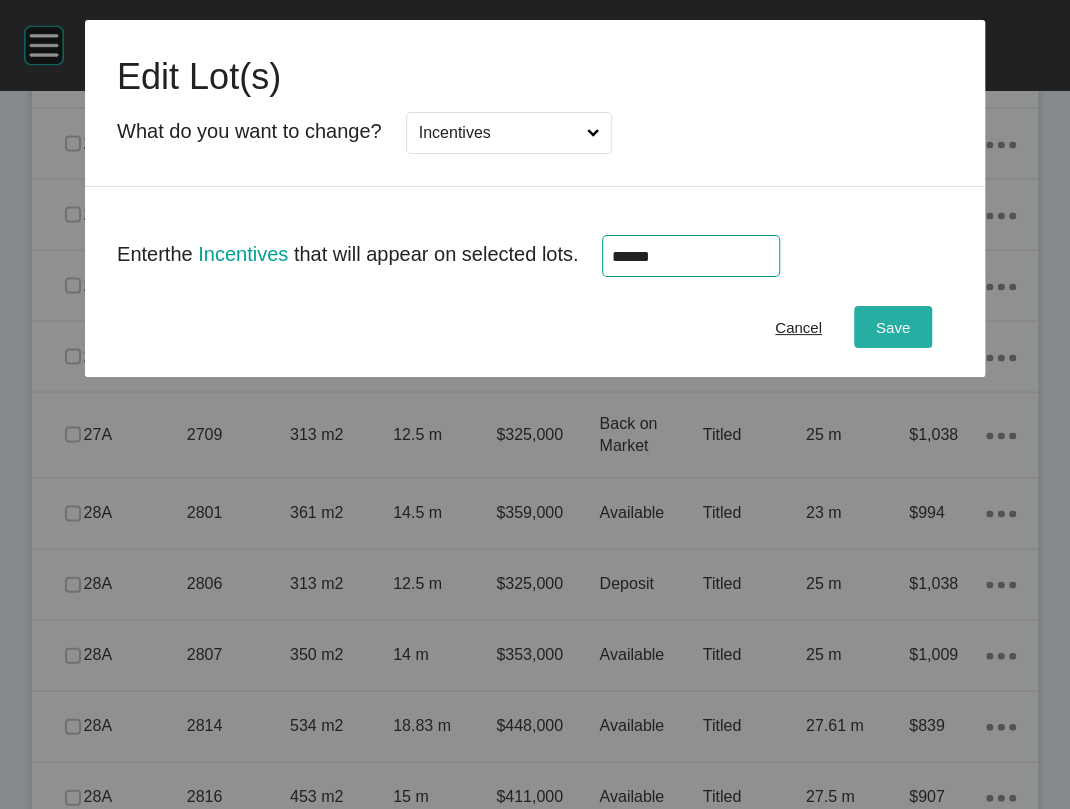 click on "Save" at bounding box center [893, 327] 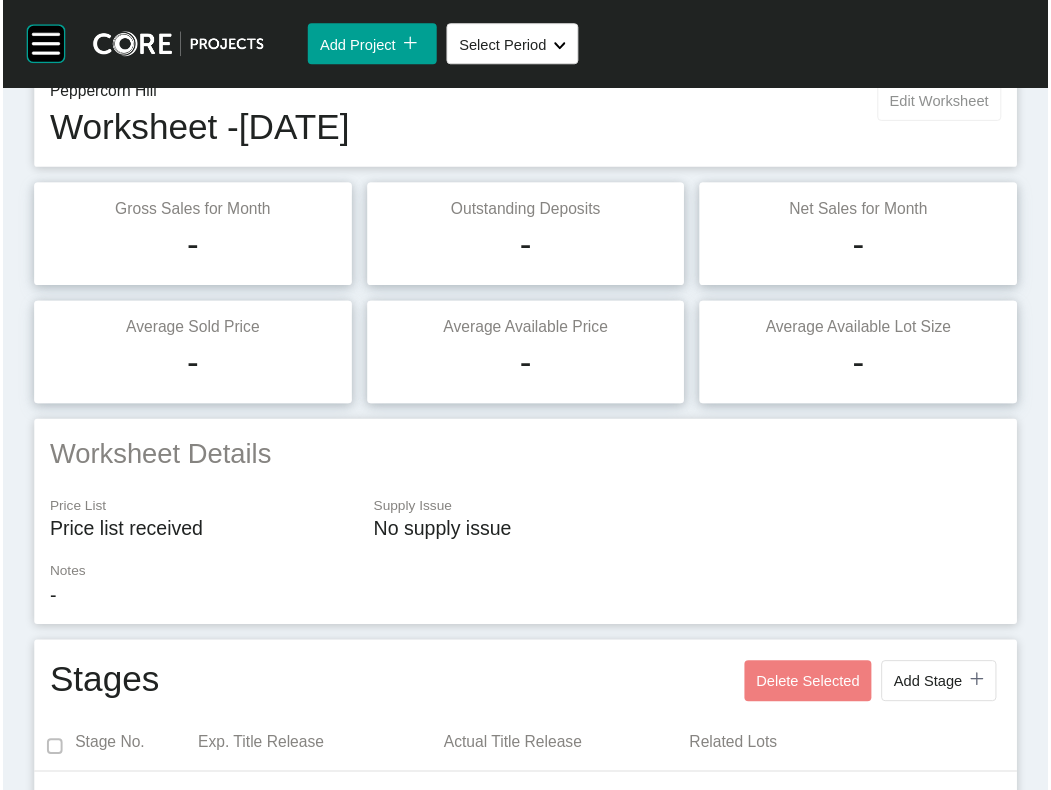 scroll, scrollTop: 133, scrollLeft: 0, axis: vertical 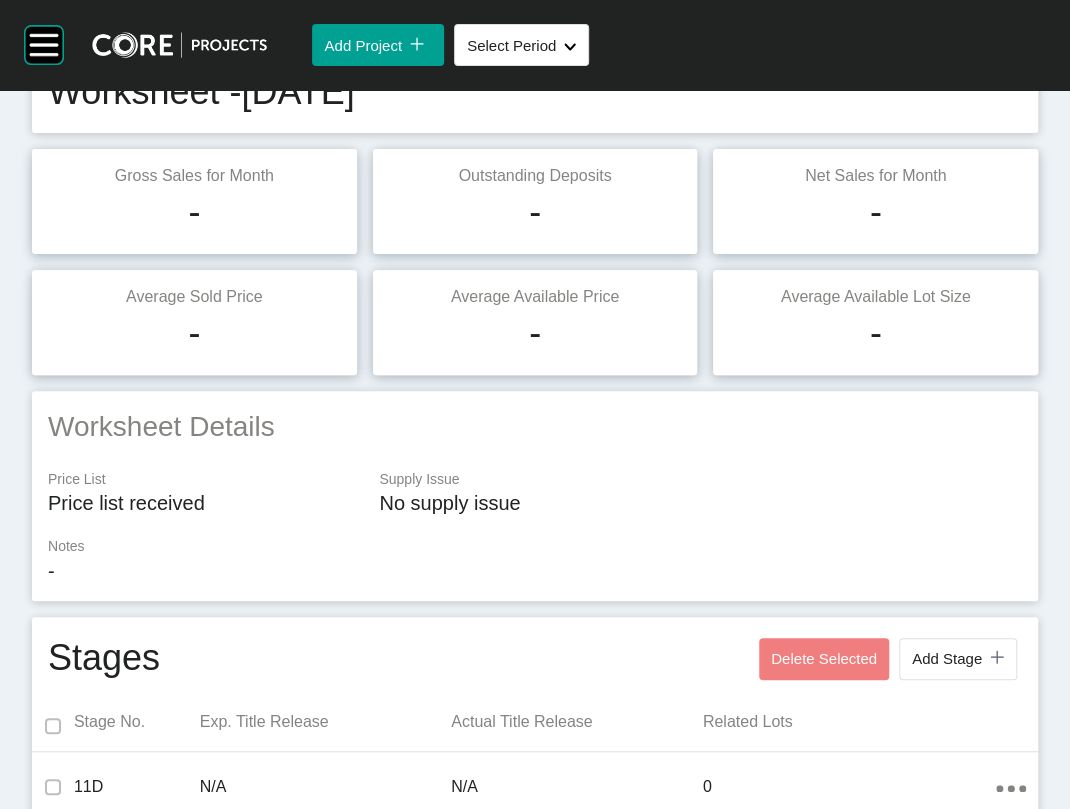 click on "Edit Worksheet" at bounding box center [958, 65] 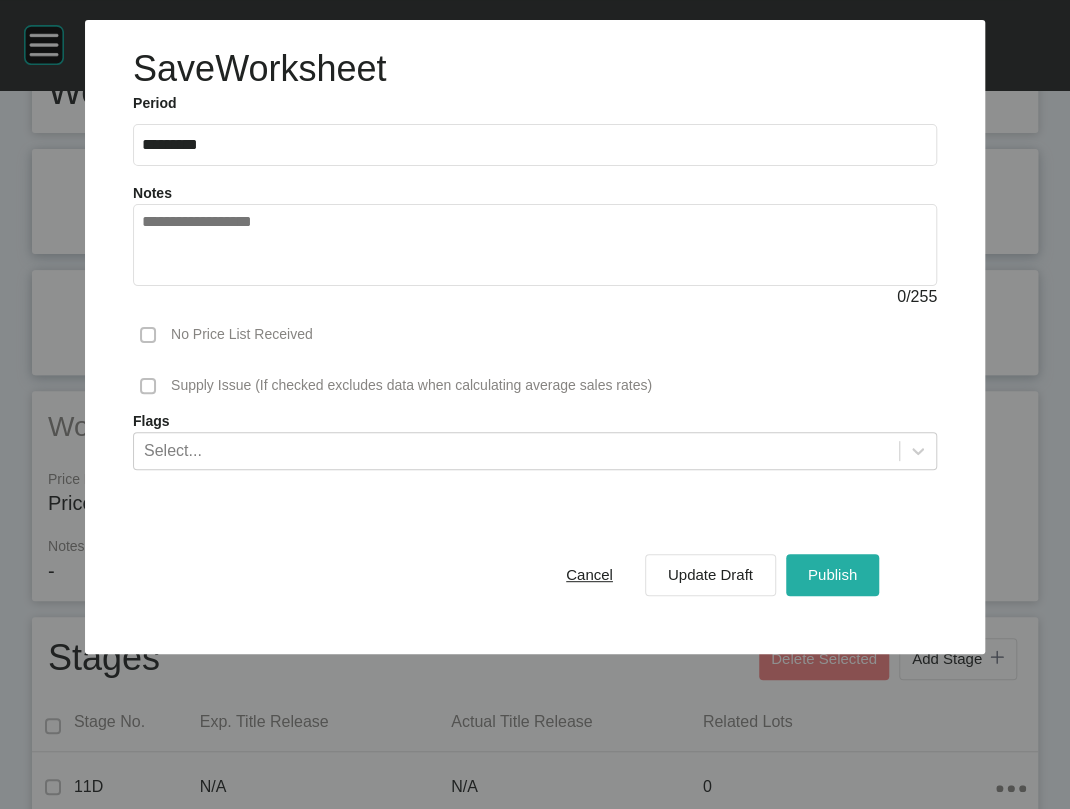 click on "Publish" at bounding box center (832, 574) 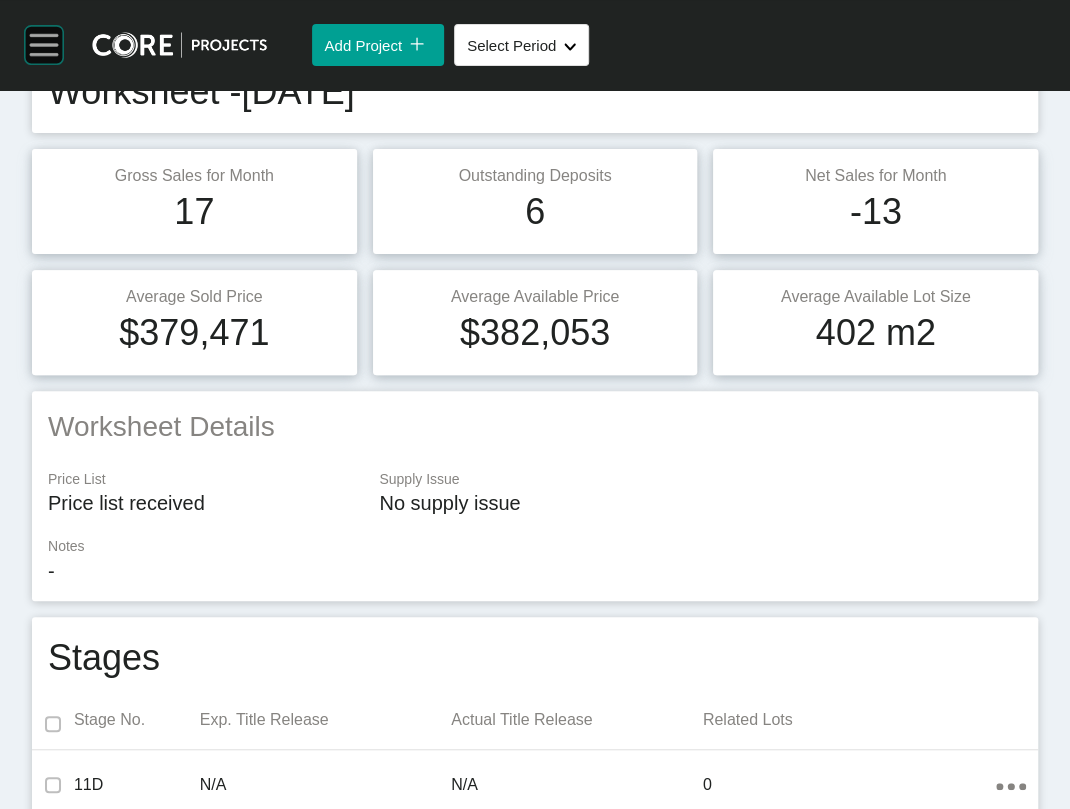 click 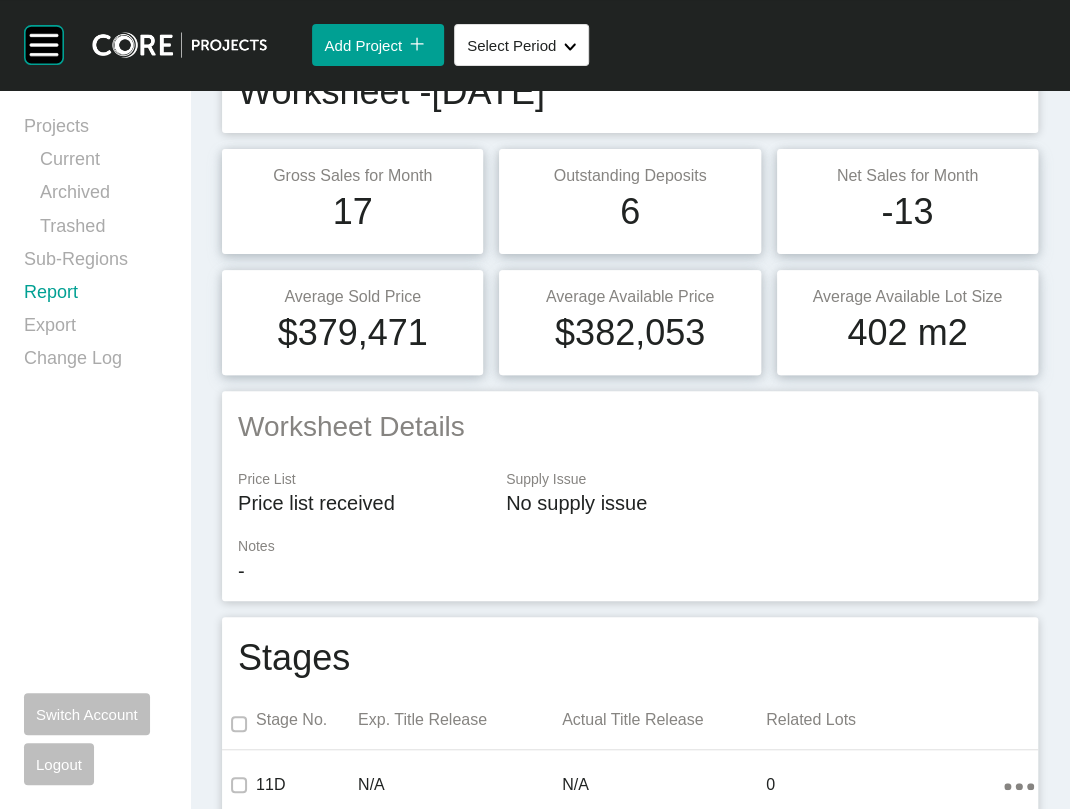 click on "Report" at bounding box center [95, 296] 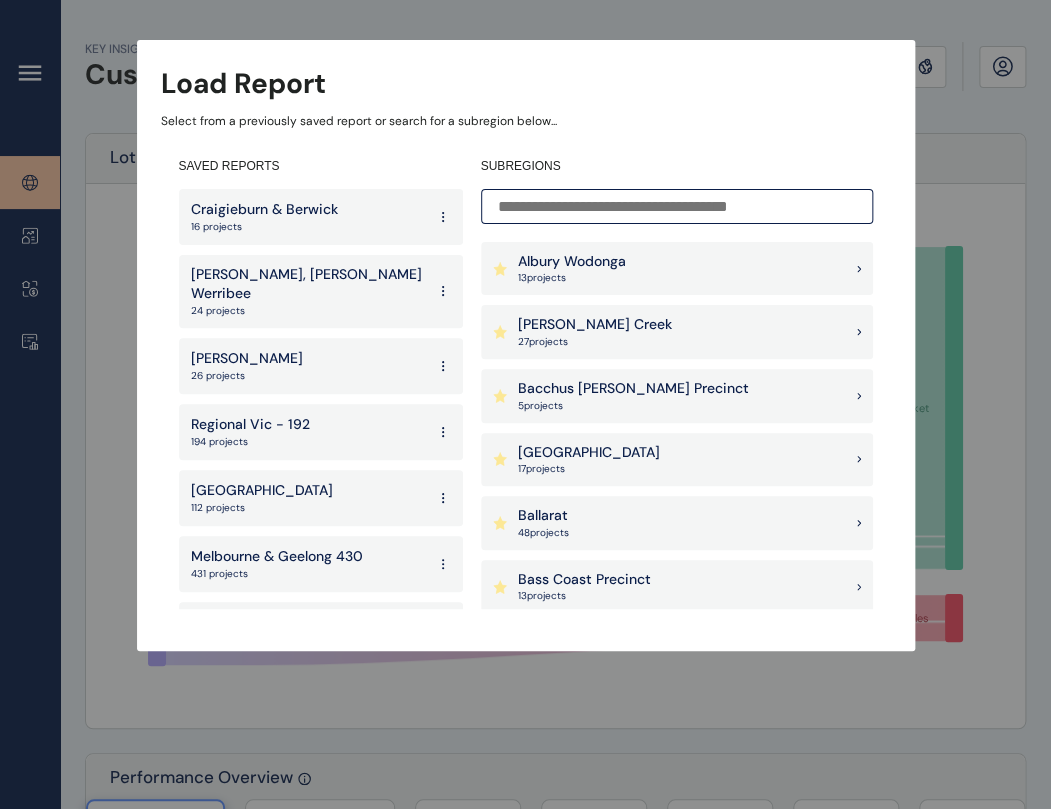 click at bounding box center (677, 206) 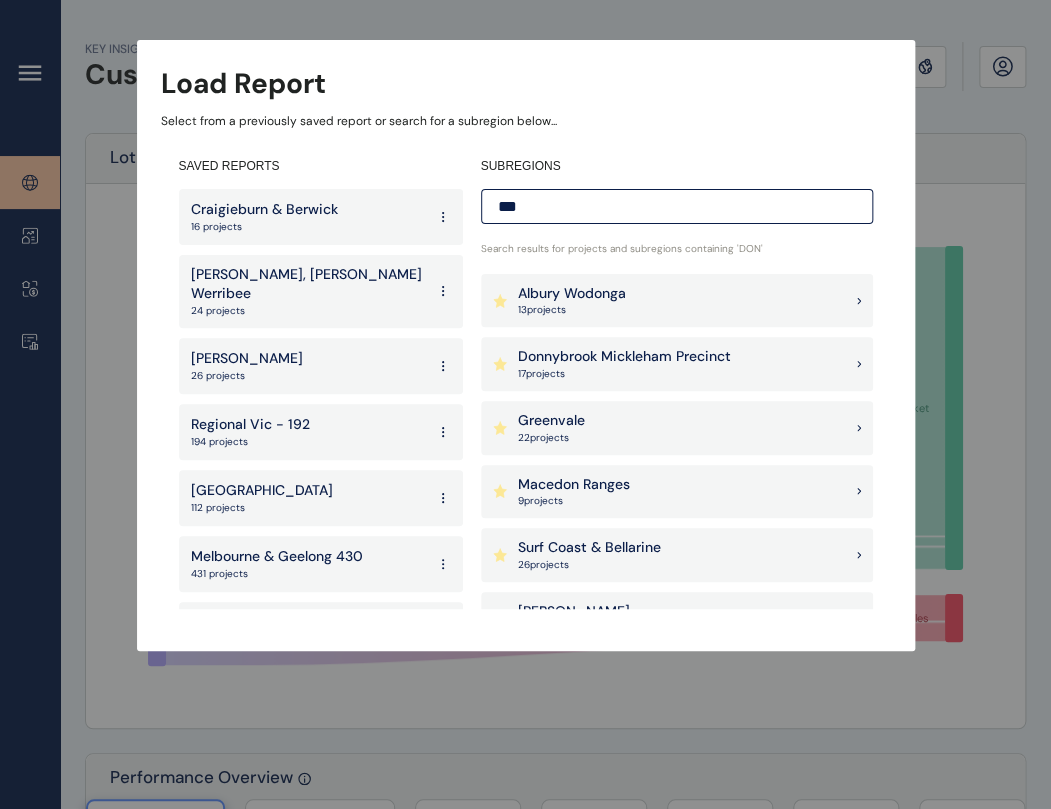 type on "***" 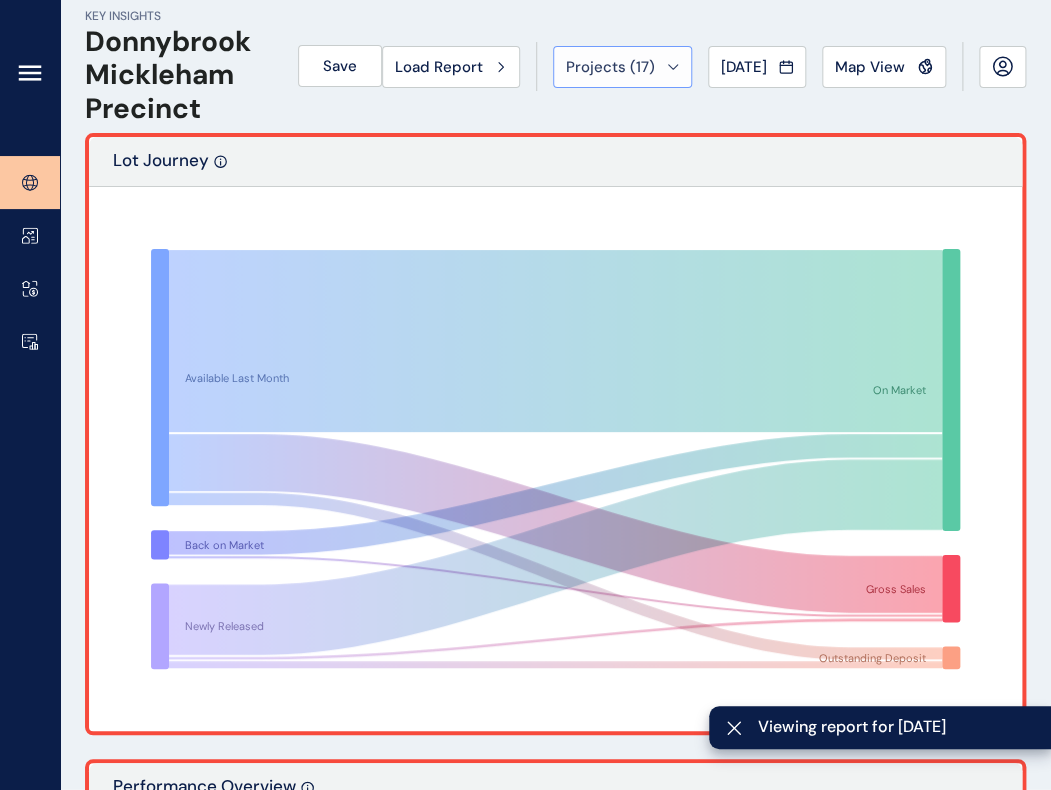click on "Projects ( 17 )" at bounding box center (622, 67) 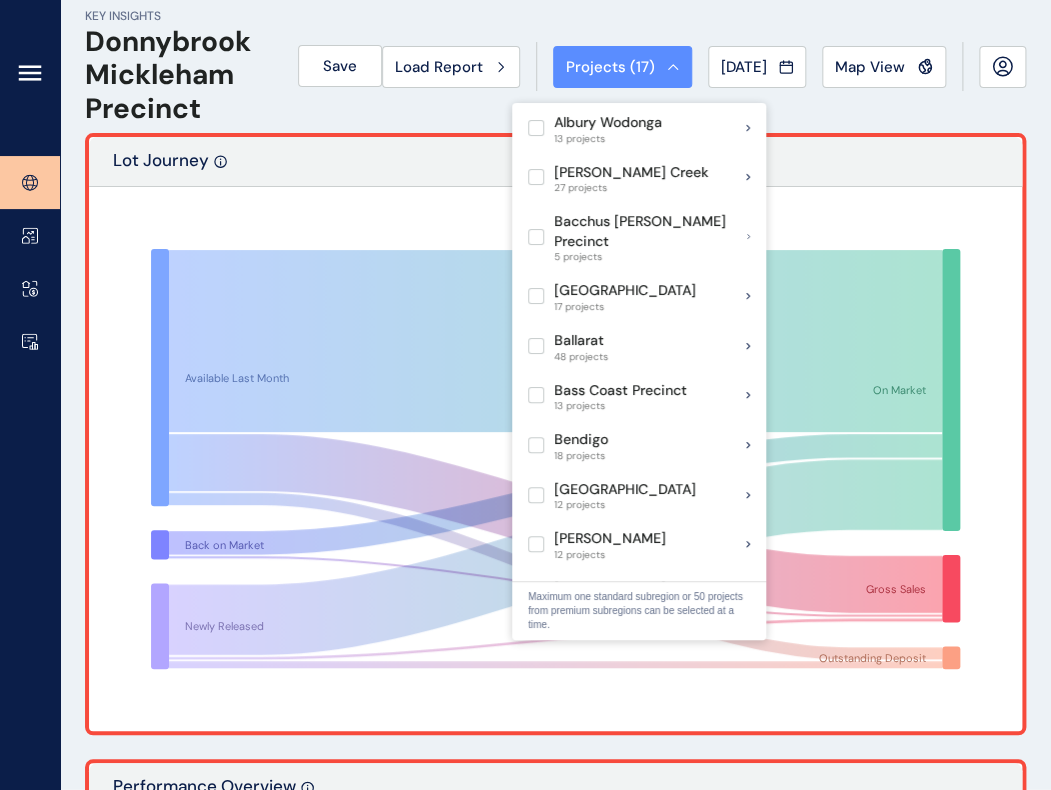 scroll, scrollTop: 417, scrollLeft: 0, axis: vertical 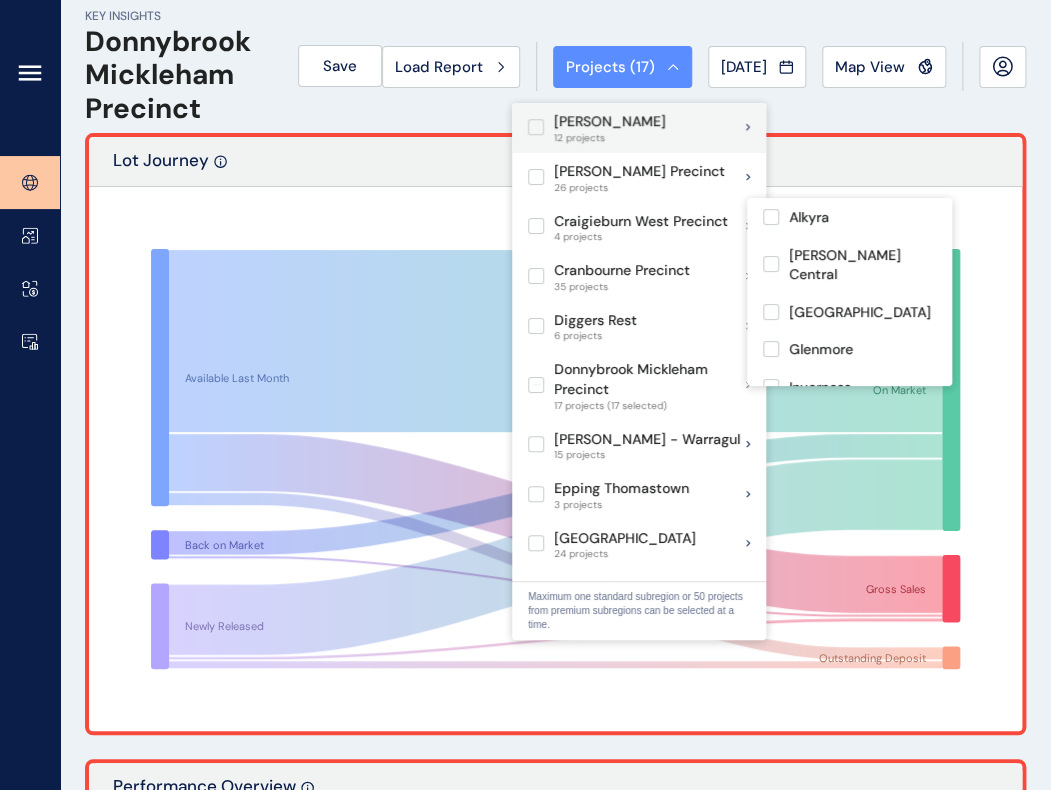 click at bounding box center (536, 127) 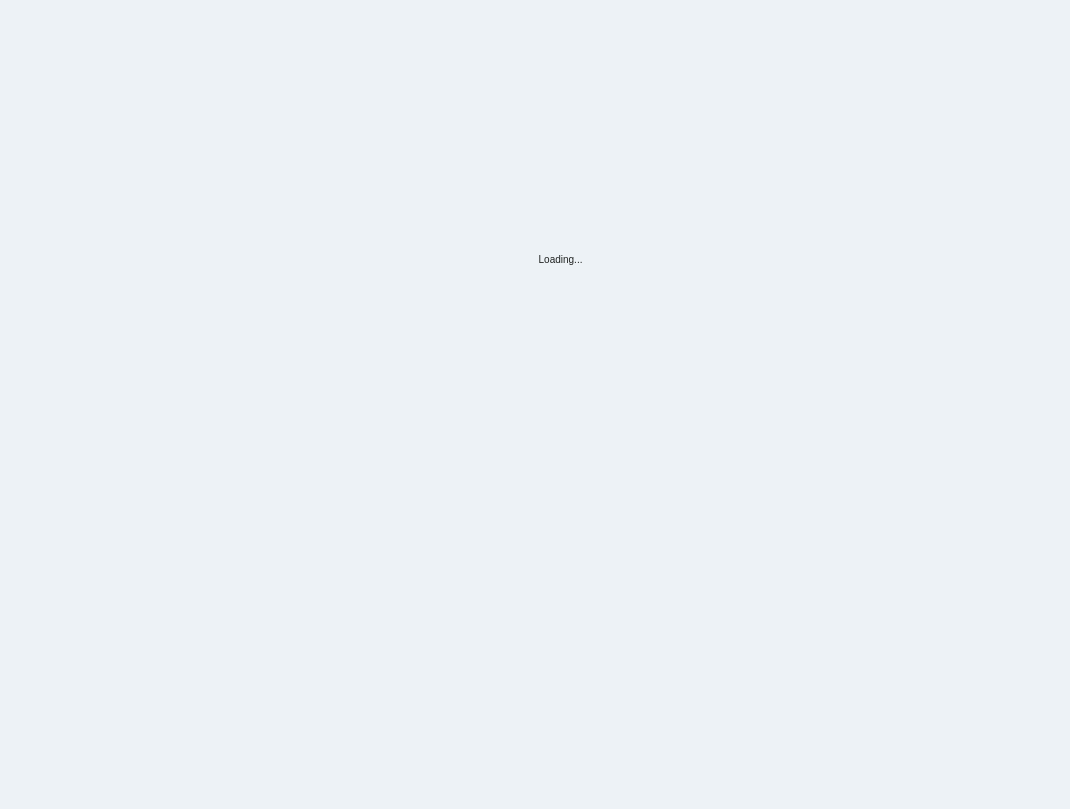 scroll, scrollTop: 0, scrollLeft: 0, axis: both 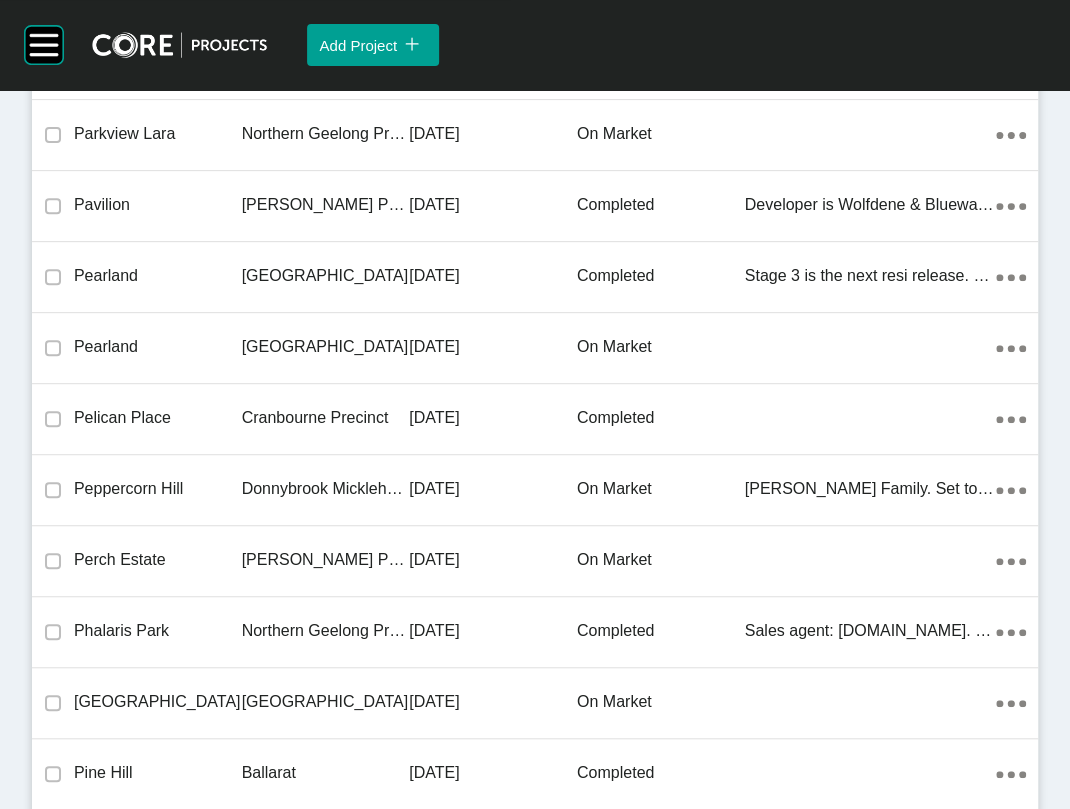 click on "[PERSON_NAME]" at bounding box center [326, -6398] 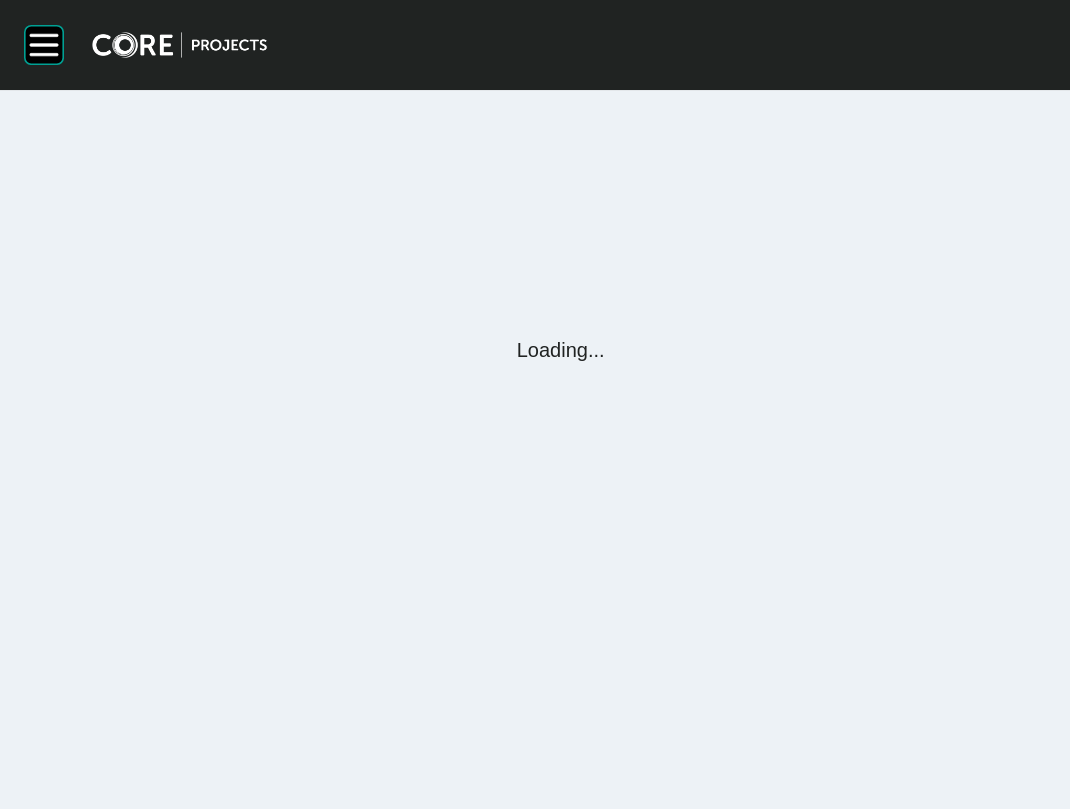 scroll, scrollTop: 0, scrollLeft: 0, axis: both 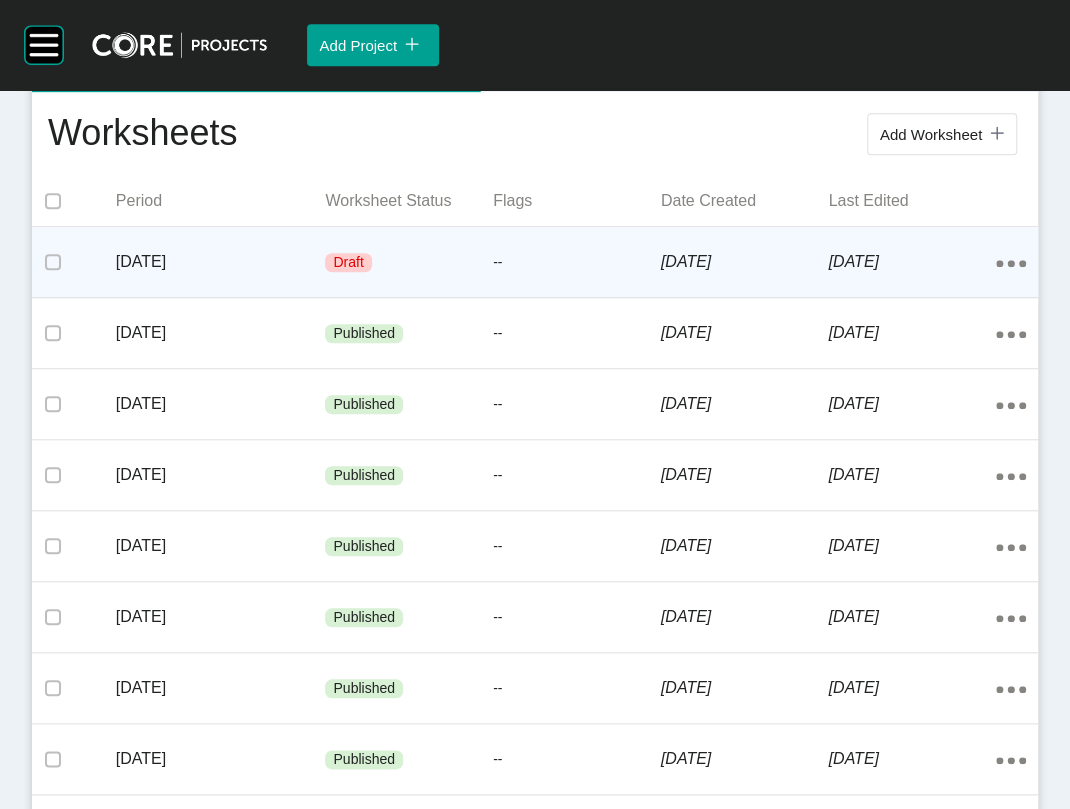 click on "--" at bounding box center (577, 263) 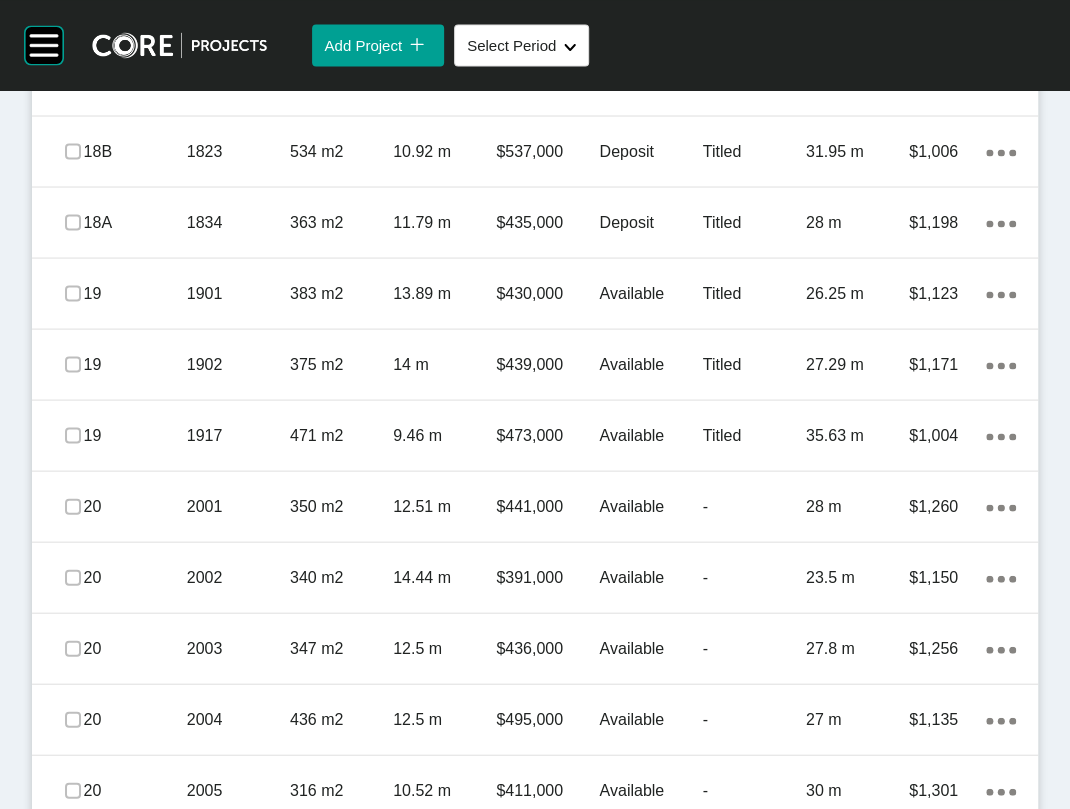 scroll, scrollTop: 1562, scrollLeft: 0, axis: vertical 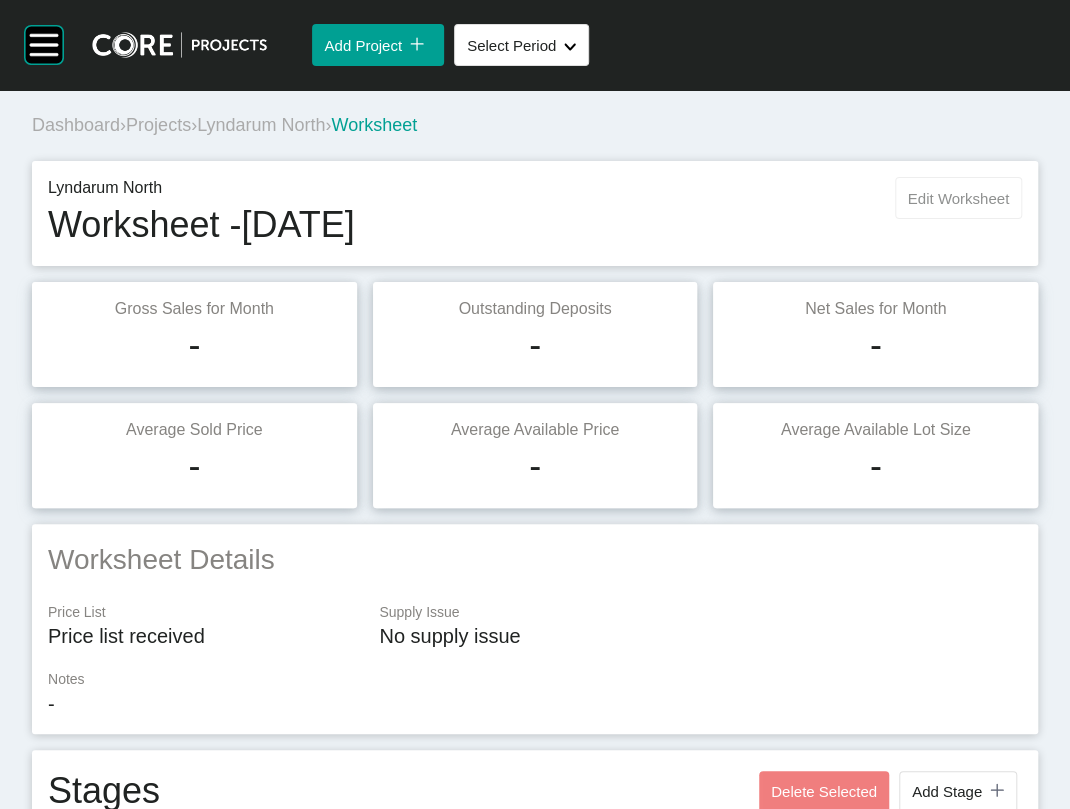 click on "Edit Worksheet" at bounding box center [958, 198] 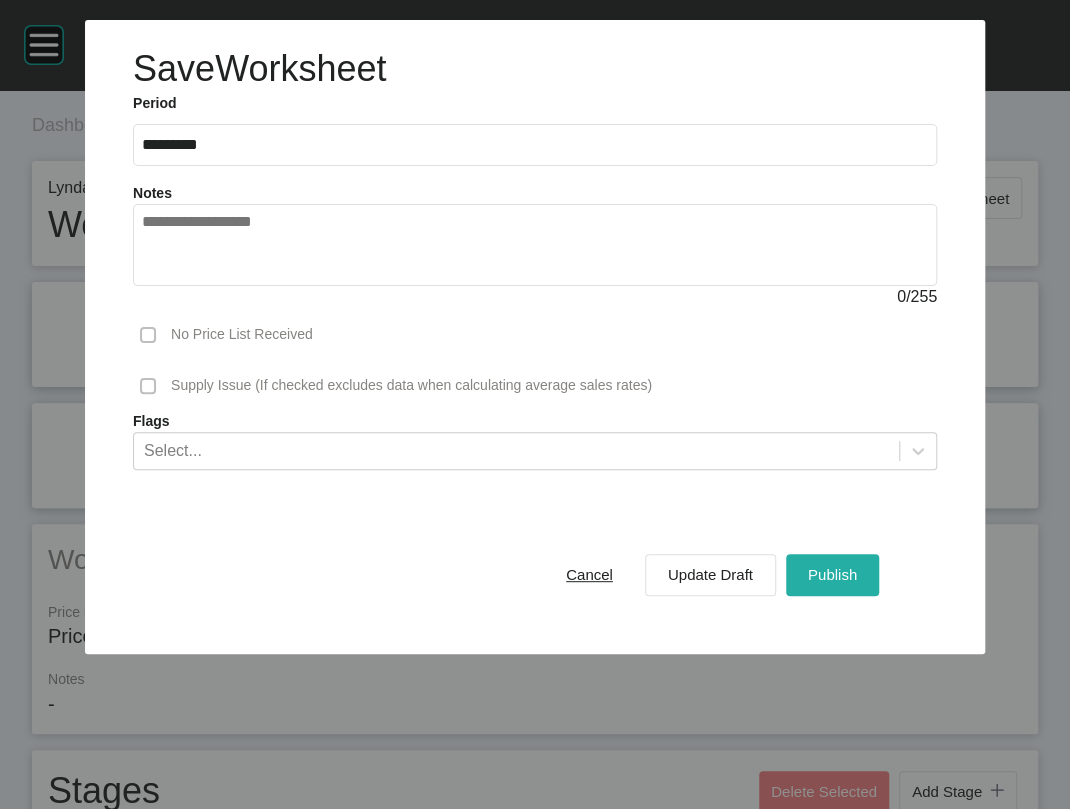 click on "Publish" at bounding box center [832, 574] 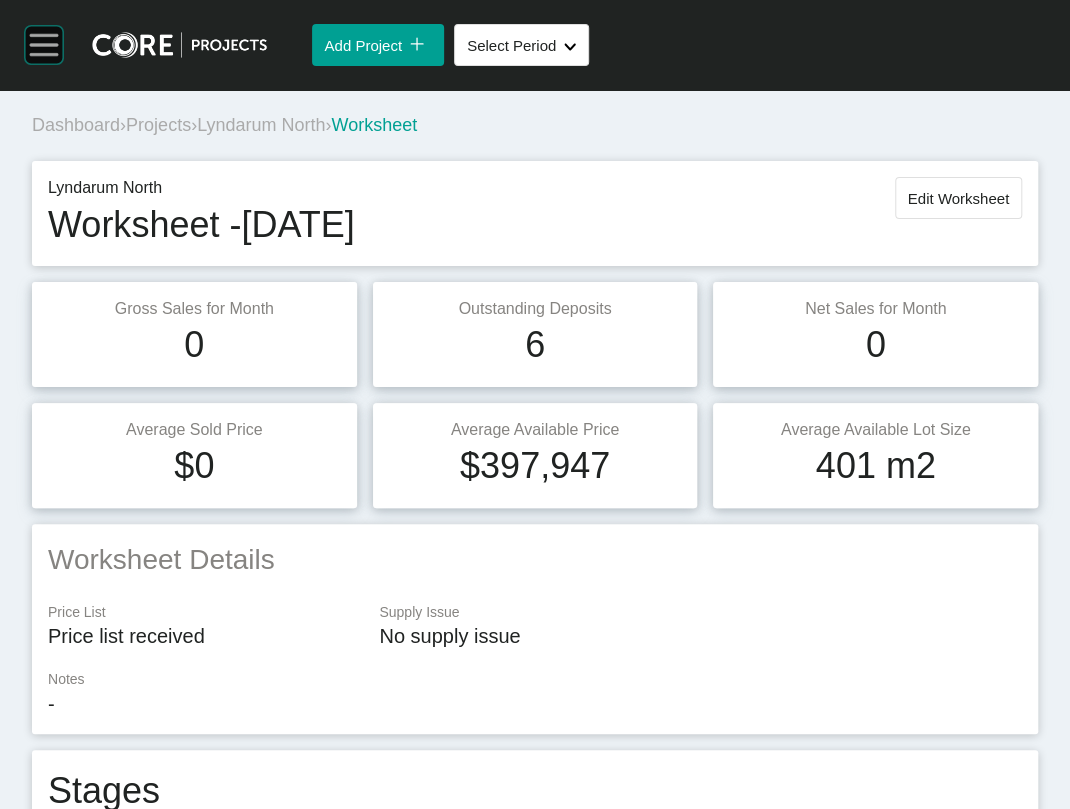 click 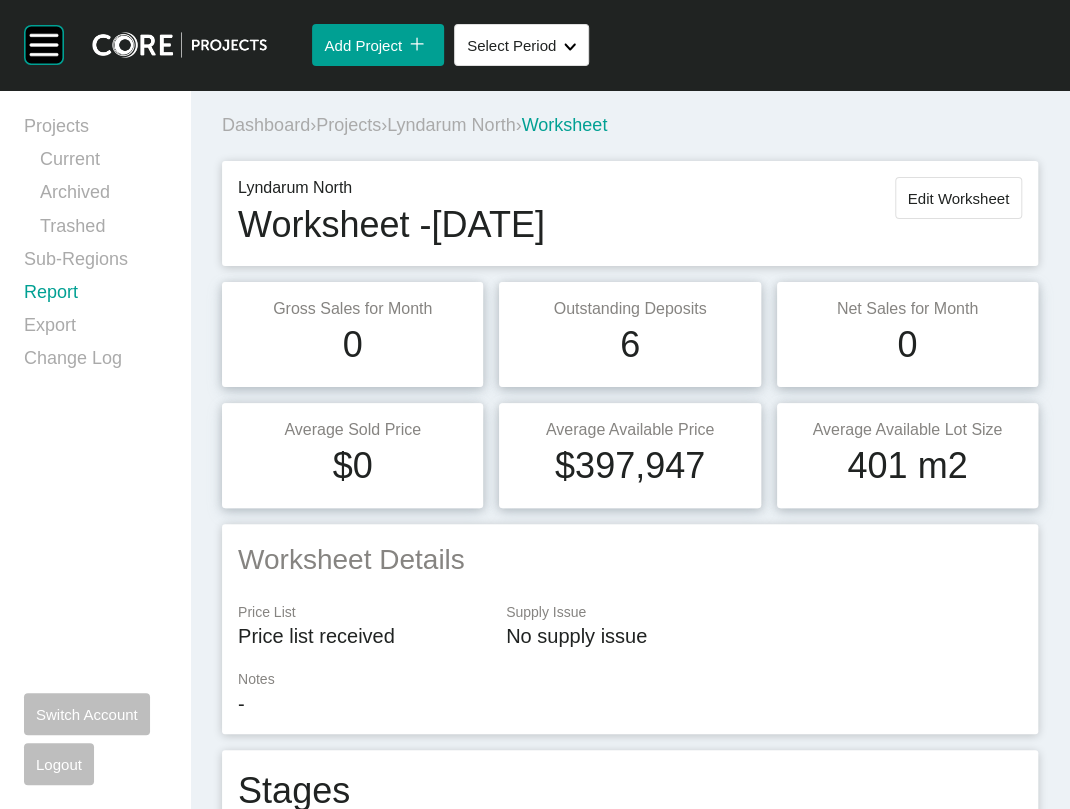 click on "Report" at bounding box center (95, 296) 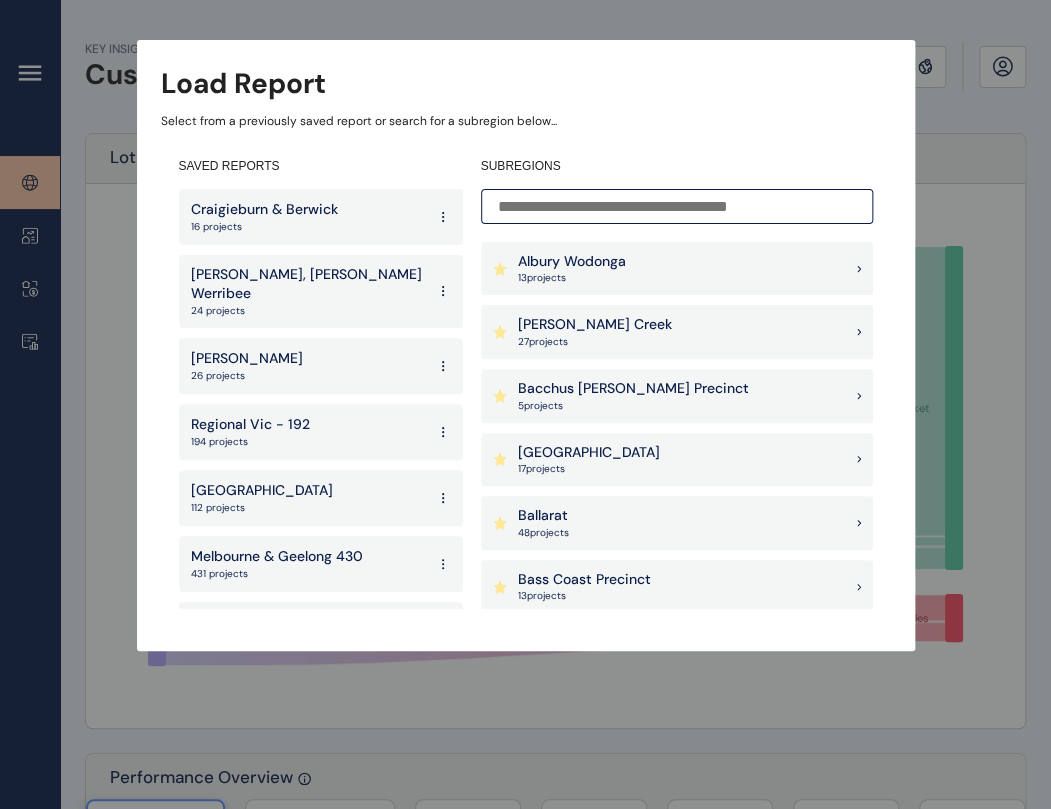 click at bounding box center [677, 206] 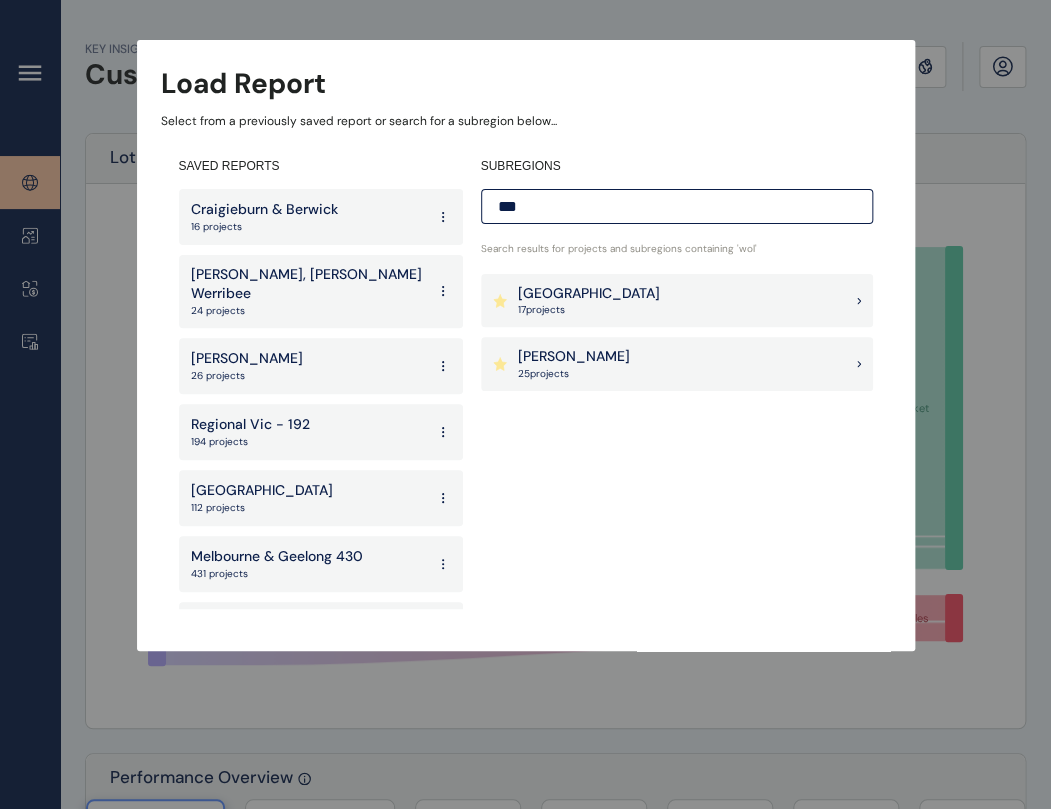 type on "***" 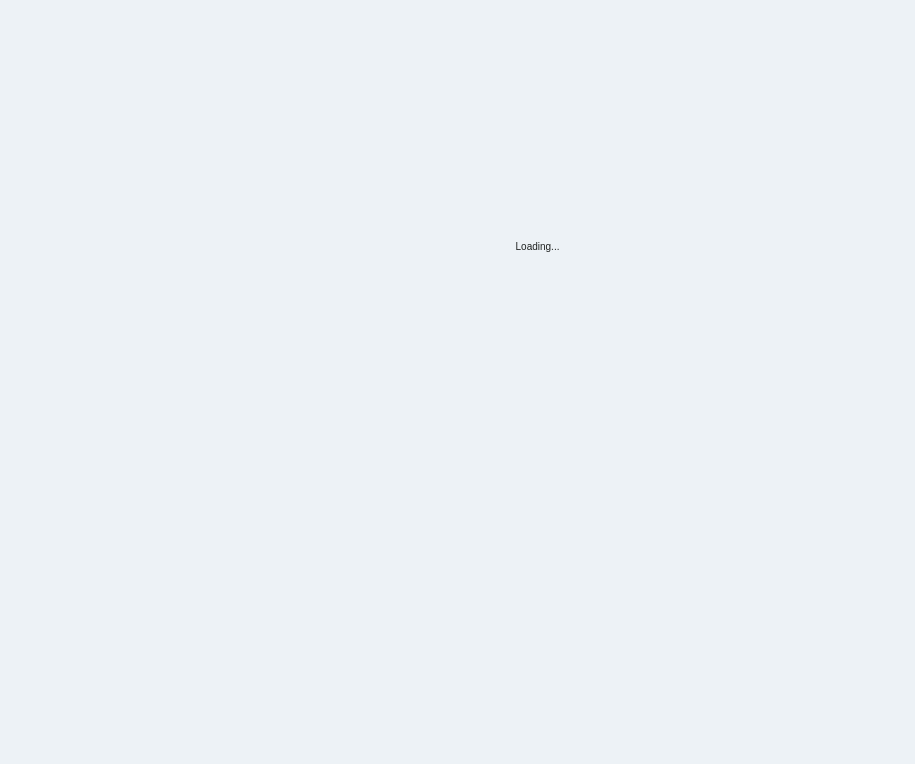 scroll, scrollTop: 0, scrollLeft: 0, axis: both 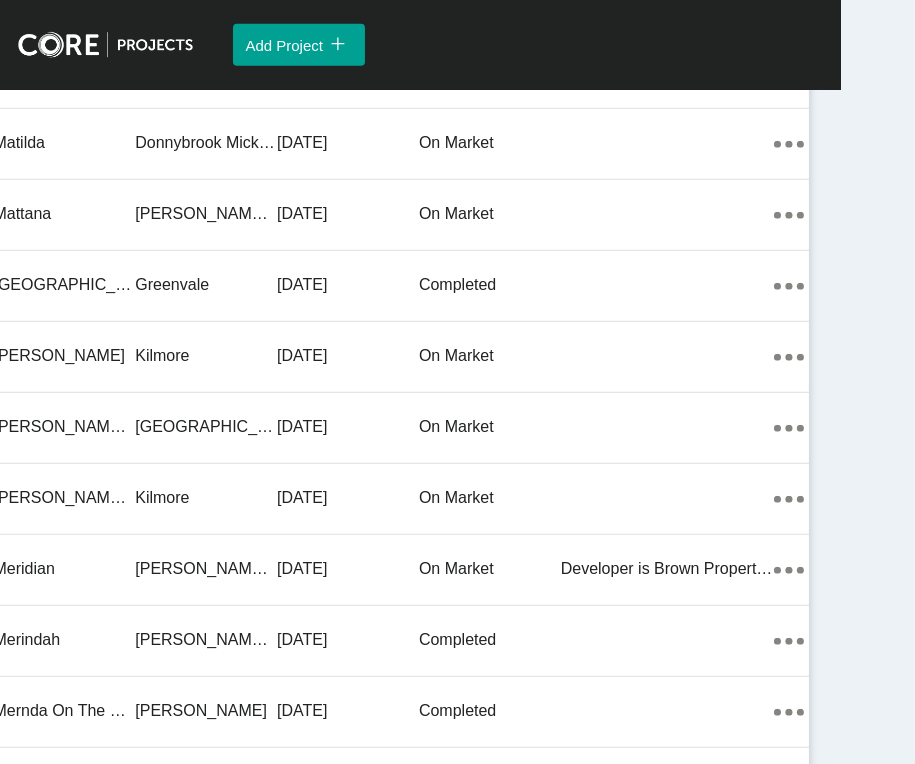 click on "Stocklands" at bounding box center [667, -6176] 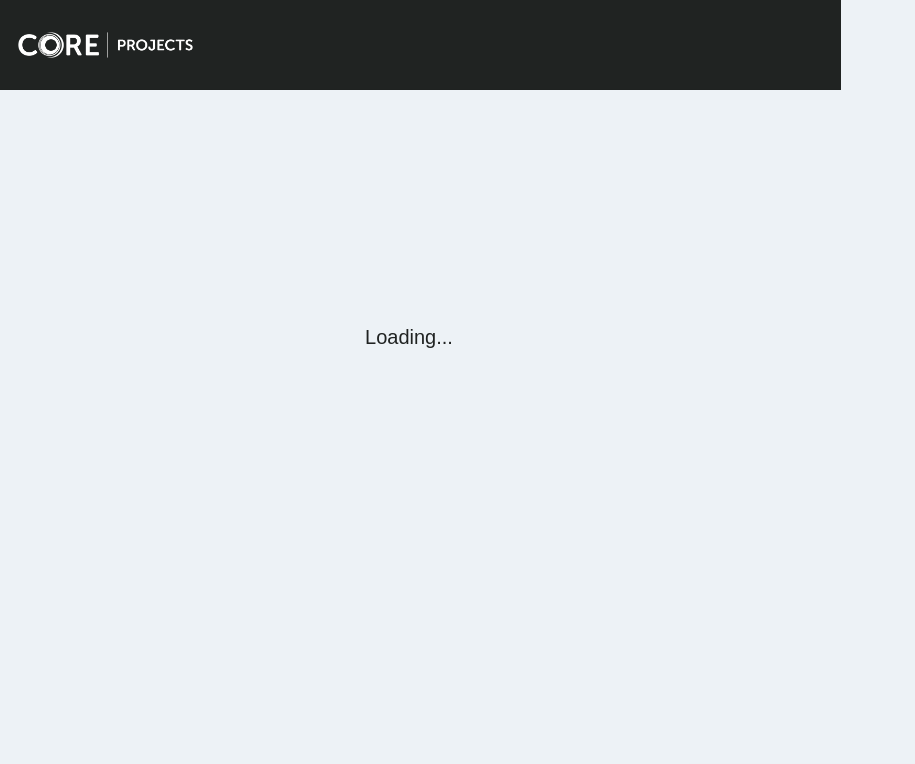 scroll, scrollTop: 0, scrollLeft: 0, axis: both 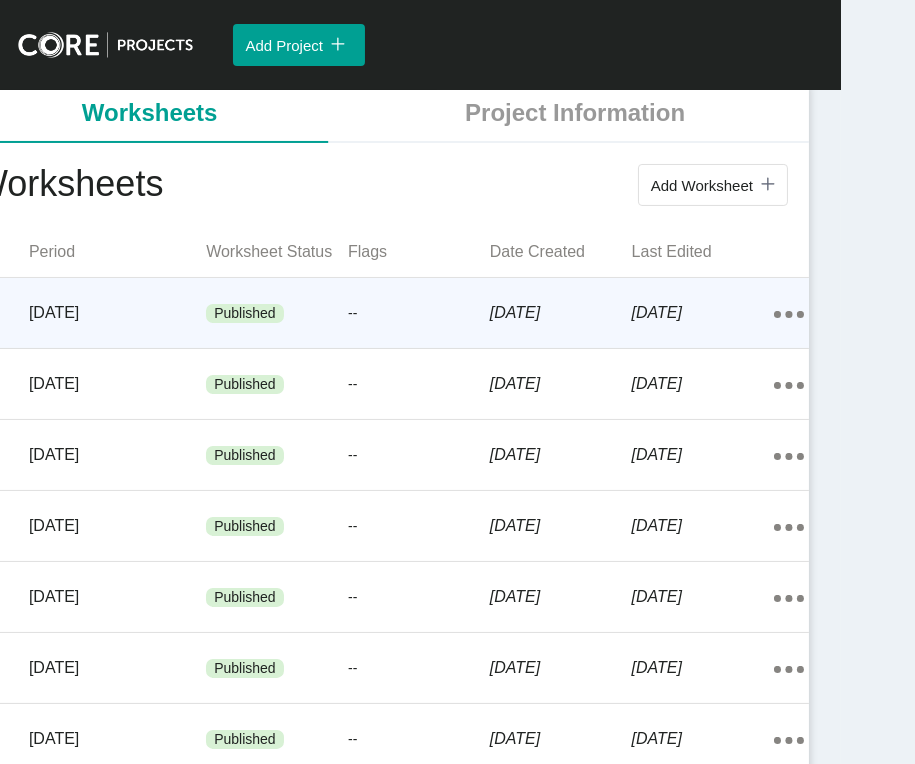 click on "Published" at bounding box center [277, 314] 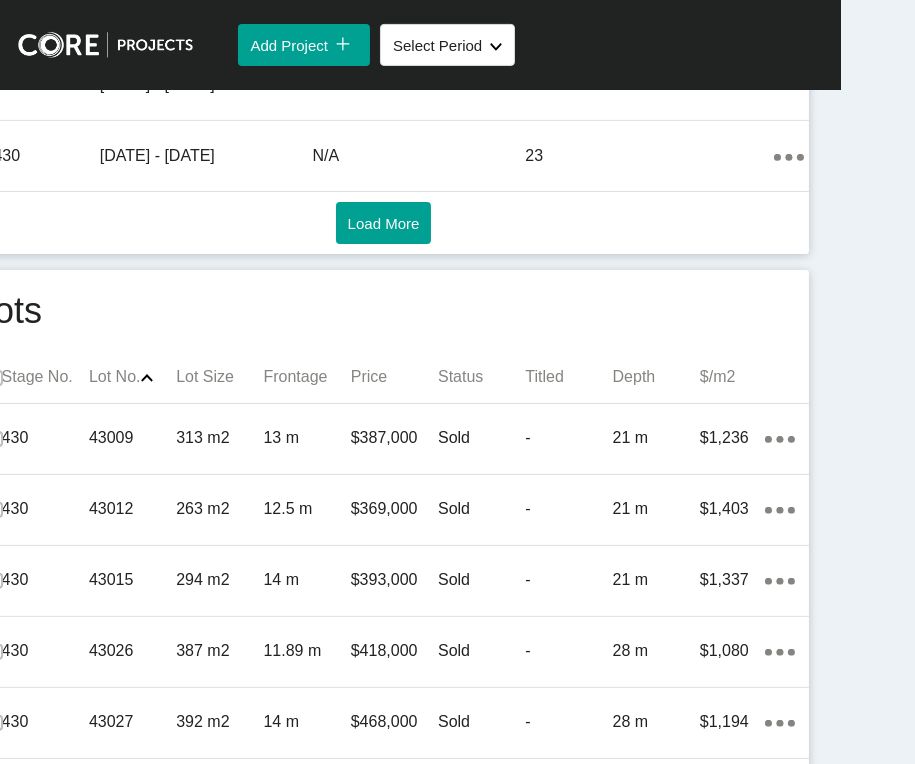scroll, scrollTop: 1492, scrollLeft: 0, axis: vertical 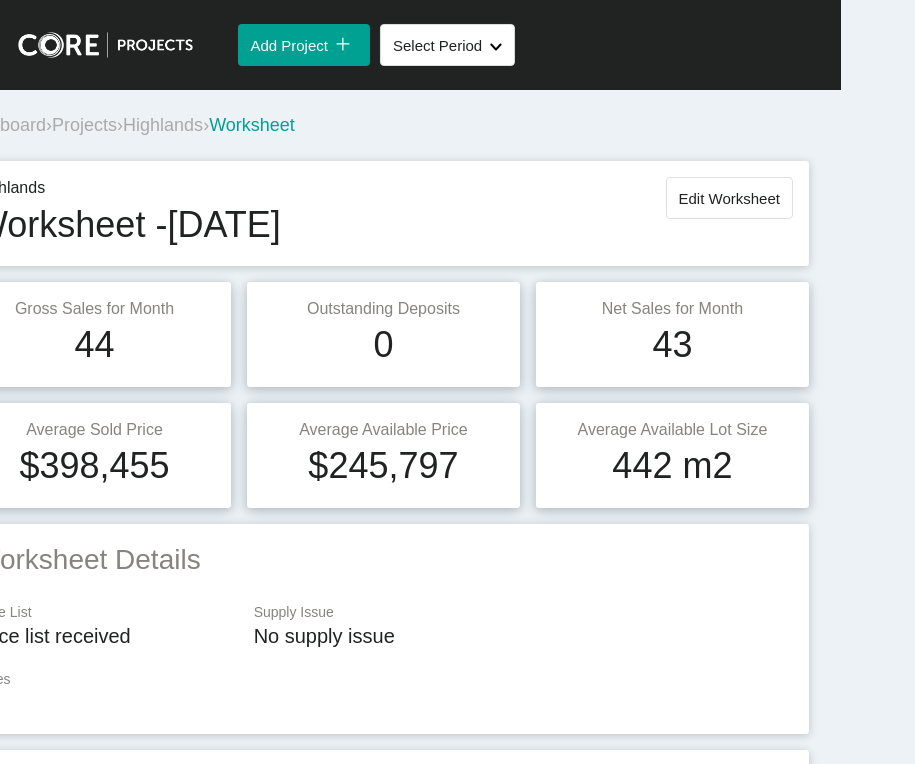 click on "Projects" at bounding box center (84, 125) 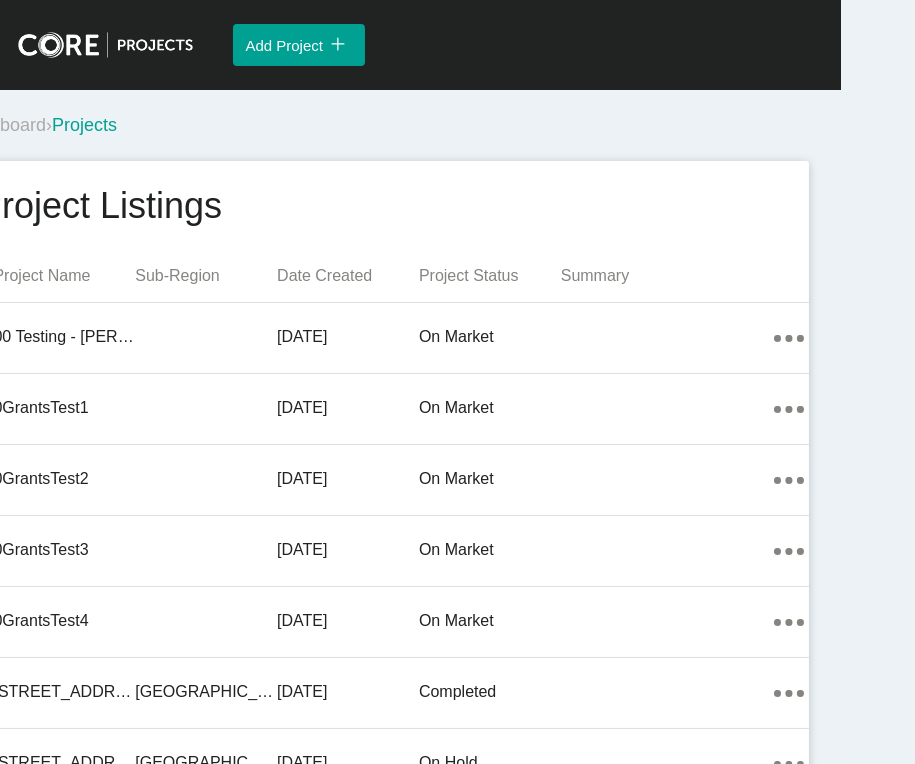 scroll, scrollTop: 0, scrollLeft: 108, axis: horizontal 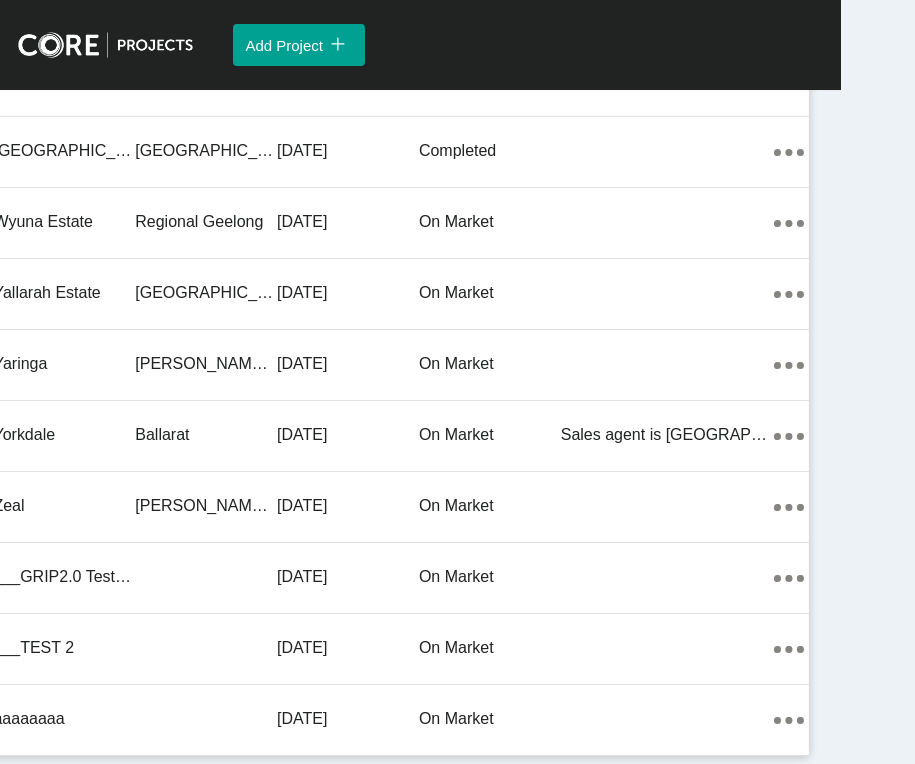 click on "Craigieburn West Precinct" at bounding box center [206, 9] 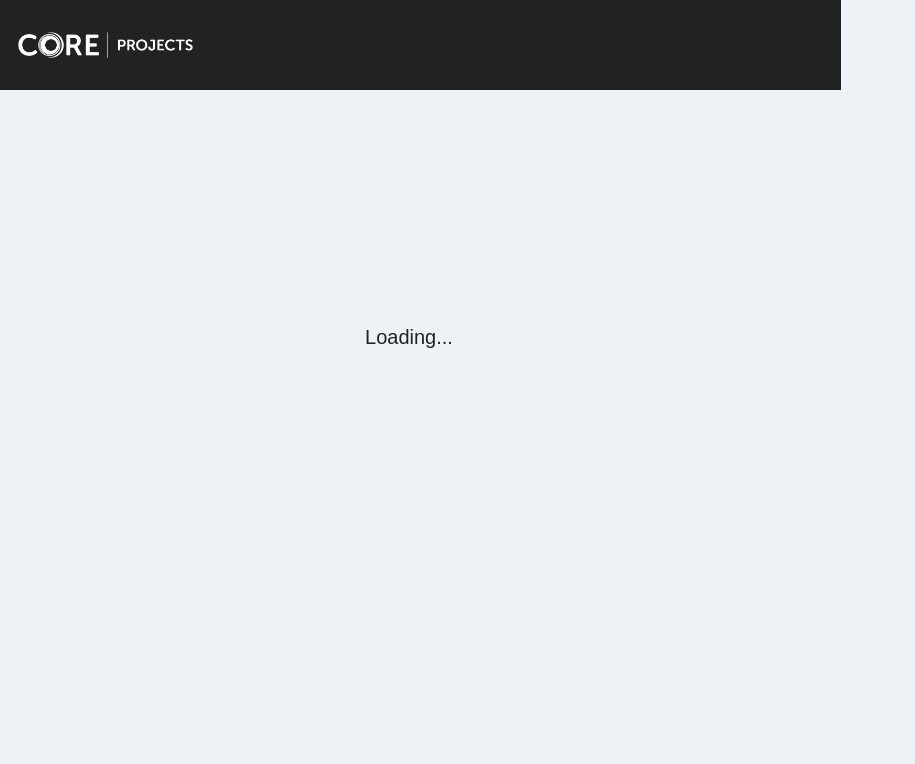 scroll, scrollTop: 0, scrollLeft: 0, axis: both 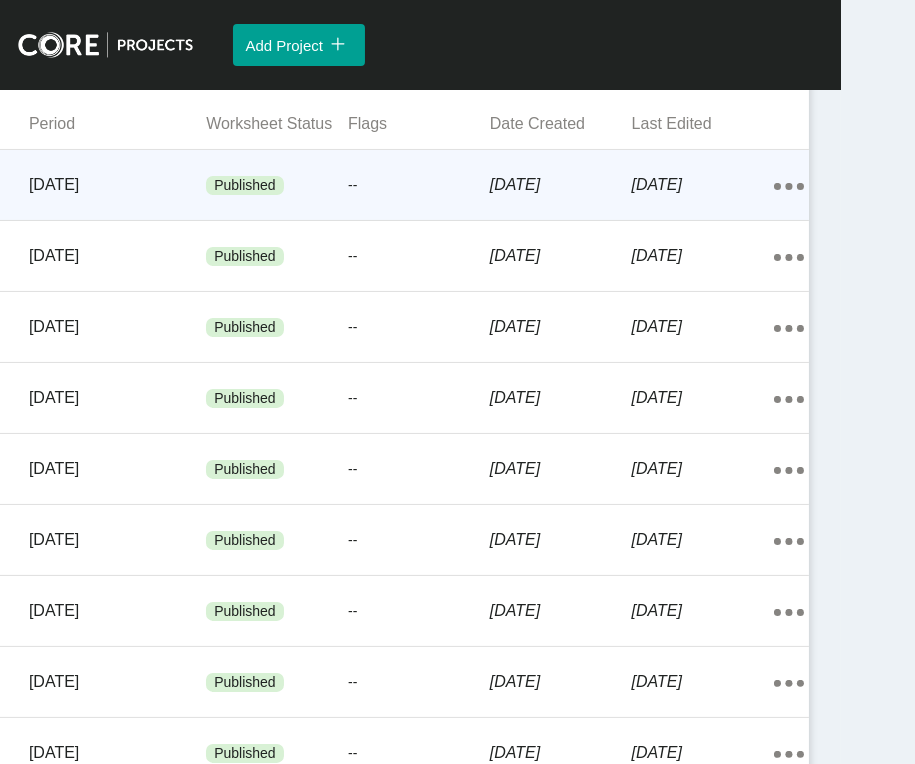 click on "2 July 2025" at bounding box center (703, 185) 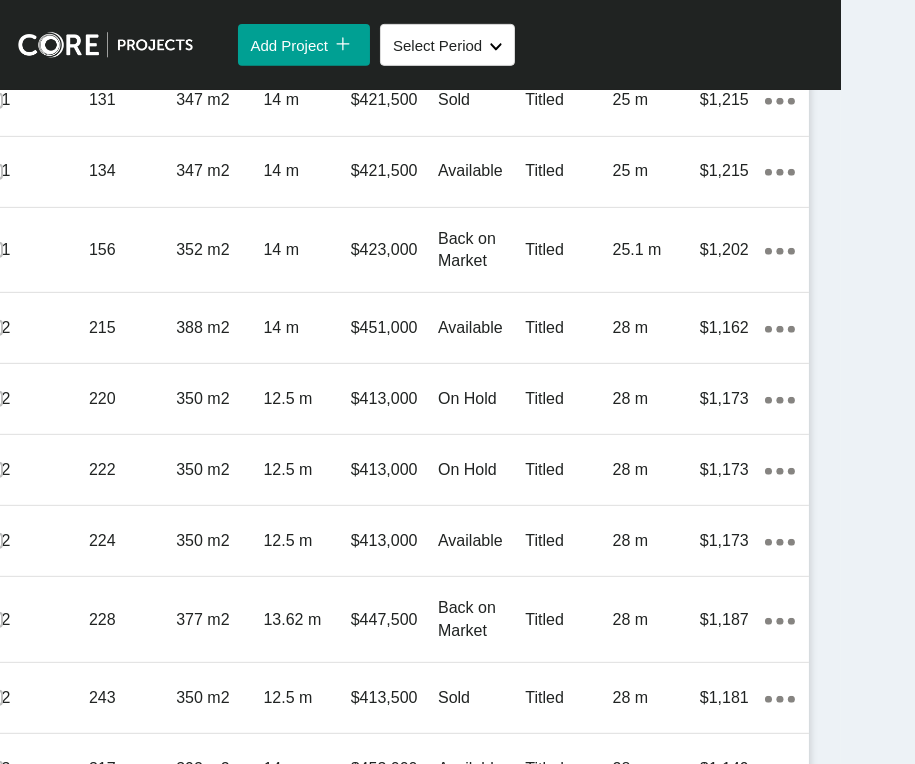 scroll, scrollTop: 1479, scrollLeft: 0, axis: vertical 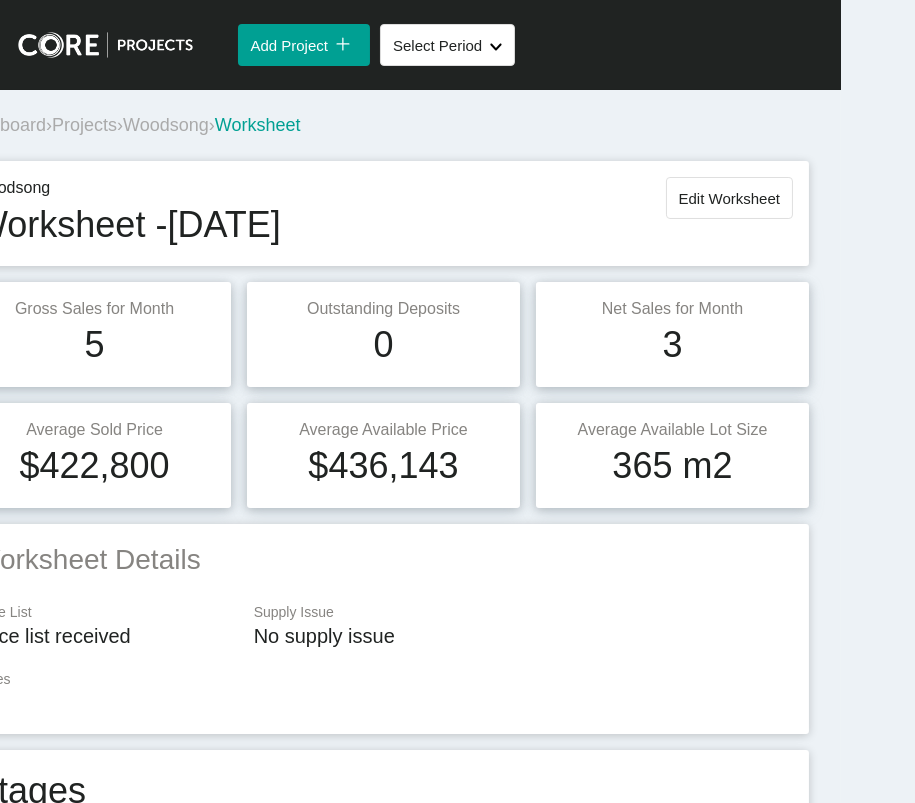 click on "Projects" at bounding box center (84, 125) 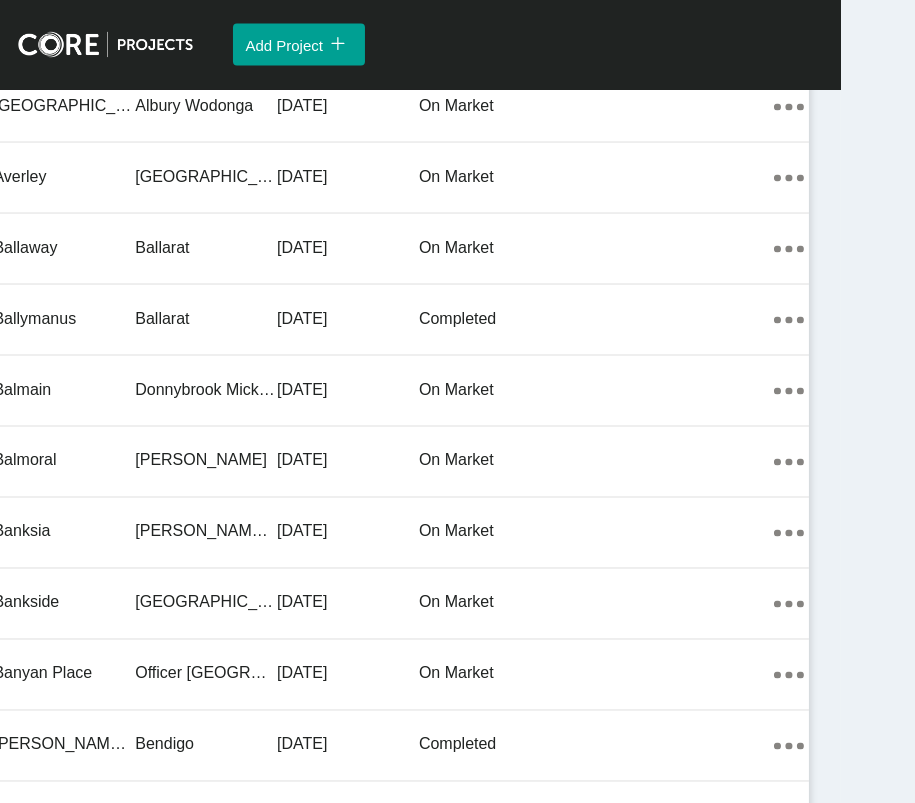 scroll, scrollTop: 36451, scrollLeft: 0, axis: vertical 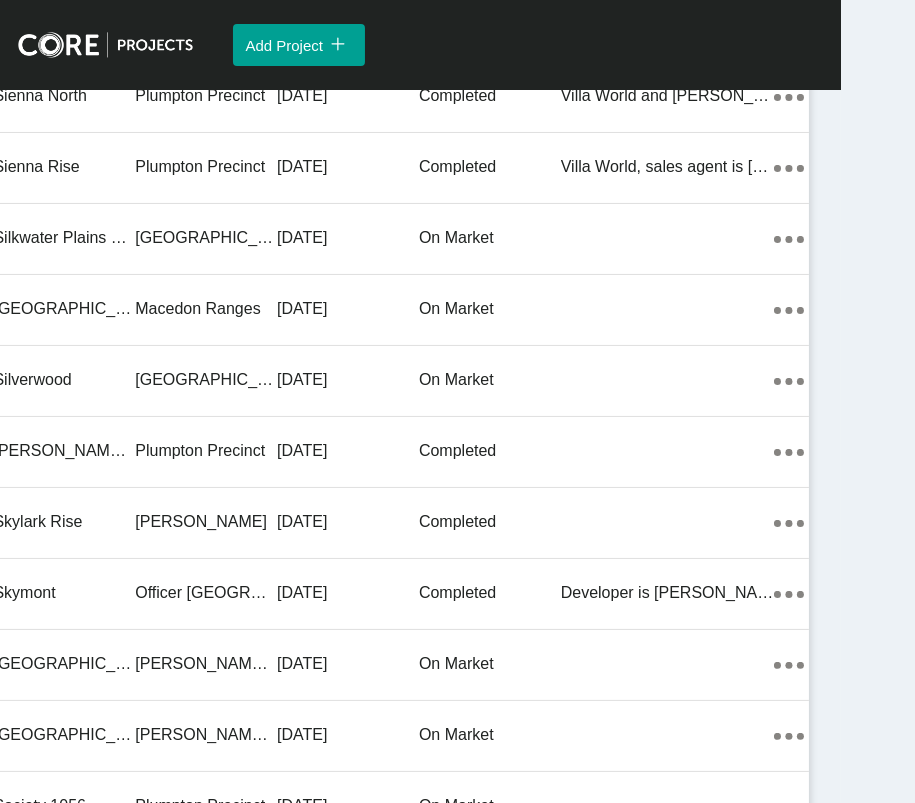 click on "[DATE]" at bounding box center [348, -8850] 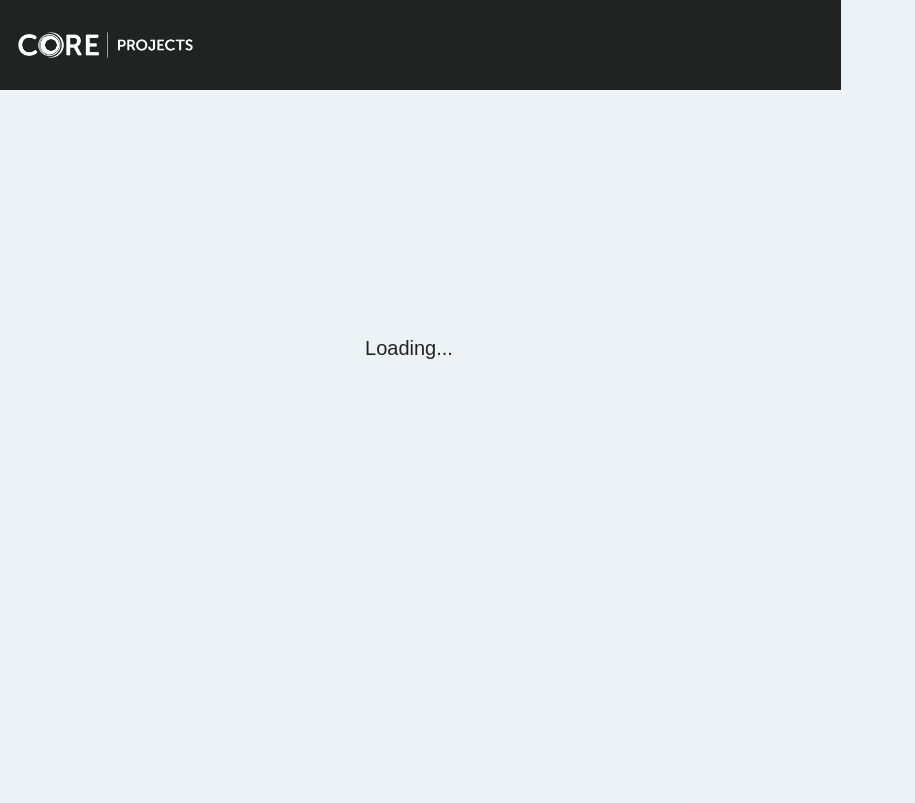 scroll, scrollTop: 0, scrollLeft: 0, axis: both 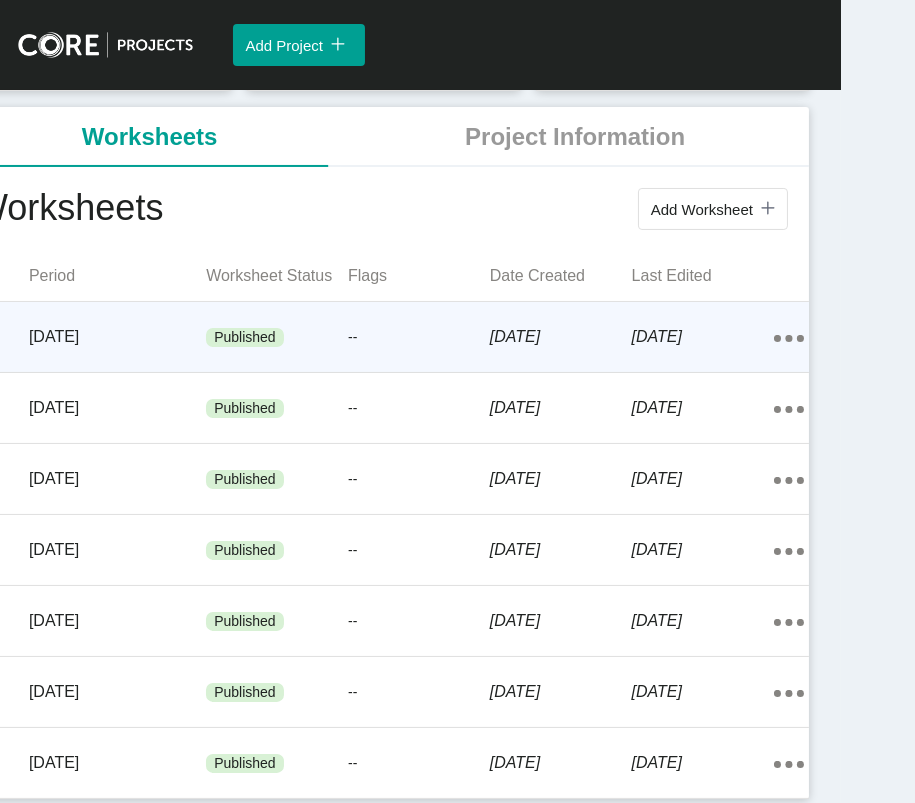 click on "Published" at bounding box center [277, 338] 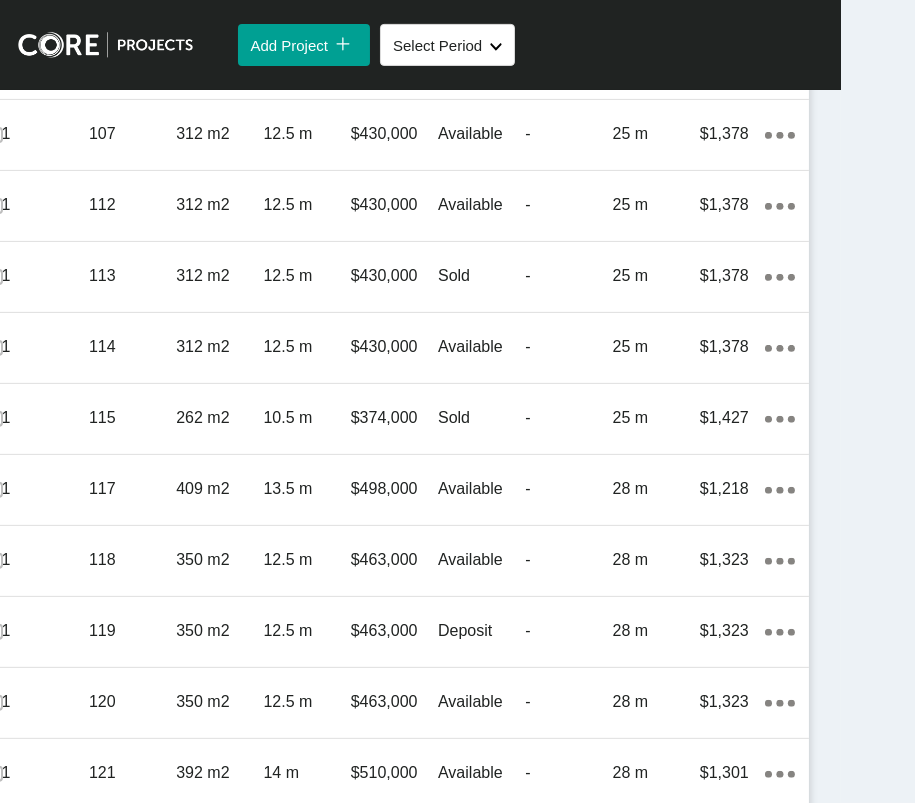 scroll, scrollTop: 1233, scrollLeft: 0, axis: vertical 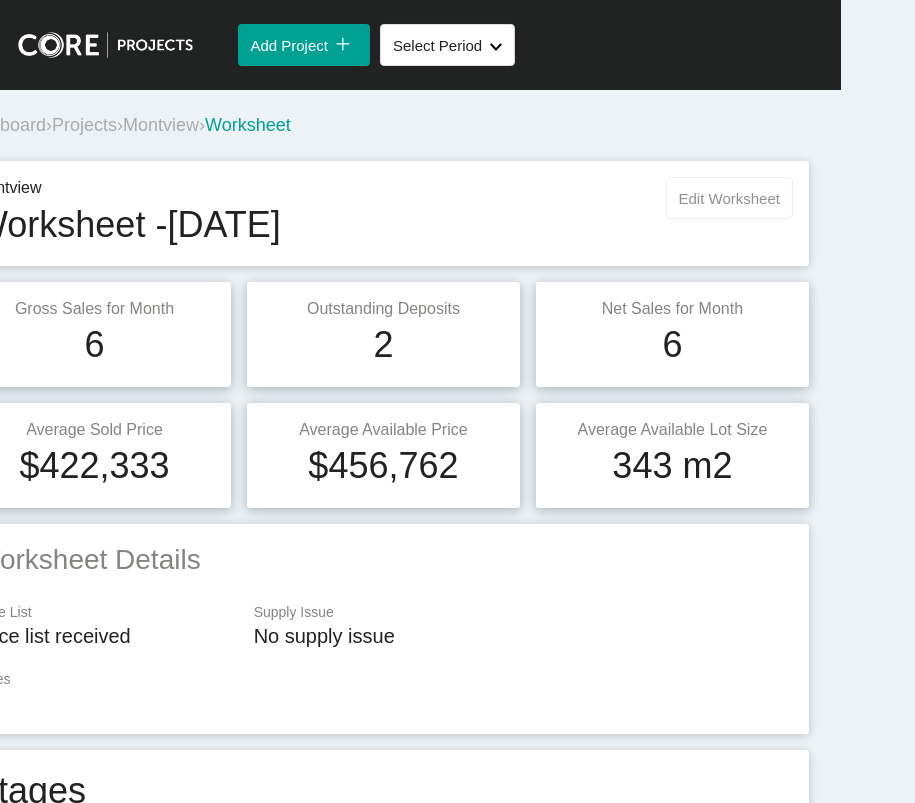 click on "Edit Worksheet" at bounding box center (729, 198) 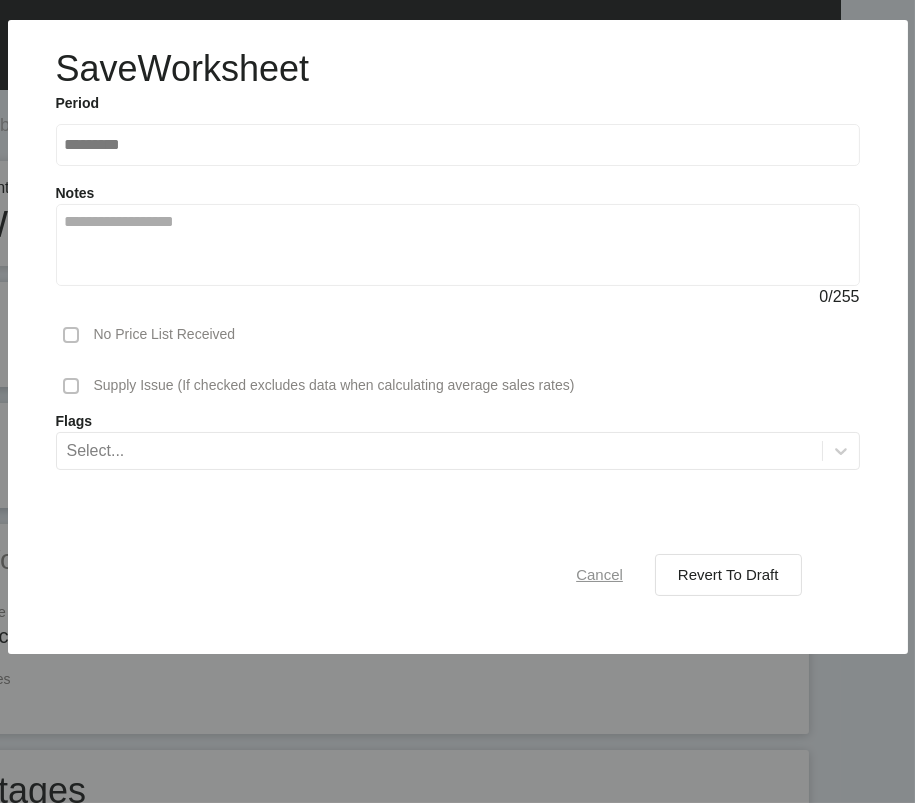 click on "Cancel" at bounding box center (599, 574) 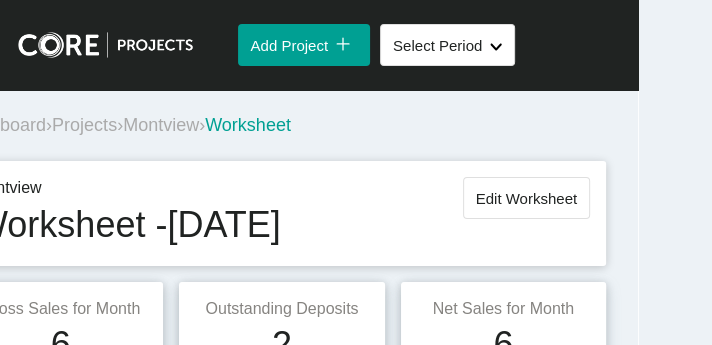 click on "Projects" at bounding box center [84, 125] 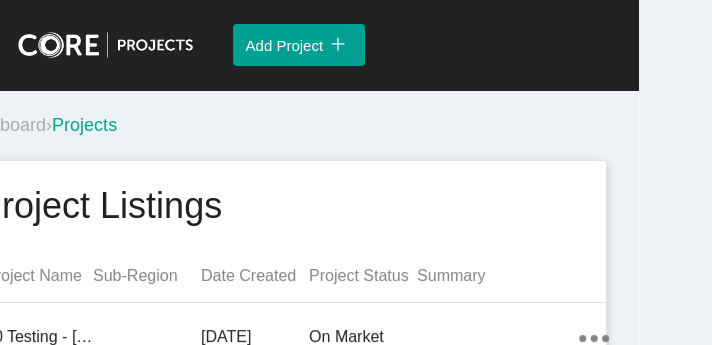 click at bounding box center (105, 45) 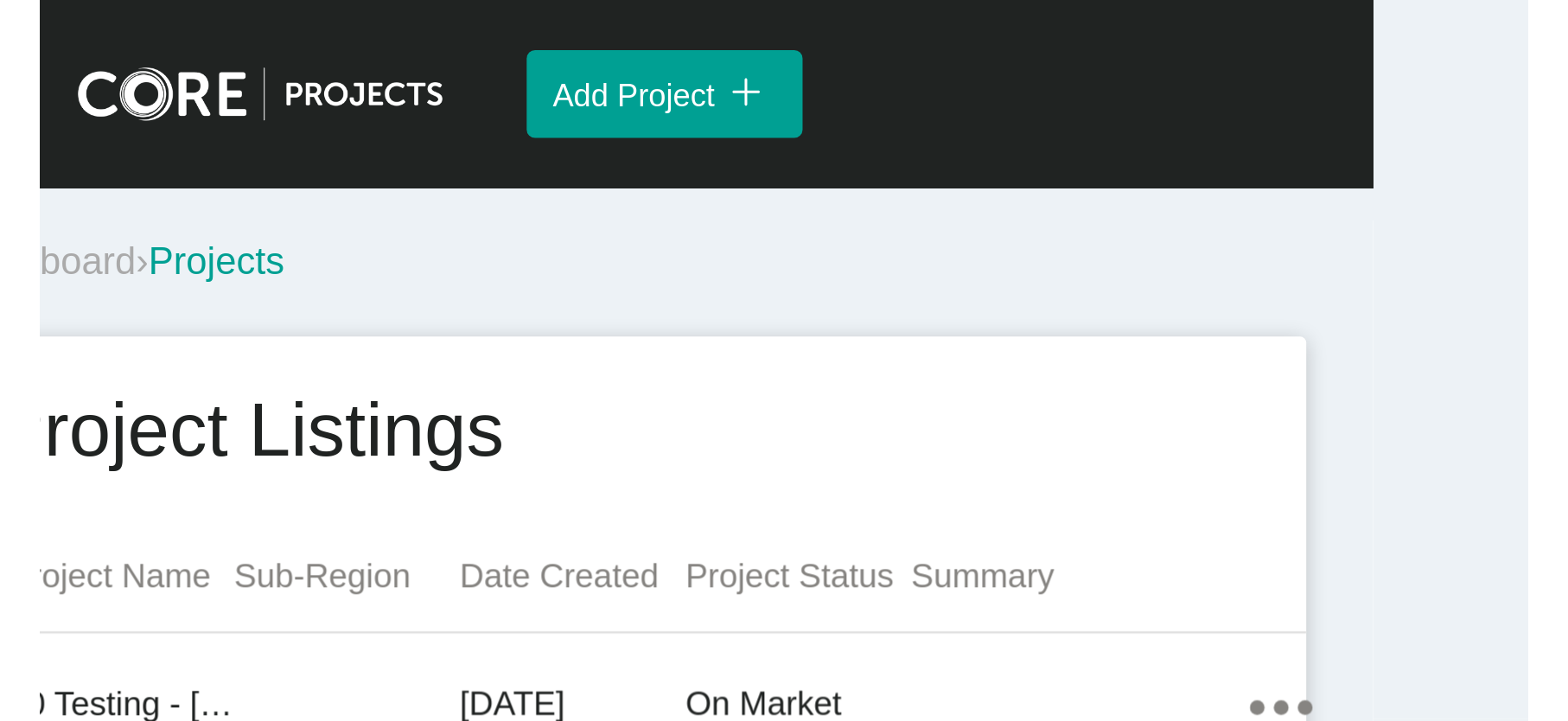 scroll, scrollTop: 0, scrollLeft: 0, axis: both 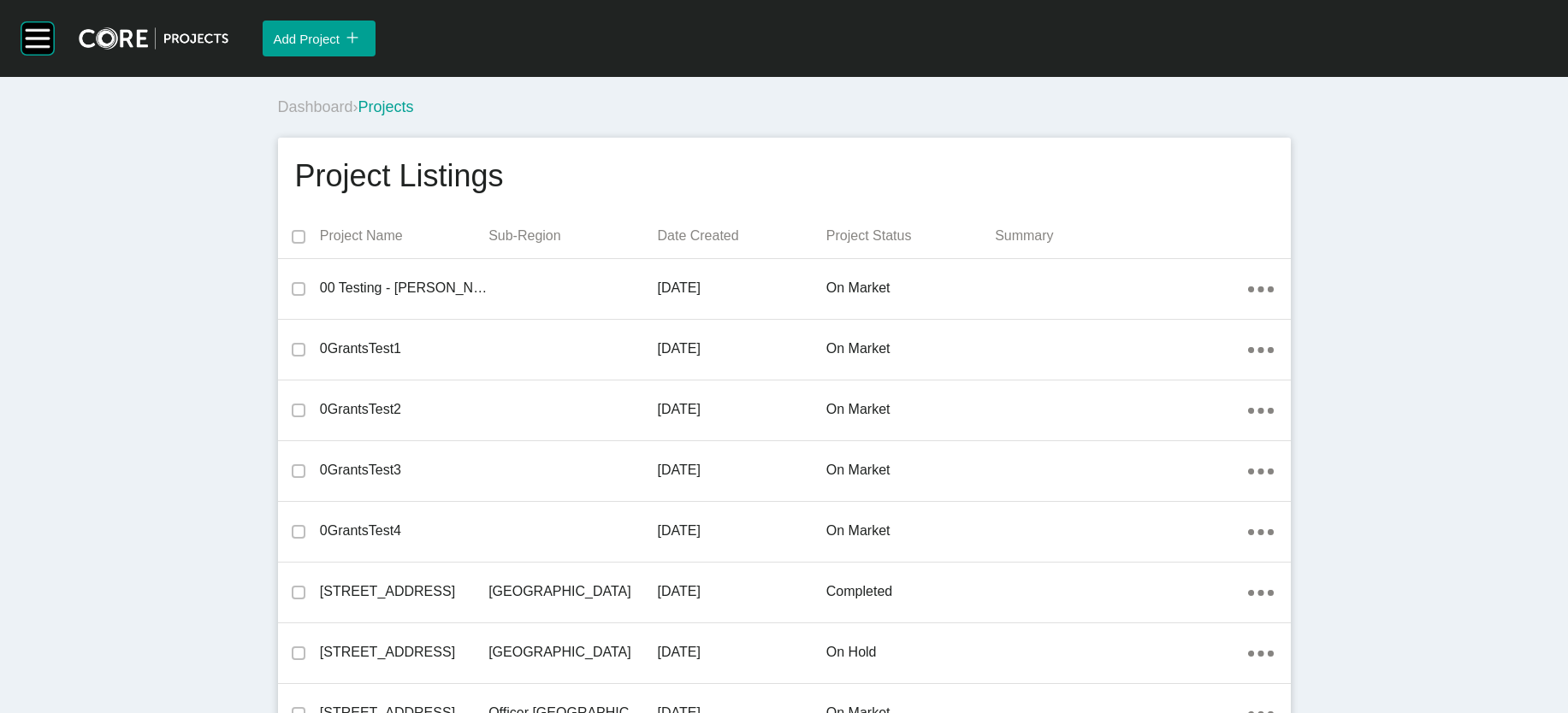 click on "Dashboard" at bounding box center (316, 107) 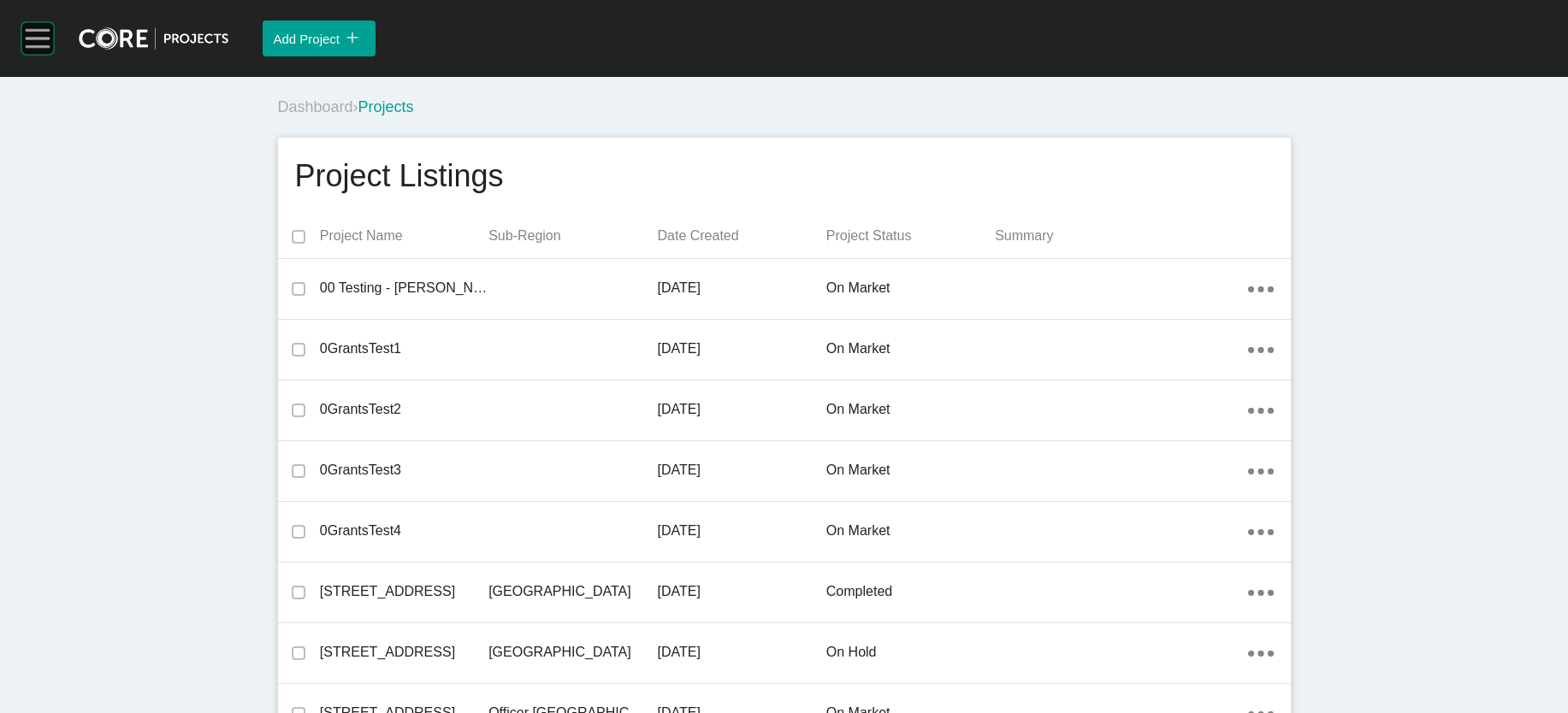 click 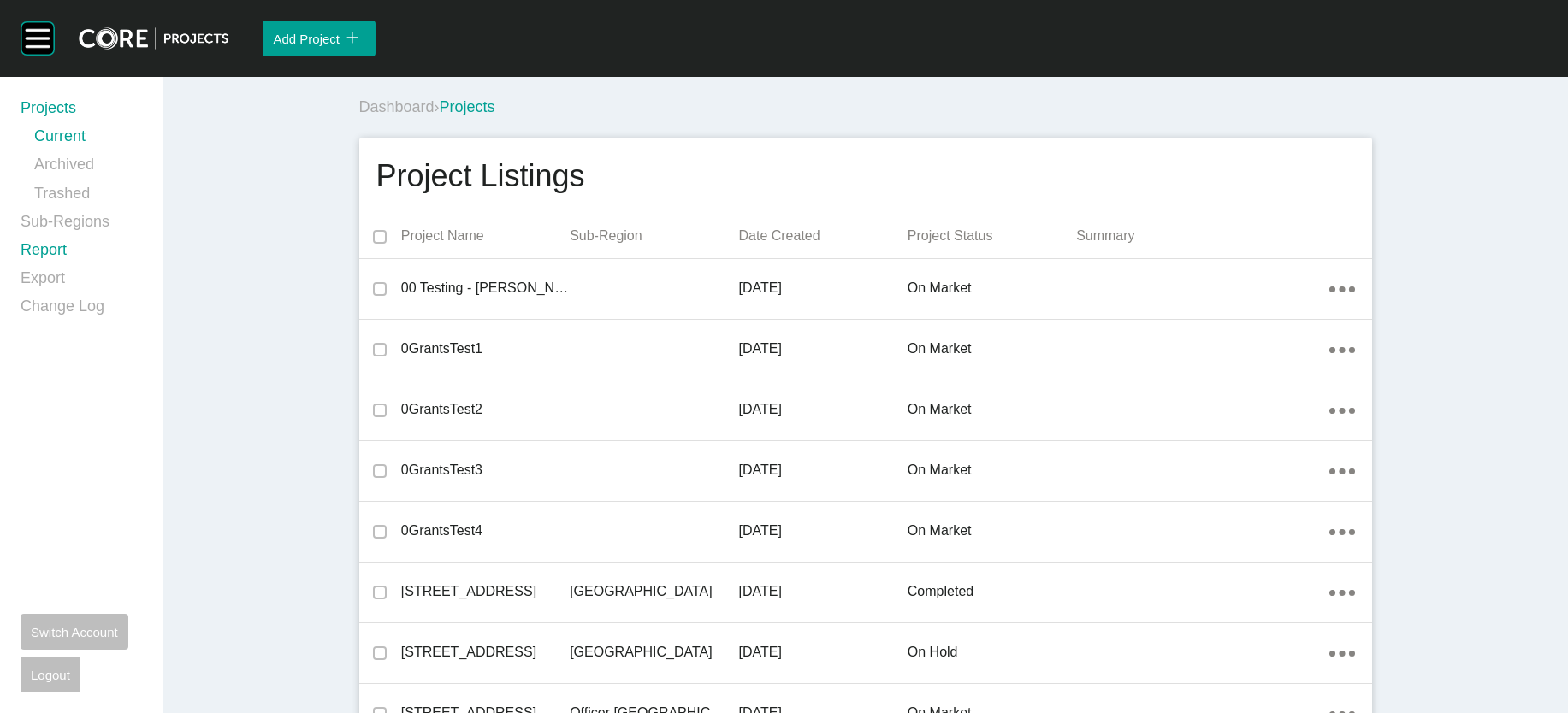 click on "Report" at bounding box center [81, 253] 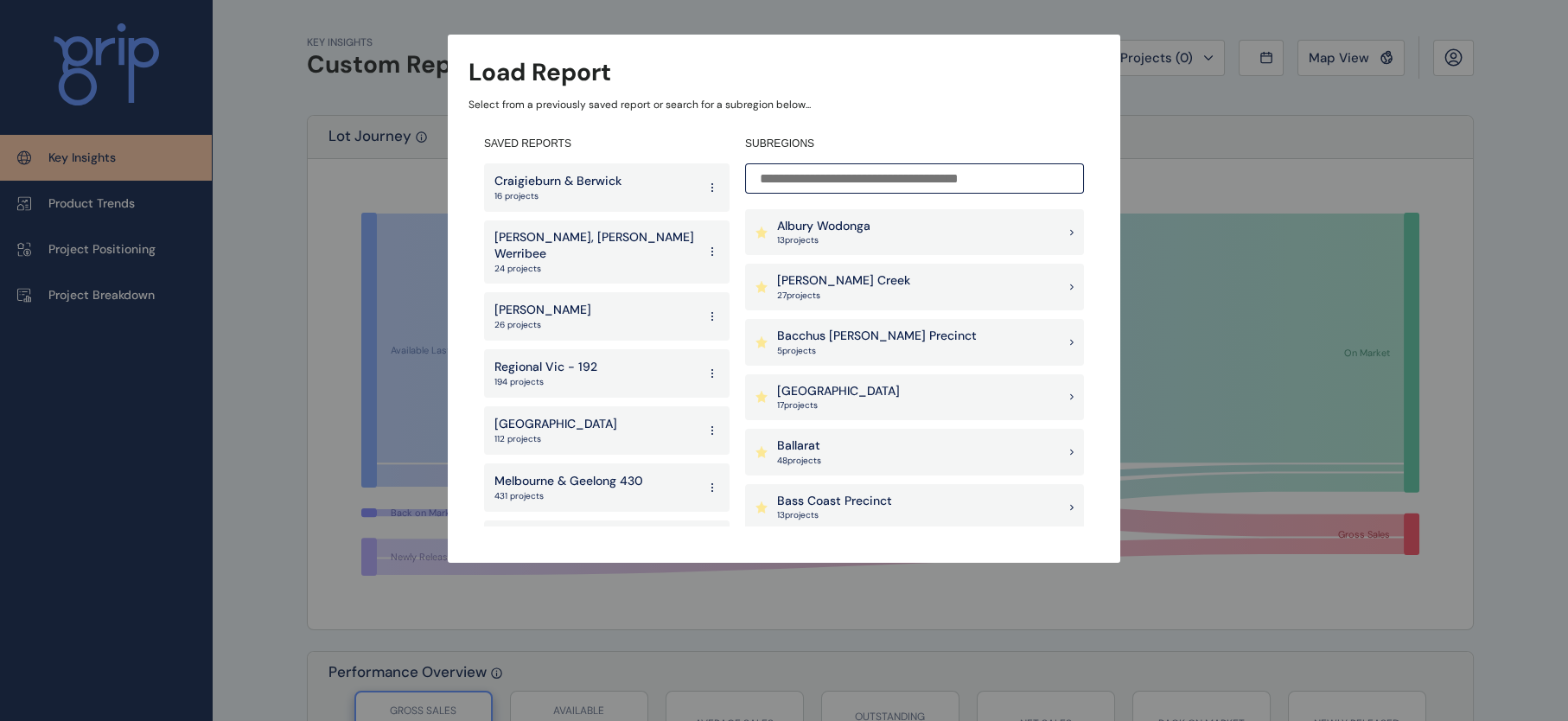 click at bounding box center (915, 178) 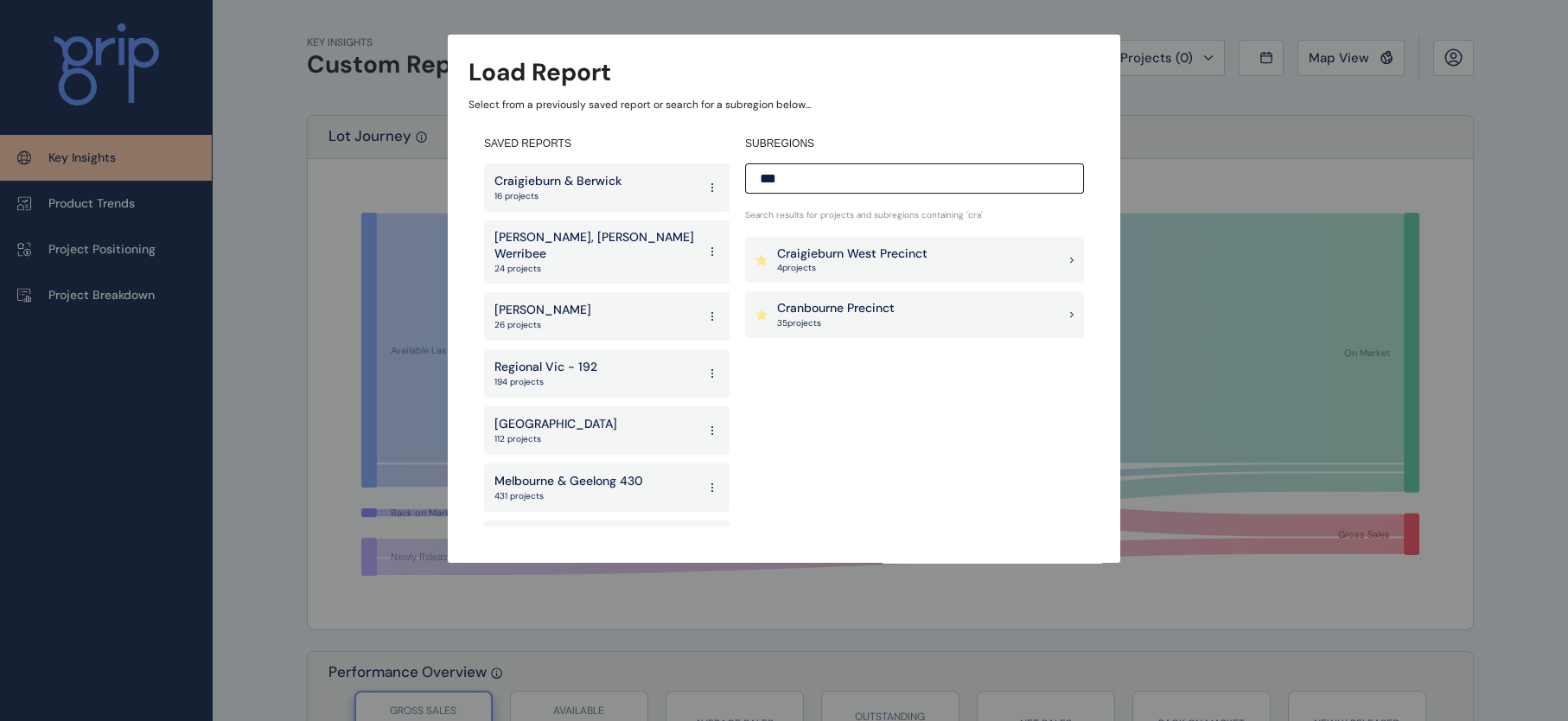 type on "***" 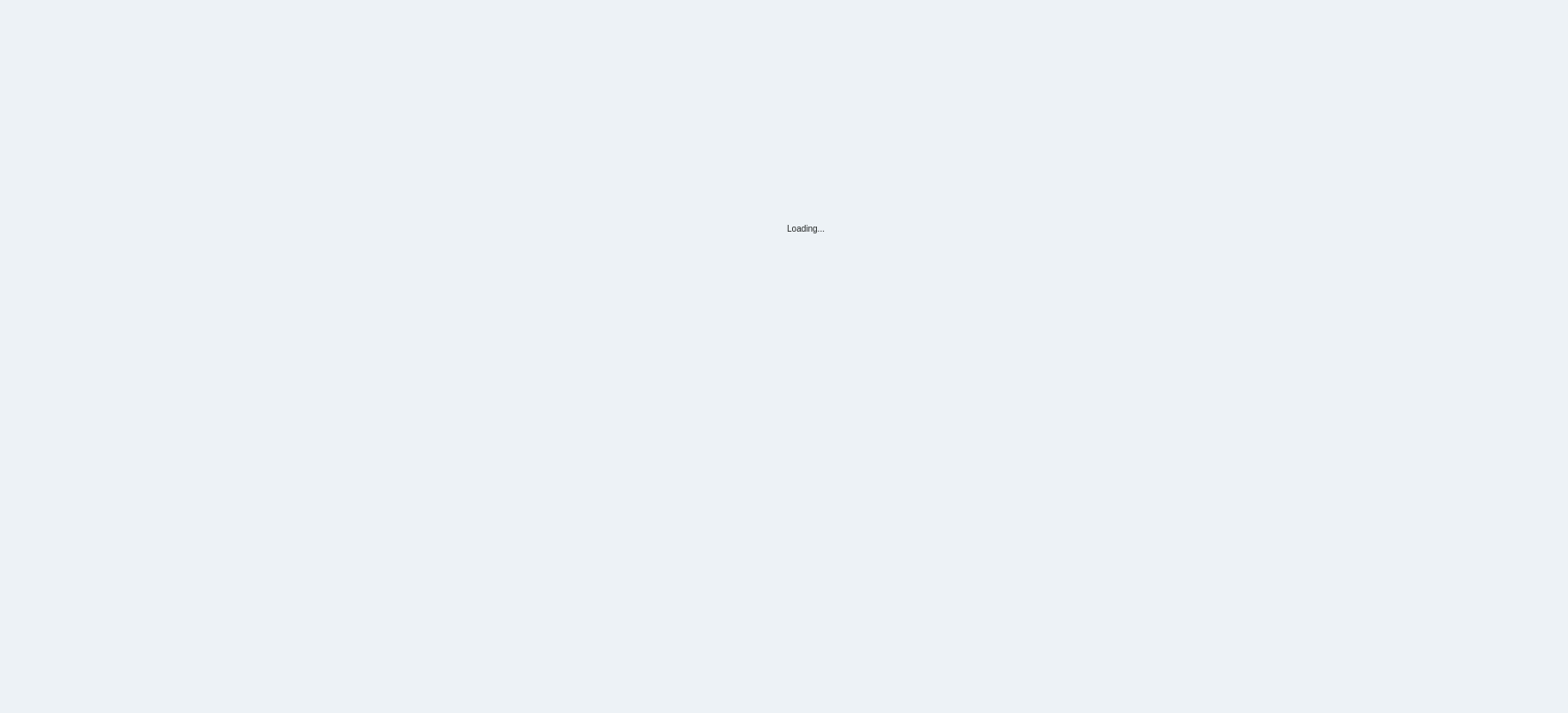 scroll, scrollTop: 0, scrollLeft: 0, axis: both 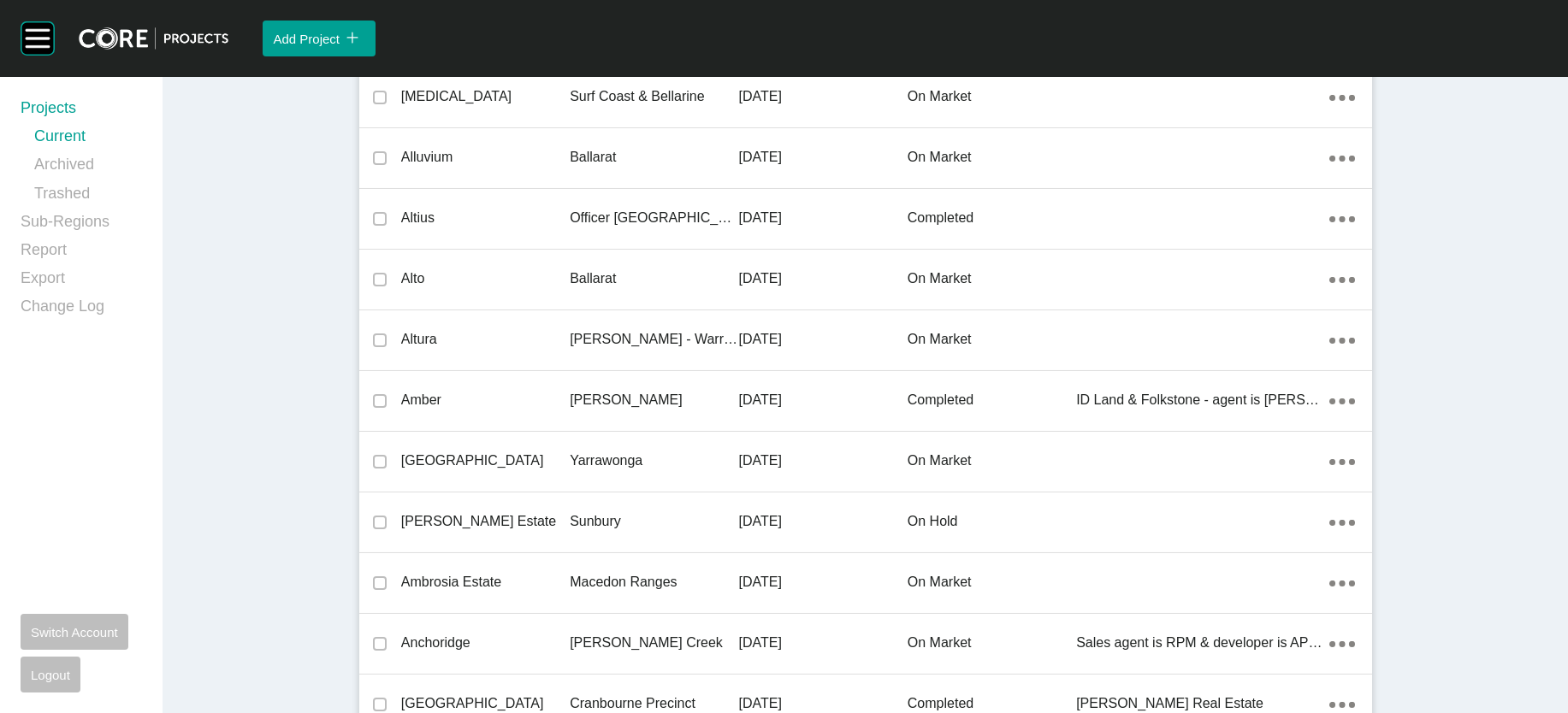click on "29 July 2019" at bounding box center [822, -207] 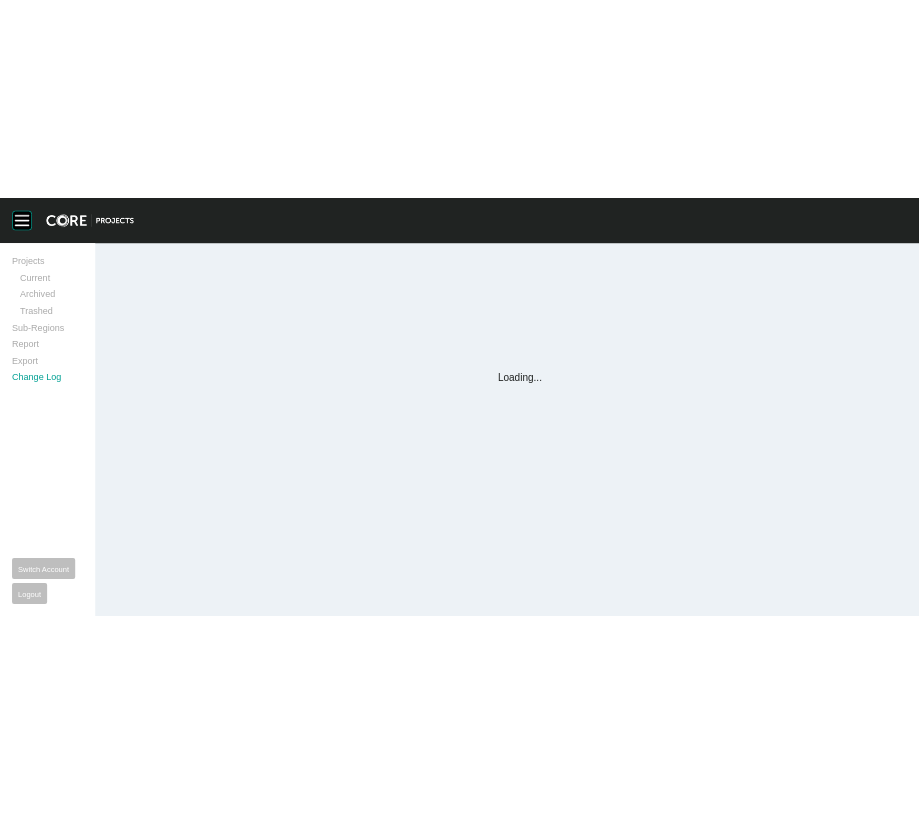 scroll, scrollTop: 0, scrollLeft: 0, axis: both 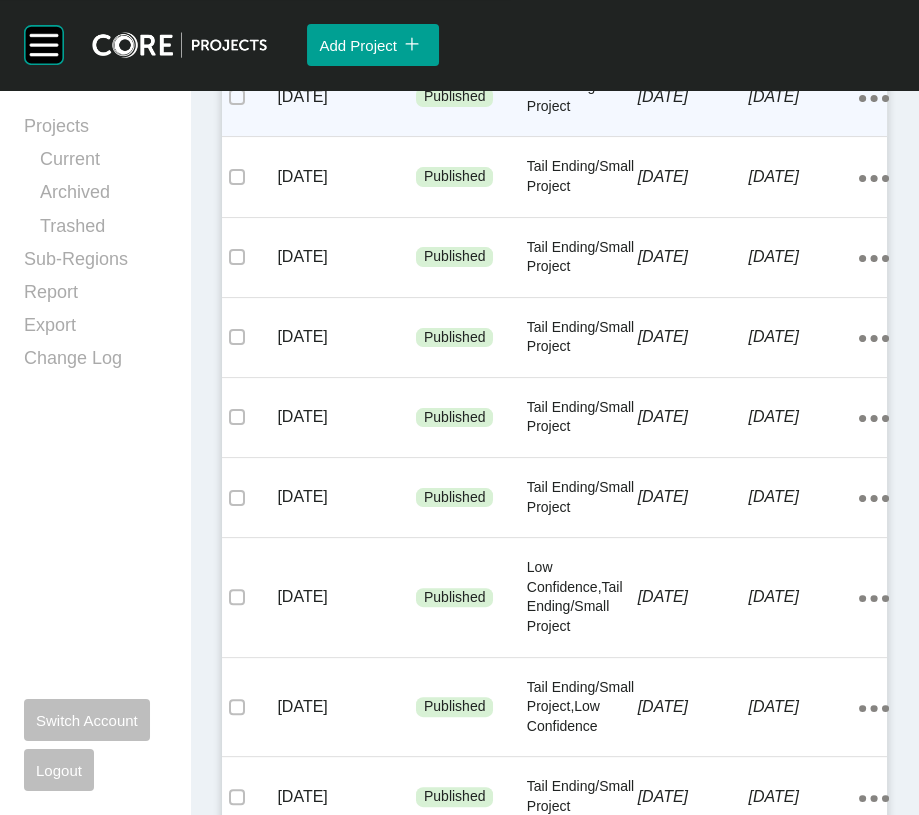 click on "2 July 2025" at bounding box center [693, 97] 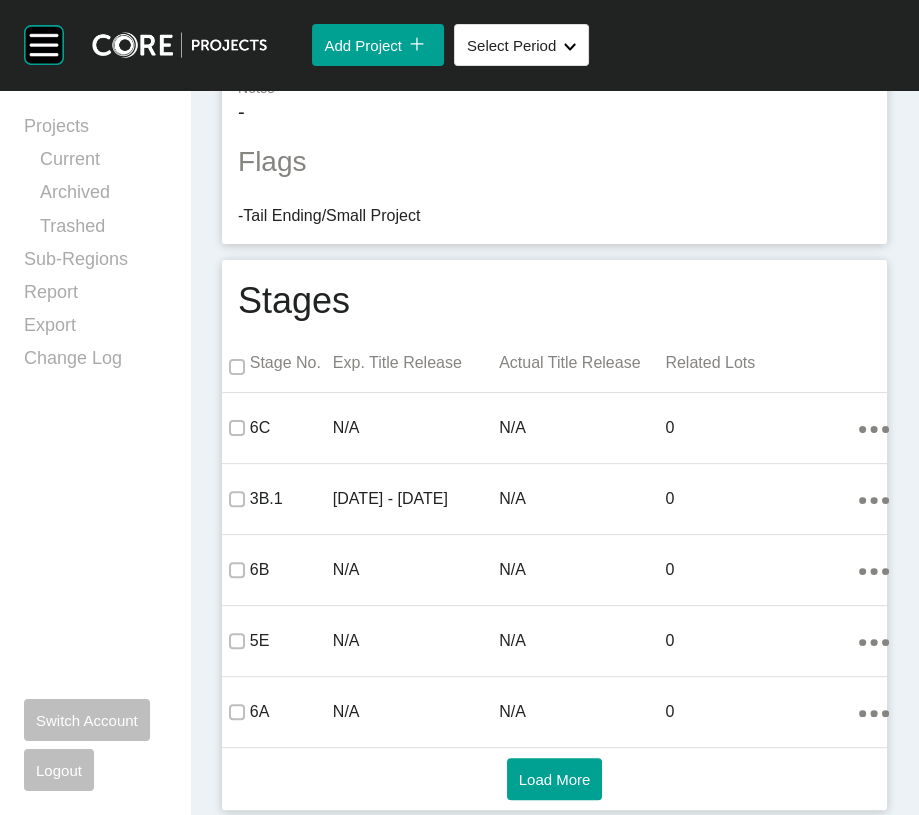 scroll, scrollTop: 1327, scrollLeft: 0, axis: vertical 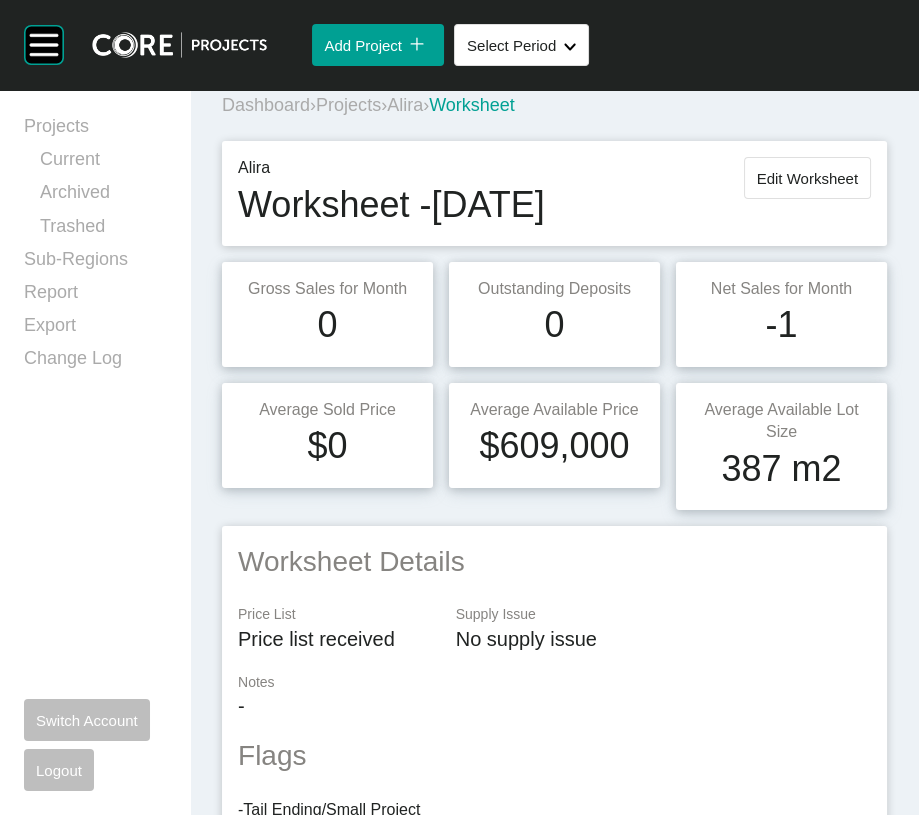 click on "Projects" at bounding box center (348, 105) 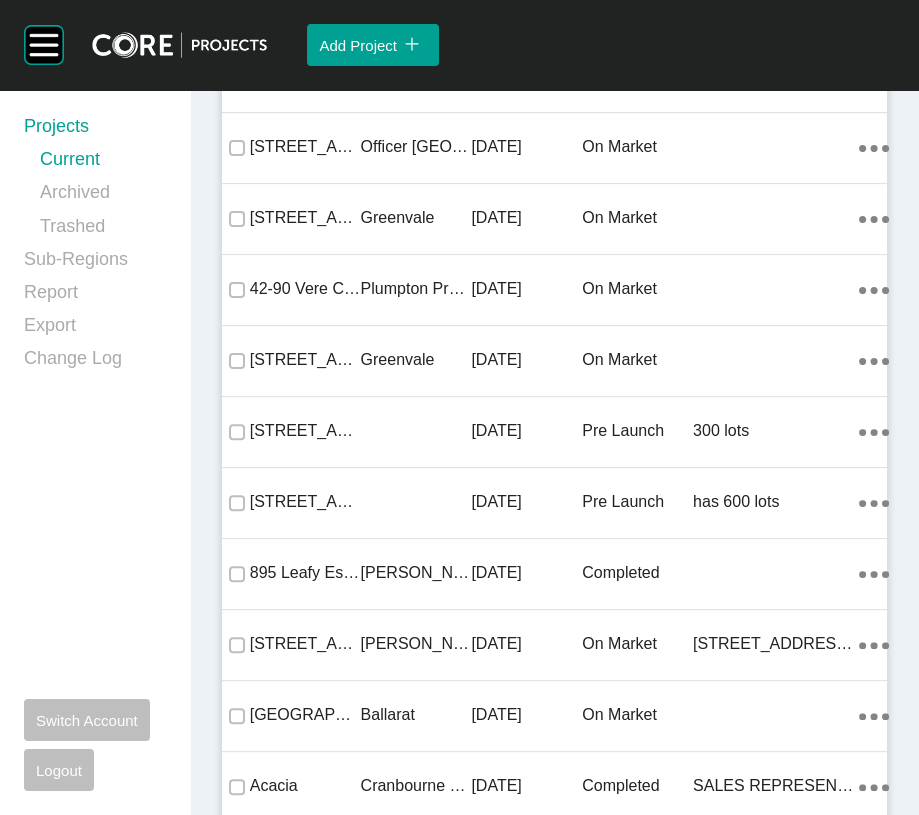 scroll, scrollTop: 10812, scrollLeft: 0, axis: vertical 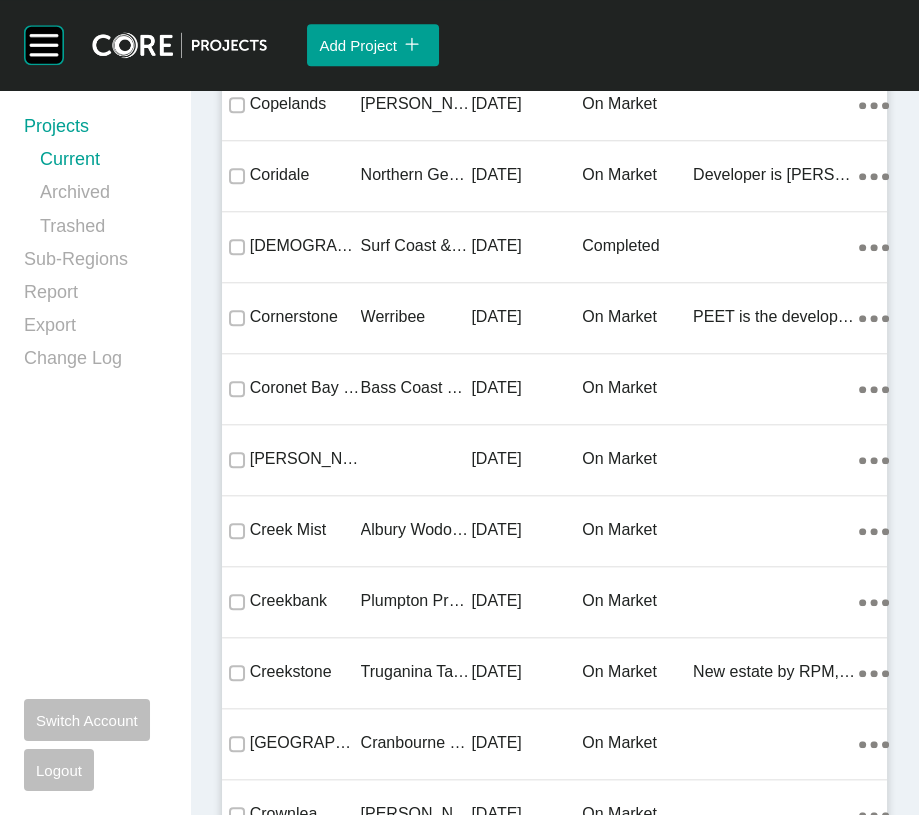 click on "[GEOGRAPHIC_DATA]" at bounding box center [416, -3659] 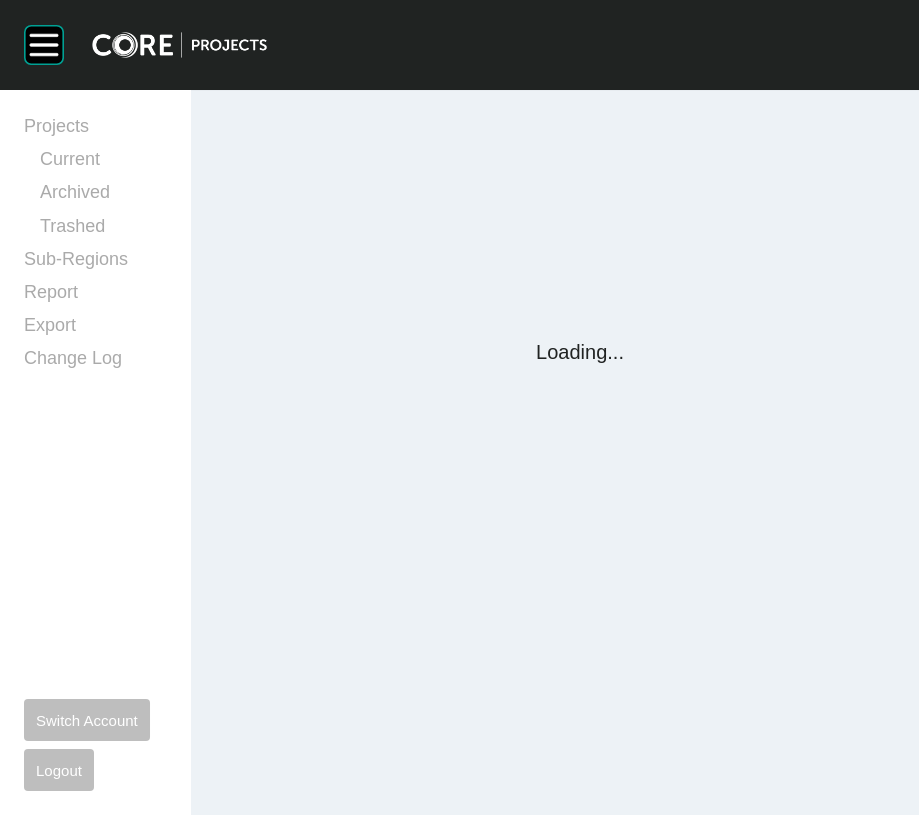 scroll, scrollTop: 0, scrollLeft: 0, axis: both 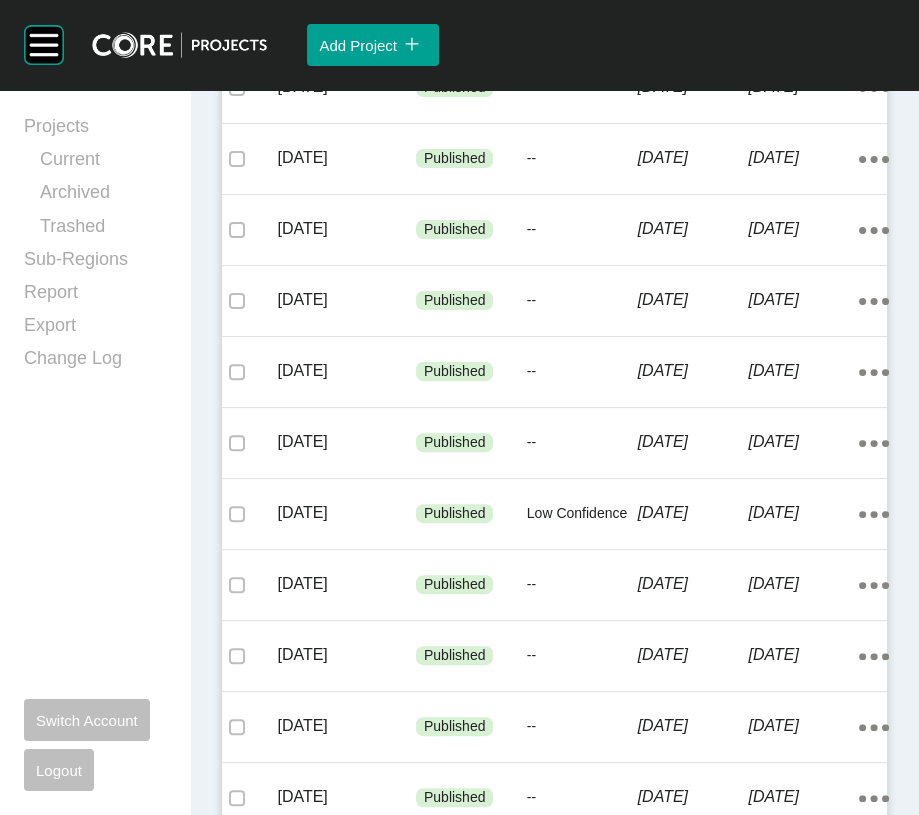 click on "--" at bounding box center [582, 17] 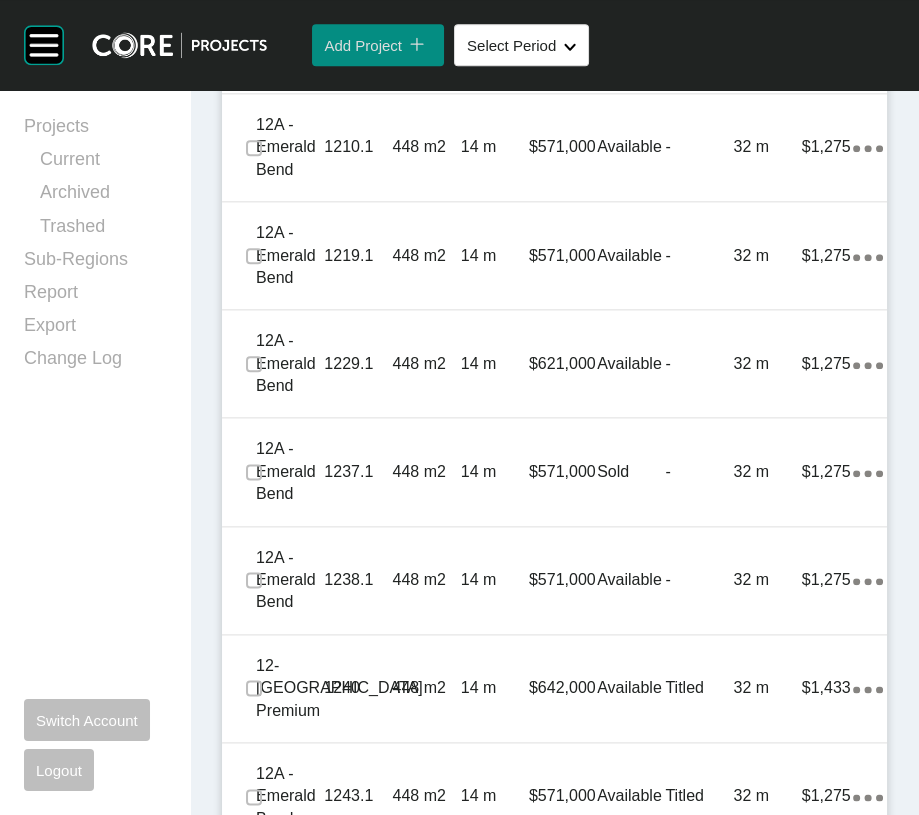 scroll, scrollTop: 3738, scrollLeft: 0, axis: vertical 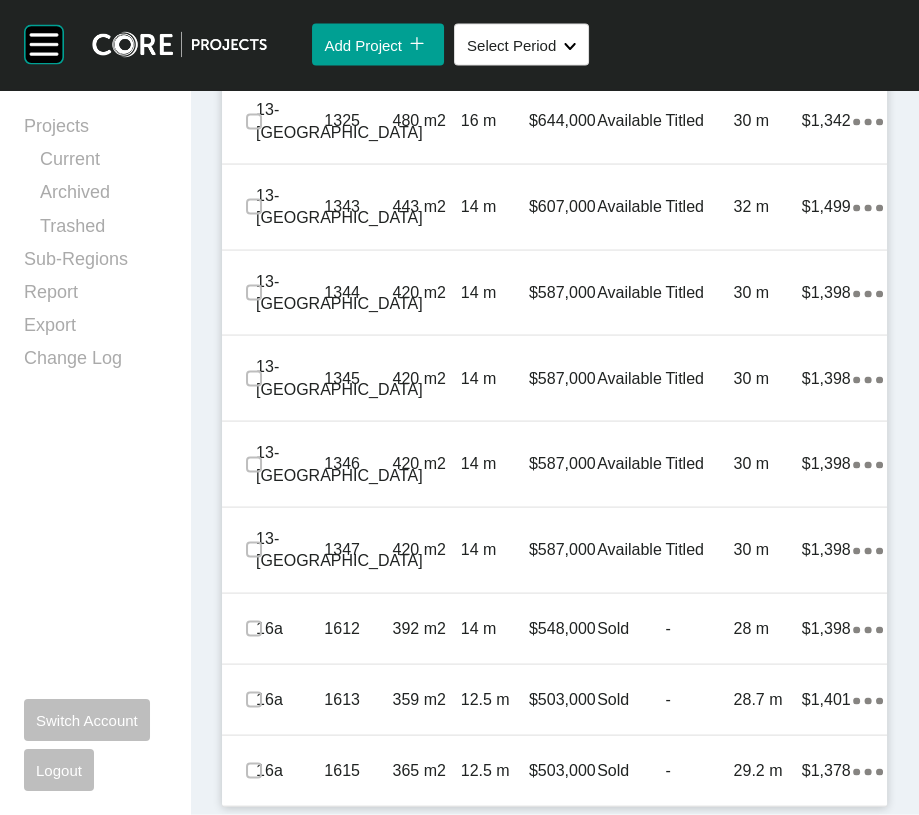 click on "12- Mondous Island Premium 1240 448 m2 14 m $642,000 Available Titled 32 m $1,433 Action Menu Dots Copy 6 Created with Sketch." at bounding box center (554, -1009) 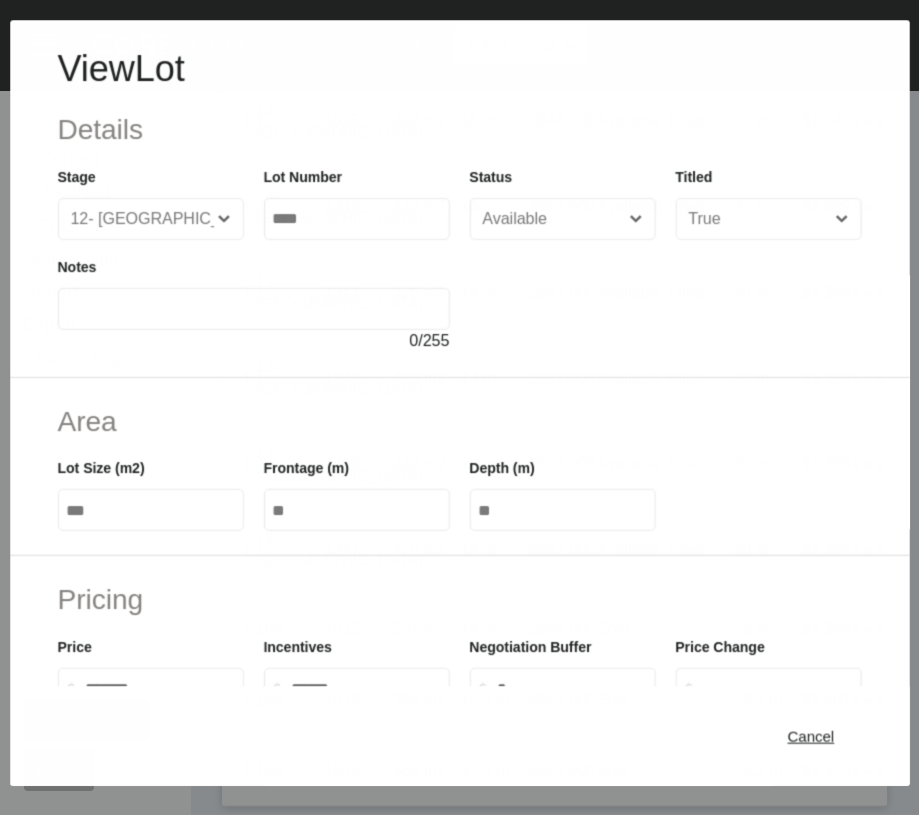 scroll, scrollTop: 4484, scrollLeft: 0, axis: vertical 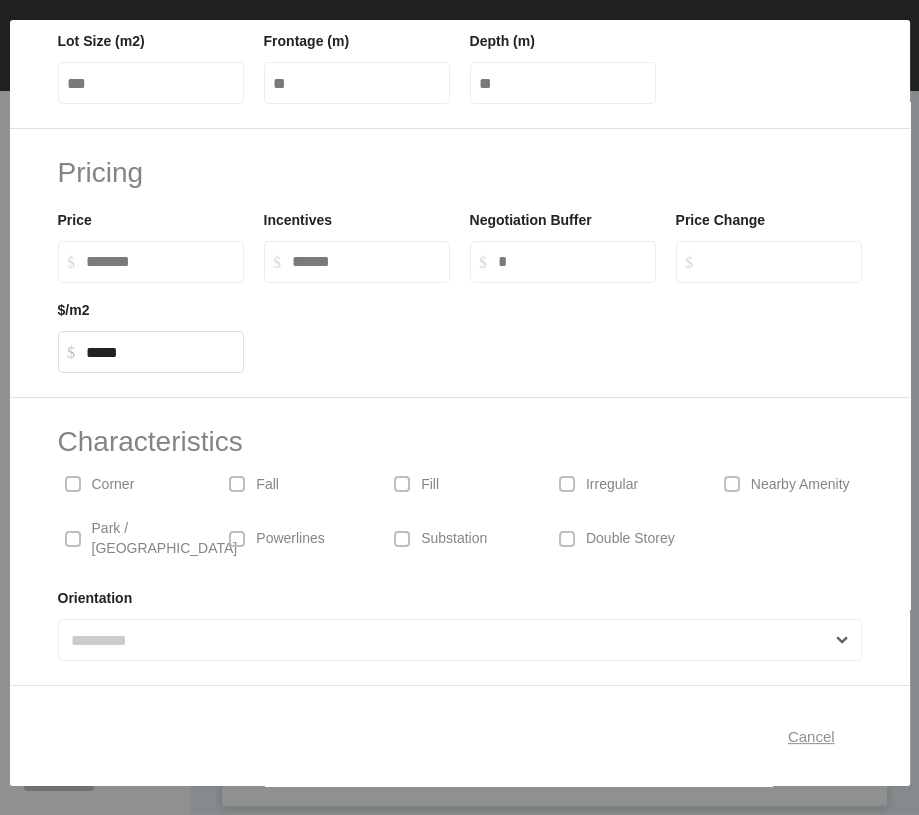 click on "Cancel" at bounding box center (811, 736) 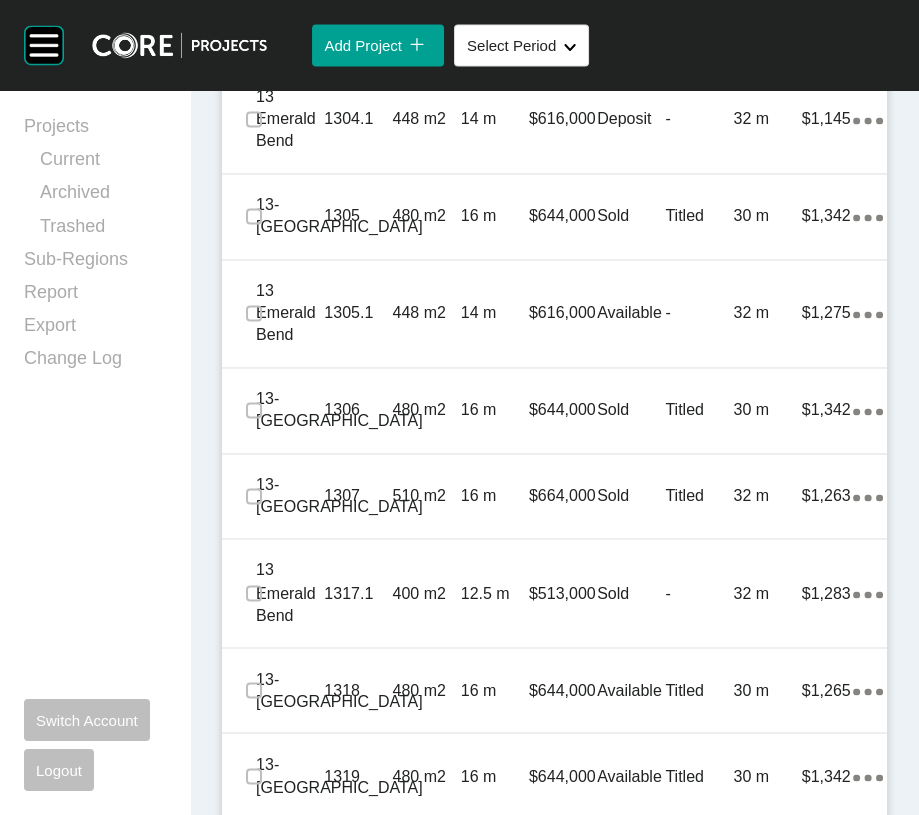 scroll, scrollTop: 3679, scrollLeft: 0, axis: vertical 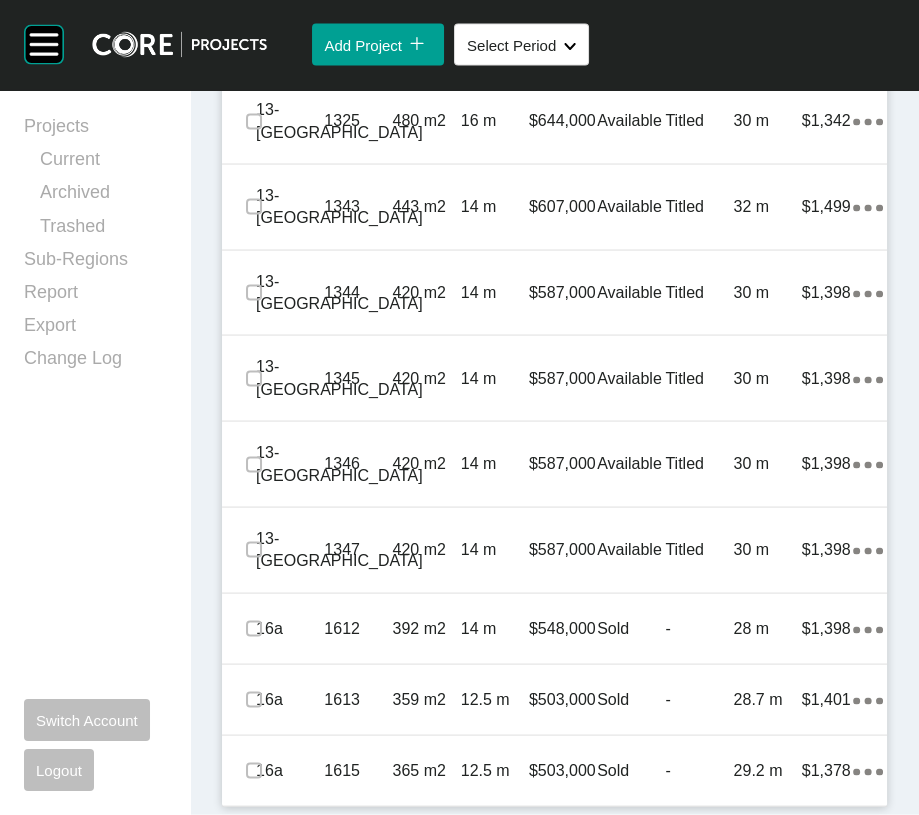 click on "$1,342" at bounding box center [827, -718] 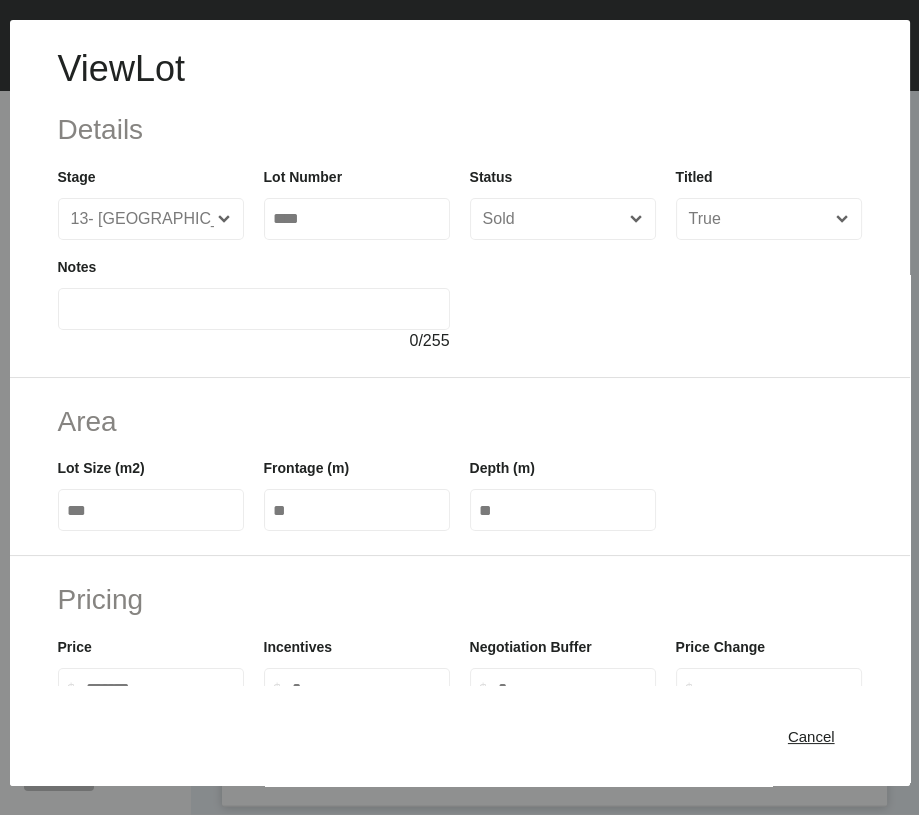 scroll, scrollTop: 686, scrollLeft: 0, axis: vertical 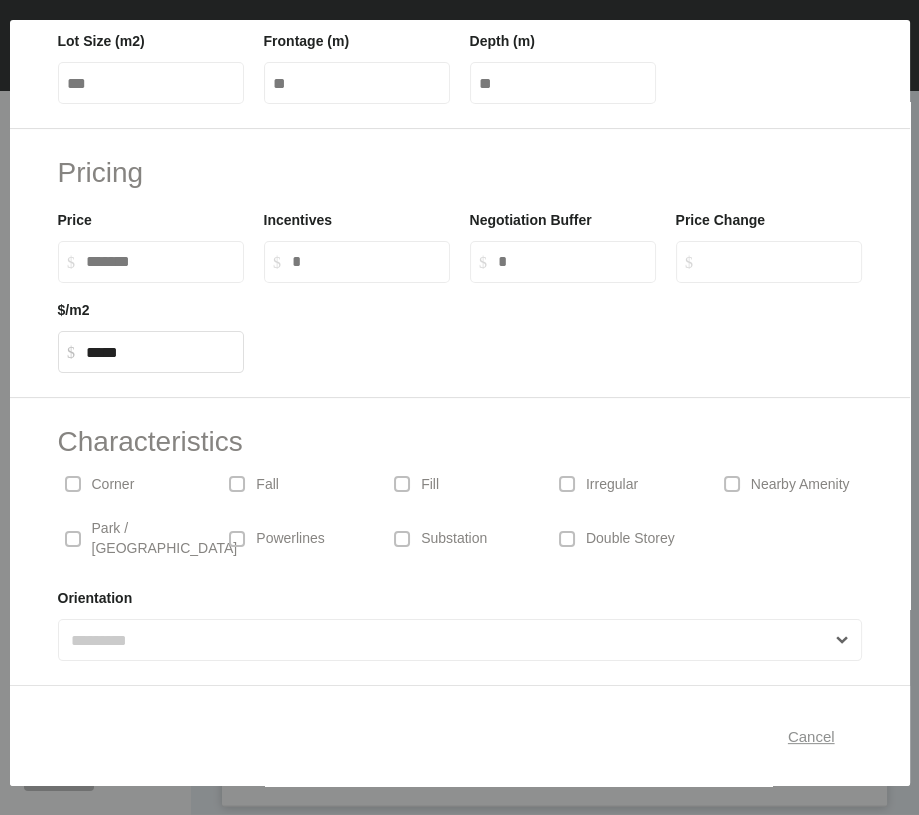 click on "Cancel" at bounding box center [811, 736] 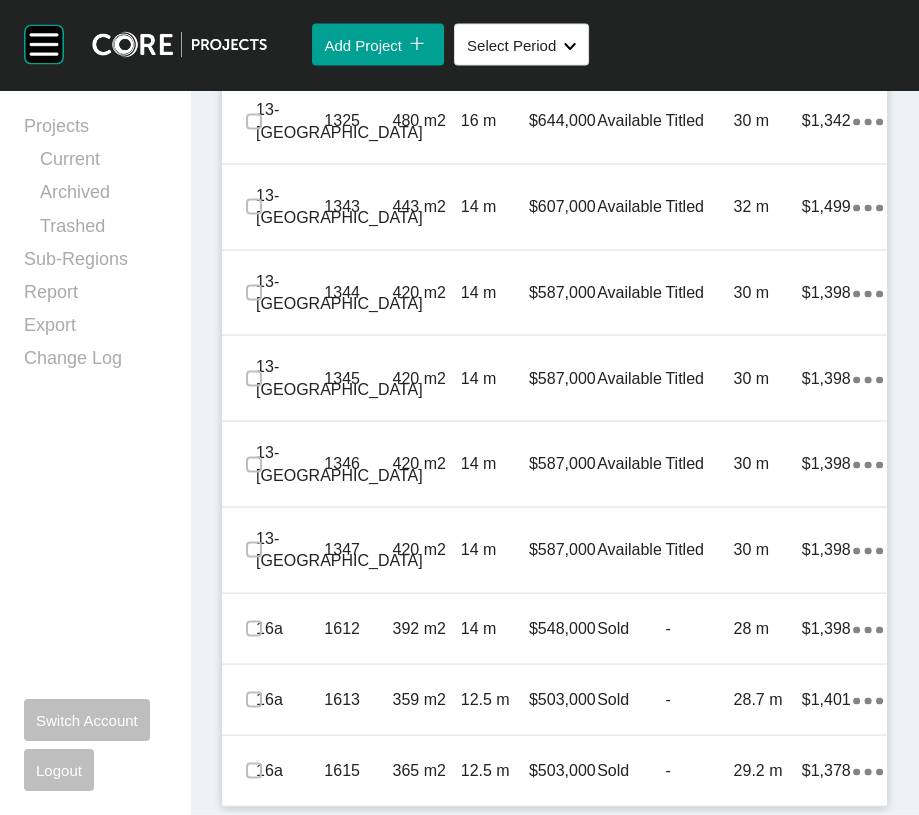 scroll, scrollTop: 5658, scrollLeft: 0, axis: vertical 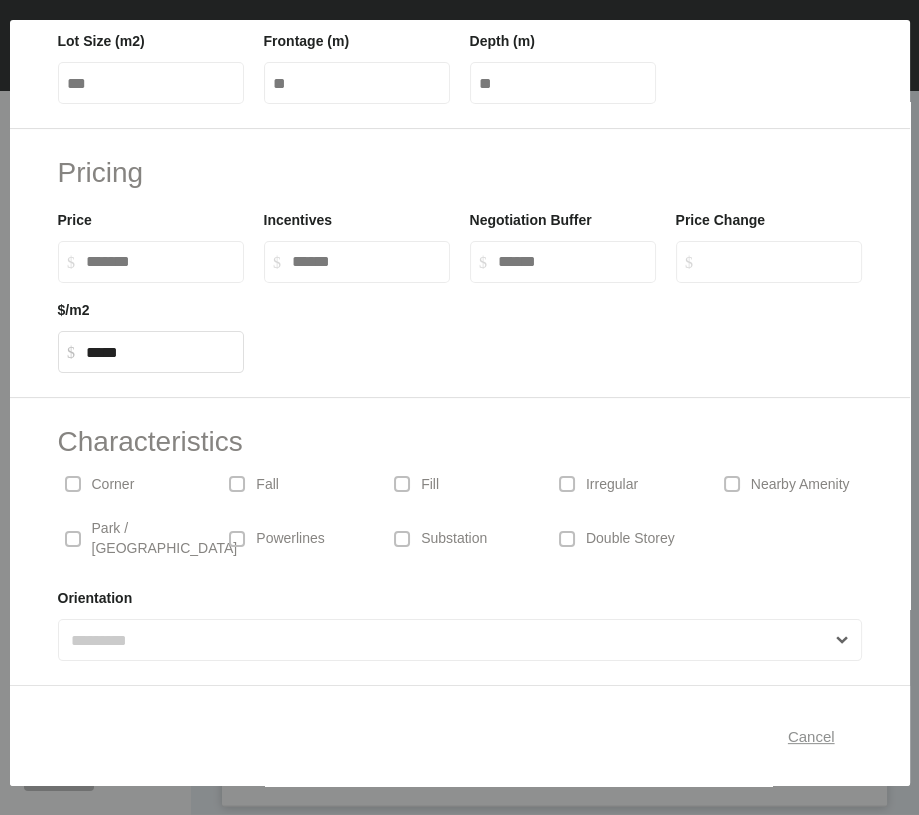 click on "Cancel" at bounding box center (811, 736) 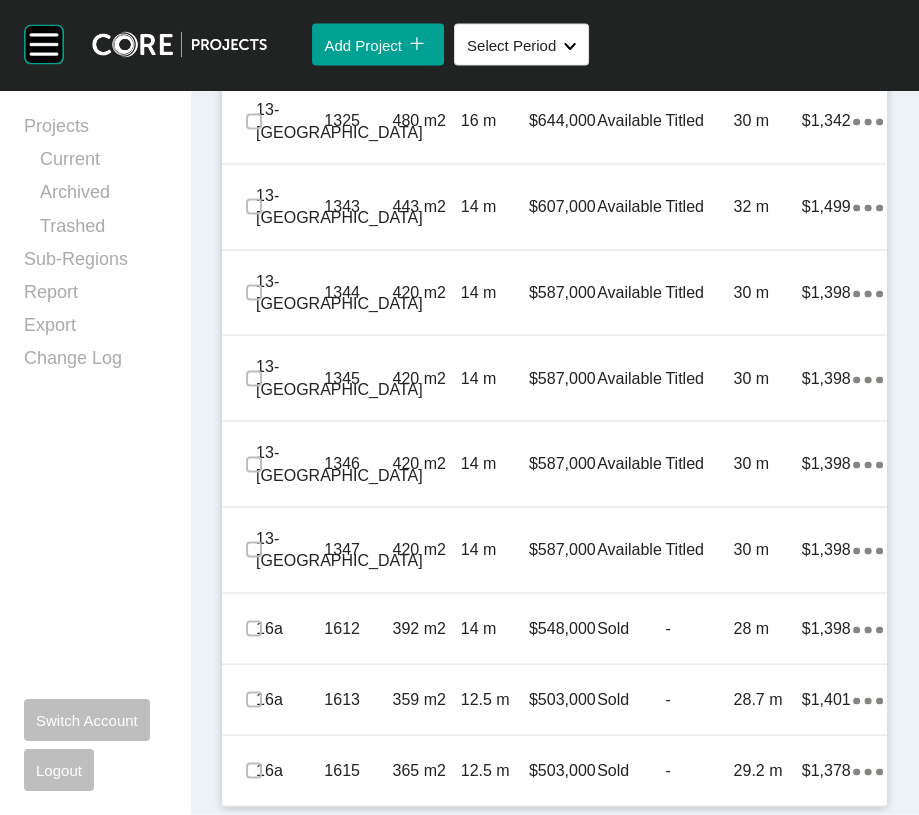 click on "30 m" at bounding box center (768, 36) 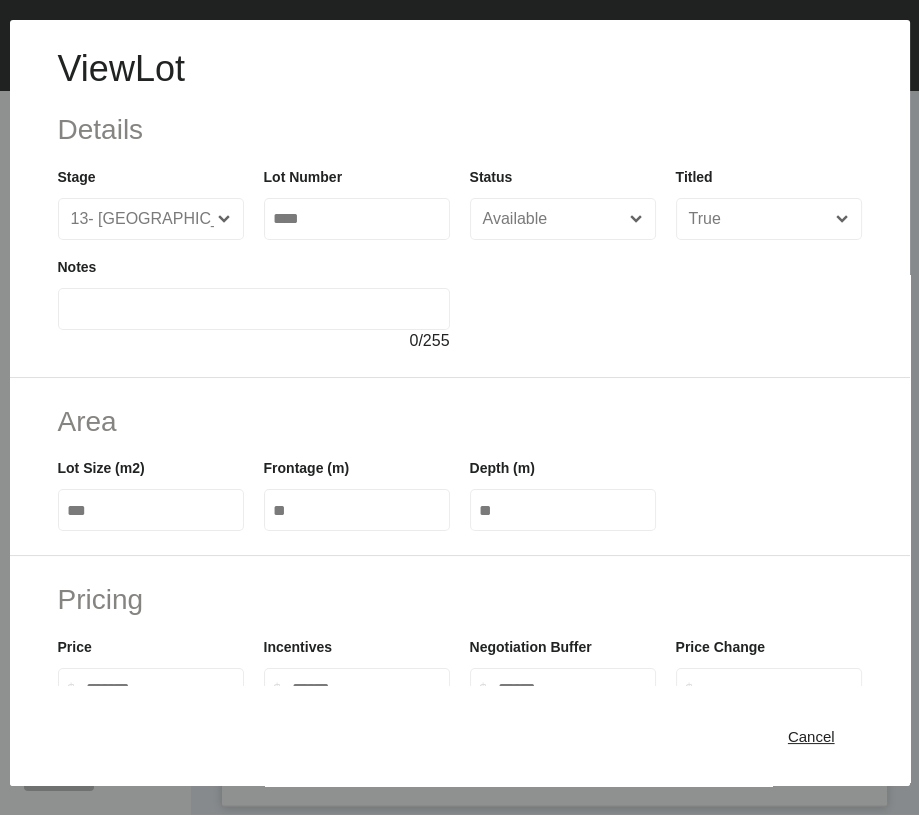scroll, scrollTop: 686, scrollLeft: 0, axis: vertical 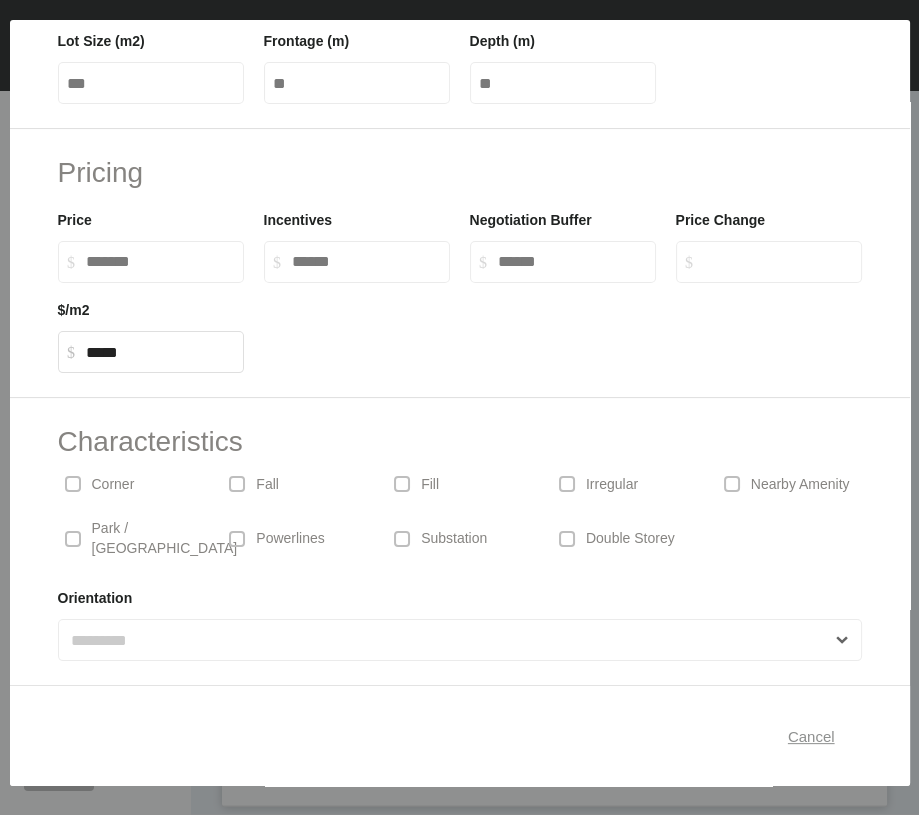 click on "Cancel" at bounding box center [811, 736] 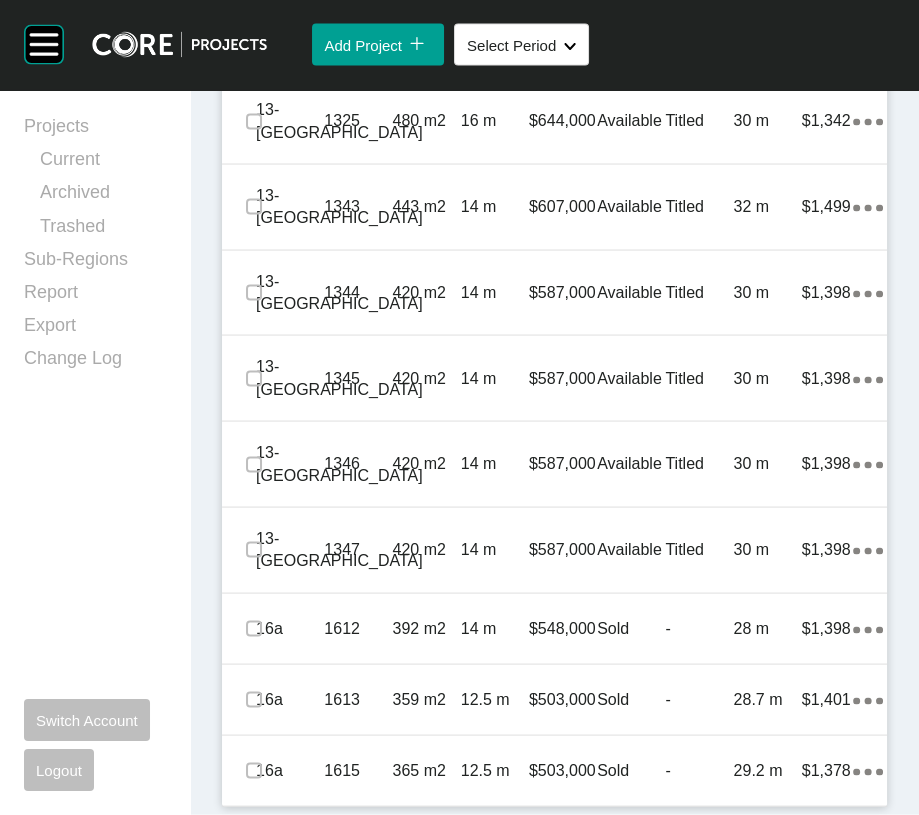 scroll, scrollTop: 6049, scrollLeft: 0, axis: vertical 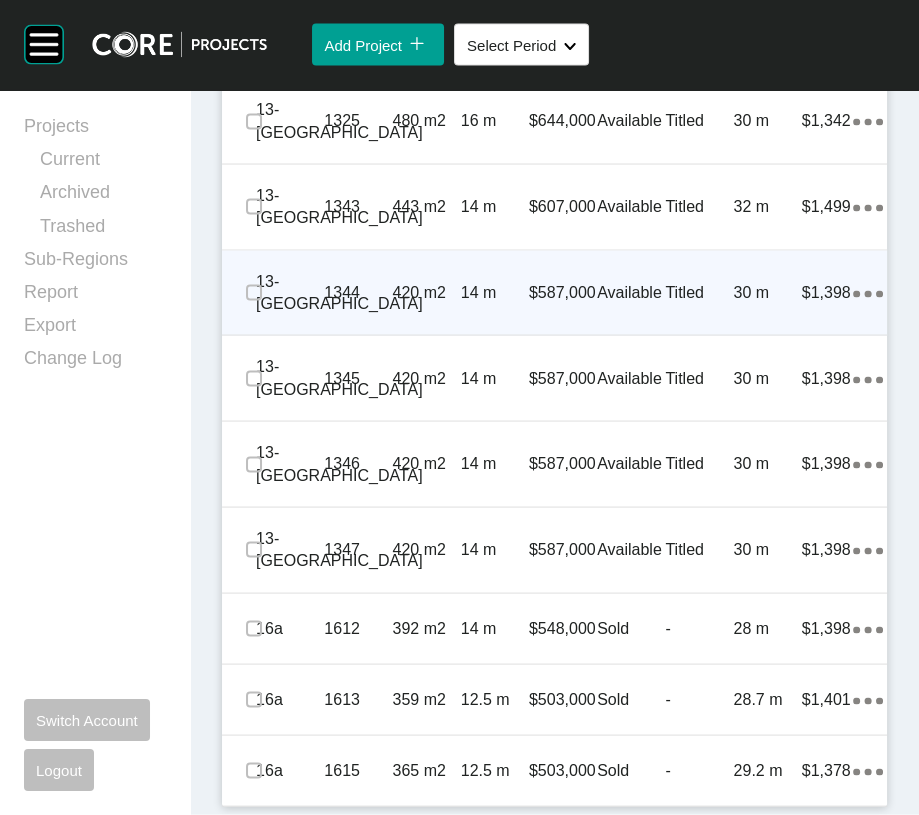 click on "30 m" at bounding box center [768, 293] 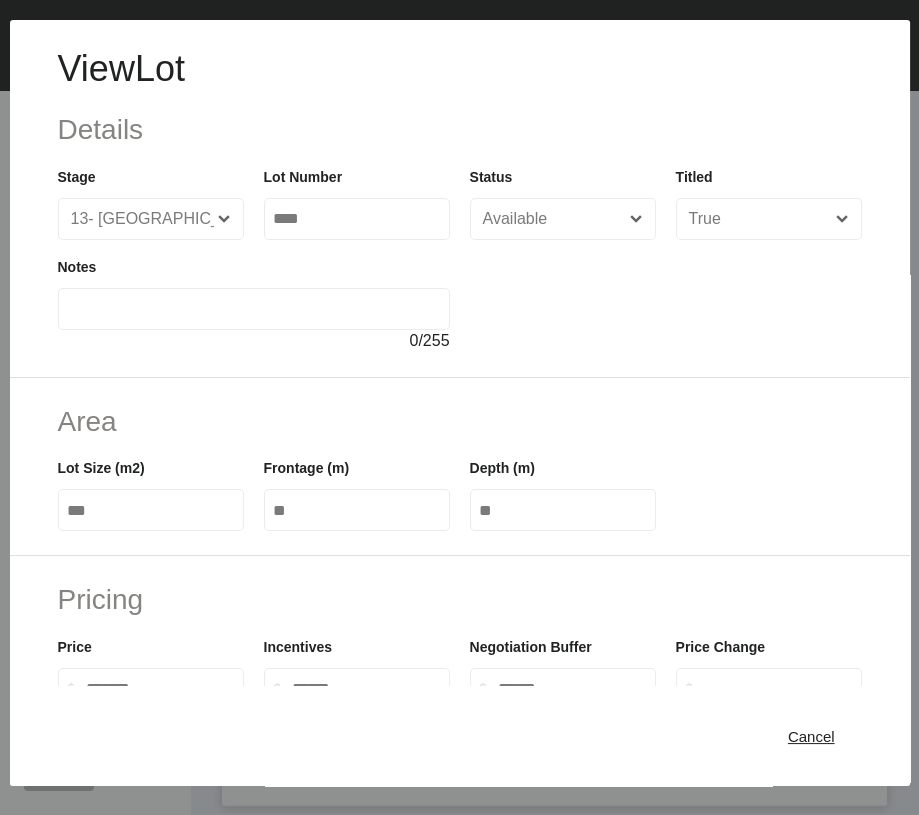 scroll, scrollTop: 686, scrollLeft: 0, axis: vertical 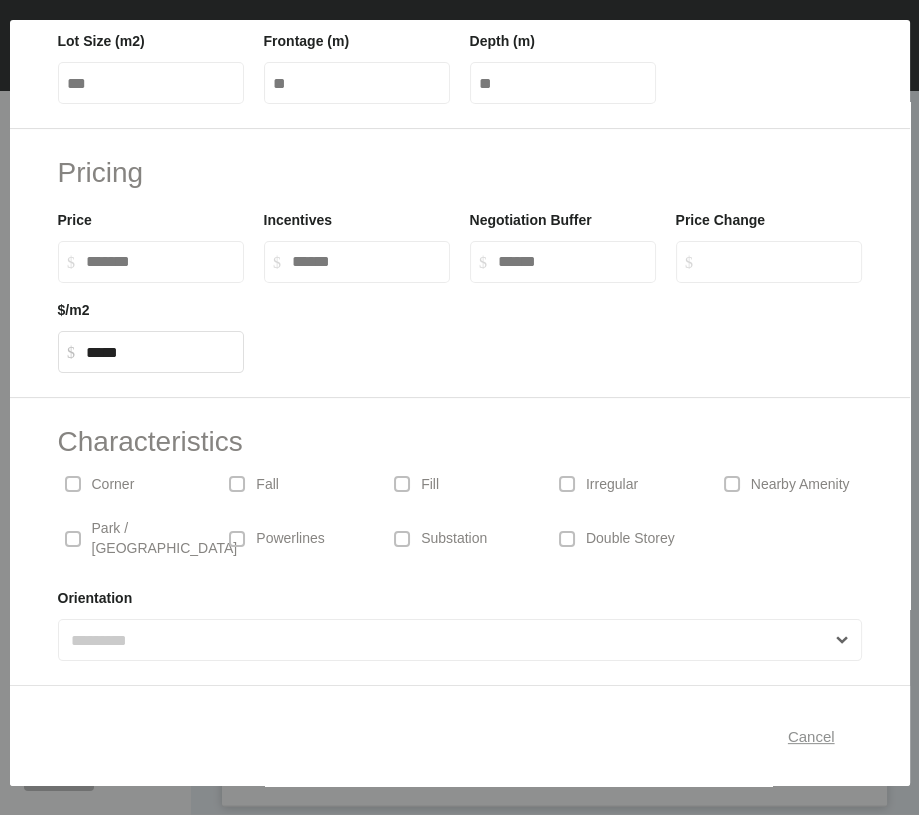 click on "Cancel" at bounding box center (811, 736) 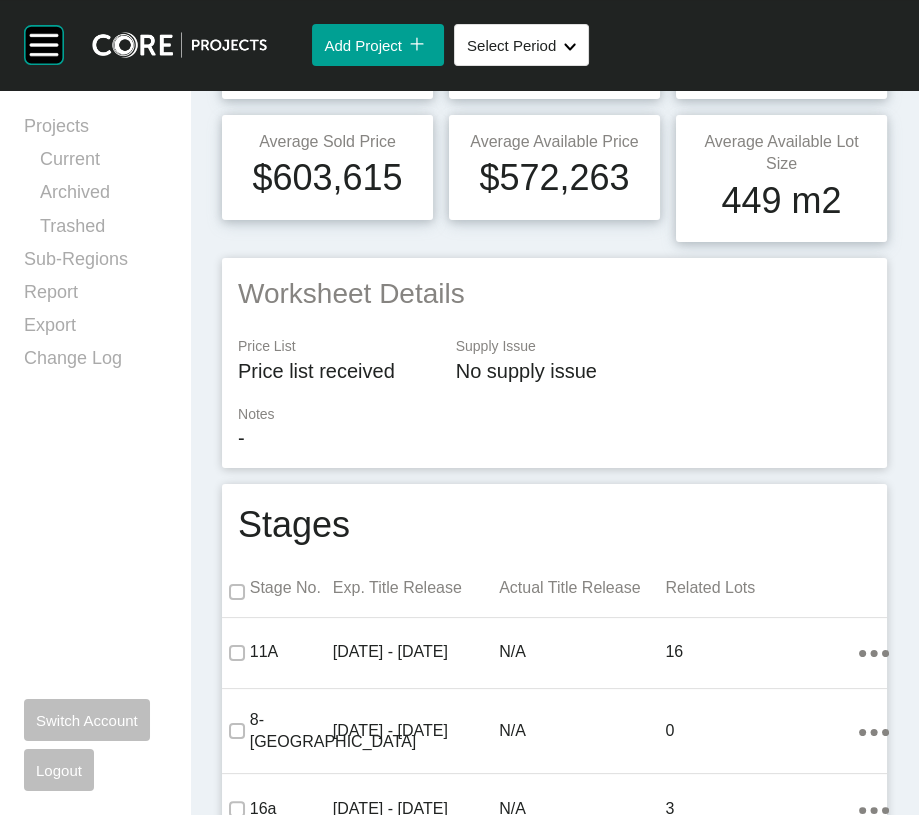 scroll, scrollTop: 42, scrollLeft: 0, axis: vertical 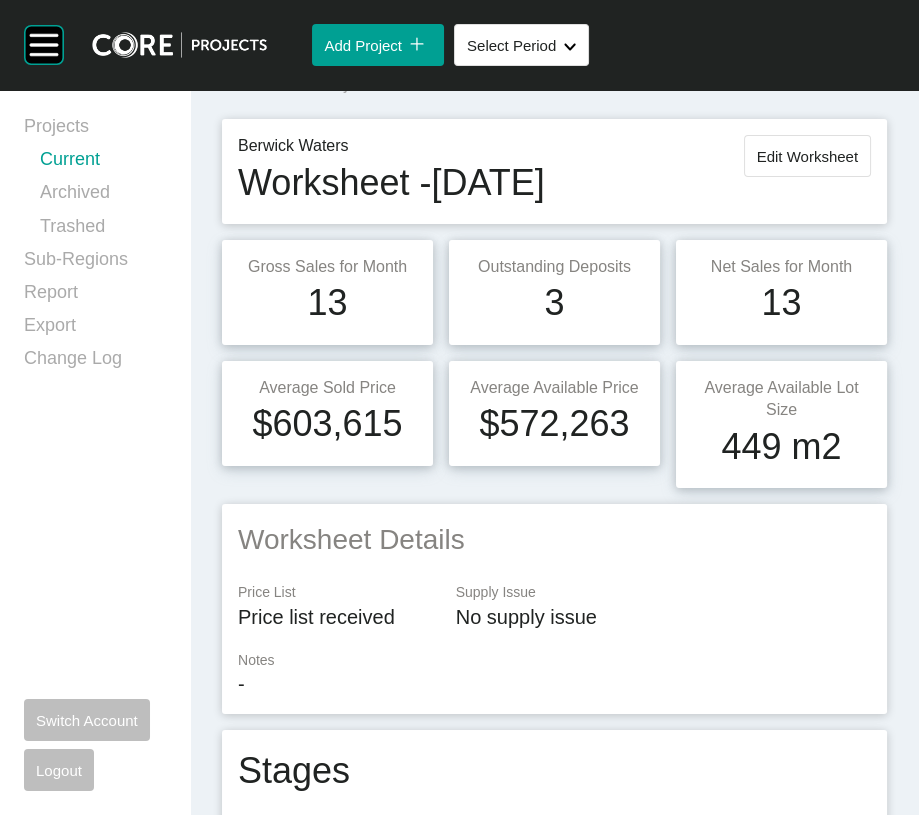 click on "Current" at bounding box center (103, 163) 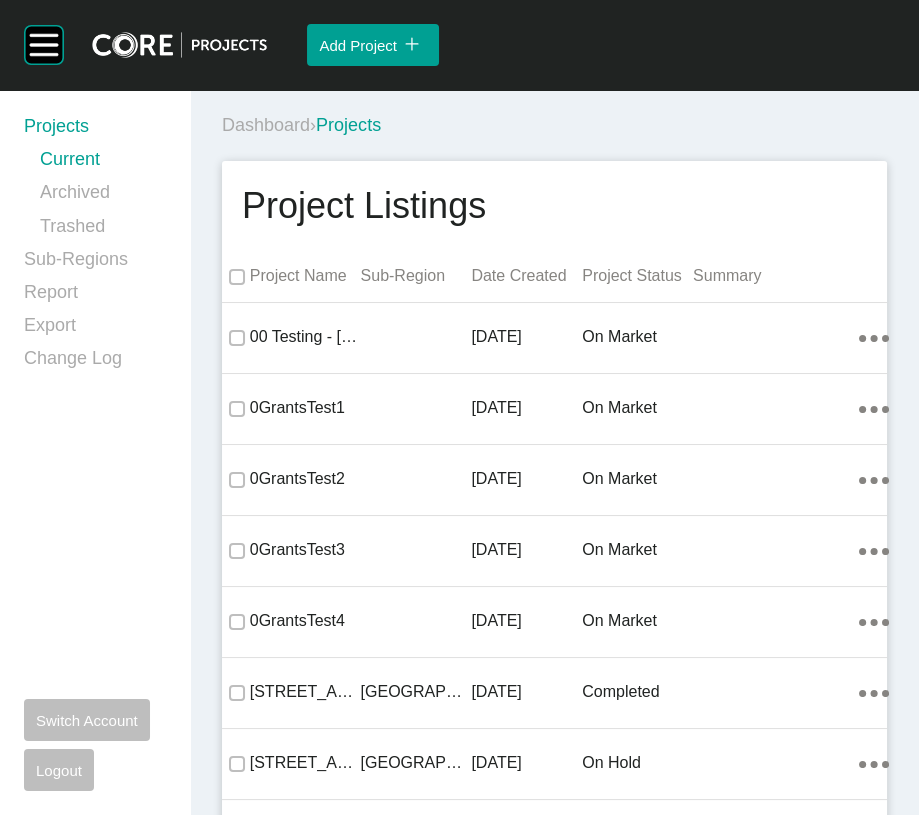 scroll, scrollTop: 41990, scrollLeft: 0, axis: vertical 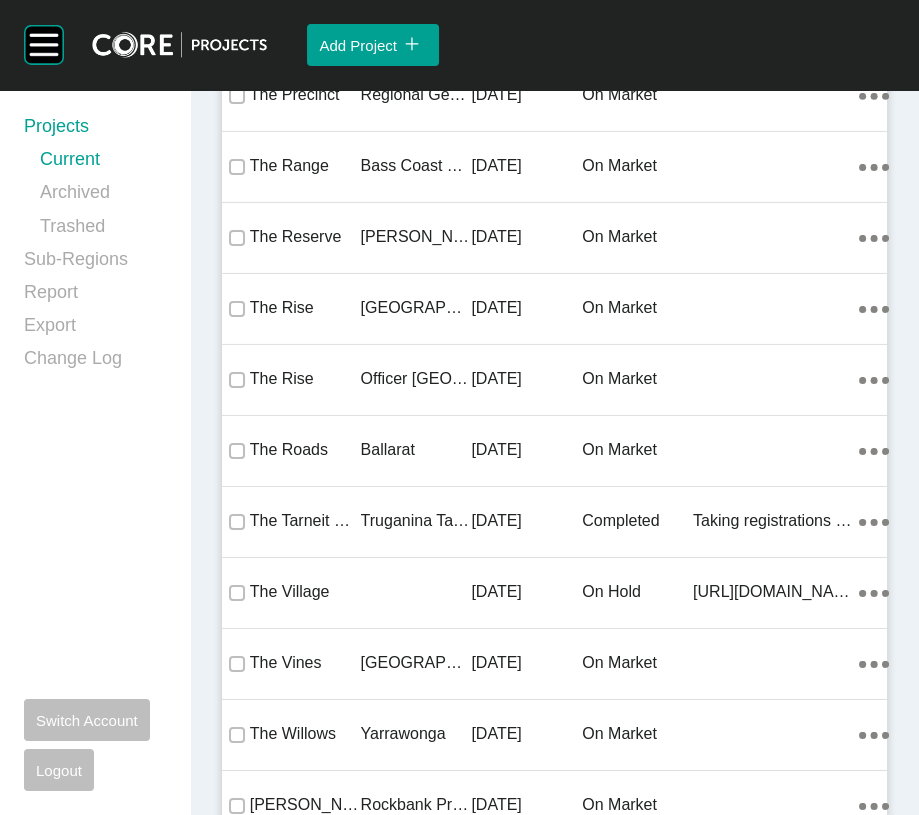 click on "Minta" at bounding box center [305, -14957] 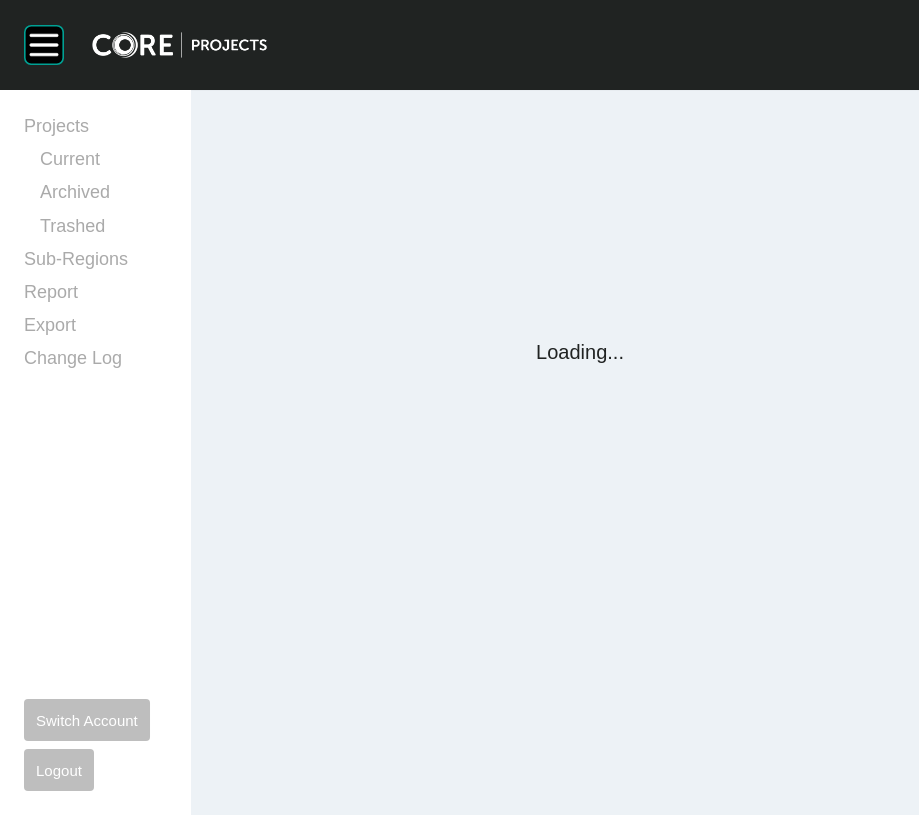 scroll, scrollTop: 0, scrollLeft: 0, axis: both 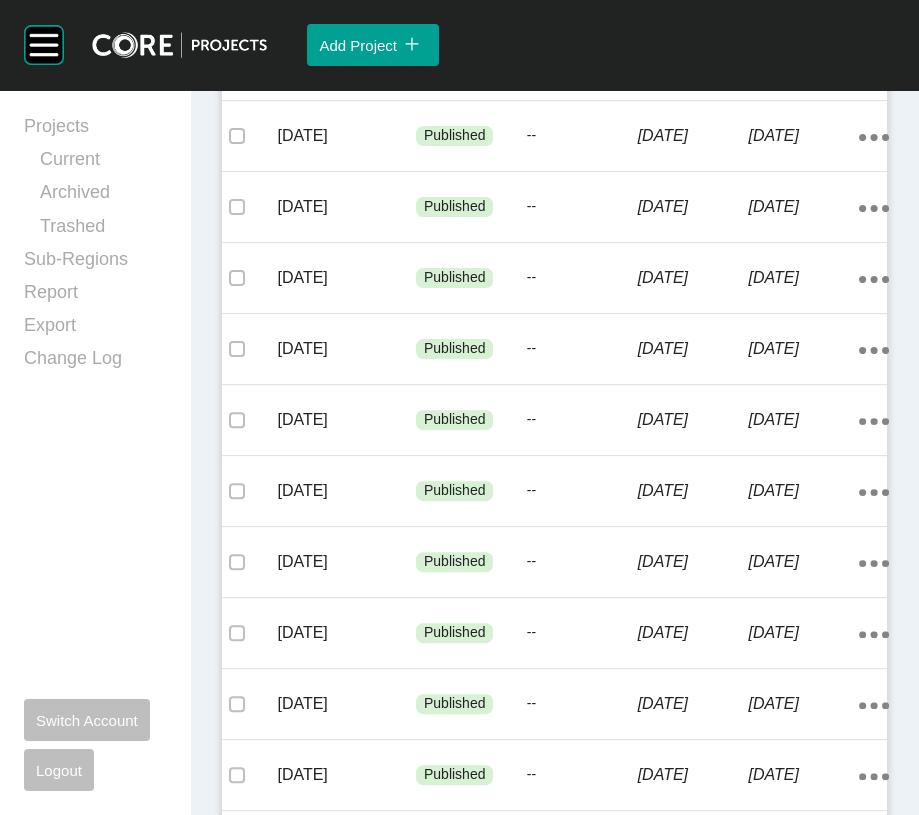 click on "Published" at bounding box center (471, -6) 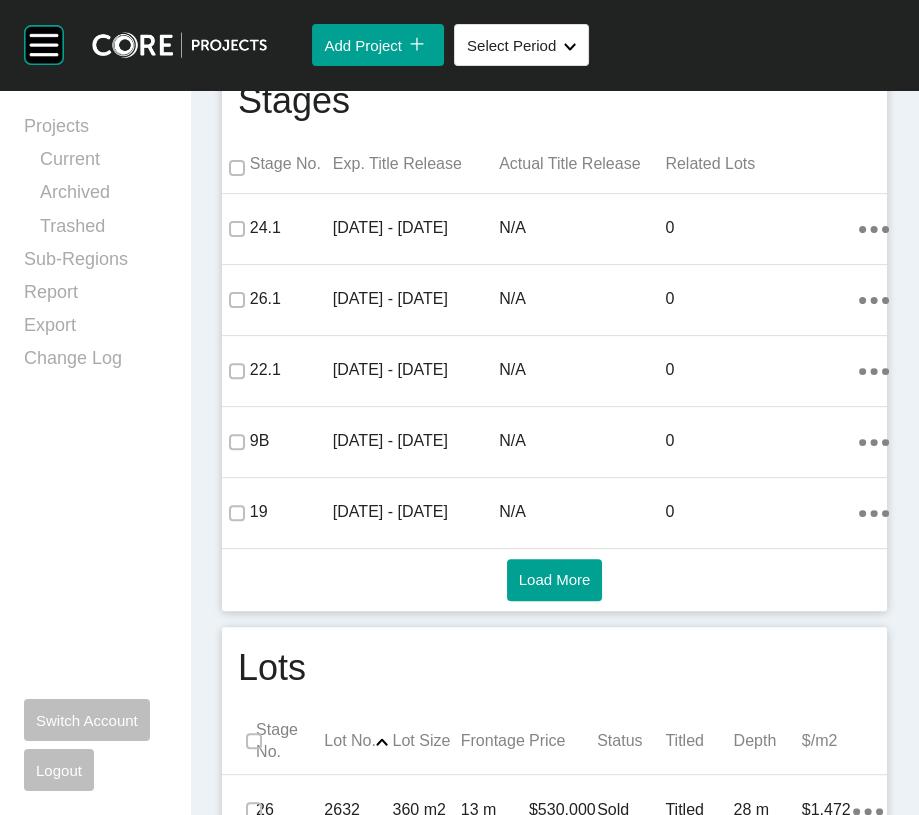 scroll, scrollTop: 1422, scrollLeft: 0, axis: vertical 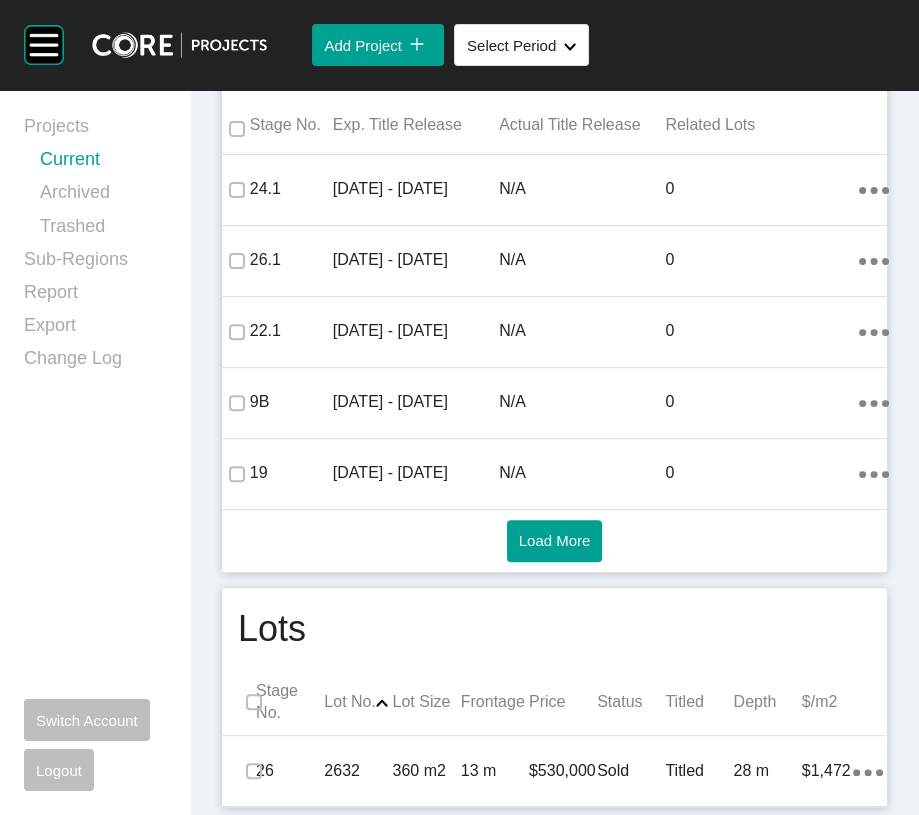click on "Current" at bounding box center (103, 163) 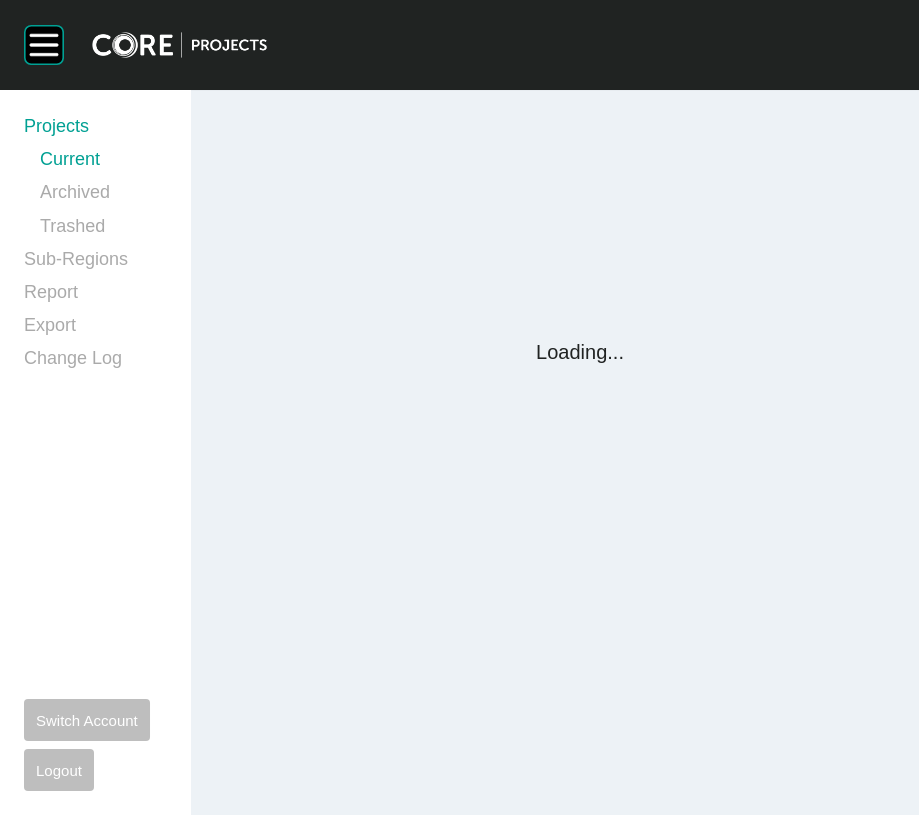 scroll, scrollTop: 0, scrollLeft: 0, axis: both 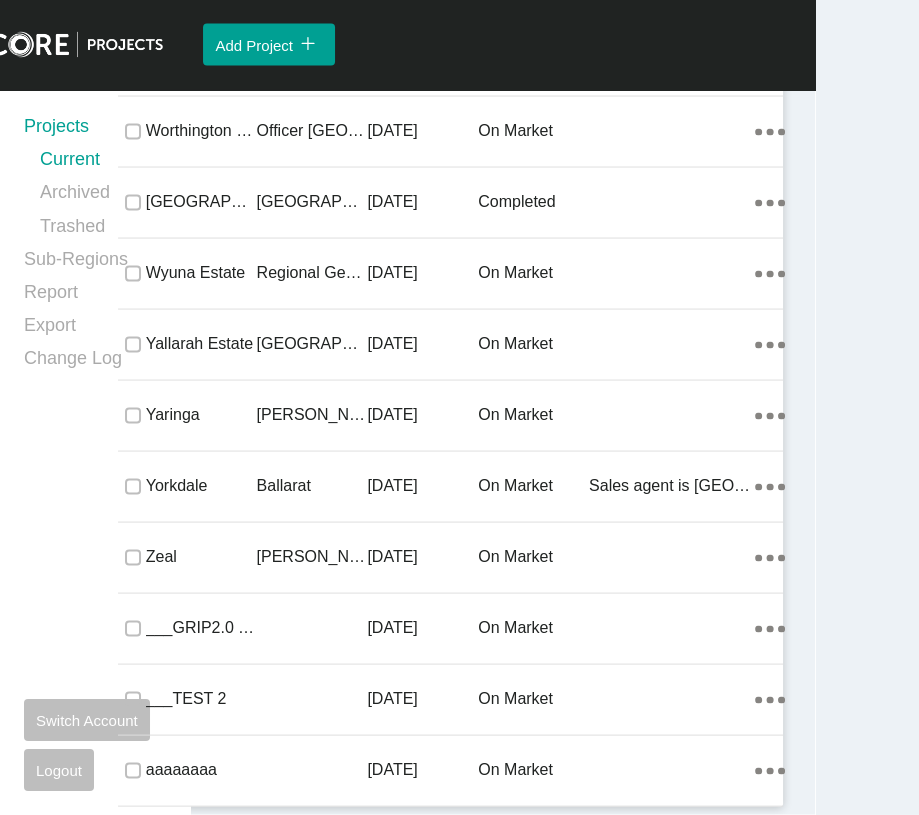 click on "[DATE]" at bounding box center (422, -10022) 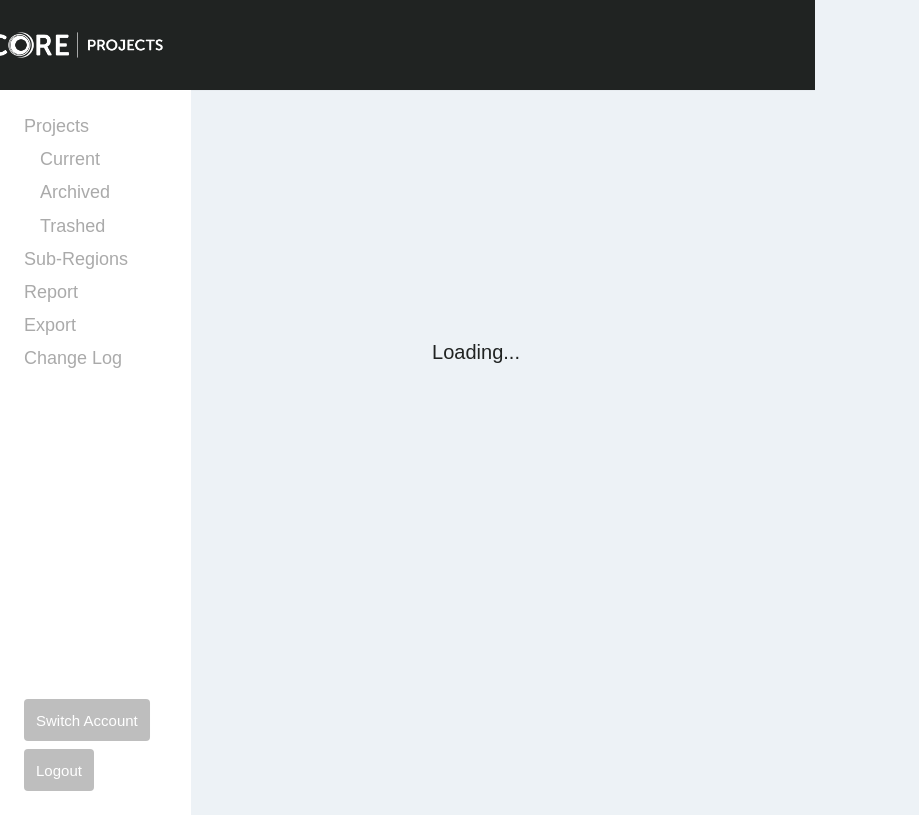 scroll, scrollTop: 0, scrollLeft: 0, axis: both 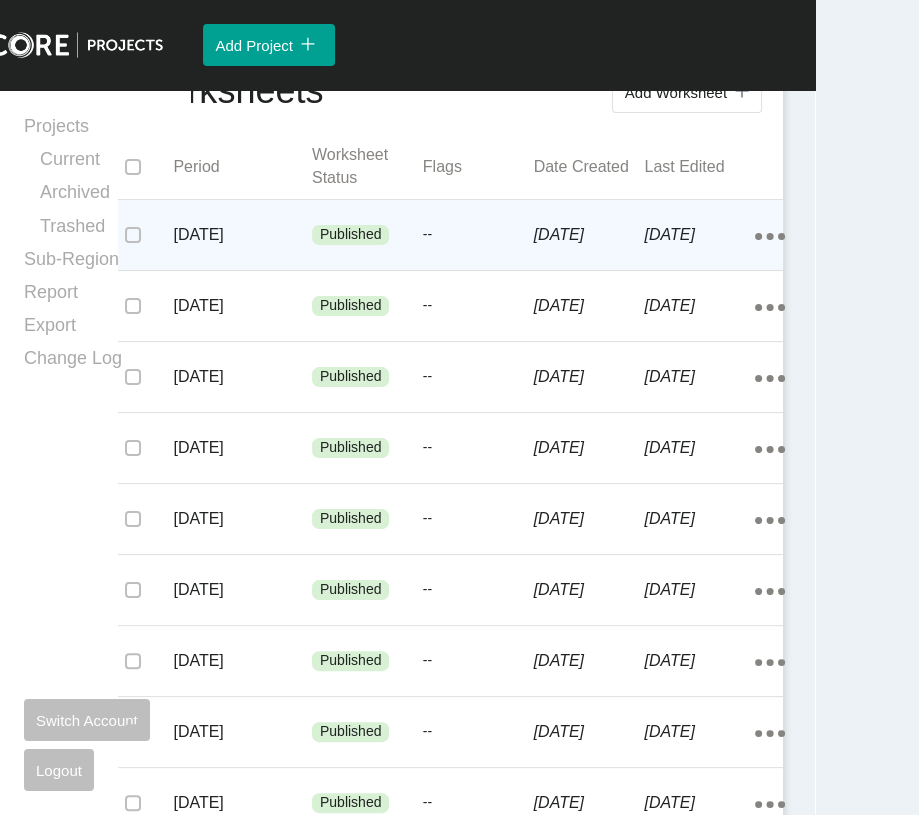 click on "--" at bounding box center (478, 235) 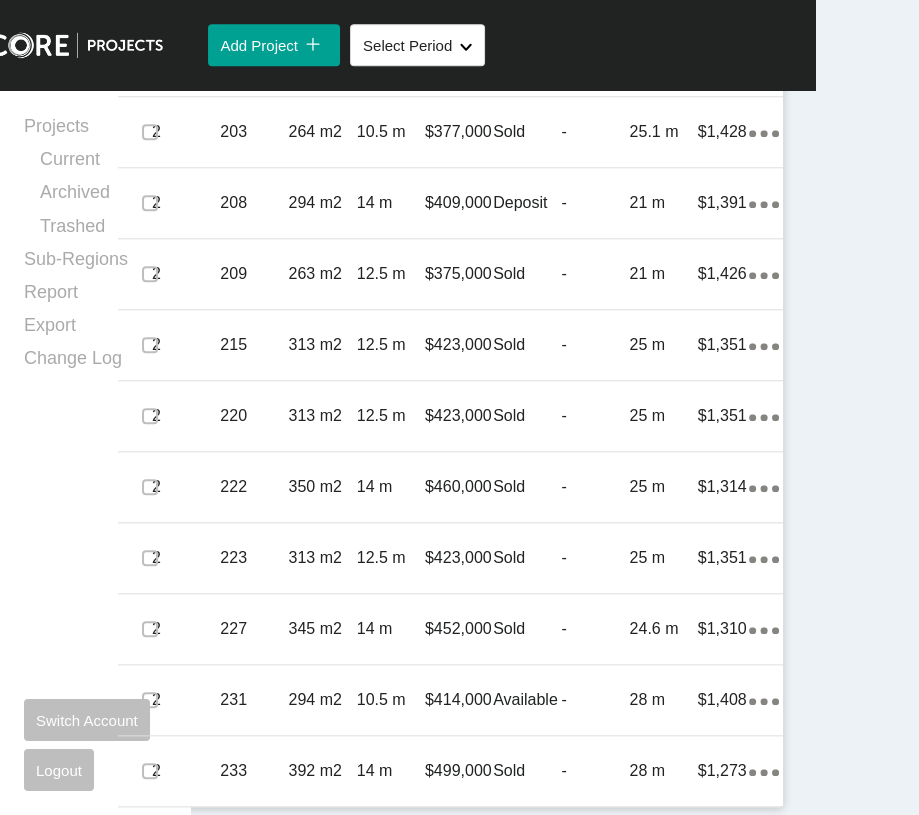 scroll, scrollTop: 2431, scrollLeft: 0, axis: vertical 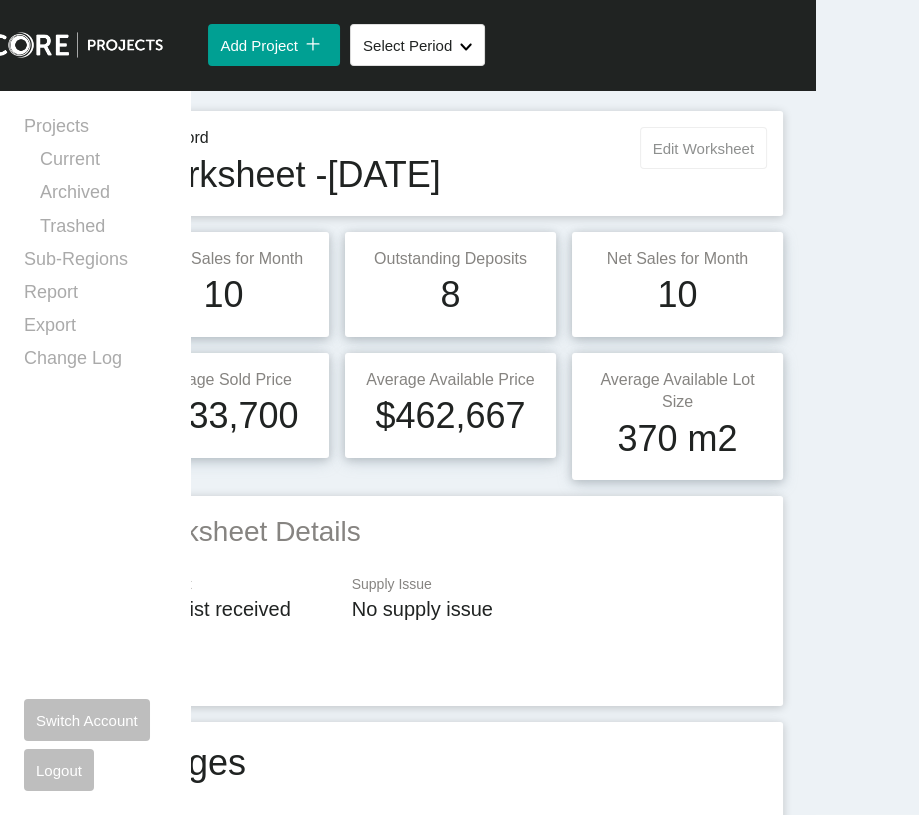 click on "Edit Worksheet" at bounding box center (703, 148) 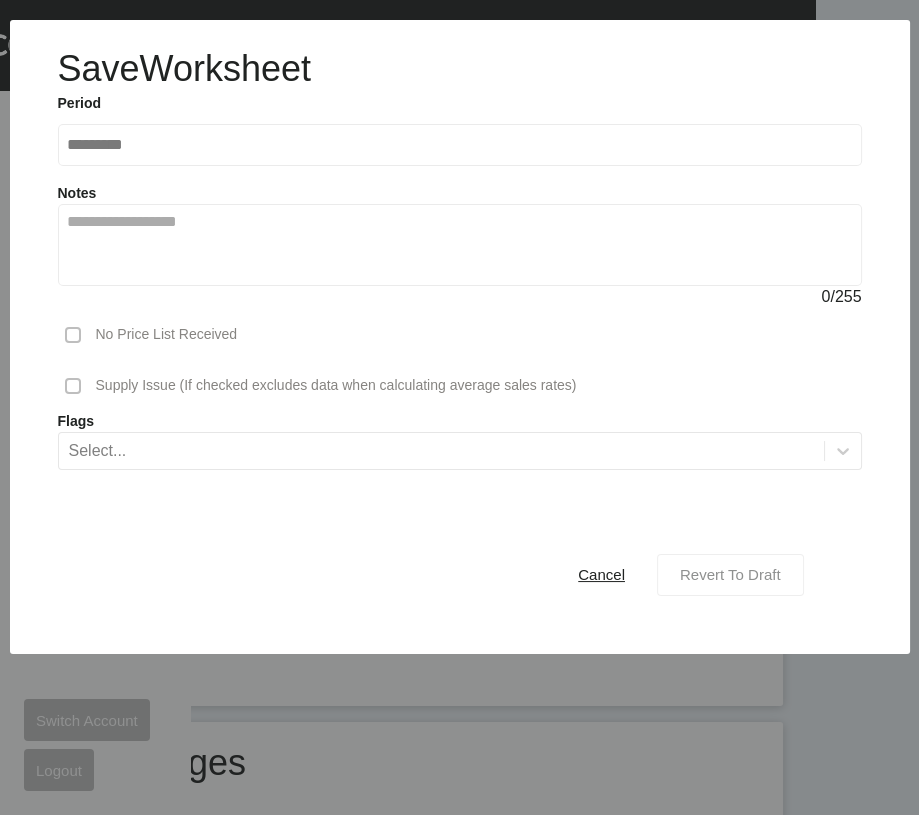 click on "Revert To Draft" at bounding box center (730, 574) 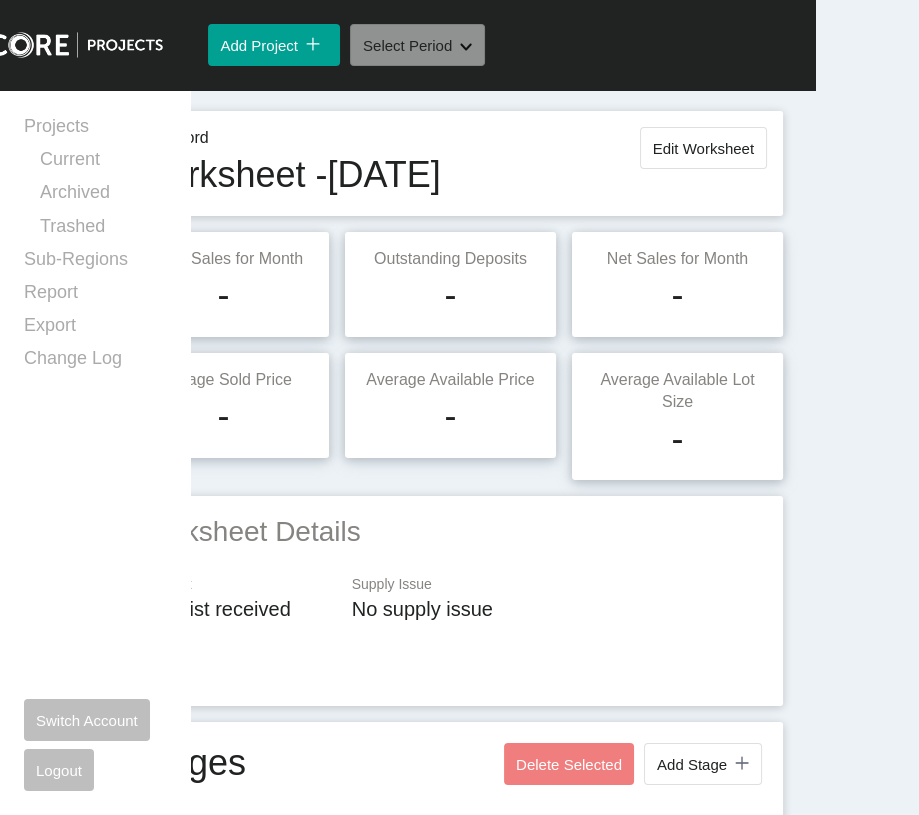 scroll, scrollTop: 2809, scrollLeft: 0, axis: vertical 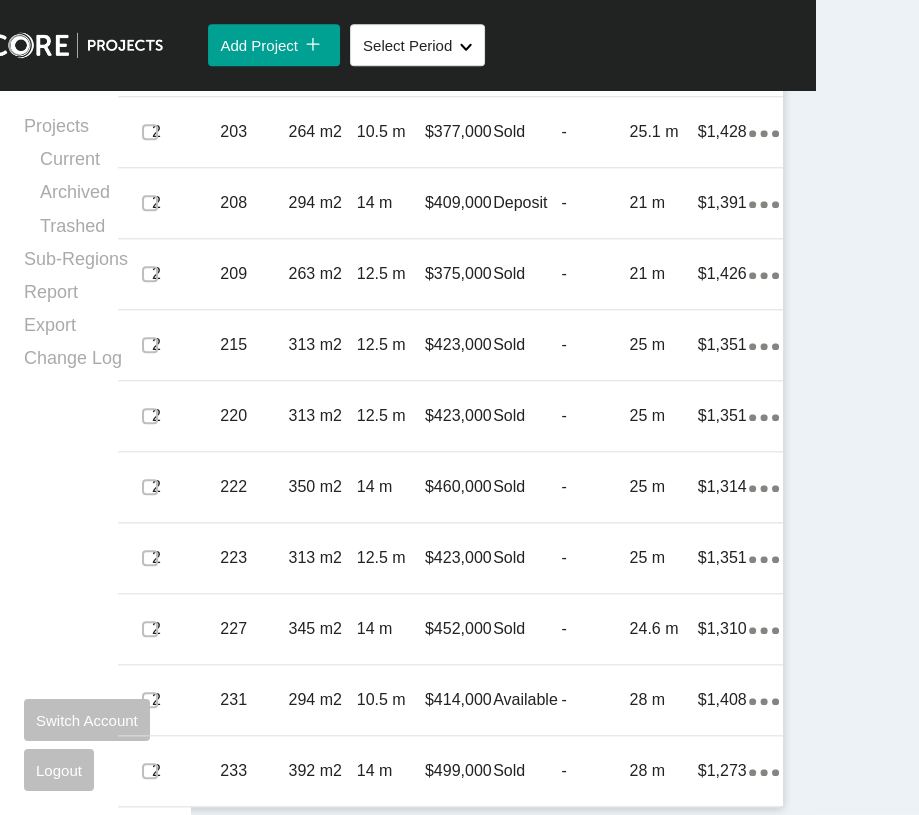 click on "Available" at bounding box center [527, -29] 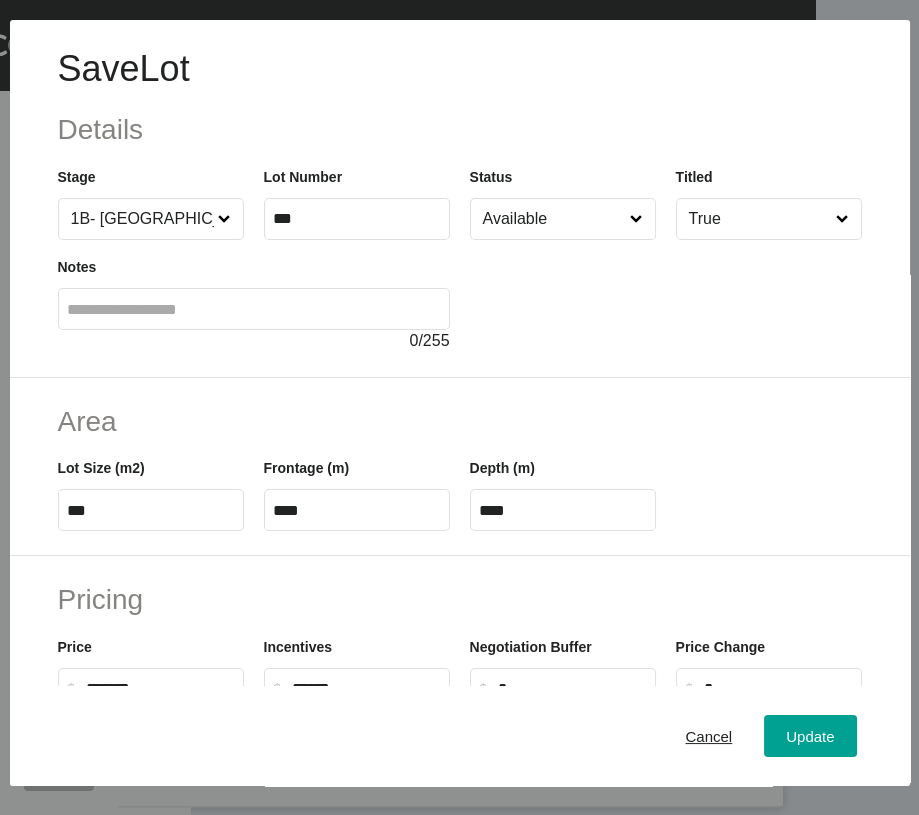 click on "Available" at bounding box center [553, 219] 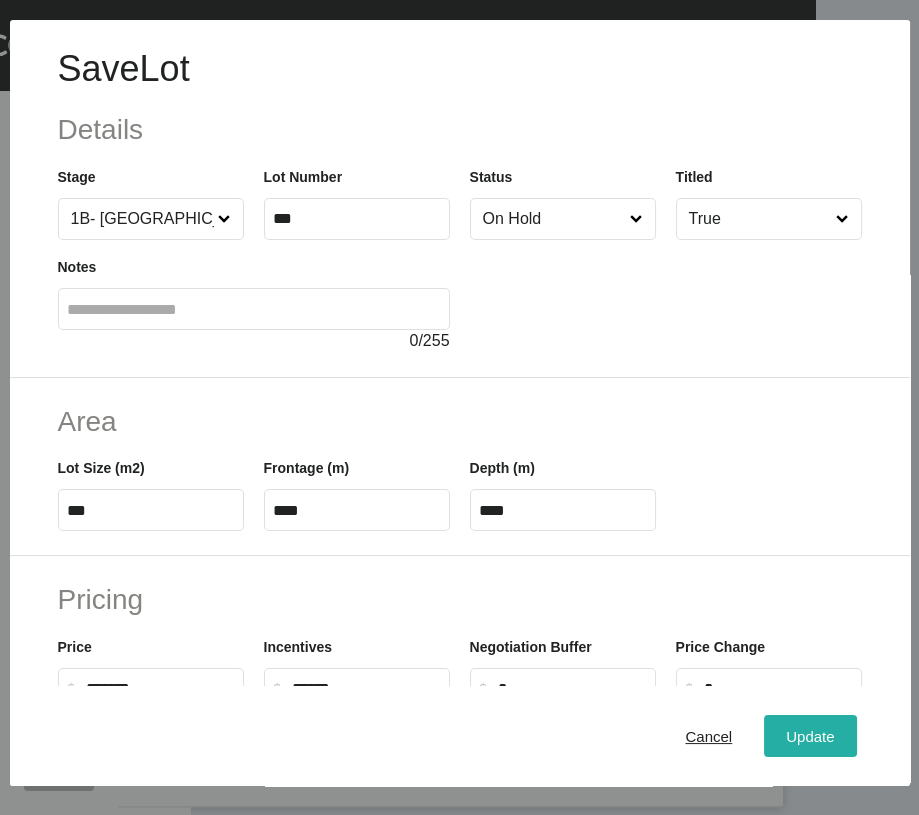 click on "Update" at bounding box center (810, 736) 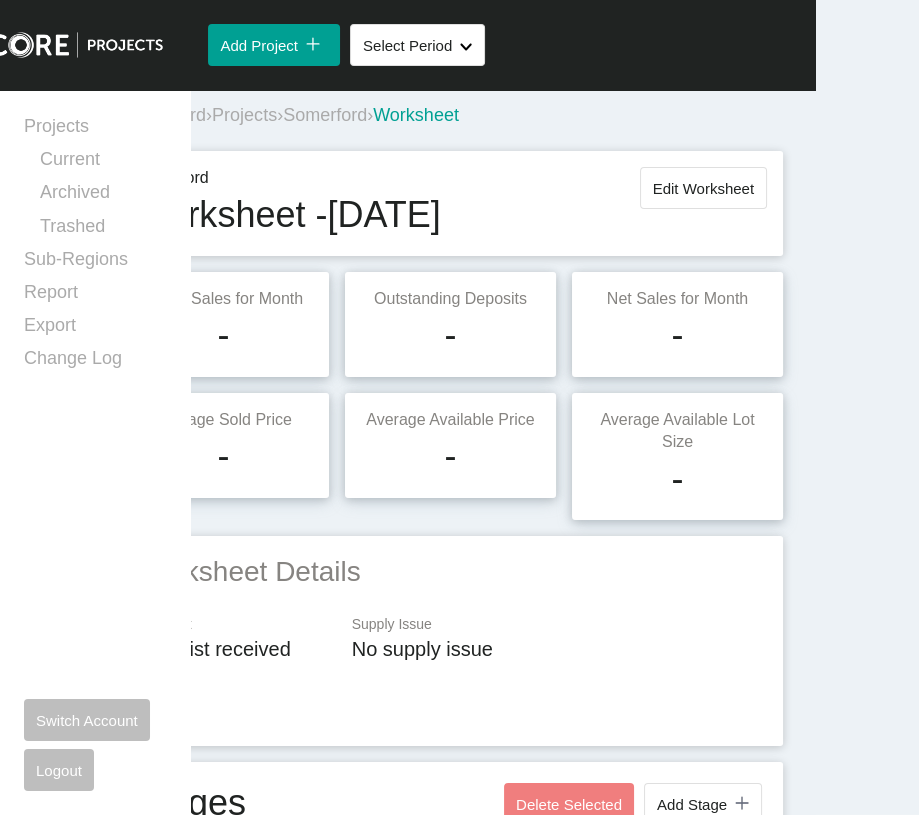 scroll, scrollTop: 0, scrollLeft: 0, axis: both 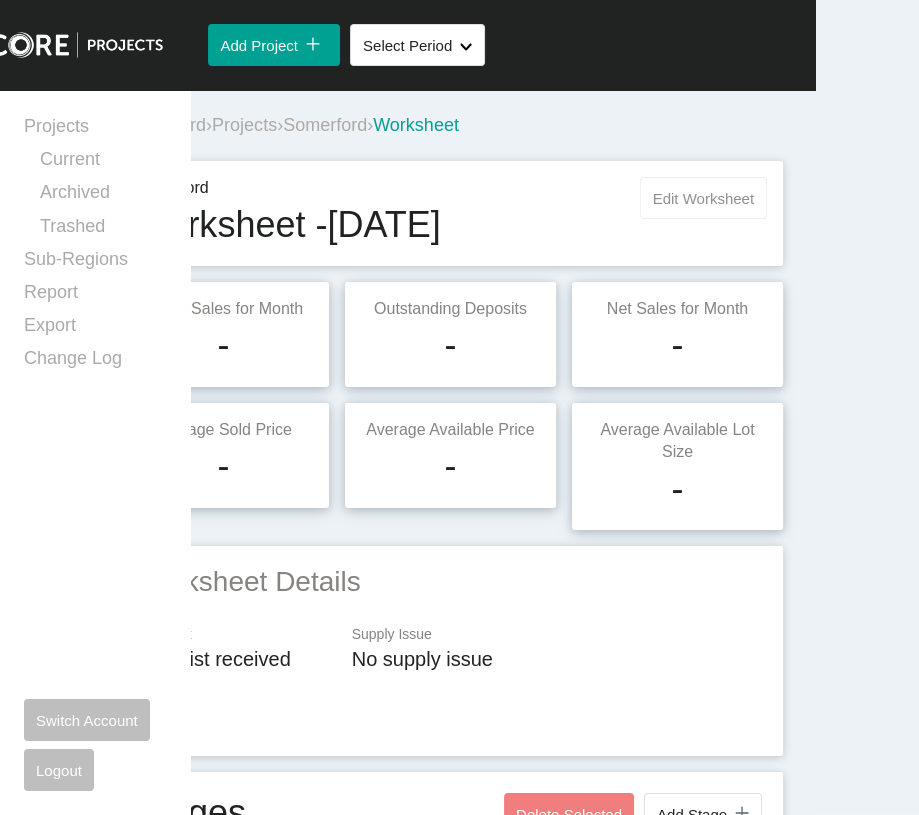 click on "Edit Worksheet" at bounding box center [703, 198] 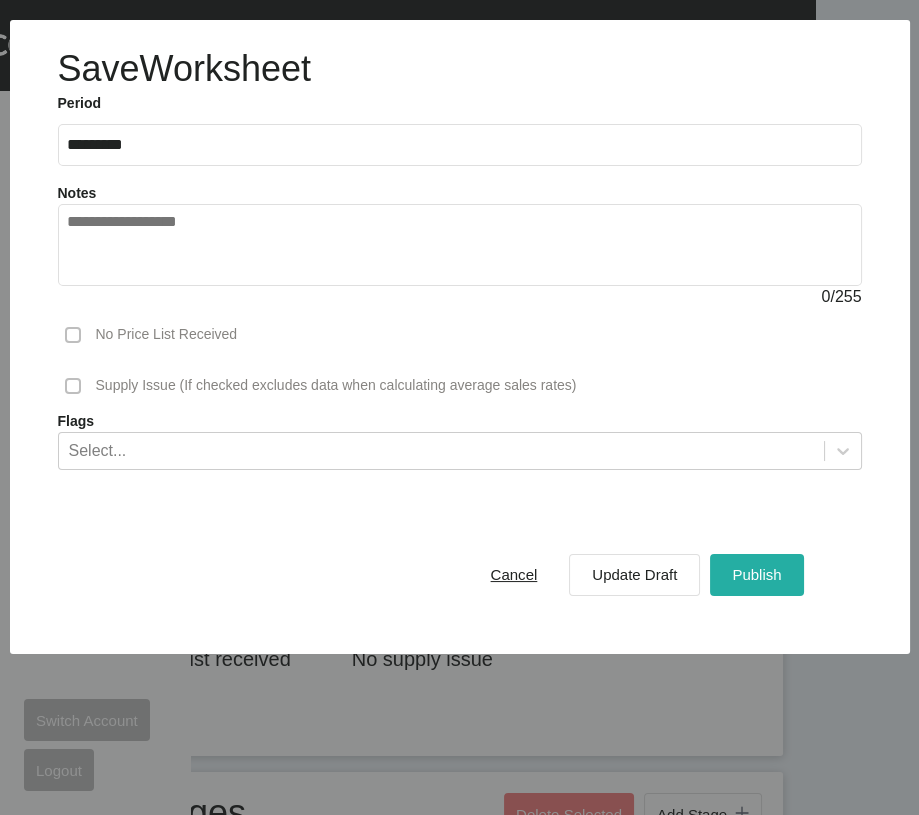 click on "Publish" at bounding box center [756, 574] 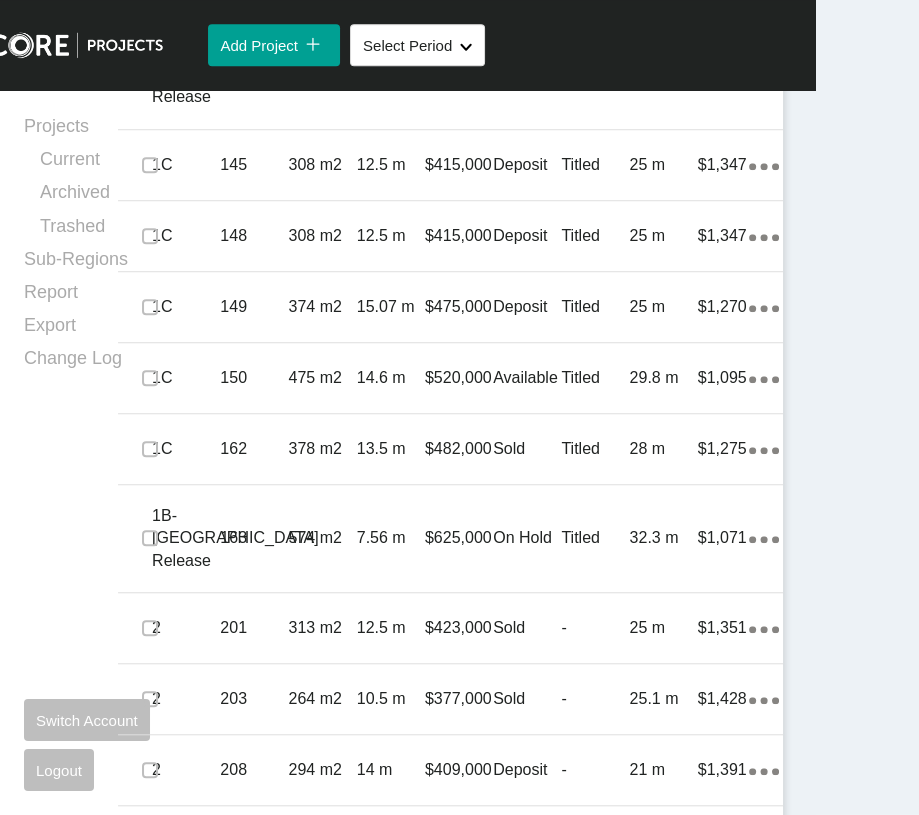scroll, scrollTop: 1787, scrollLeft: 0, axis: vertical 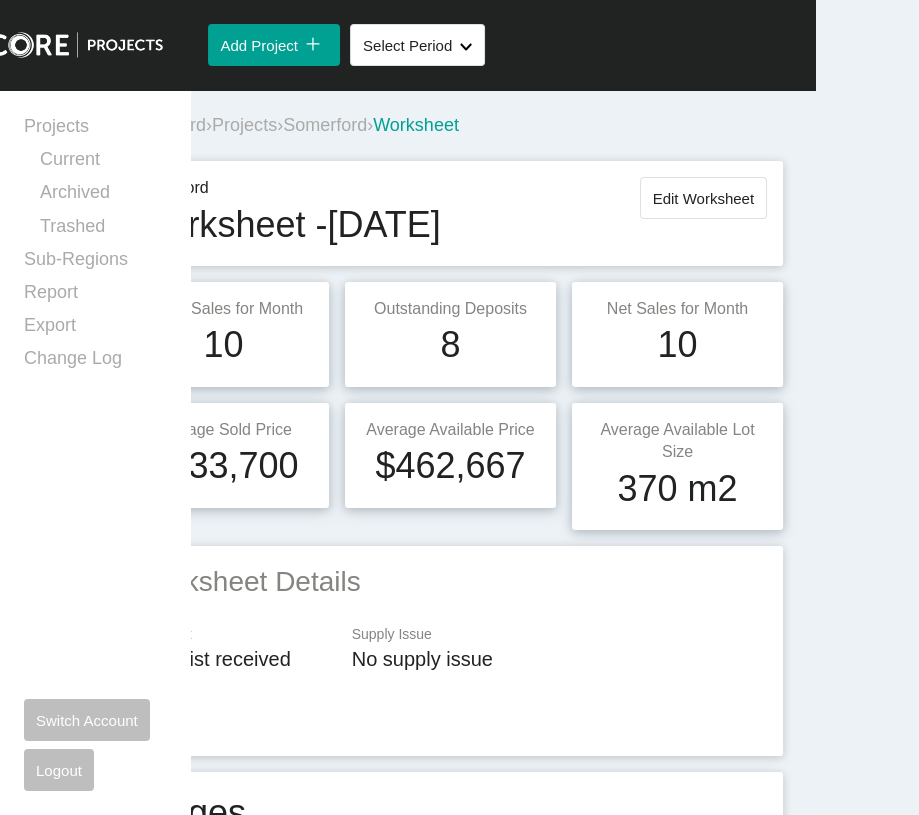 click on "Projects" at bounding box center (244, 125) 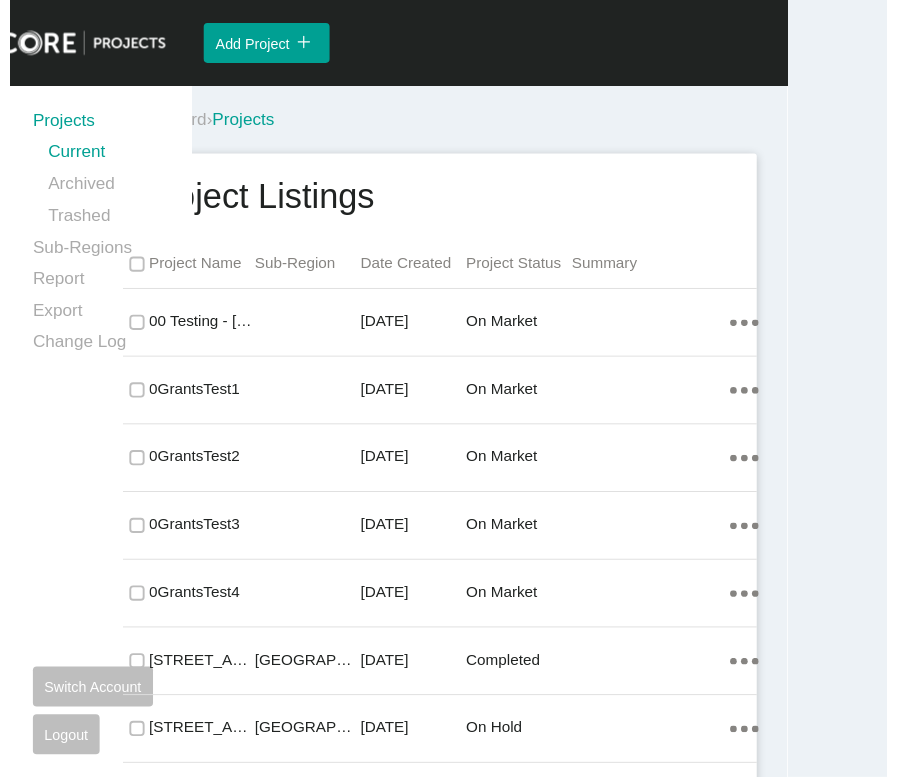 scroll, scrollTop: 0, scrollLeft: 0, axis: both 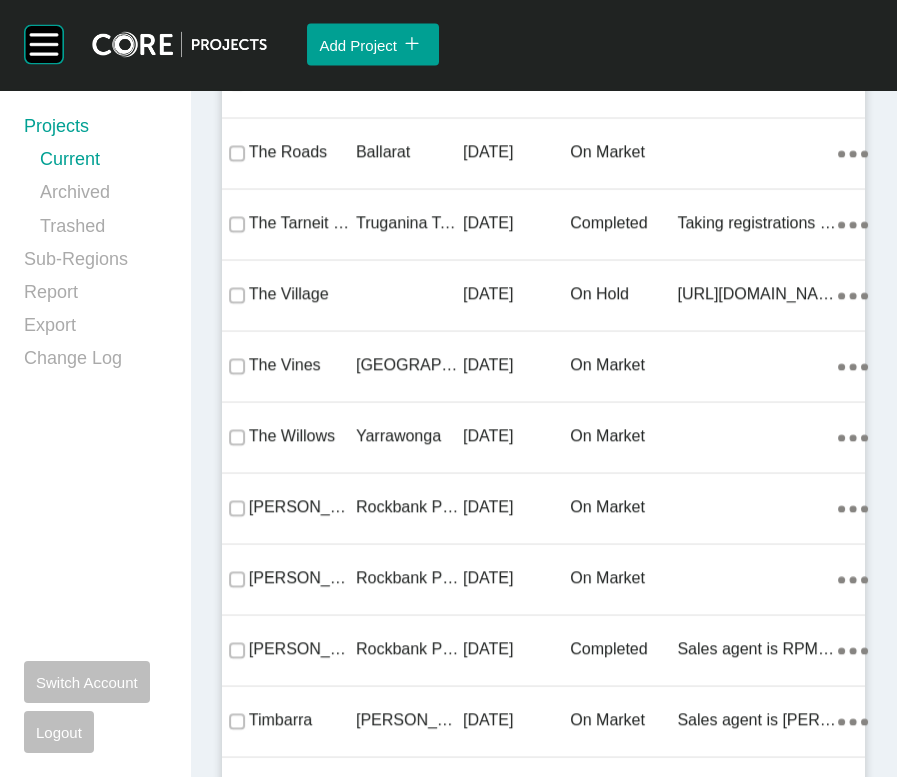 click on "[GEOGRAPHIC_DATA]" at bounding box center [409, -15254] 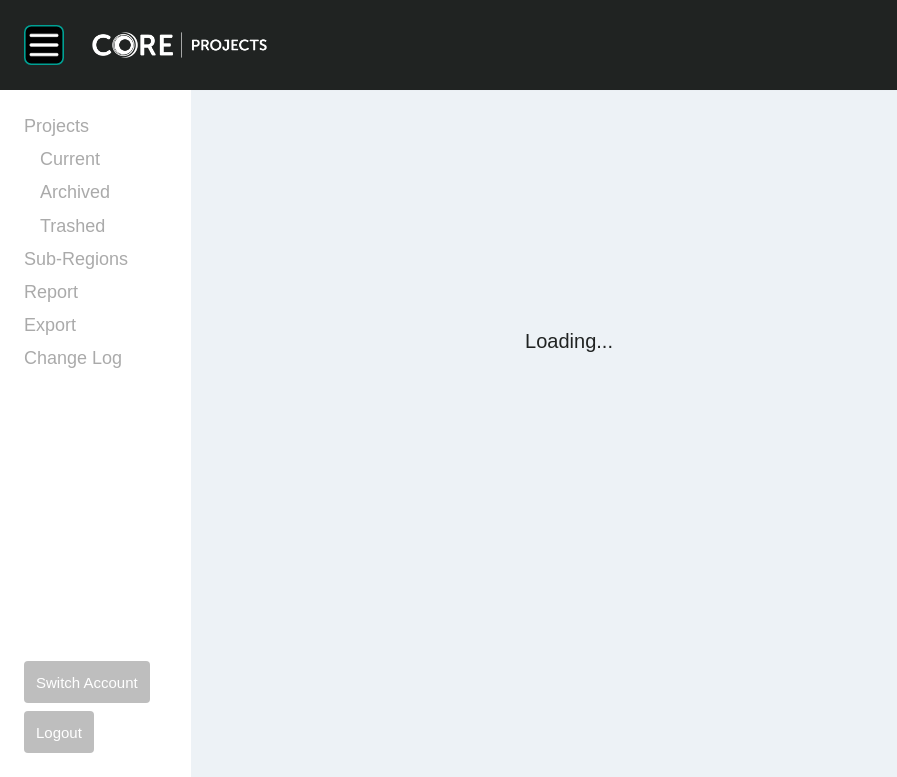 scroll, scrollTop: 0, scrollLeft: 0, axis: both 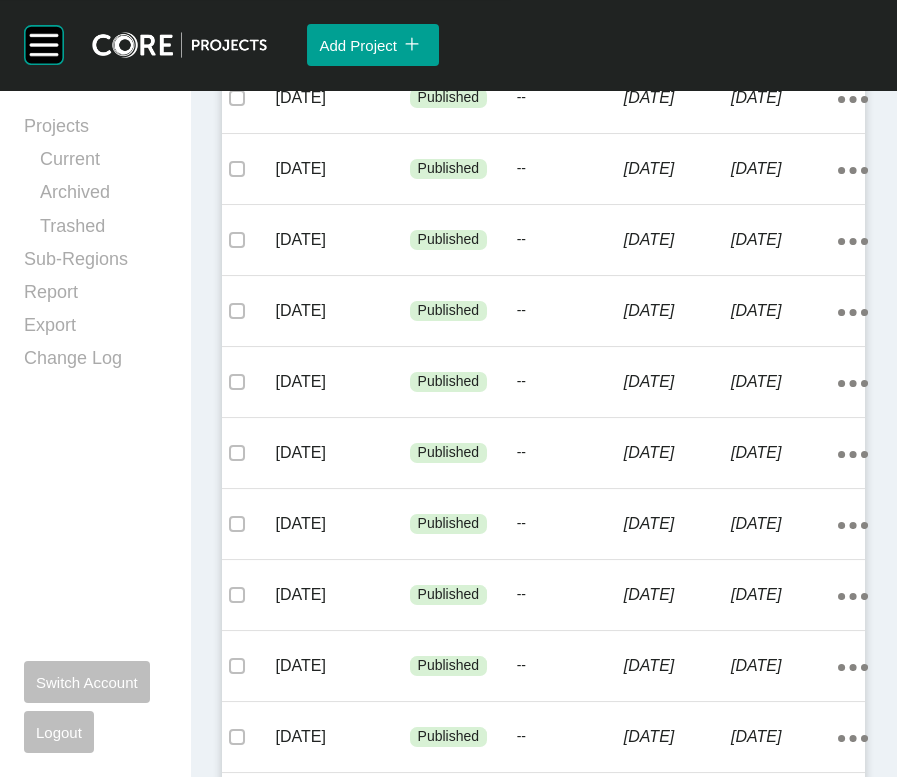 click on "3 July 2025" at bounding box center [784, 27] 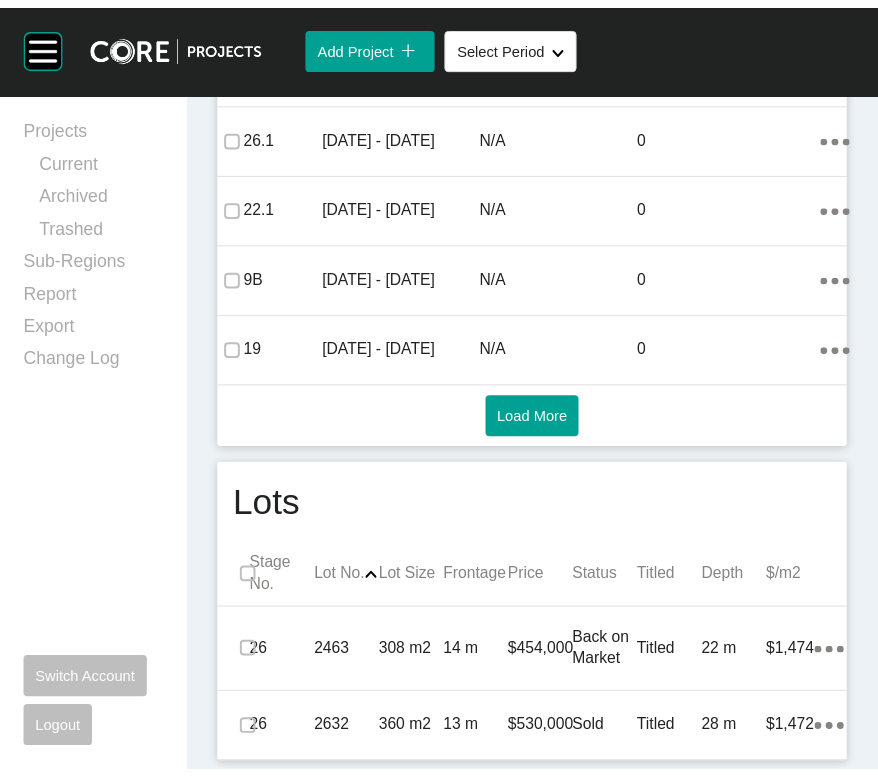 scroll, scrollTop: 1659, scrollLeft: 0, axis: vertical 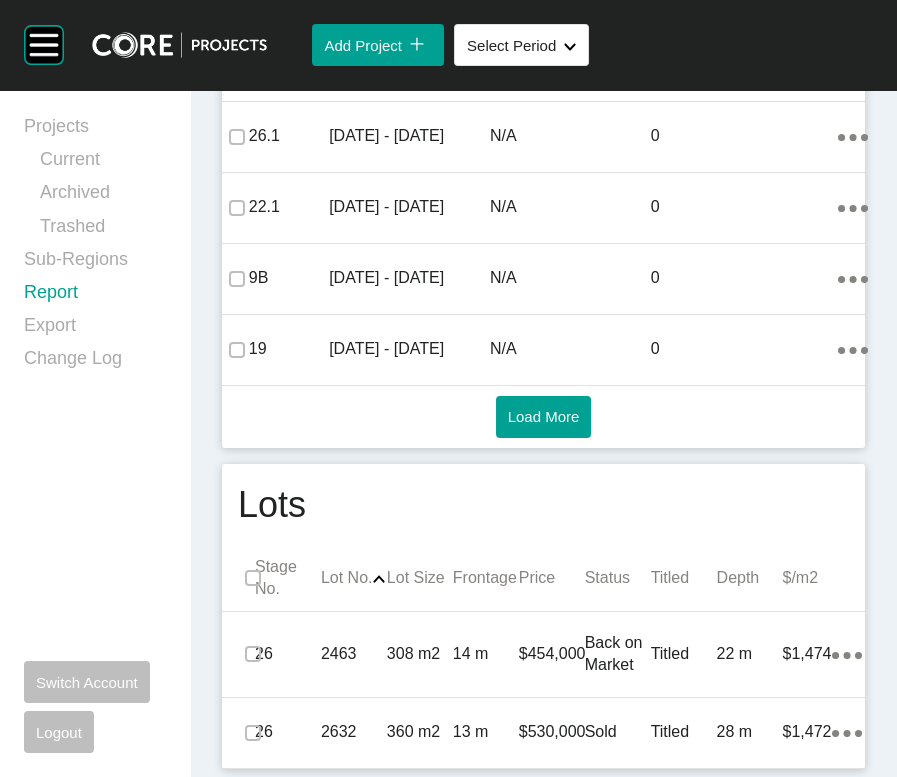 click on "Report" at bounding box center (95, 296) 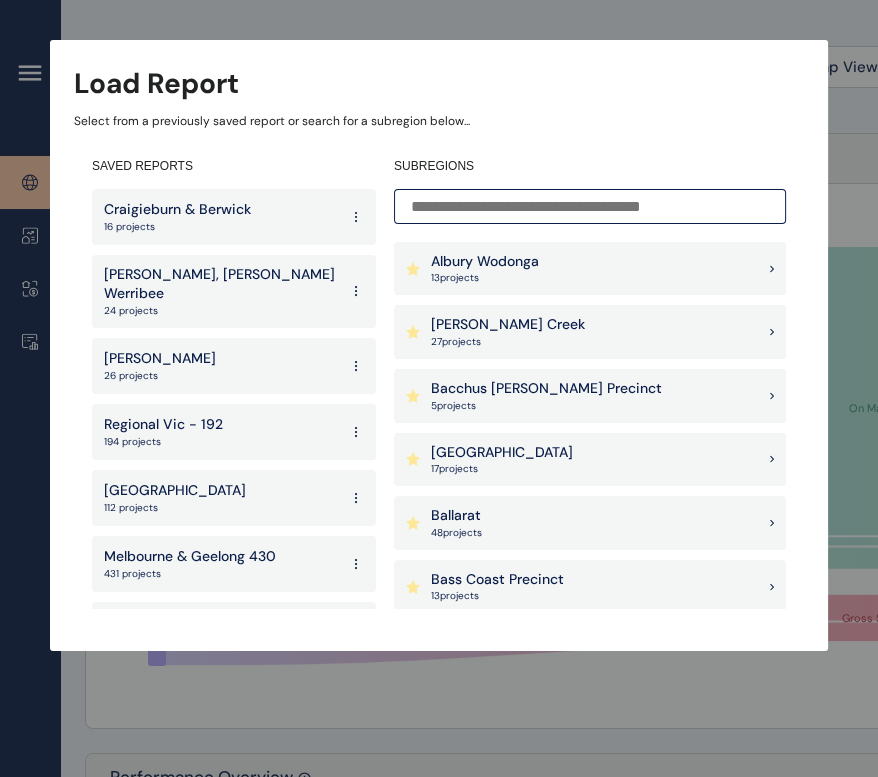 scroll, scrollTop: 320, scrollLeft: 0, axis: vertical 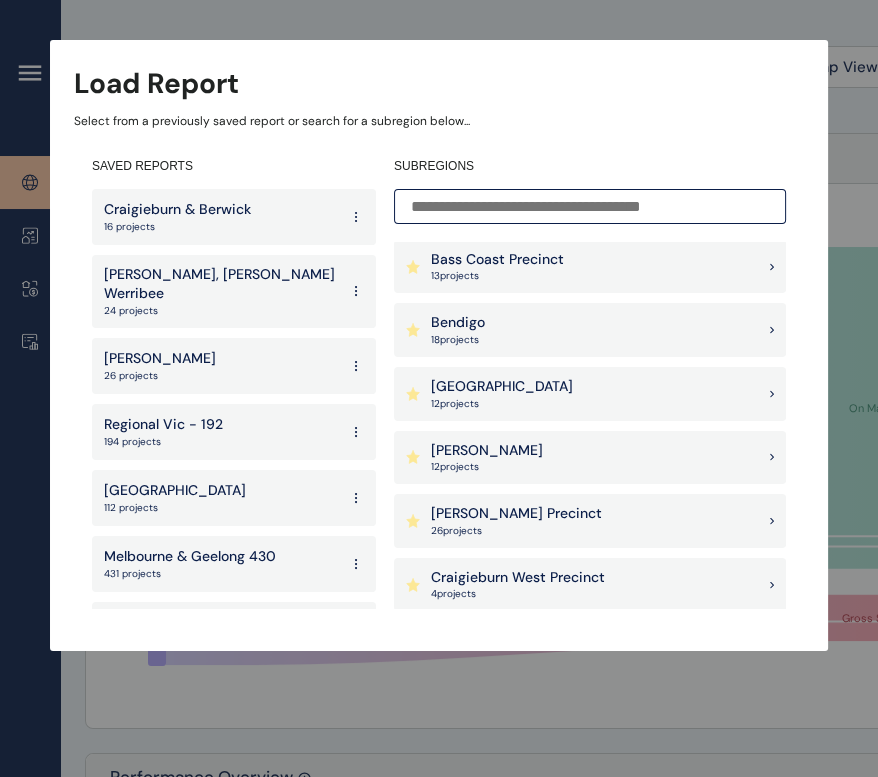 click on "12  project s" at bounding box center (502, 404) 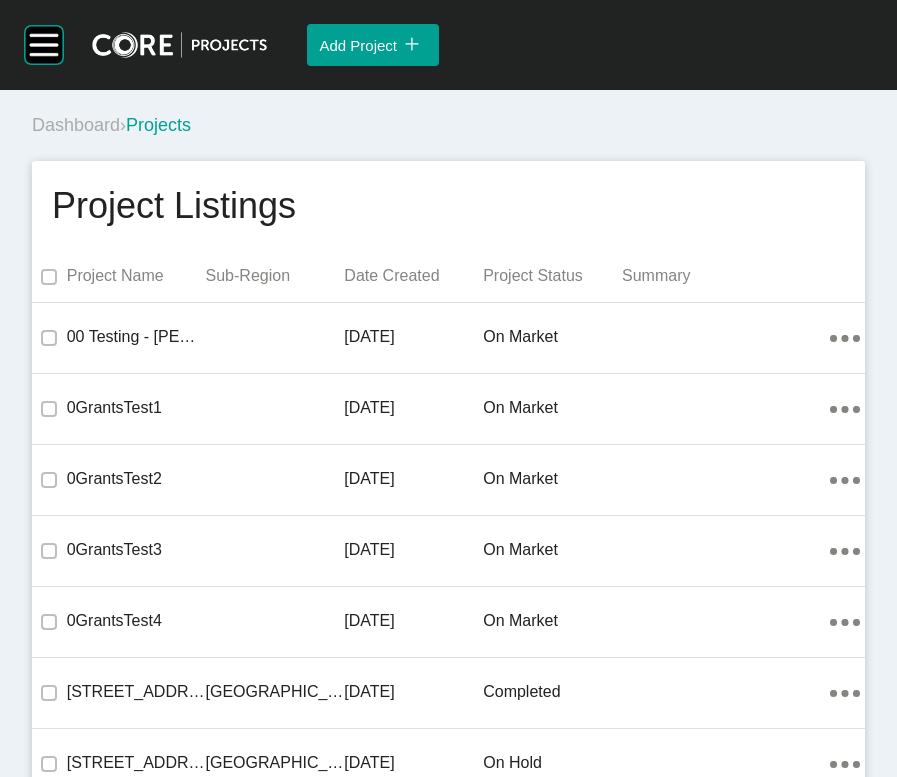 scroll, scrollTop: 0, scrollLeft: 0, axis: both 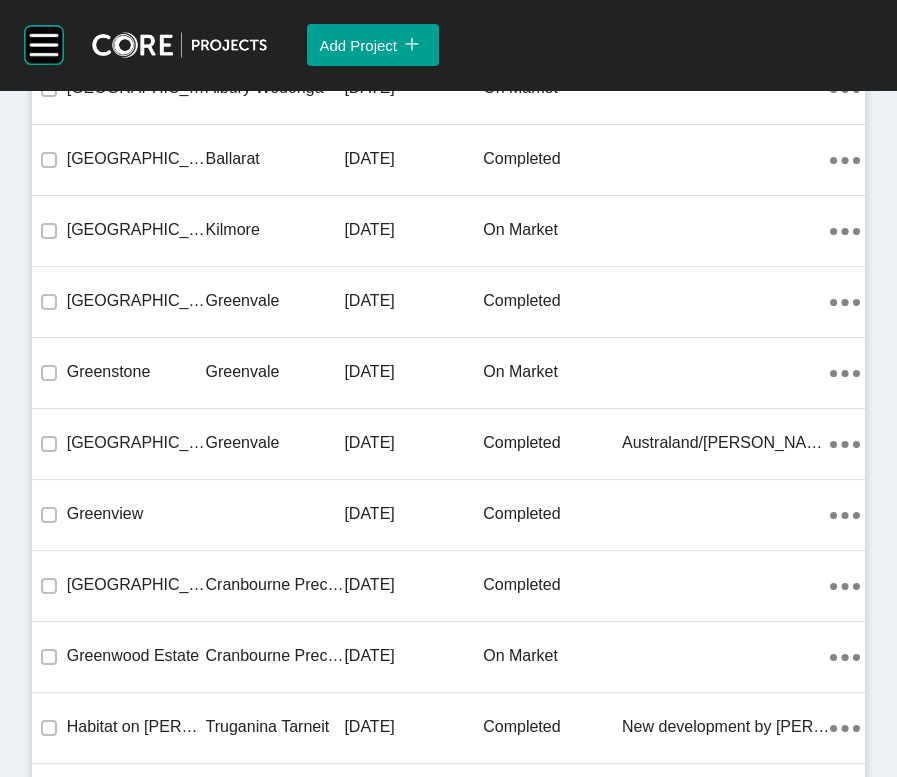click on "Epping Thomastown" at bounding box center (275, -4172) 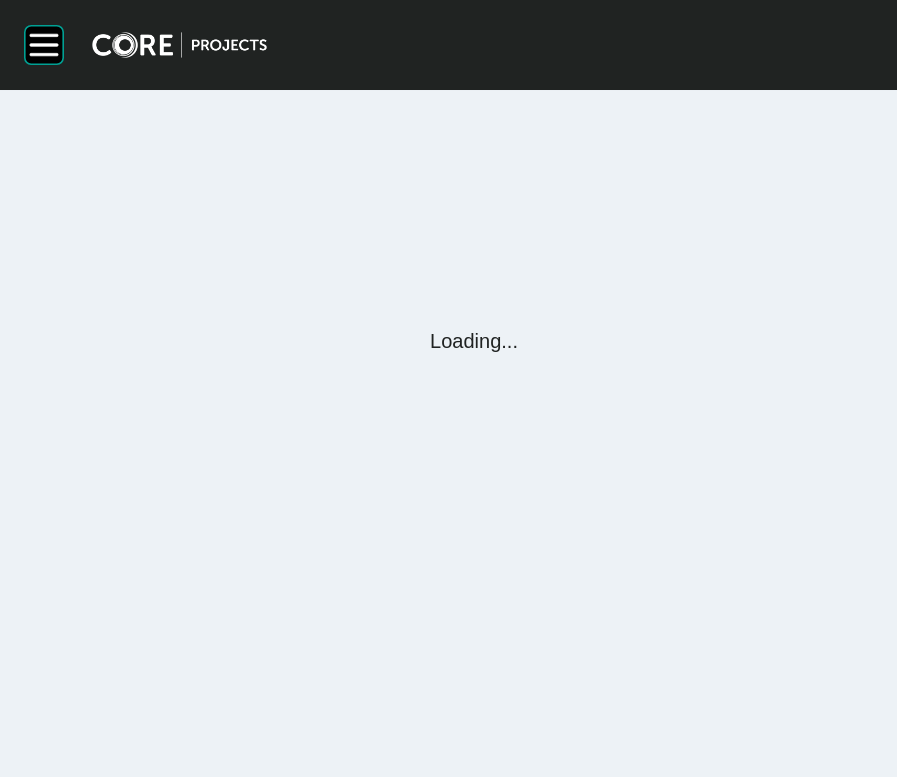 scroll, scrollTop: 0, scrollLeft: 0, axis: both 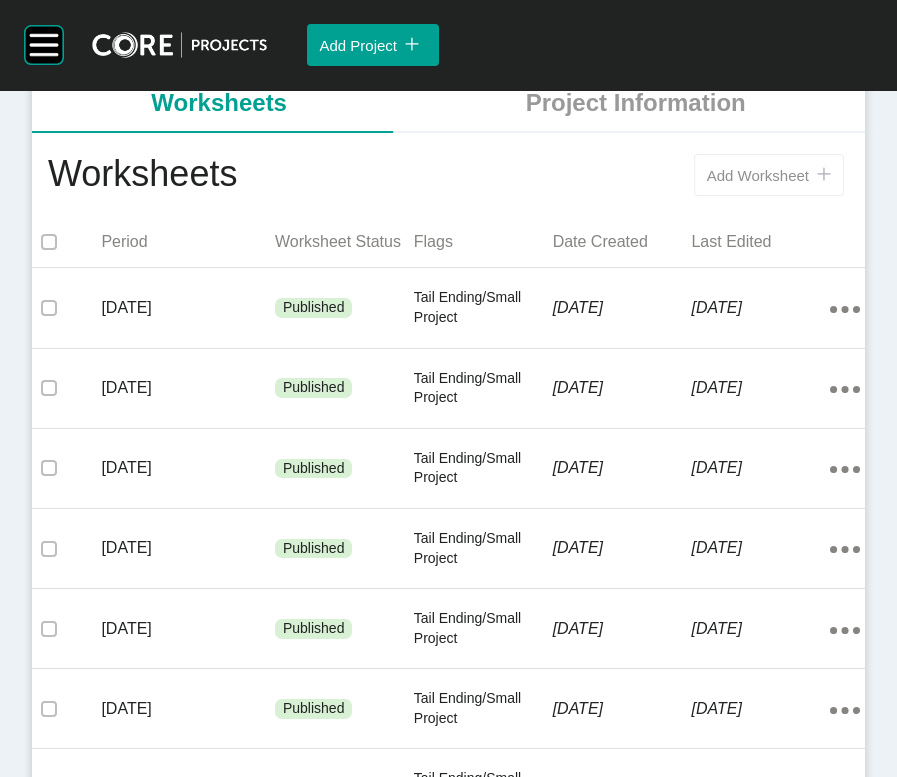 click on "Add Worksheet" at bounding box center [758, 175] 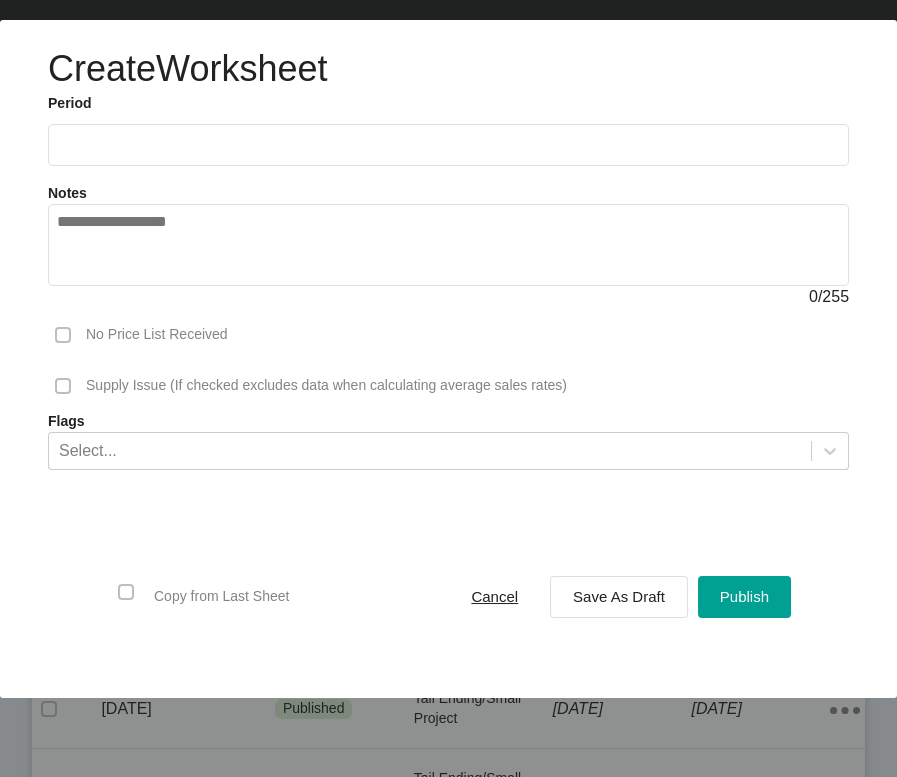 click at bounding box center [448, 145] 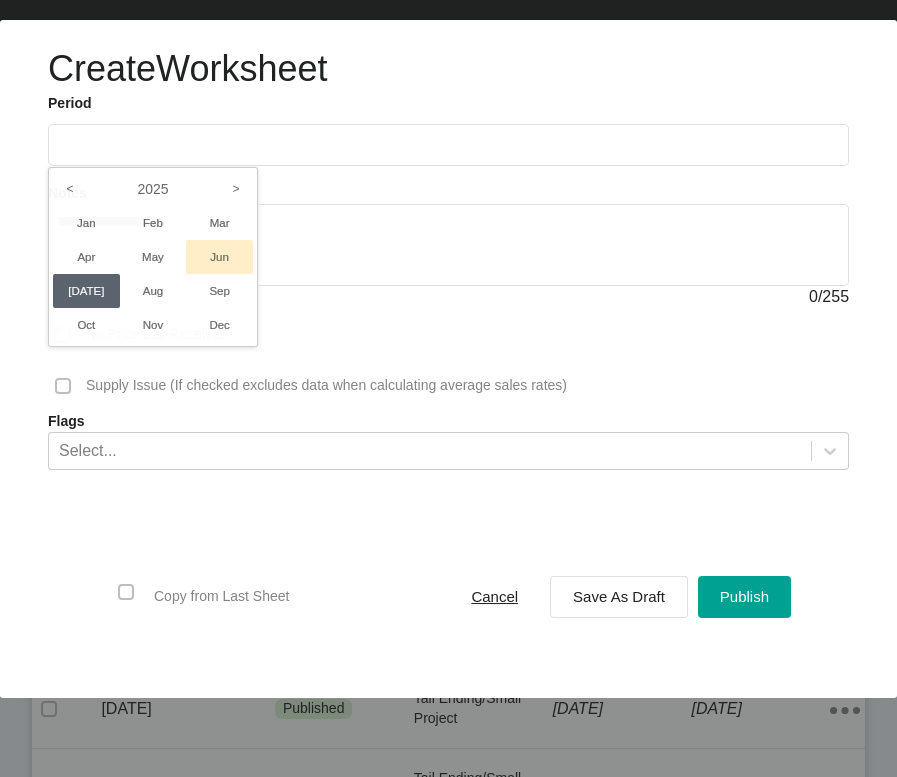 click on "Jun" at bounding box center (219, 257) 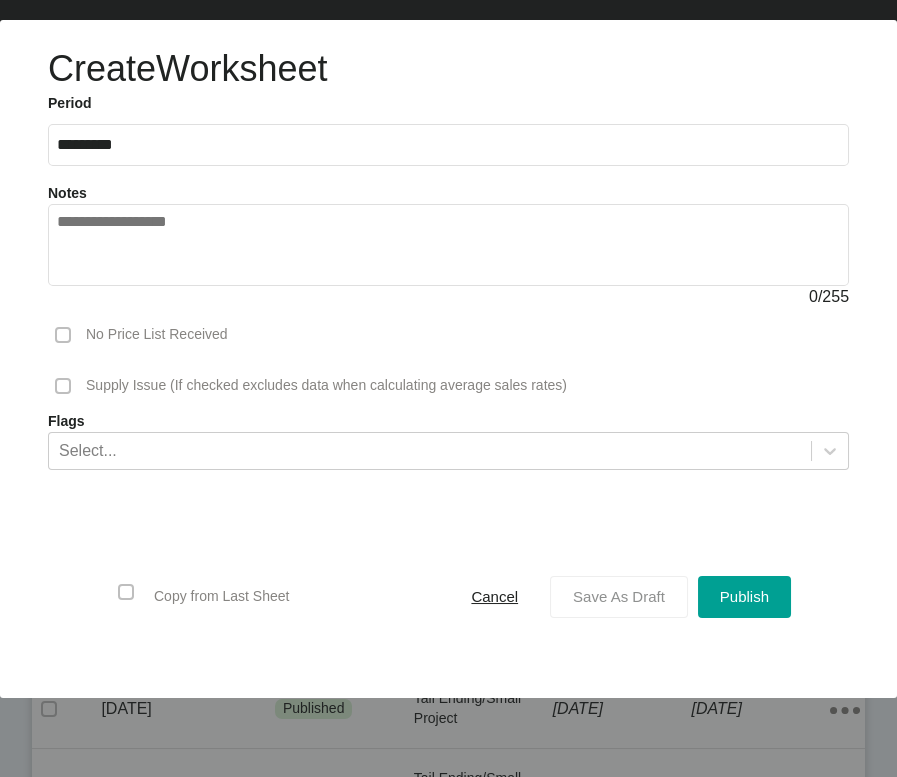 click on "Save As Draft" at bounding box center (619, 596) 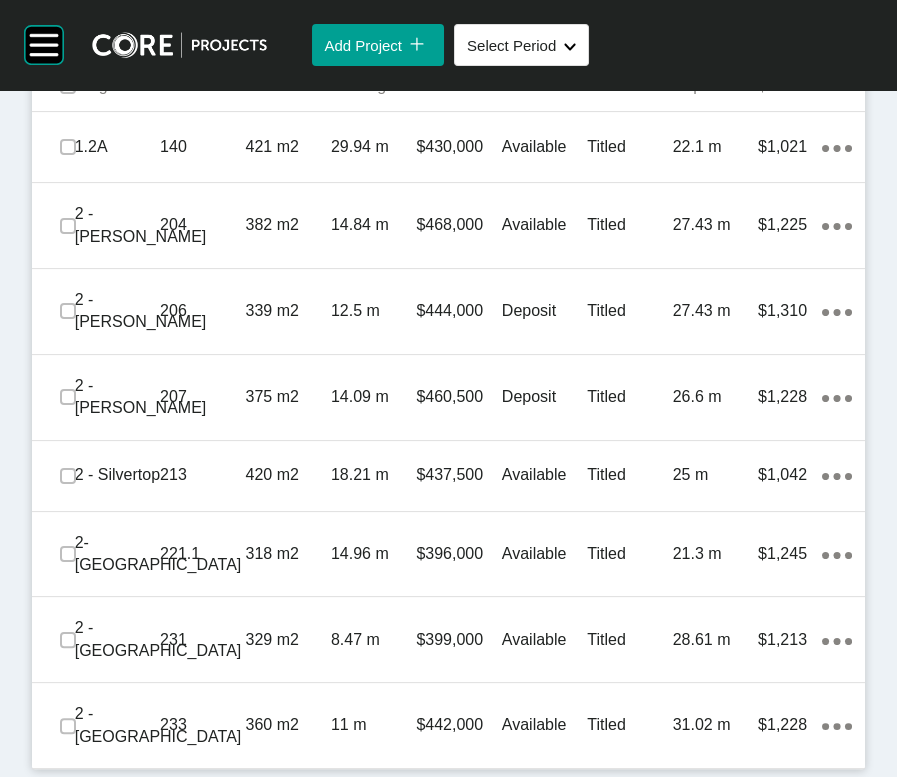 scroll, scrollTop: 1585, scrollLeft: 0, axis: vertical 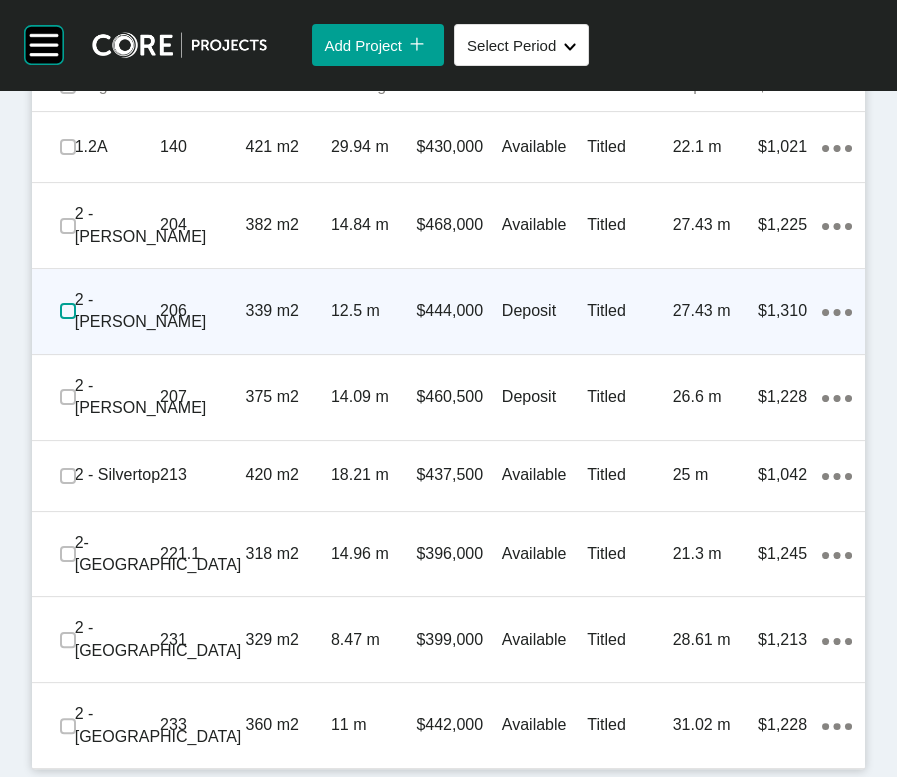 click at bounding box center (68, 311) 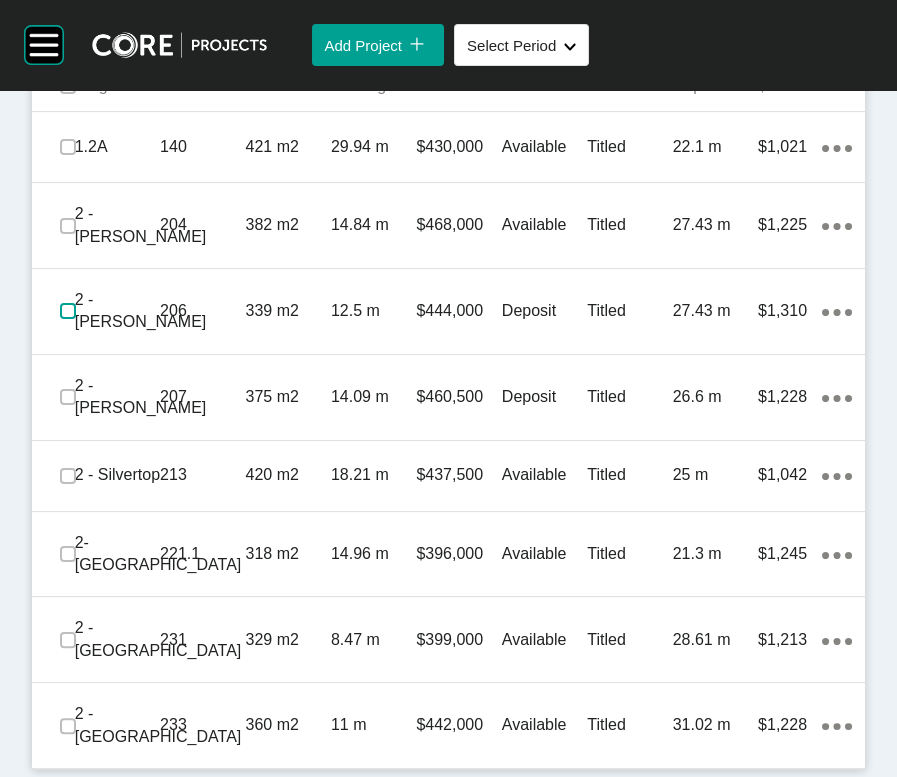 scroll, scrollTop: 1948, scrollLeft: 0, axis: vertical 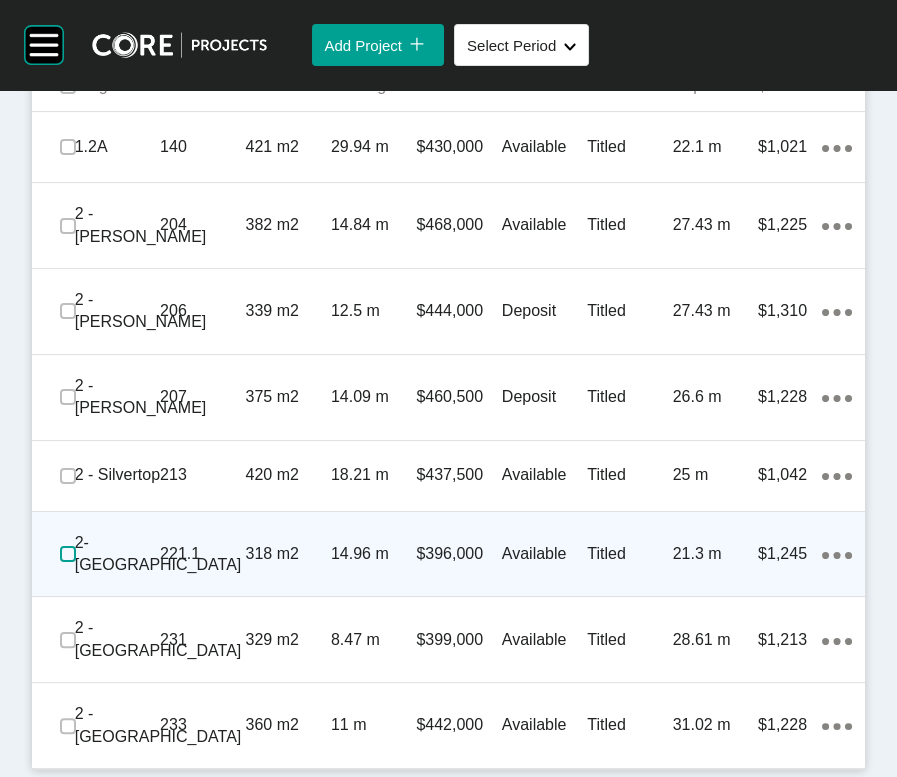 click at bounding box center (68, 554) 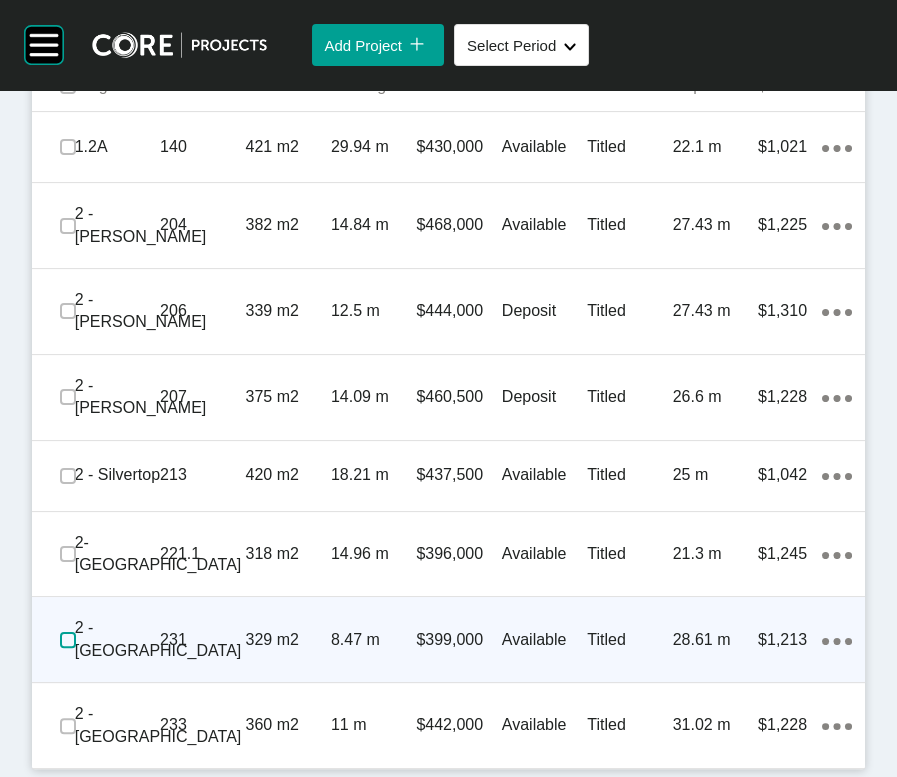 click at bounding box center (68, 640) 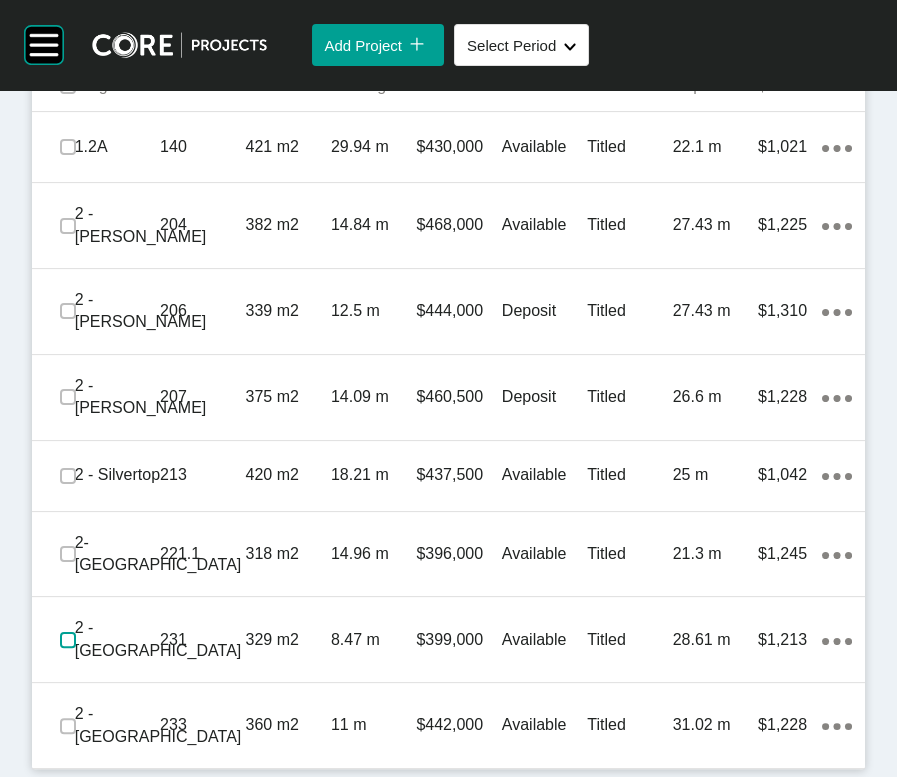 scroll, scrollTop: 2112, scrollLeft: 0, axis: vertical 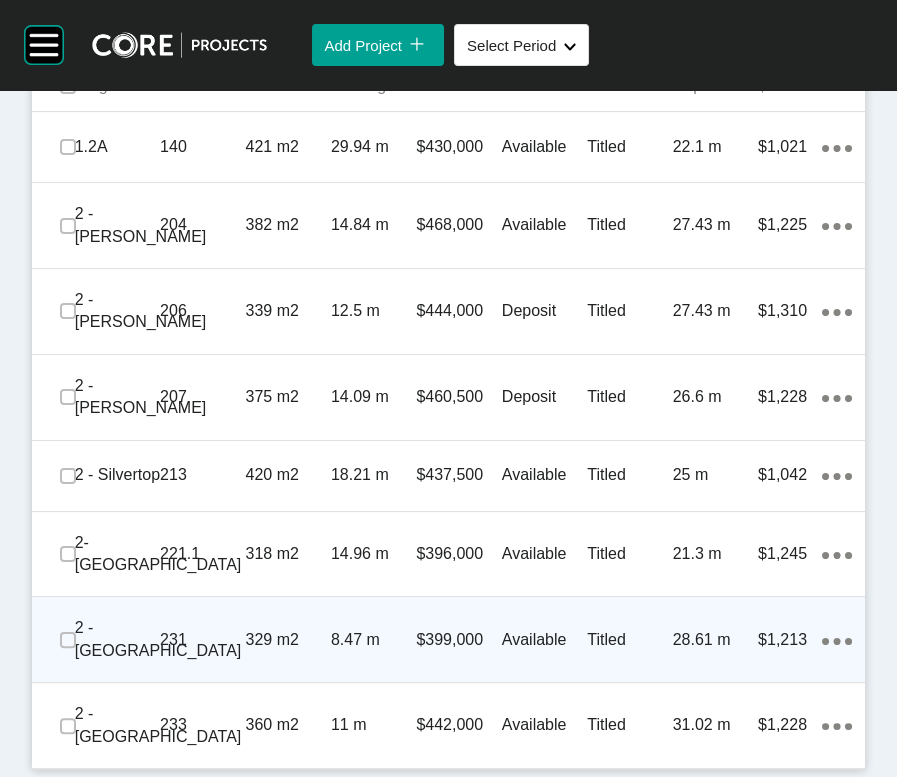 click on "Available" at bounding box center (544, 640) 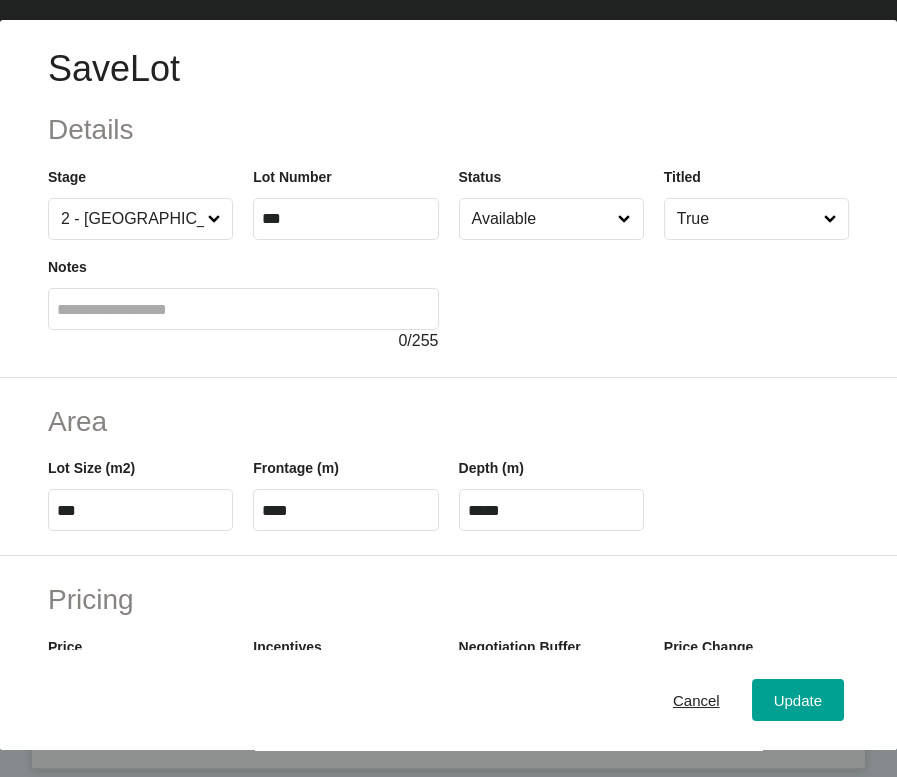 scroll, scrollTop: 2034, scrollLeft: 0, axis: vertical 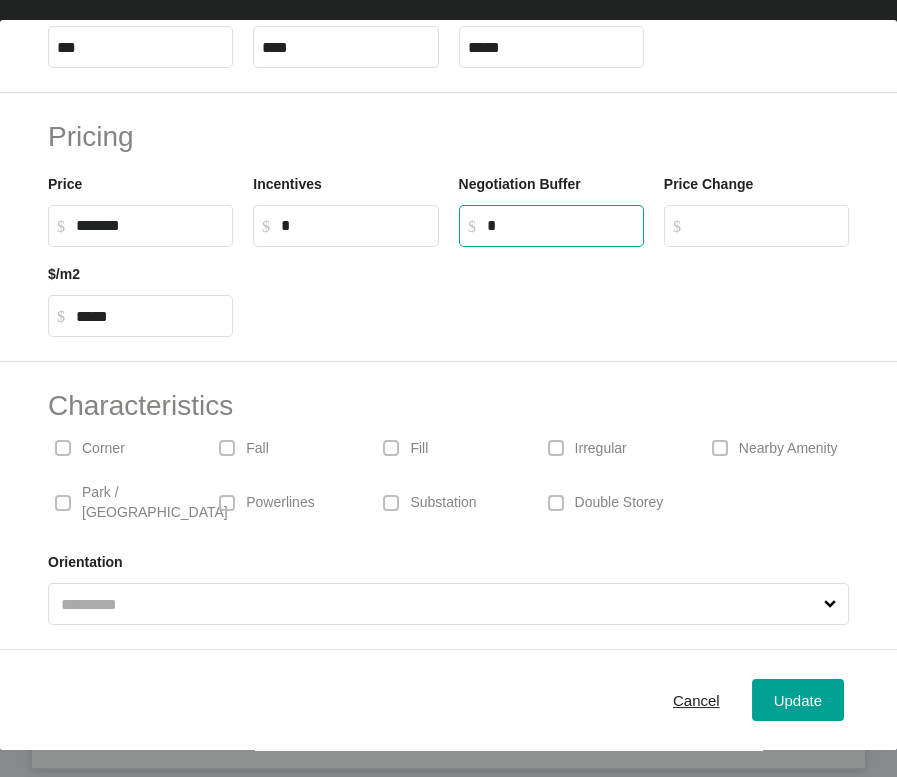 drag, startPoint x: 524, startPoint y: 232, endPoint x: 461, endPoint y: 233, distance: 63.007935 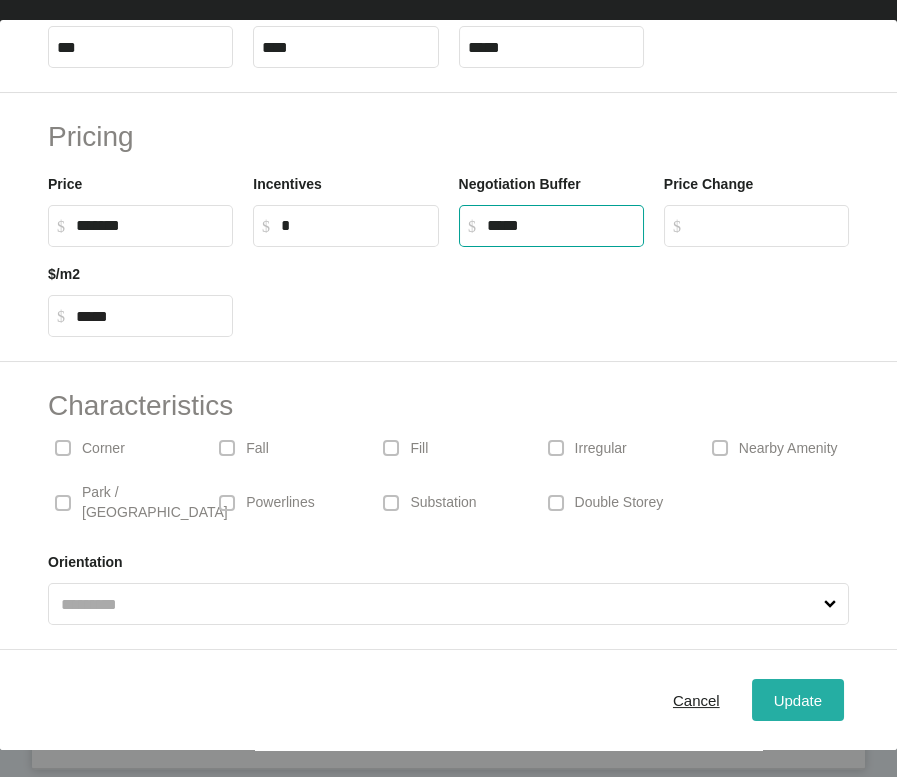 type on "******" 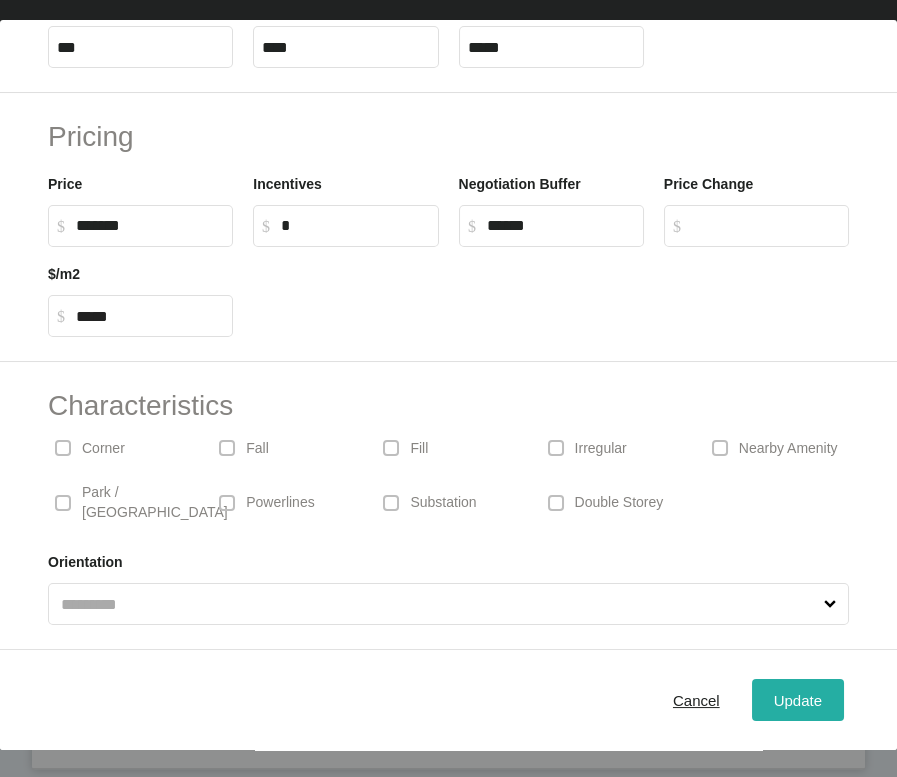 click on "Update" at bounding box center (798, 700) 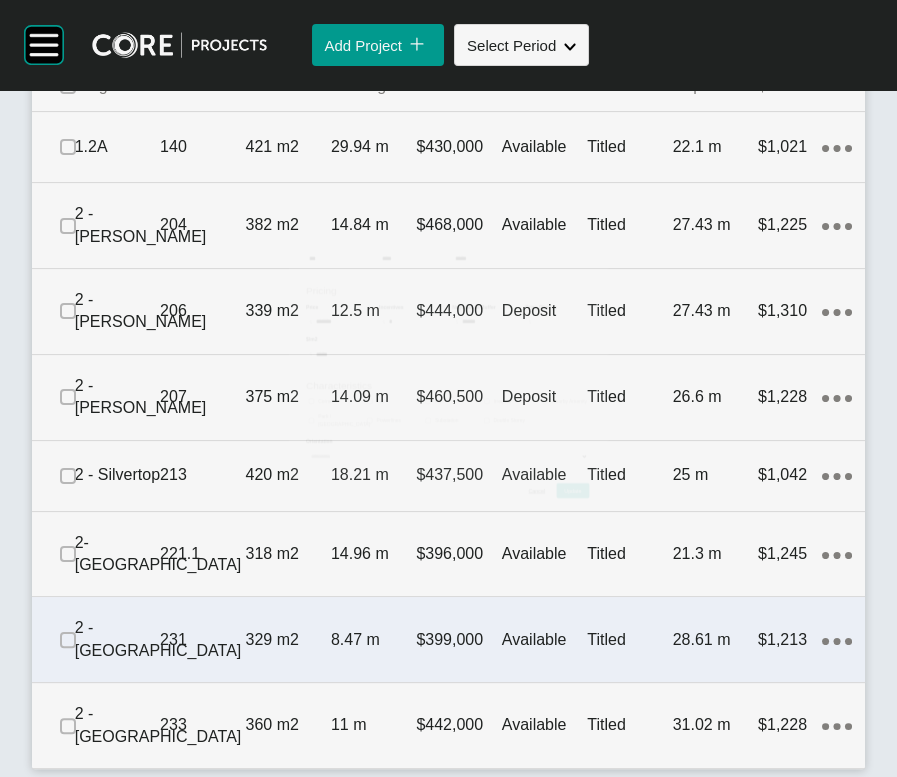 scroll, scrollTop: 2112, scrollLeft: 0, axis: vertical 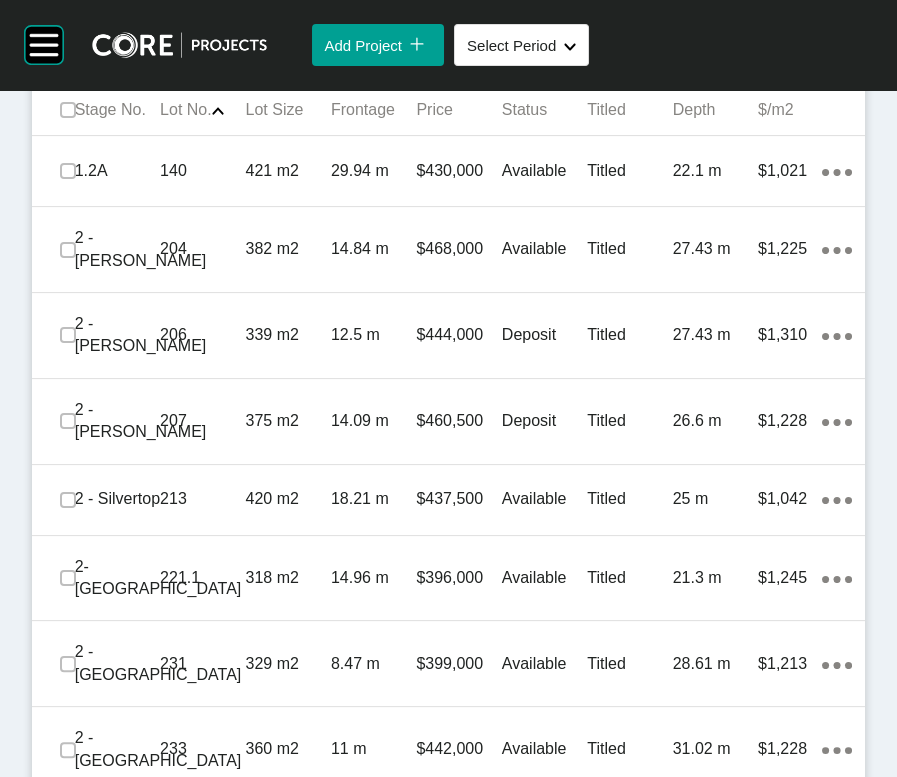 click on "Edit Selected" at bounding box center [538, 43] 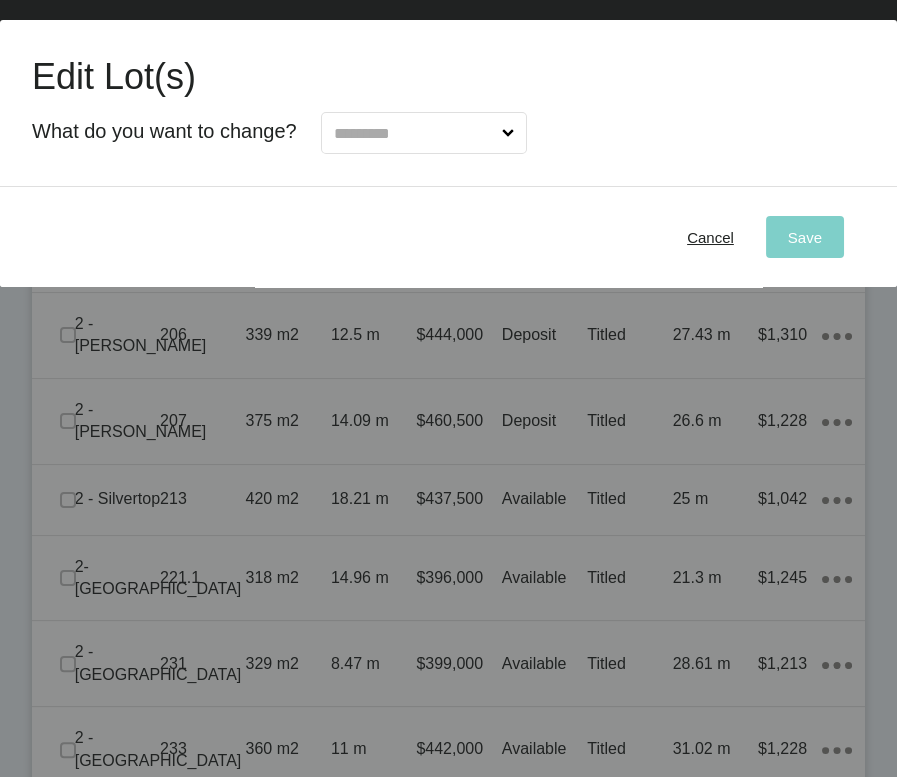 click at bounding box center [414, 133] 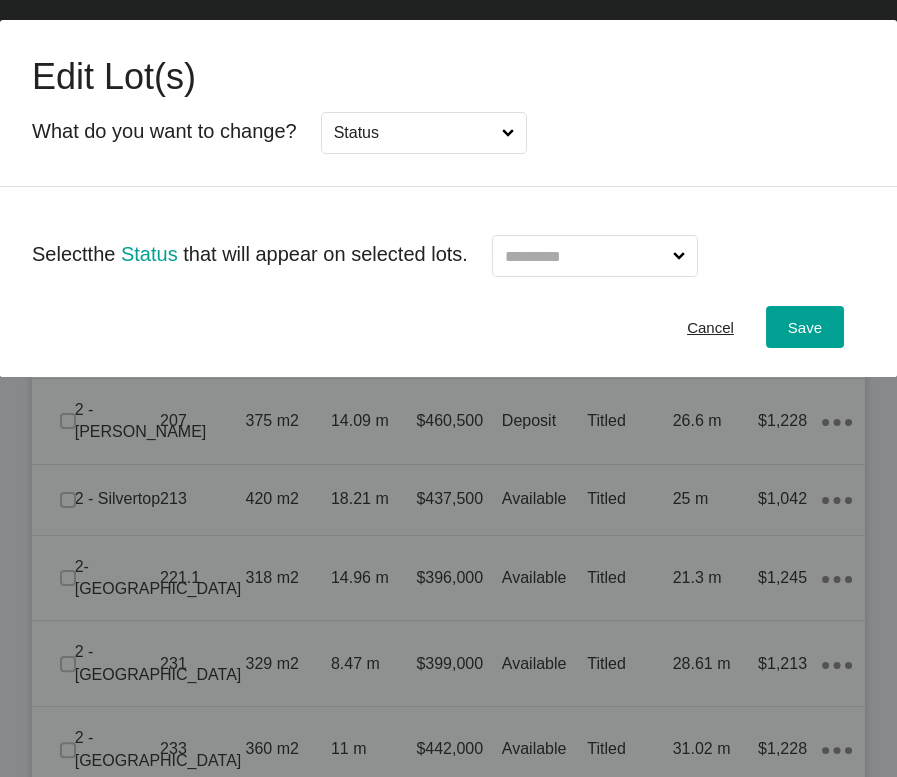 drag, startPoint x: 548, startPoint y: 328, endPoint x: 623, endPoint y: 294, distance: 82.346825 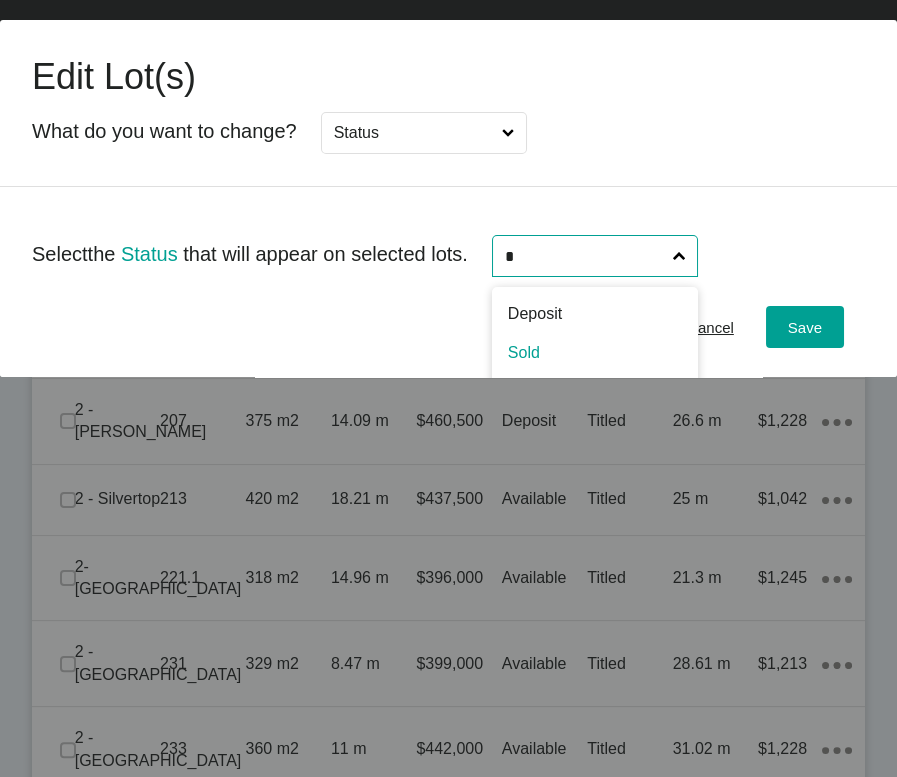 type on "*" 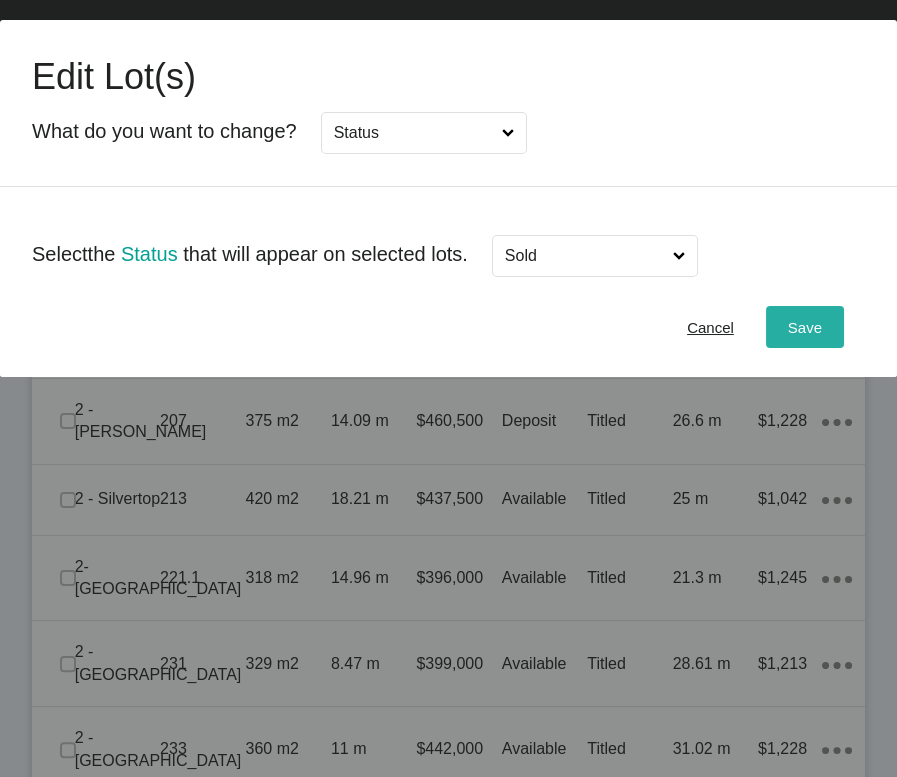 click on "Save" at bounding box center (805, 327) 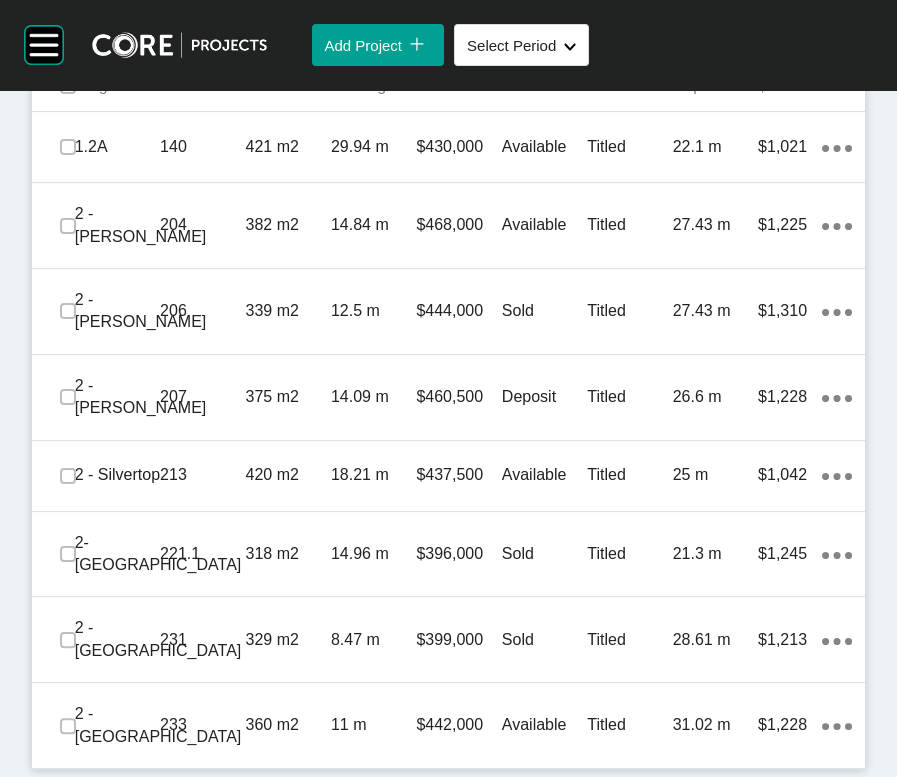 scroll, scrollTop: 1744, scrollLeft: 0, axis: vertical 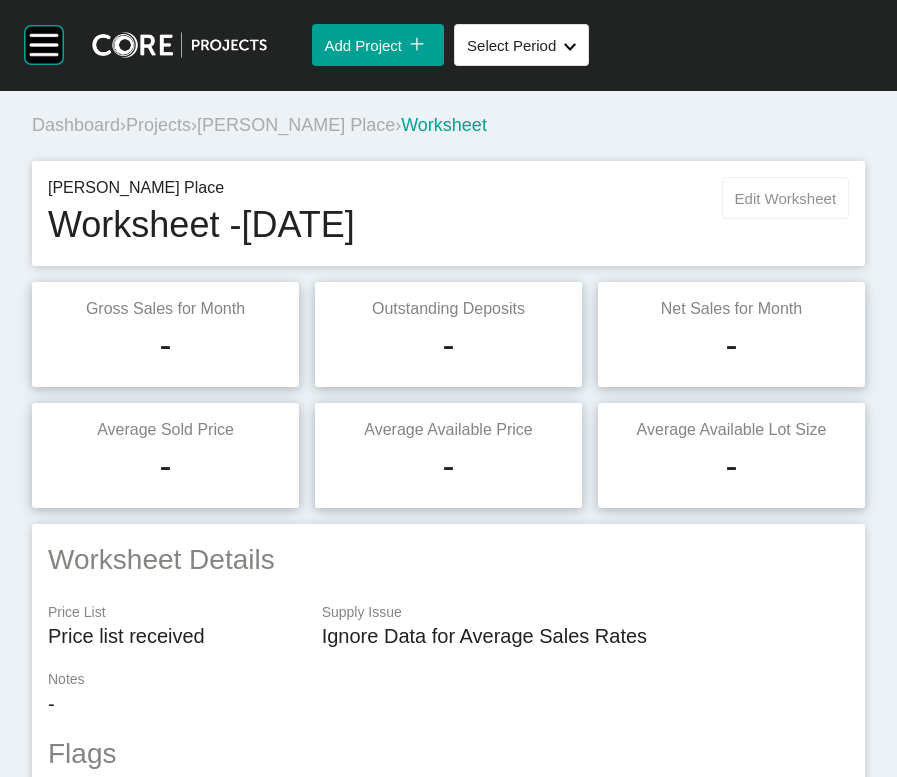 click on "Edit Worksheet" at bounding box center (785, 198) 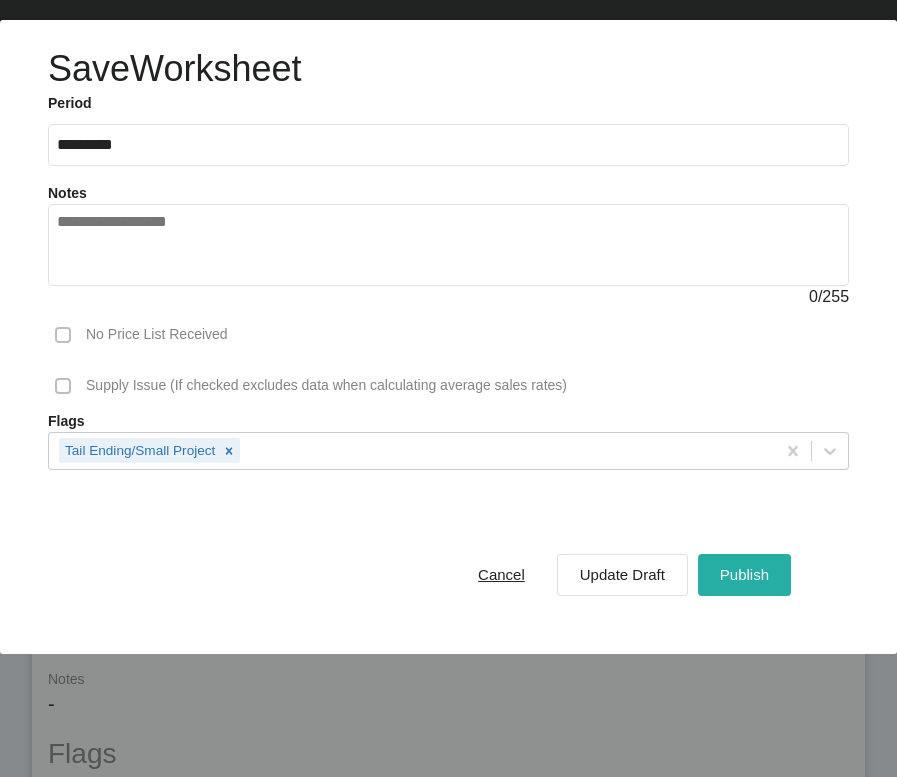 click on "Publish" at bounding box center [744, 574] 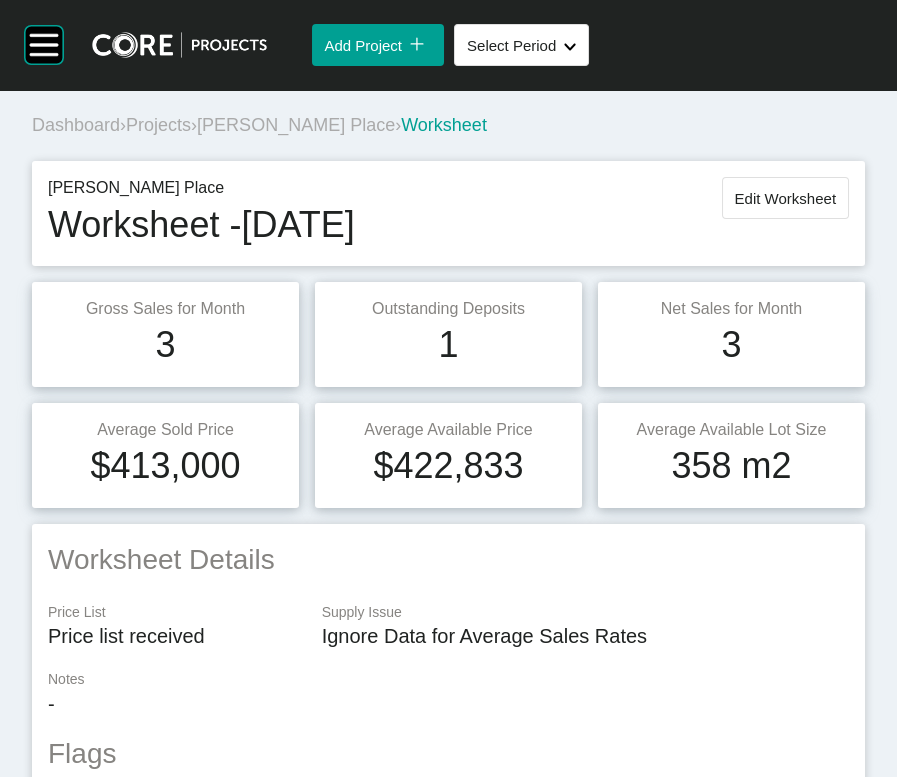 click on "Projects" at bounding box center (158, 125) 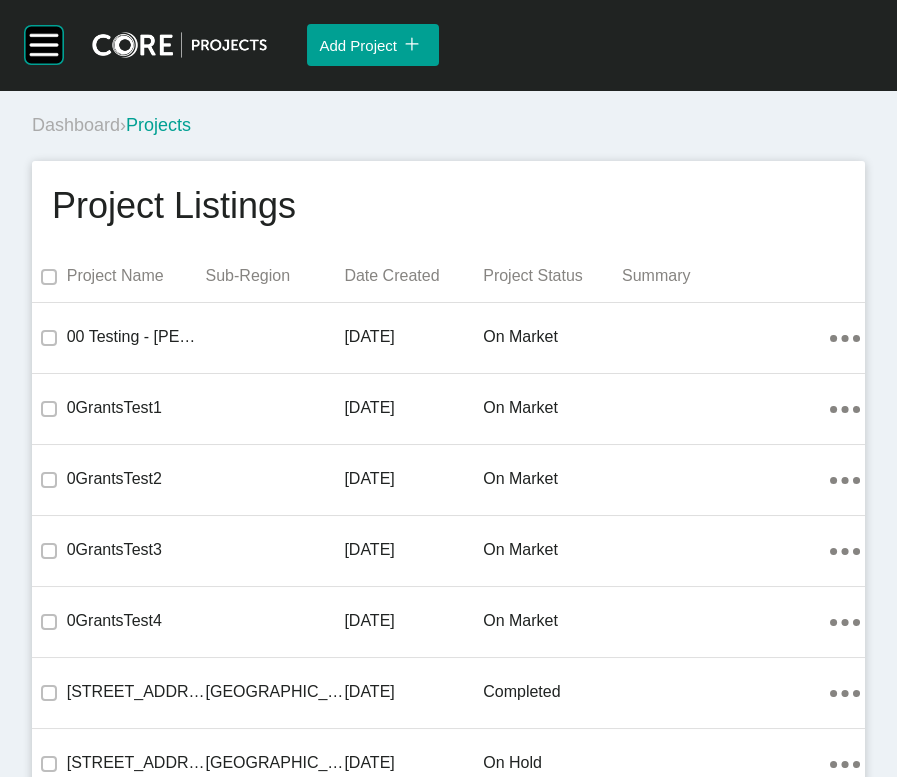 scroll, scrollTop: 34731, scrollLeft: 0, axis: vertical 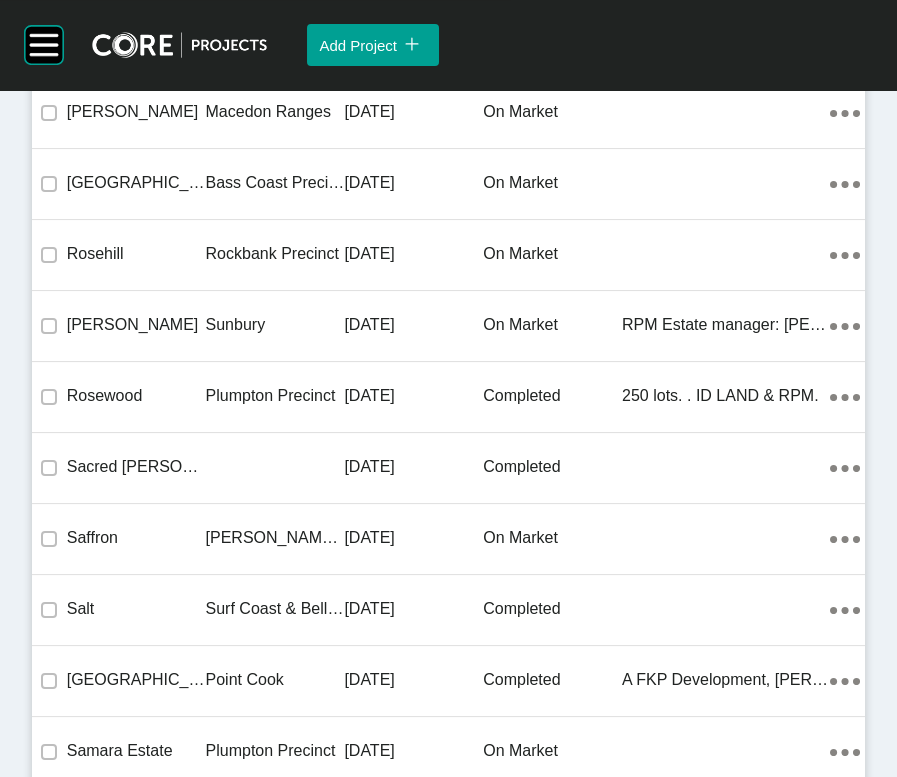 click on "[DATE]" at bounding box center (413, -8692) 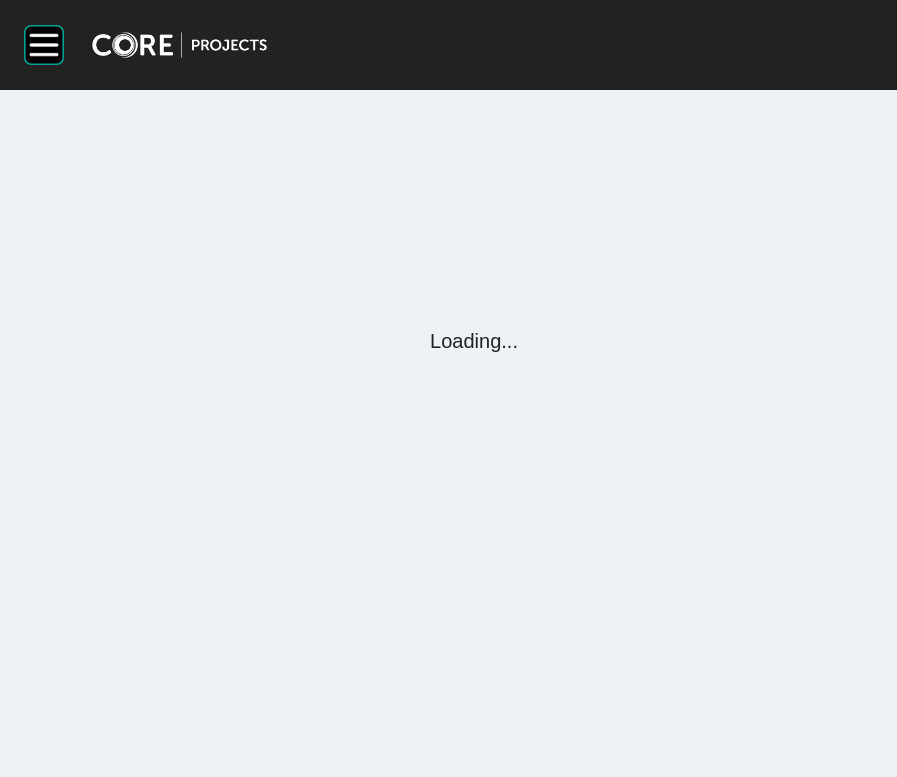 scroll, scrollTop: 0, scrollLeft: 0, axis: both 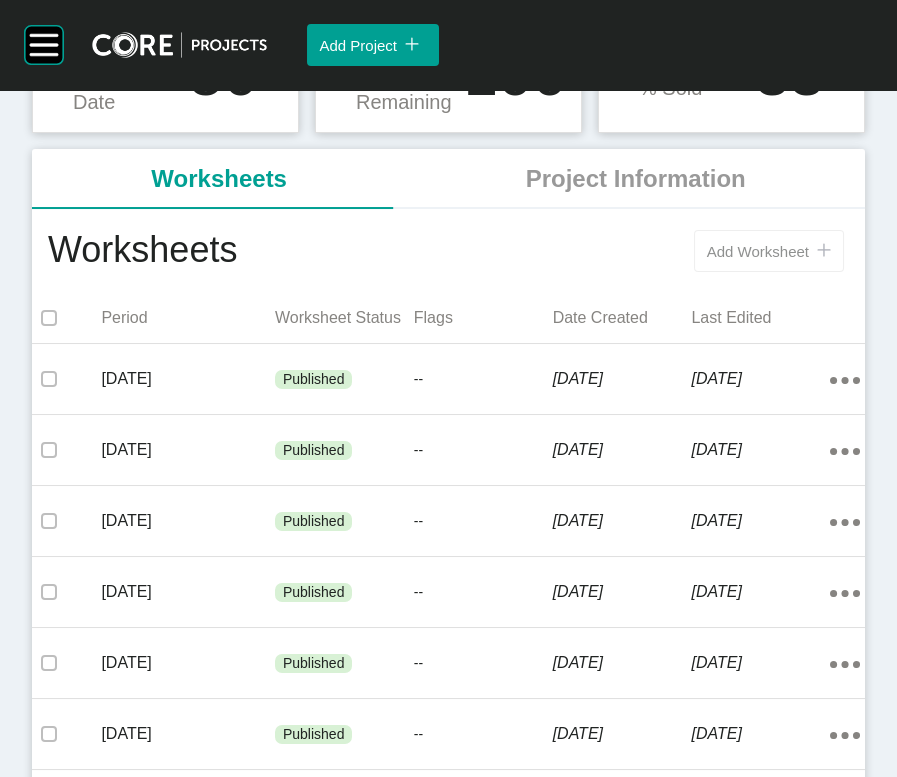 click on "Add Worksheet icon/tick copy 11 Created with Sketch." at bounding box center (769, 251) 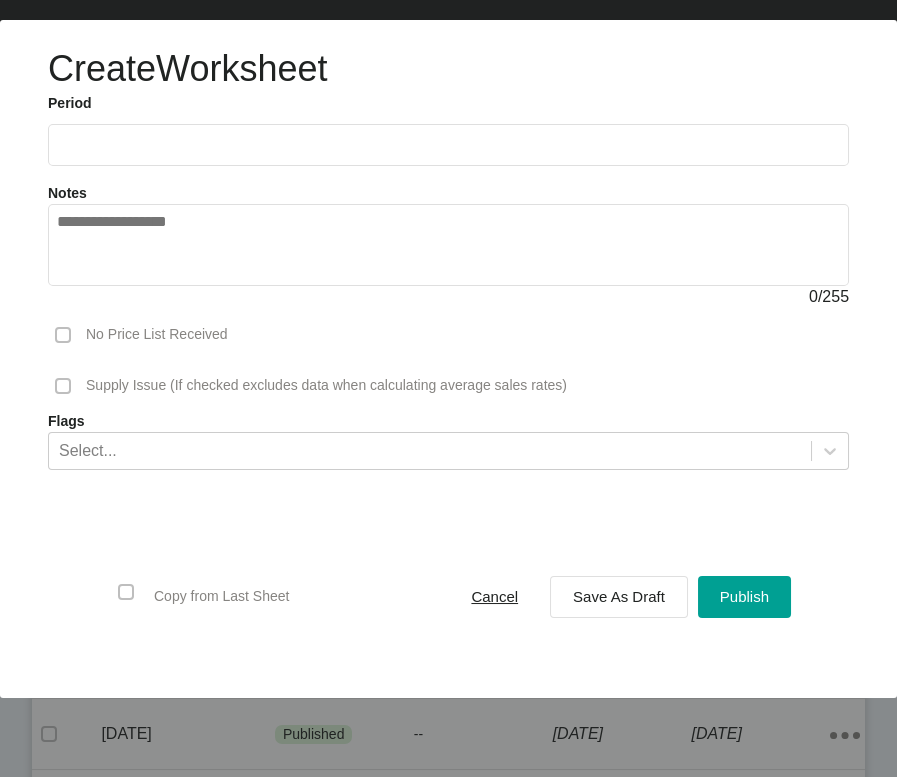 click at bounding box center (448, 144) 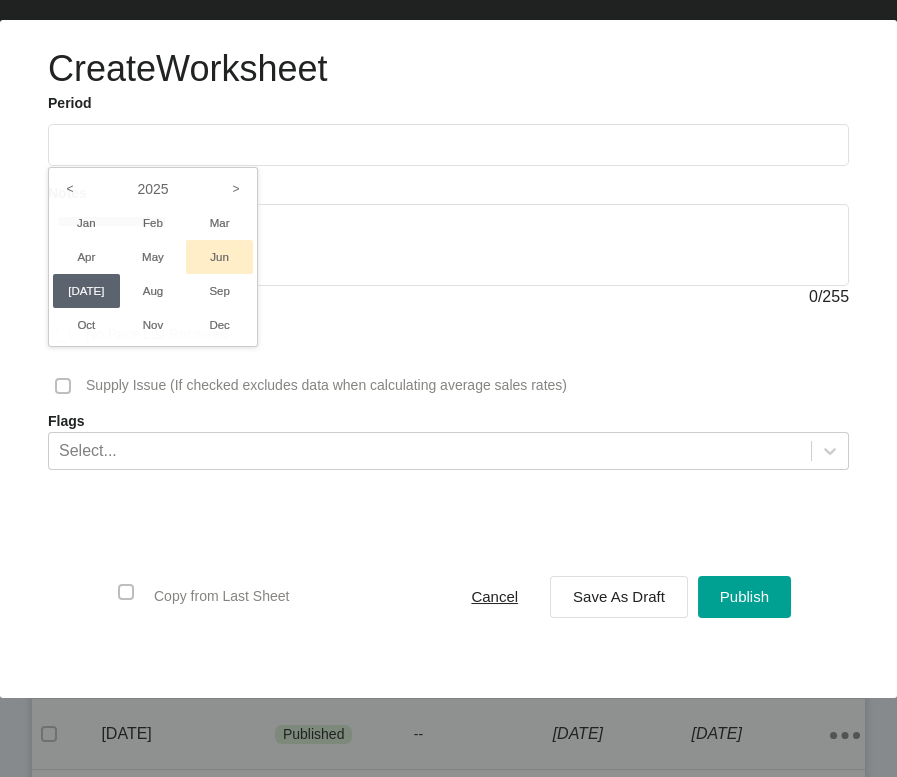 click on "Jun" at bounding box center [219, 257] 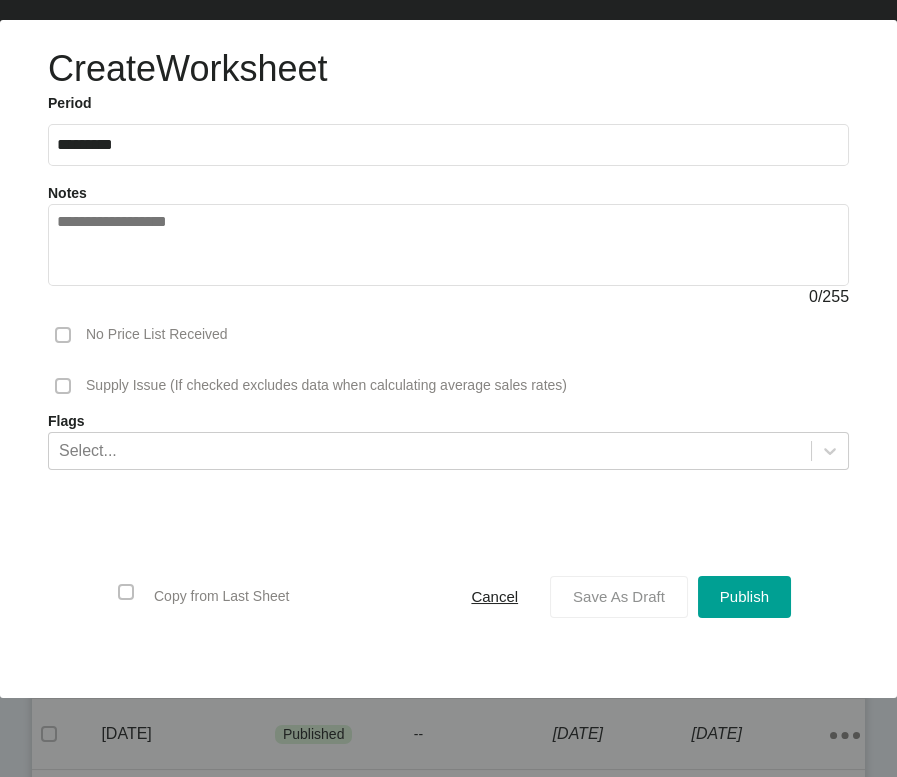 click on "Save As Draft" at bounding box center (619, 596) 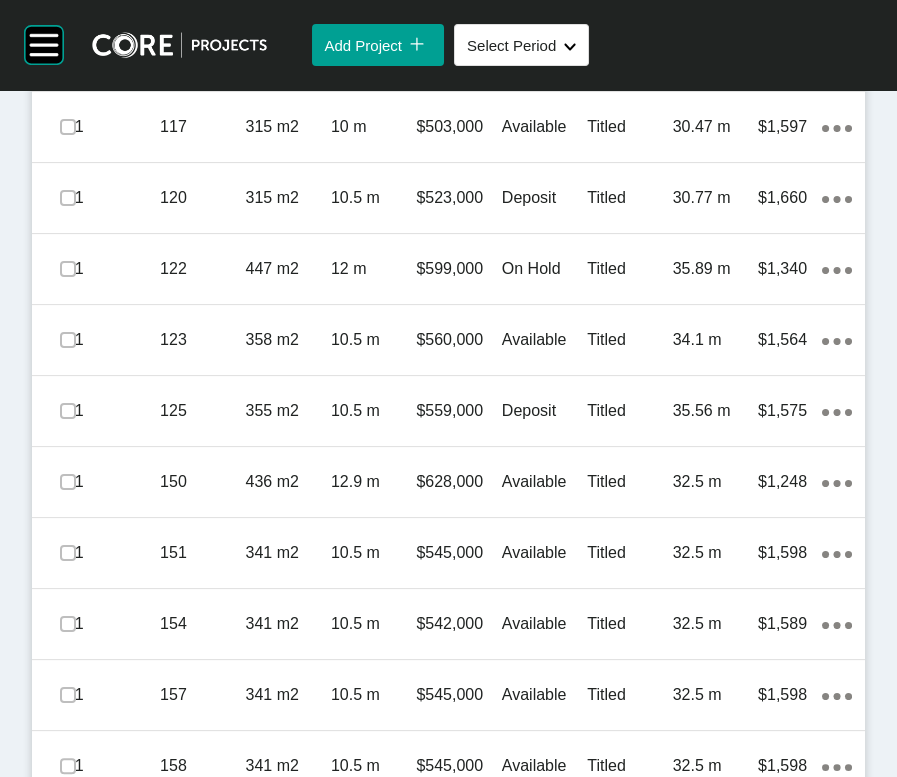 scroll, scrollTop: 1351, scrollLeft: 0, axis: vertical 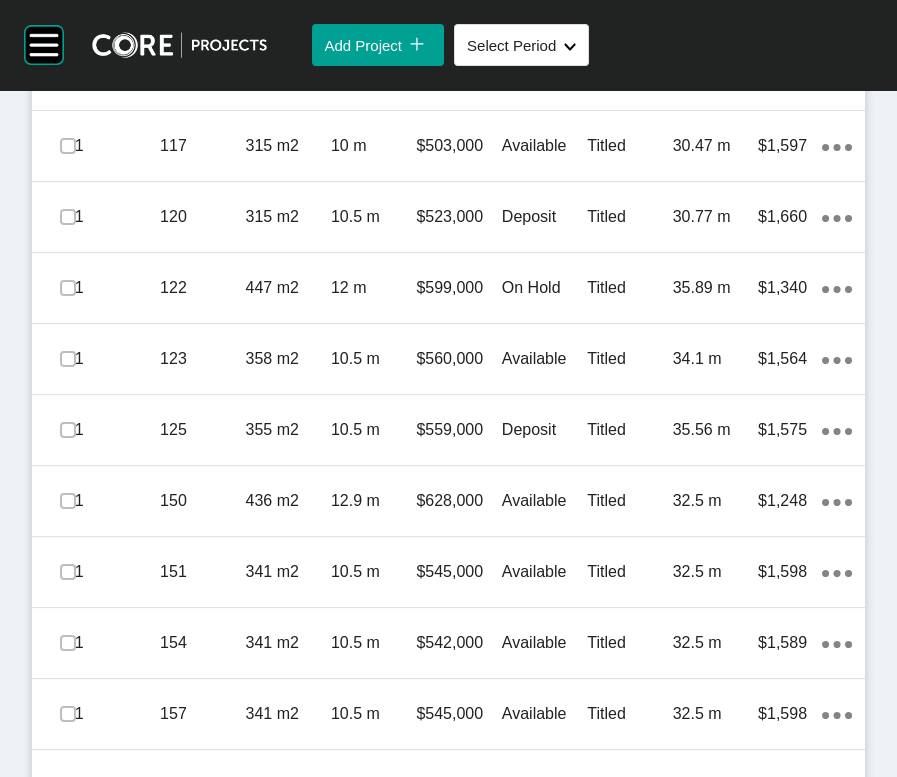 click at bounding box center (68, -67) 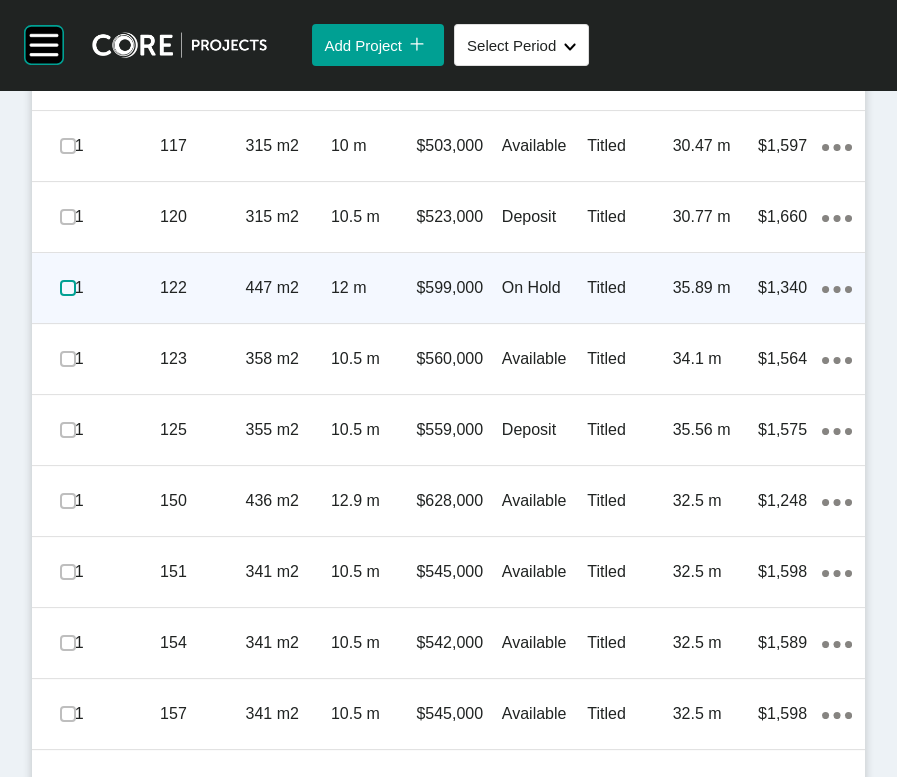 click at bounding box center [68, 288] 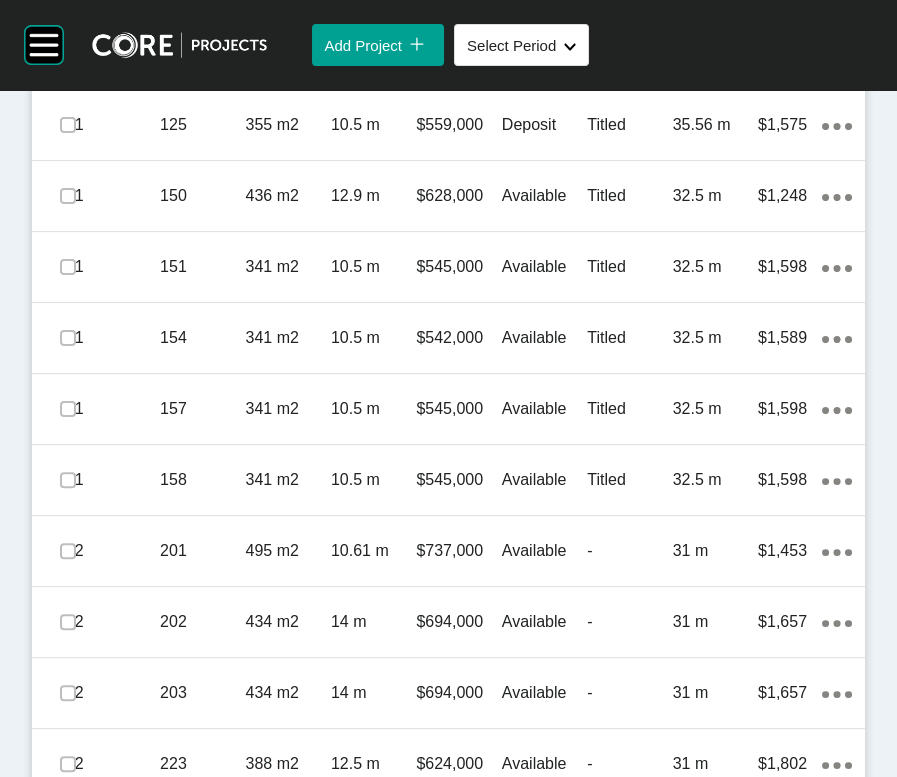 scroll, scrollTop: 1744, scrollLeft: 0, axis: vertical 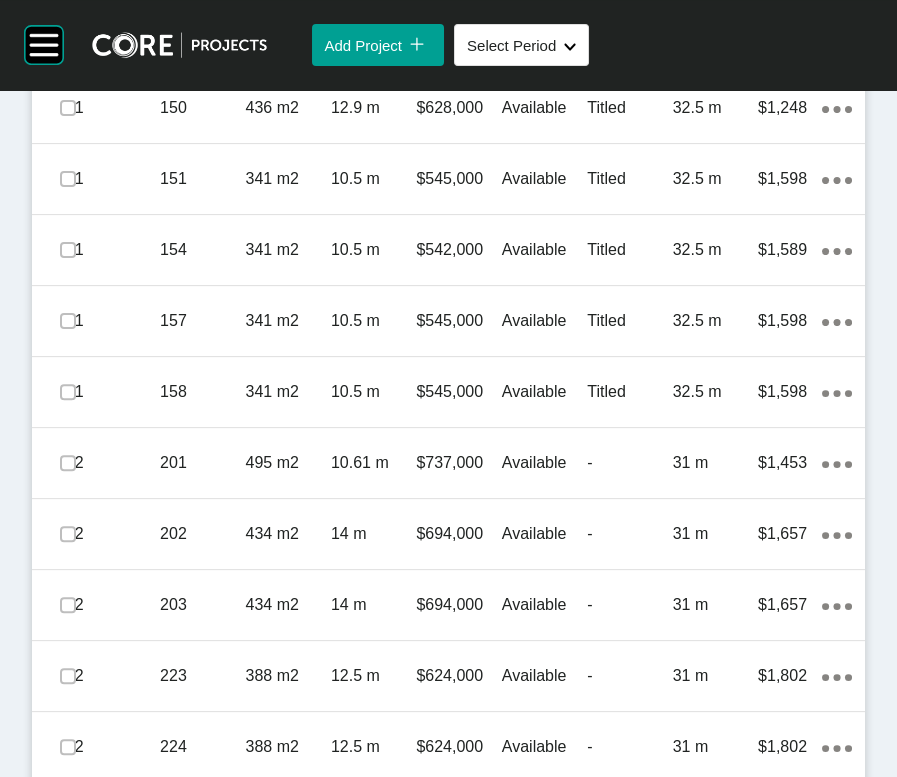 click at bounding box center (68, -34) 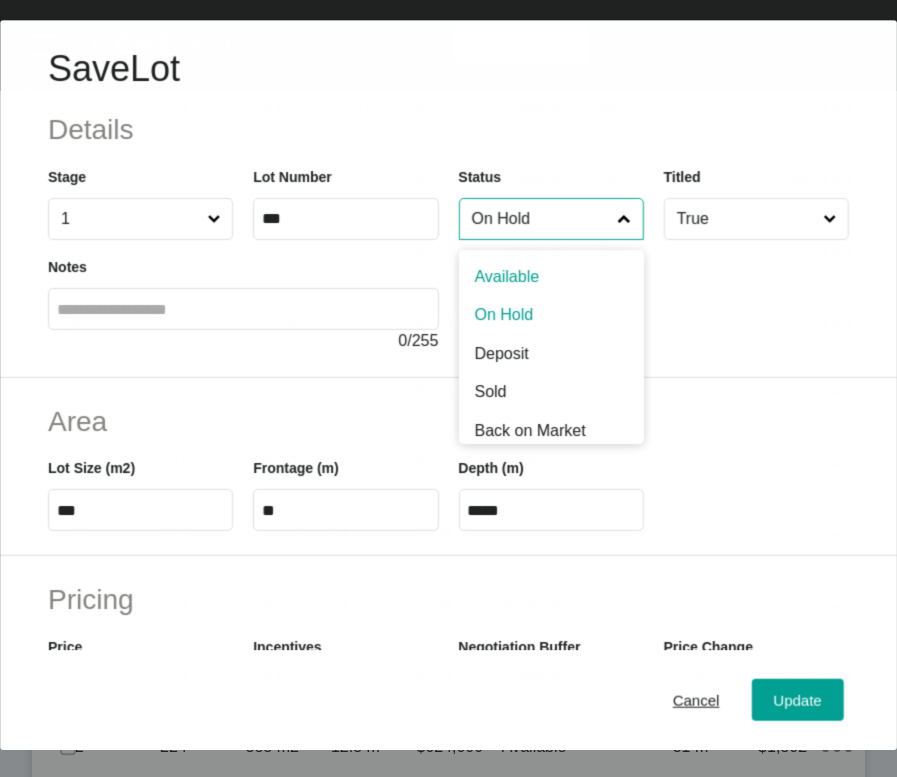 click on "On Hold" at bounding box center (540, 219) 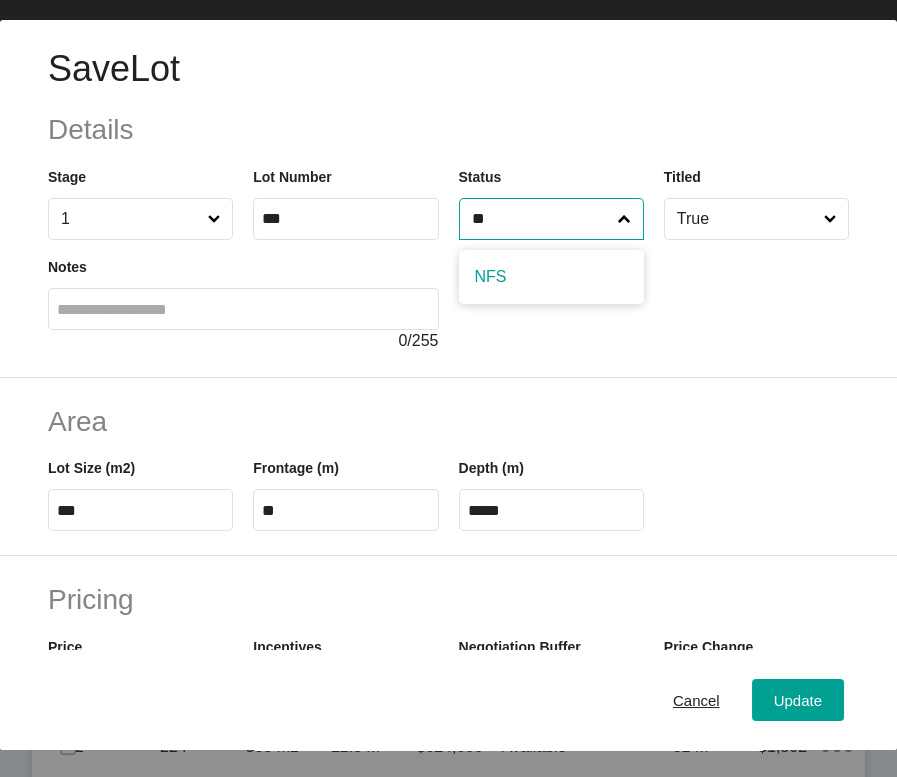 type on "**" 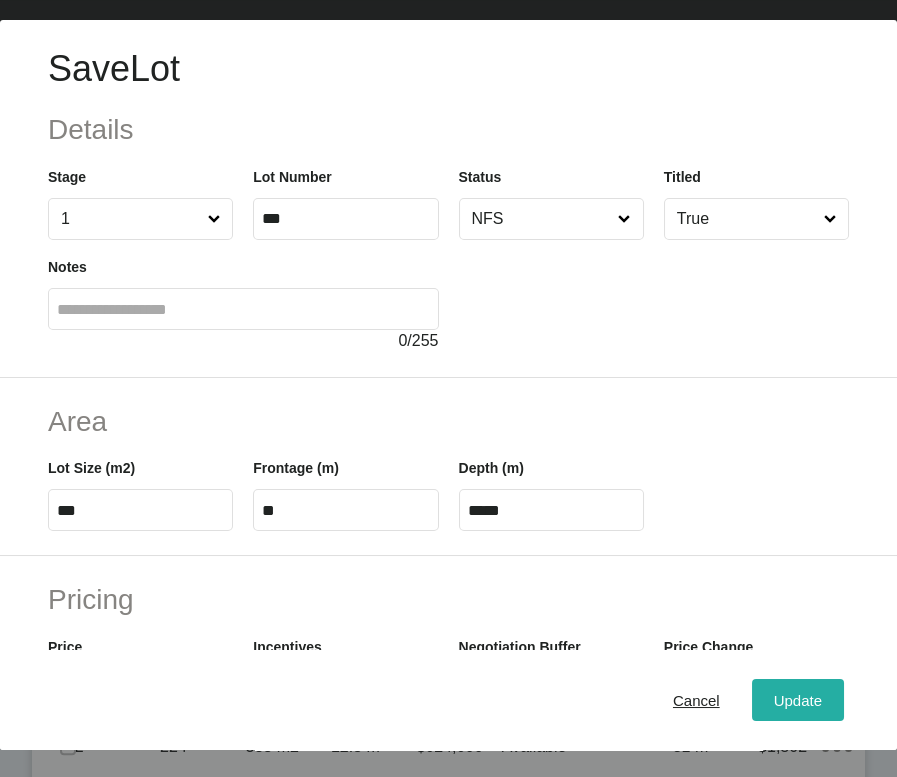 drag, startPoint x: 771, startPoint y: 697, endPoint x: 767, endPoint y: 674, distance: 23.345236 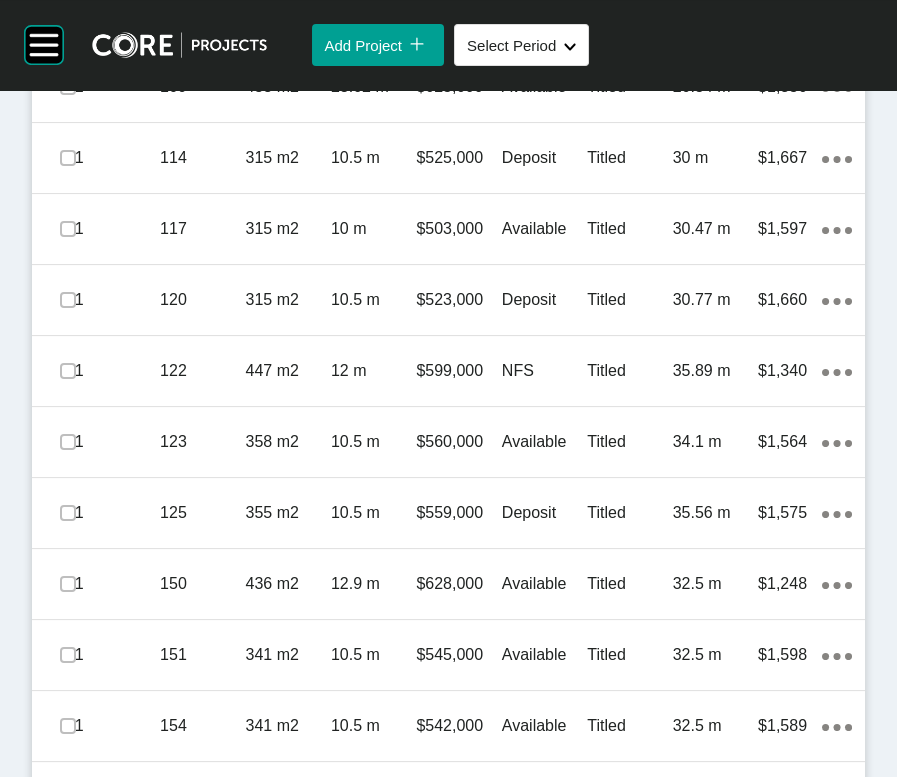 scroll, scrollTop: 1253, scrollLeft: 0, axis: vertical 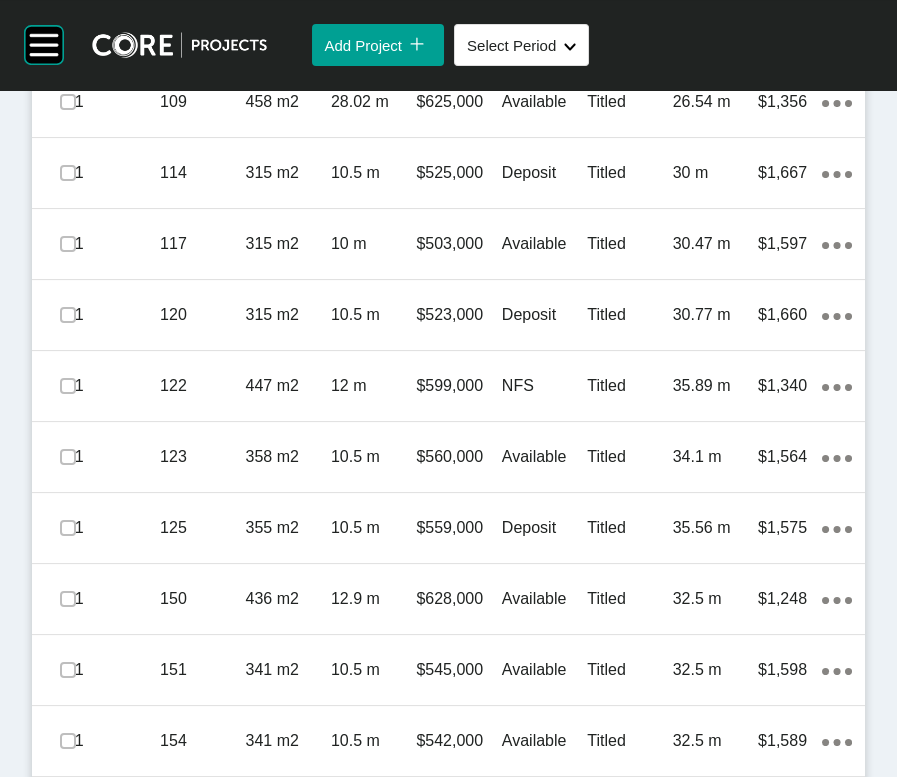 click at bounding box center [68, 31] 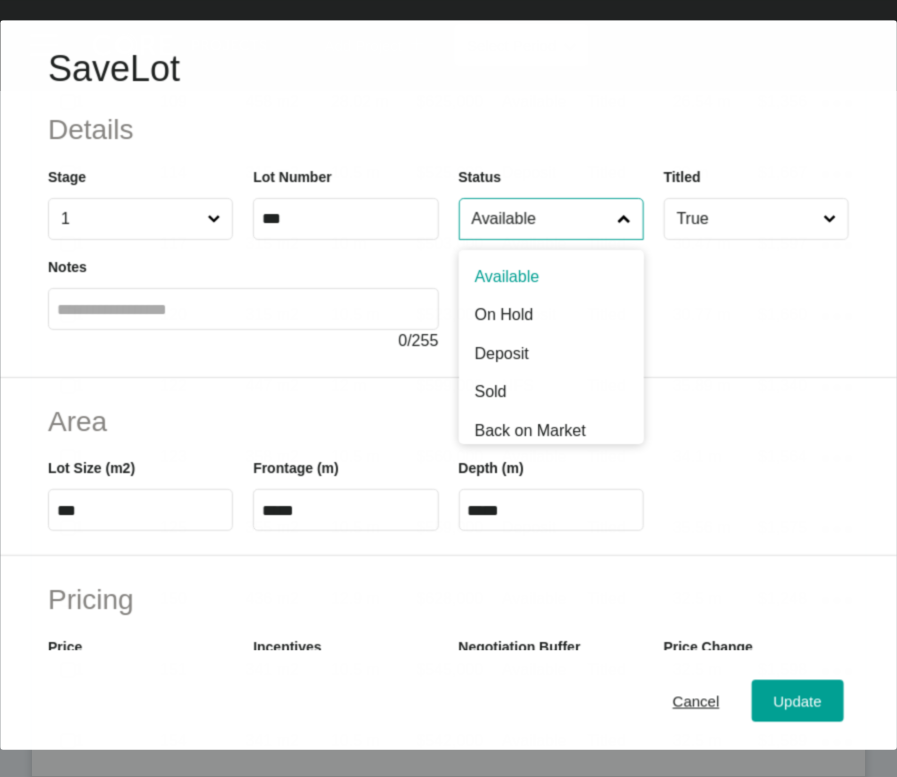 click on "Available" at bounding box center (540, 219) 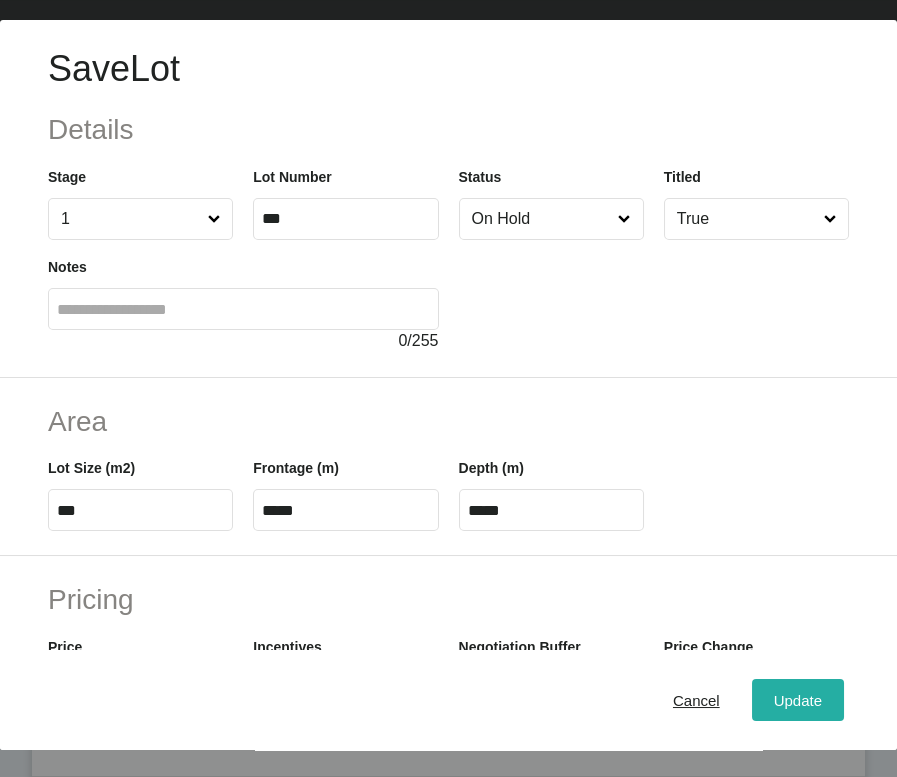 click on "Update" at bounding box center (798, 700) 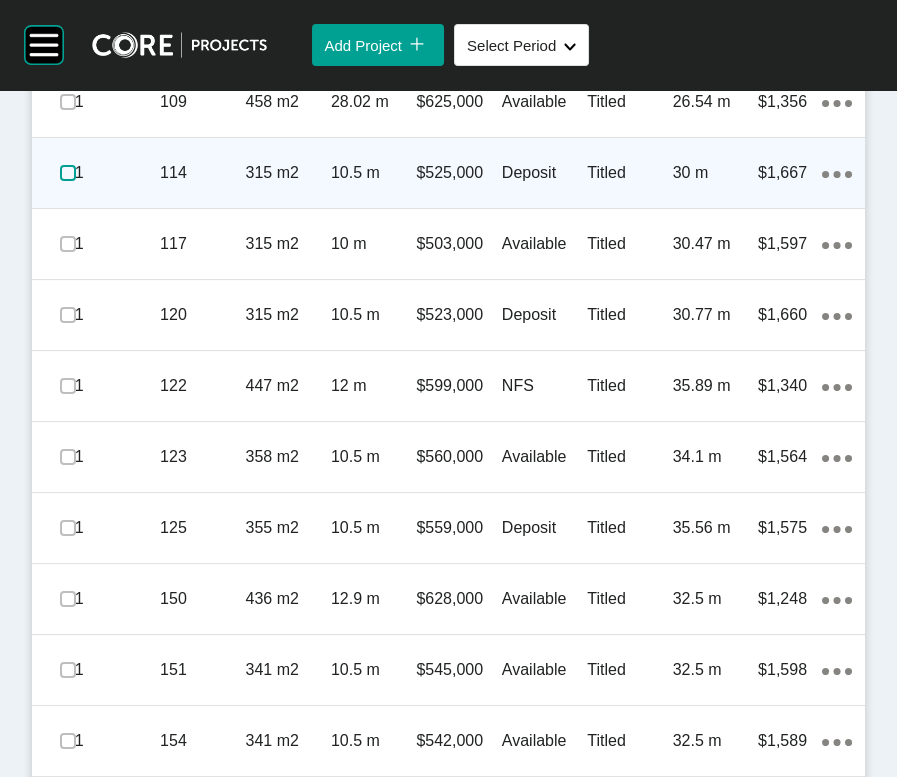 click at bounding box center (68, 173) 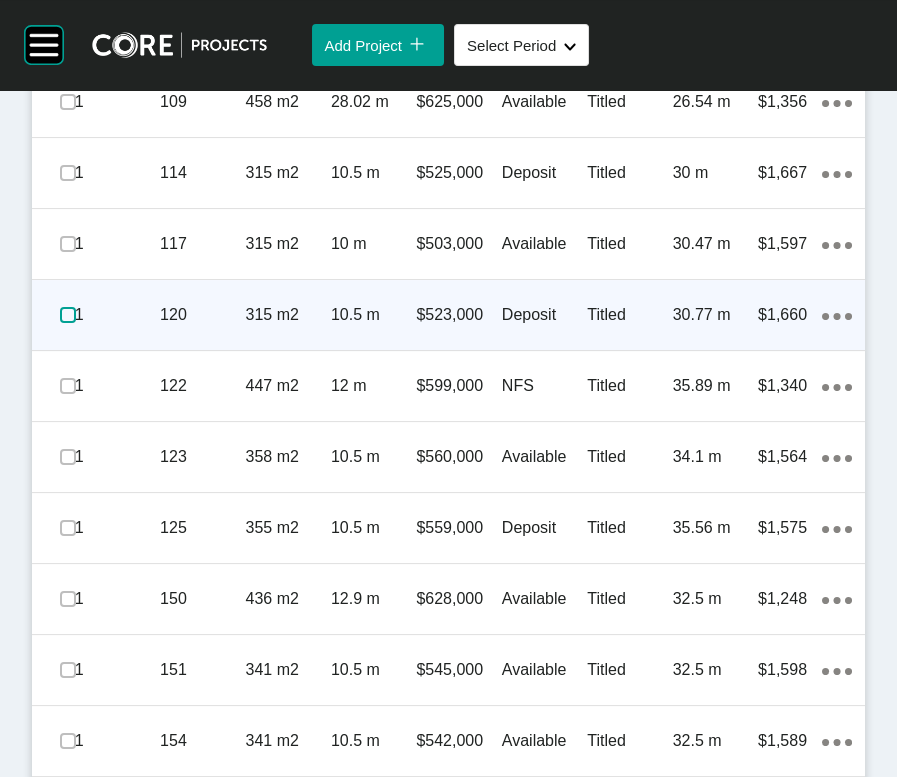 click at bounding box center [68, 315] 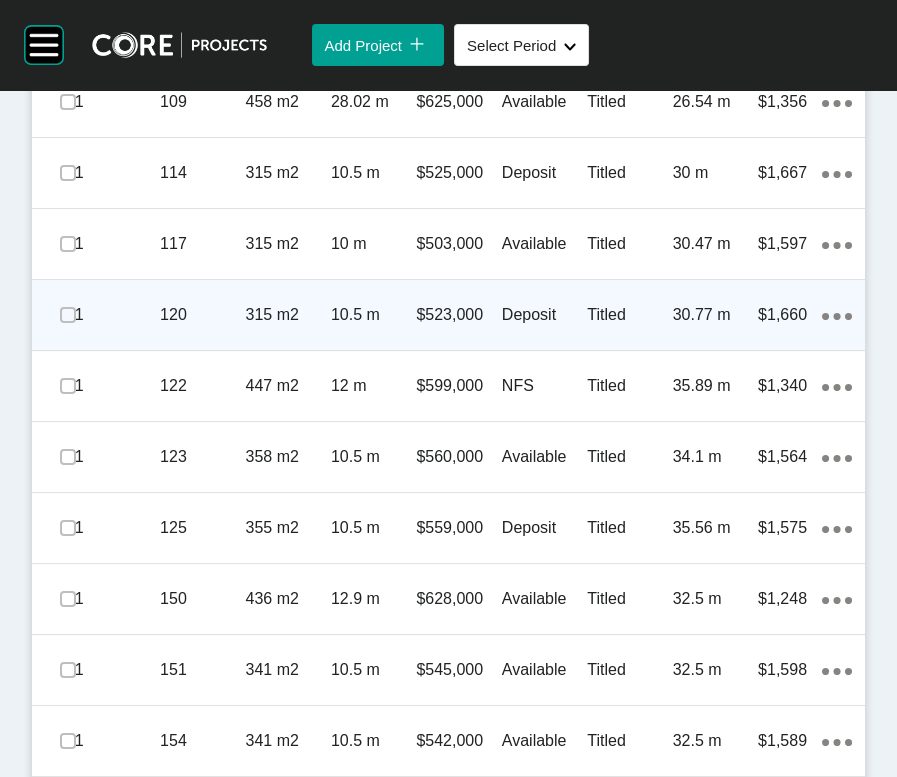 click on "$523,000" at bounding box center (458, 315) 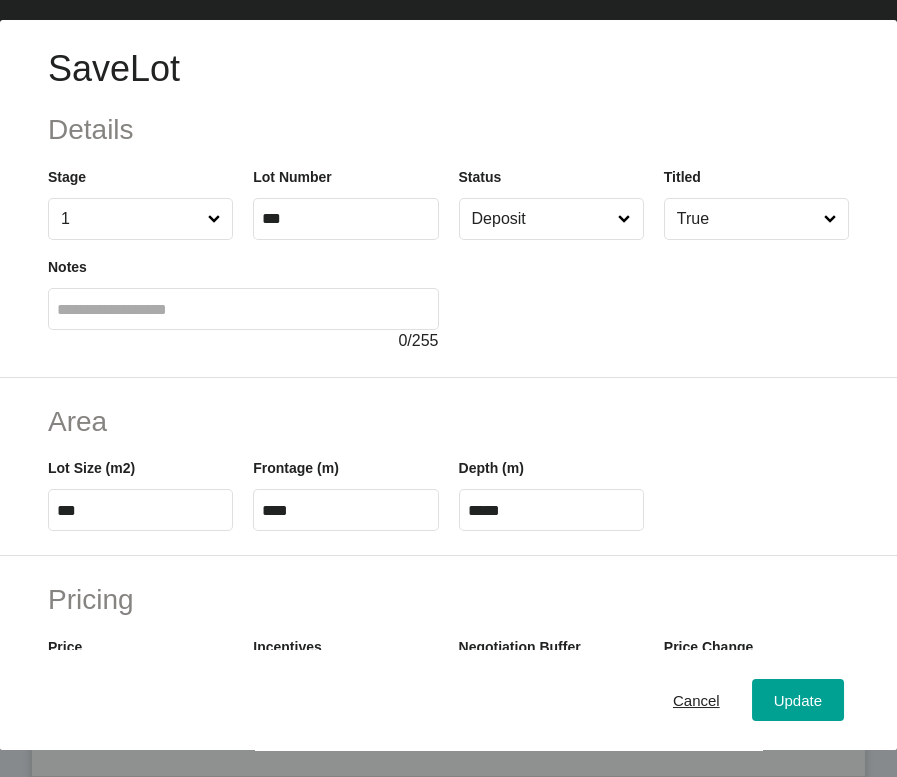 scroll, scrollTop: 654, scrollLeft: 0, axis: vertical 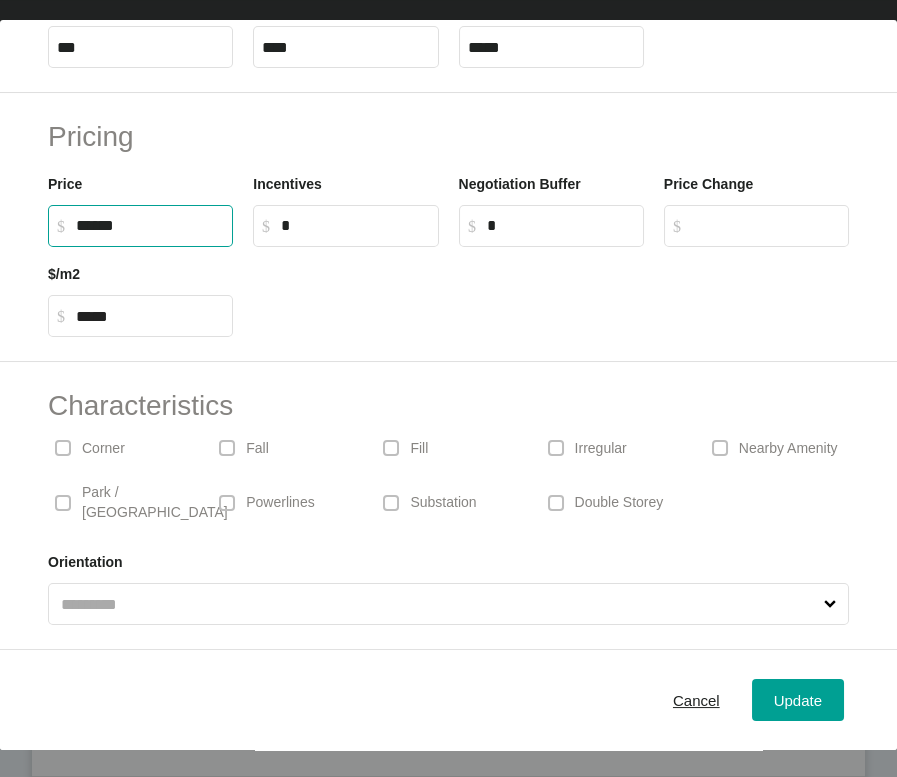 click on "******" at bounding box center (150, 225) 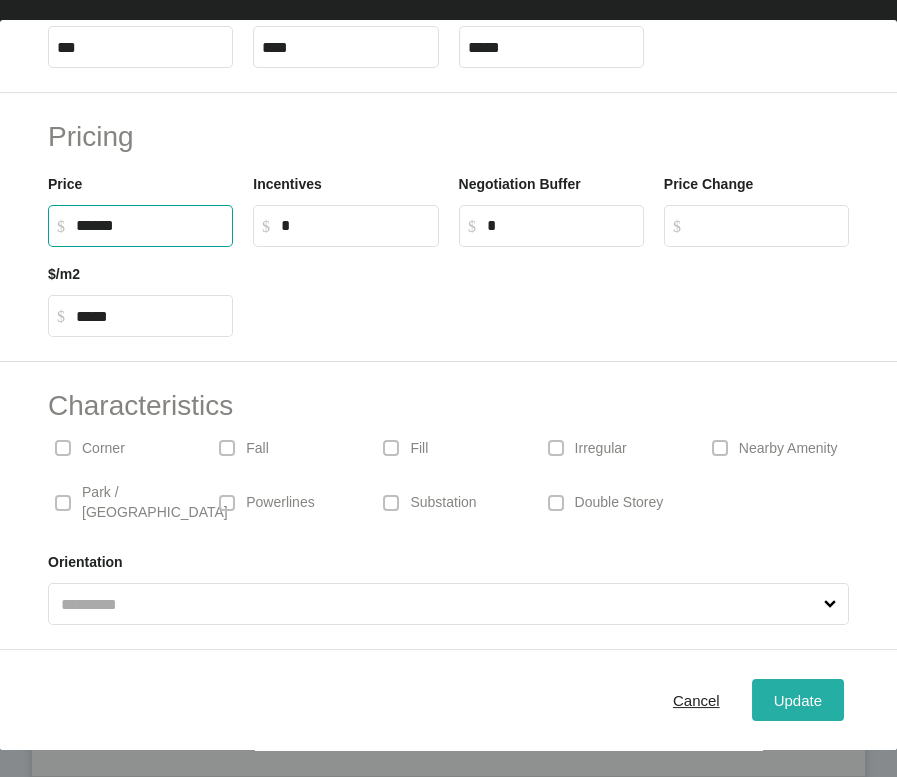 type on "*******" 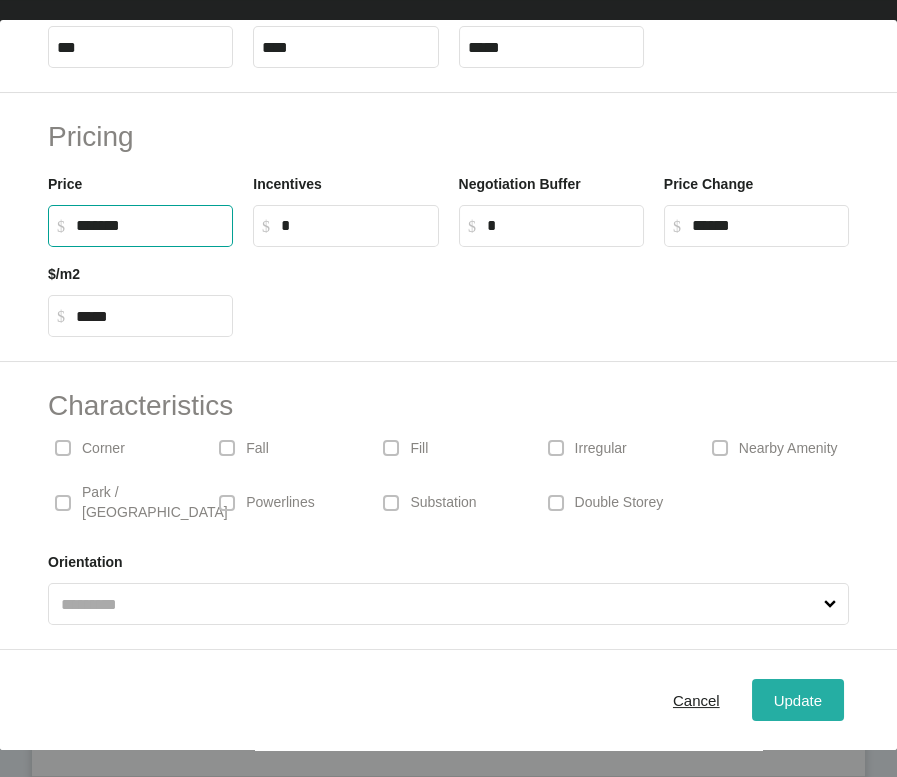 click on "Update" at bounding box center [798, 700] 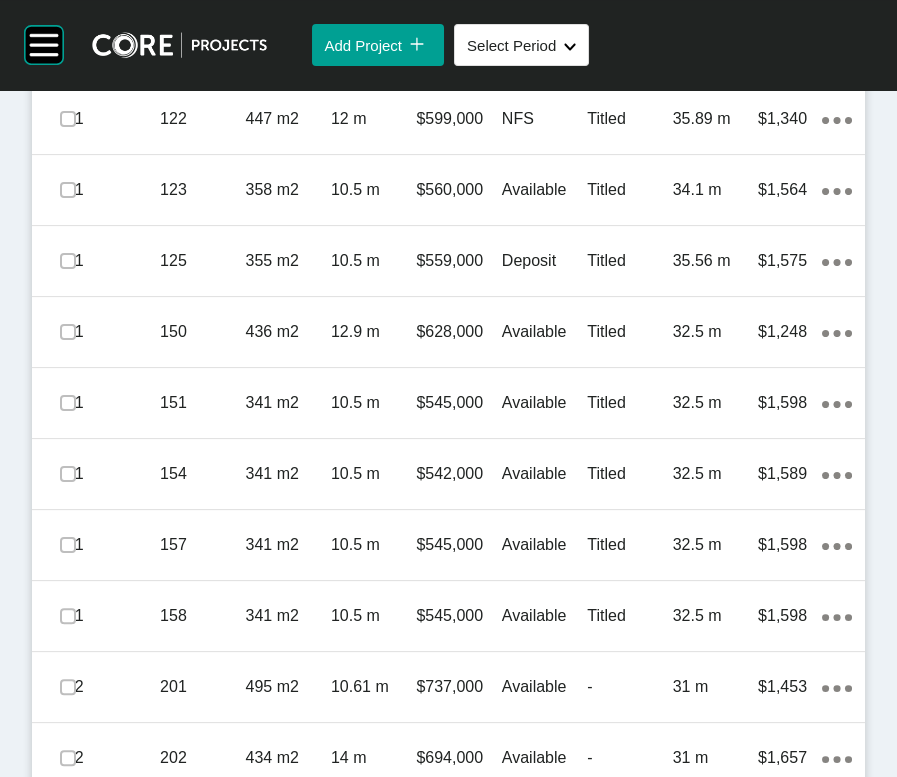 scroll, scrollTop: 1554, scrollLeft: 0, axis: vertical 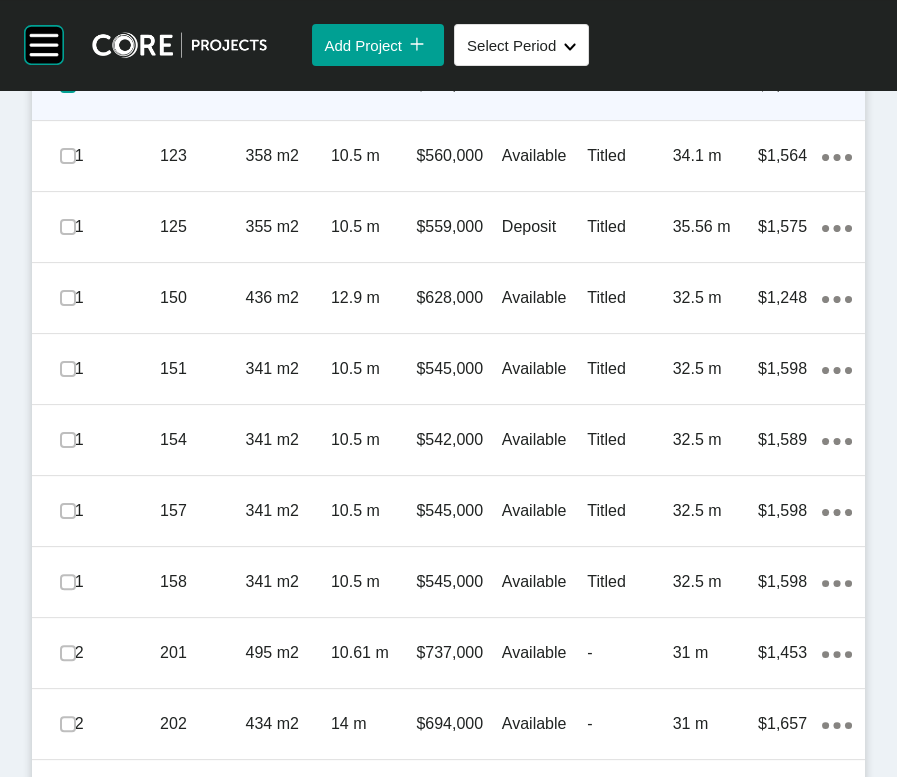 click at bounding box center (68, 85) 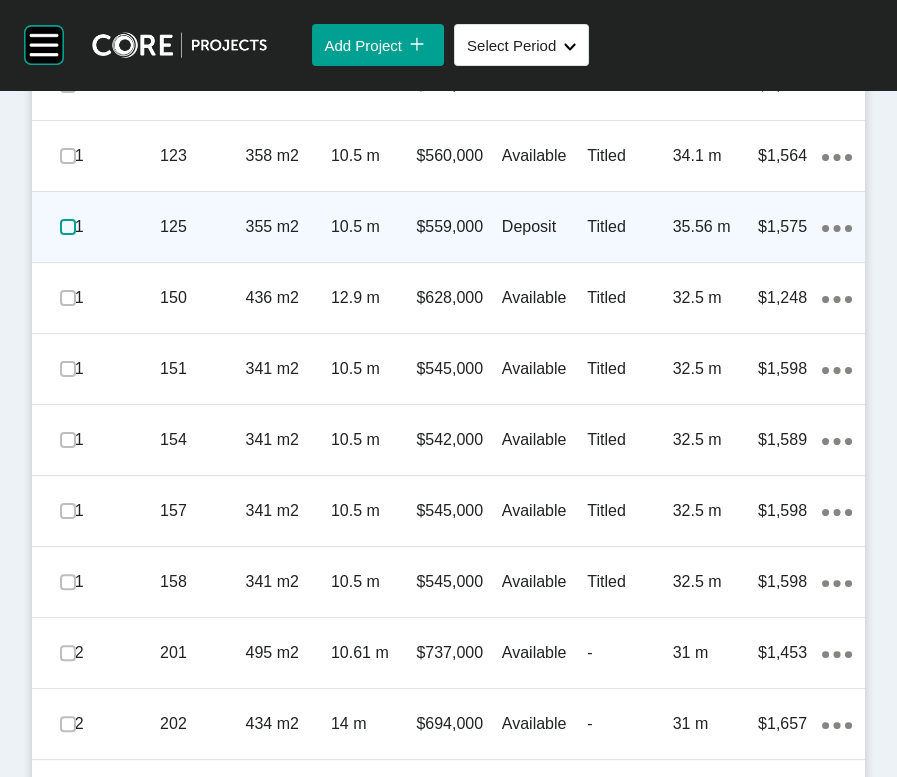 click at bounding box center [68, 227] 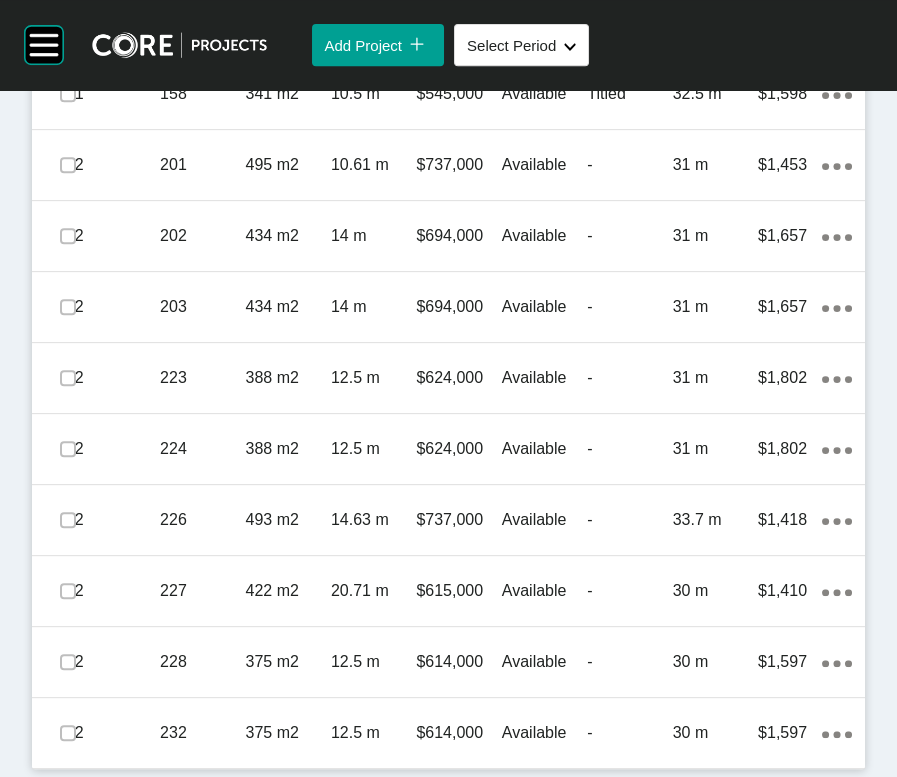 scroll, scrollTop: 1554, scrollLeft: 0, axis: vertical 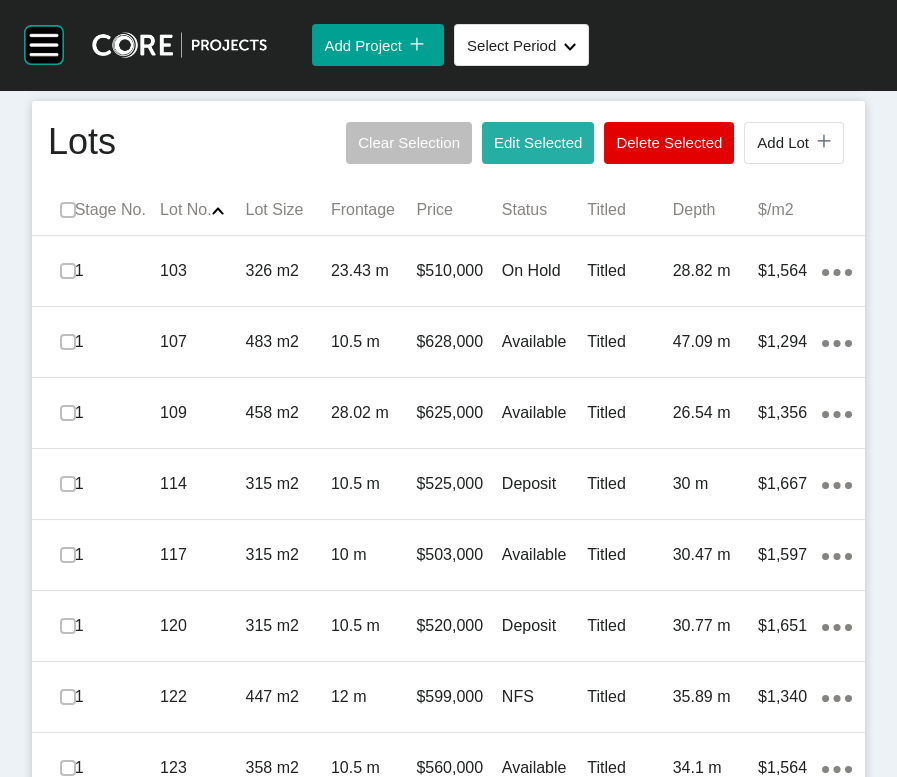 click on "Edit Selected" at bounding box center [538, 143] 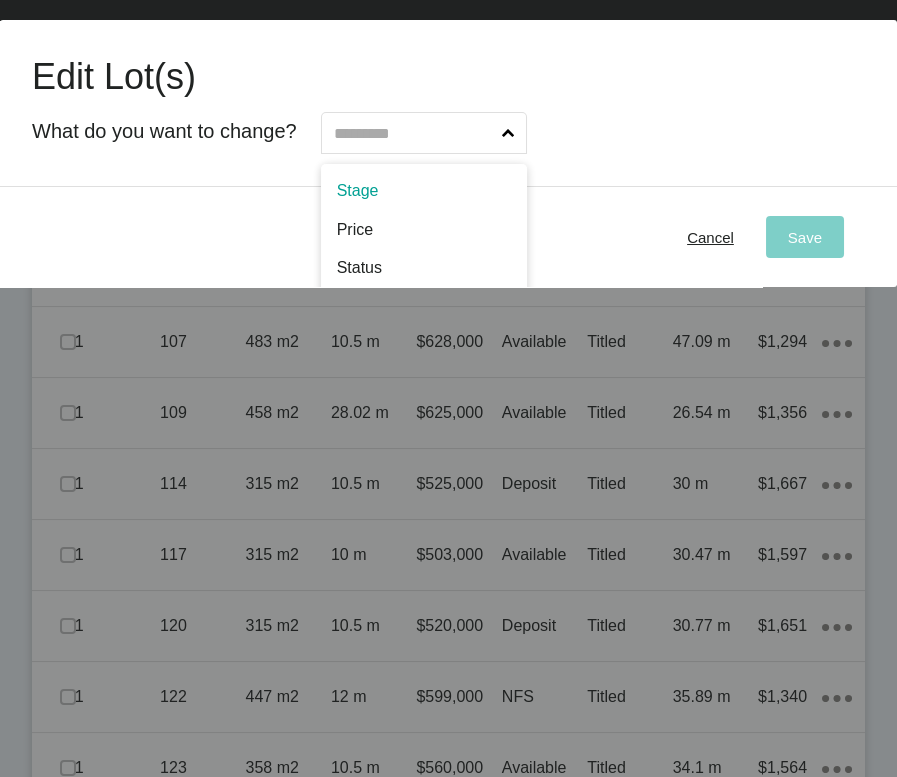 click at bounding box center (414, 133) 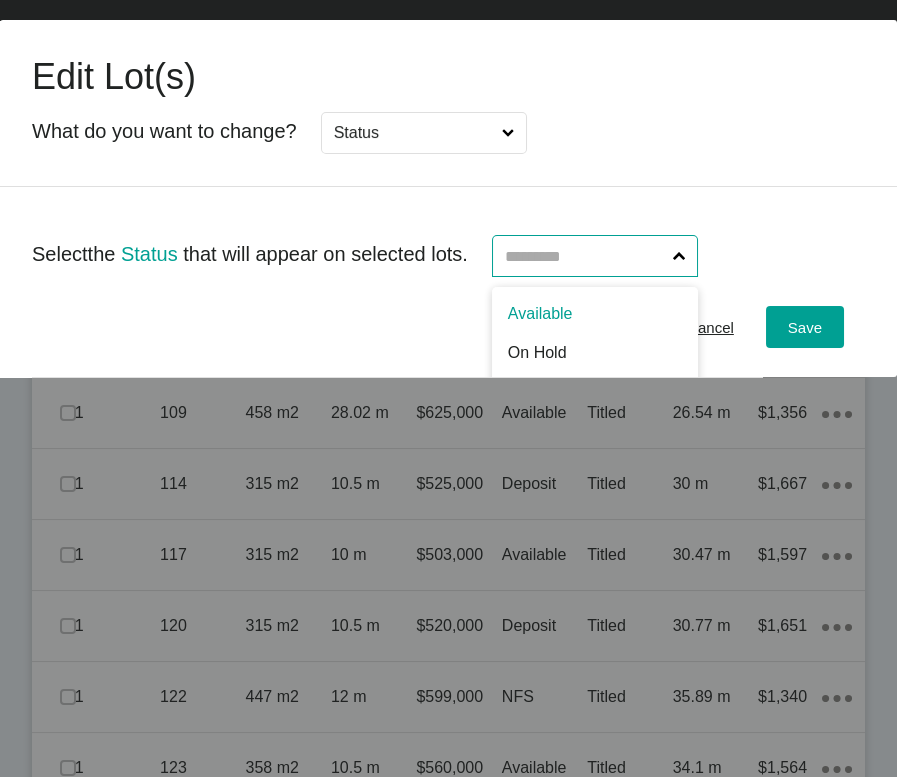 click at bounding box center [585, 256] 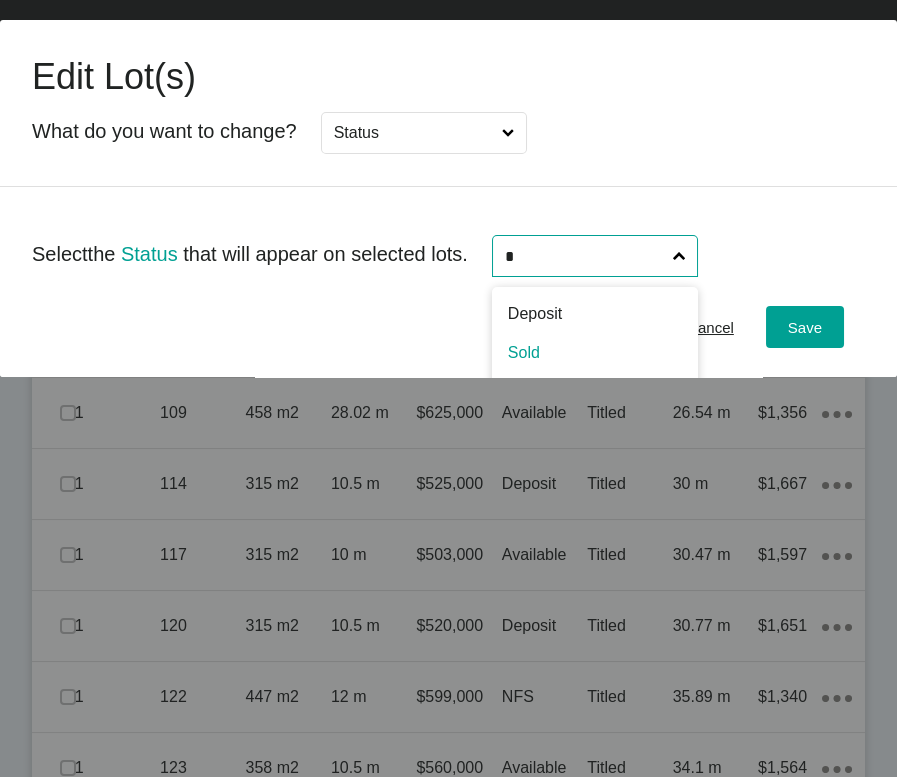 type on "*" 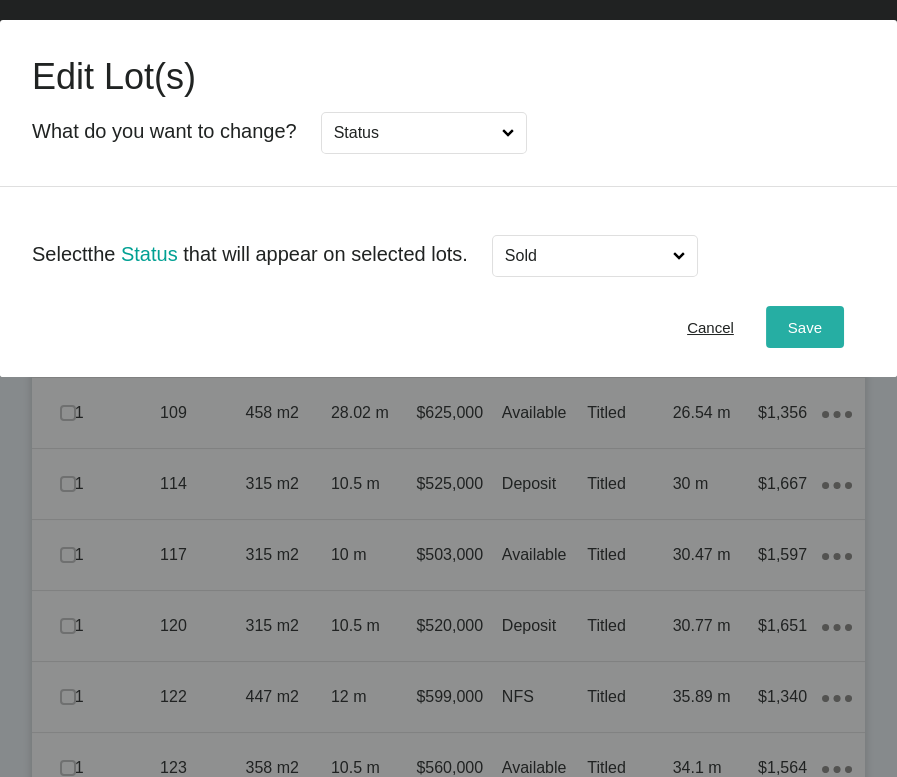click on "Save" at bounding box center (805, 327) 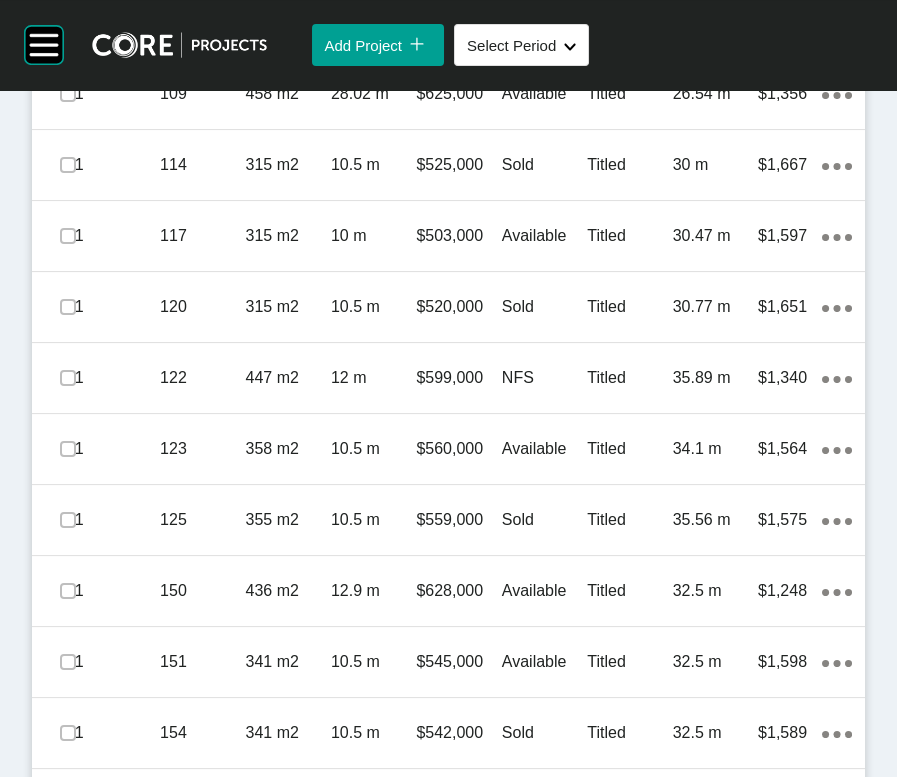 scroll, scrollTop: 1274, scrollLeft: 0, axis: vertical 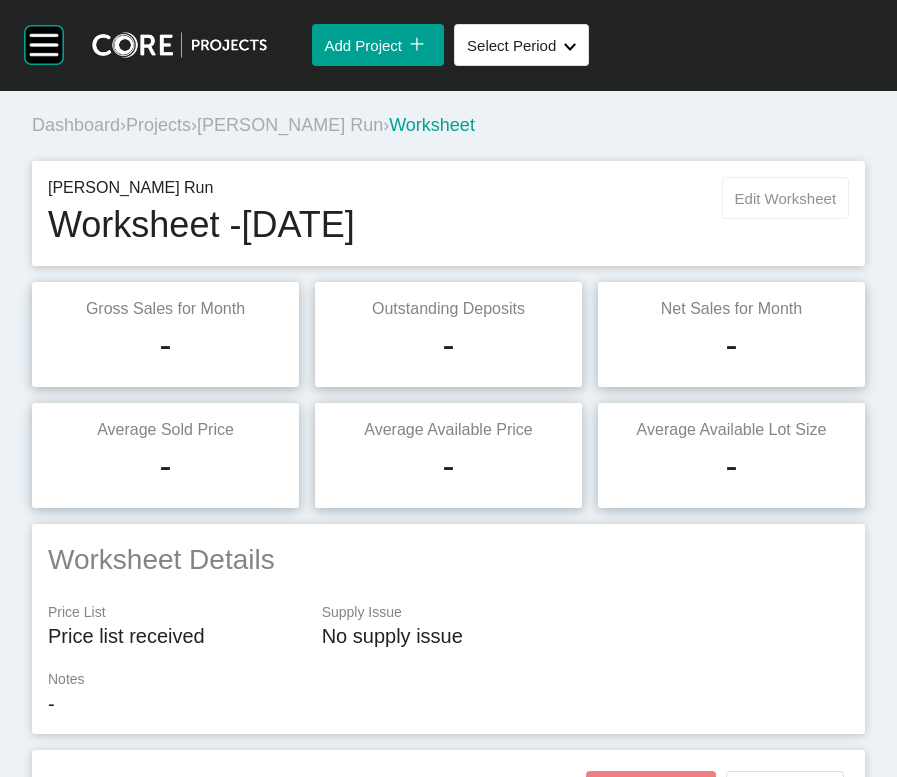 click on "Edit Worksheet" at bounding box center (785, 198) 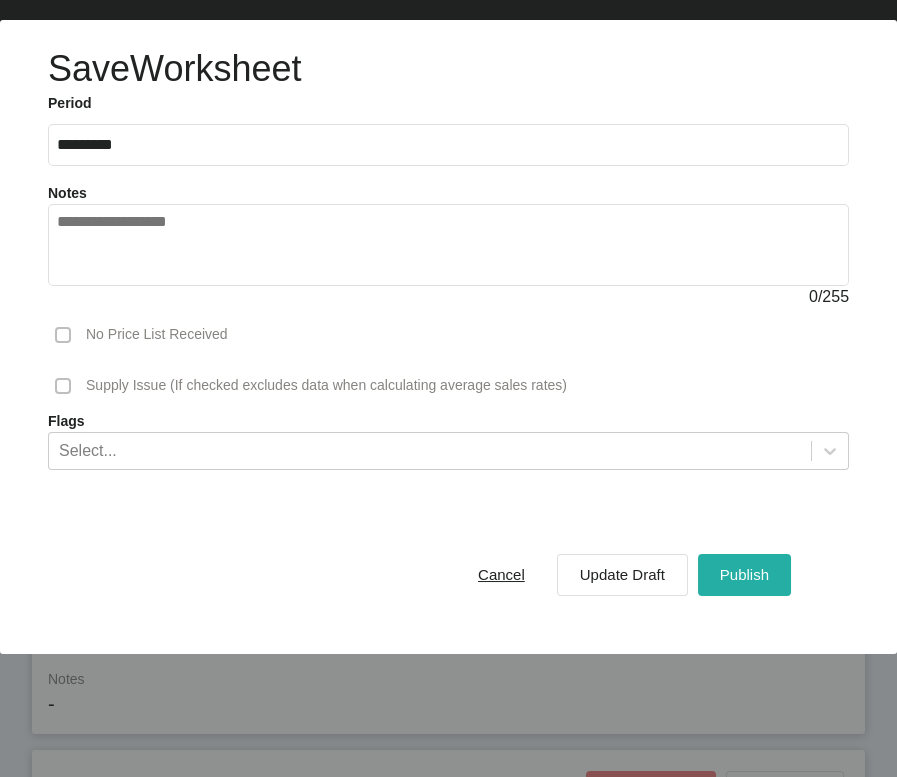click on "Publish" at bounding box center (744, 574) 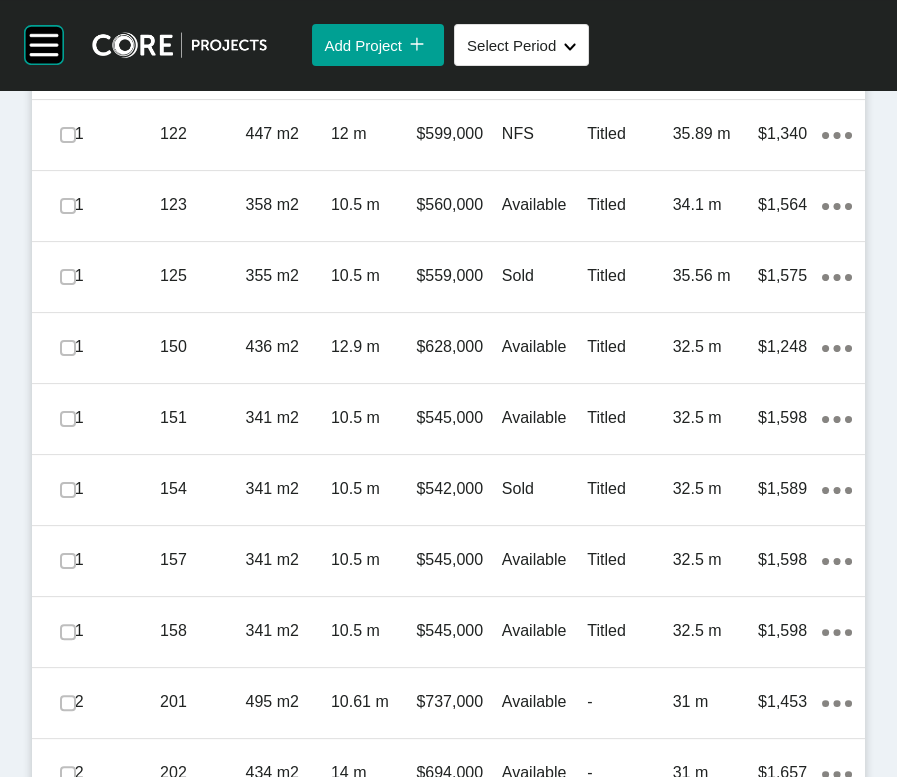 scroll, scrollTop: 1520, scrollLeft: 0, axis: vertical 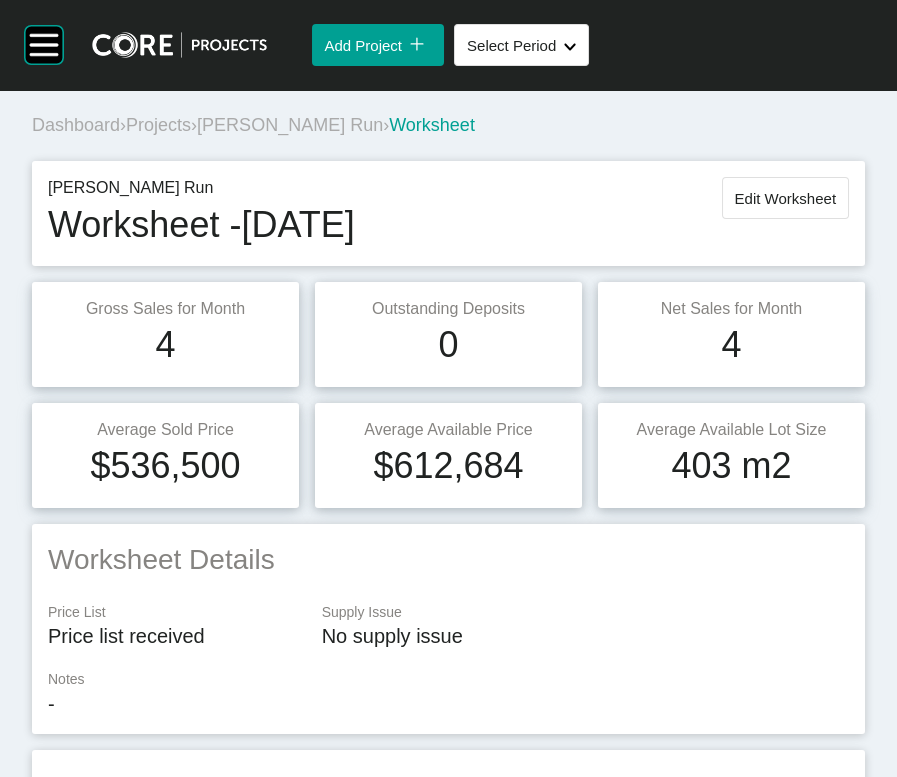 click on "Projects" at bounding box center (158, 125) 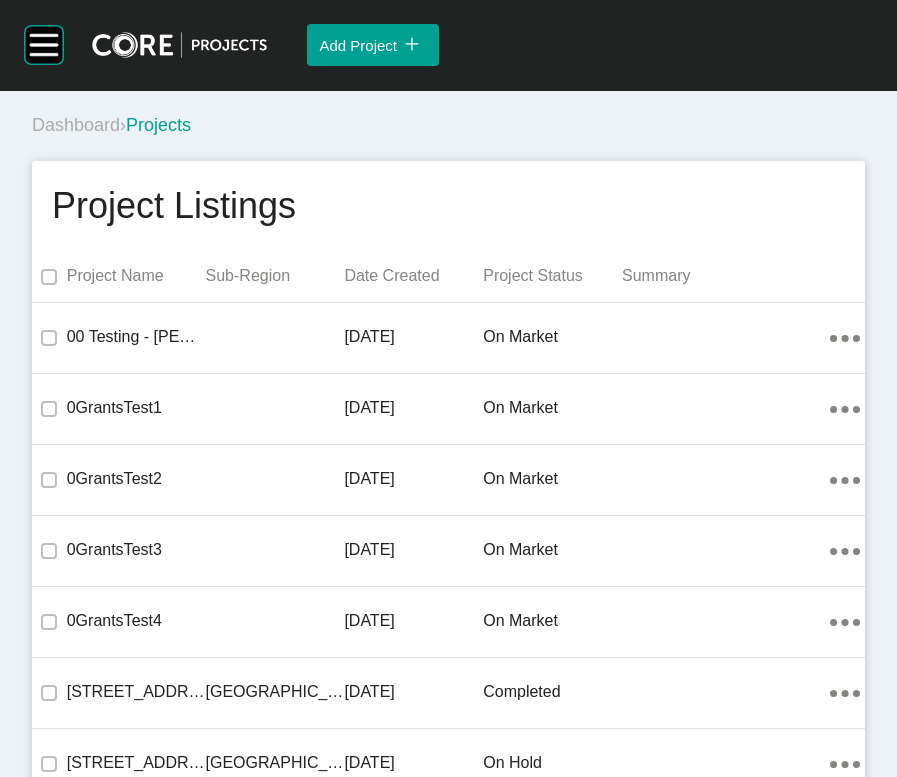 scroll, scrollTop: 0, scrollLeft: 126, axis: horizontal 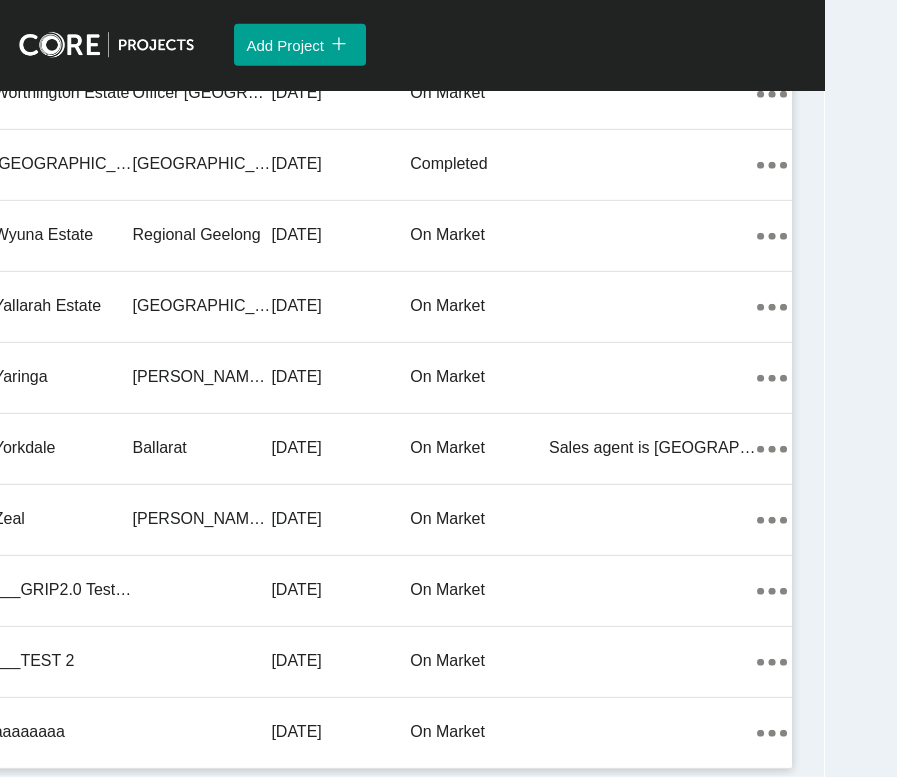 click on "Greenvale" at bounding box center [202, -6084] 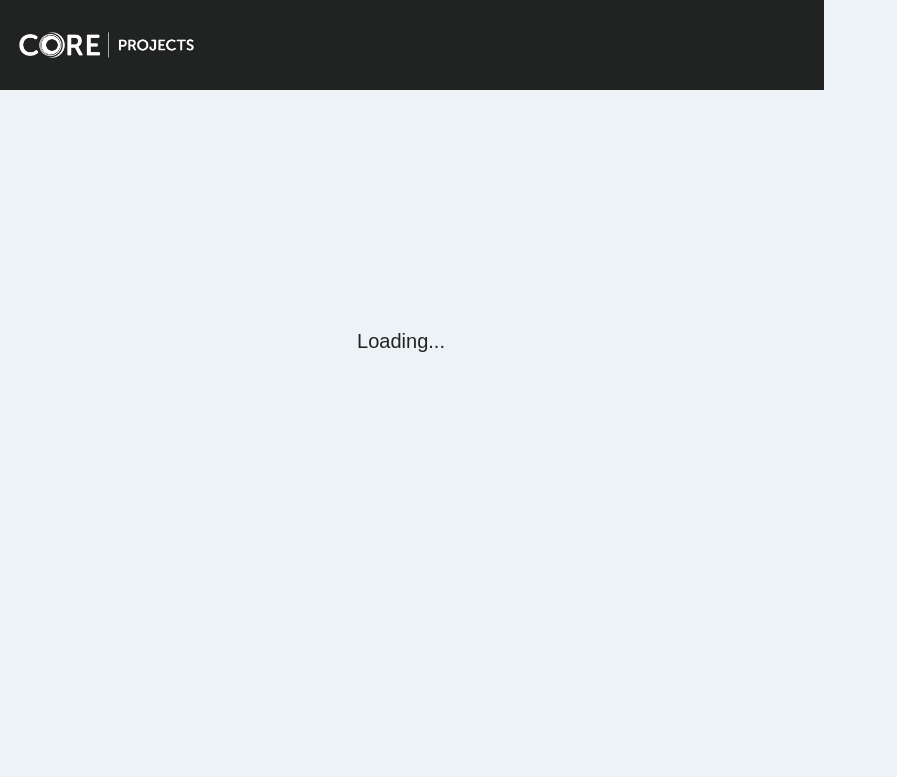 scroll, scrollTop: 0, scrollLeft: 0, axis: both 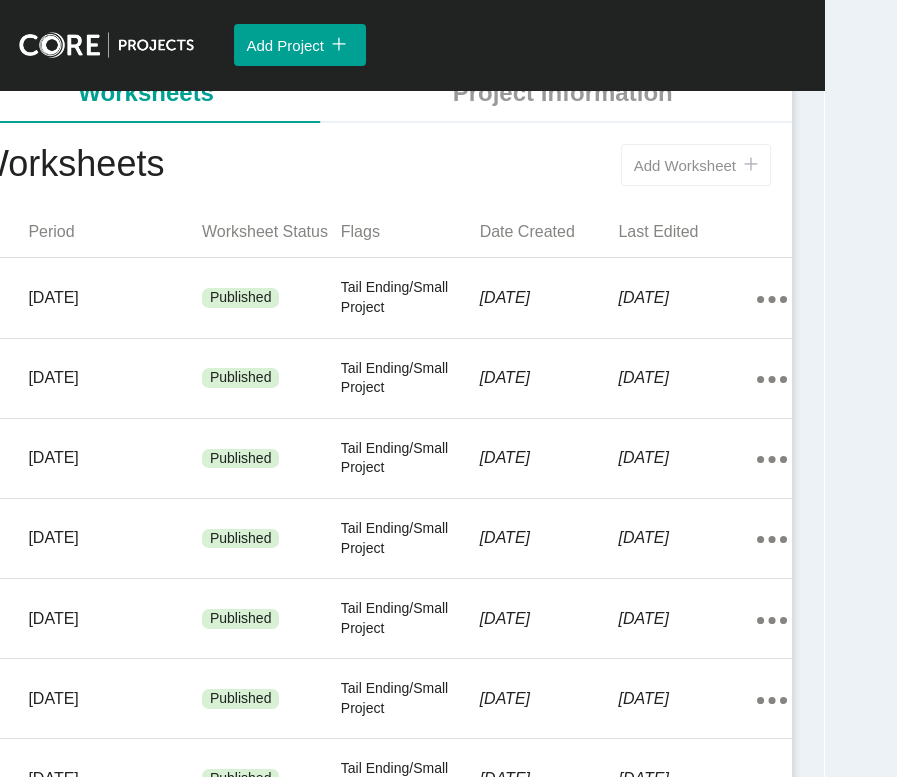 click on "Add Worksheet" at bounding box center (685, 165) 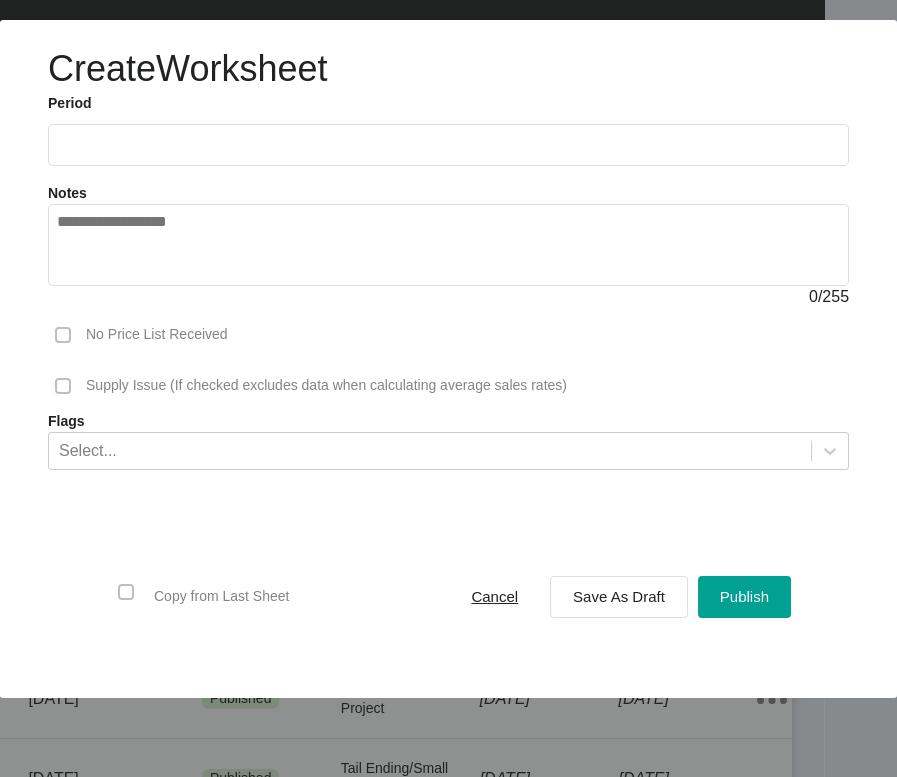 click at bounding box center [448, 144] 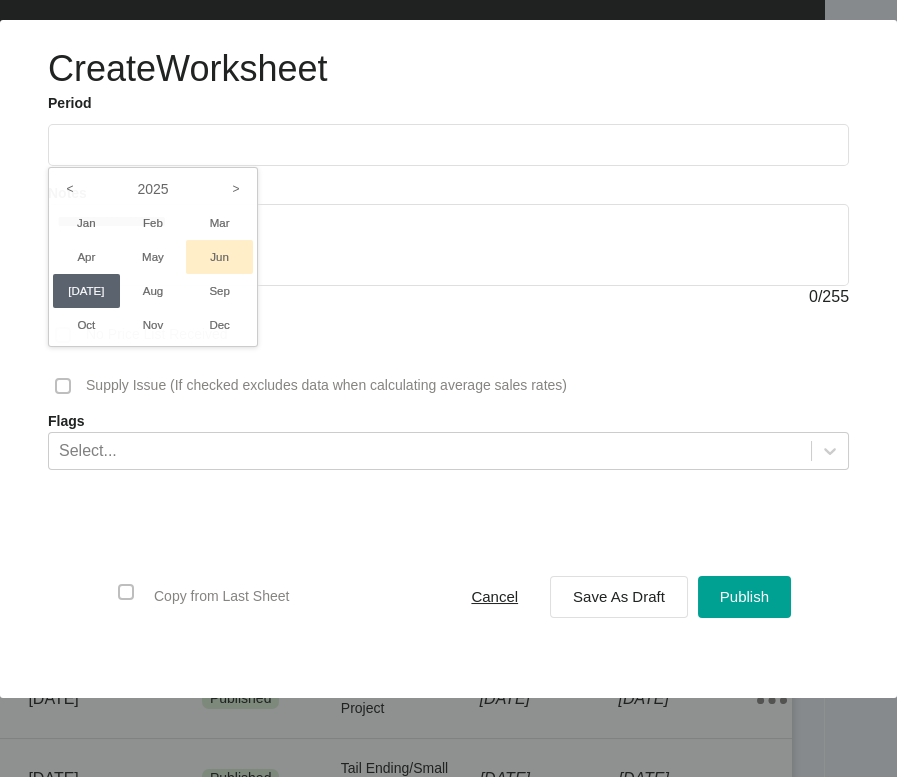 click on "Jun" at bounding box center [219, 257] 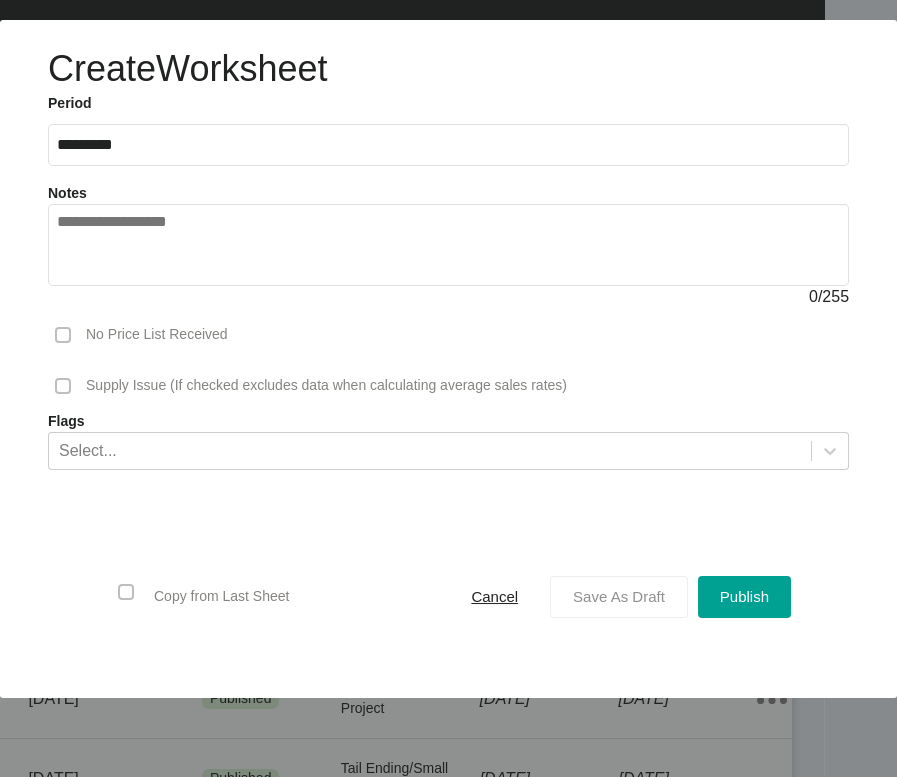 click on "Save As Draft" at bounding box center (619, 596) 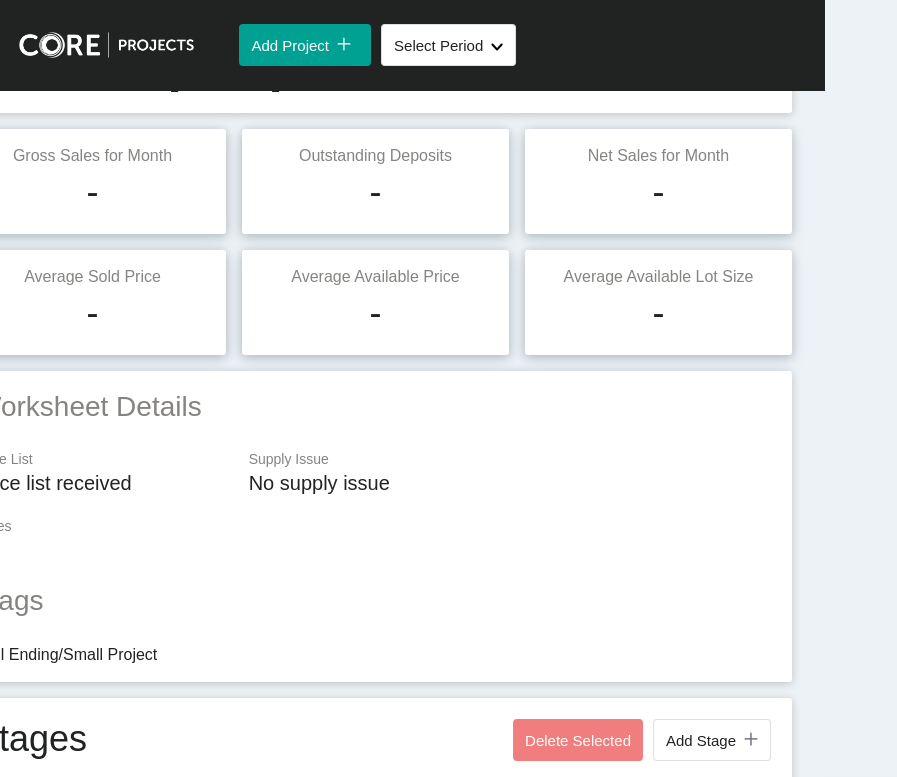 scroll, scrollTop: 0, scrollLeft: 0, axis: both 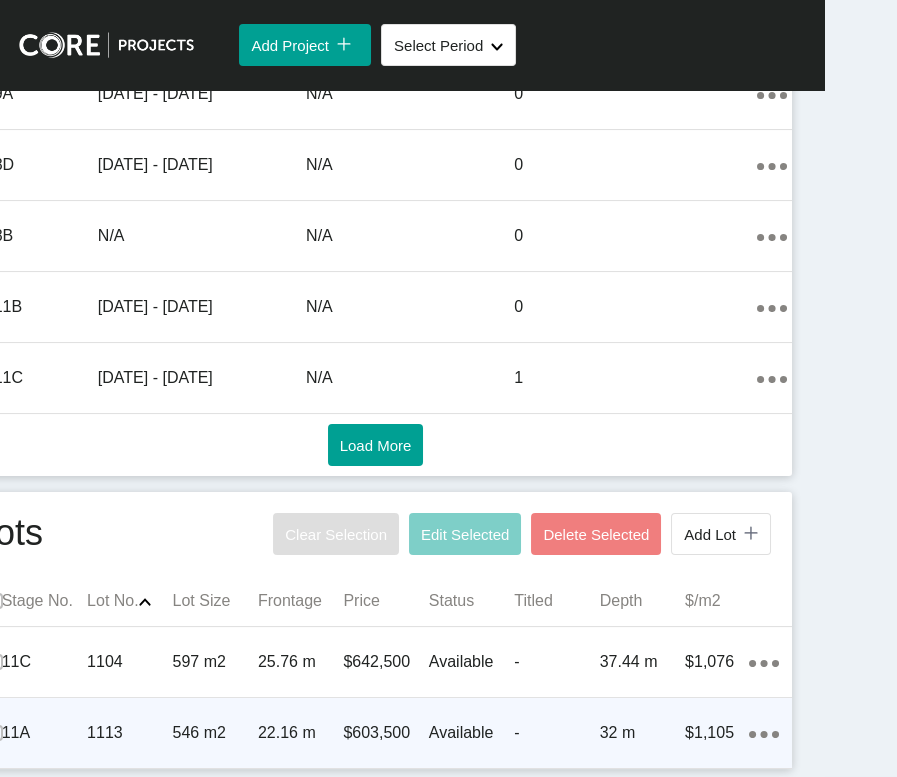 click on "Available" at bounding box center [471, 733] 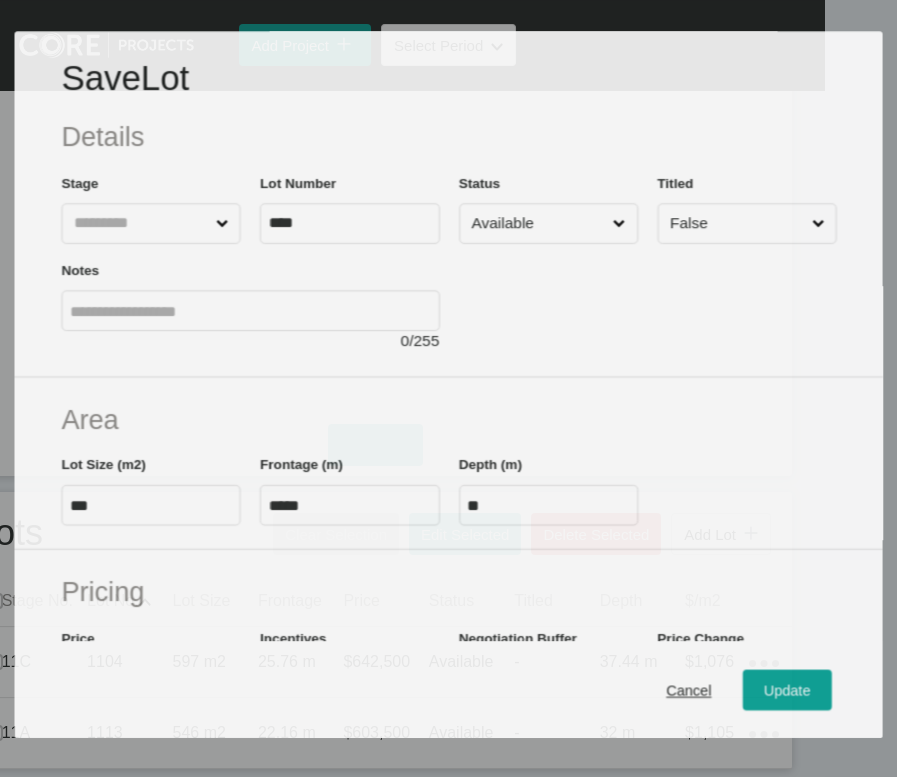scroll, scrollTop: 1319, scrollLeft: 0, axis: vertical 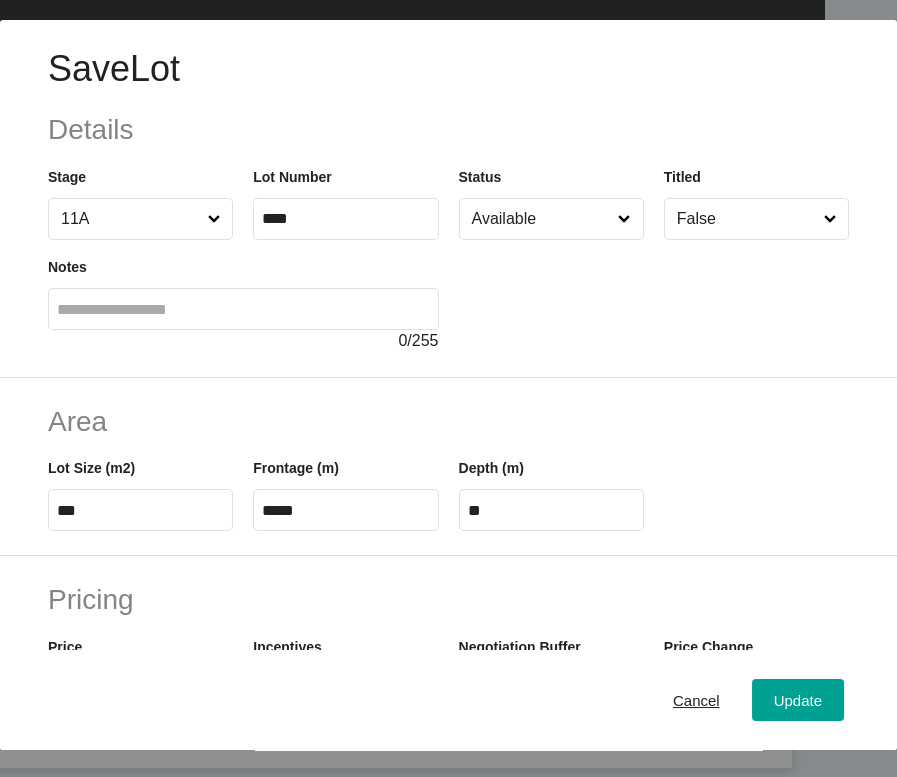 click on "Available" at bounding box center (541, 219) 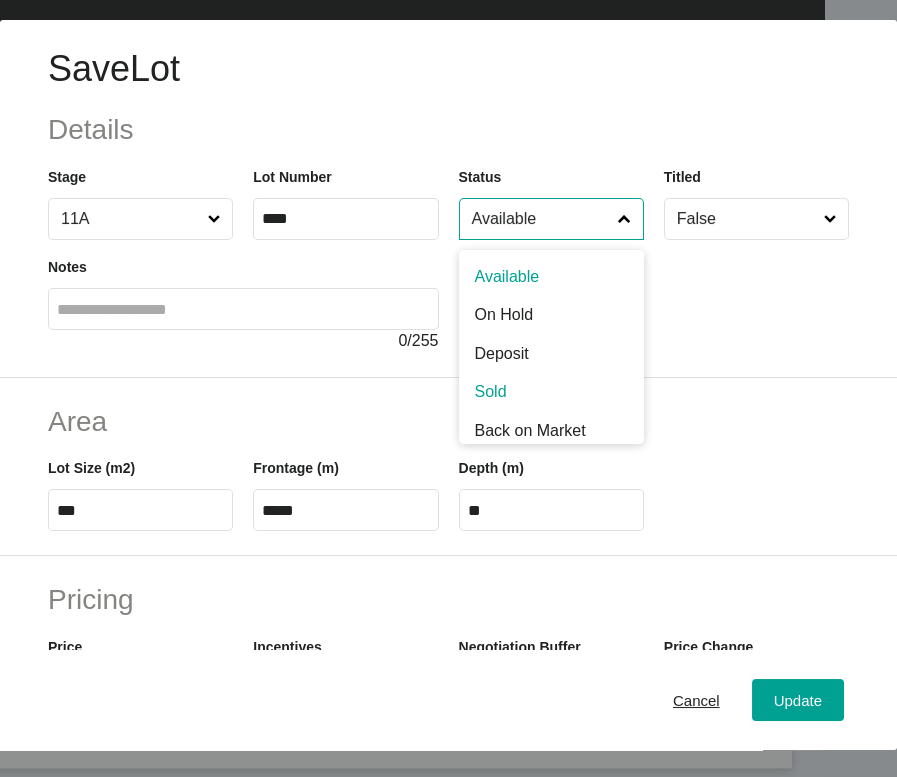 scroll, scrollTop: 2, scrollLeft: 0, axis: vertical 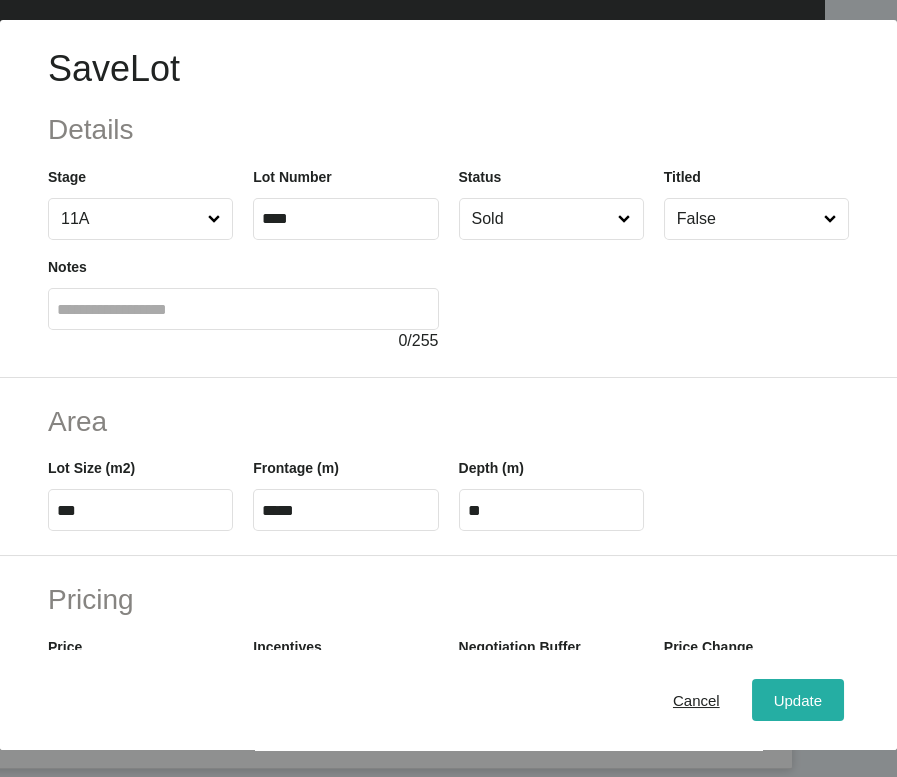 click on "Update" at bounding box center [798, 700] 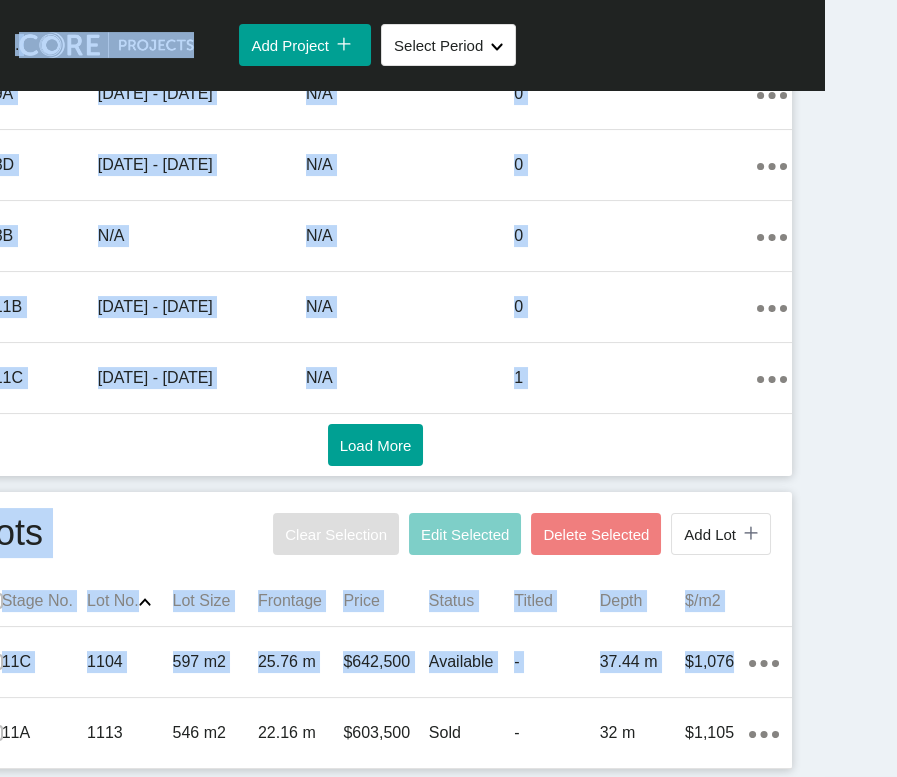 scroll, scrollTop: 0, scrollLeft: 126, axis: horizontal 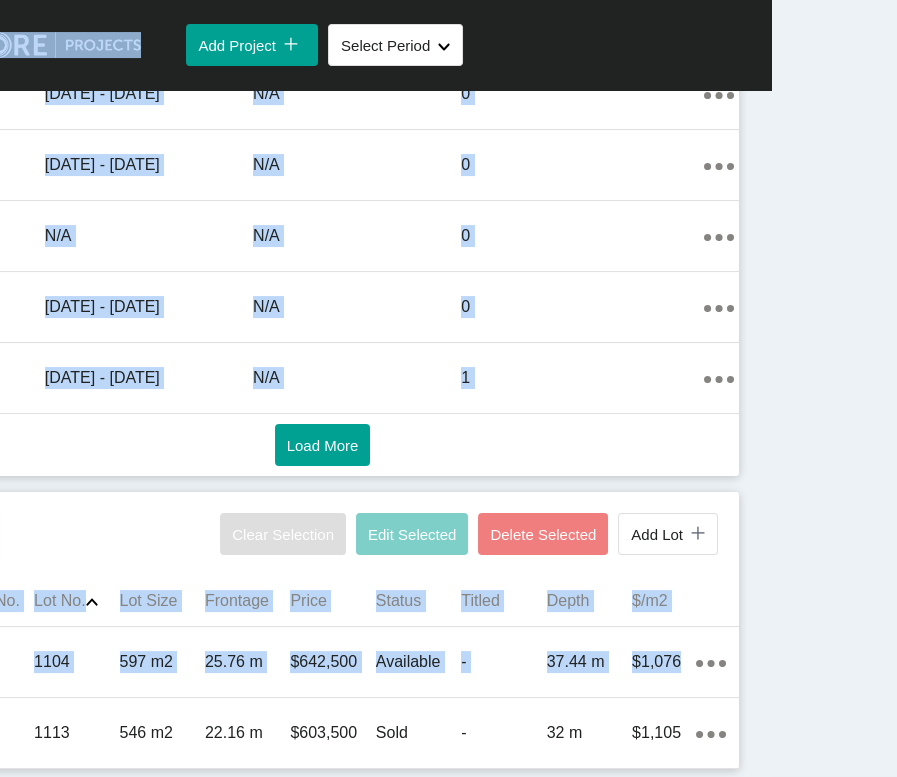 drag, startPoint x: 802, startPoint y: 683, endPoint x: 887, endPoint y: 390, distance: 305.08032 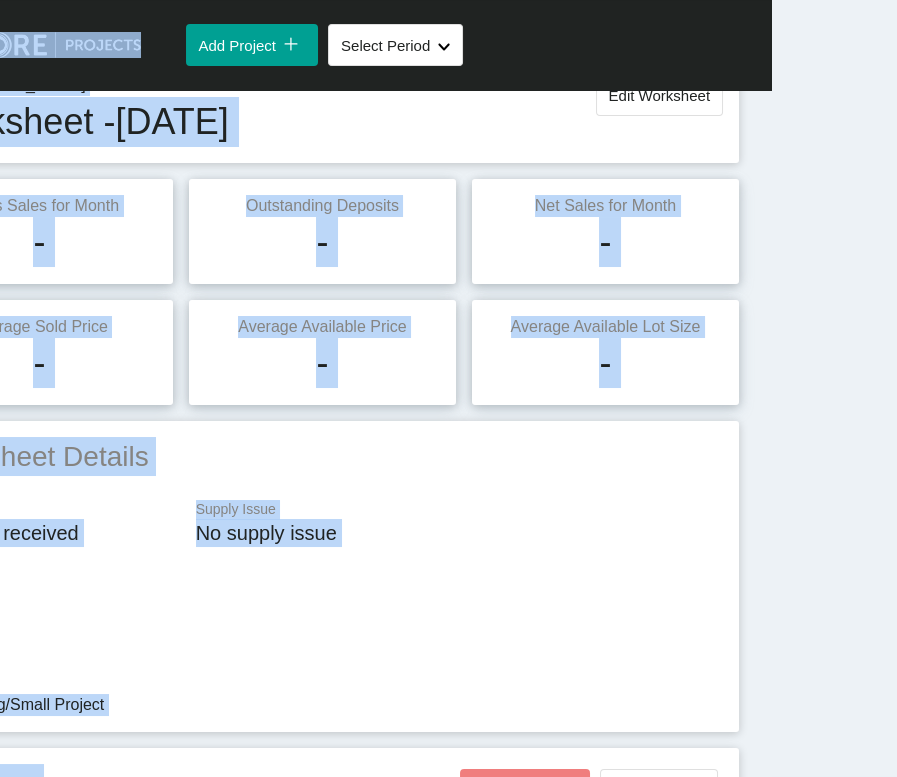scroll, scrollTop: 0, scrollLeft: 0, axis: both 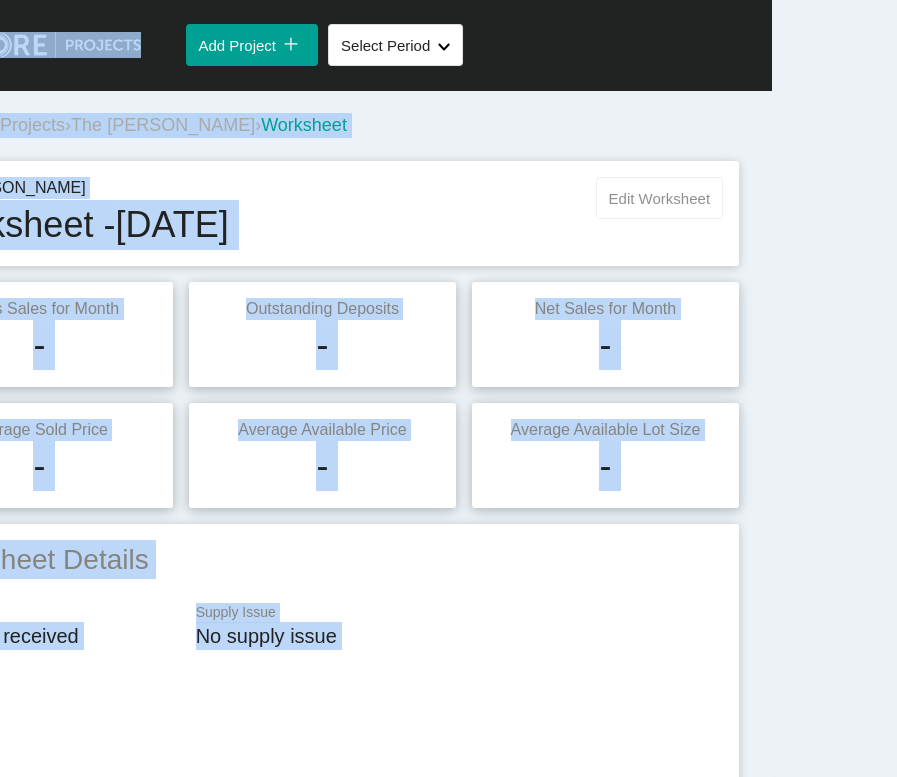click on "Edit Worksheet" at bounding box center (659, 198) 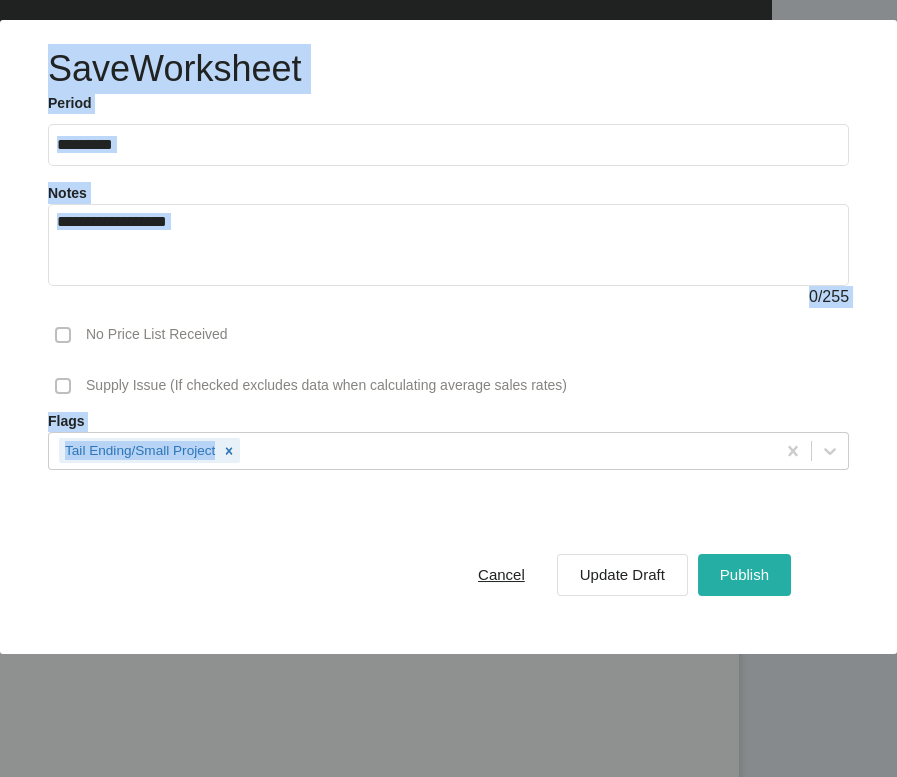 click on "Publish" at bounding box center [744, 574] 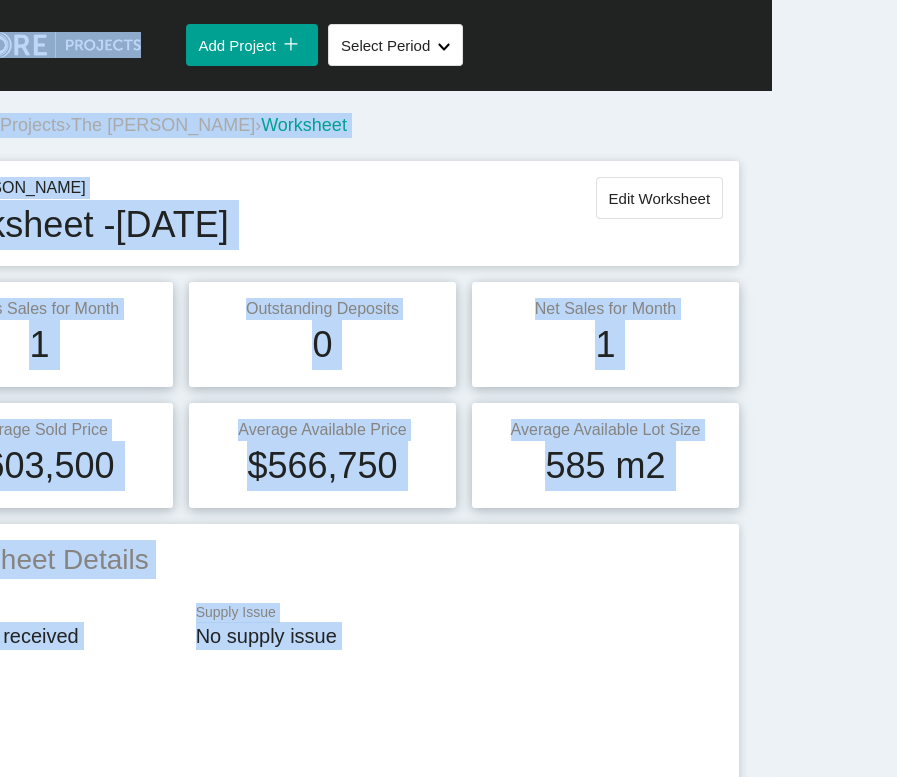 click on "Projects" at bounding box center [32, 125] 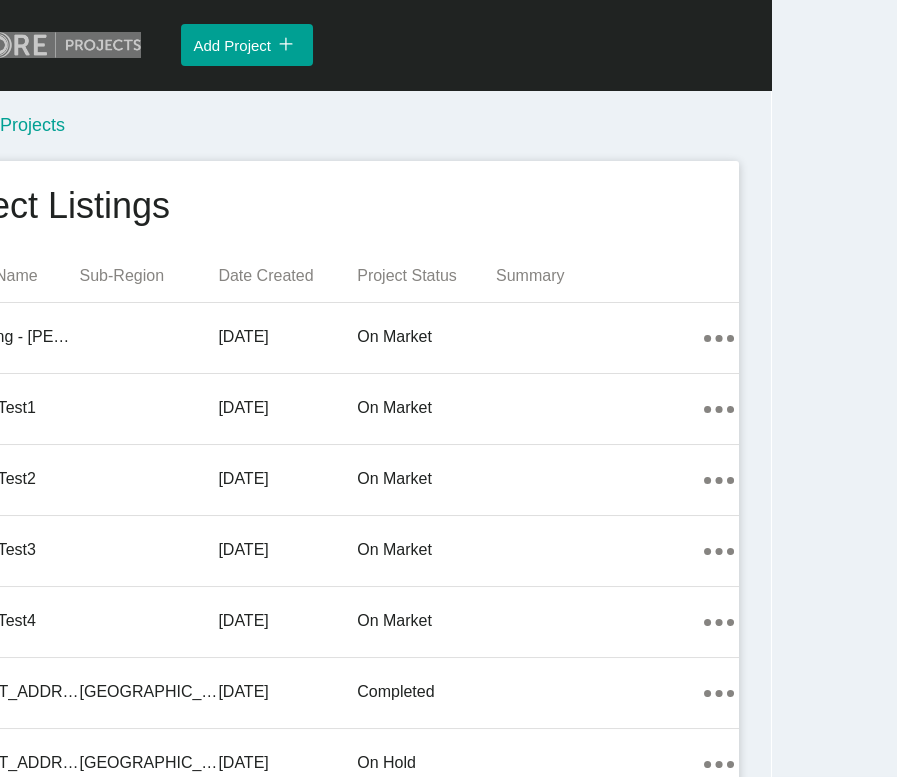 scroll, scrollTop: 0, scrollLeft: 0, axis: both 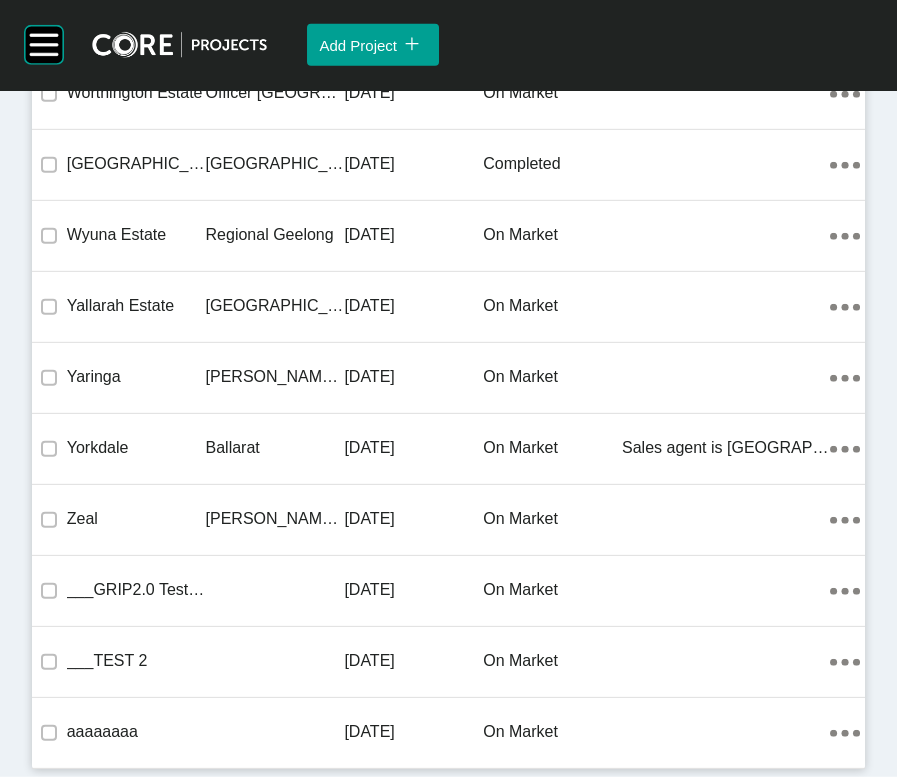 click on "[DATE]" at bounding box center [413, -3883] 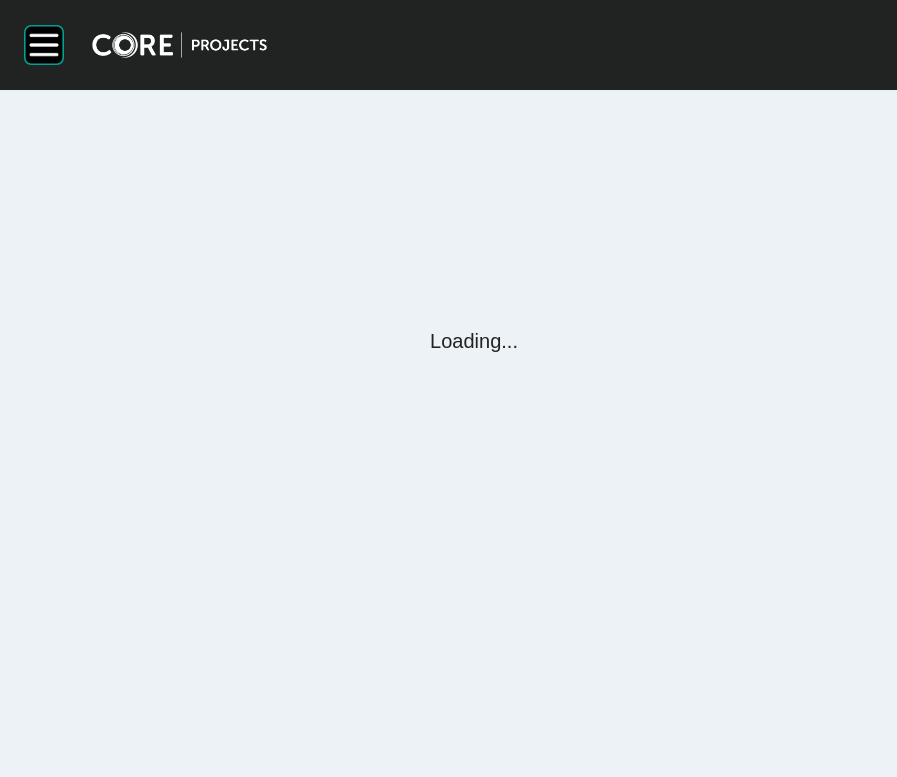 scroll, scrollTop: 0, scrollLeft: 0, axis: both 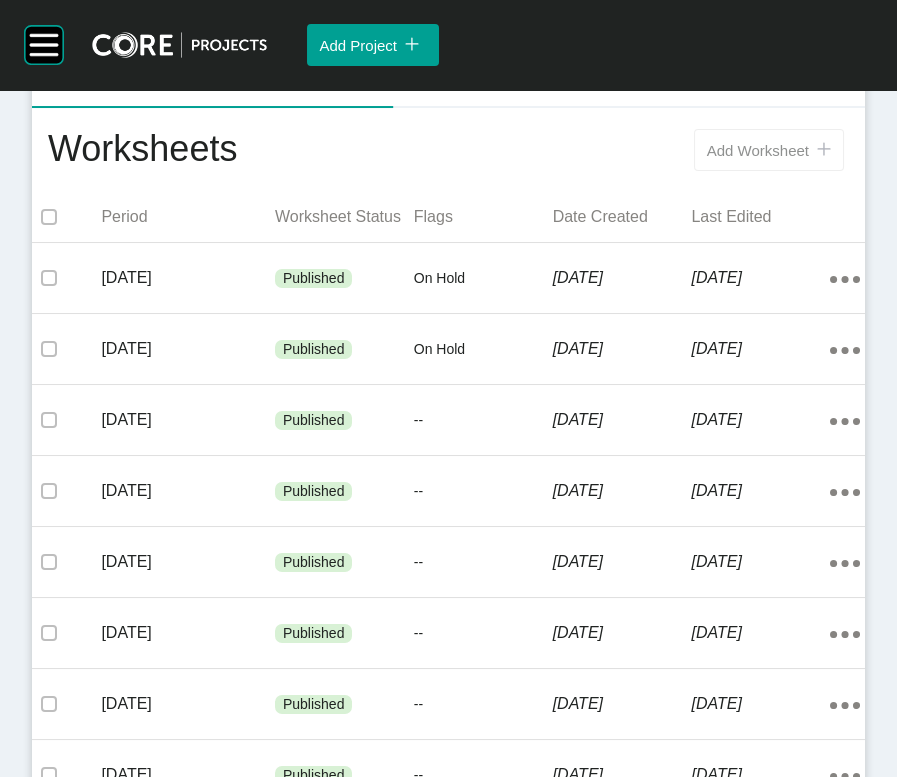click on "Add Worksheet icon/tick copy 11 Created with Sketch." at bounding box center [769, 150] 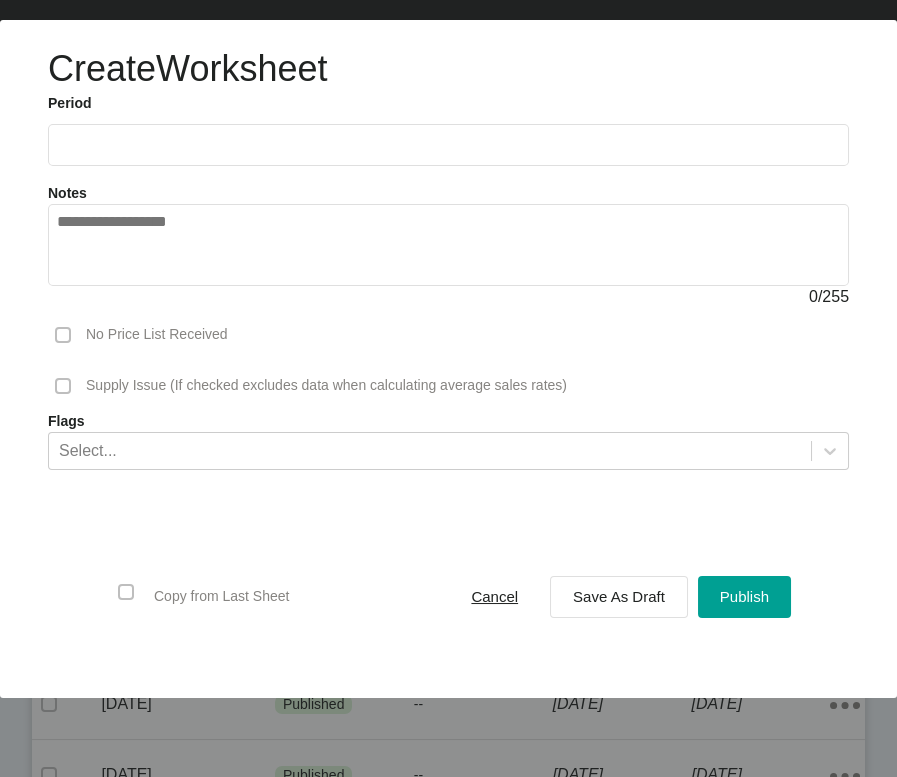 click at bounding box center (448, 144) 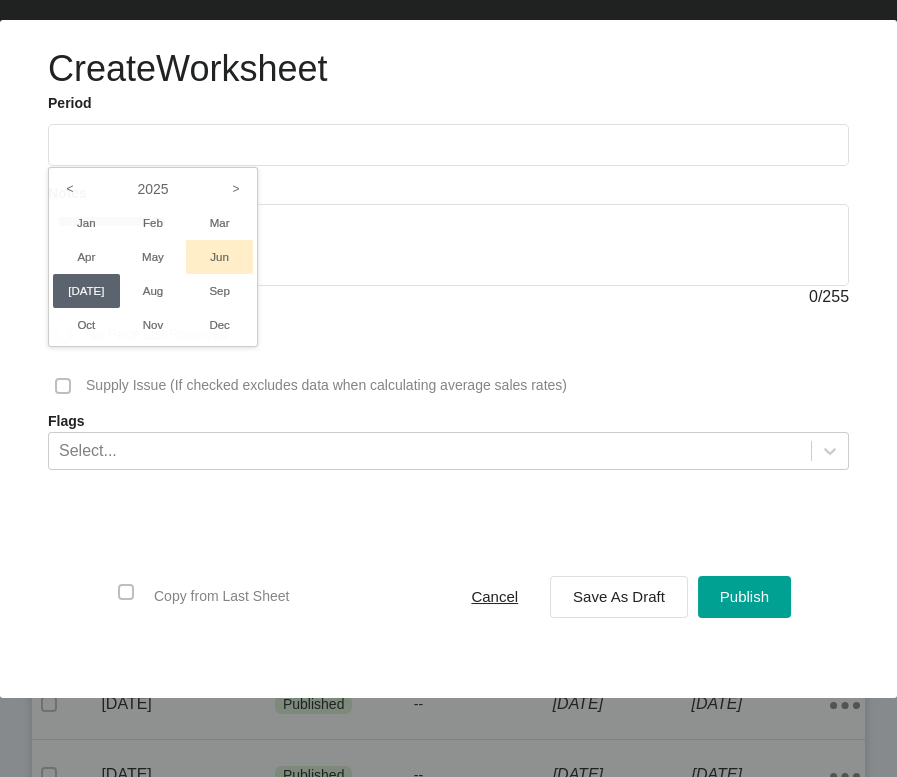 click on "Jun" at bounding box center [219, 257] 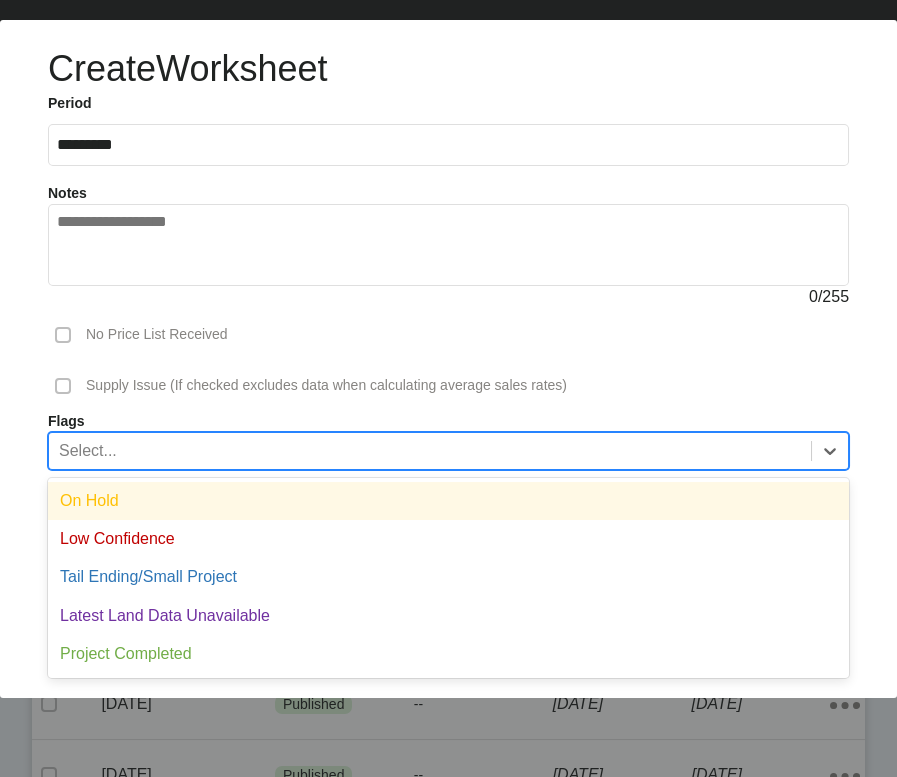 scroll, scrollTop: 437, scrollLeft: 0, axis: vertical 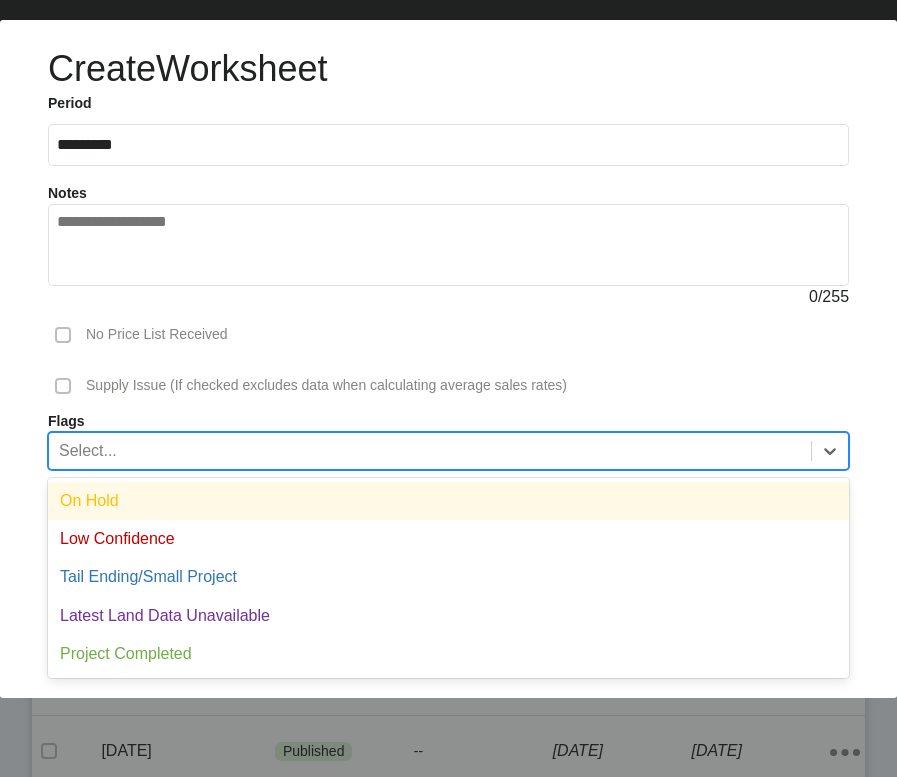 click on "Select..." at bounding box center [430, 450] 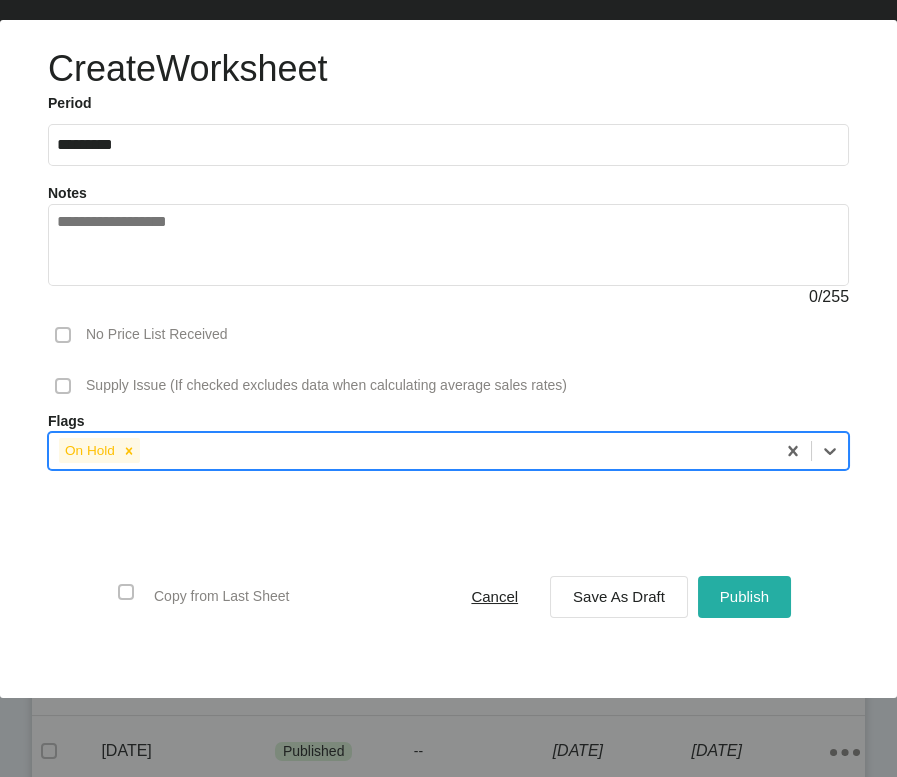 click on "Publish" at bounding box center [744, 597] 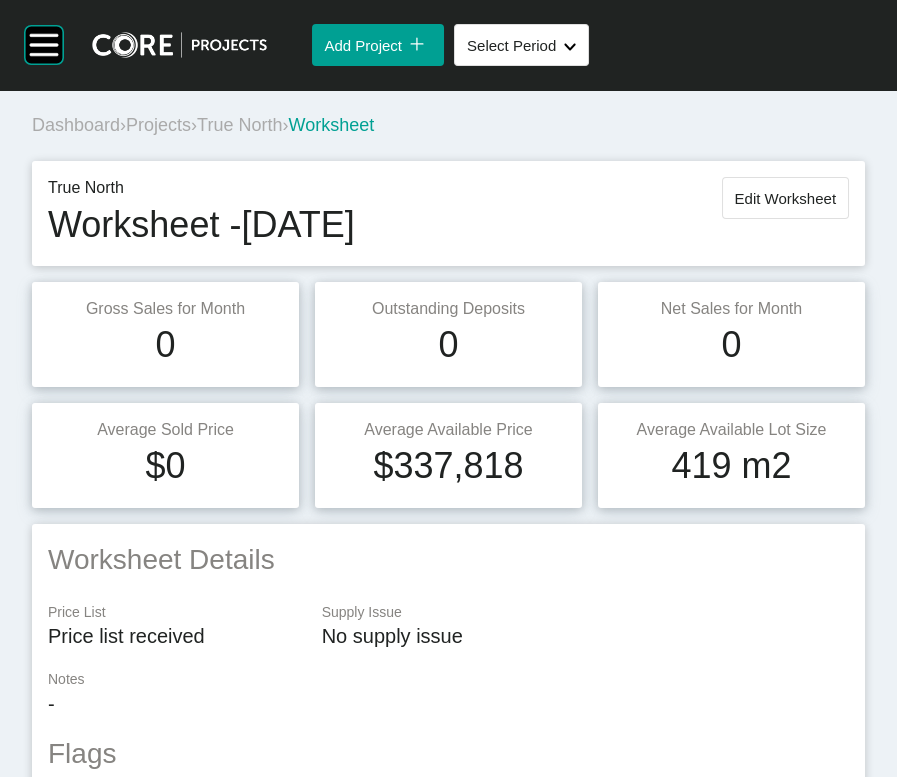 scroll, scrollTop: 437, scrollLeft: 0, axis: vertical 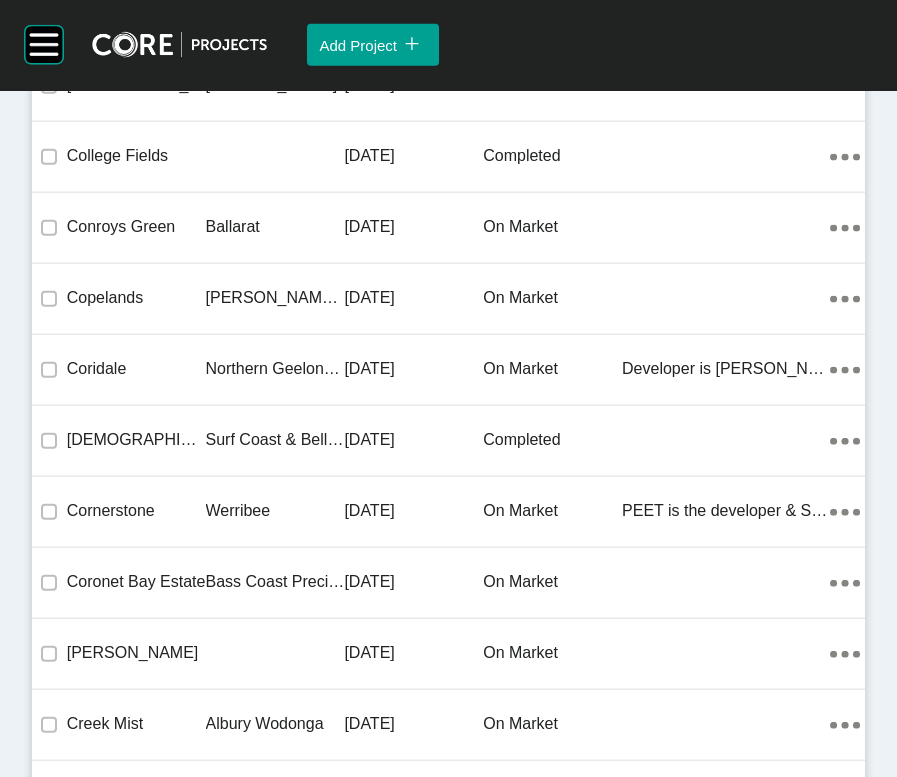 click on "[DATE]" at bounding box center [413, -2400] 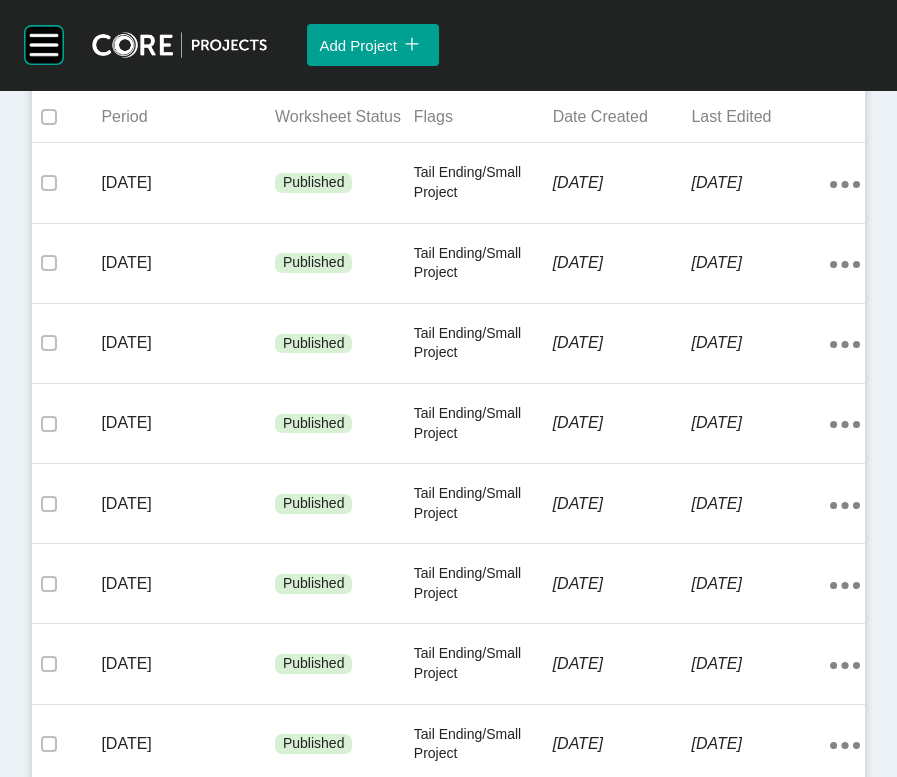 scroll, scrollTop: 334, scrollLeft: 0, axis: vertical 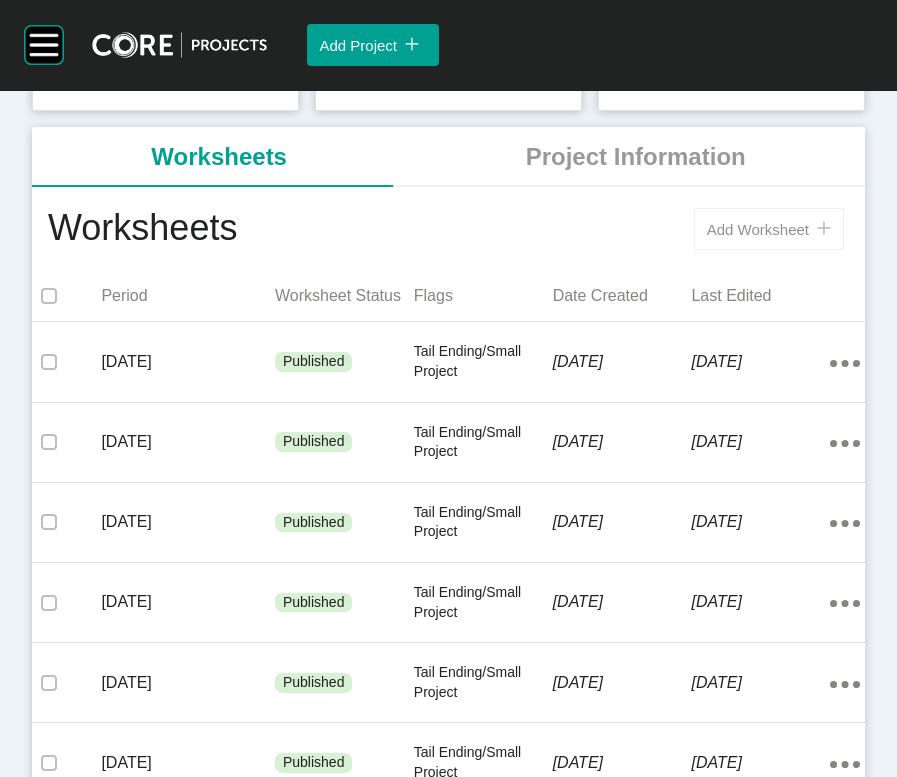 click on "Add Worksheet" at bounding box center (758, 229) 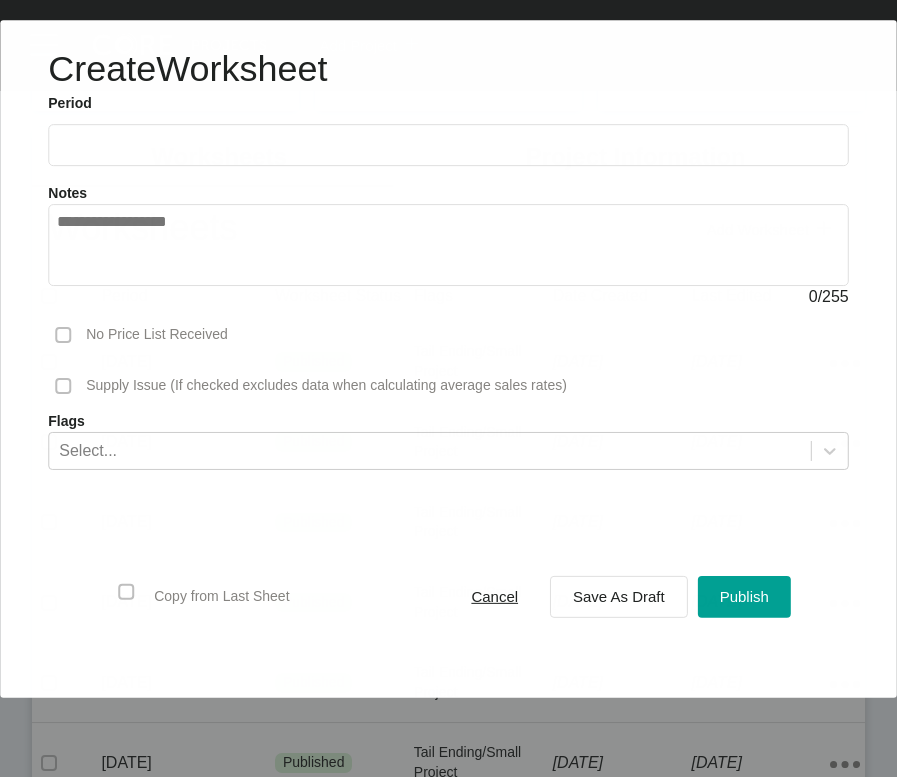 click at bounding box center (448, 145) 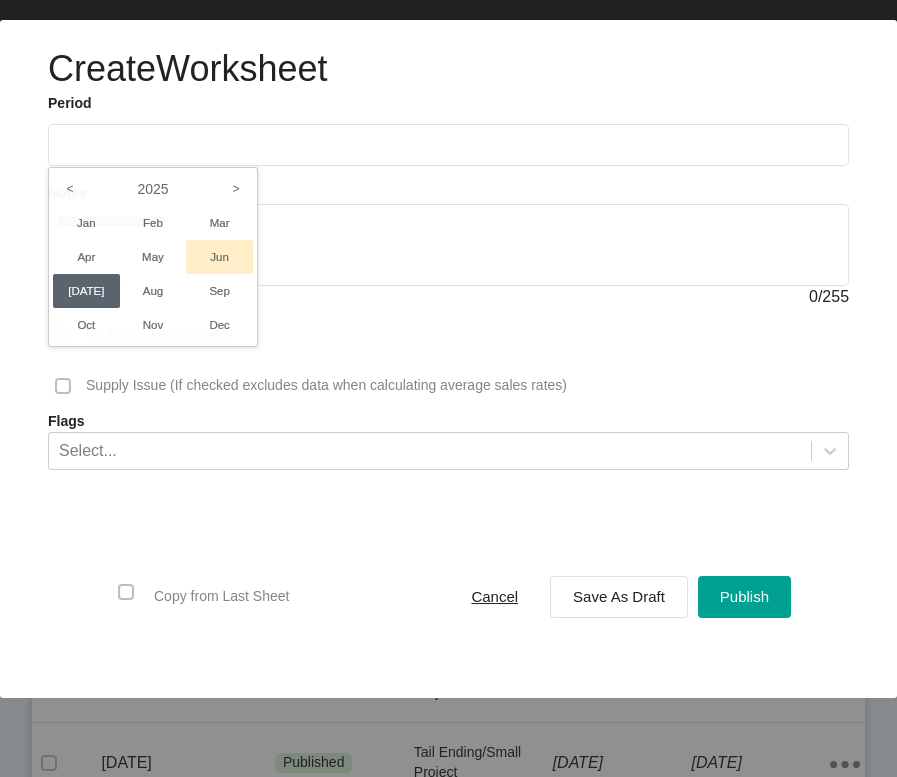 click on "Jun" at bounding box center [219, 257] 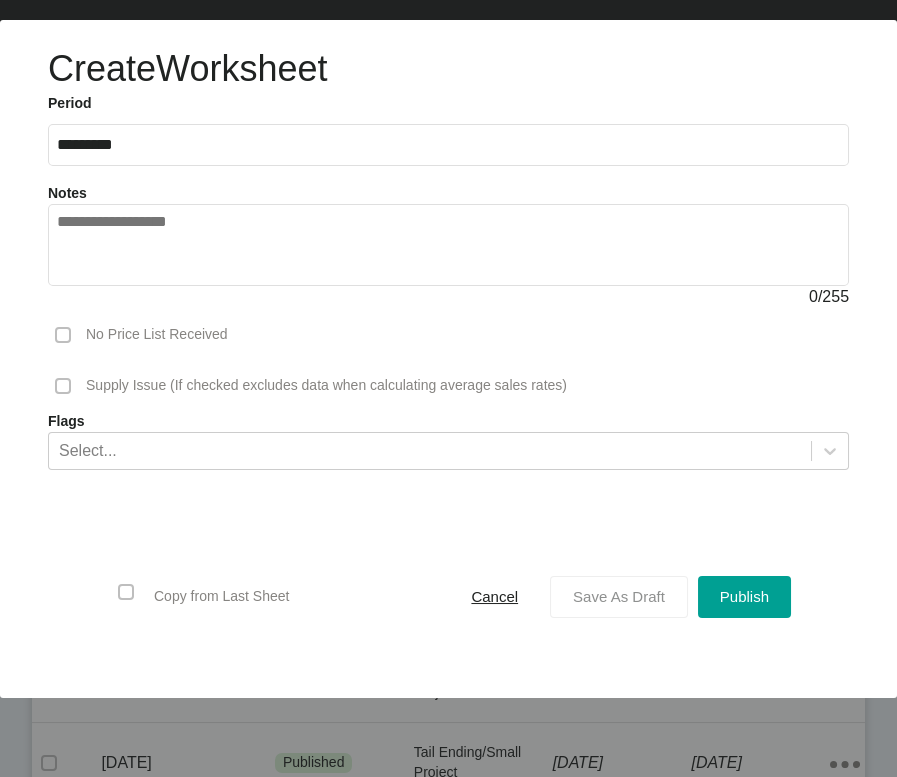click on "Save As Draft" at bounding box center (619, 596) 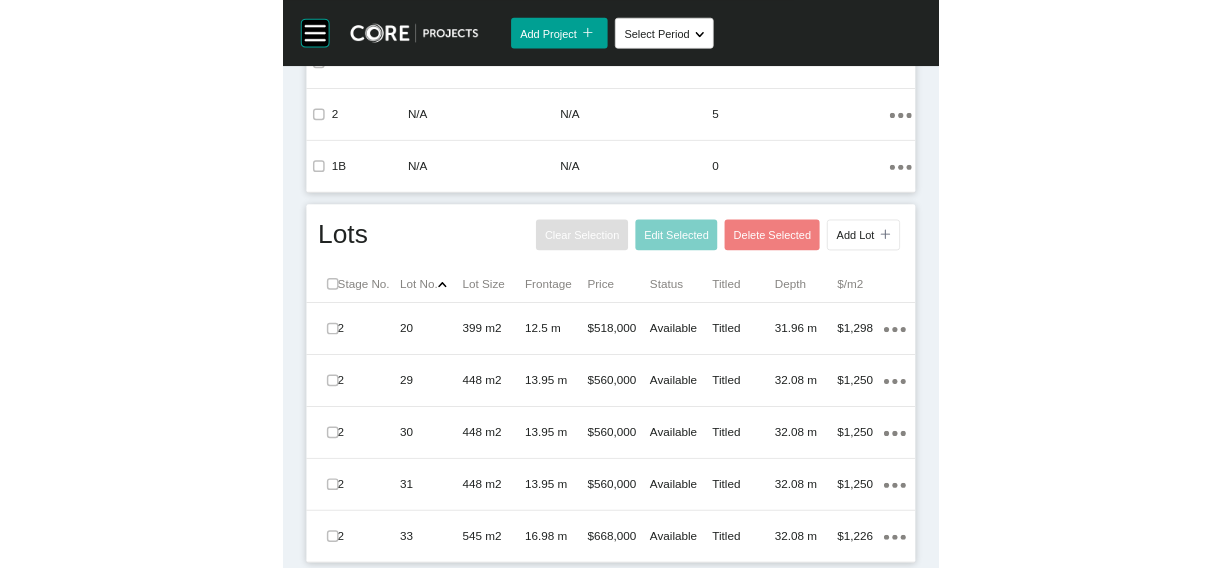 scroll, scrollTop: 1408, scrollLeft: 0, axis: vertical 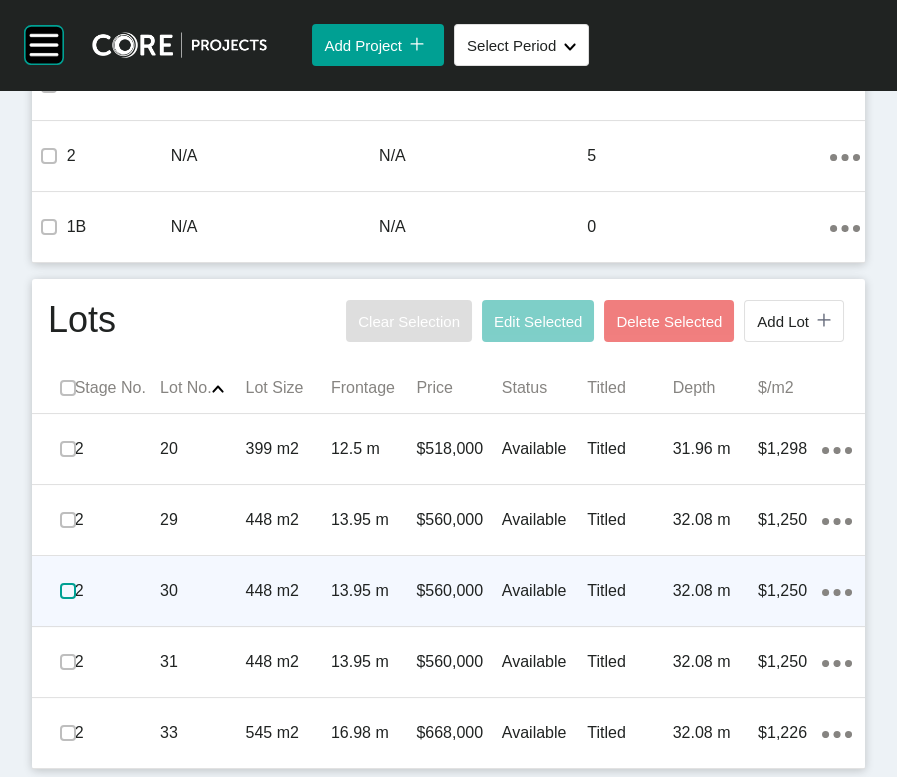 drag, startPoint x: 71, startPoint y: 549, endPoint x: 82, endPoint y: 551, distance: 11.18034 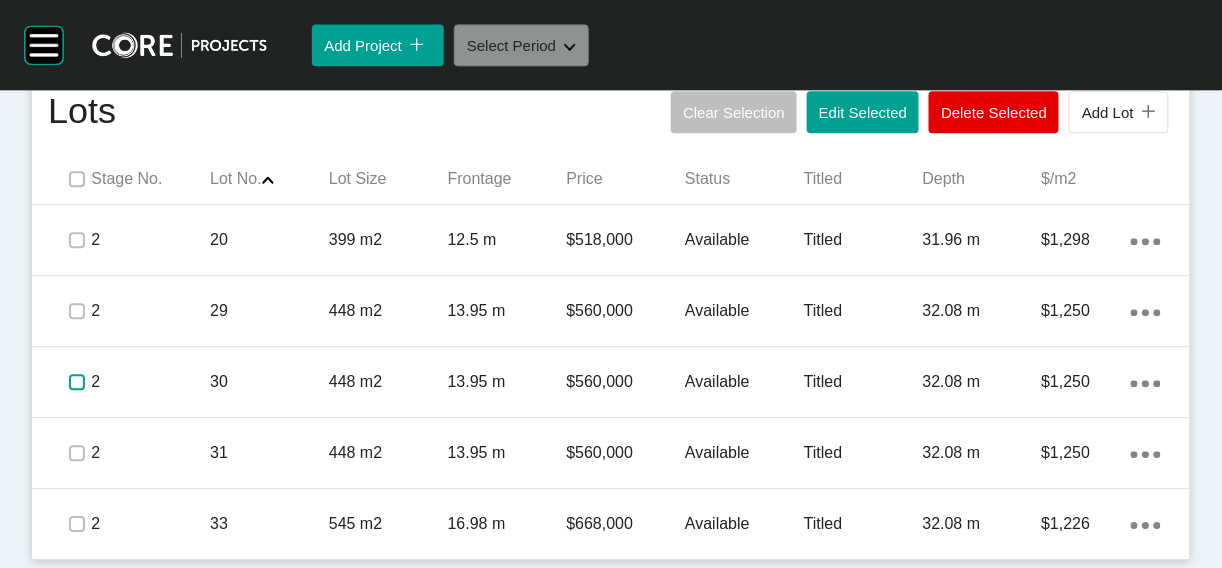 scroll, scrollTop: 1407, scrollLeft: 0, axis: vertical 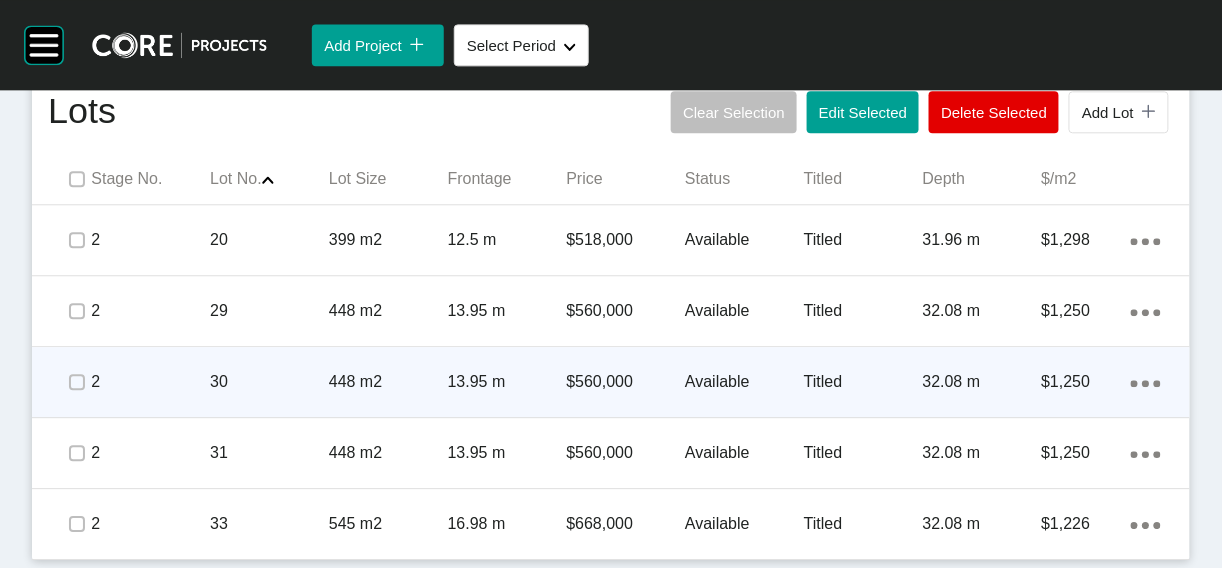 click on "$560,000" at bounding box center (625, 382) 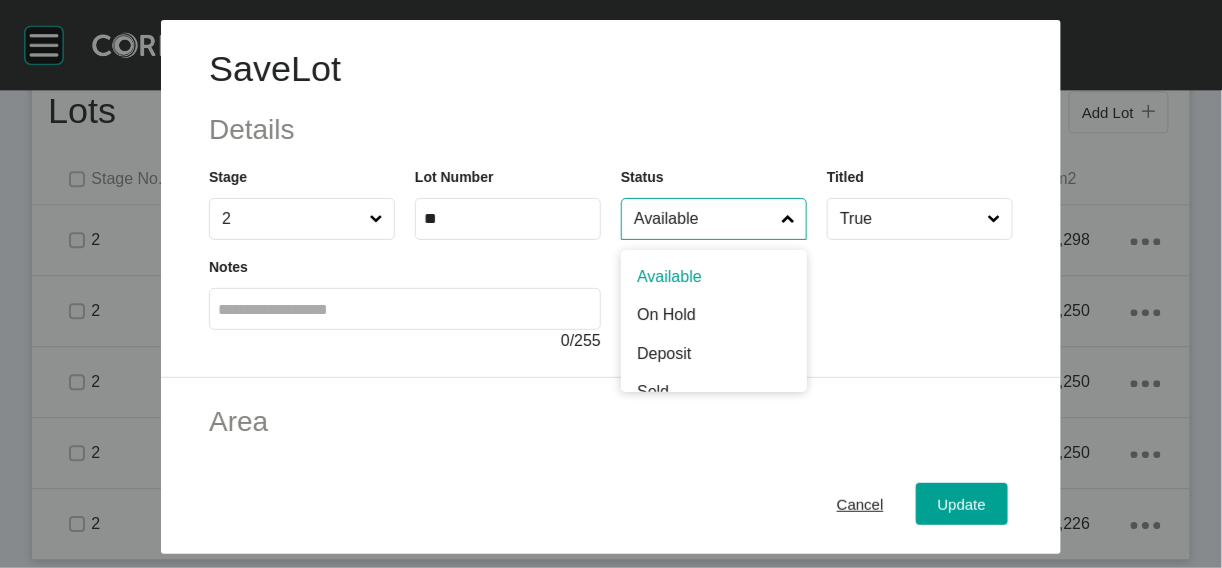 click on "Available" at bounding box center (704, 219) 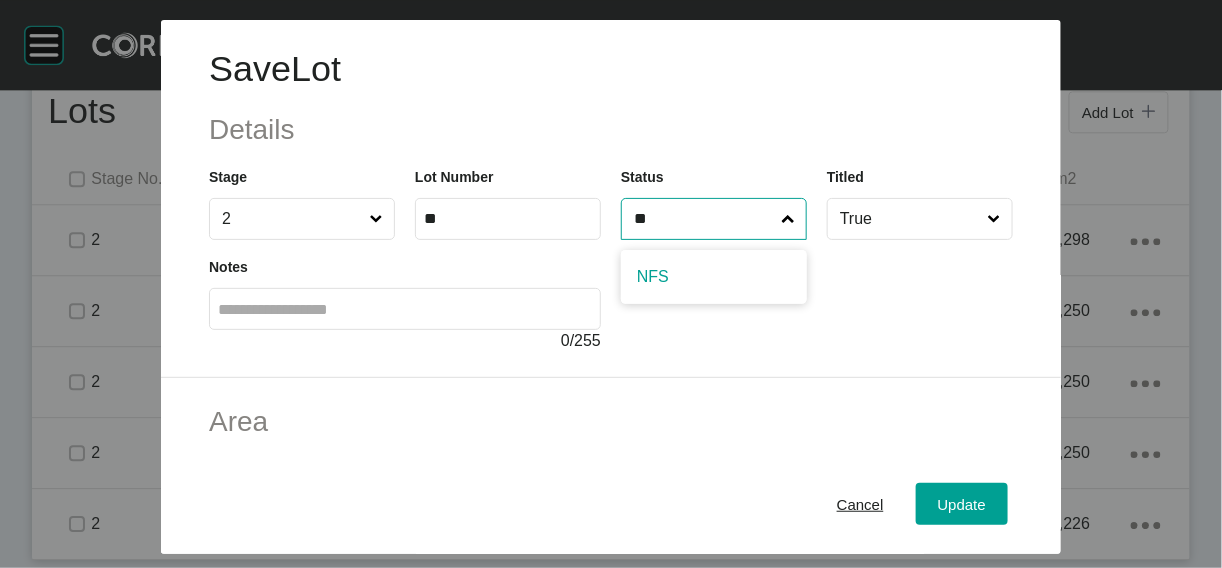 type on "**" 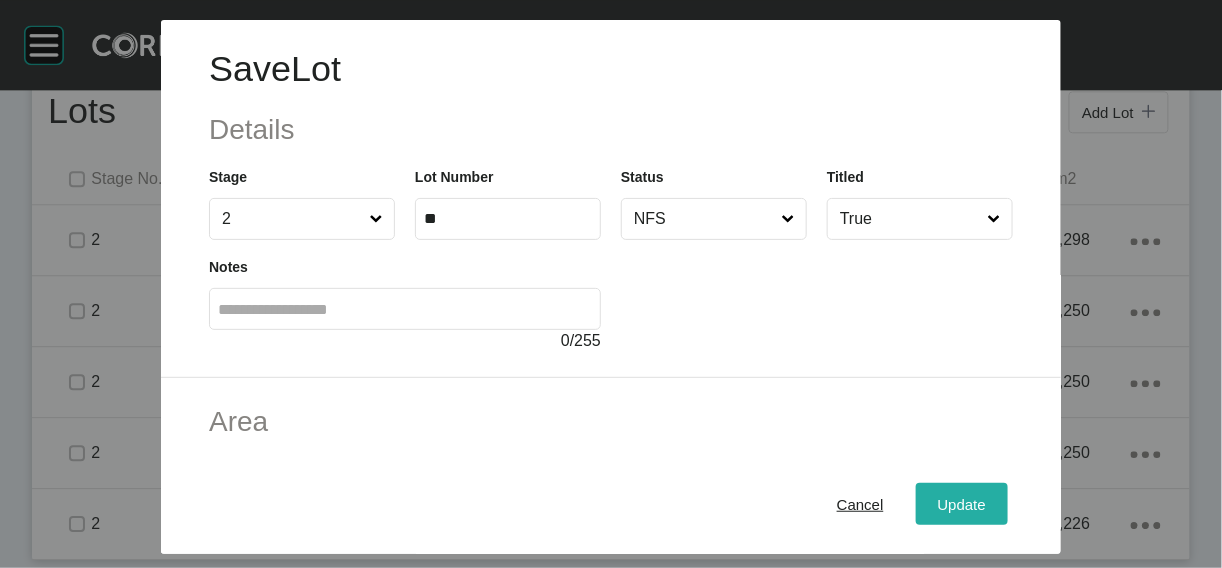 click on "Update" at bounding box center (962, 503) 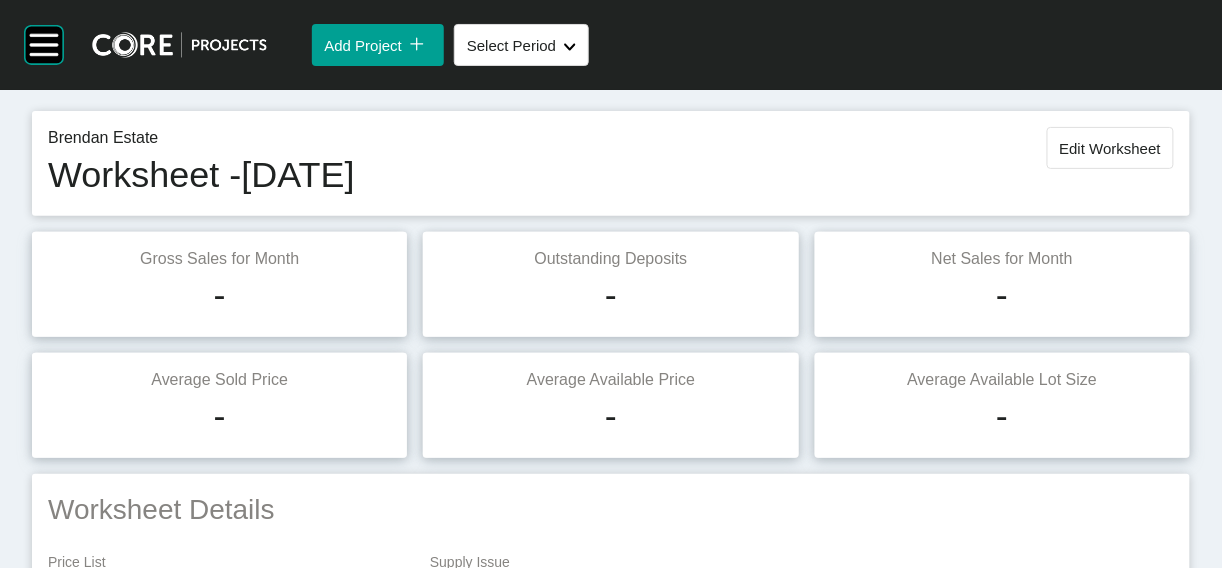 scroll, scrollTop: 40, scrollLeft: 0, axis: vertical 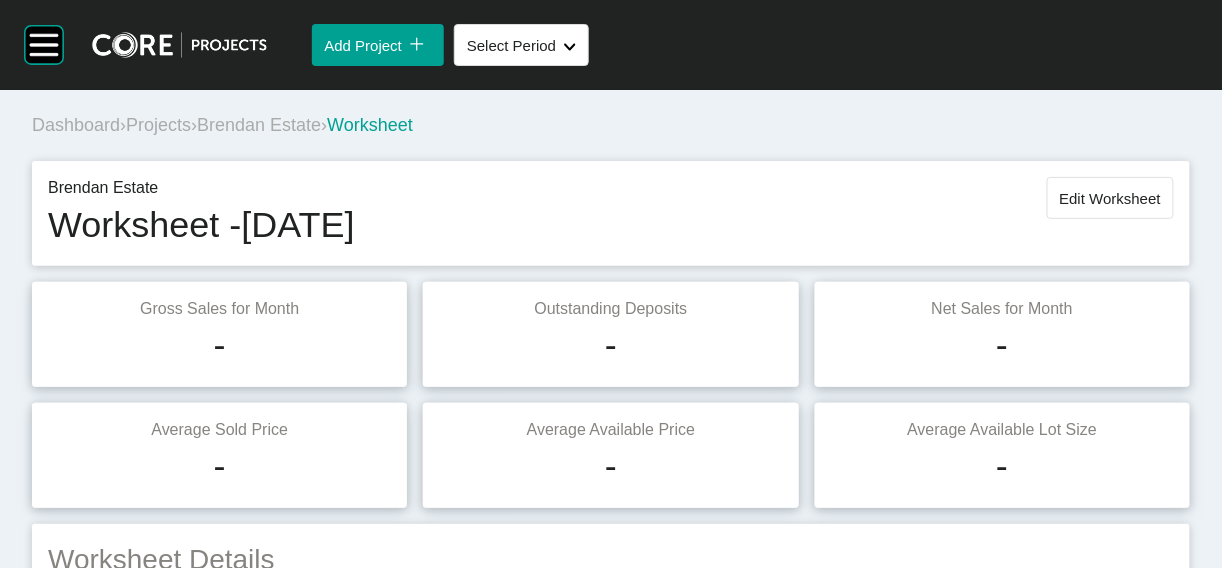 click on "Edit Worksheet" at bounding box center (1110, 198) 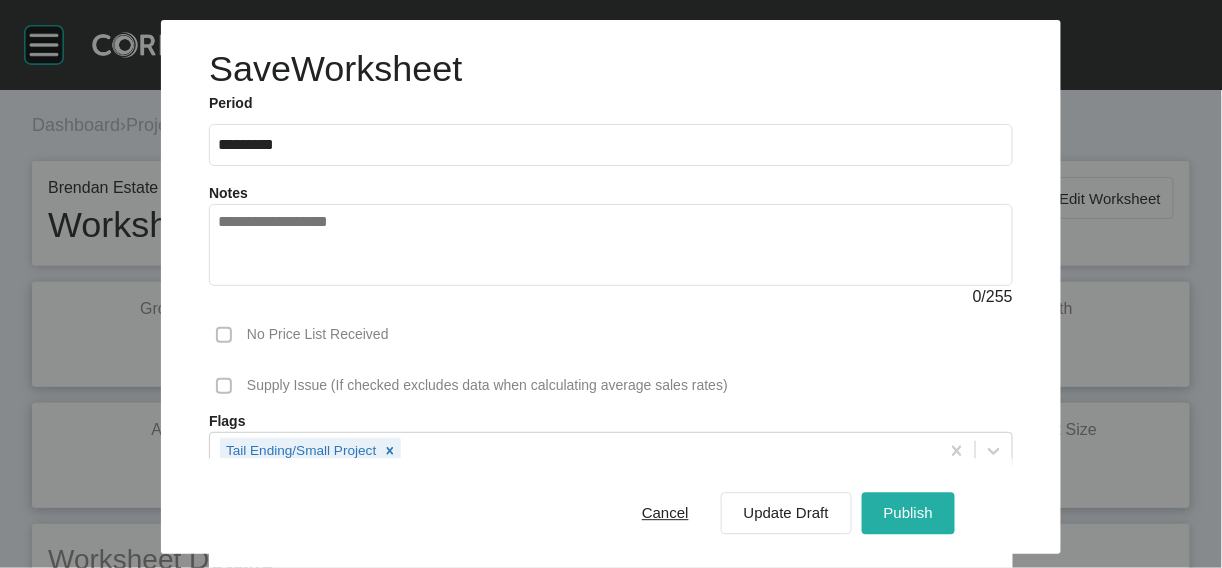 click on "Publish" at bounding box center (908, 513) 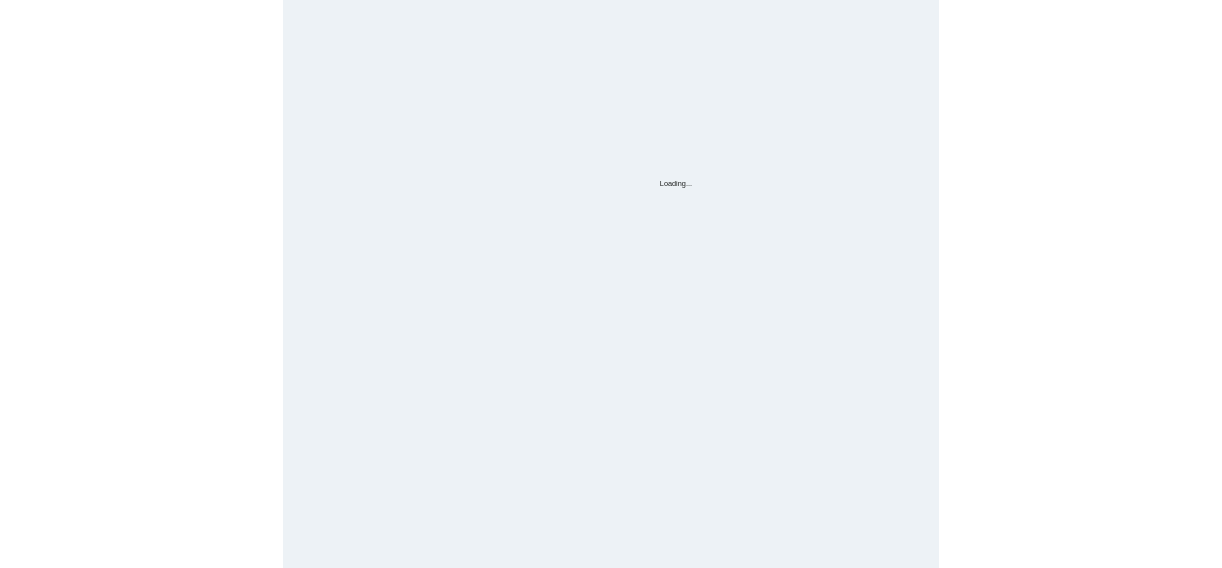 scroll, scrollTop: 0, scrollLeft: 0, axis: both 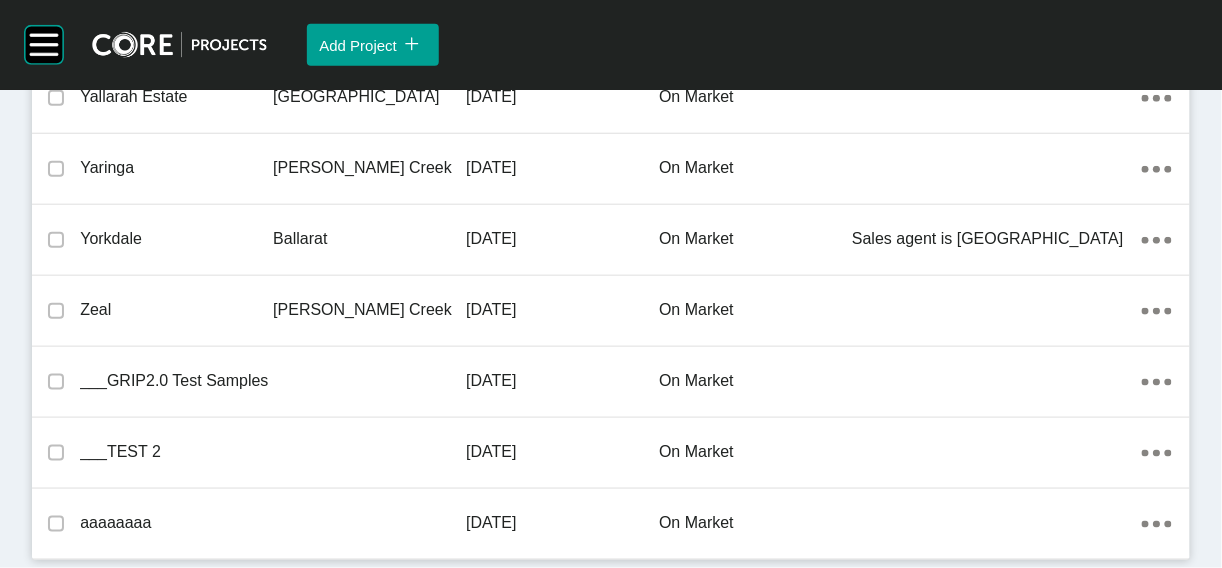 click on "[DATE]" at bounding box center [562, -6435] 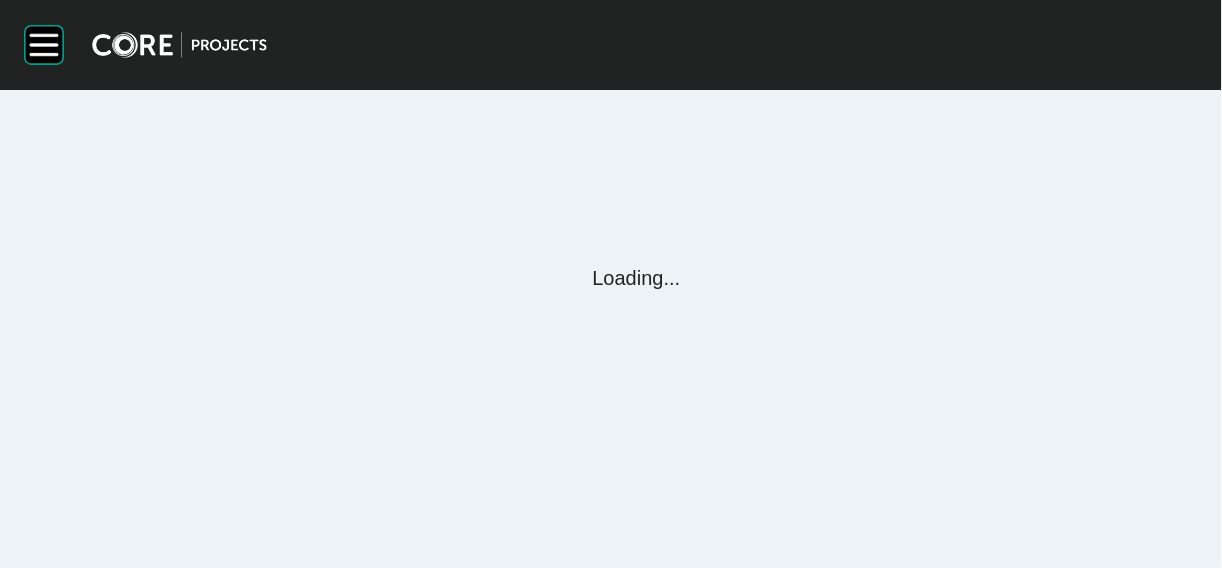 scroll, scrollTop: 0, scrollLeft: 0, axis: both 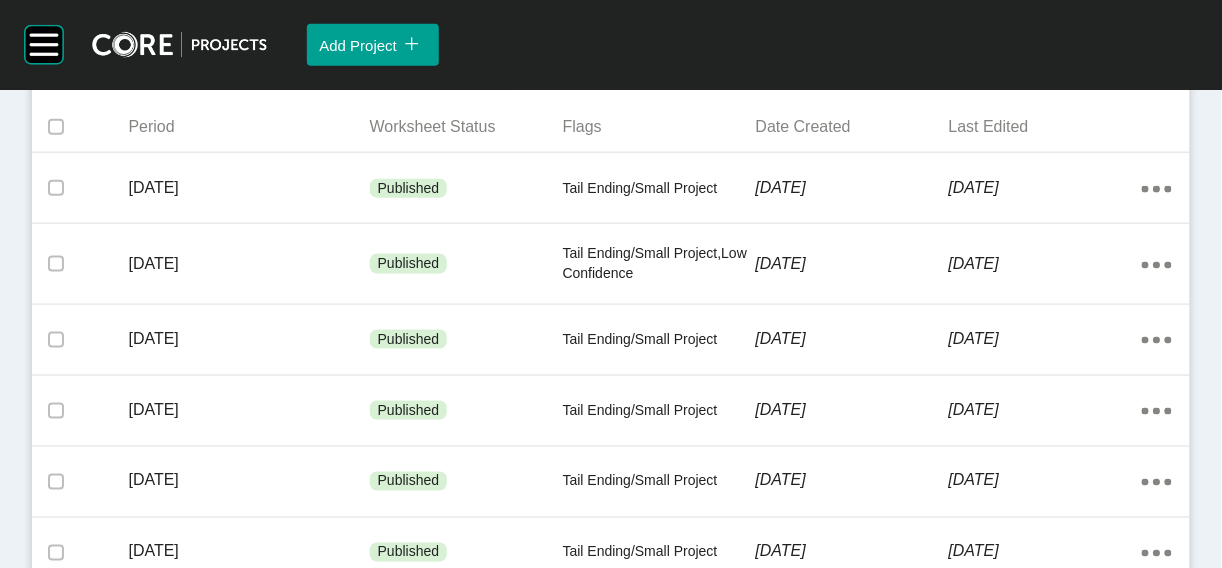 click on "Add Worksheet icon/tick copy 11 Created with Sketch." at bounding box center [1094, 60] 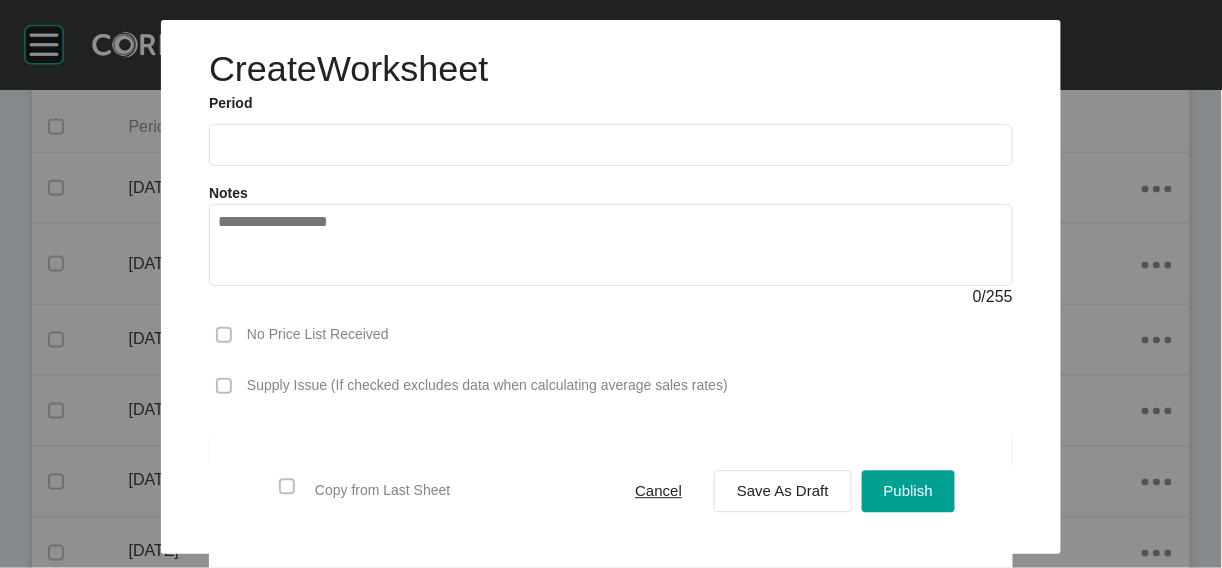 click at bounding box center (611, 144) 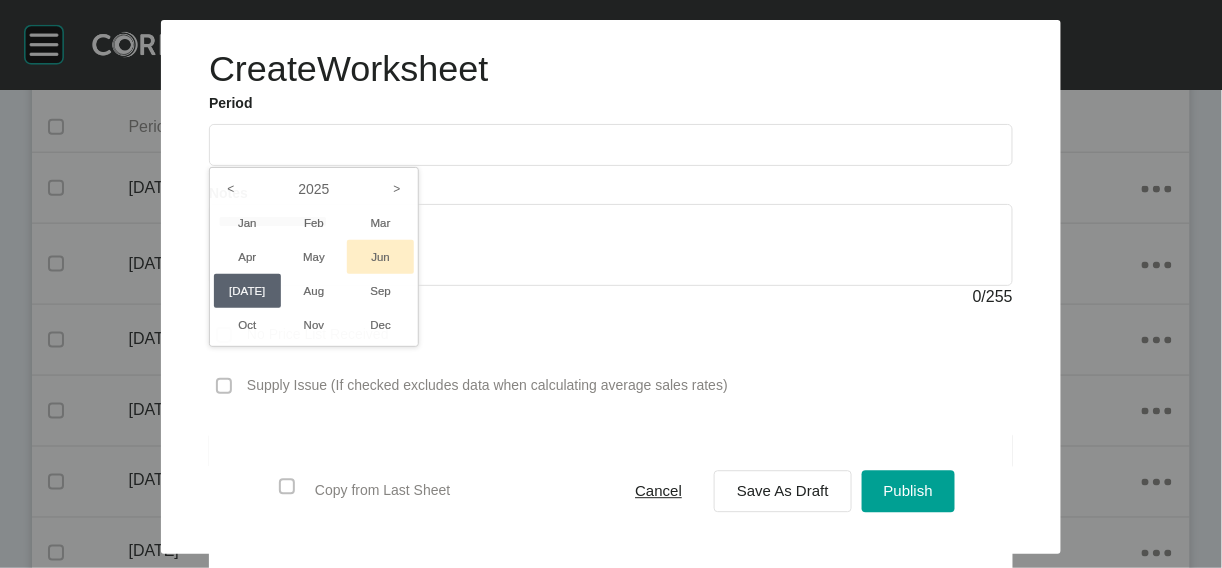 click on "Jun" at bounding box center (380, 257) 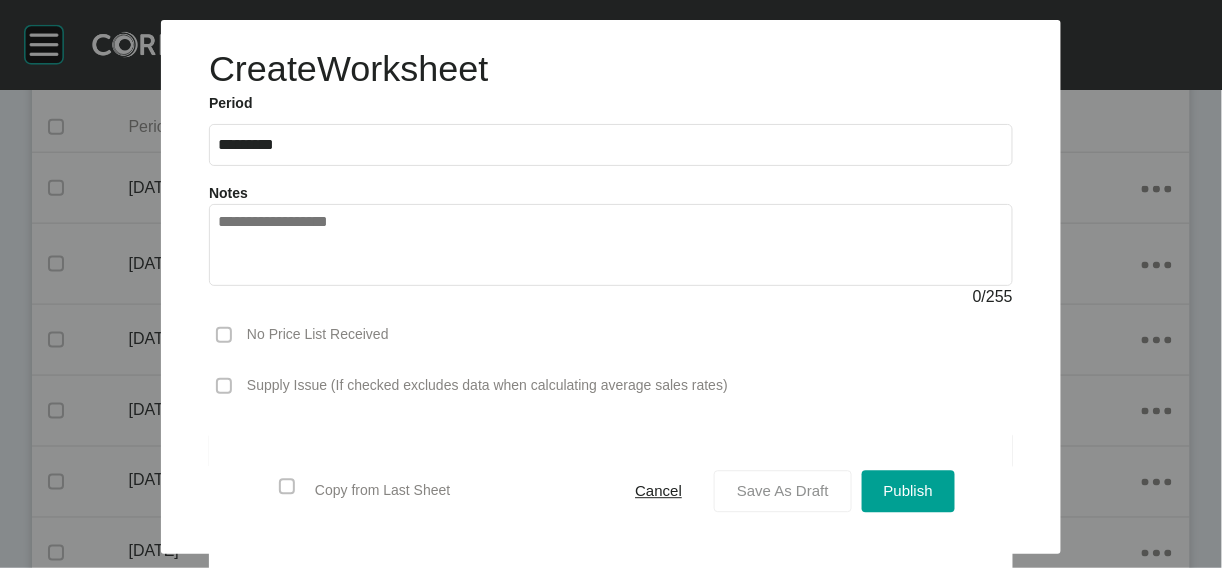 click on "Save As Draft" at bounding box center (783, 491) 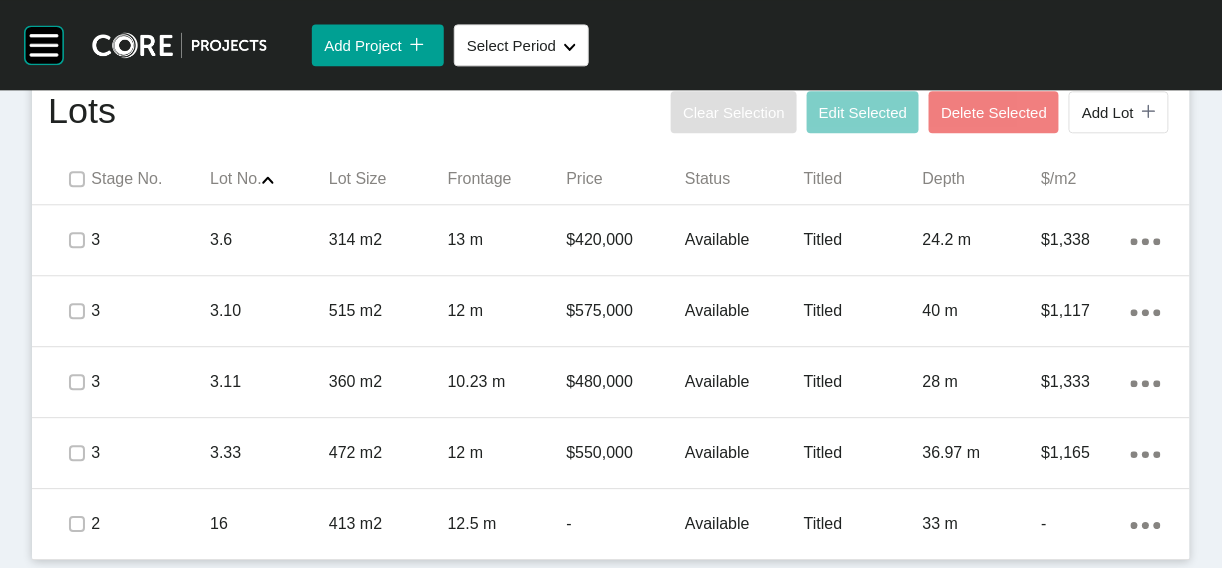 scroll, scrollTop: 1561, scrollLeft: 0, axis: vertical 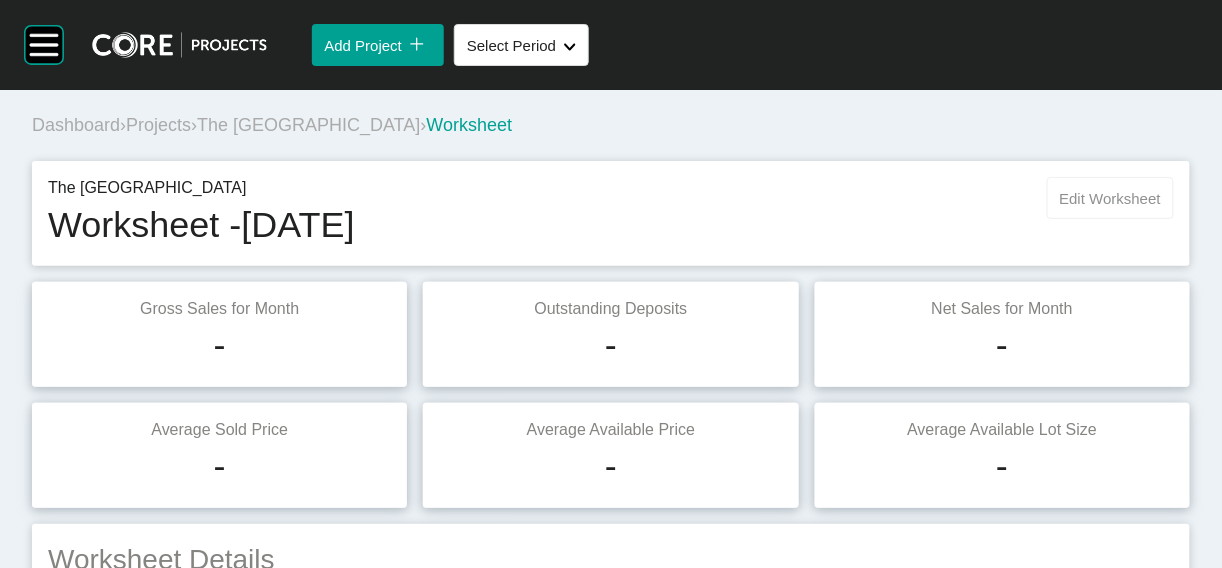 click on "Edit Worksheet" at bounding box center [1110, 198] 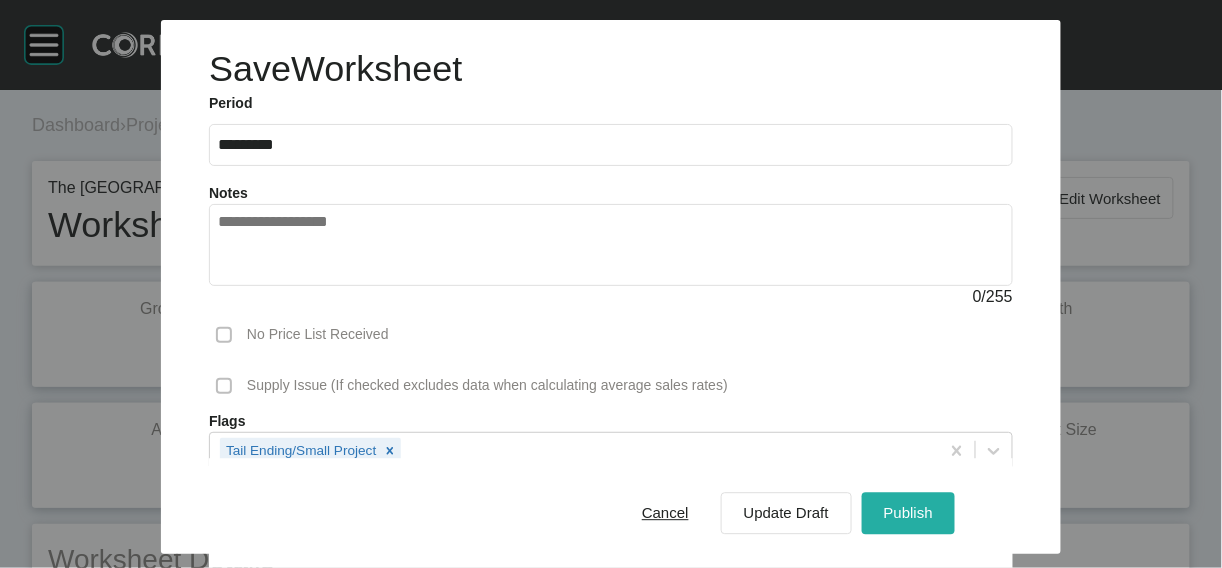click on "Publish" at bounding box center (908, 513) 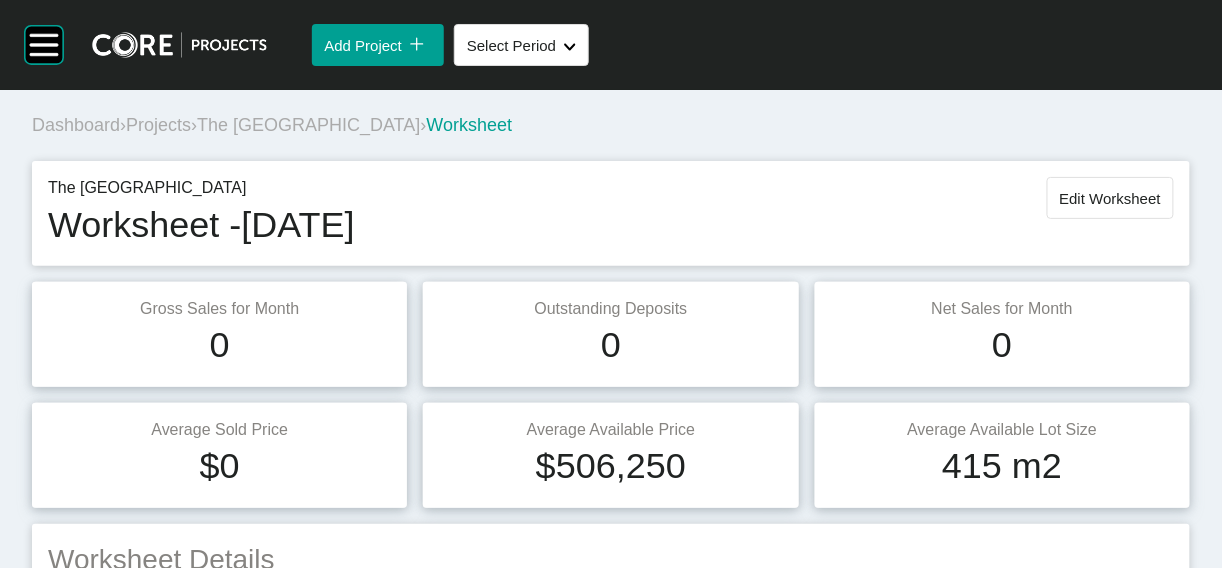 click on "Projects" at bounding box center [158, 125] 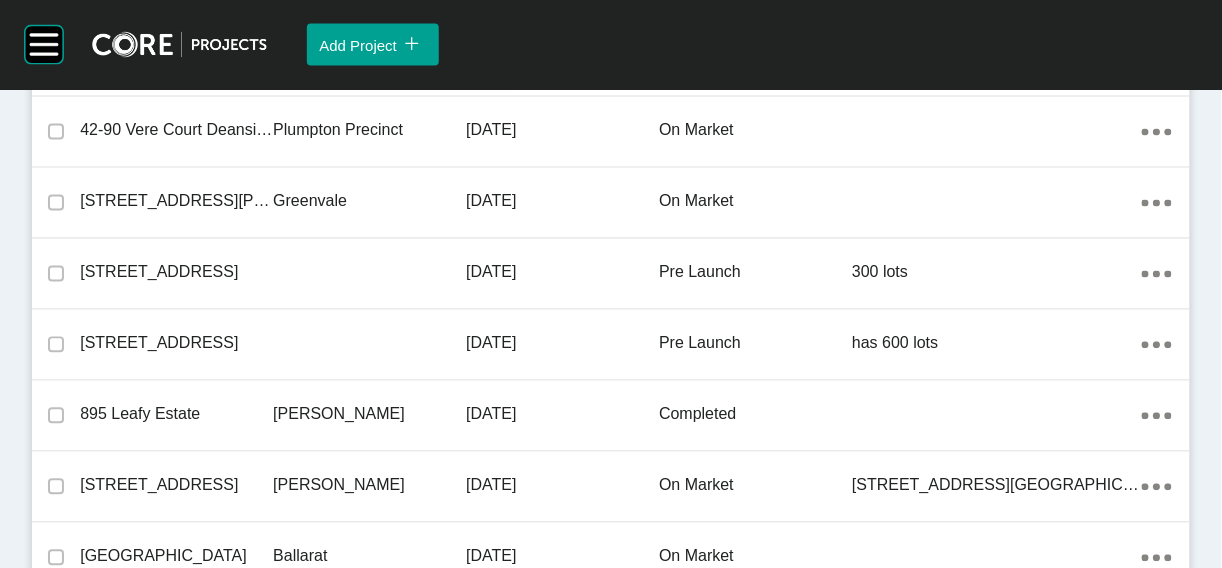 scroll, scrollTop: 22080, scrollLeft: 0, axis: vertical 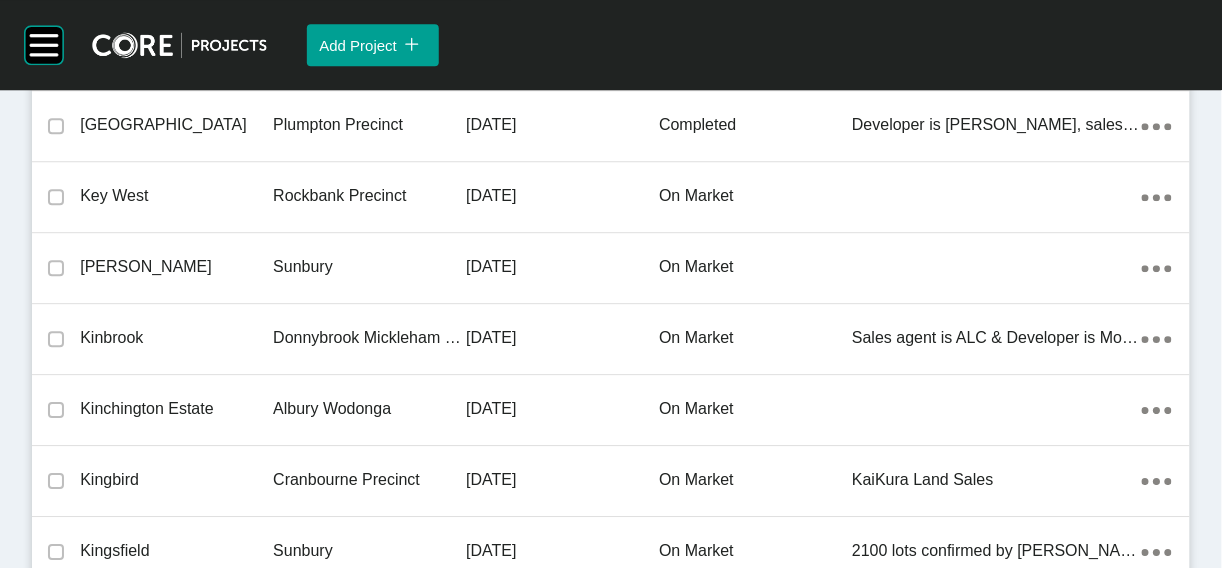 click on "[DATE]" at bounding box center [562, -4135] 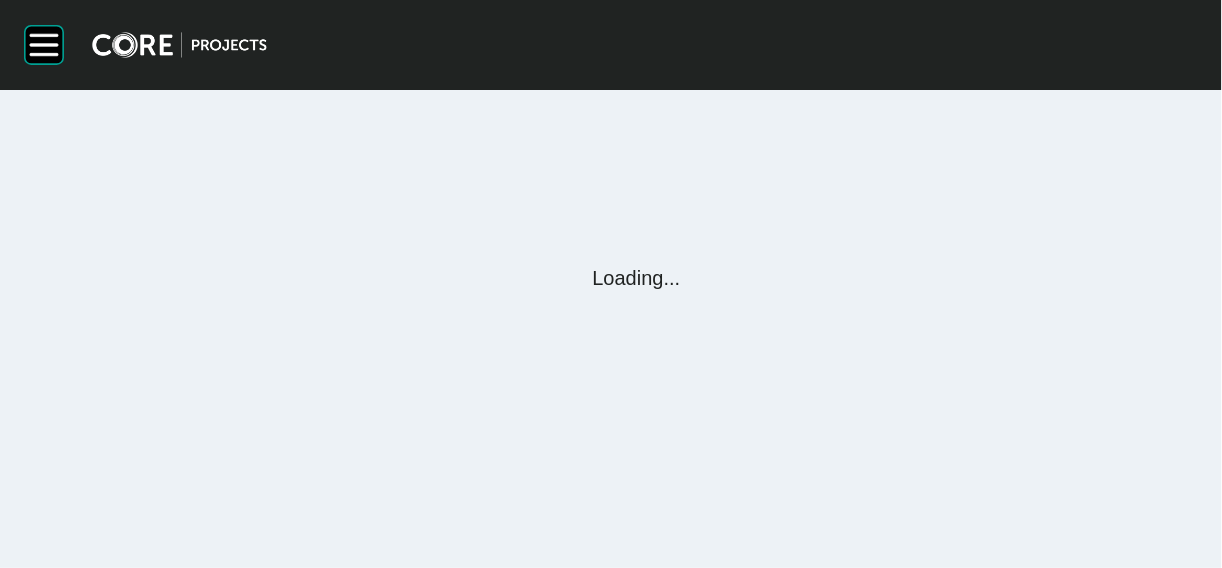 scroll, scrollTop: 0, scrollLeft: 0, axis: both 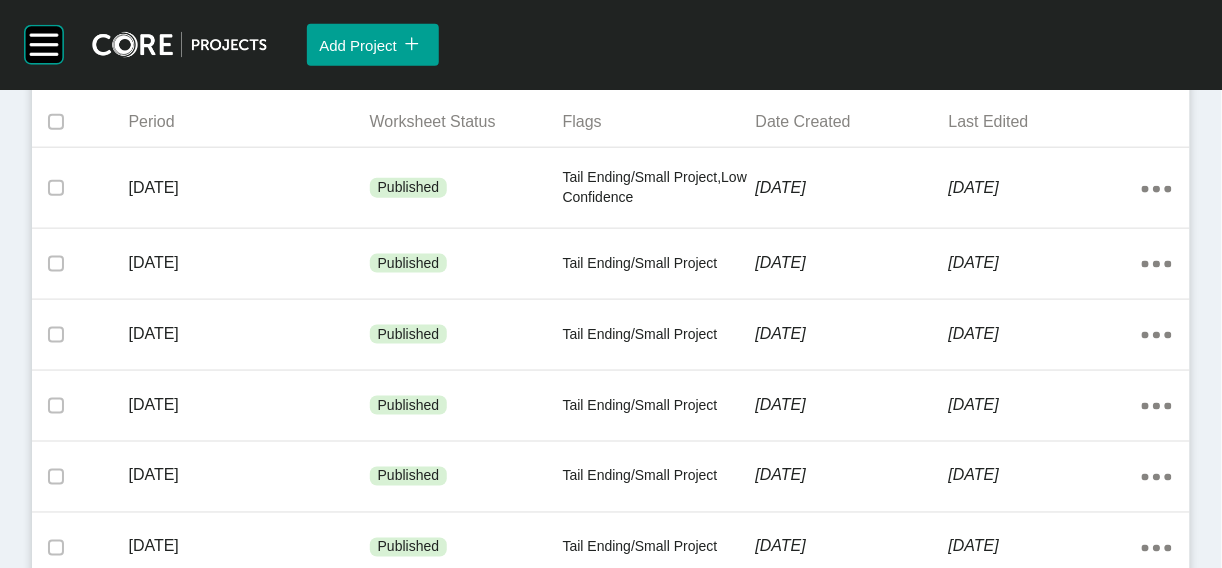 click on "Add Worksheet" at bounding box center [1083, 55] 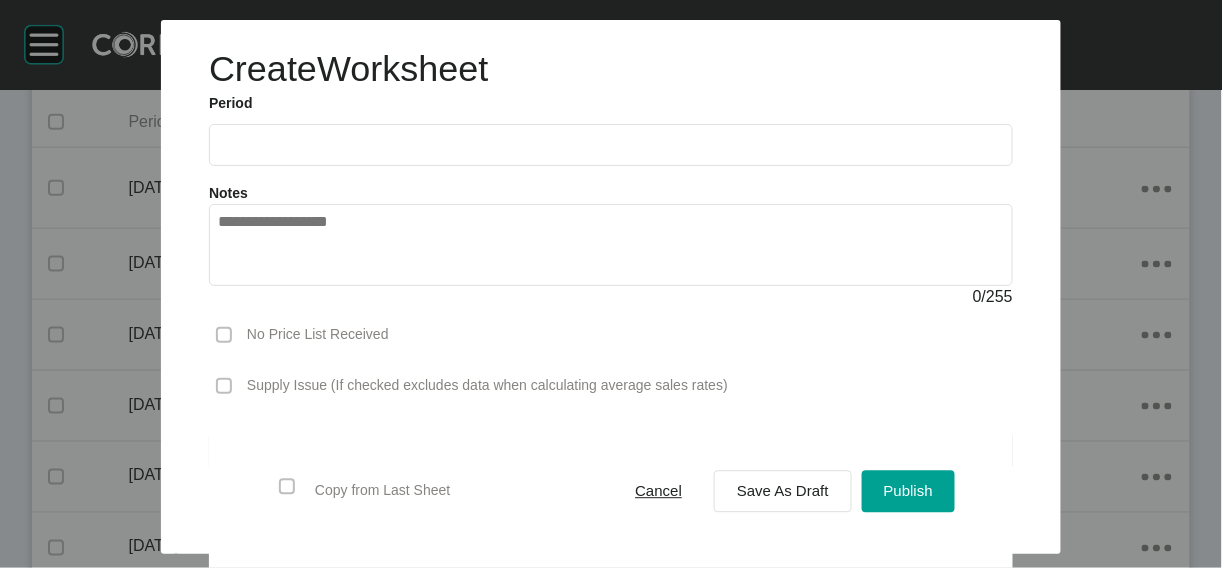 click at bounding box center [611, 144] 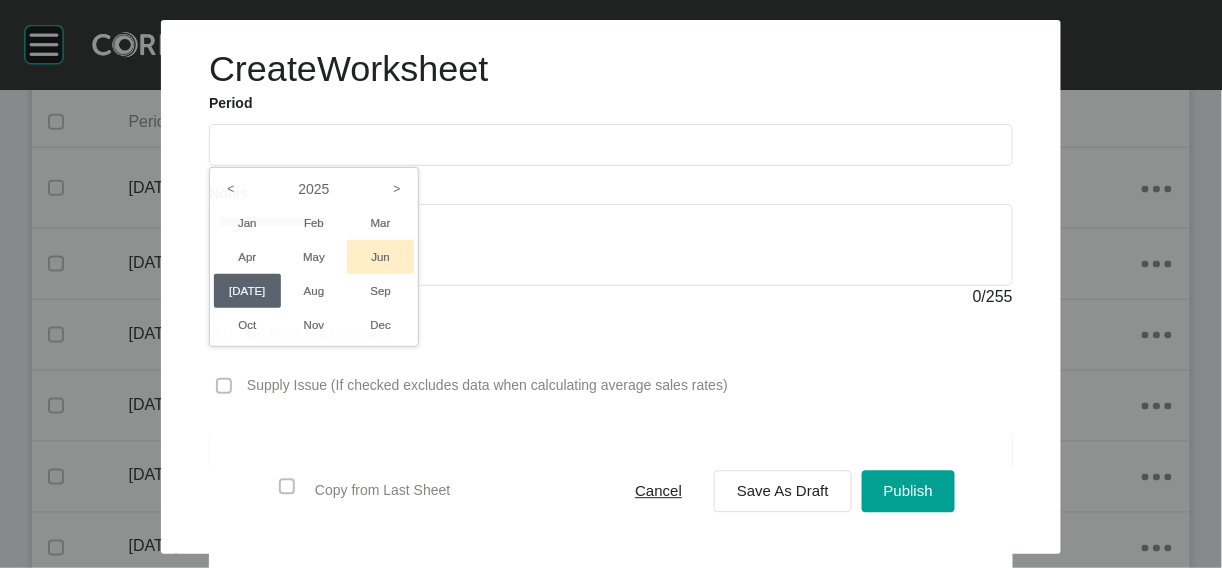 click on "Jun" at bounding box center [380, 257] 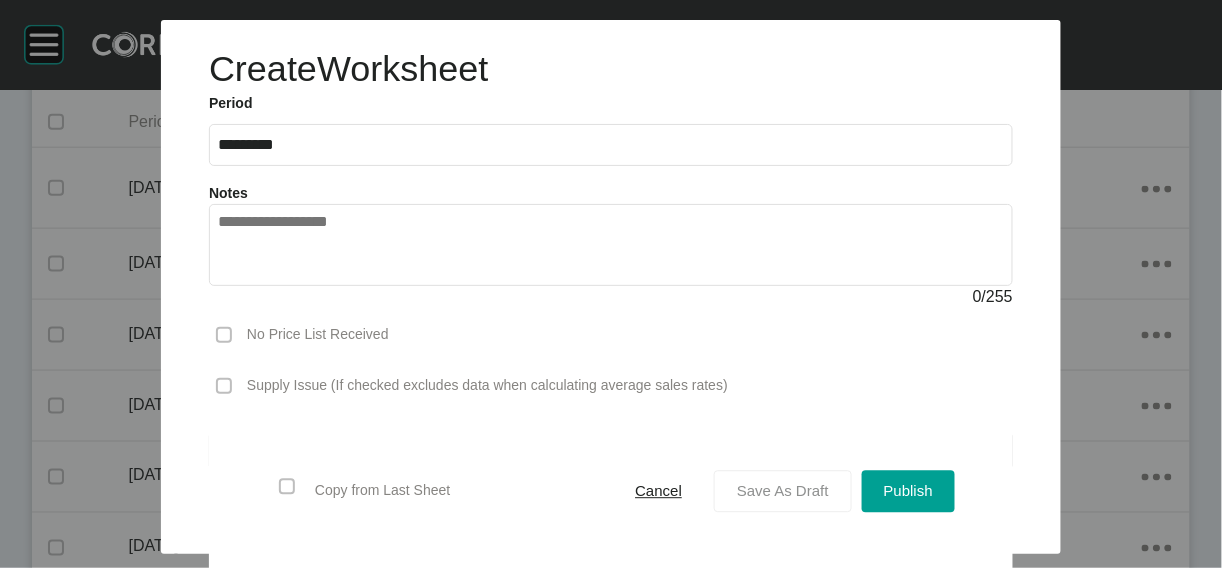 click on "Save As Draft" at bounding box center (783, 491) 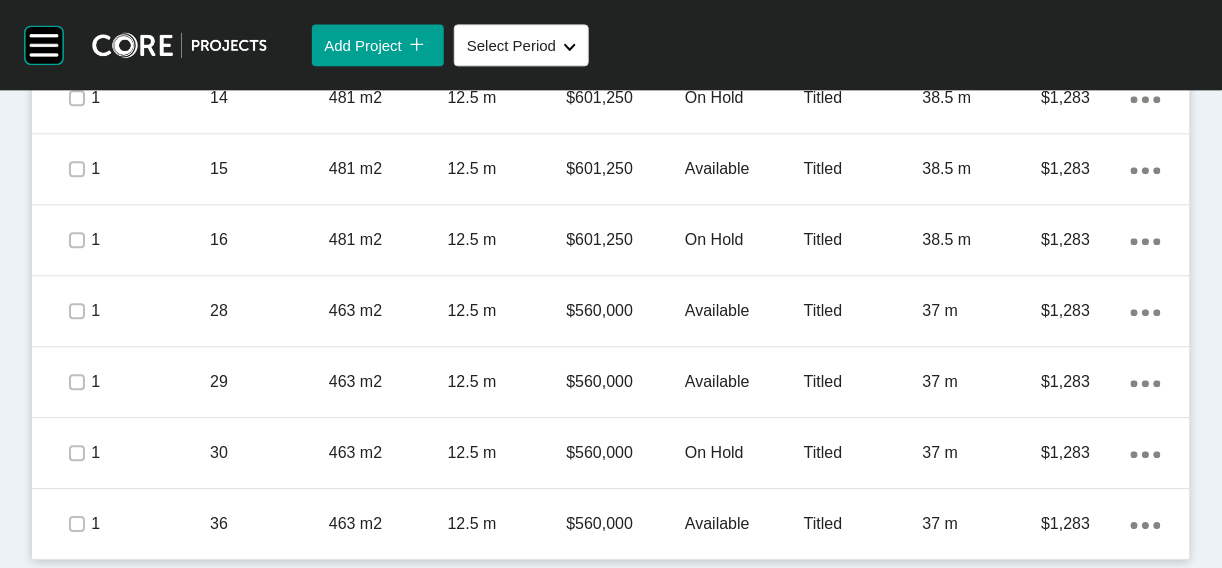 scroll, scrollTop: 1299, scrollLeft: 0, axis: vertical 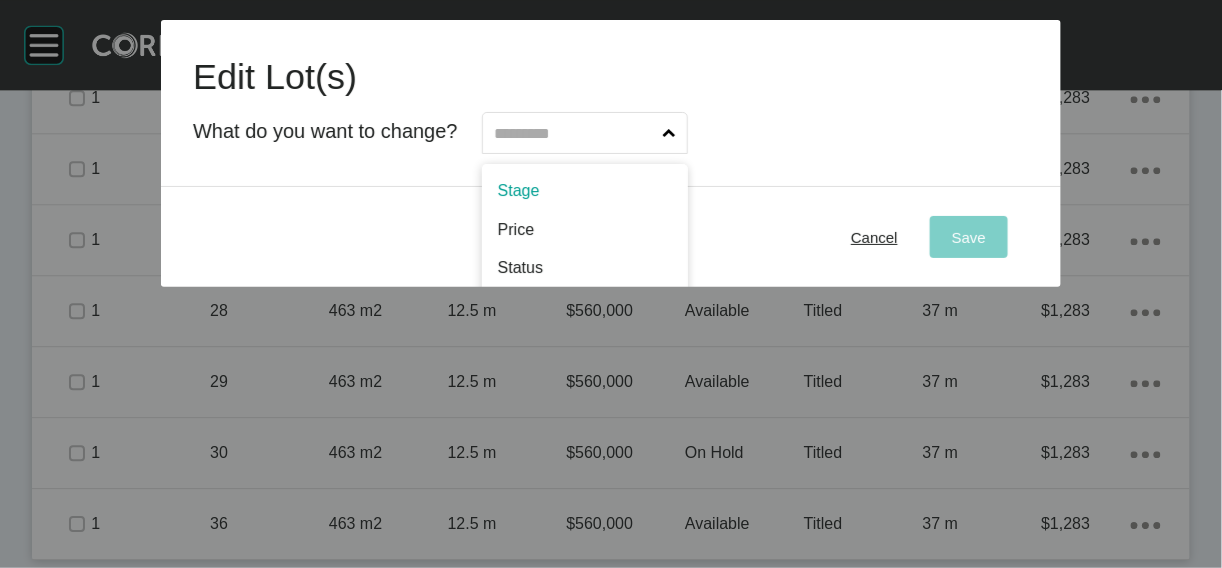 click at bounding box center [575, 133] 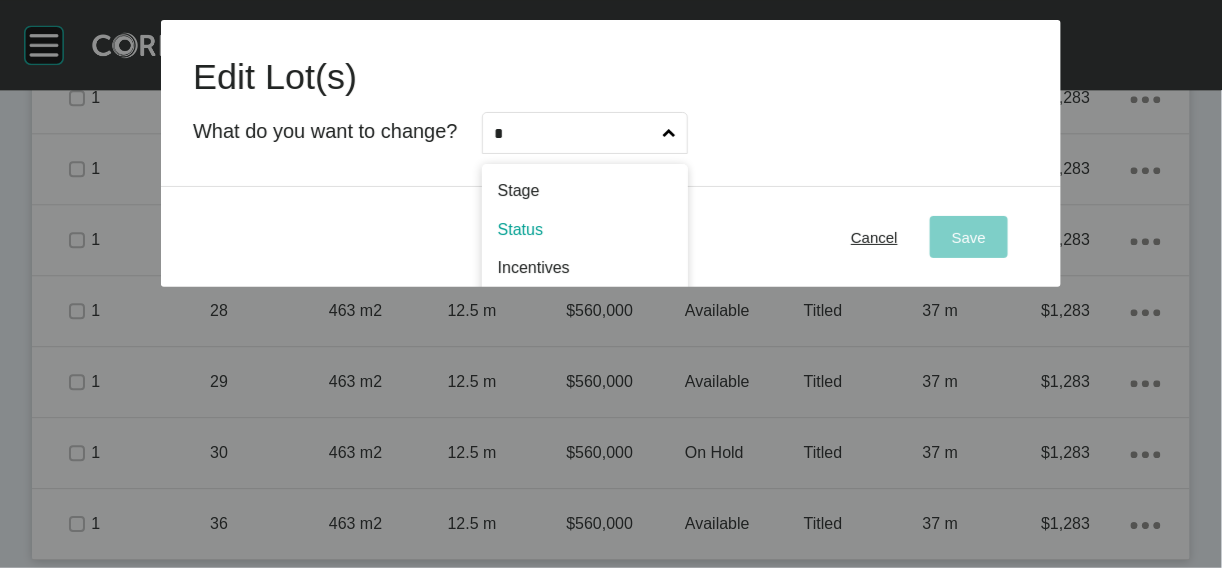 type on "*" 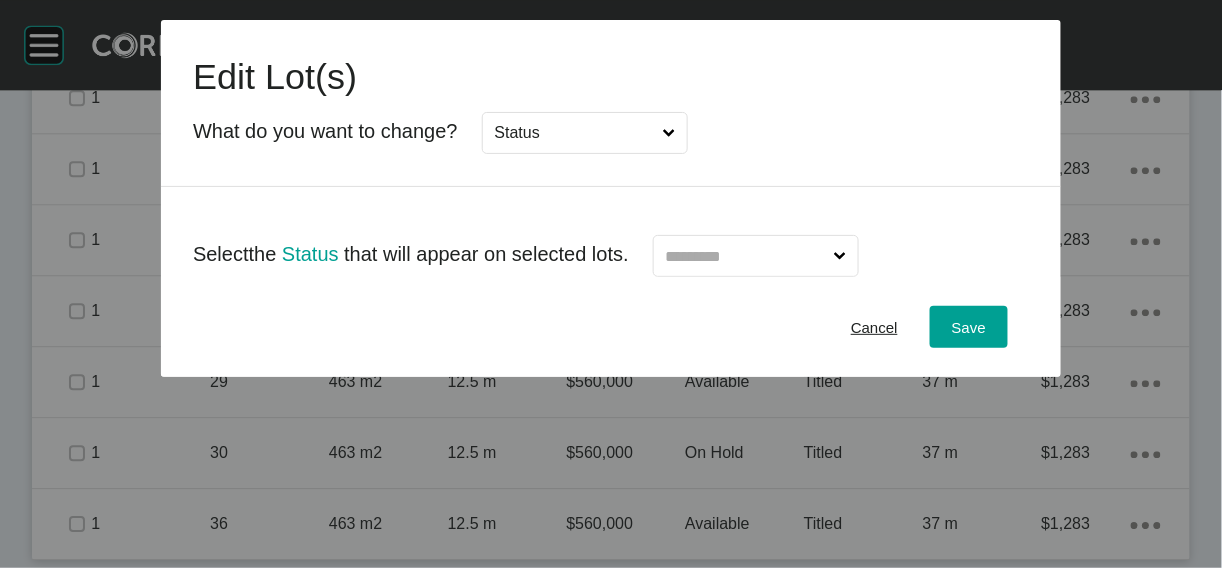 drag, startPoint x: 606, startPoint y: 278, endPoint x: 699, endPoint y: 281, distance: 93.04838 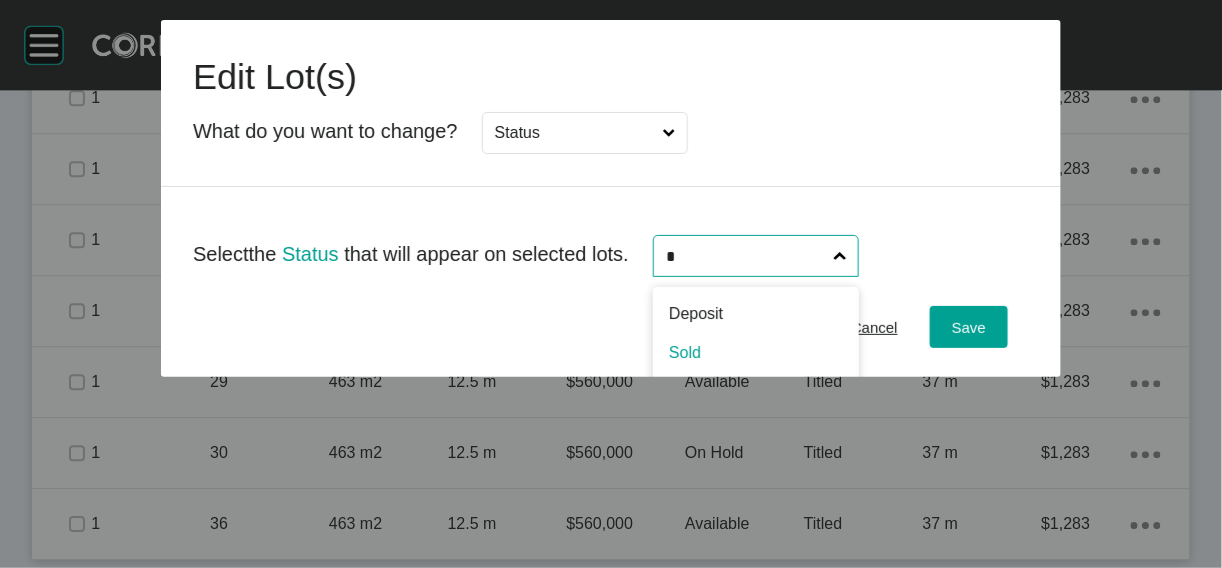 type on "*" 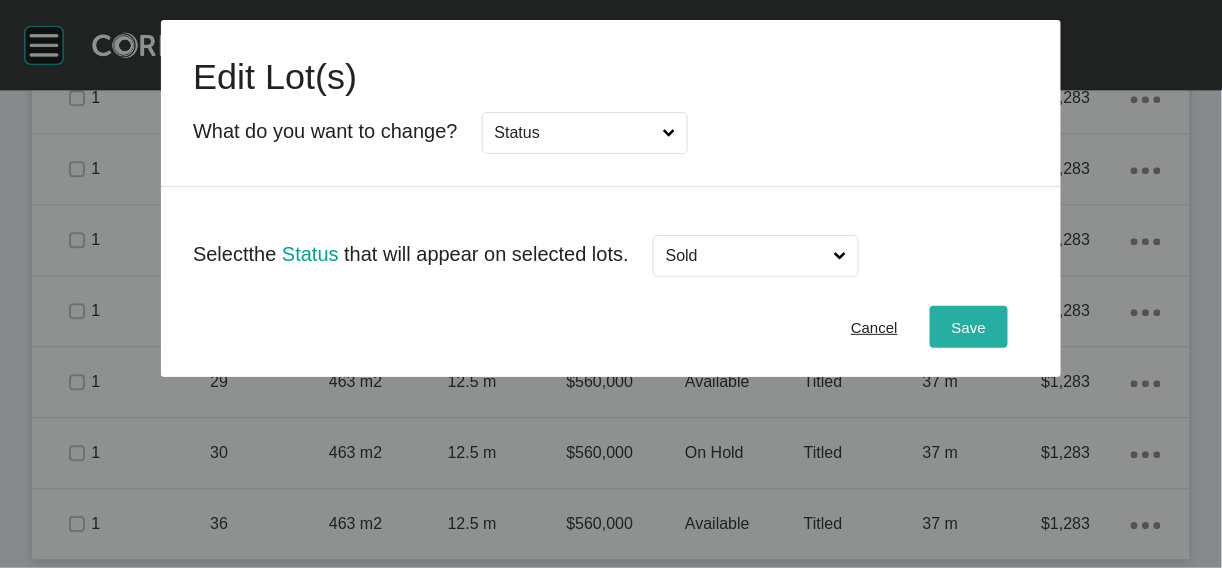 click on "Save" at bounding box center [969, 327] 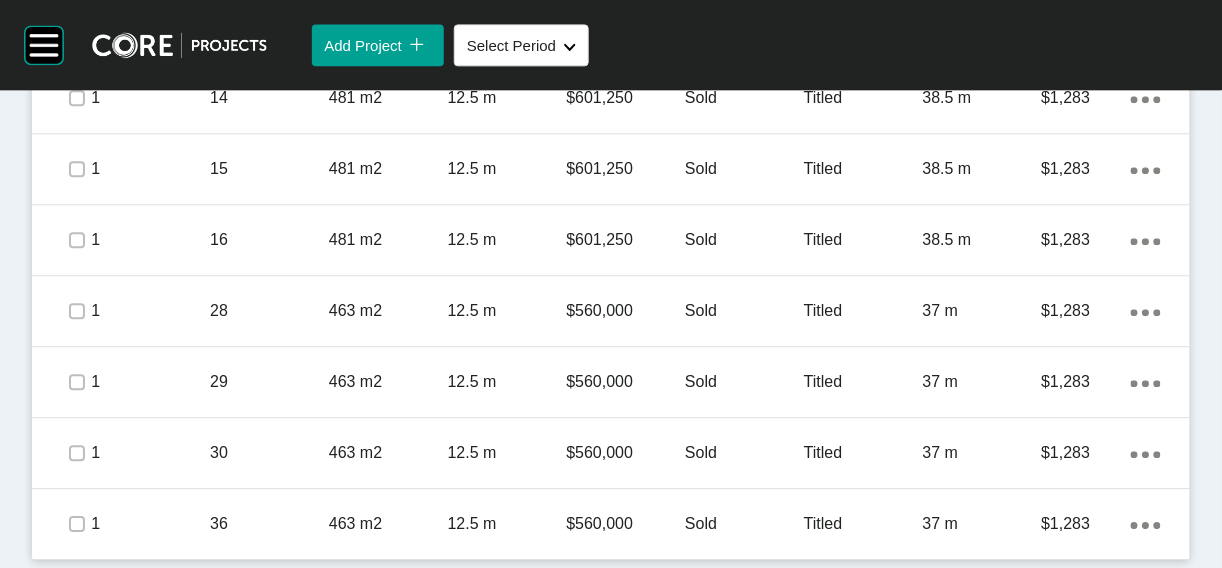 click on "Add Lot" at bounding box center [1108, -30] 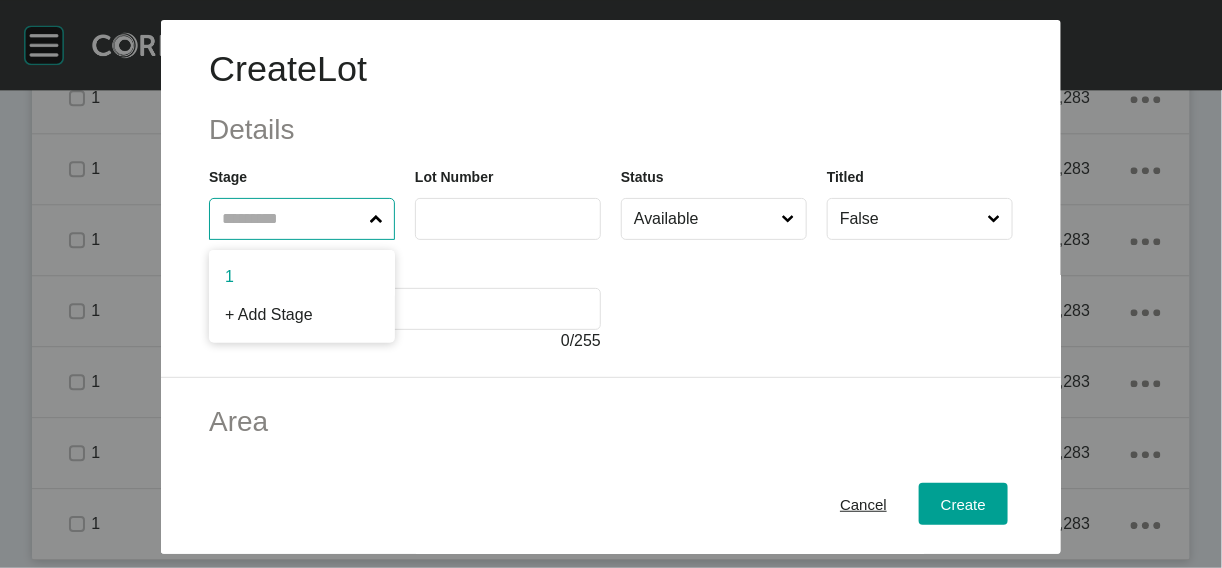 click at bounding box center (292, 219) 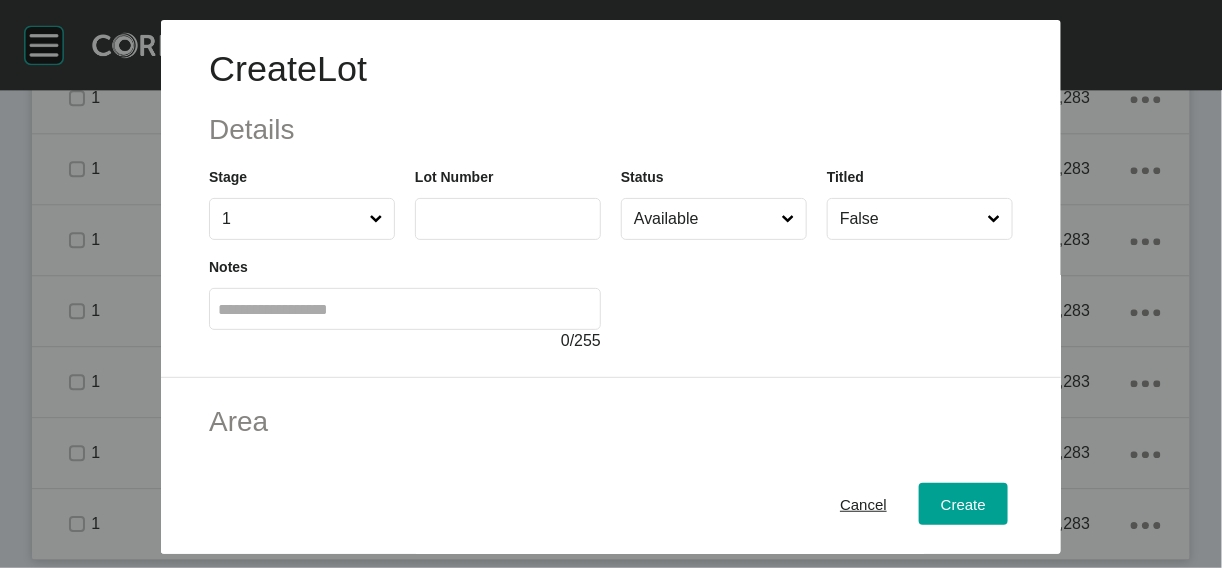 drag, startPoint x: 244, startPoint y: 322, endPoint x: 293, endPoint y: 322, distance: 49 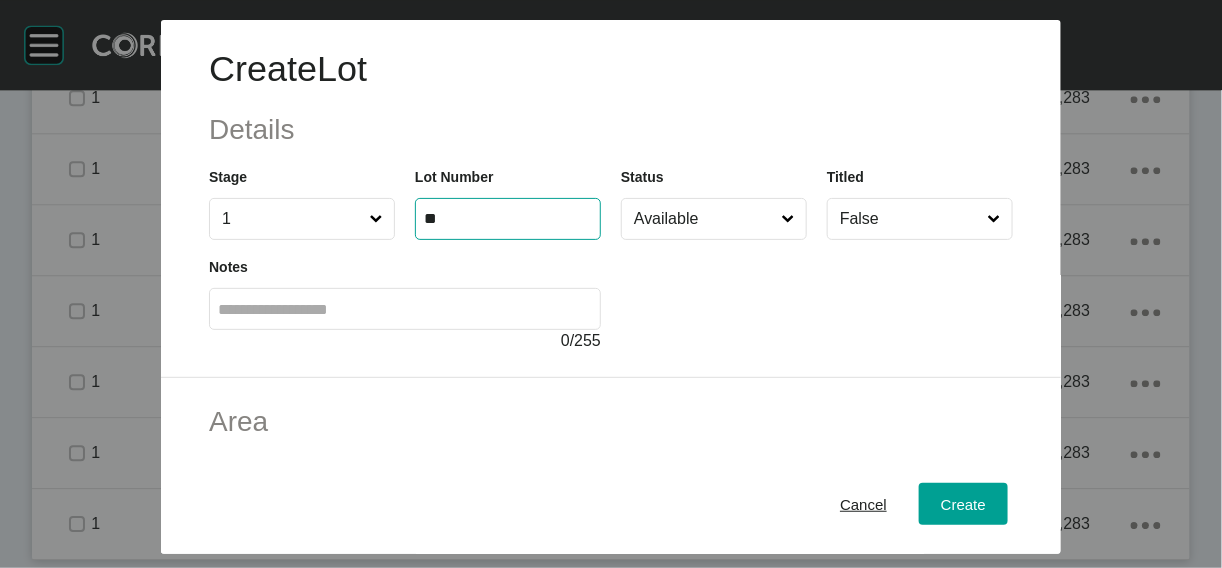 type on "**" 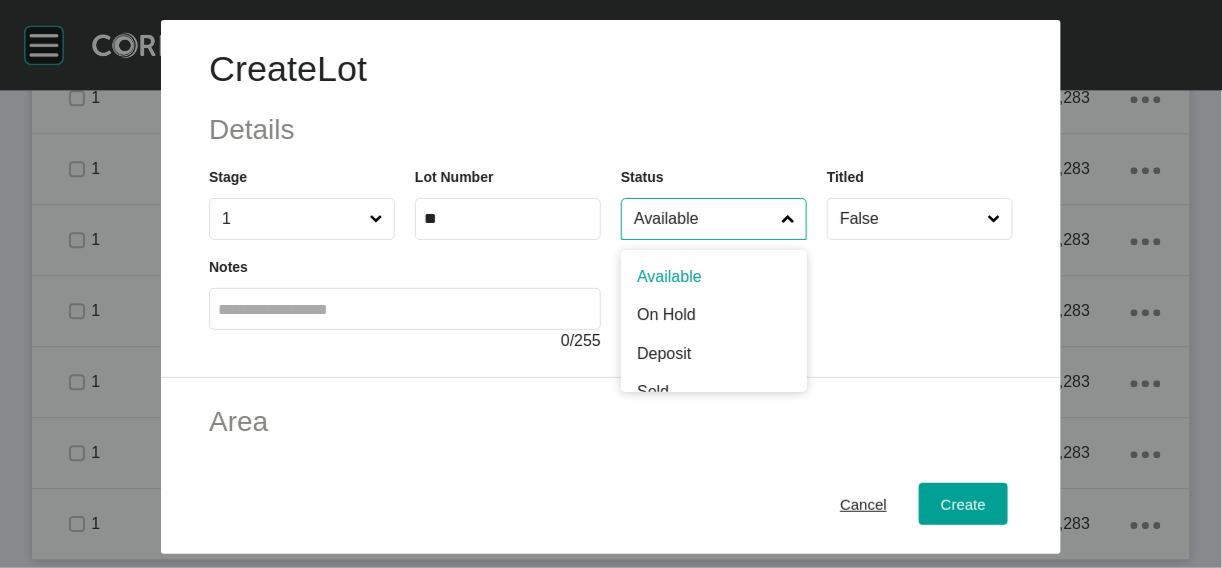 click on "Available" at bounding box center (704, 219) 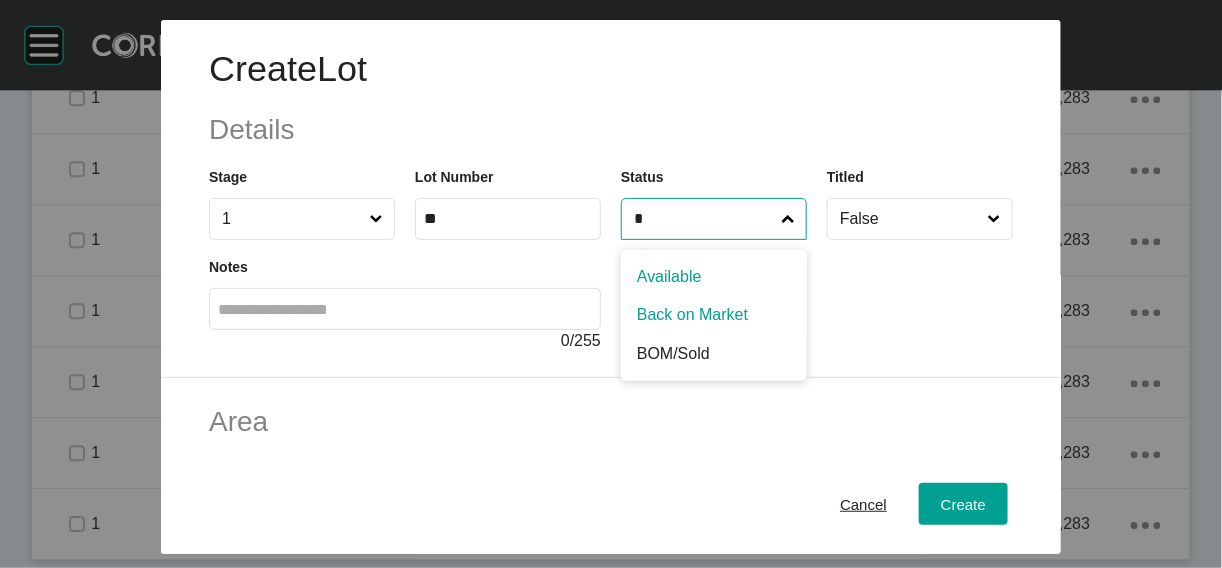 type on "*" 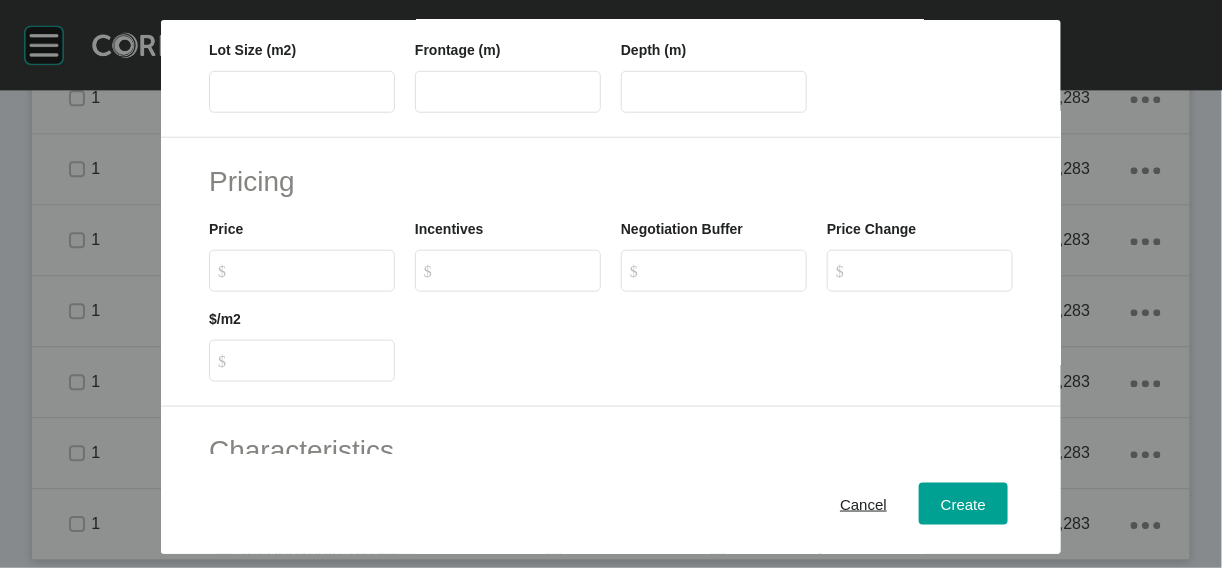 scroll, scrollTop: 487, scrollLeft: 0, axis: vertical 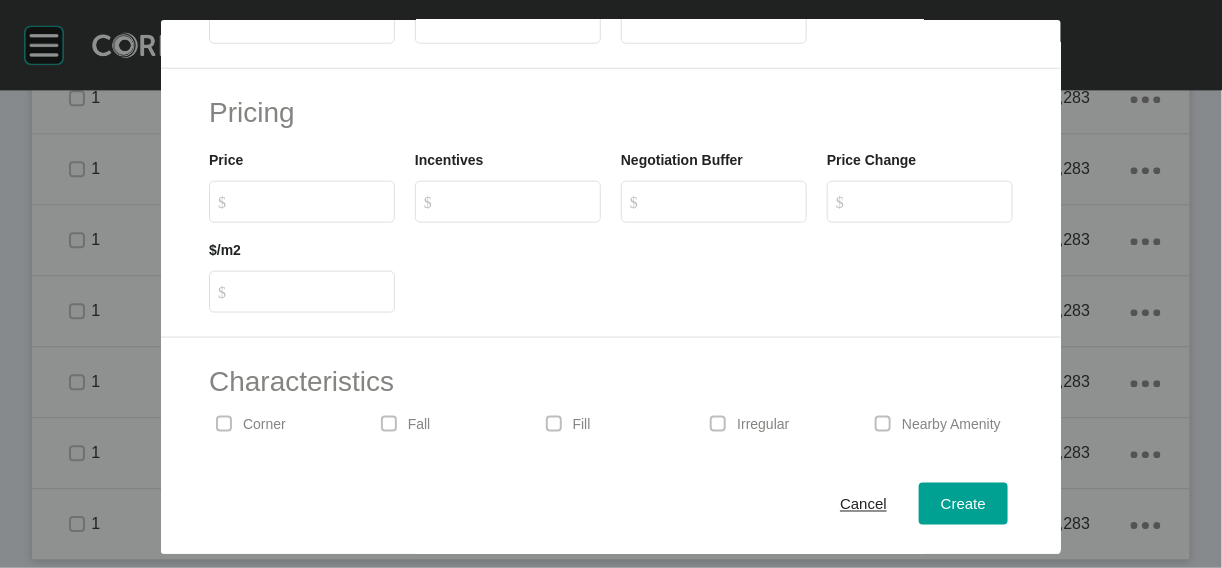 click on "Lot Size (m2)" at bounding box center [302, -1] 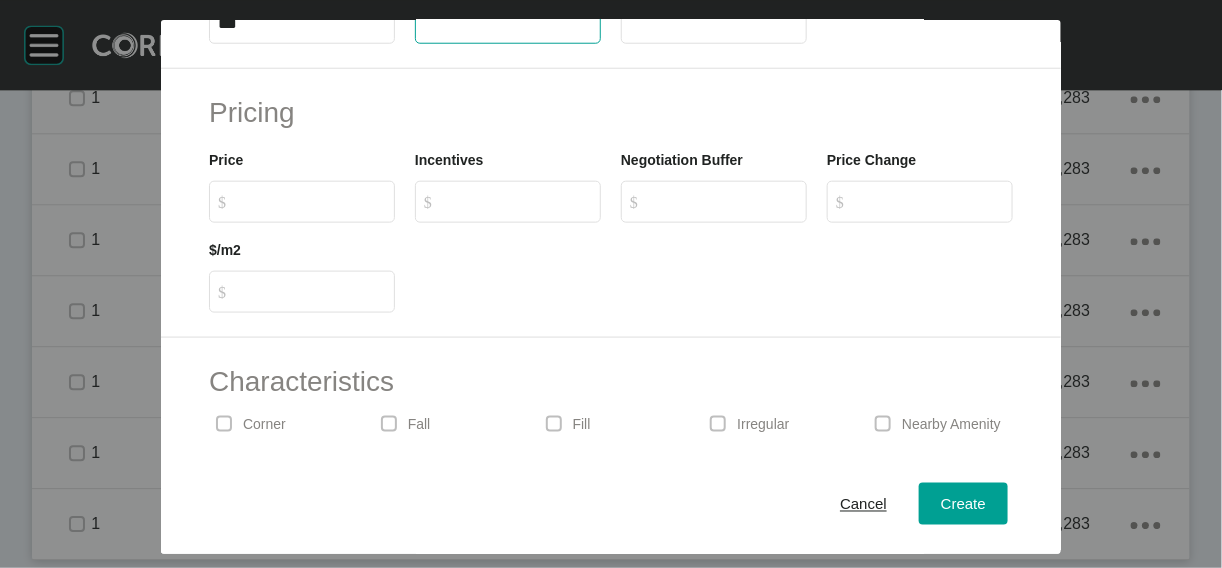click at bounding box center (508, 23) 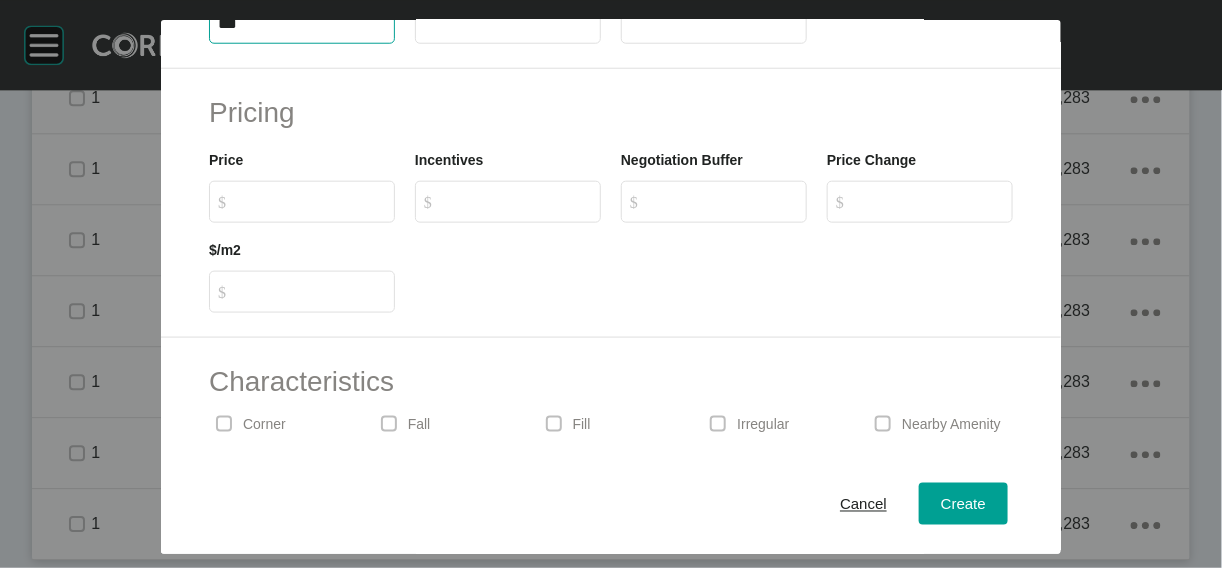 drag, startPoint x: 146, startPoint y: 143, endPoint x: 165, endPoint y: 143, distance: 19 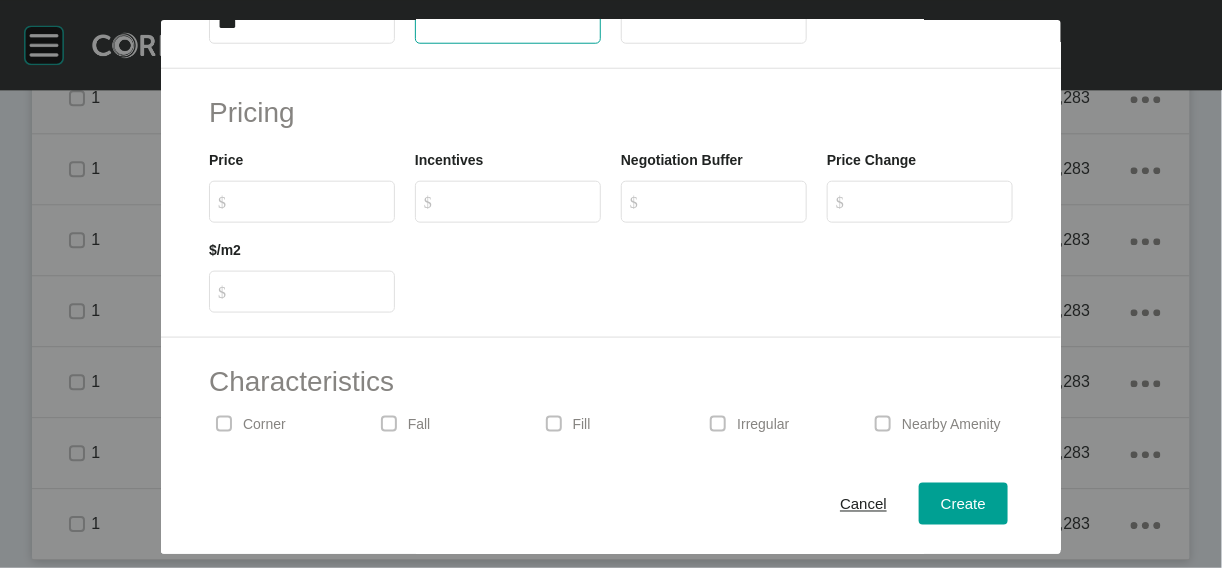 click at bounding box center [508, 23] 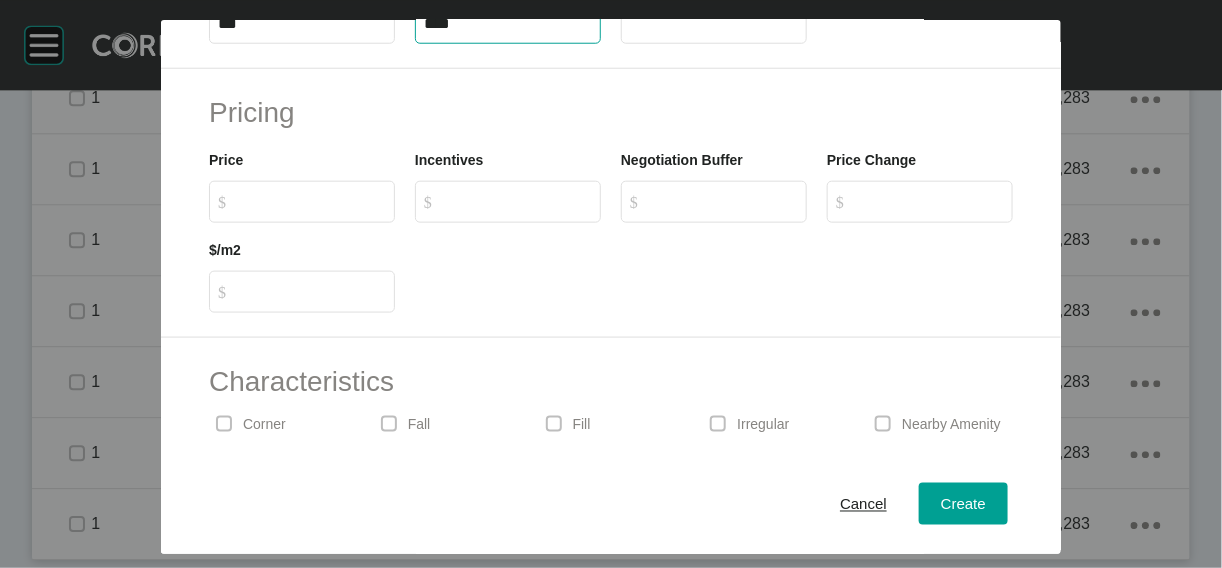 type on "****" 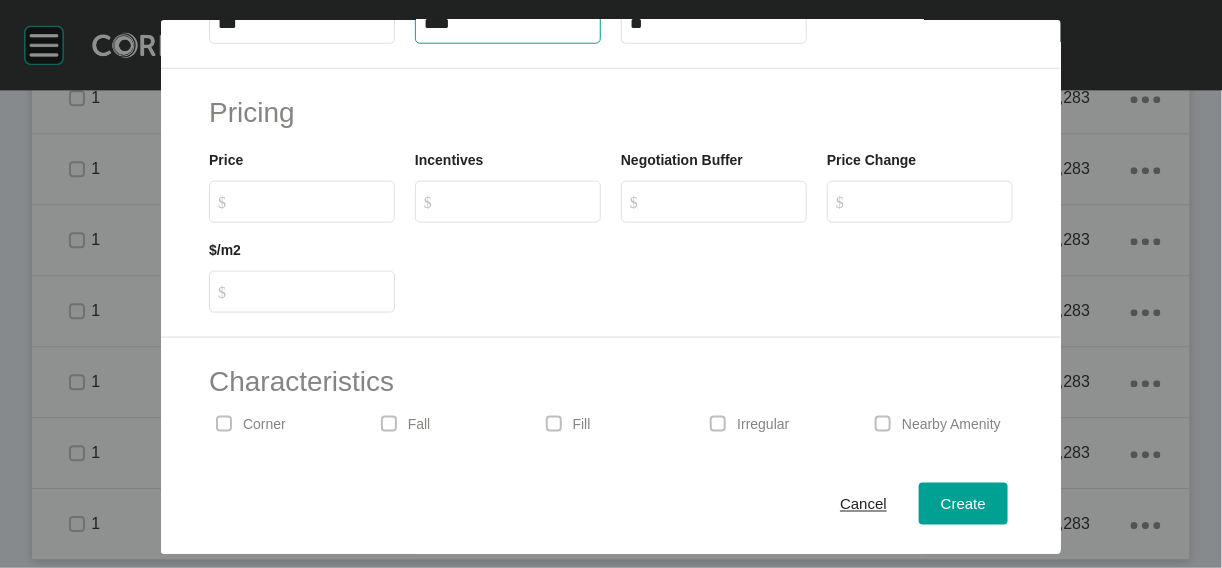 click on "**" at bounding box center [714, 23] 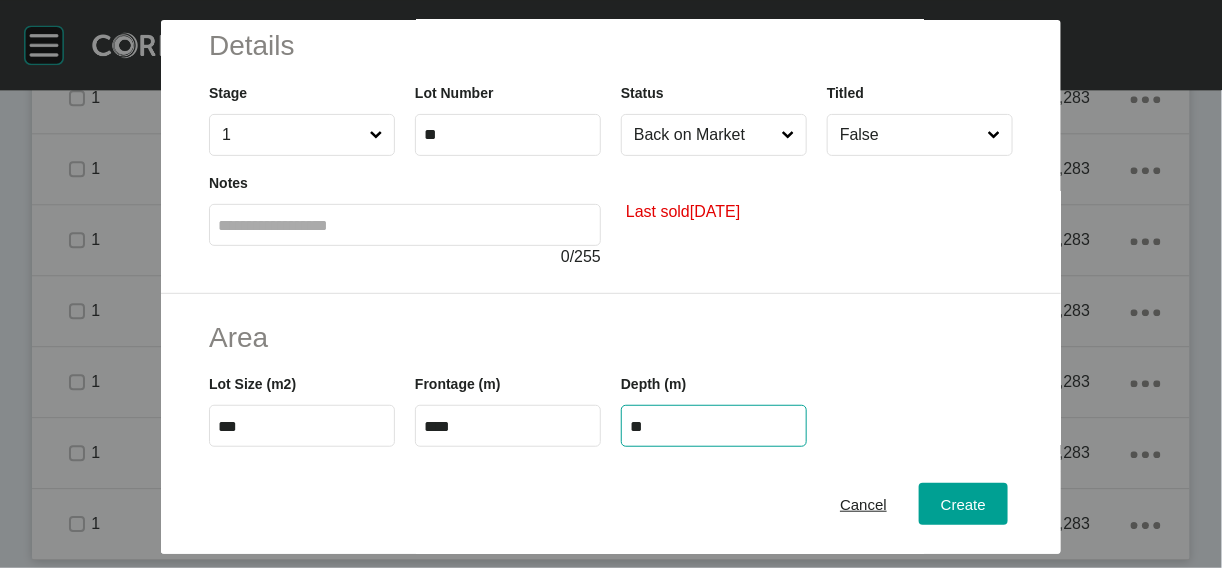 scroll, scrollTop: 168, scrollLeft: 0, axis: vertical 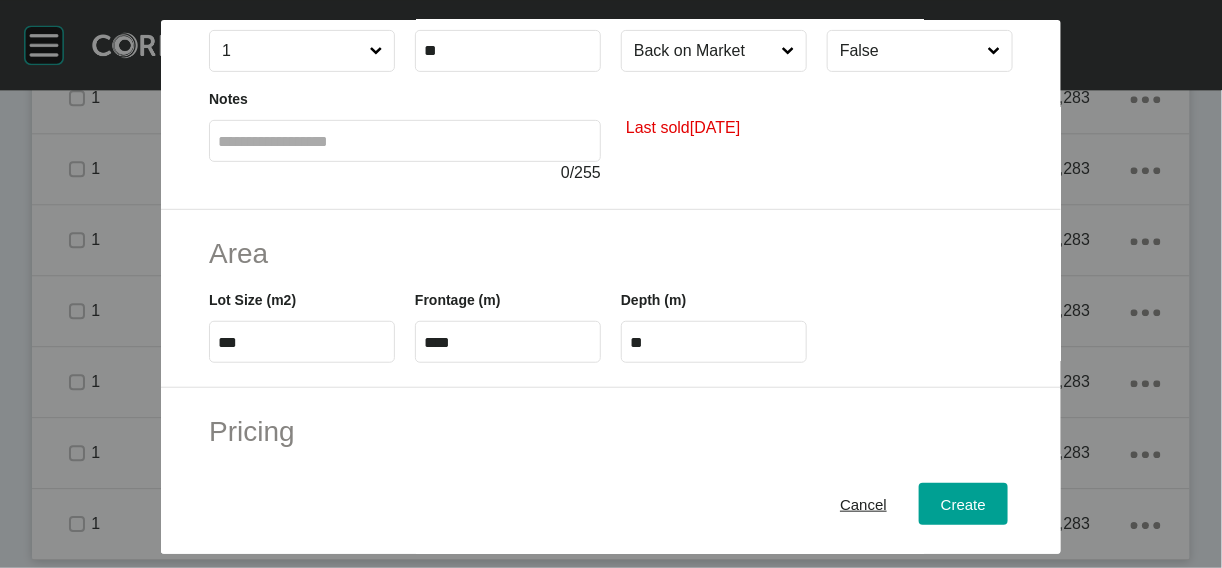 click on "Create  Lot Details Stage 1 Lot Number ** Status Back on Market Titled False Notes 0 / 255 Last sold  May 2025 Area Lot Size (m2) *** Frontage (m) **** Depth (m) ** Pricing Price $ Created with Sketch. $ Incentives $ Created with Sketch. $ Negotiation Buffer $ Created with Sketch. $ Price Change $ Created with Sketch. $ $/m2 $ Created with Sketch. $ Characteristics Corner Fall Fill Irregular Nearby Amenity Park / Wetlands Powerlines Substation Double Storey Orientation Cancel Create" at bounding box center (611, 277) 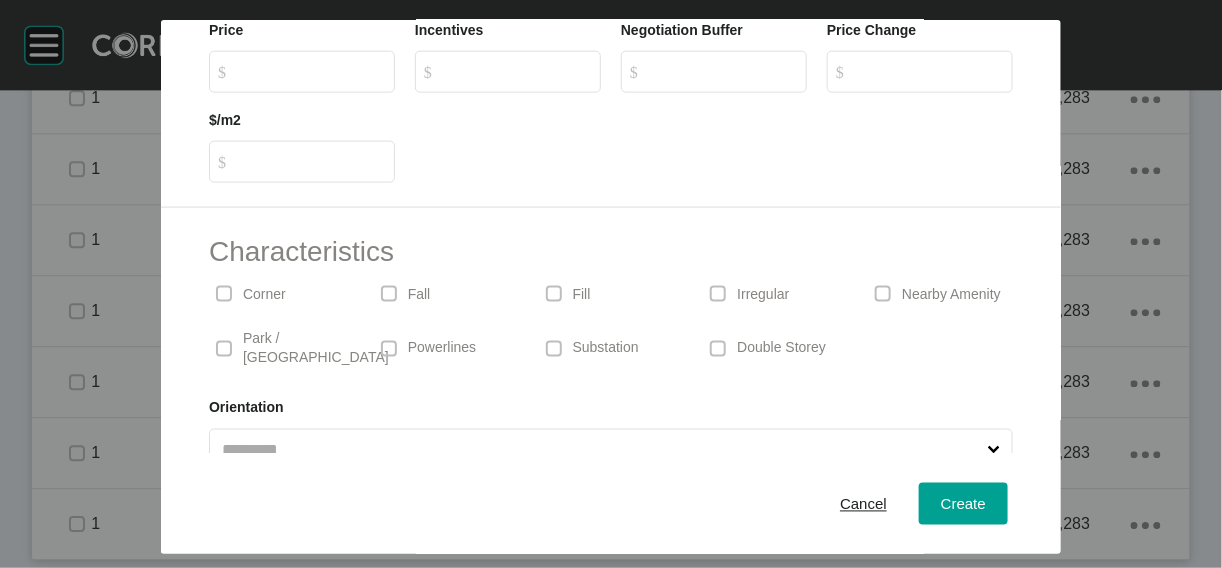 scroll, scrollTop: 623, scrollLeft: 0, axis: vertical 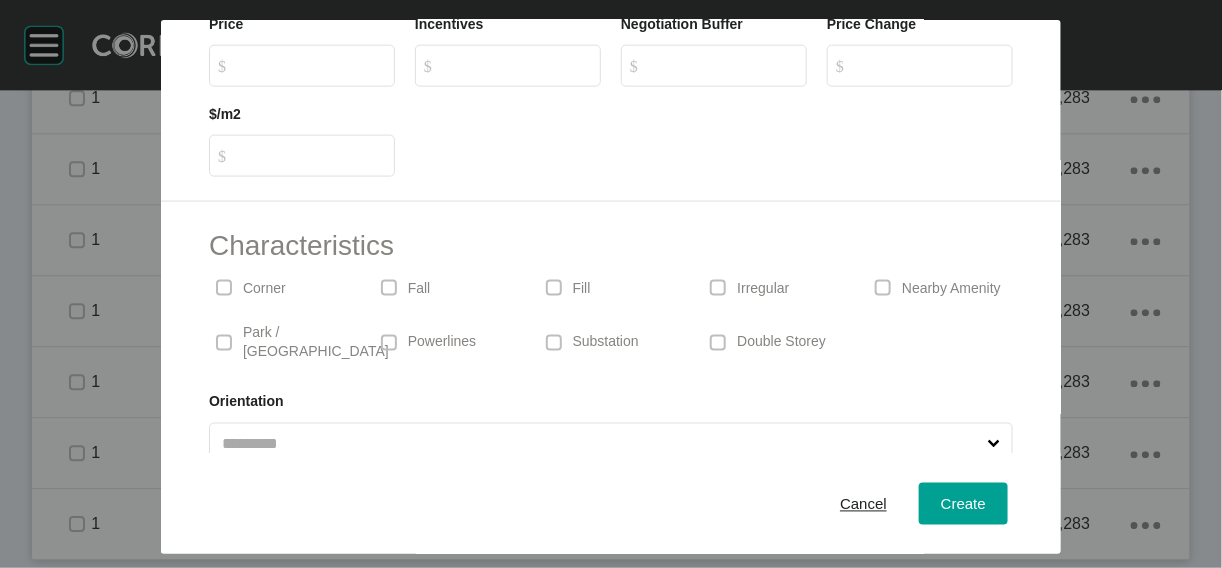 drag, startPoint x: 225, startPoint y: 195, endPoint x: 224, endPoint y: 205, distance: 10.049875 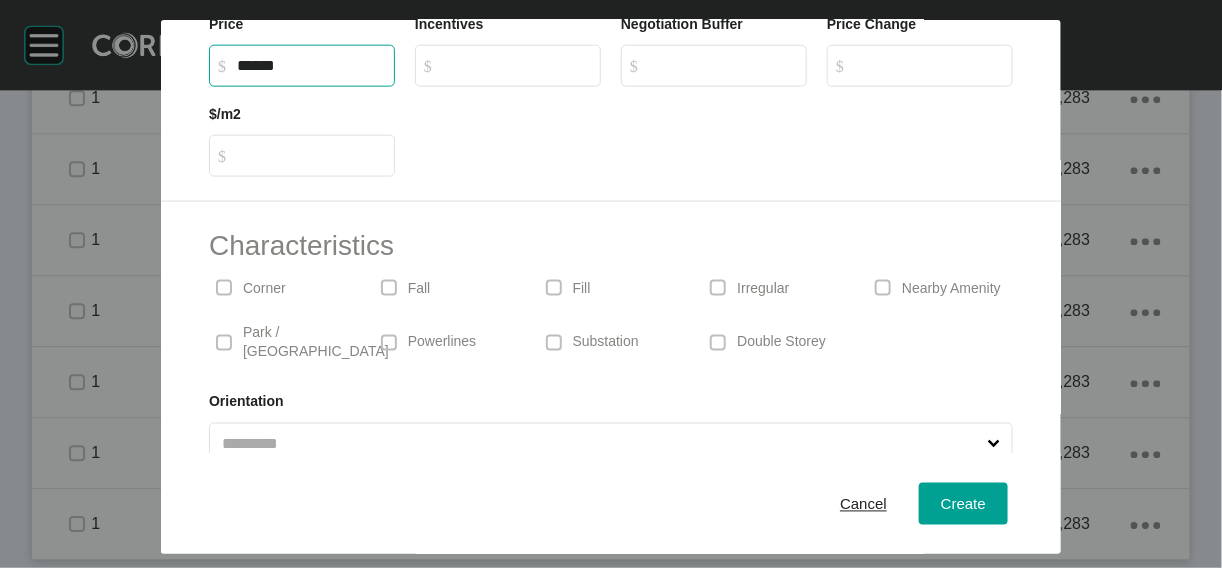 type on "*******" 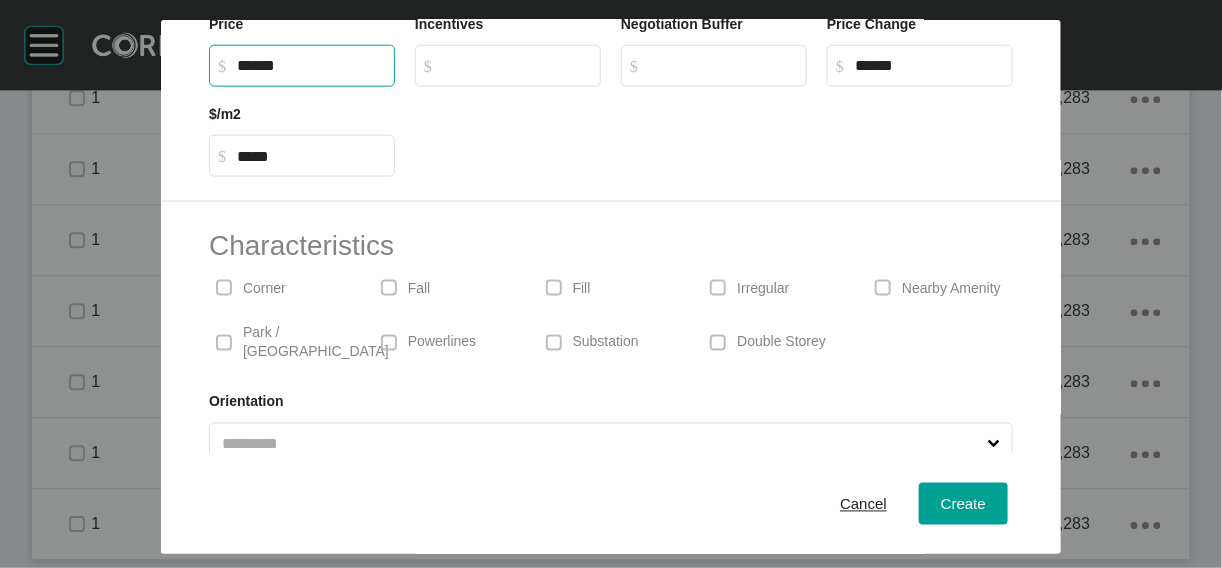 drag, startPoint x: 172, startPoint y: 231, endPoint x: 155, endPoint y: 229, distance: 17.117243 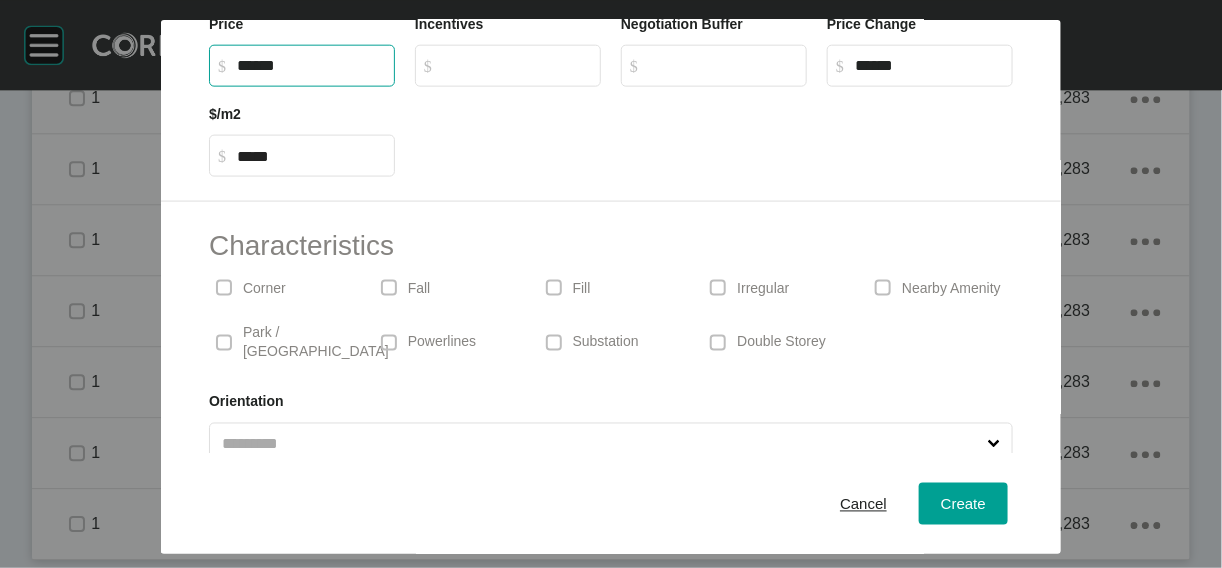 type on "*******" 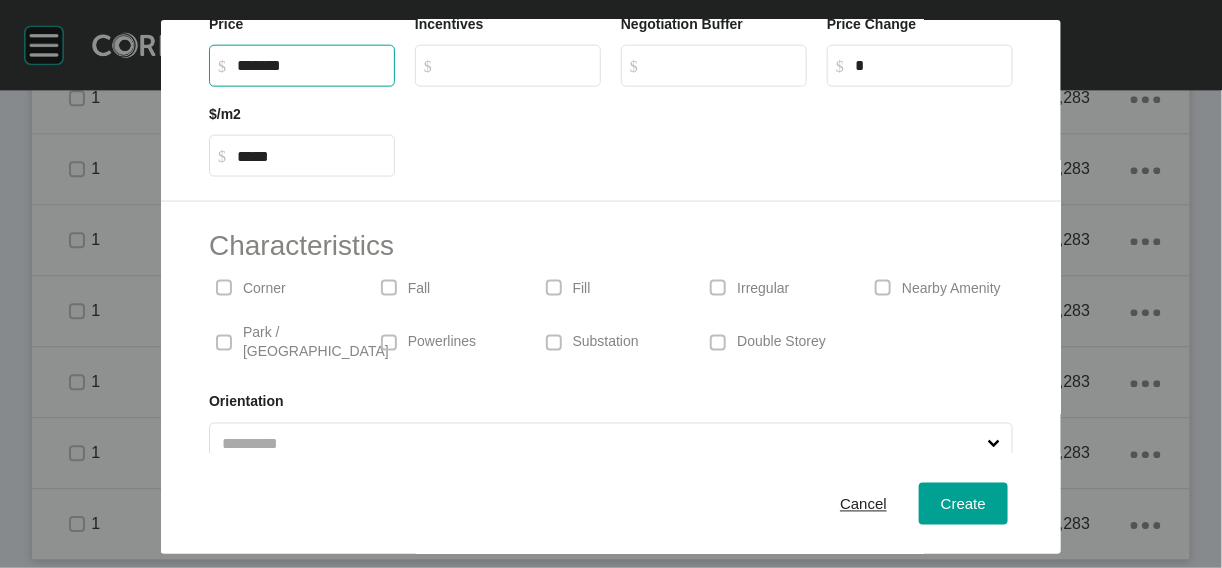 type on "*****" 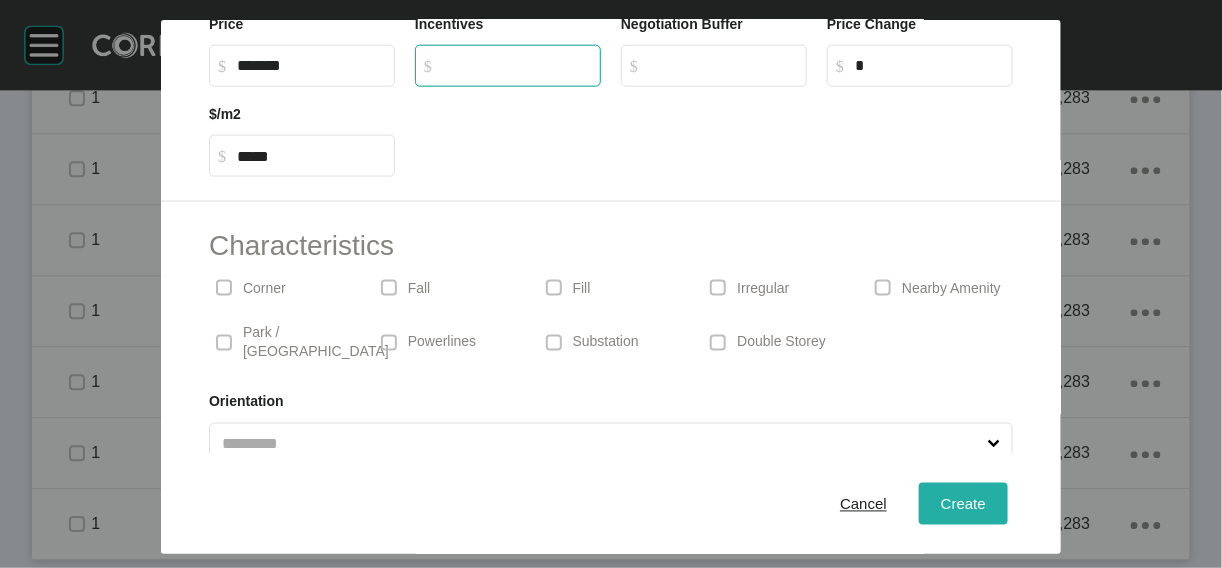 type on "*" 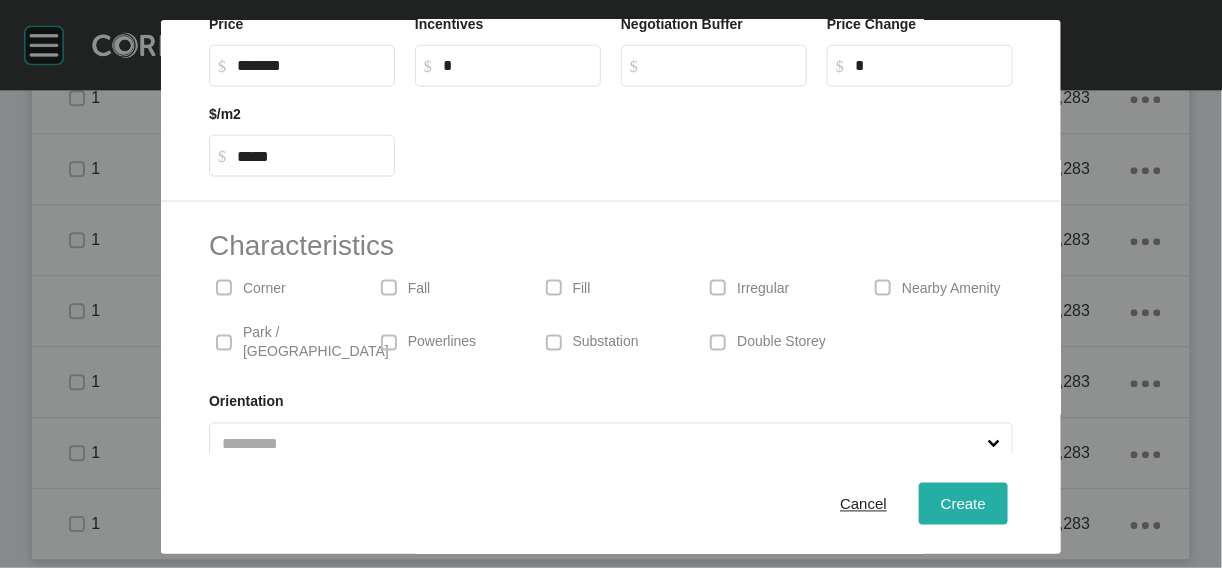 click on "Create" at bounding box center [963, 503] 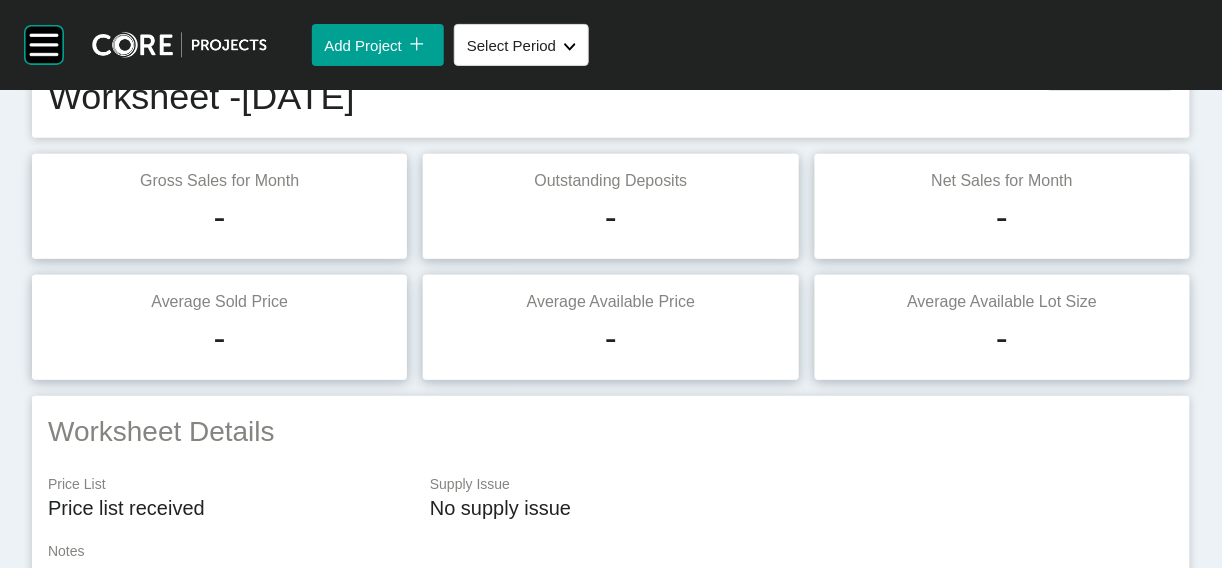 scroll, scrollTop: 0, scrollLeft: 0, axis: both 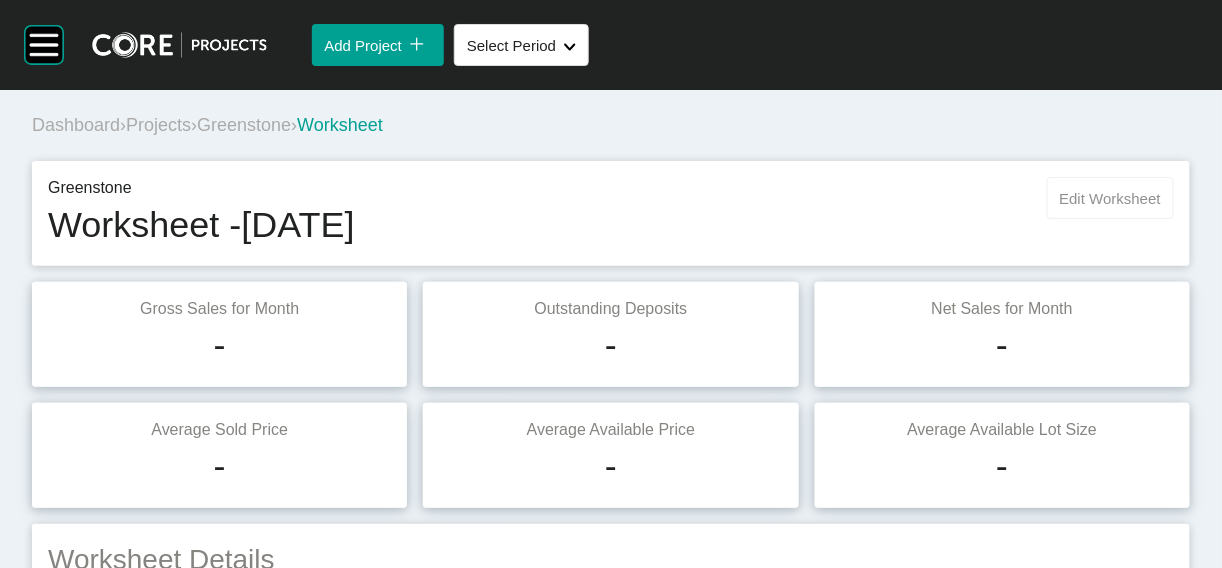 click on "Edit Worksheet" at bounding box center [1110, 198] 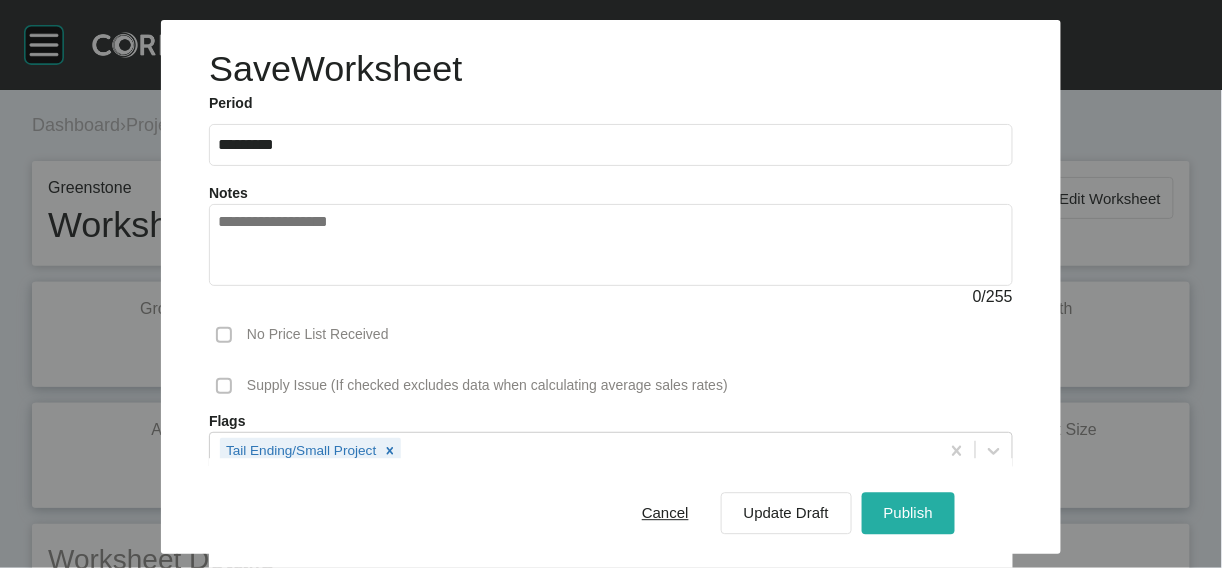 click on "Publish" at bounding box center (908, 513) 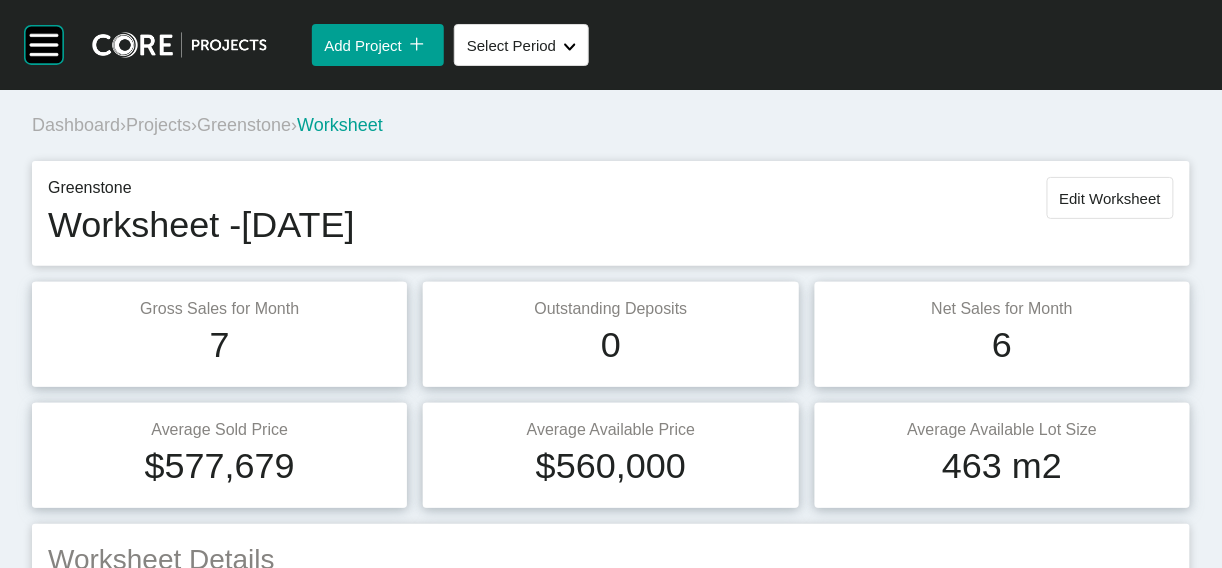 click on "Projects" at bounding box center [158, 125] 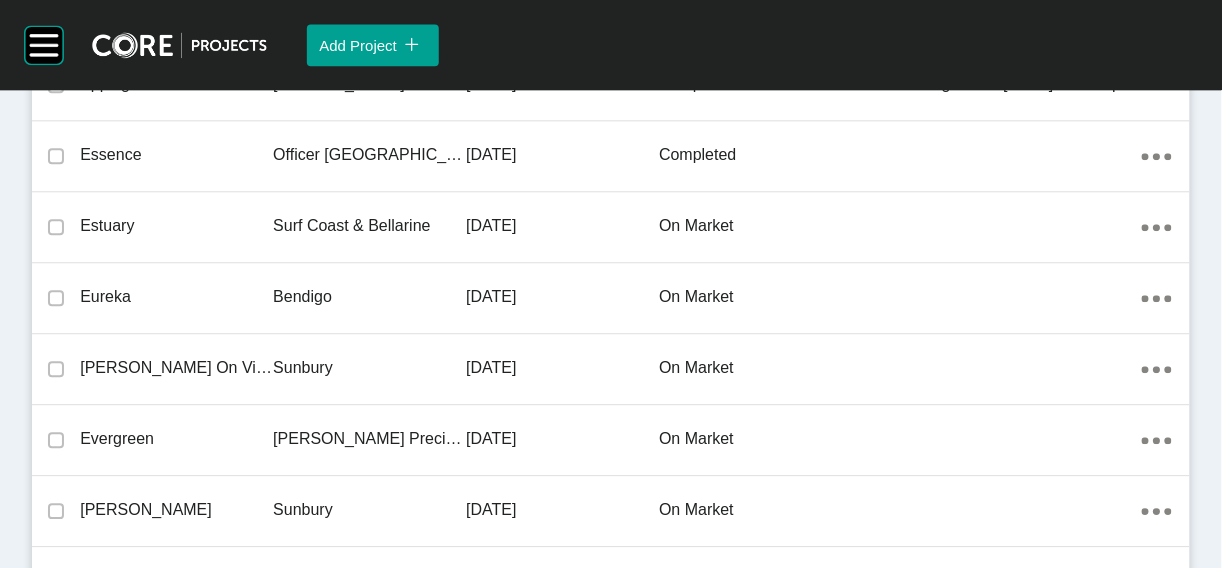 scroll, scrollTop: 15533, scrollLeft: 0, axis: vertical 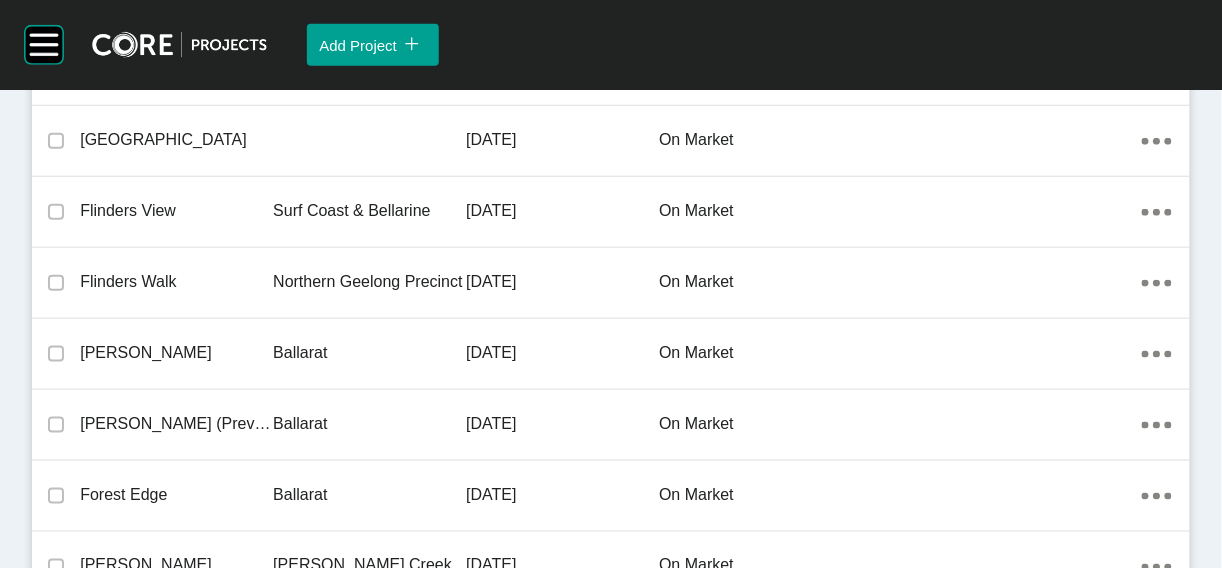 click on "Greenvale" at bounding box center [369, -2842] 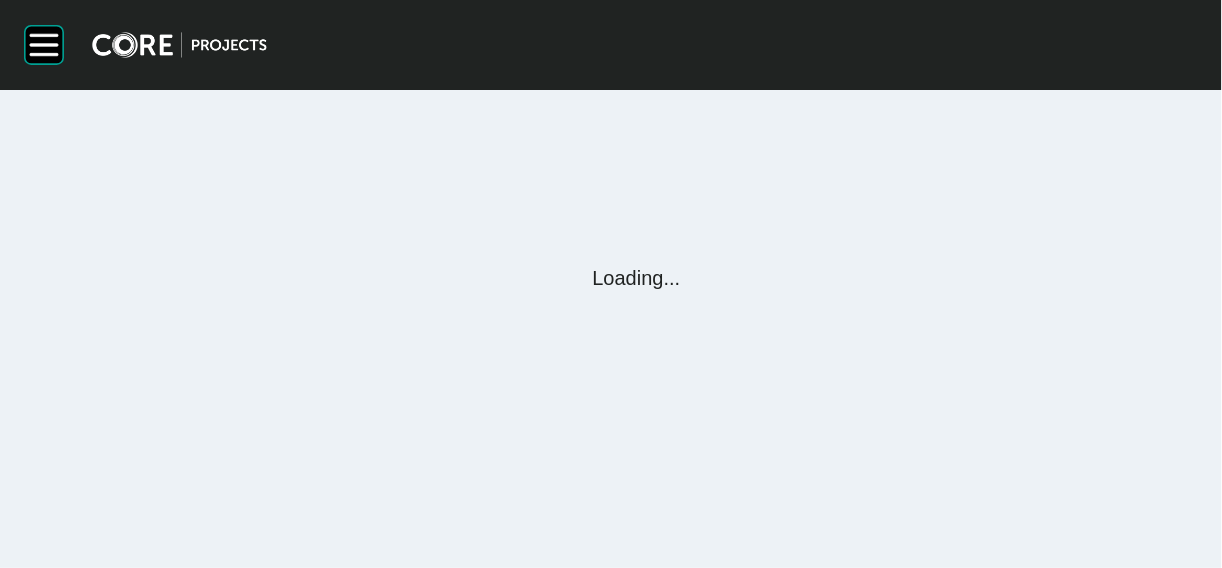 scroll, scrollTop: 0, scrollLeft: 0, axis: both 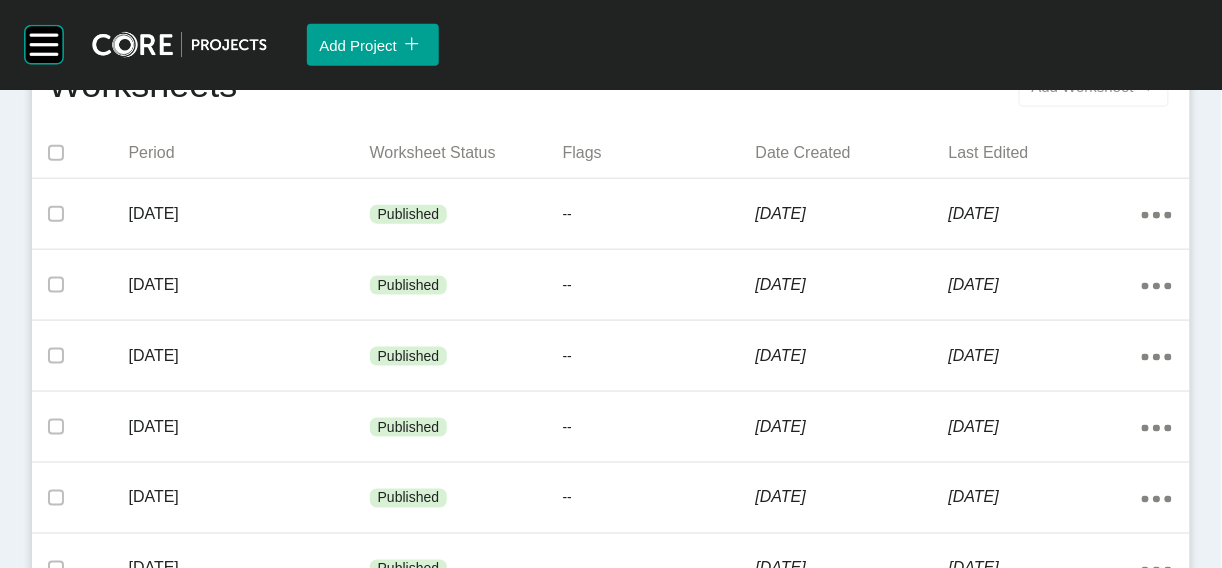 click on "Add Worksheet" at bounding box center [1083, 86] 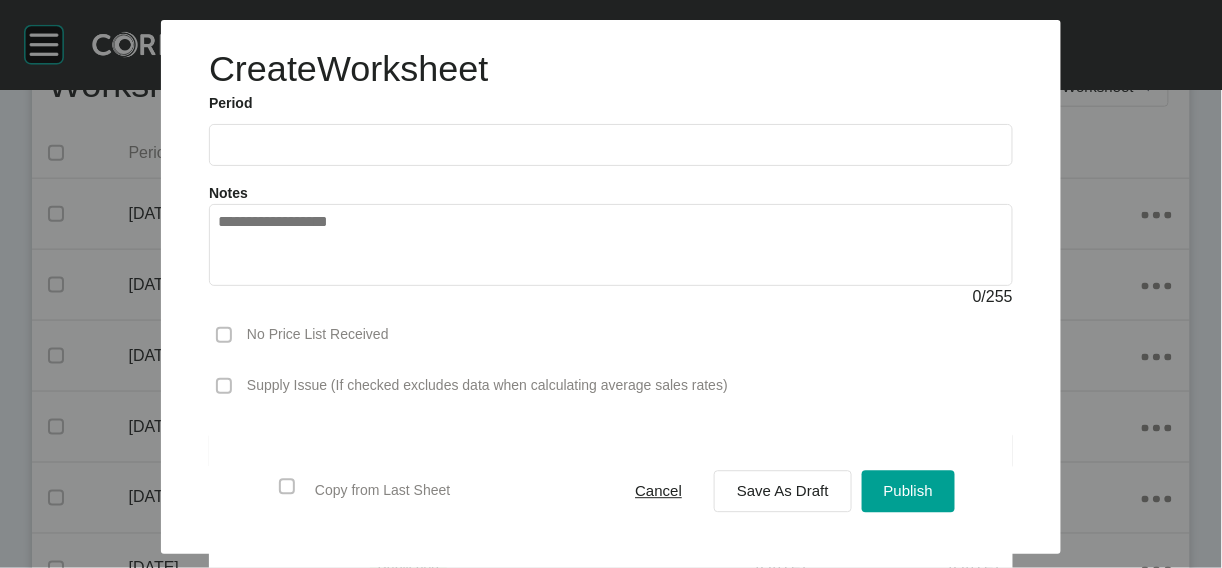 click at bounding box center (611, 144) 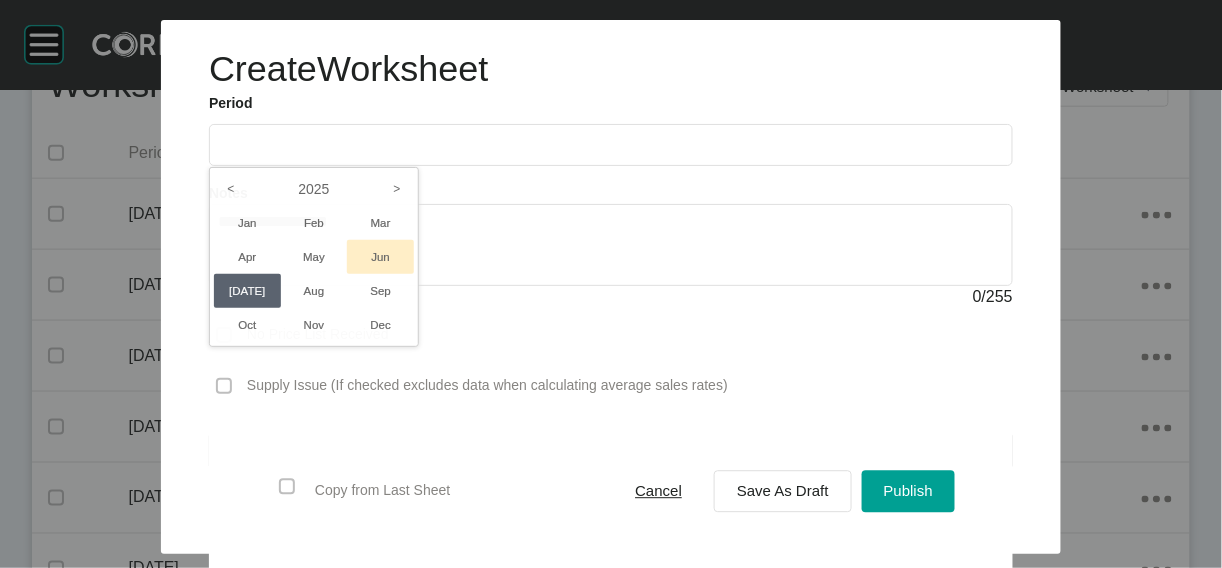 click on "Jun" at bounding box center [380, 257] 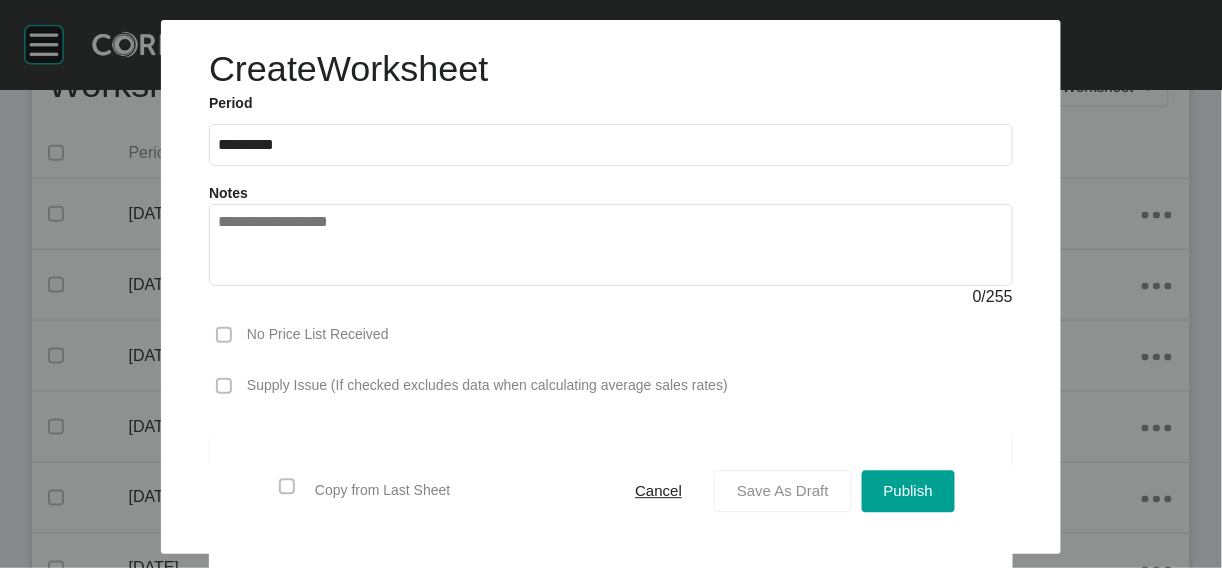 click on "Save As Draft" at bounding box center (783, 491) 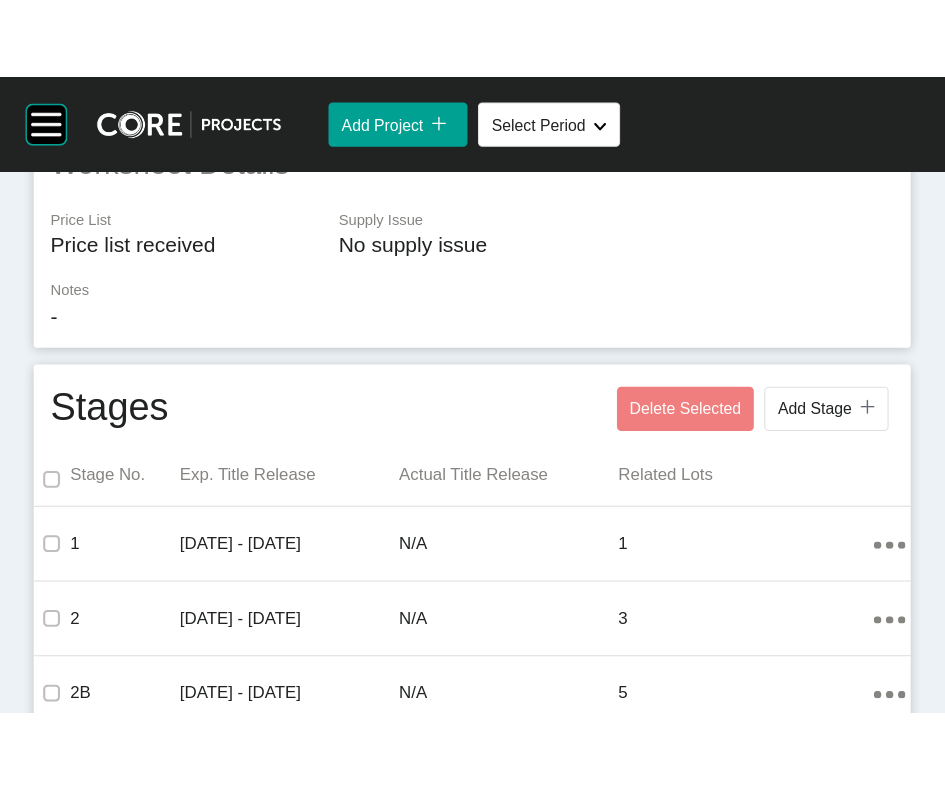 scroll, scrollTop: 477, scrollLeft: 0, axis: vertical 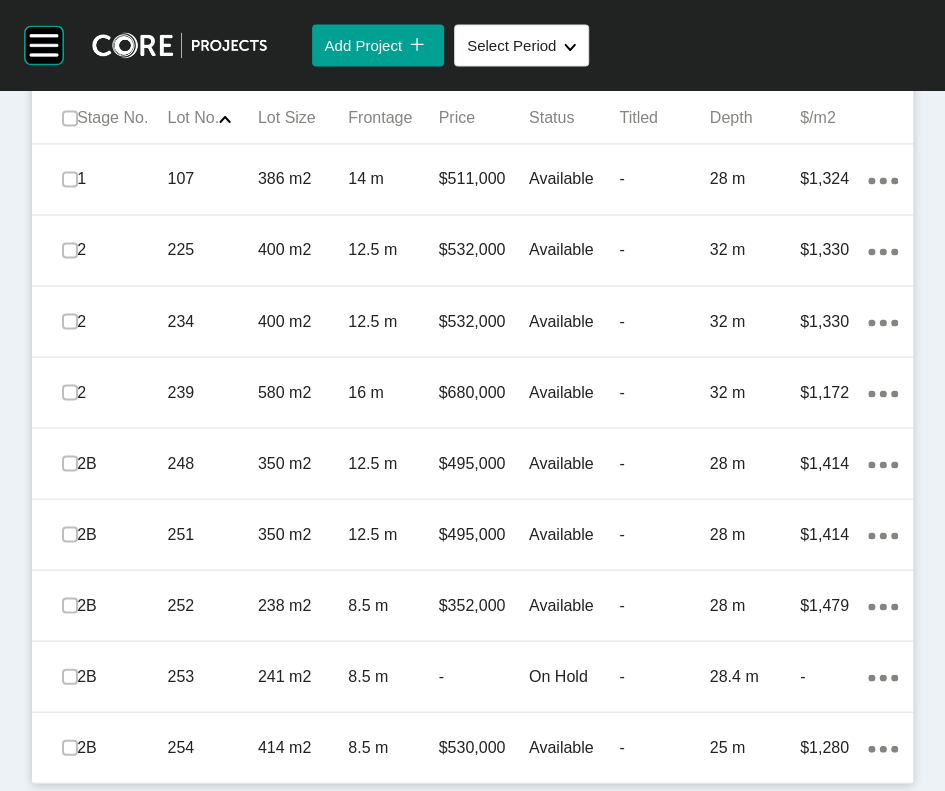 click on "Add Lot" at bounding box center (831, 50) 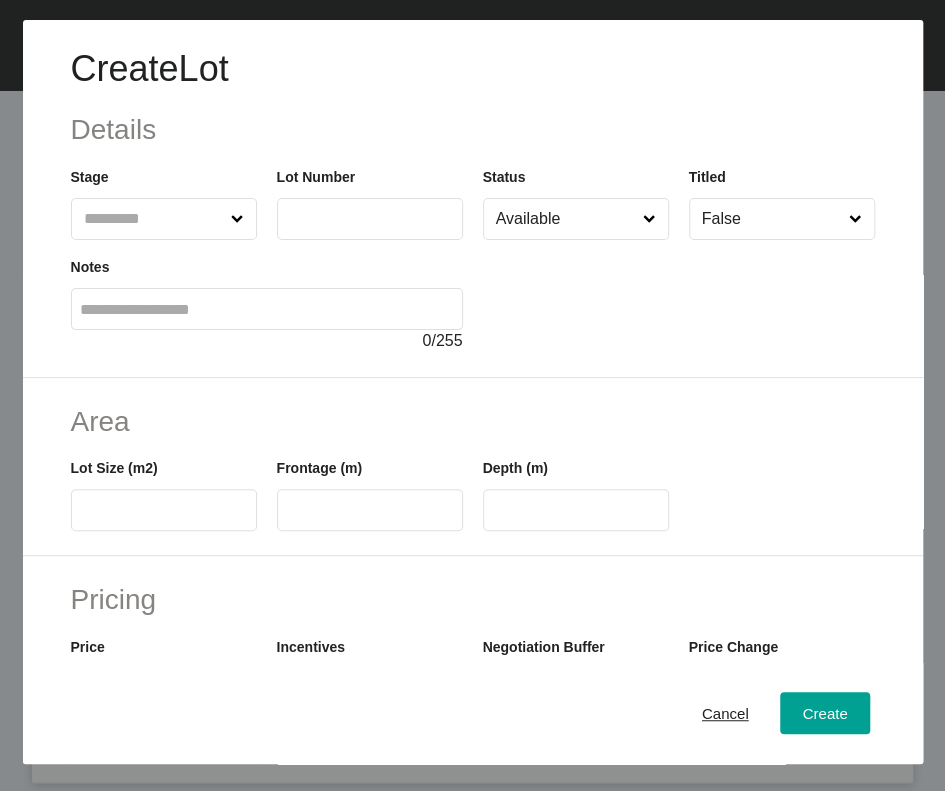 click at bounding box center (154, 219) 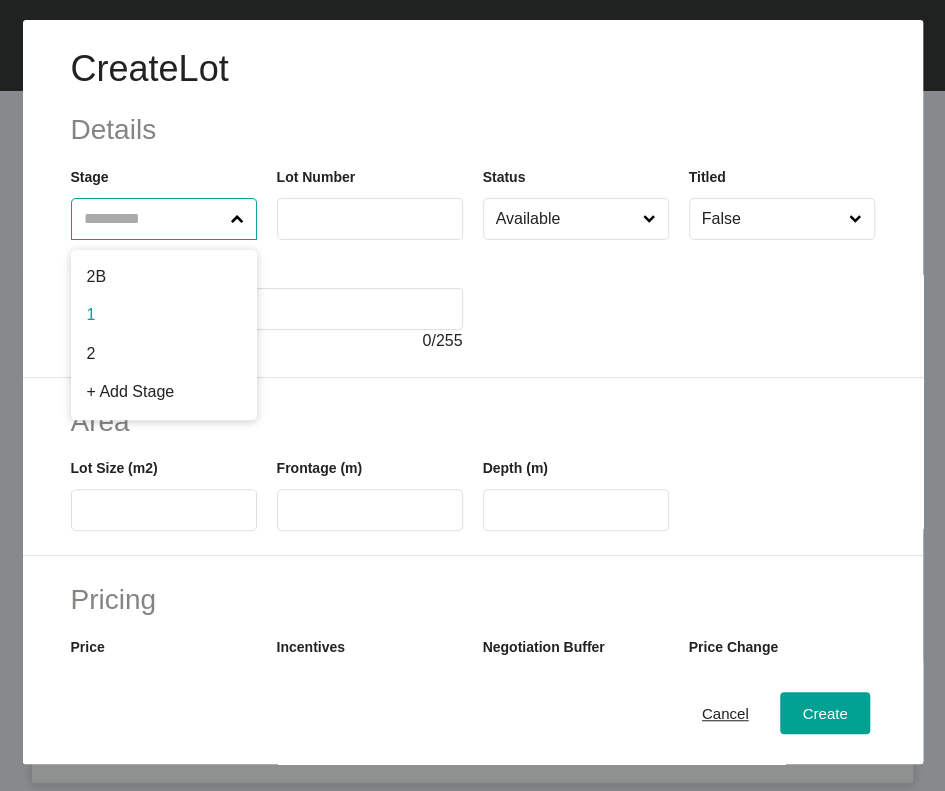 drag, startPoint x: 116, startPoint y: 378, endPoint x: 156, endPoint y: 365, distance: 42.059483 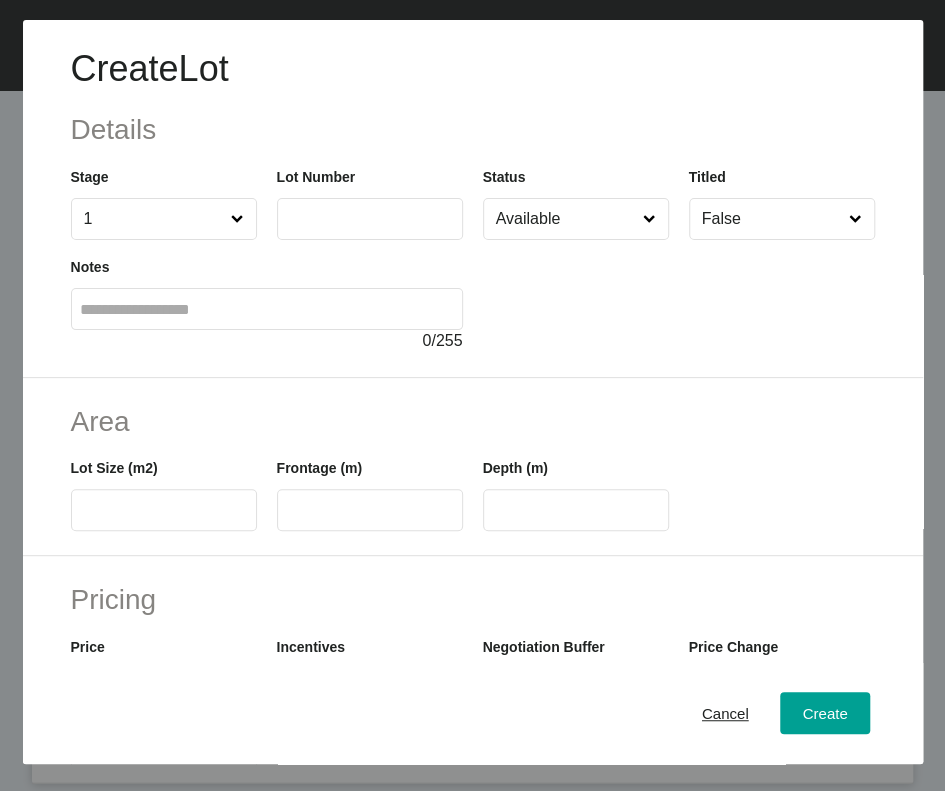 click at bounding box center [370, 218] 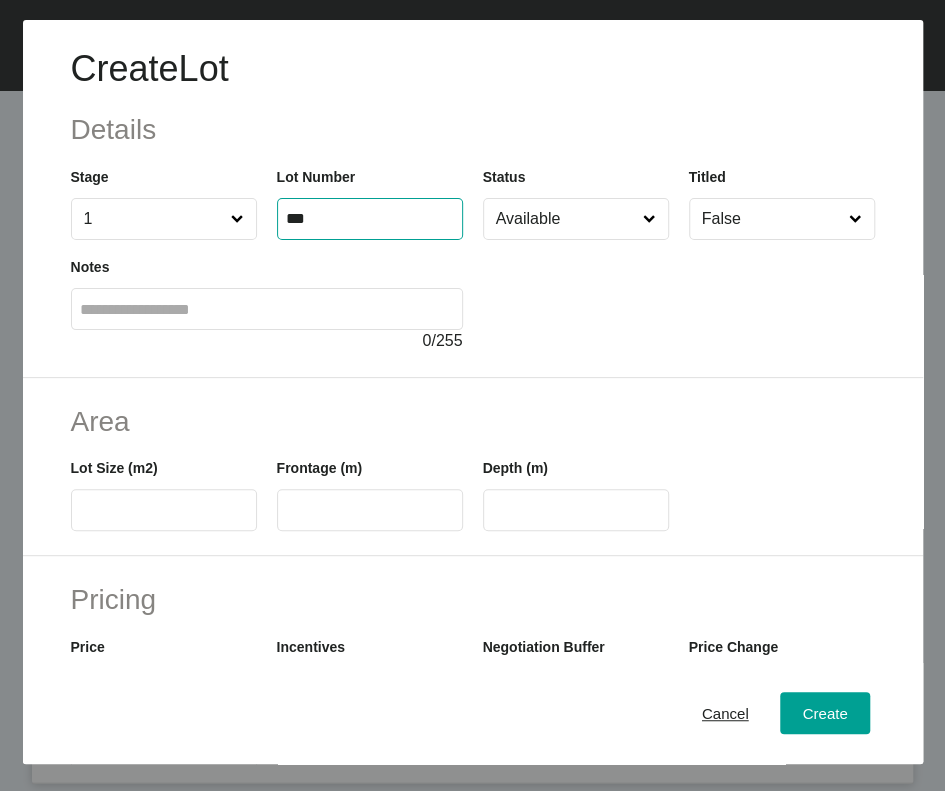 type on "***" 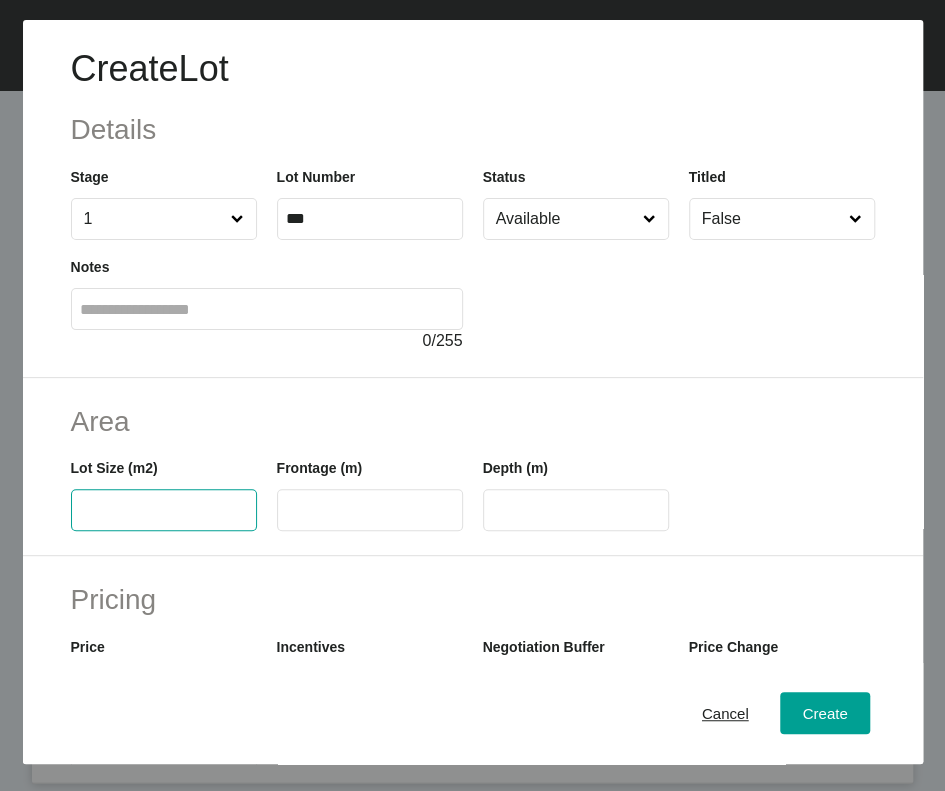 click at bounding box center (164, 510) 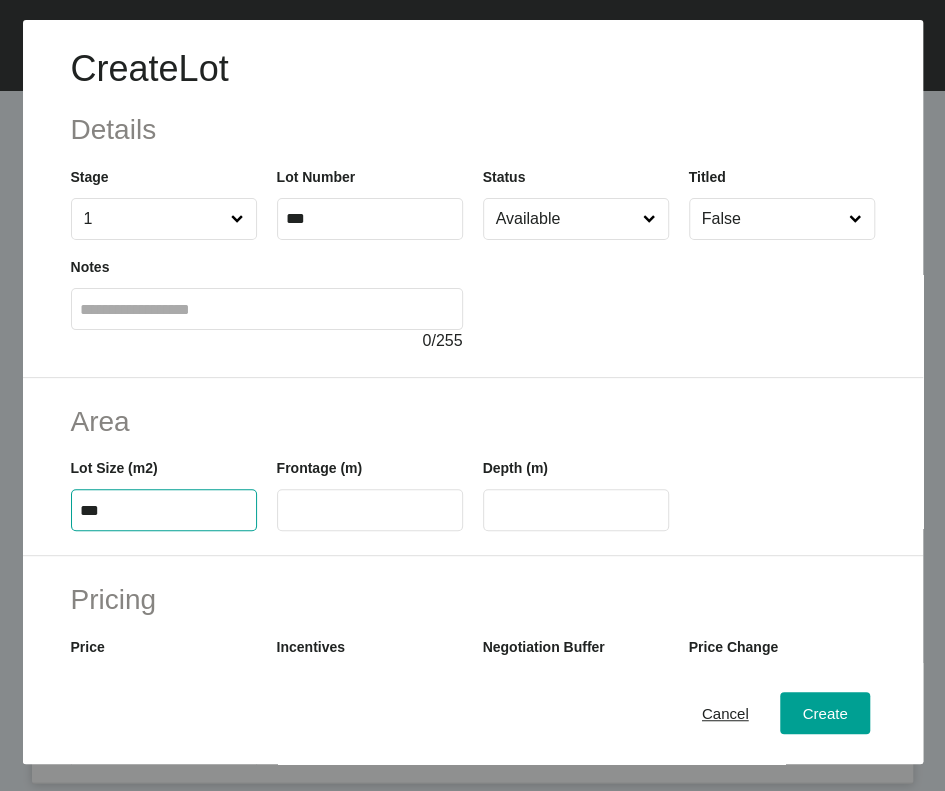 type on "***" 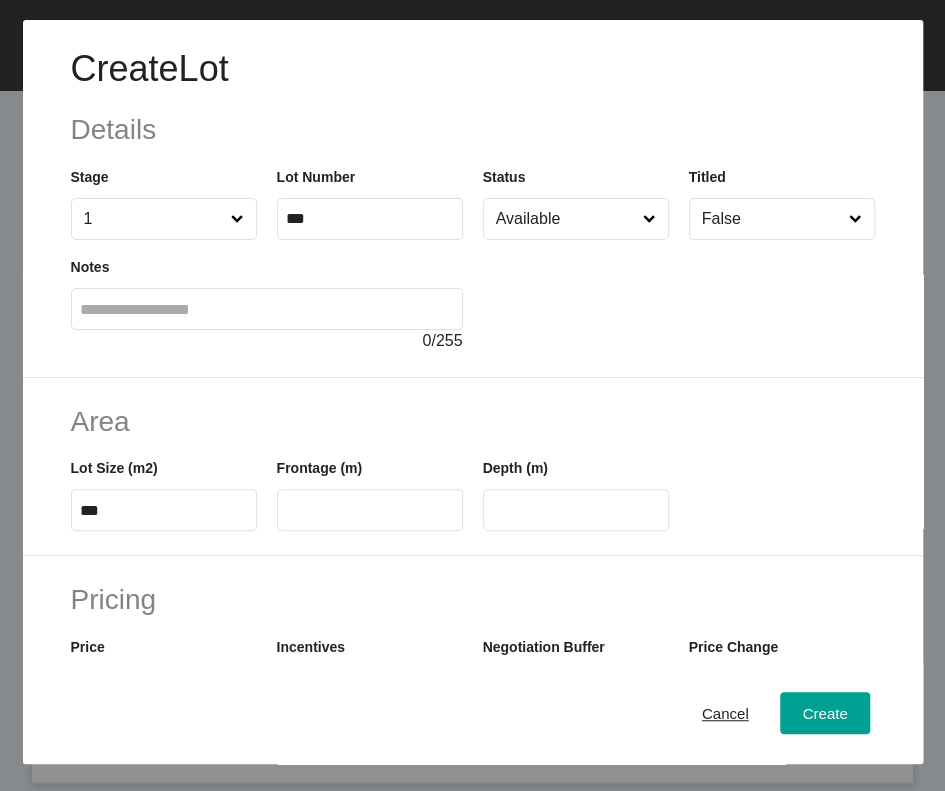click at bounding box center [370, 510] 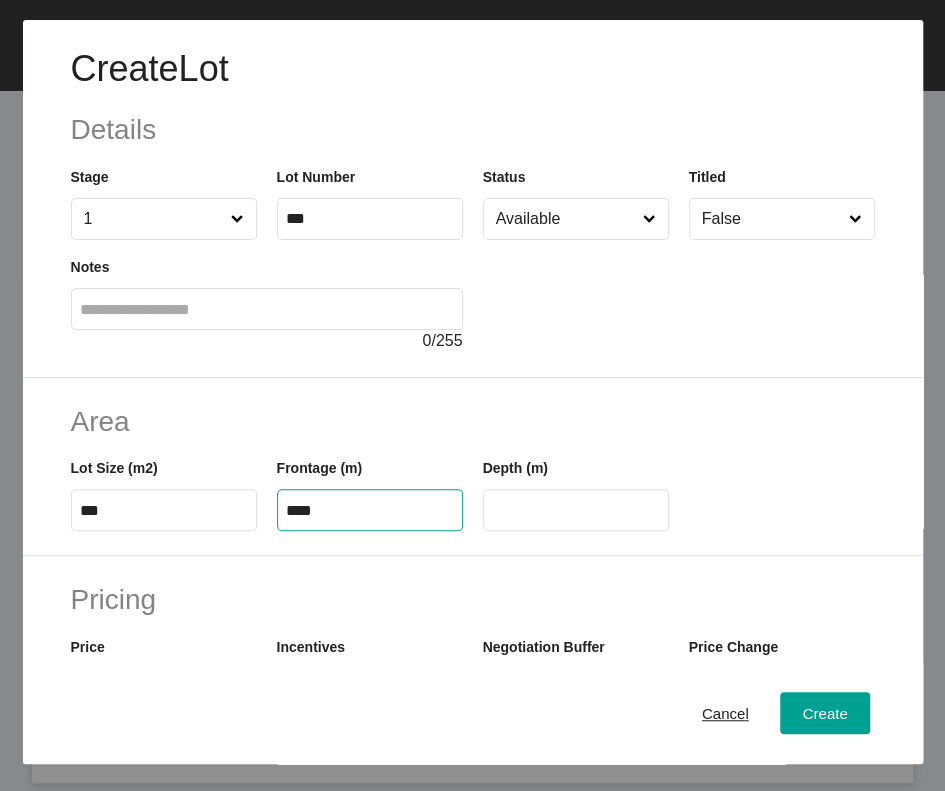 type on "****" 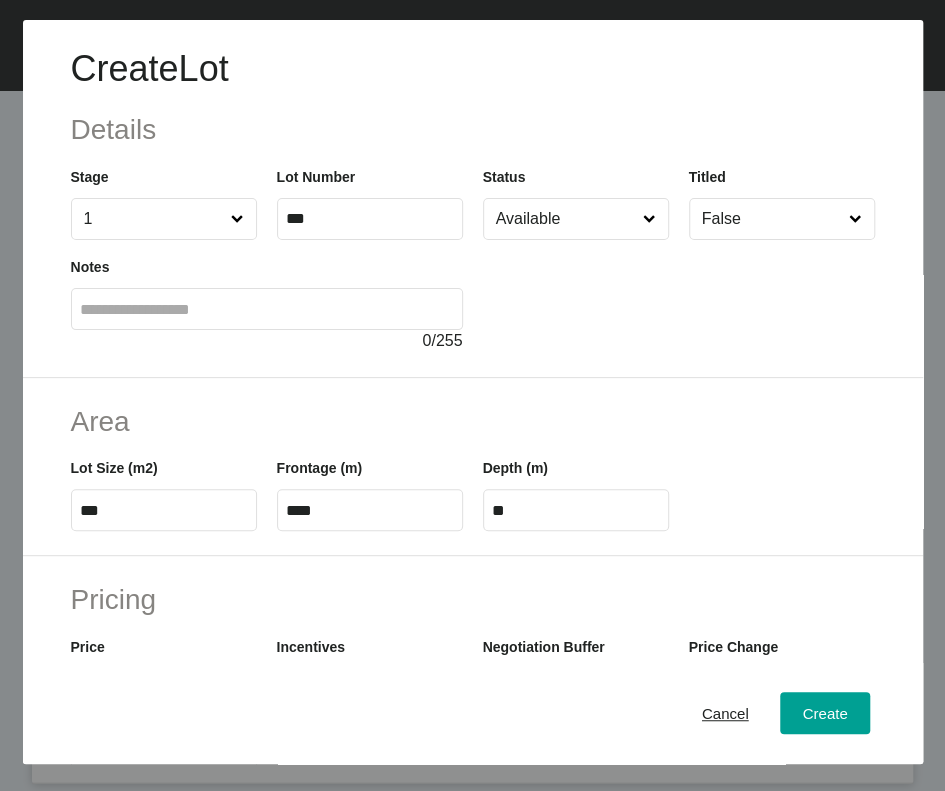 click on "**" at bounding box center [576, 510] 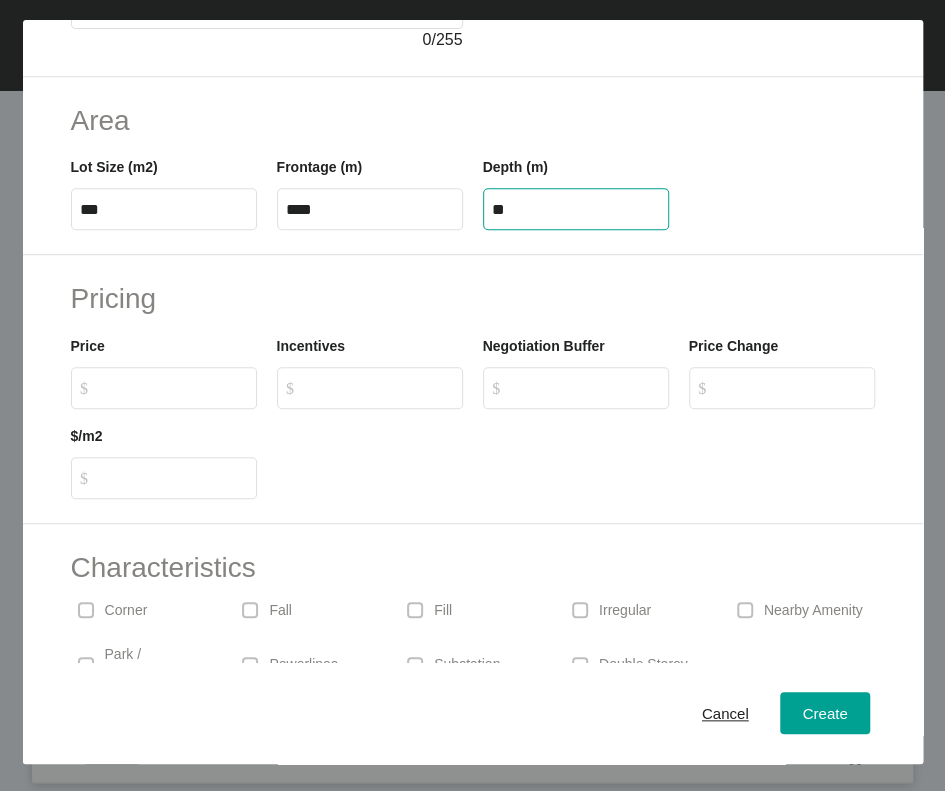 scroll, scrollTop: 0, scrollLeft: 0, axis: both 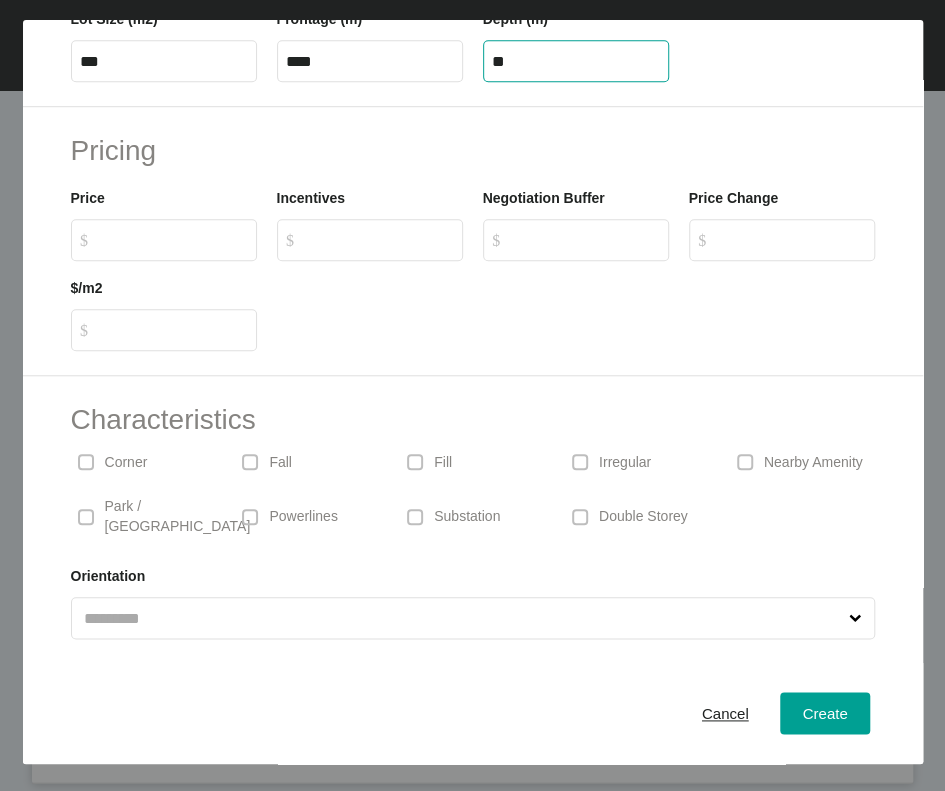 click on "$ Created with Sketch. $" at bounding box center (173, 239) 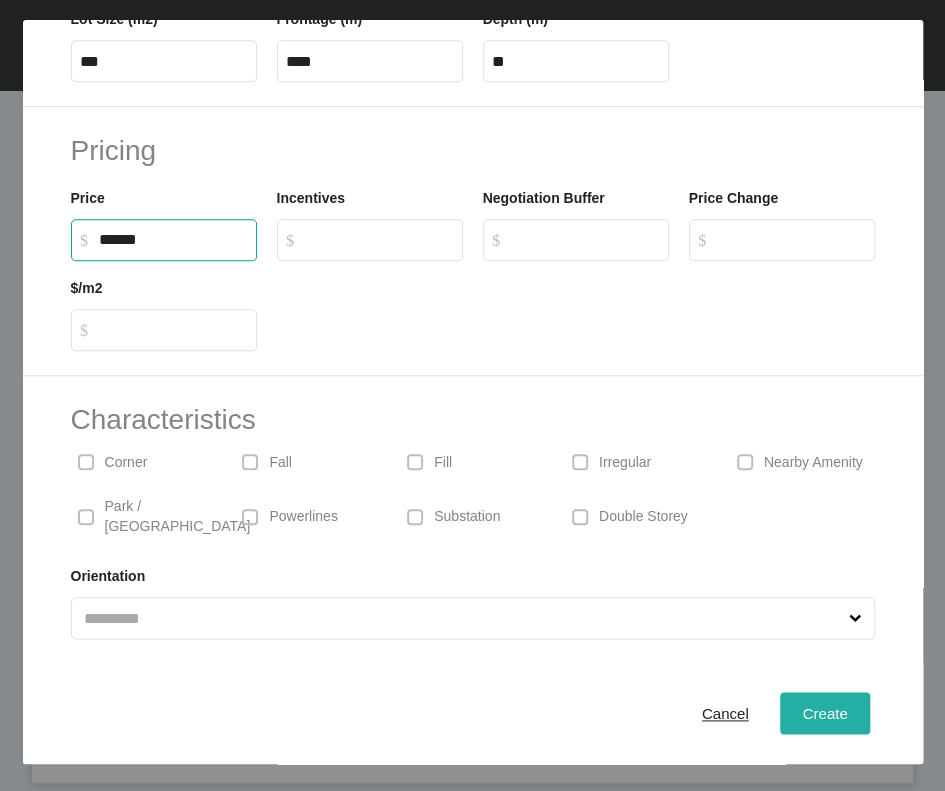 type on "*******" 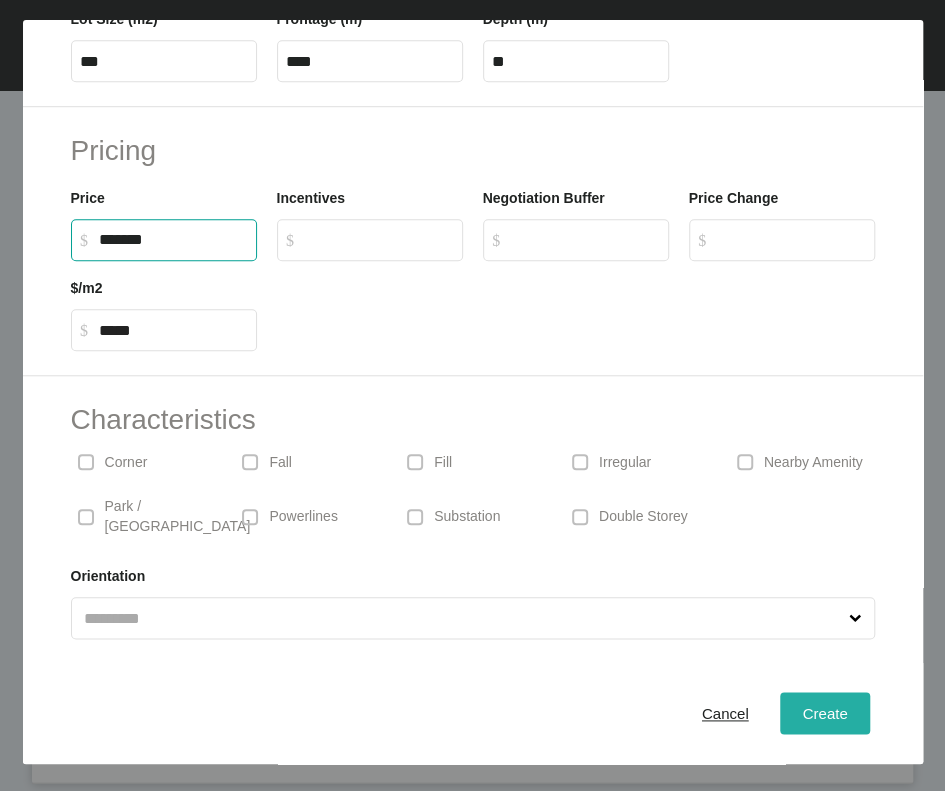 click on "Create" at bounding box center (824, 714) 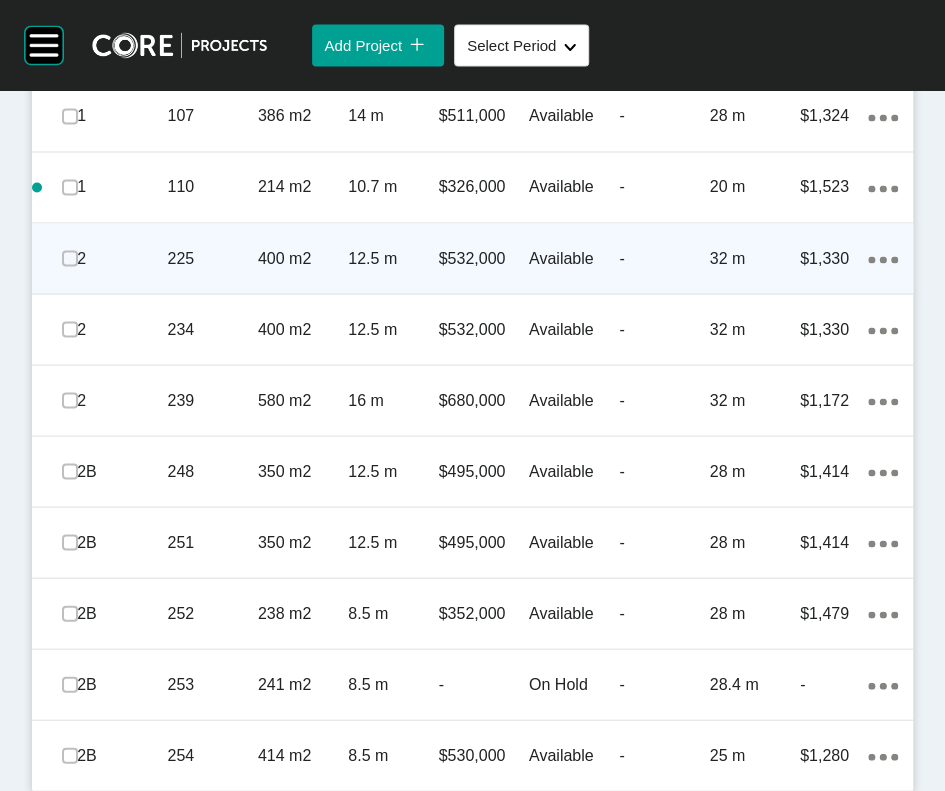 click on "Available" at bounding box center (574, 258) 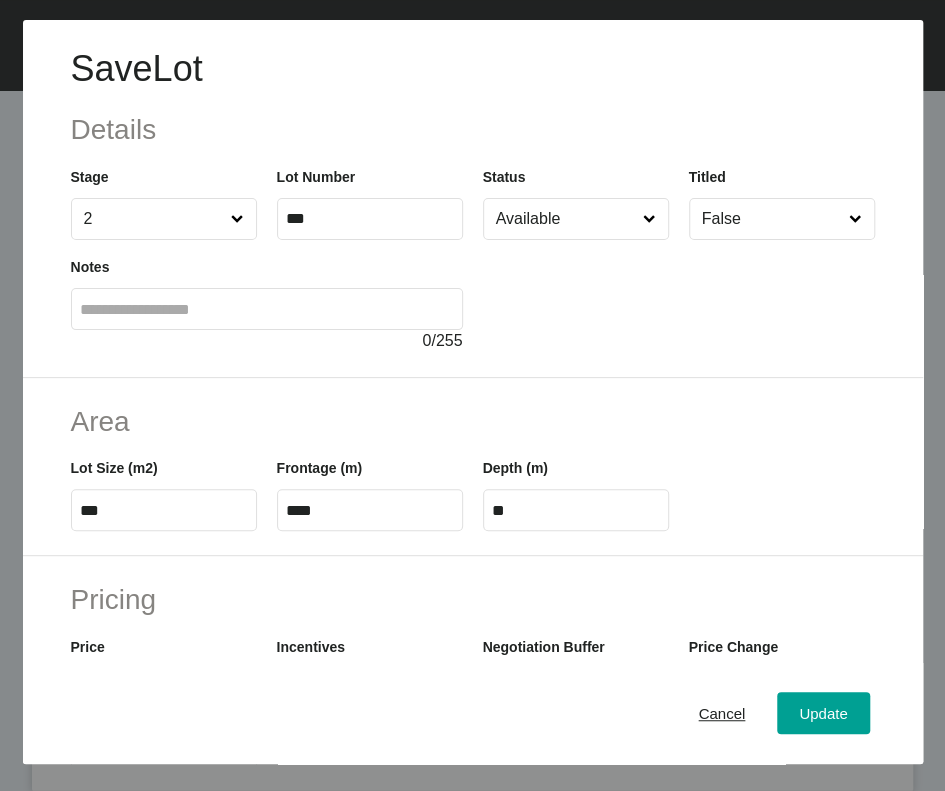 scroll, scrollTop: 666, scrollLeft: 0, axis: vertical 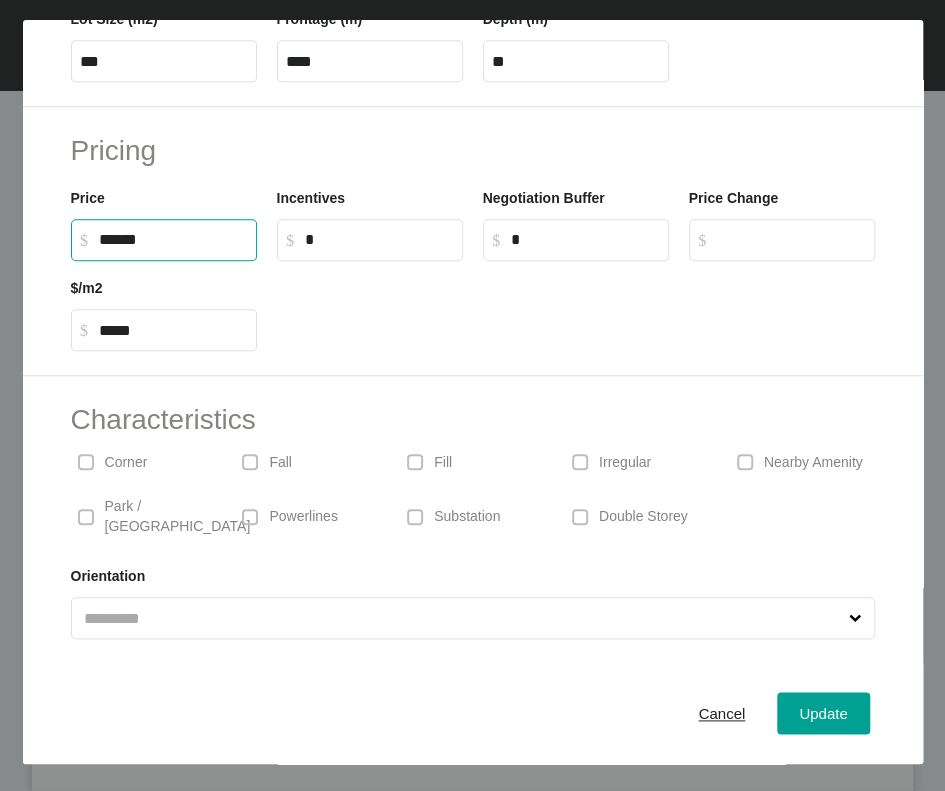 click on "******" at bounding box center [173, 239] 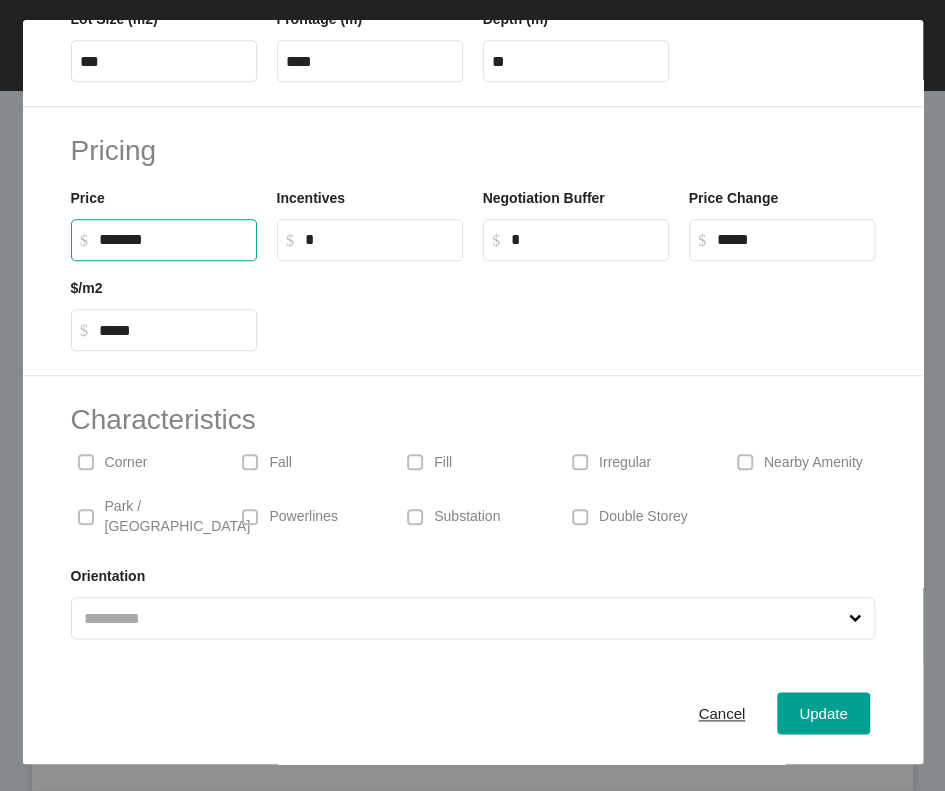 click on "*" at bounding box center (379, 239) 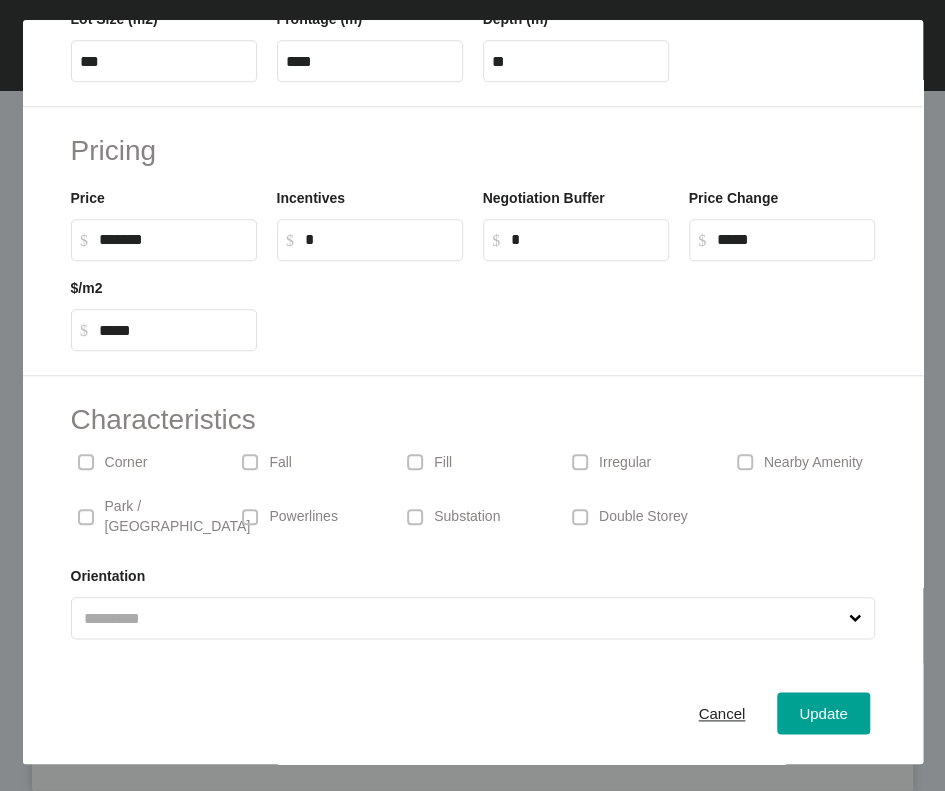 click on "Cancel Update" at bounding box center [473, 714] 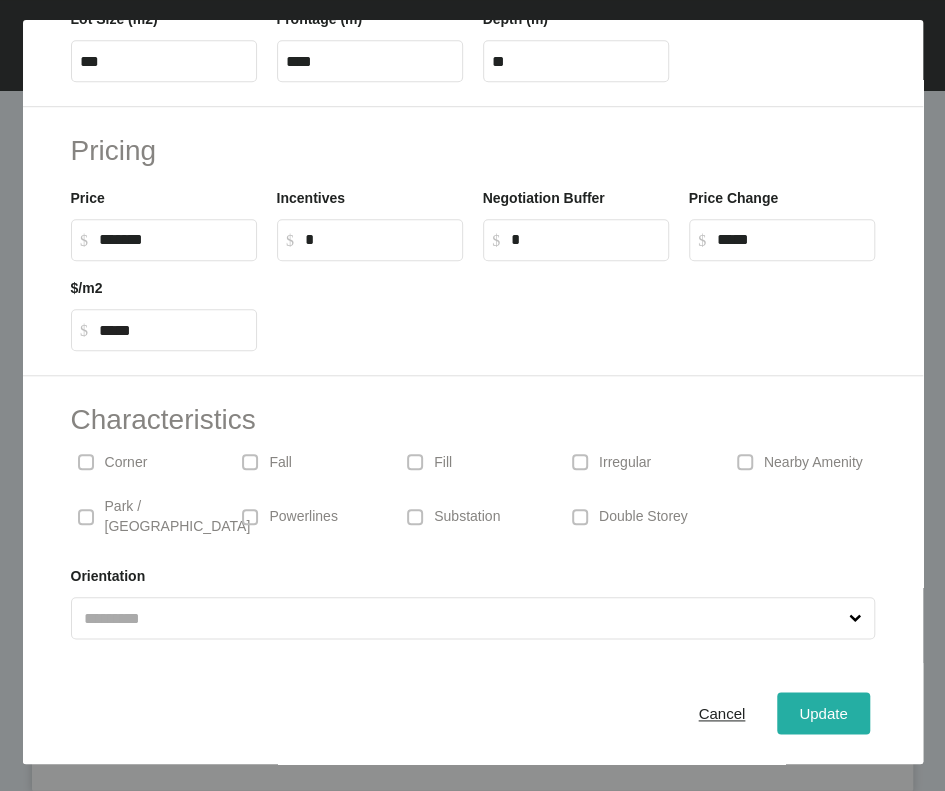 click on "Update" at bounding box center [823, 714] 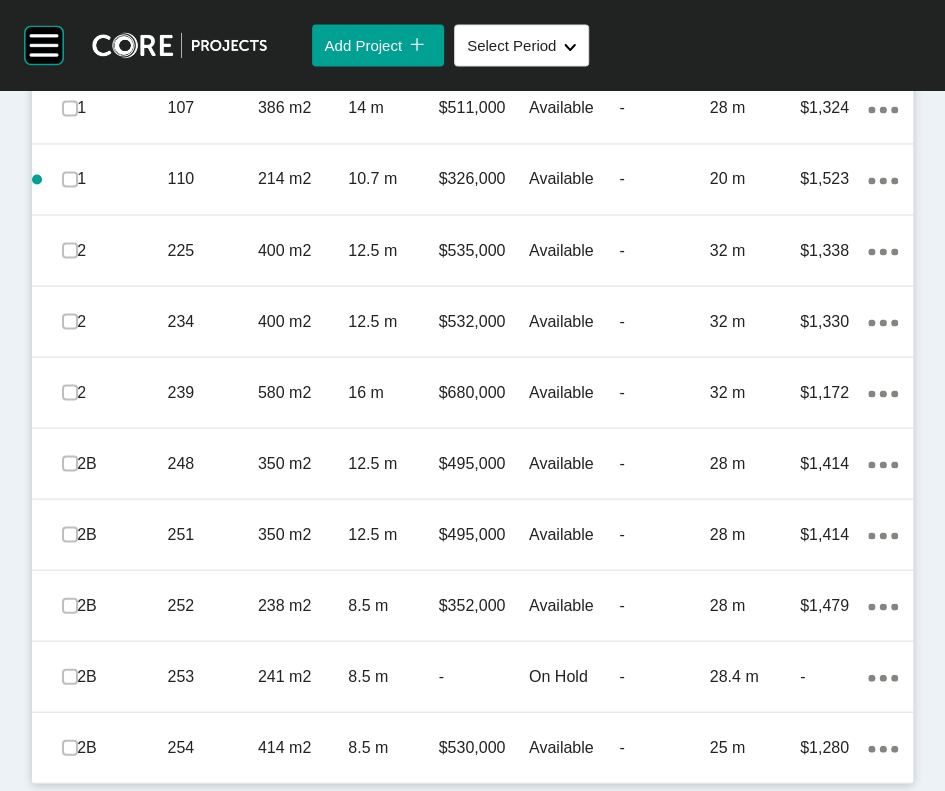 scroll, scrollTop: 1708, scrollLeft: 0, axis: vertical 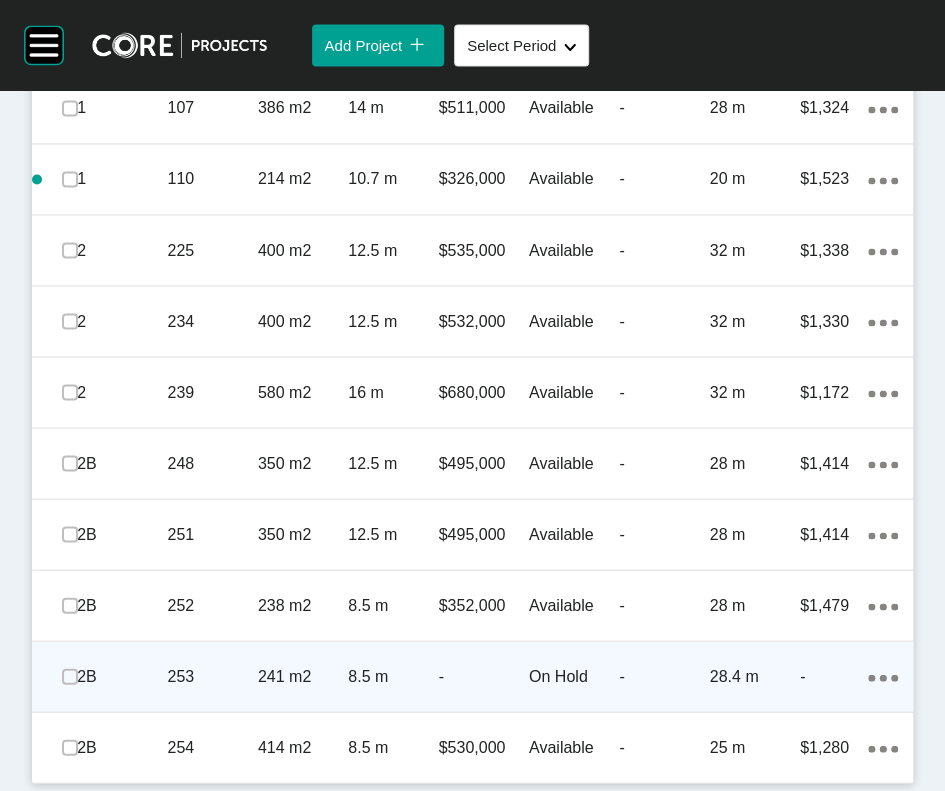 click on "On Hold" at bounding box center [574, 676] 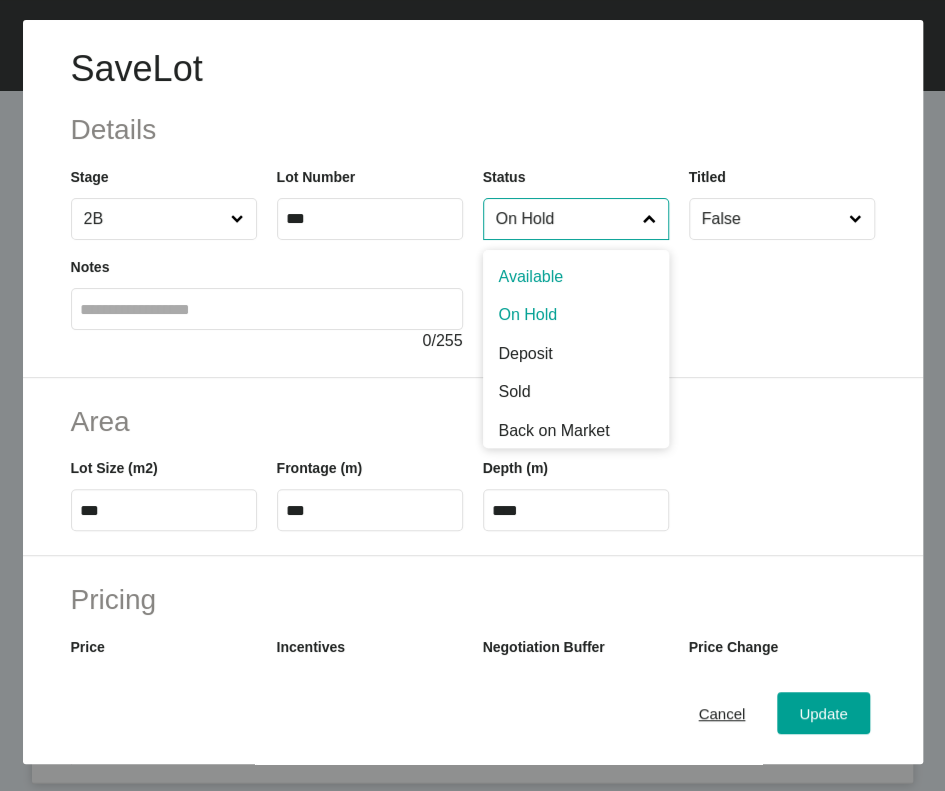 click on "On Hold" at bounding box center [566, 219] 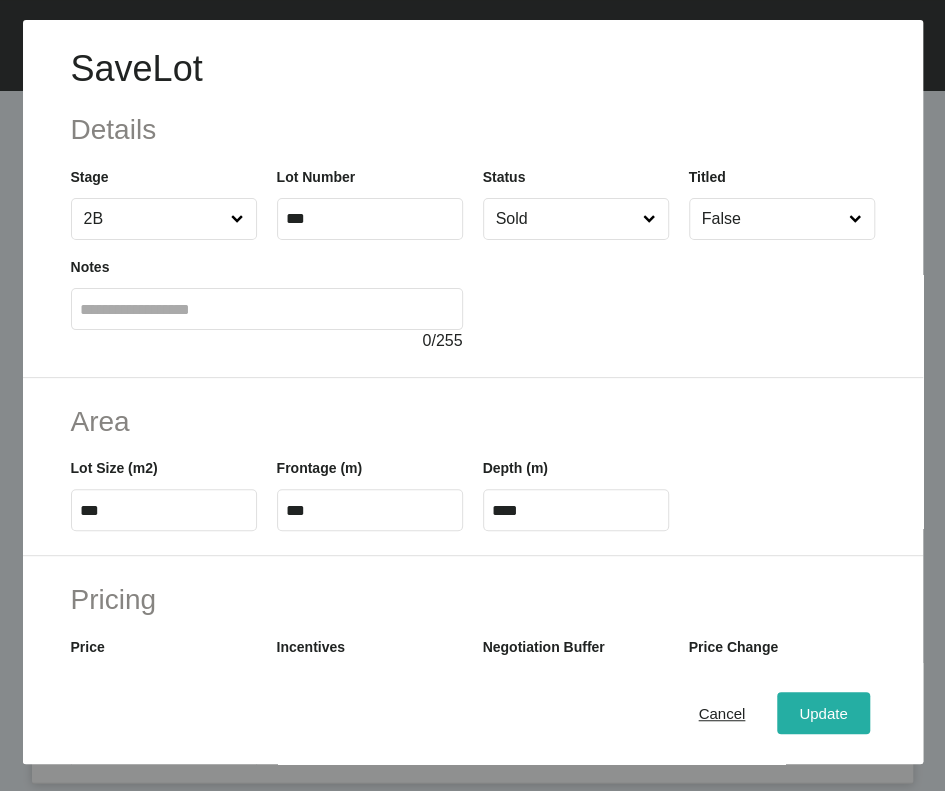 click on "Update" at bounding box center (823, 713) 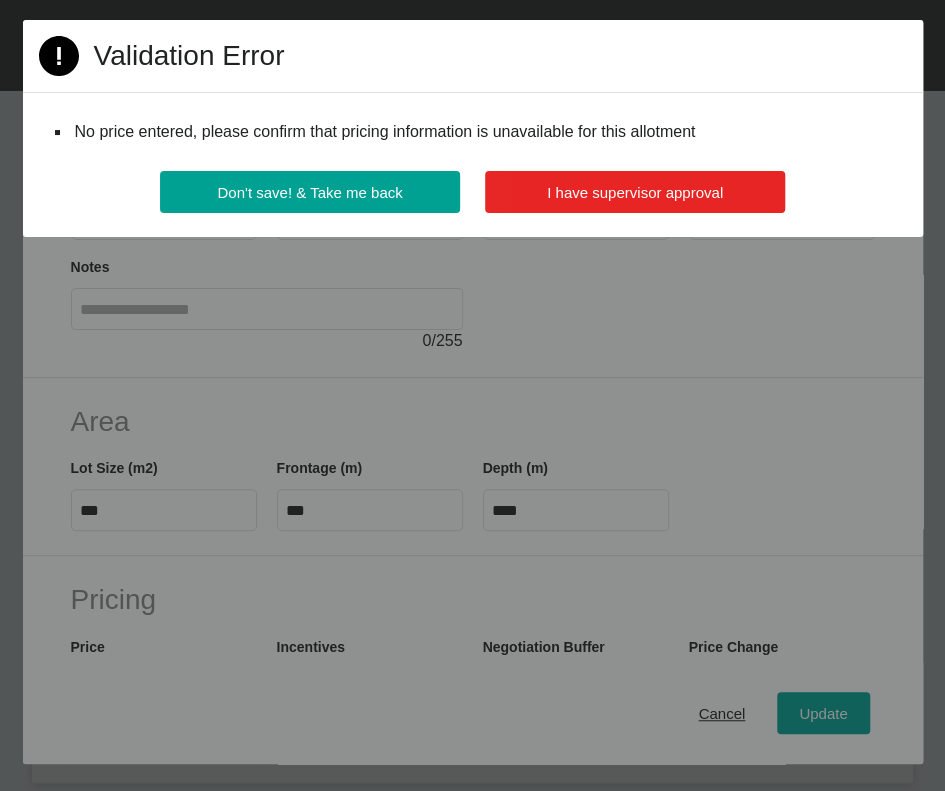 drag, startPoint x: 620, startPoint y: 217, endPoint x: 621, endPoint y: 227, distance: 10.049875 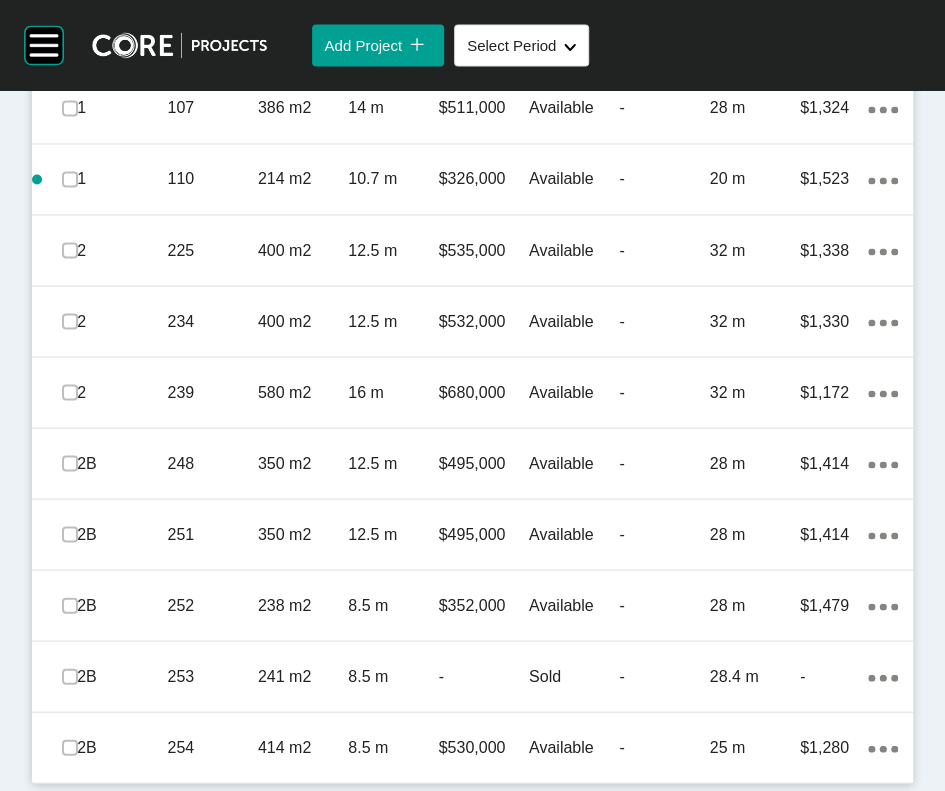 scroll, scrollTop: 0, scrollLeft: 0, axis: both 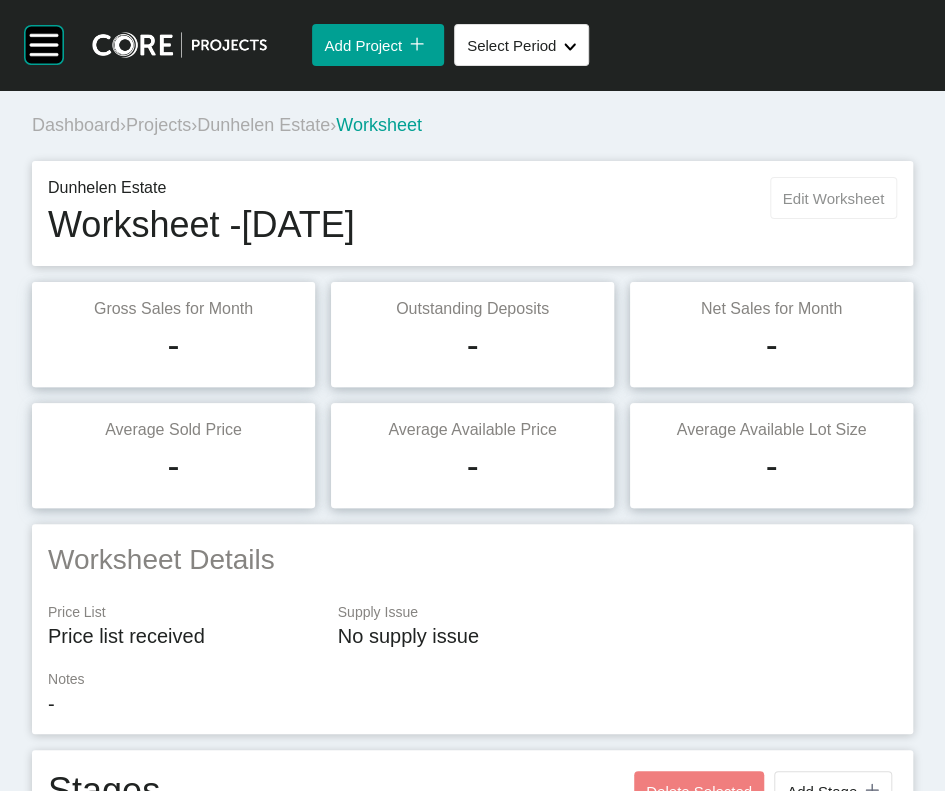 click on "Edit Worksheet" at bounding box center [833, 198] 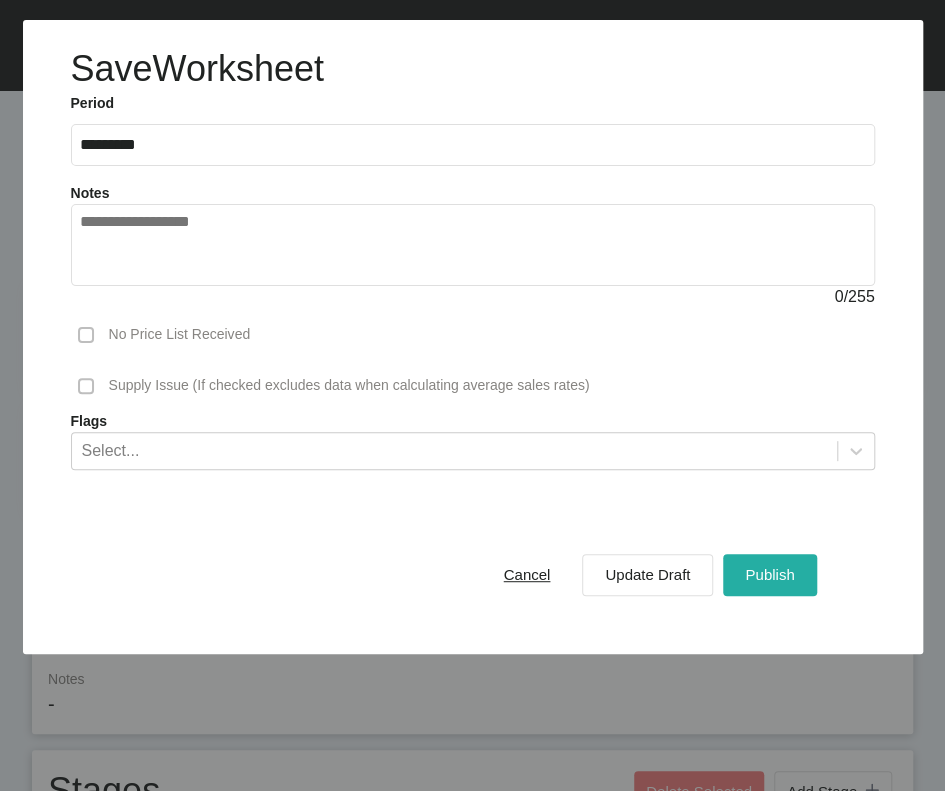 click on "Publish" at bounding box center [769, 574] 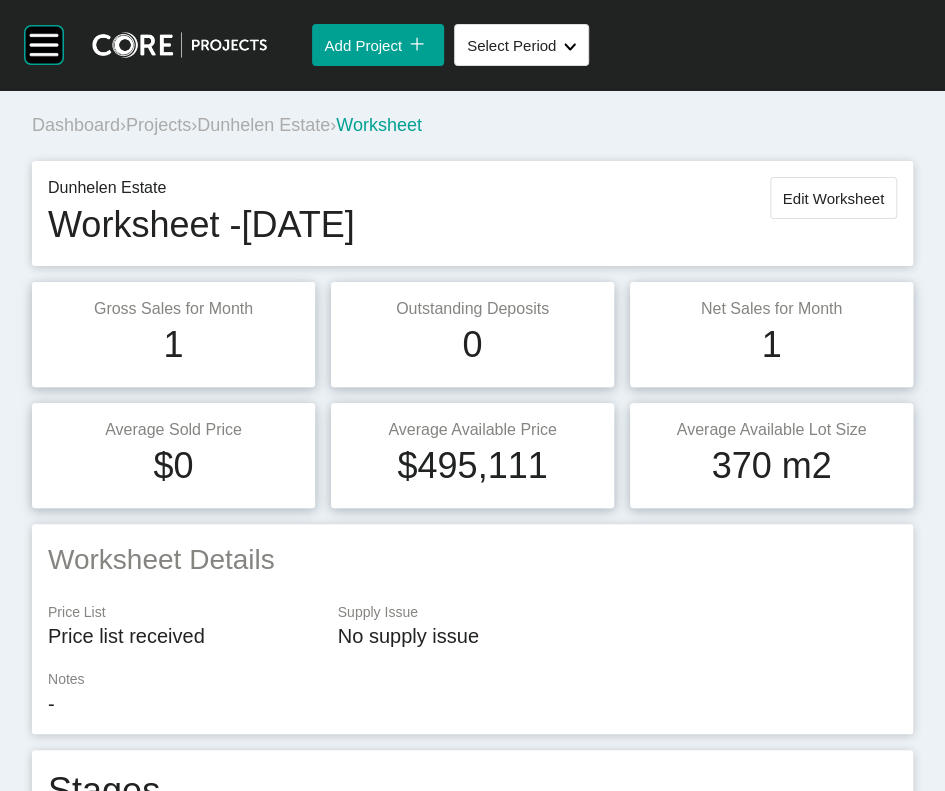 click on "Projects" at bounding box center (158, 125) 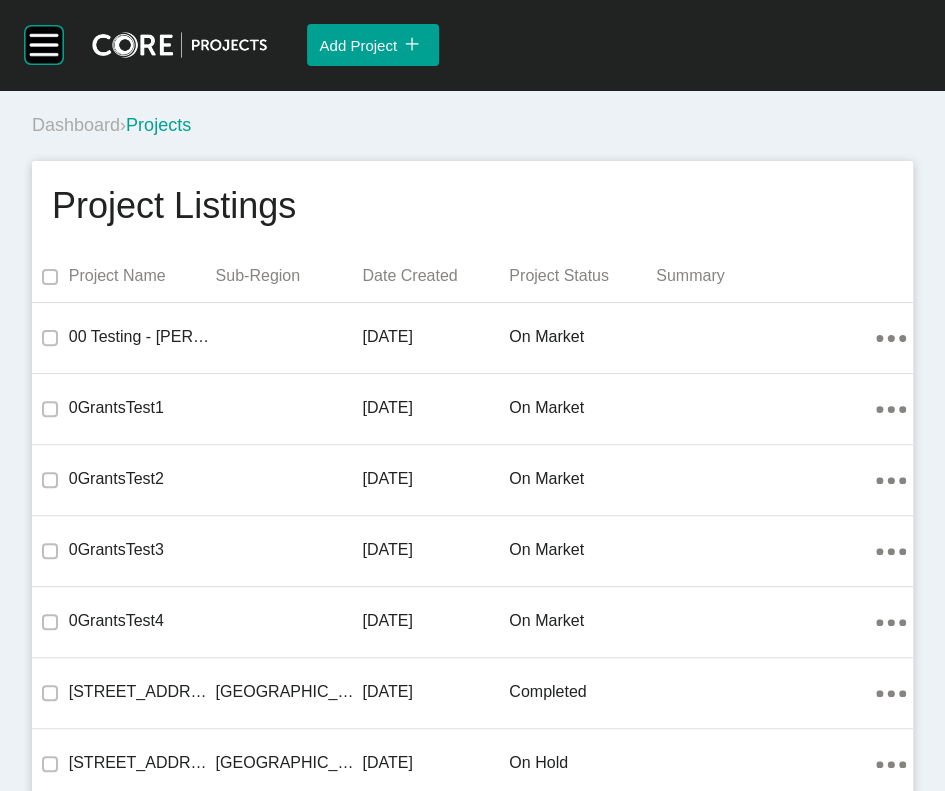 scroll, scrollTop: 816, scrollLeft: 0, axis: vertical 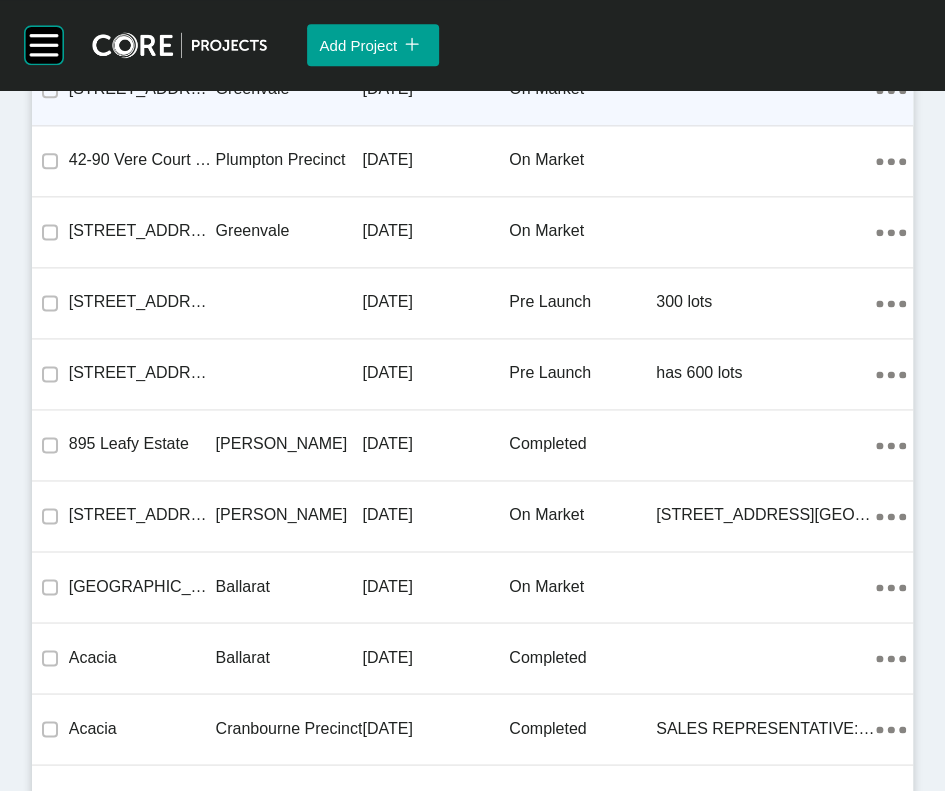 click on "Greenvale" at bounding box center [289, 89] 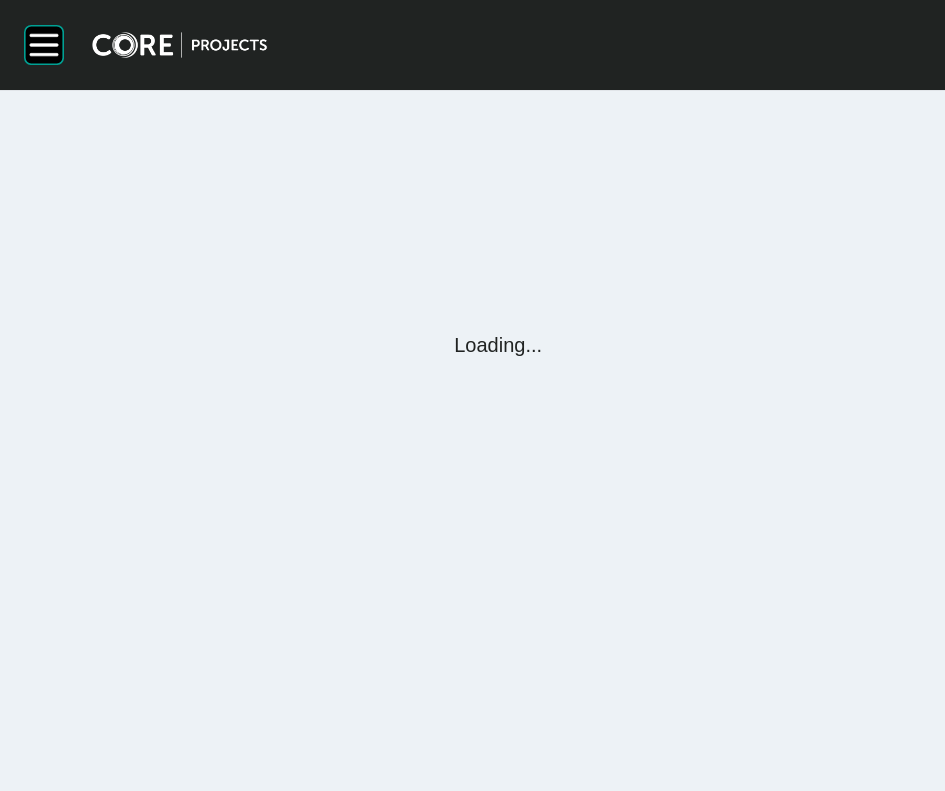 scroll, scrollTop: 0, scrollLeft: 0, axis: both 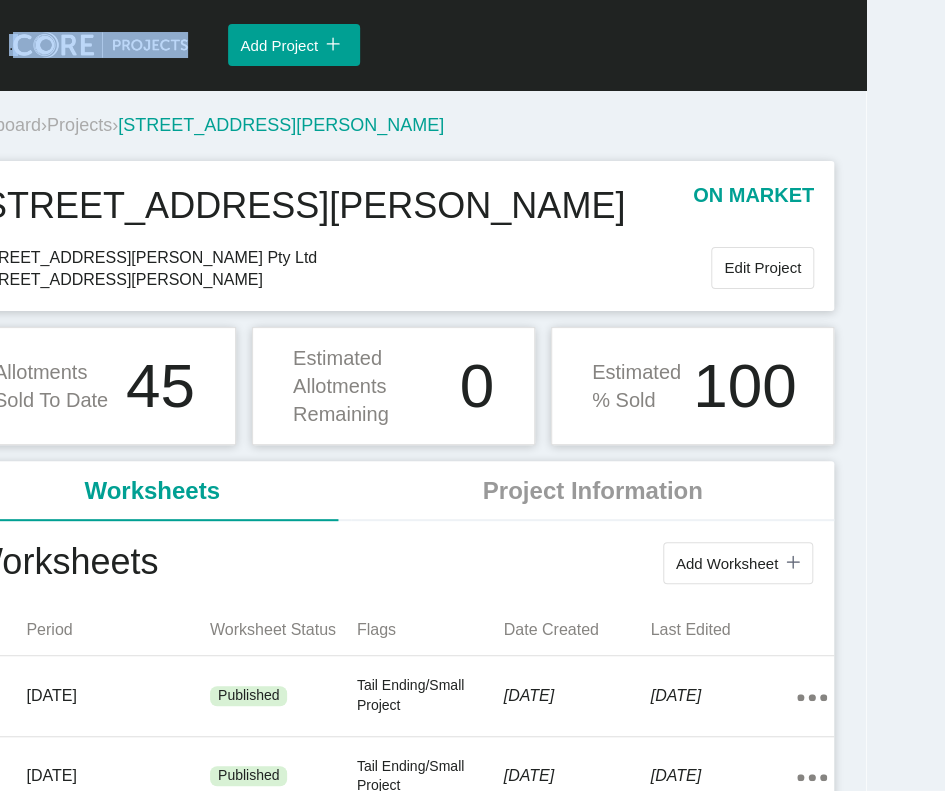 drag, startPoint x: 924, startPoint y: 73, endPoint x: 937, endPoint y: 176, distance: 103.81715 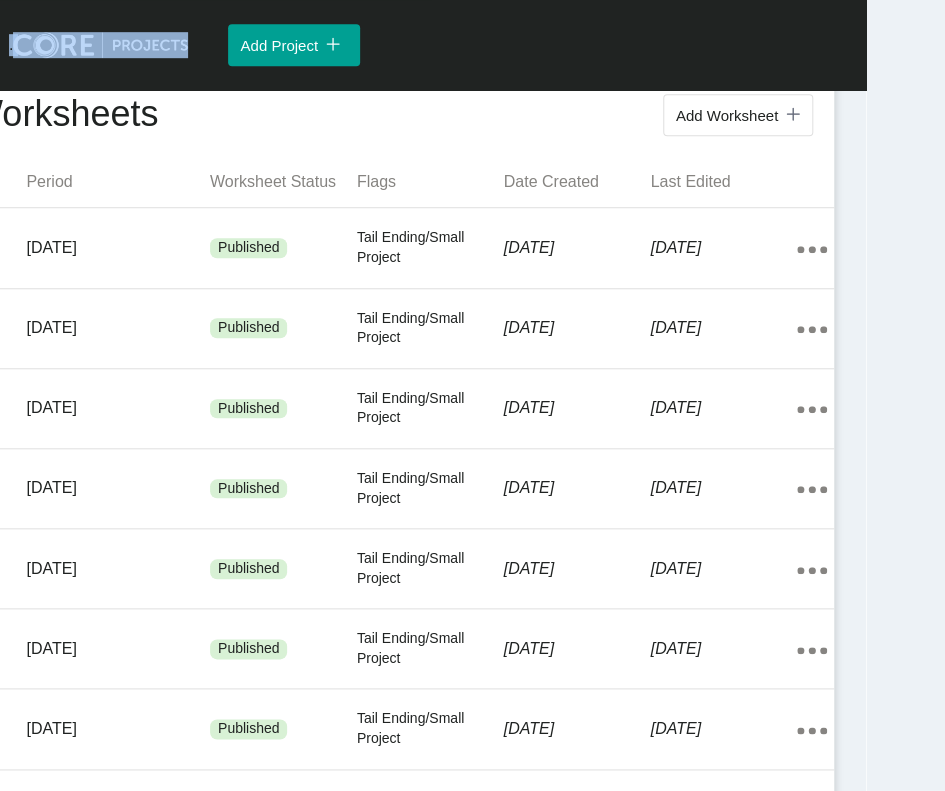 scroll, scrollTop: 388, scrollLeft: 0, axis: vertical 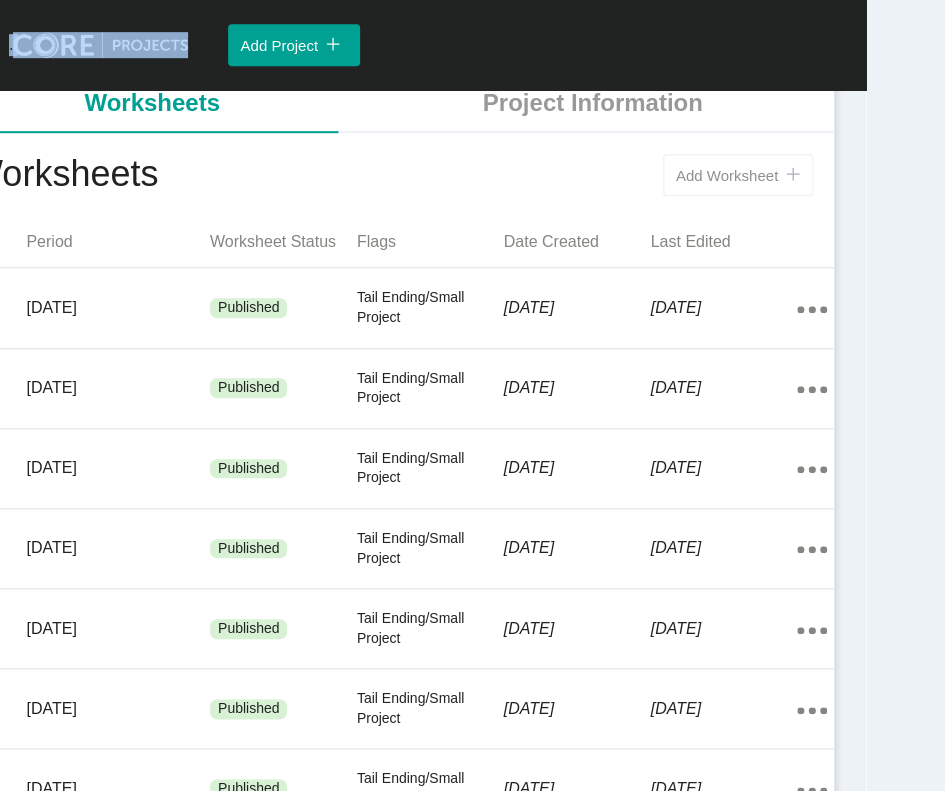 click on "Add Worksheet" at bounding box center [727, 175] 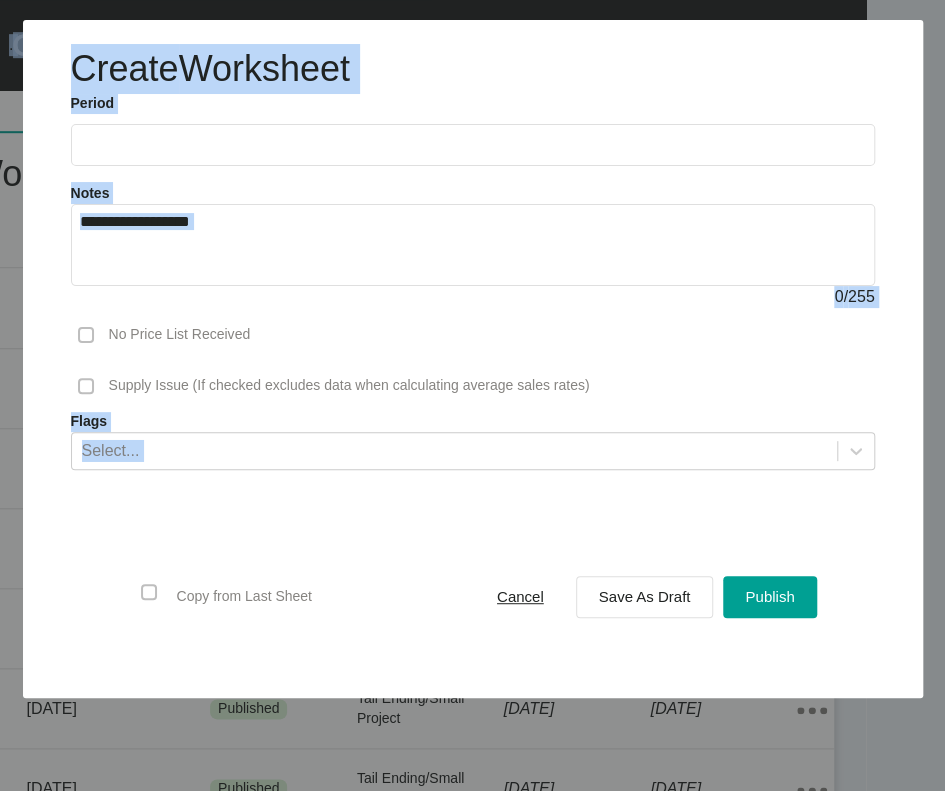 click at bounding box center [473, 144] 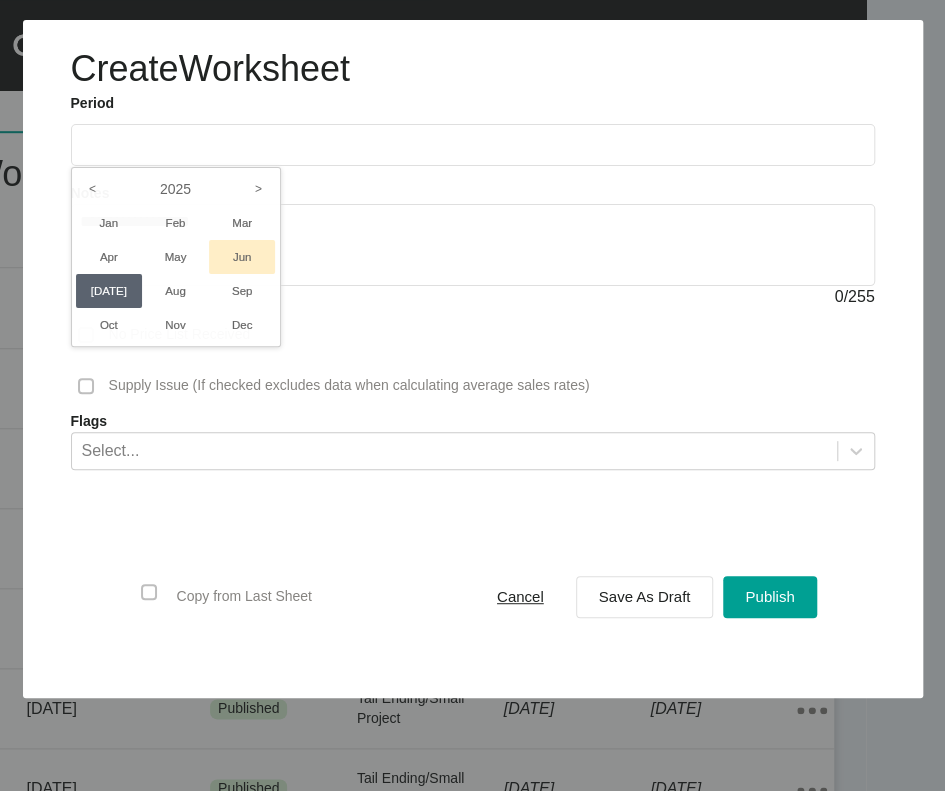 click on "Jun" at bounding box center [242, 257] 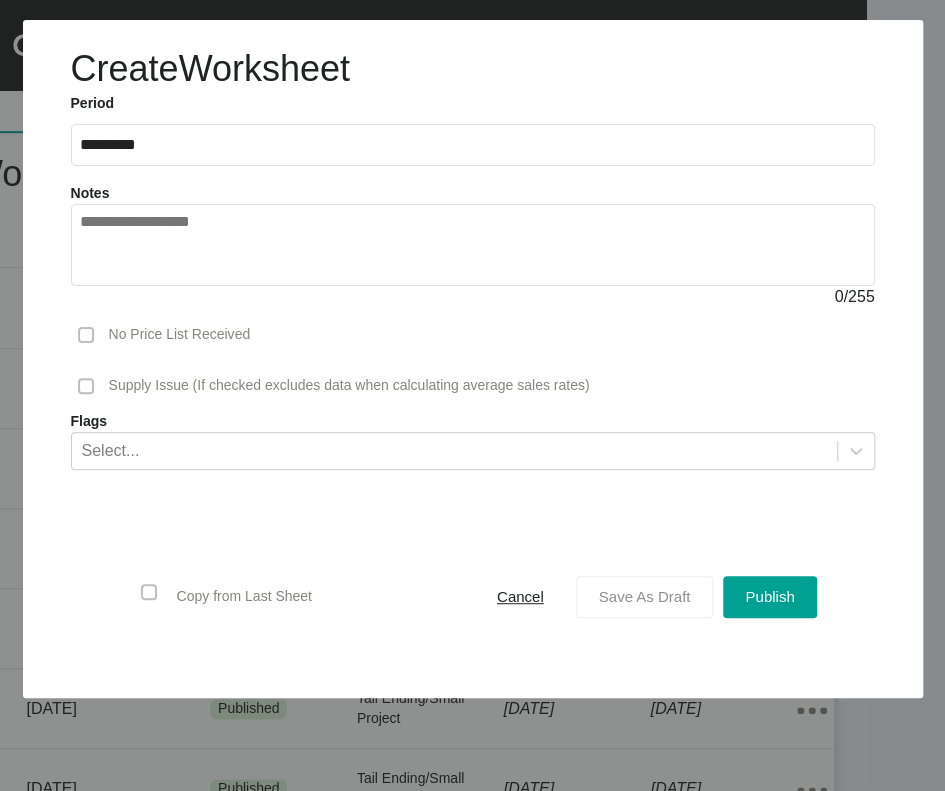 click on "Save As Draft" at bounding box center (645, 596) 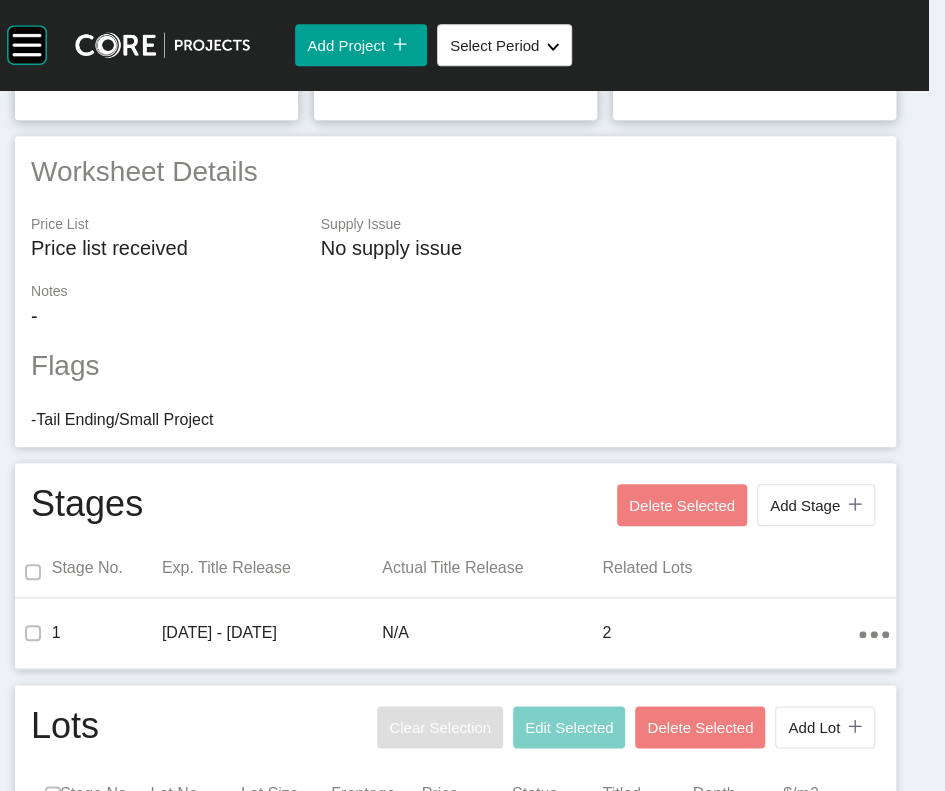 scroll, scrollTop: 0, scrollLeft: 0, axis: both 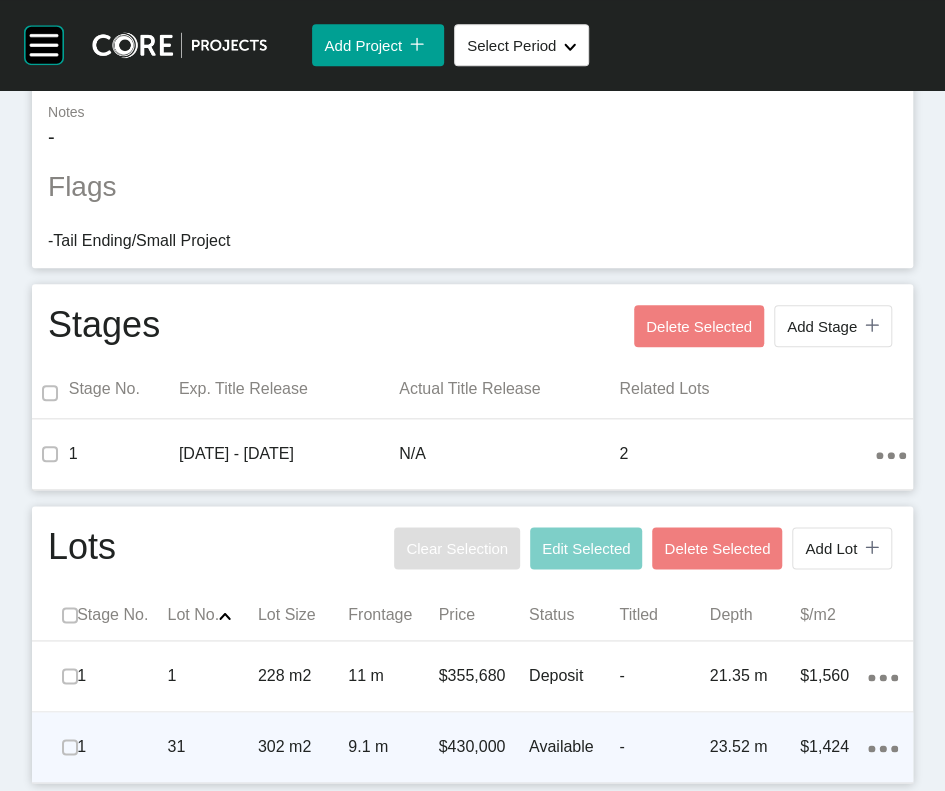 click on "-" at bounding box center [664, 747] 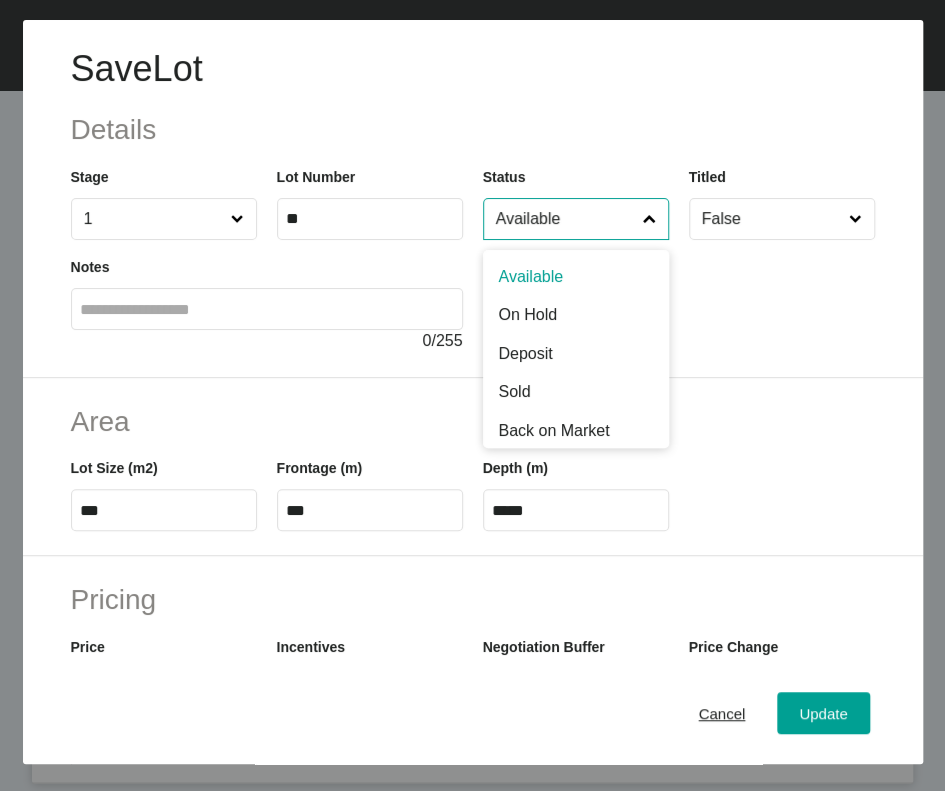 click on "Available" at bounding box center (566, 219) 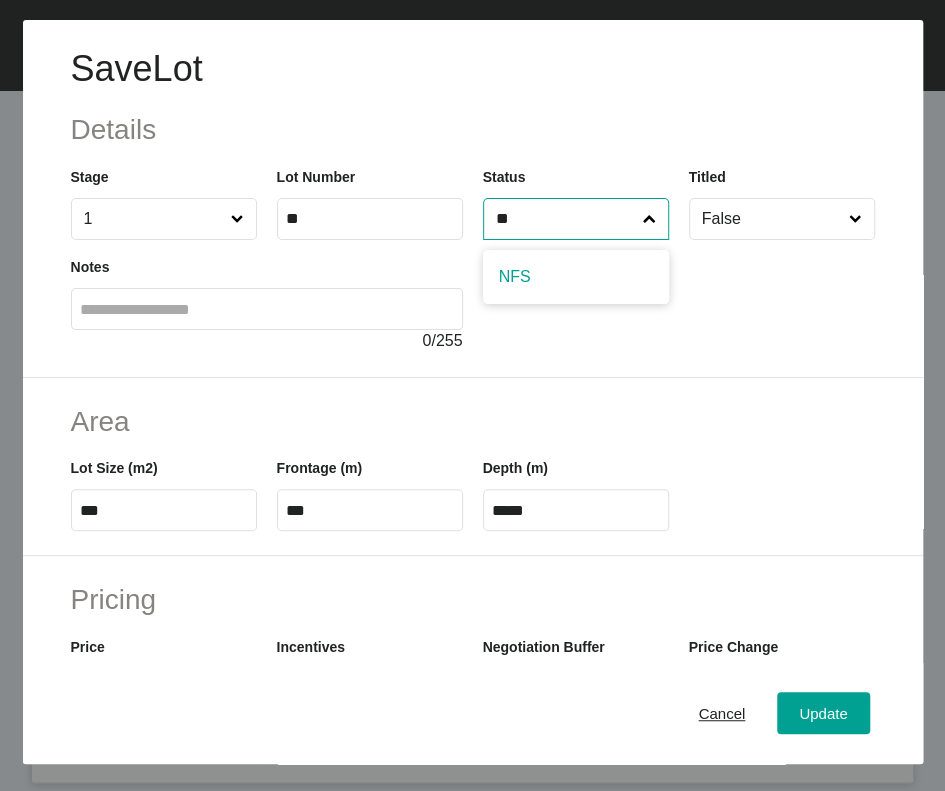 type on "**" 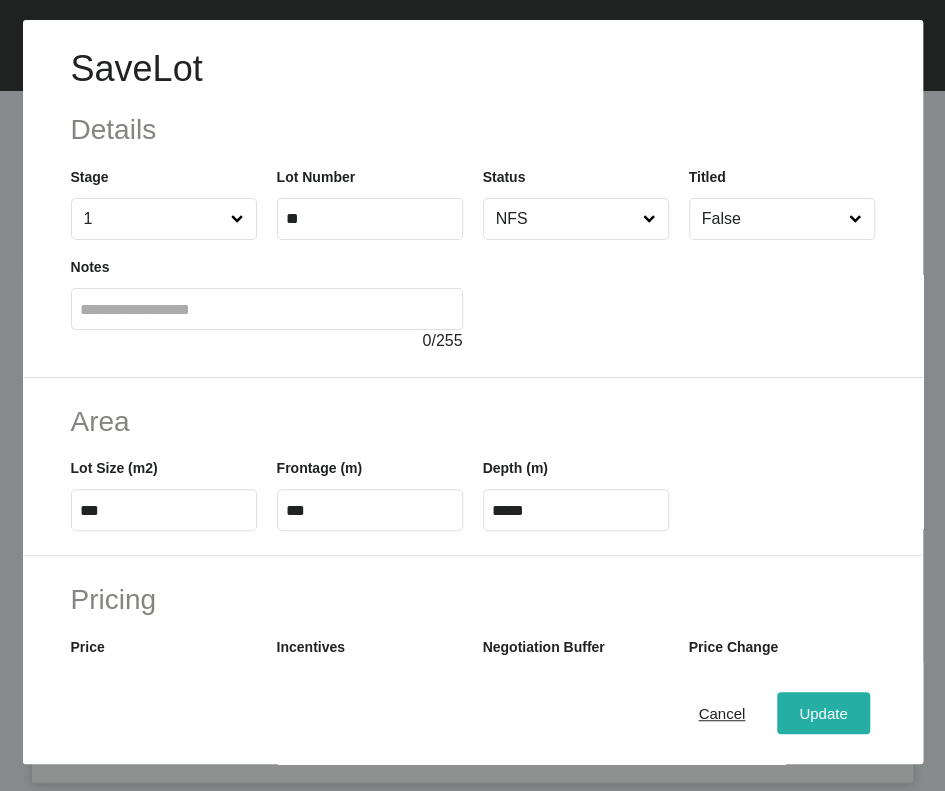 click on "Update" at bounding box center [823, 713] 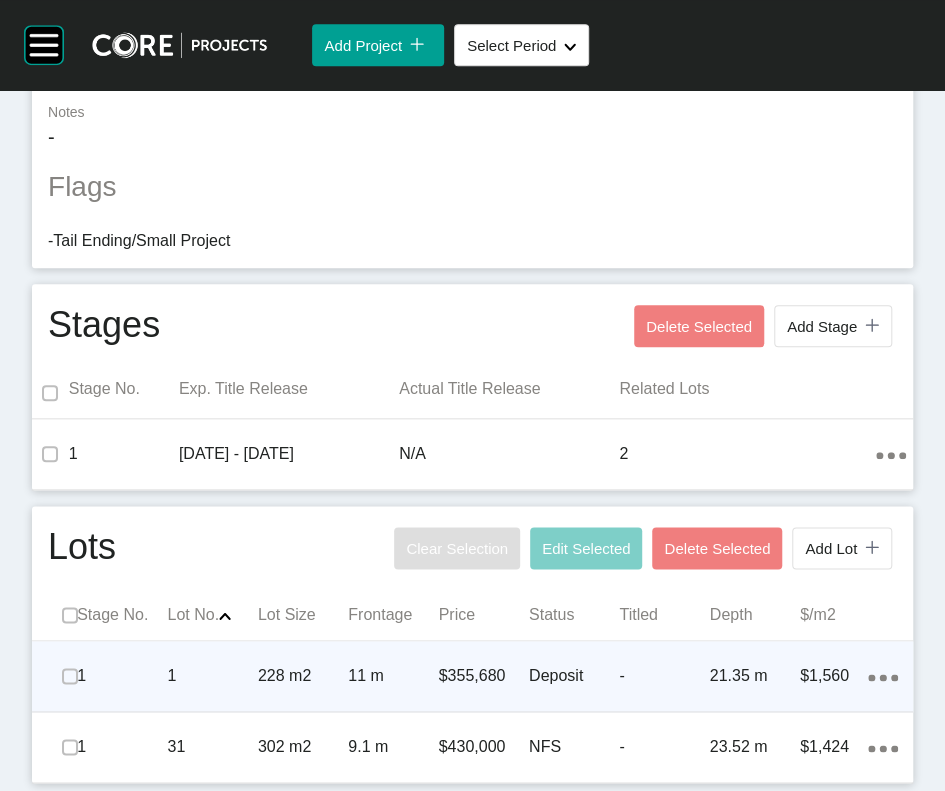 click on "21.35 m" at bounding box center (755, 676) 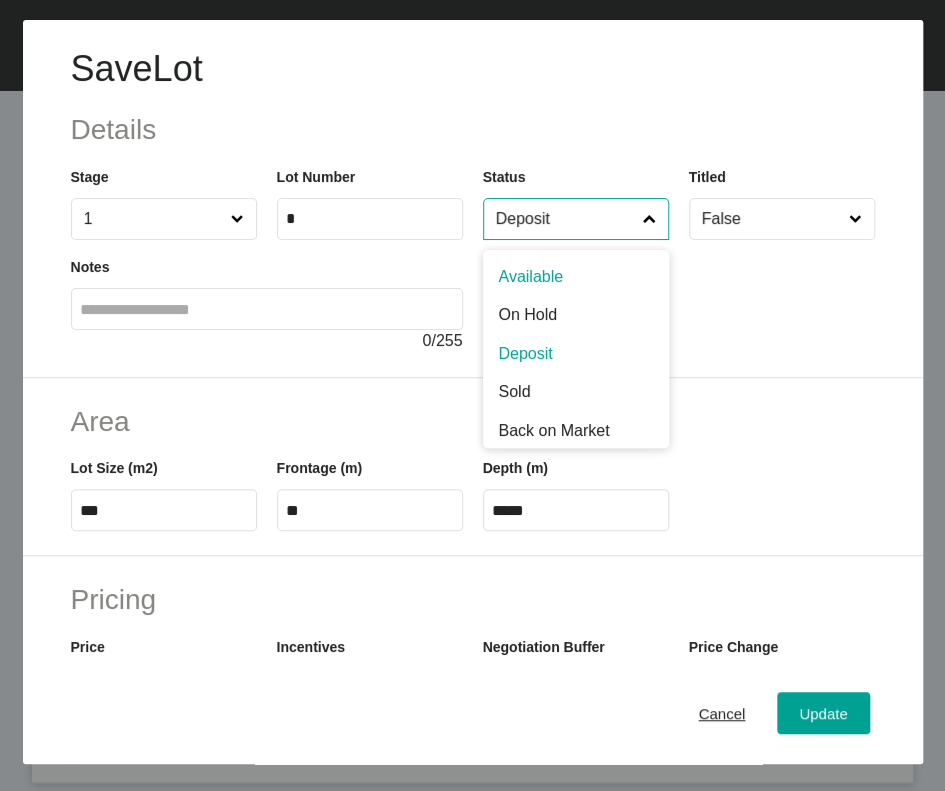 click on "Deposit" at bounding box center (566, 219) 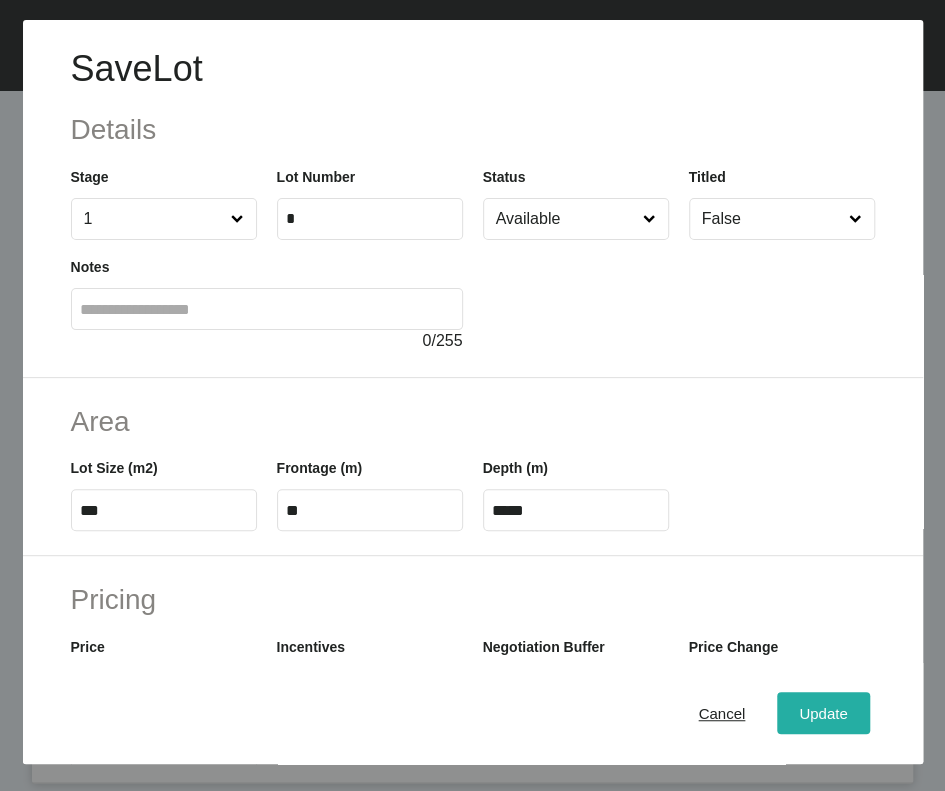 click on "Update" at bounding box center [823, 713] 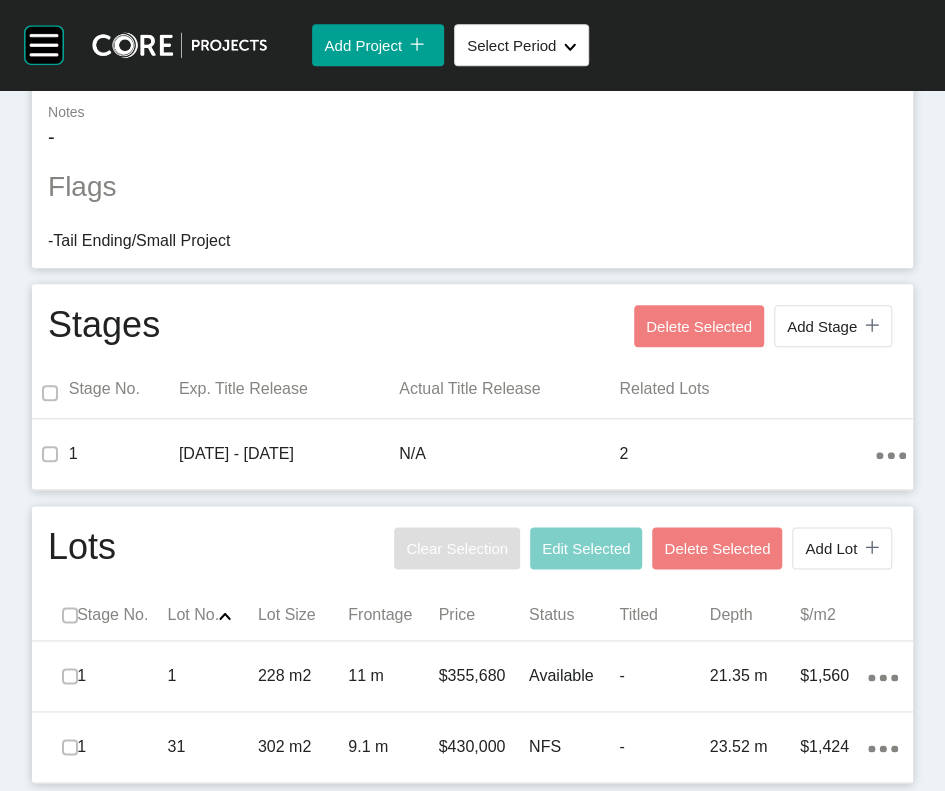 scroll, scrollTop: 0, scrollLeft: 0, axis: both 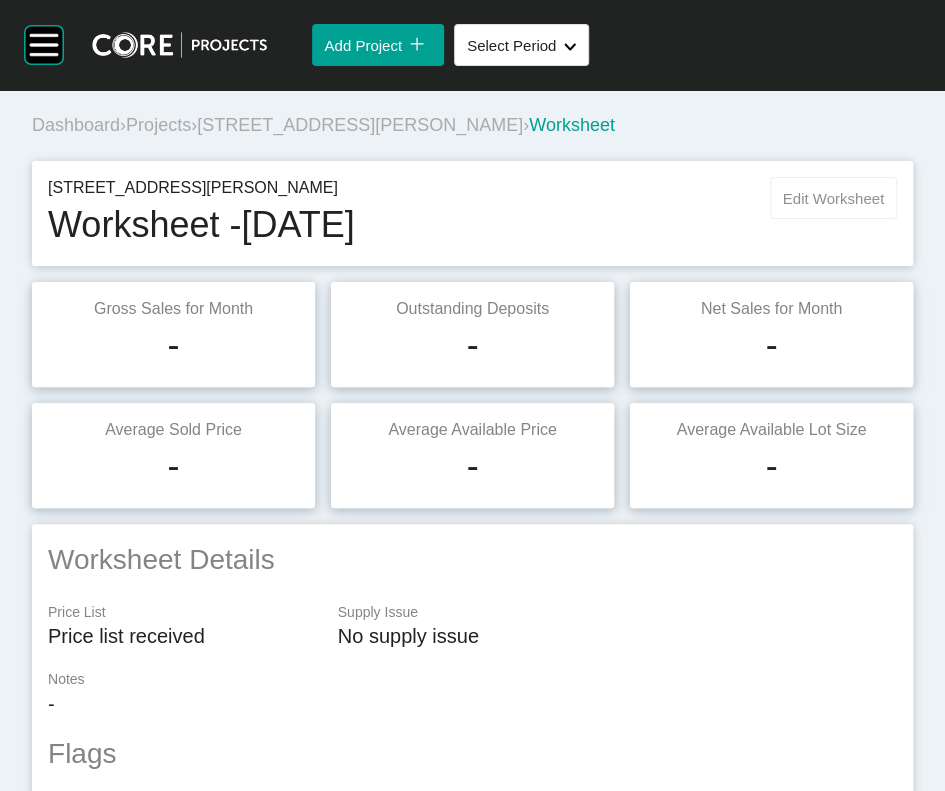 click on "Edit Worksheet" at bounding box center [833, 198] 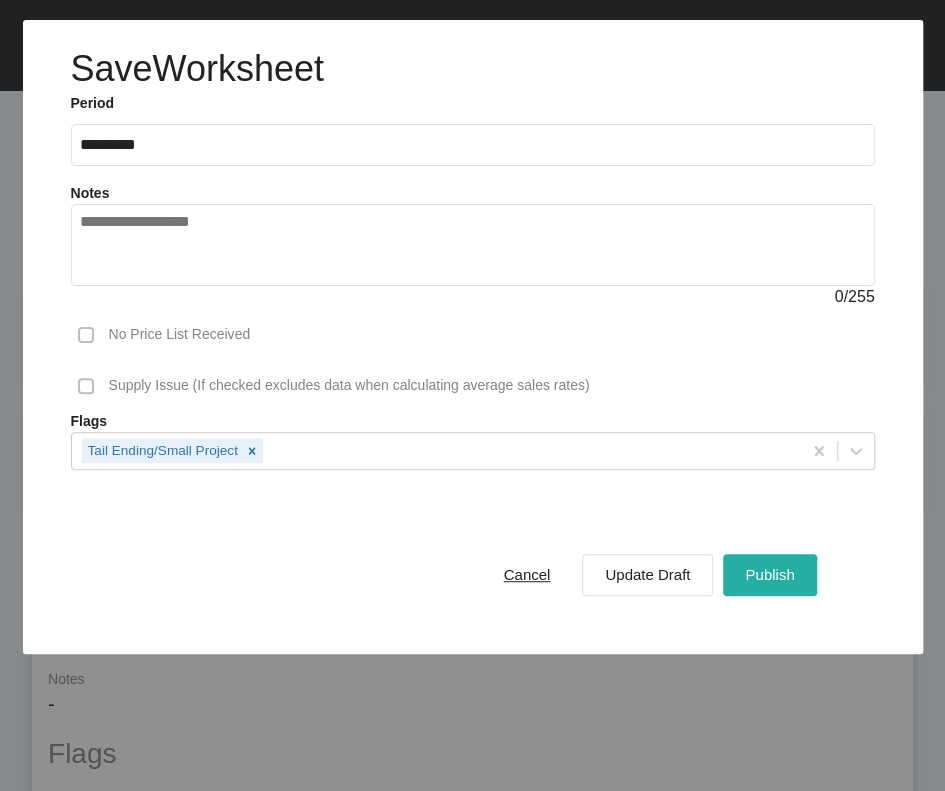 click on "Publish" at bounding box center (769, 574) 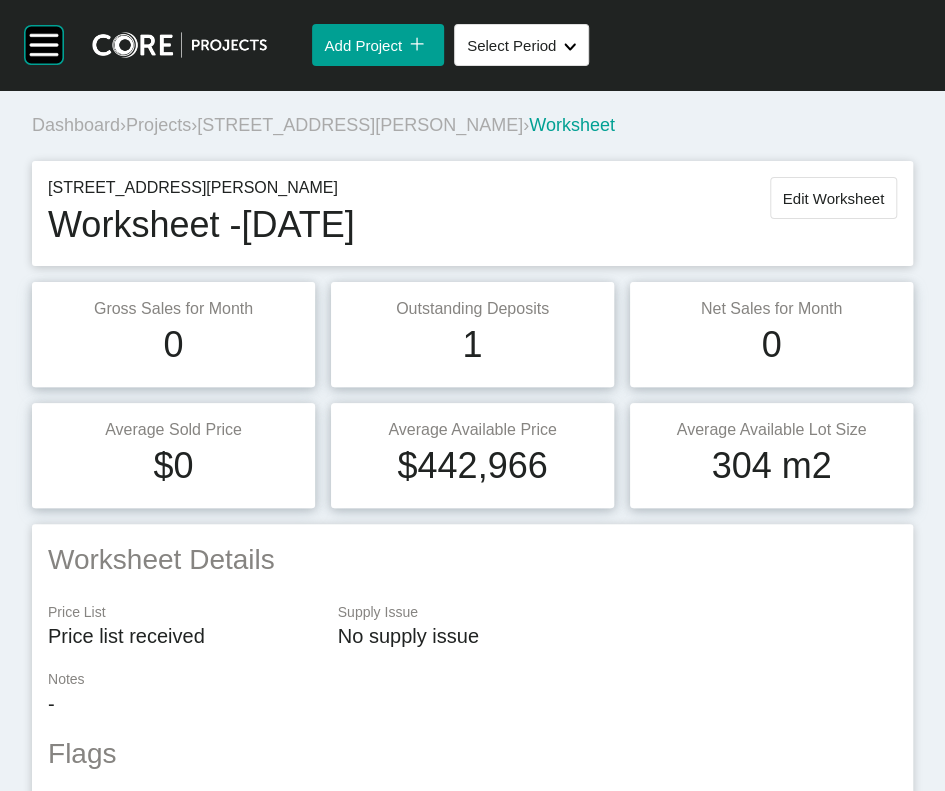 click on "Projects" at bounding box center (158, 125) 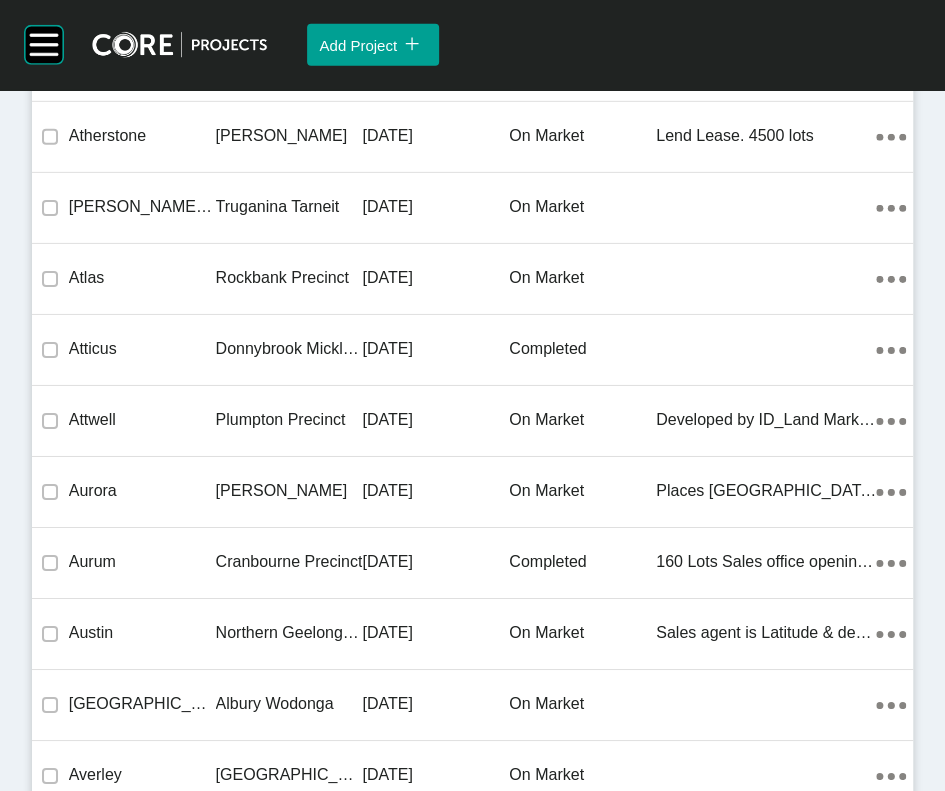 scroll, scrollTop: 5968, scrollLeft: 0, axis: vertical 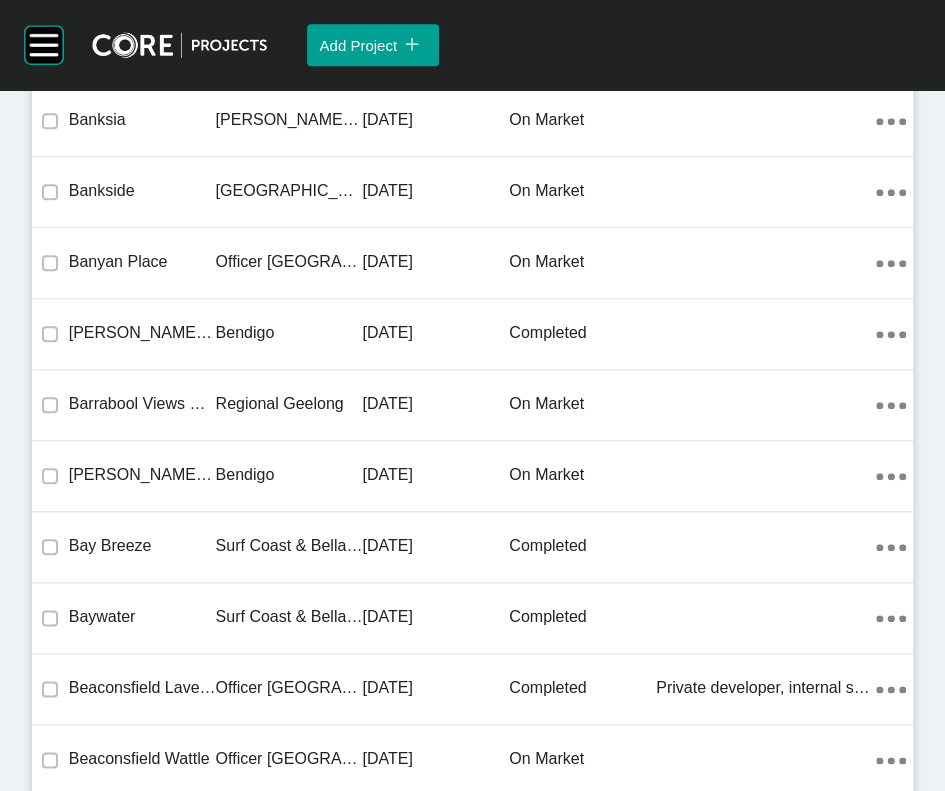 click on "on market" at bounding box center [582, -1158] 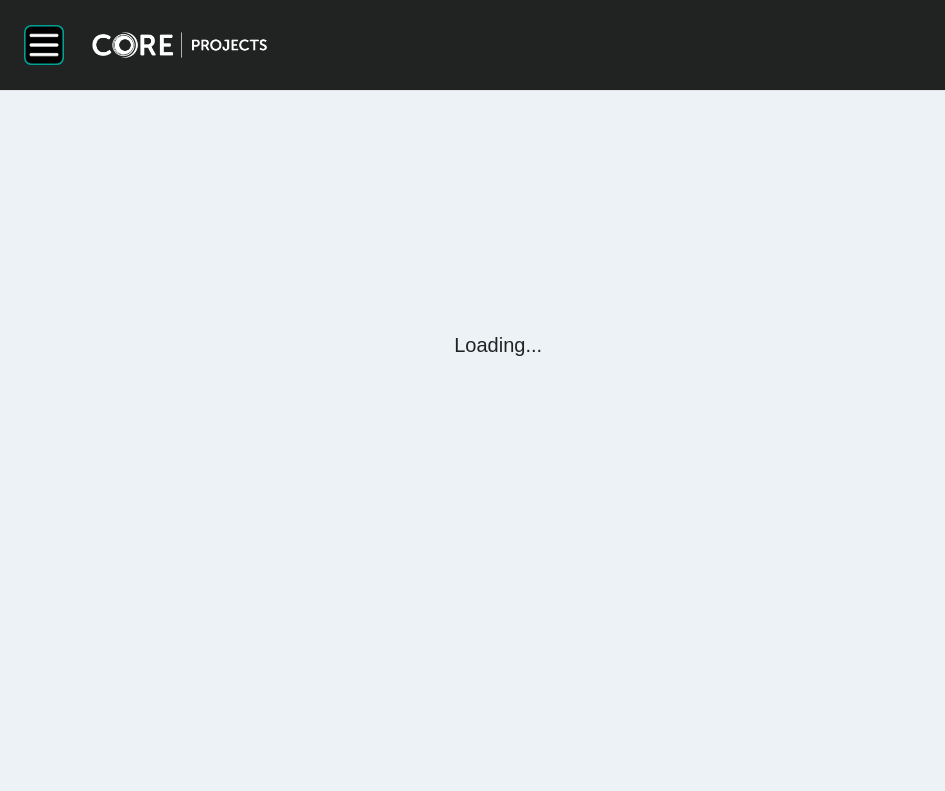 scroll, scrollTop: 0, scrollLeft: 0, axis: both 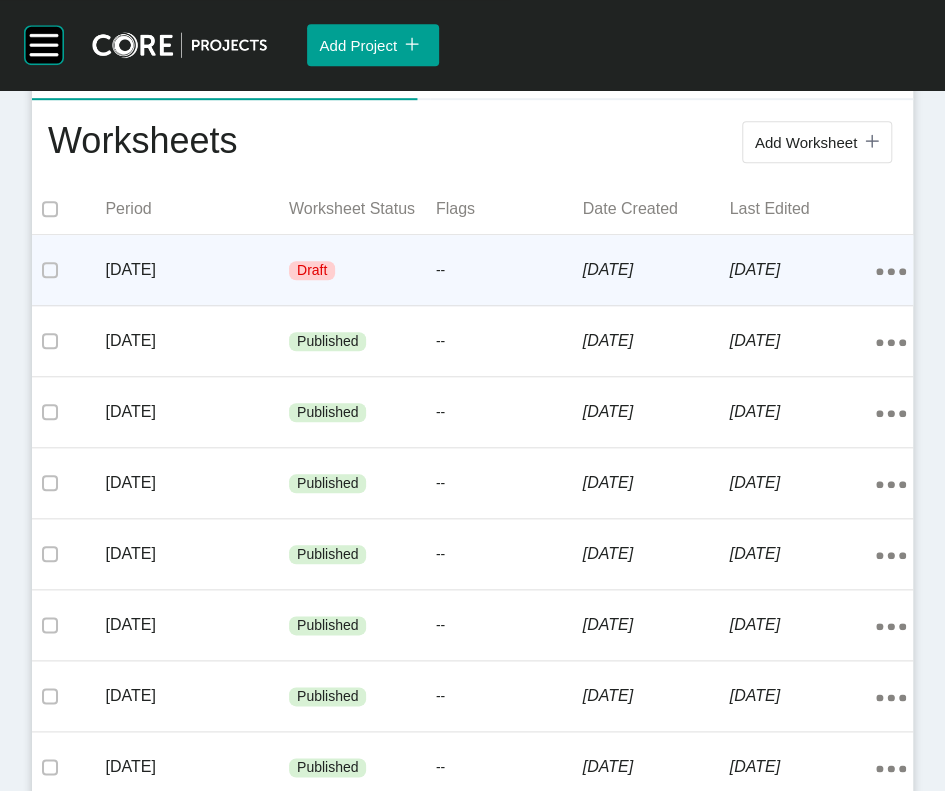 click on "Draft" at bounding box center [362, 271] 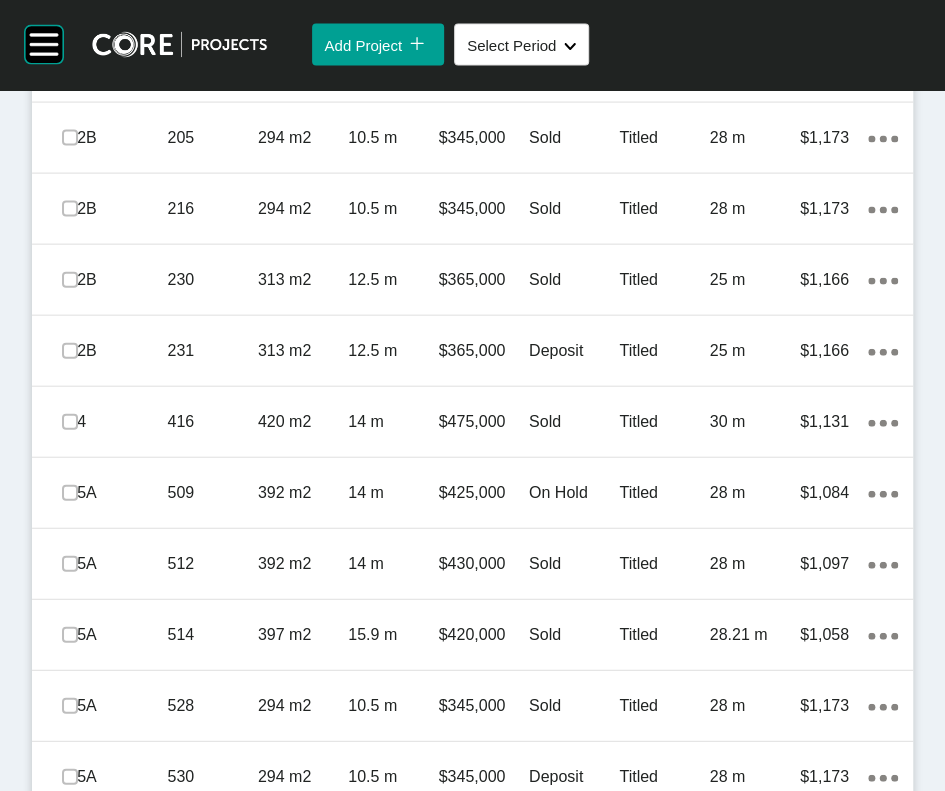 scroll, scrollTop: 1496, scrollLeft: 0, axis: vertical 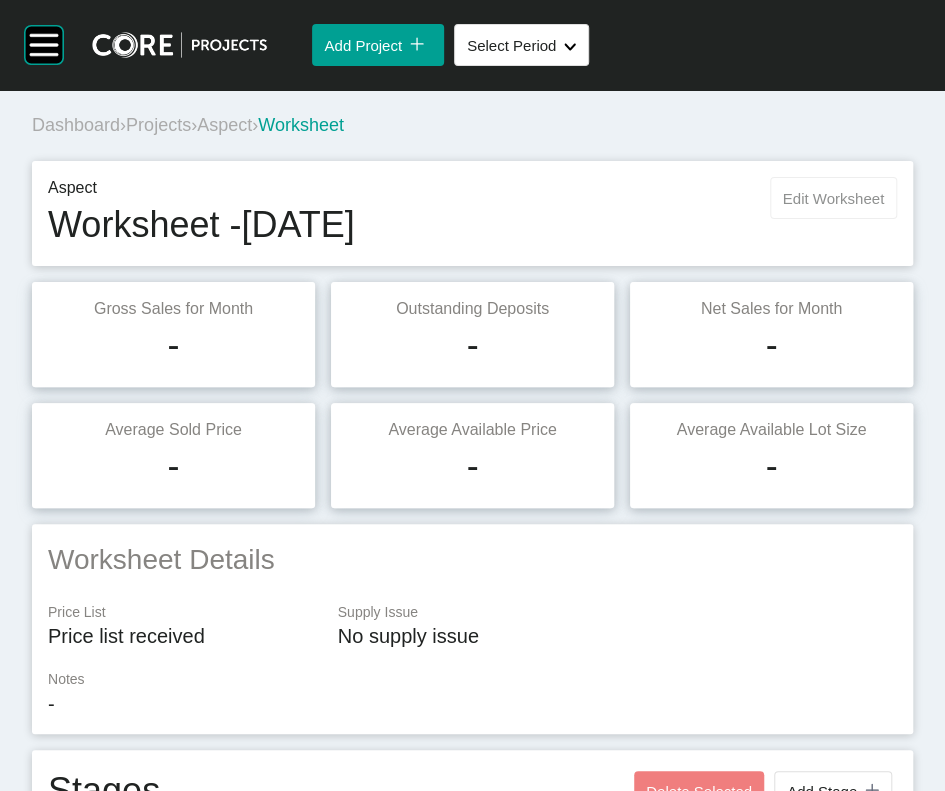 click on "Edit Worksheet" at bounding box center (833, 198) 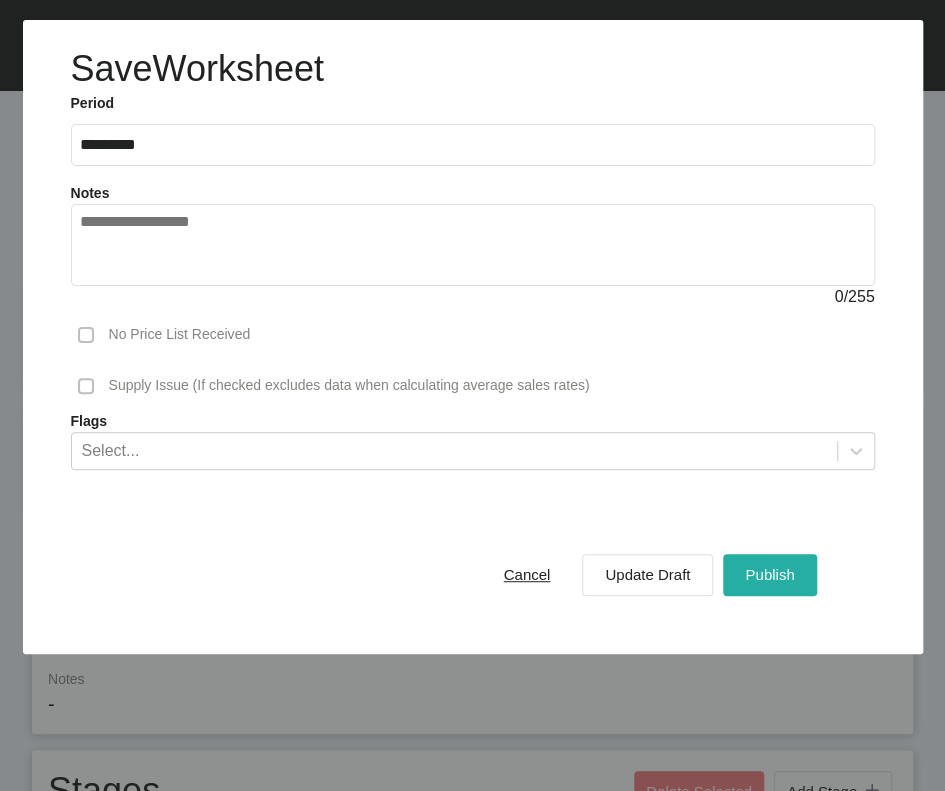 click on "Publish" at bounding box center (769, 574) 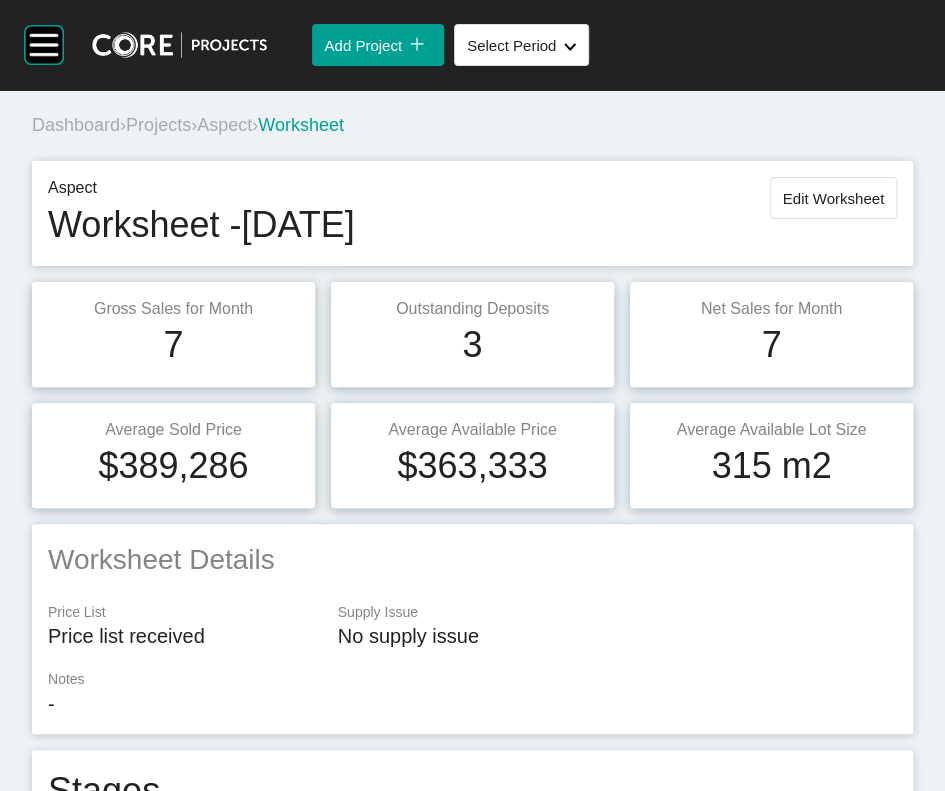 click on "Projects" at bounding box center (158, 125) 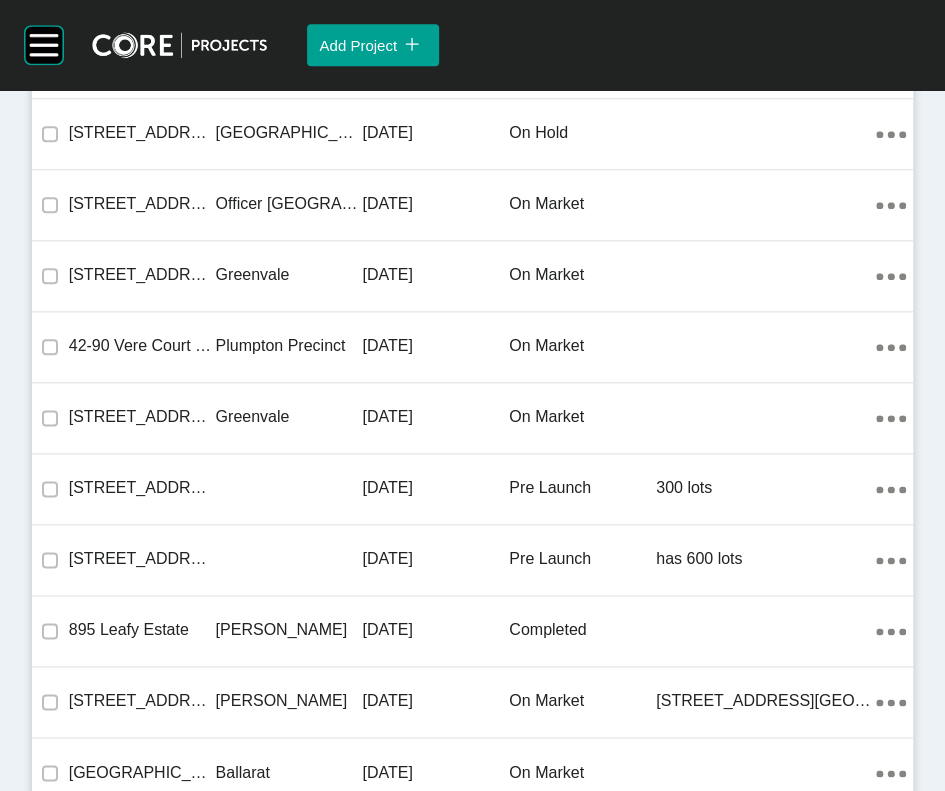 scroll, scrollTop: 14651, scrollLeft: 0, axis: vertical 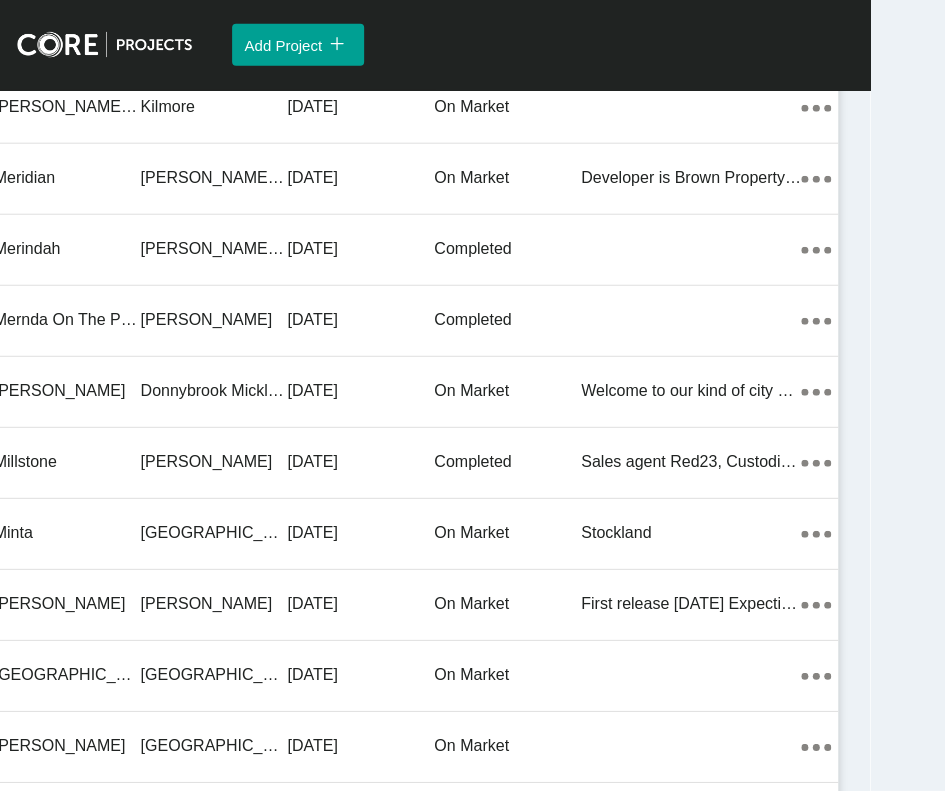 click on "[PERSON_NAME]" at bounding box center [214, -5928] 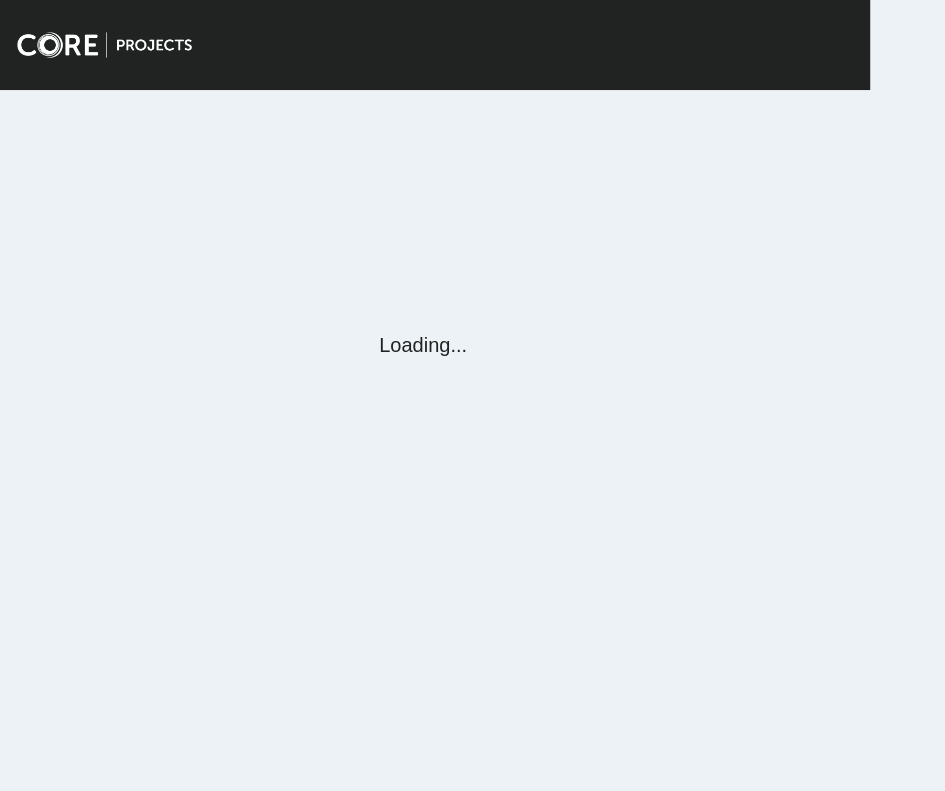 scroll, scrollTop: 0, scrollLeft: 0, axis: both 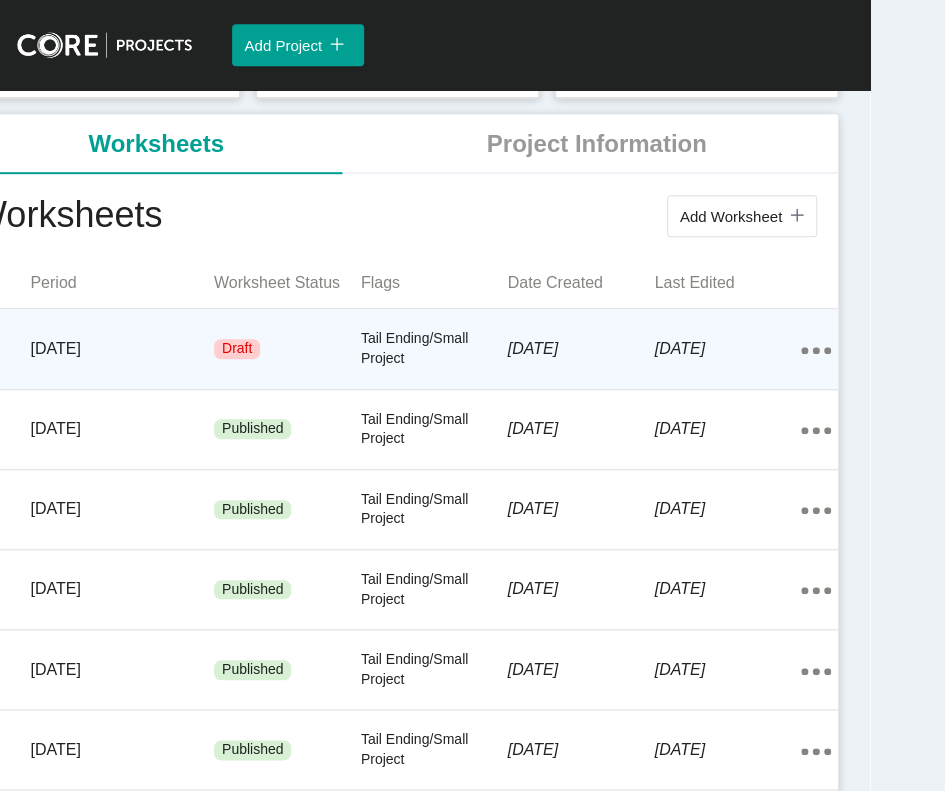 click on "Draft" at bounding box center (287, 349) 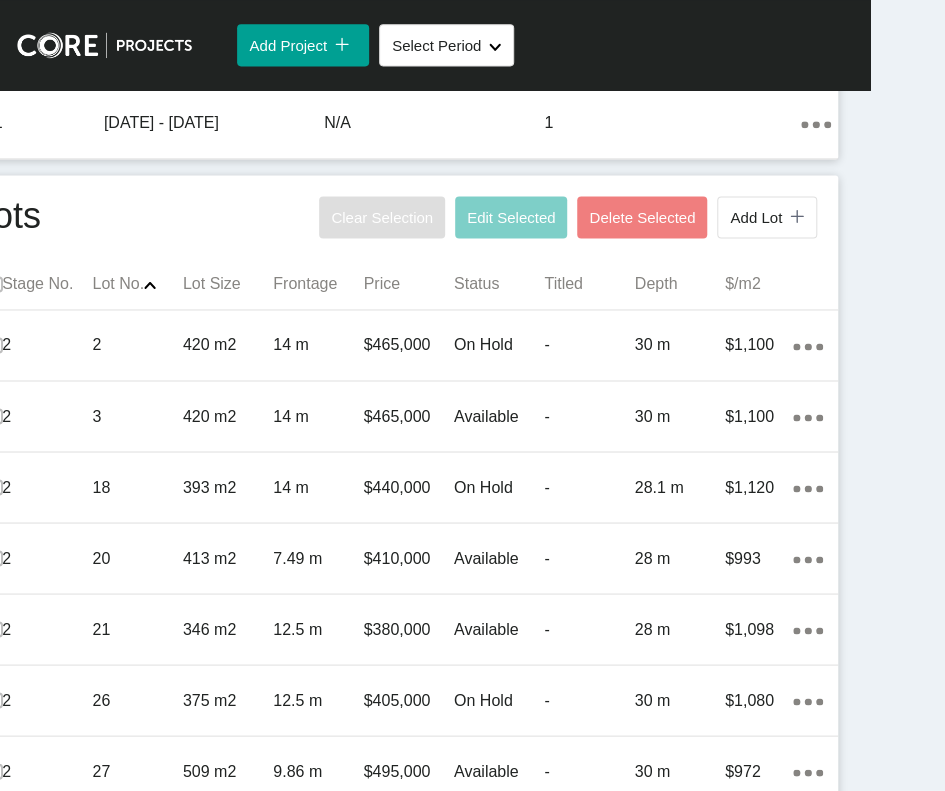 scroll, scrollTop: 985, scrollLeft: 0, axis: vertical 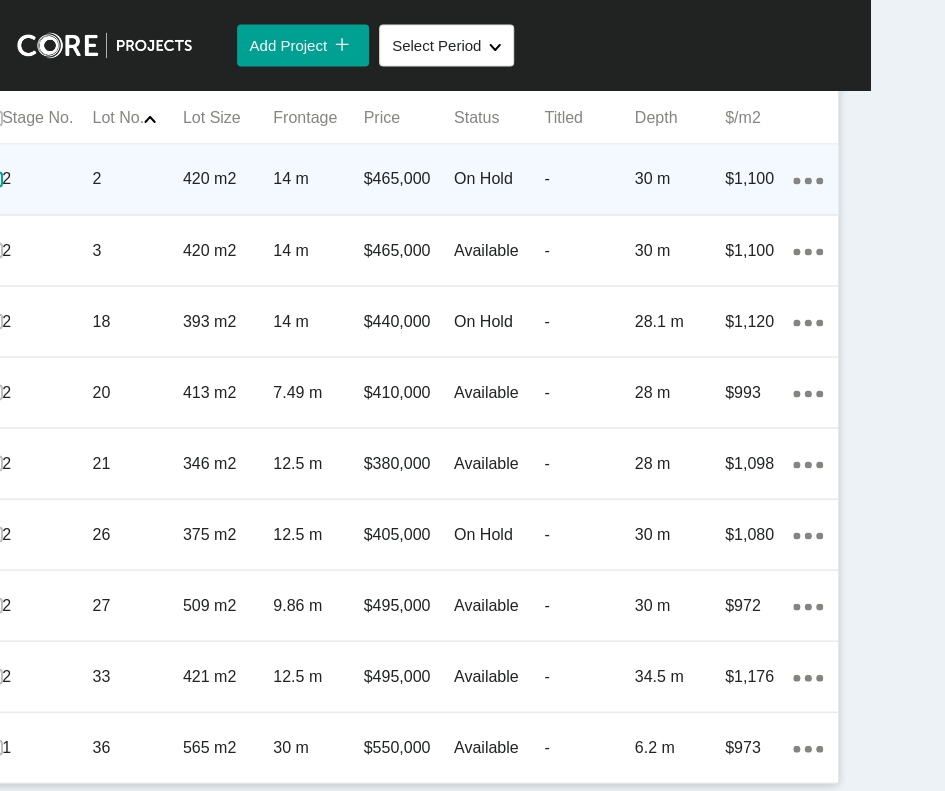 click at bounding box center [-5, 179] 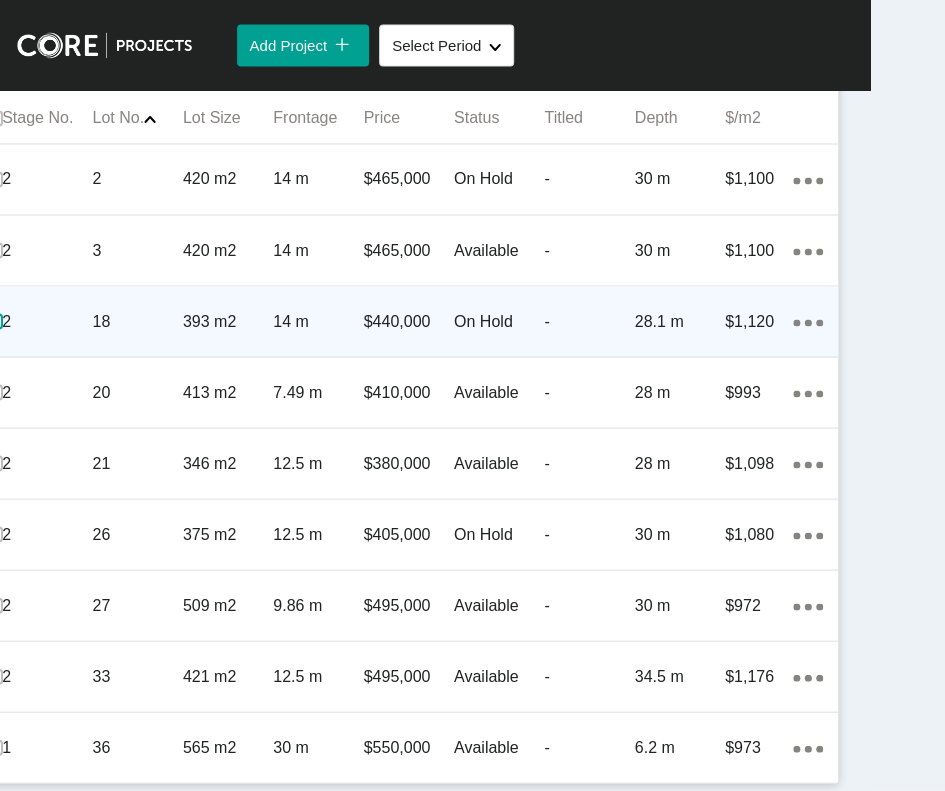 click at bounding box center (-5, 321) 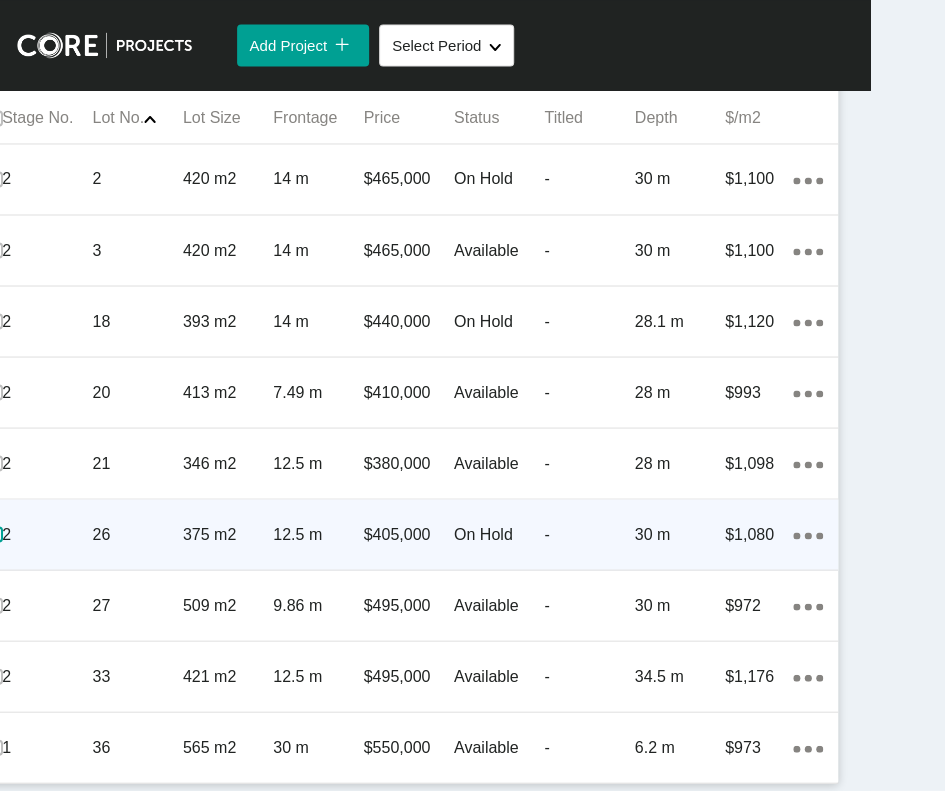 click at bounding box center (-5, 534) 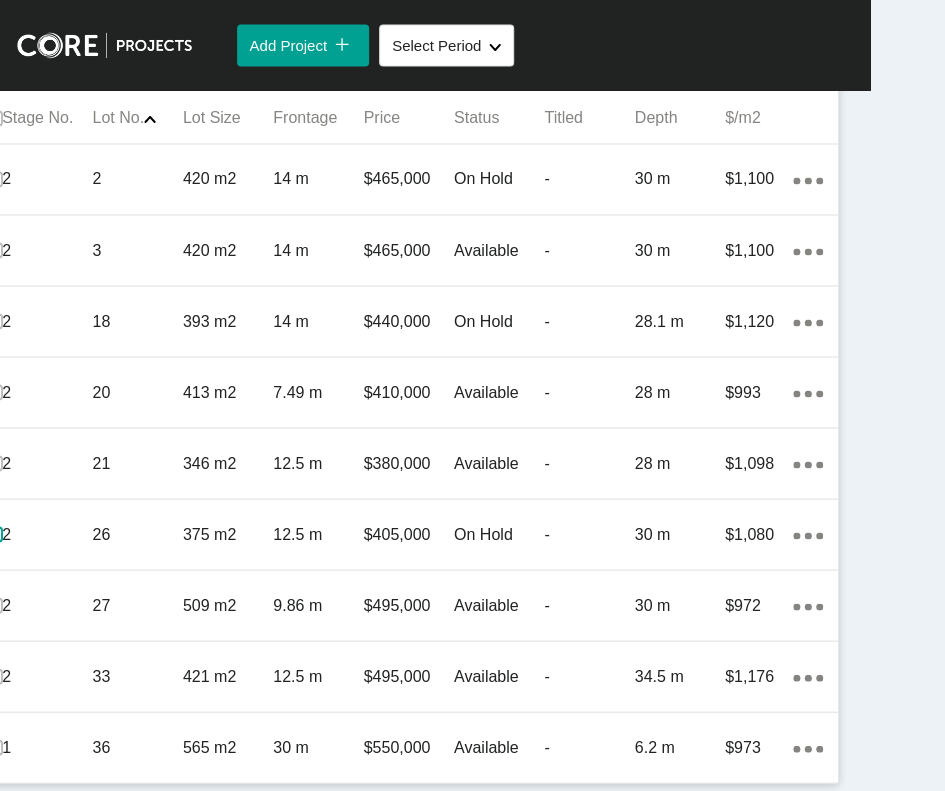 scroll, scrollTop: 1229, scrollLeft: 0, axis: vertical 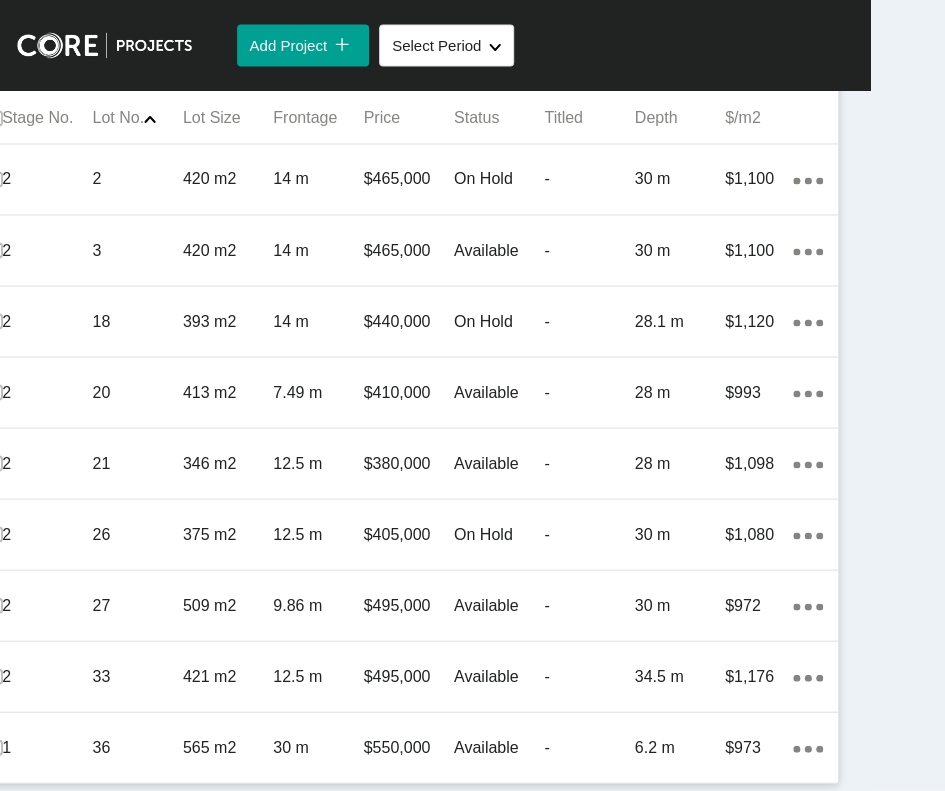 click on "Edit Selected" at bounding box center (511, 51) 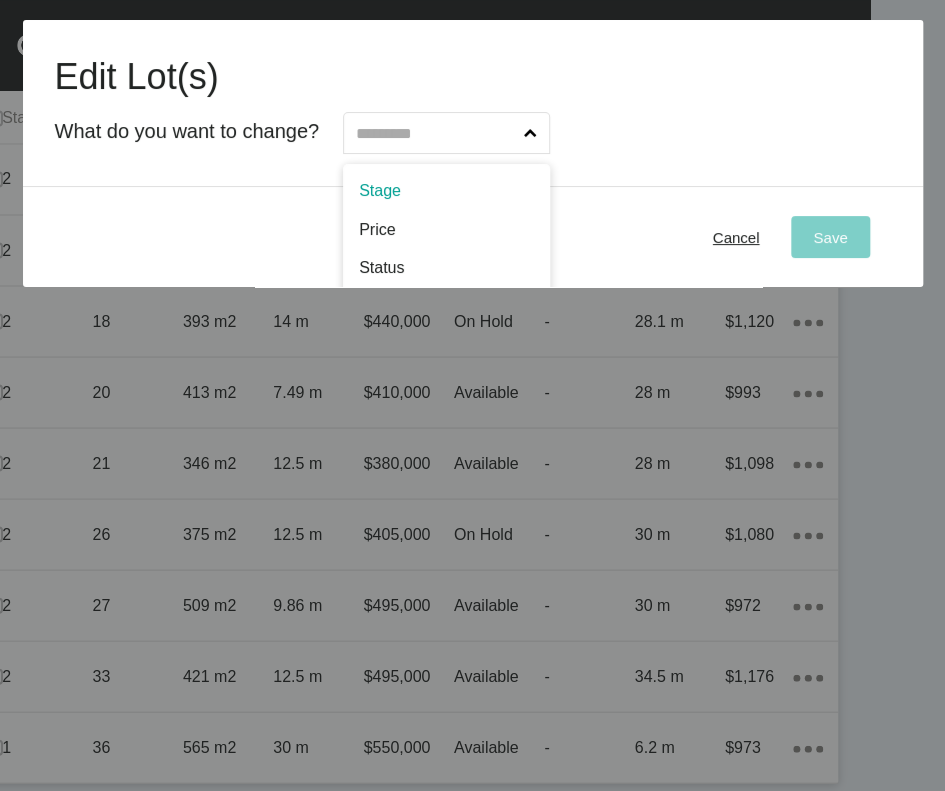 click at bounding box center (436, 133) 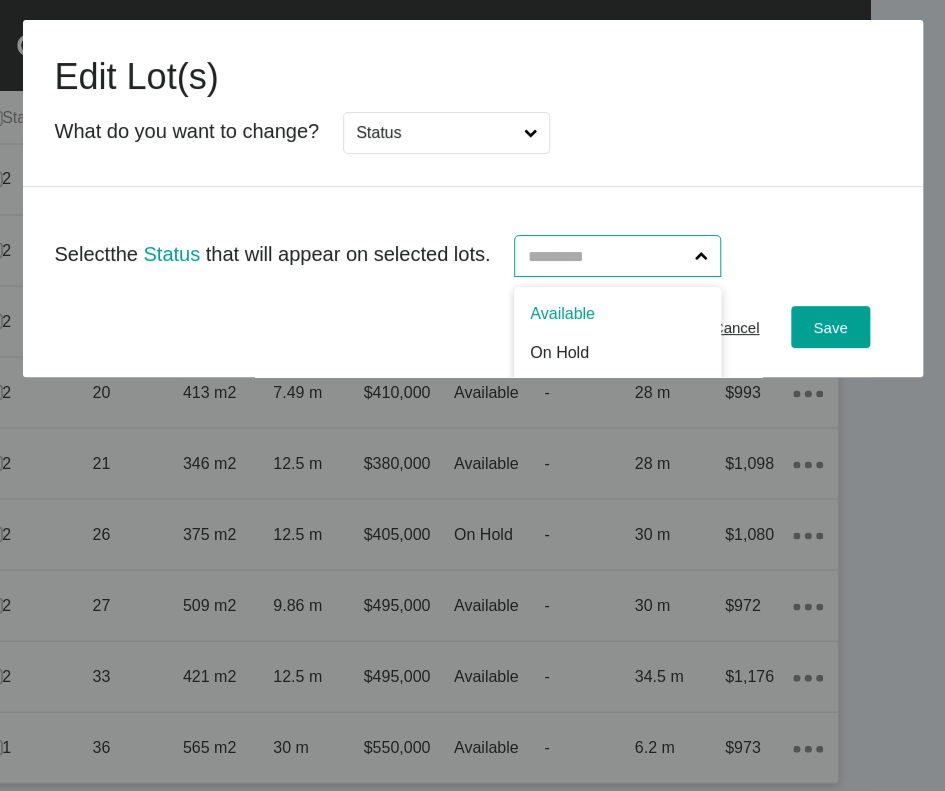 click at bounding box center (607, 256) 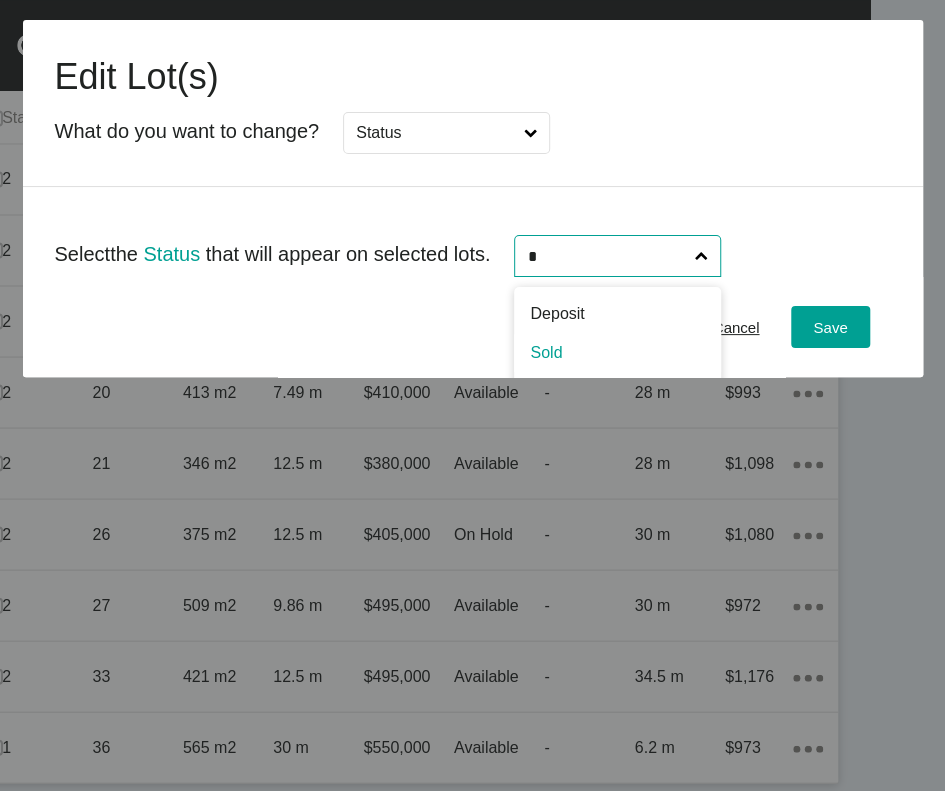 type on "*" 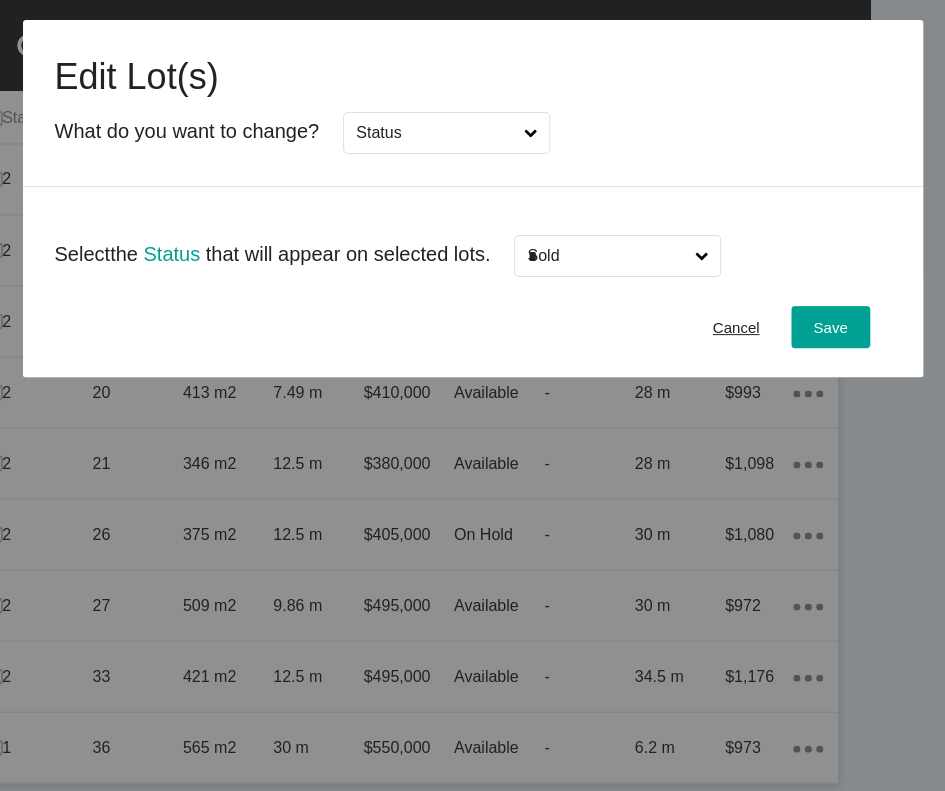 type 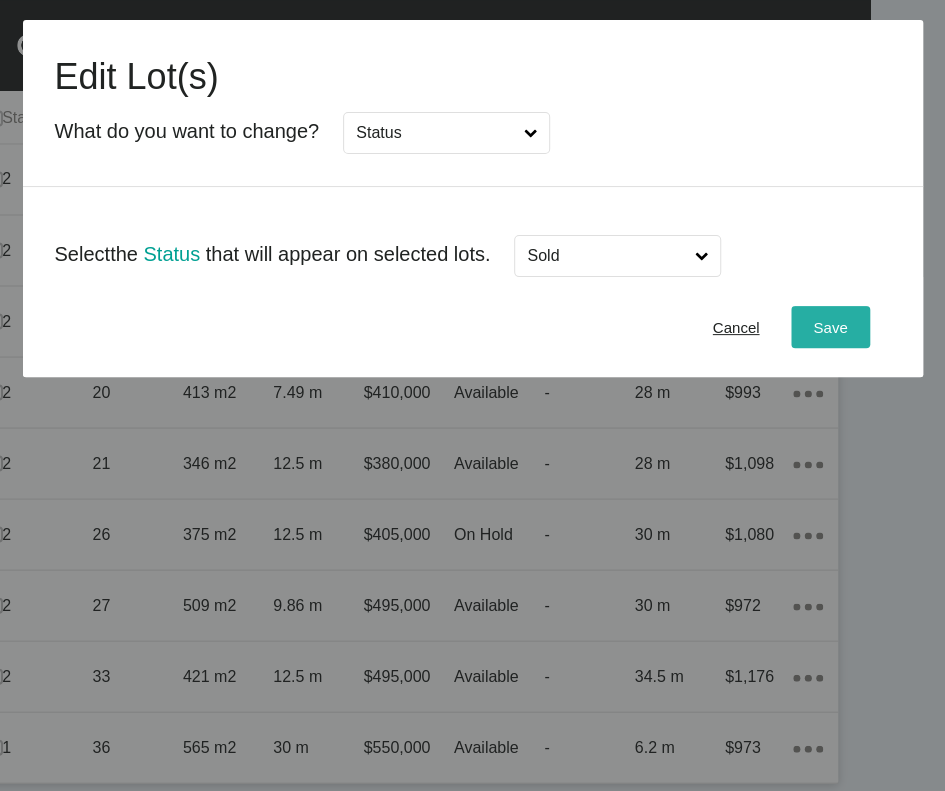 click on "Save" at bounding box center (830, 327) 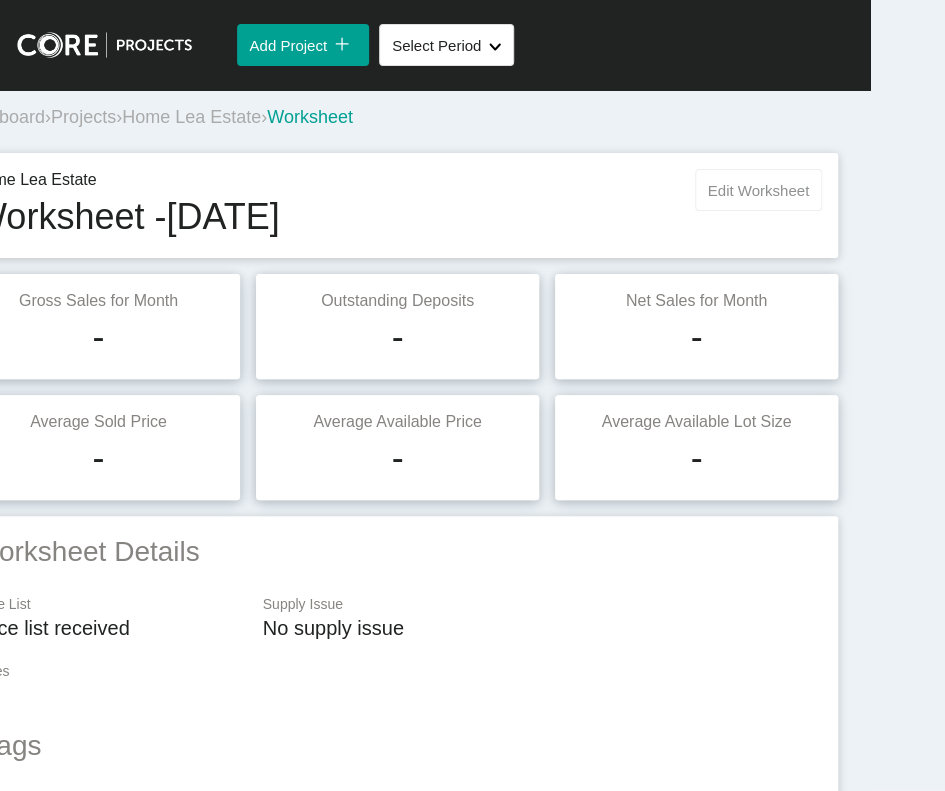 scroll, scrollTop: 27, scrollLeft: 0, axis: vertical 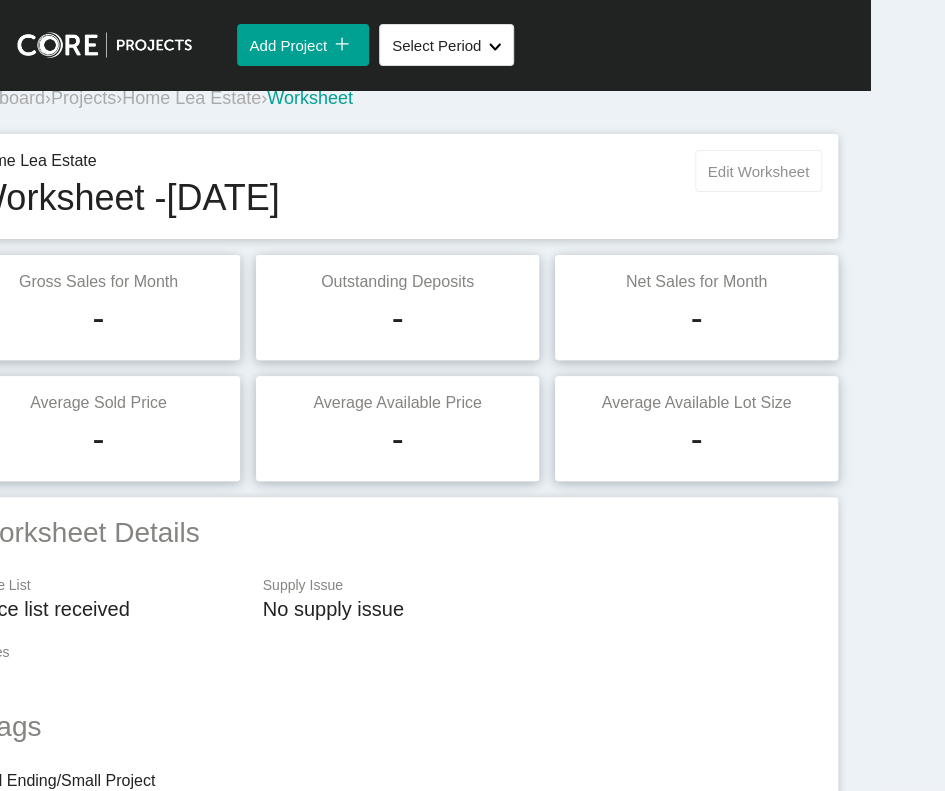 click on "Edit Worksheet" at bounding box center [758, 171] 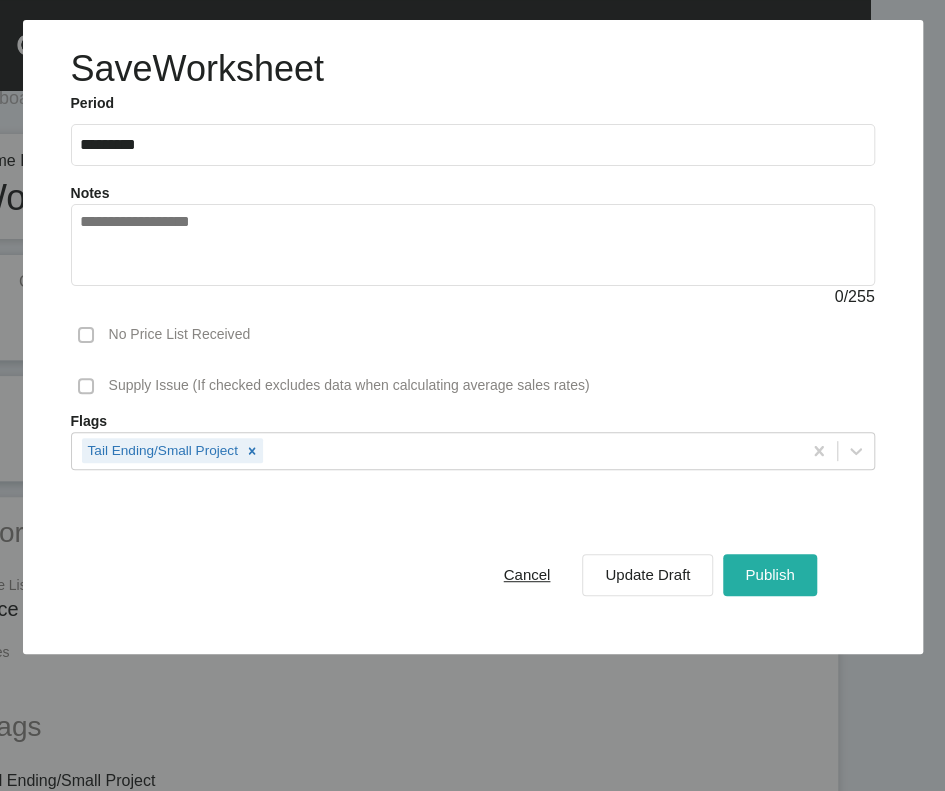 click on "Publish" at bounding box center (769, 574) 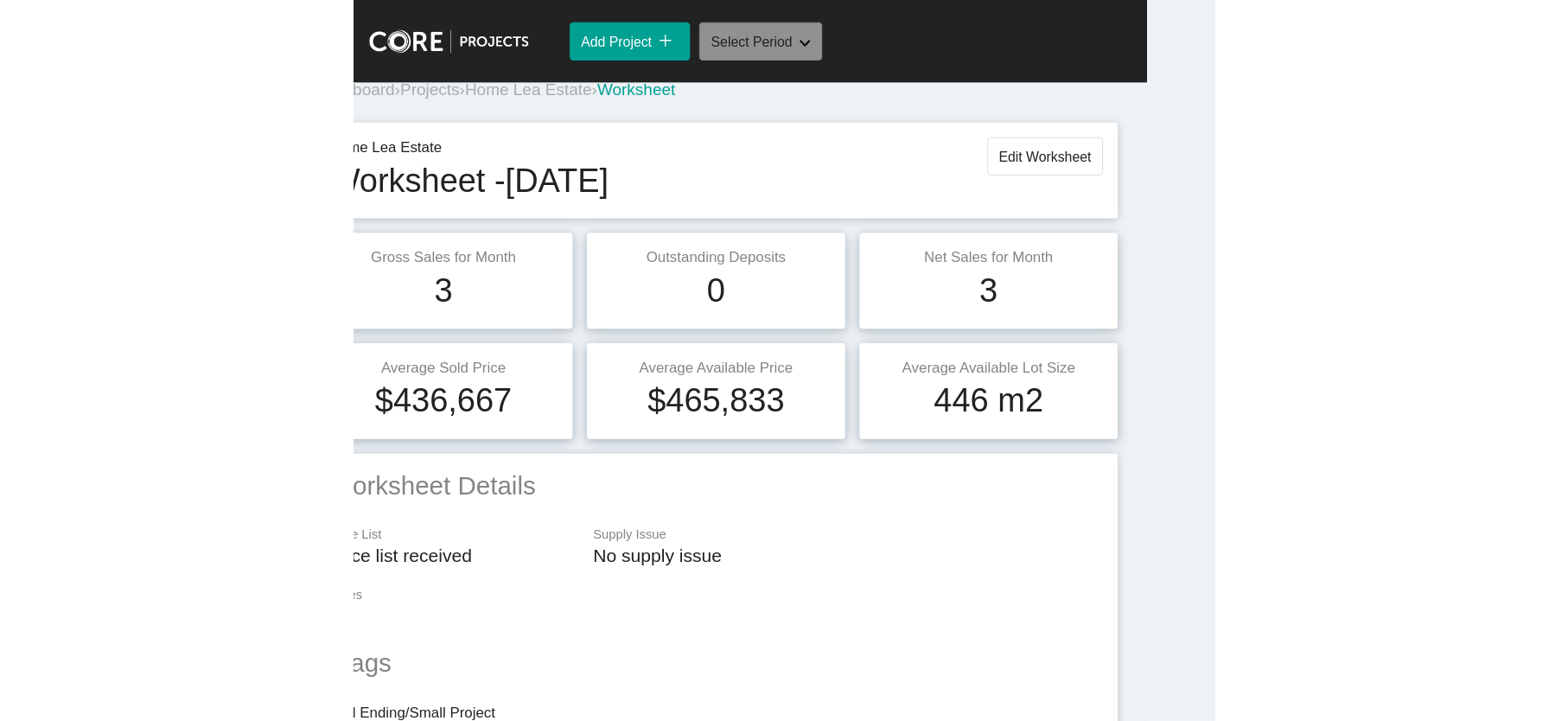 scroll, scrollTop: 0, scrollLeft: 0, axis: both 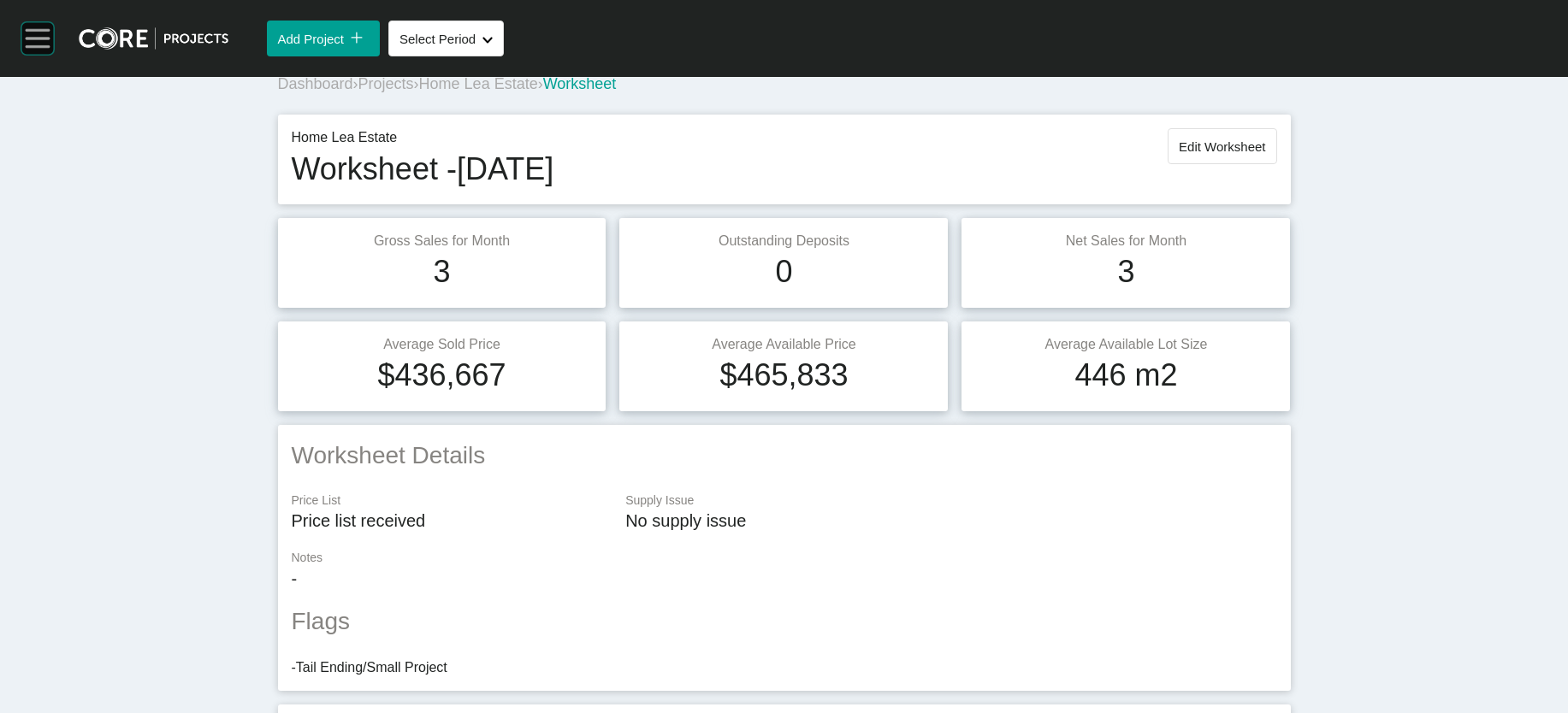 click 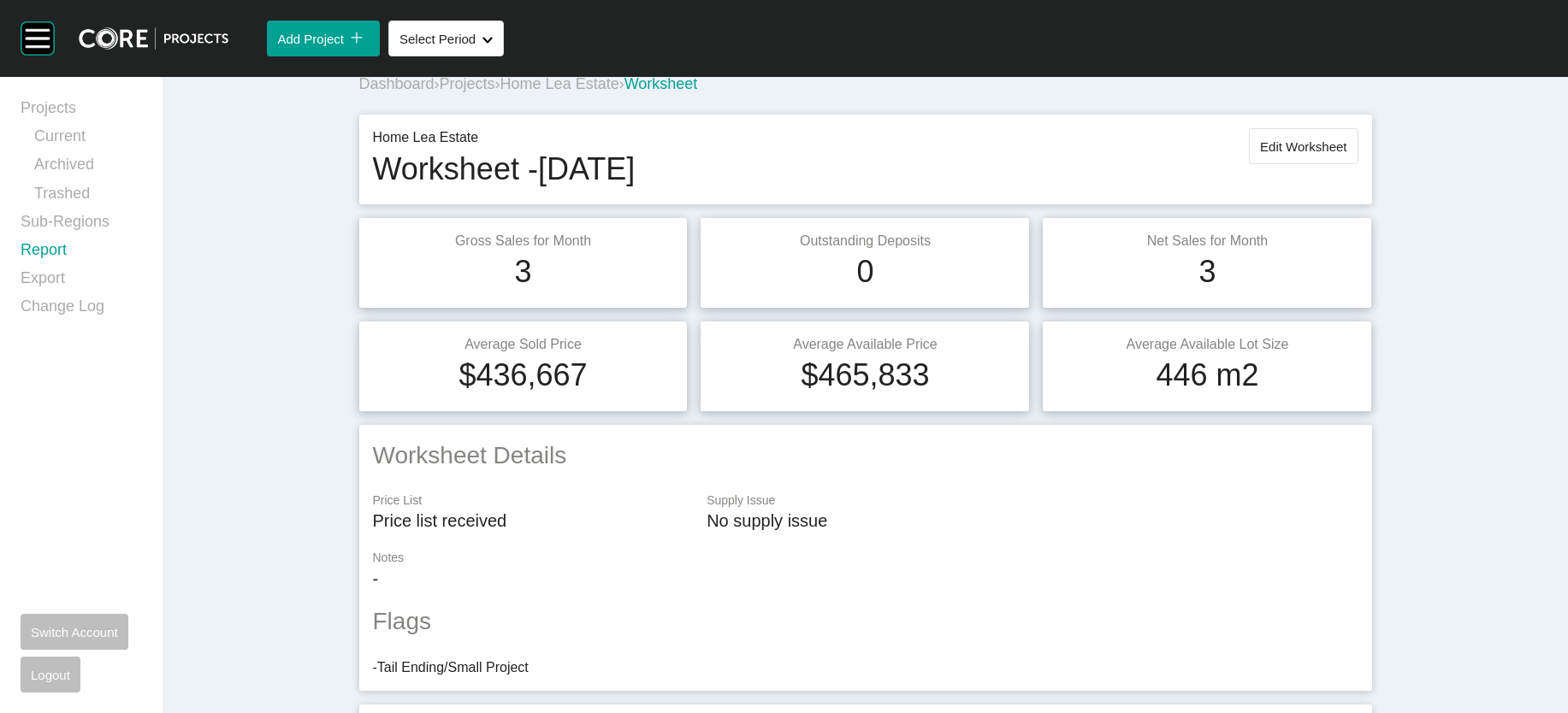 click on "Report" at bounding box center [81, 253] 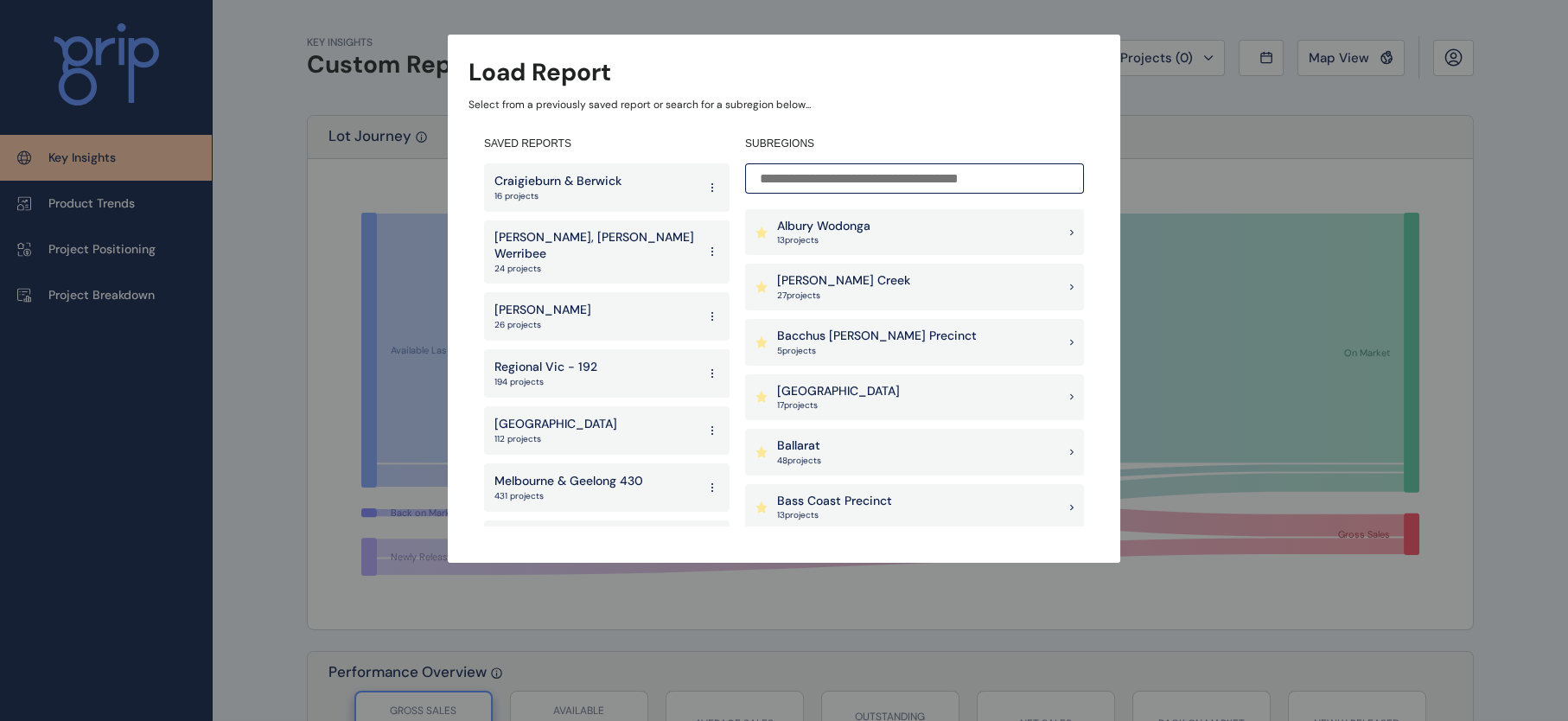 click at bounding box center (915, 178) 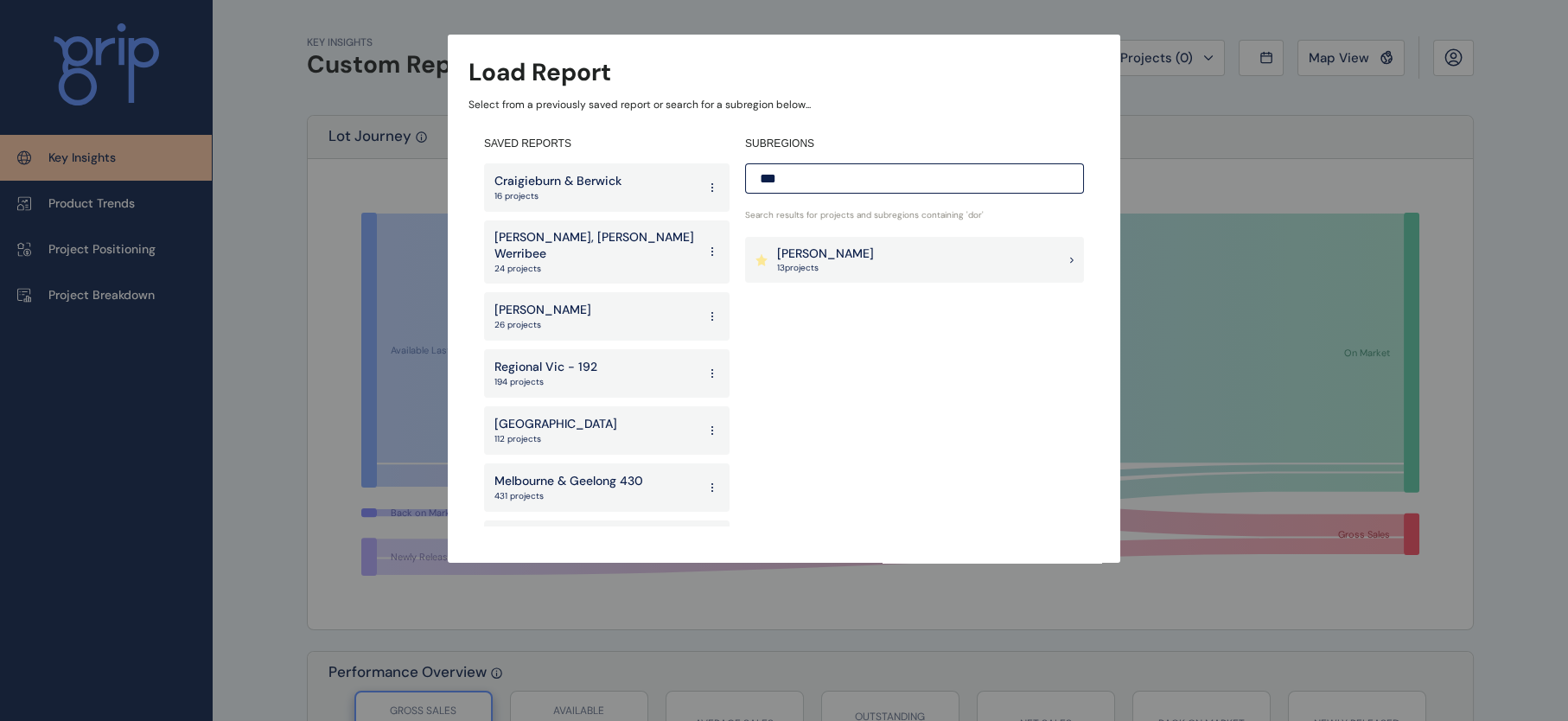 type on "***" 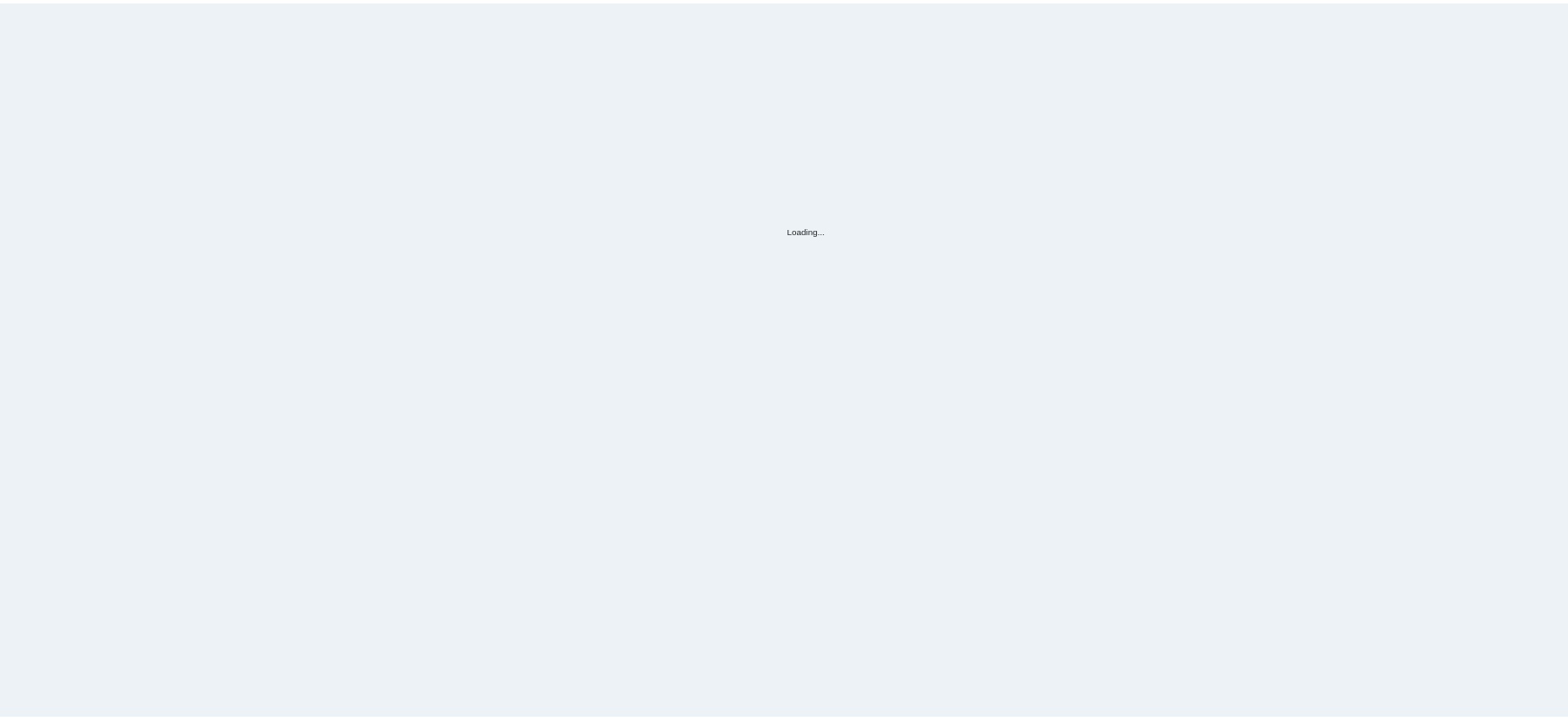 scroll, scrollTop: 0, scrollLeft: 0, axis: both 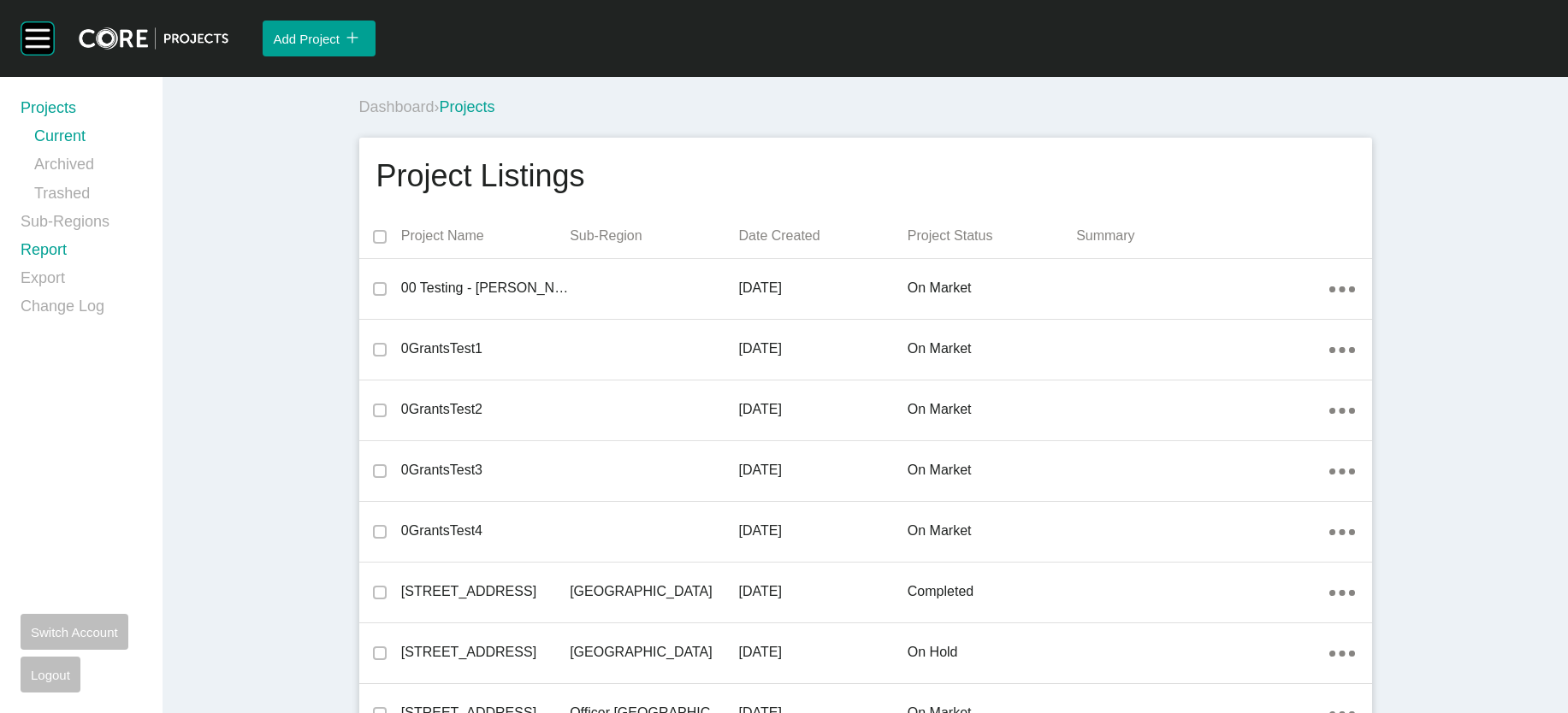 click on "Report" at bounding box center (81, 253) 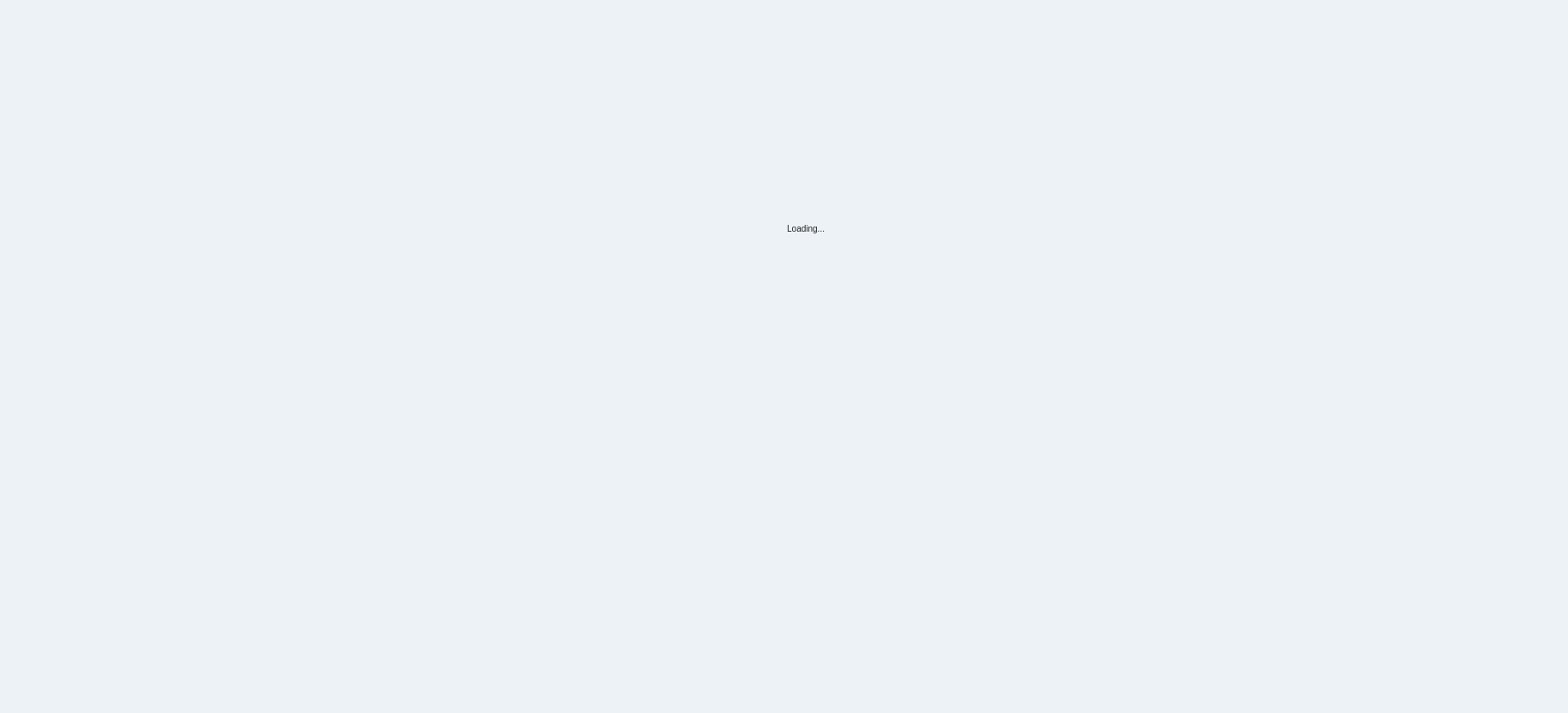 scroll, scrollTop: 0, scrollLeft: 0, axis: both 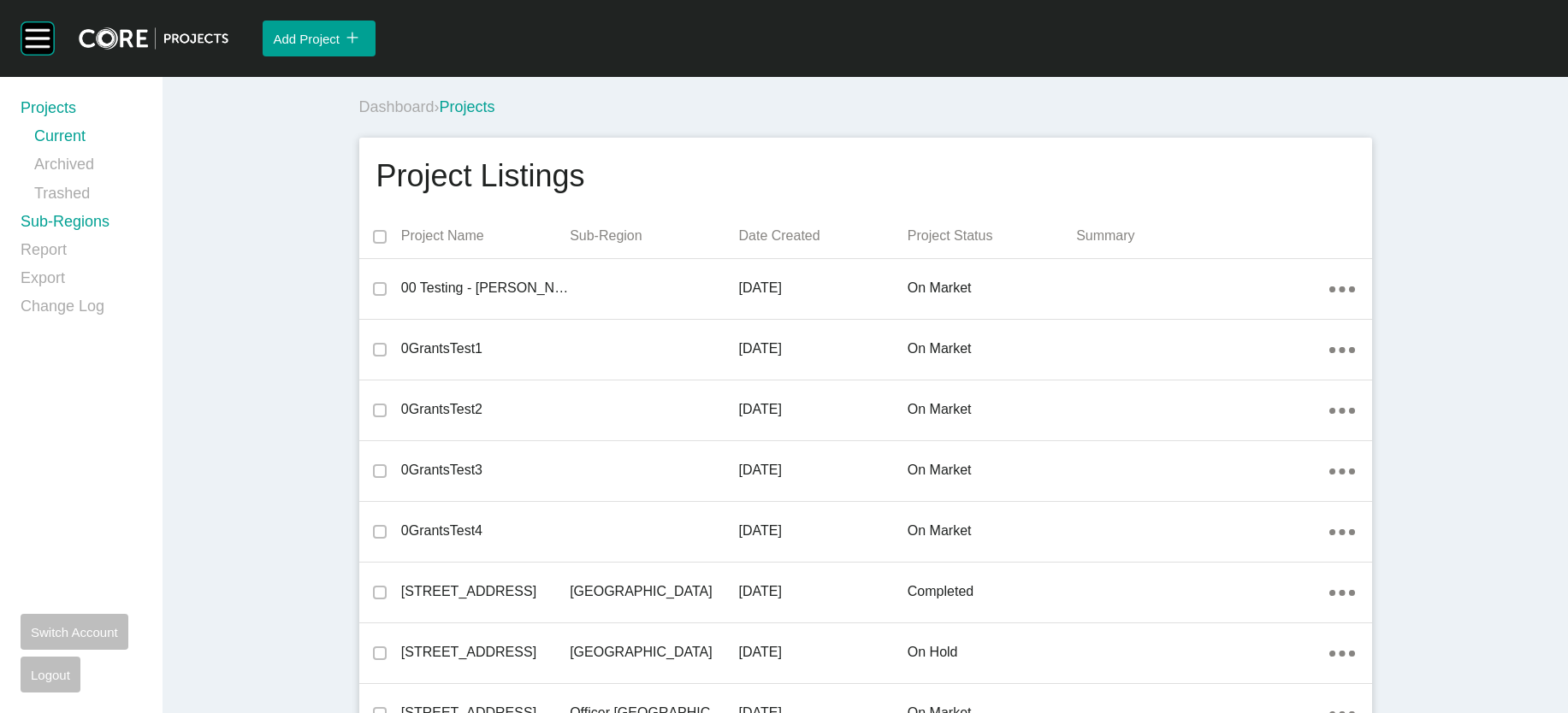 click on "Sub-Regions" at bounding box center (81, 225) 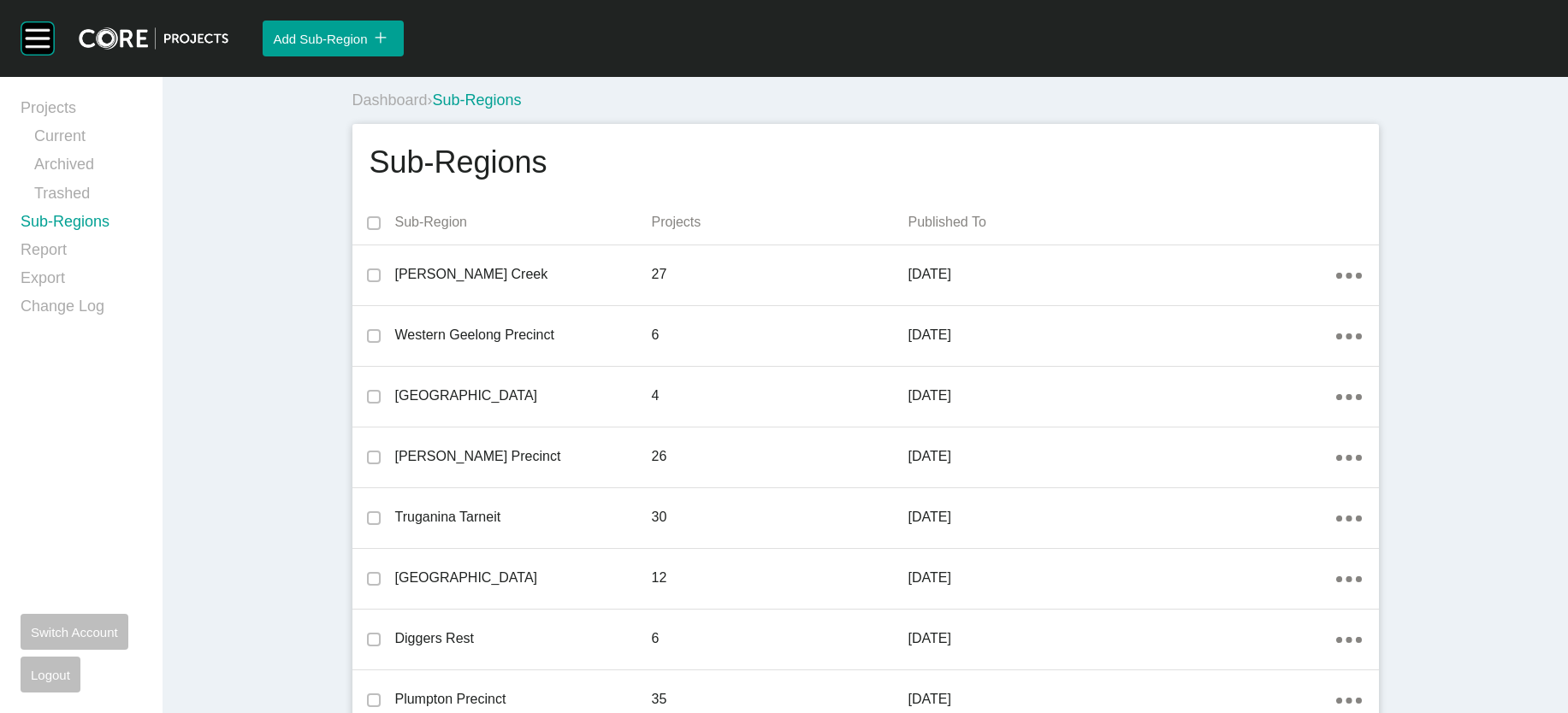 scroll, scrollTop: 2617, scrollLeft: 0, axis: vertical 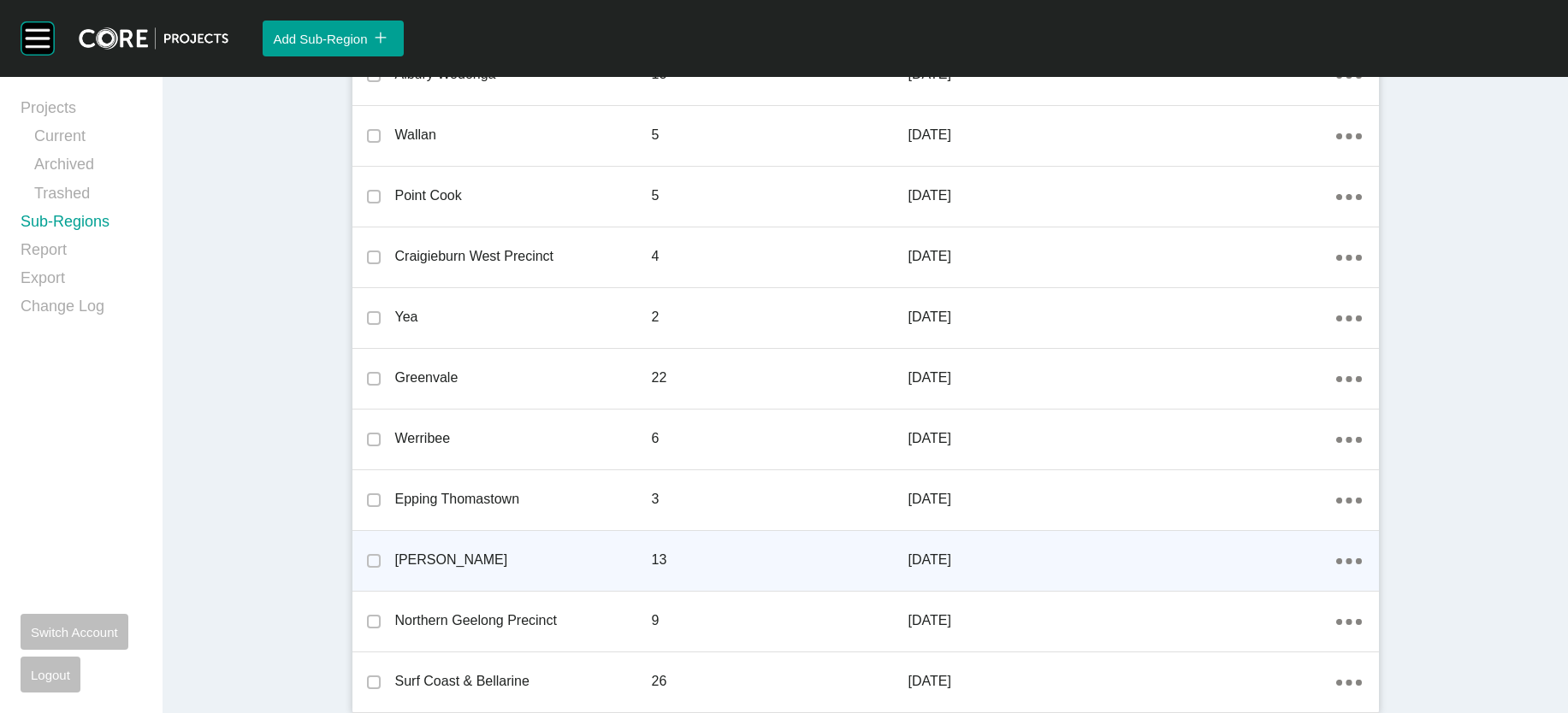 click on "Action Menu Dots Copy 6 Created with Sketch." 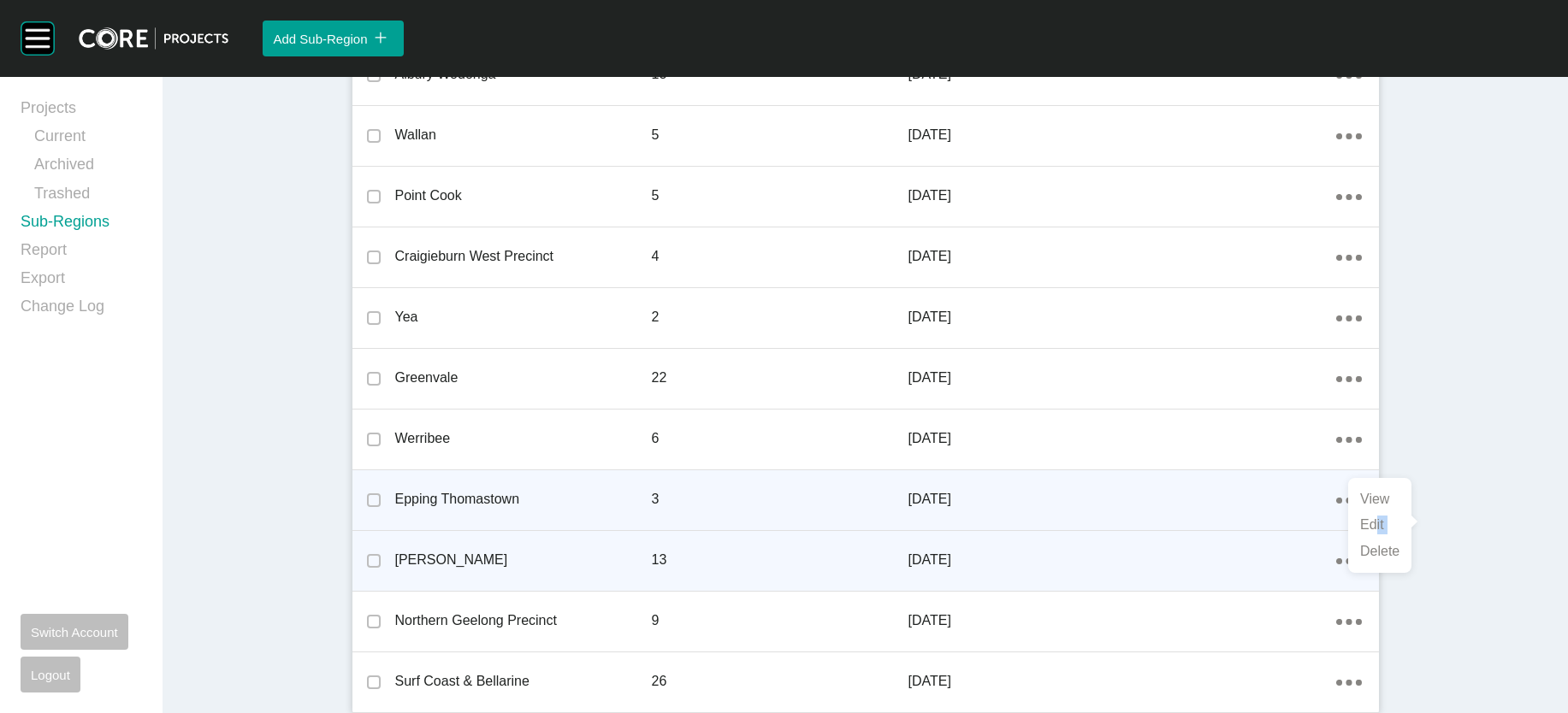 drag, startPoint x: 1382, startPoint y: 537, endPoint x: 1104, endPoint y: 463, distance: 287.68038 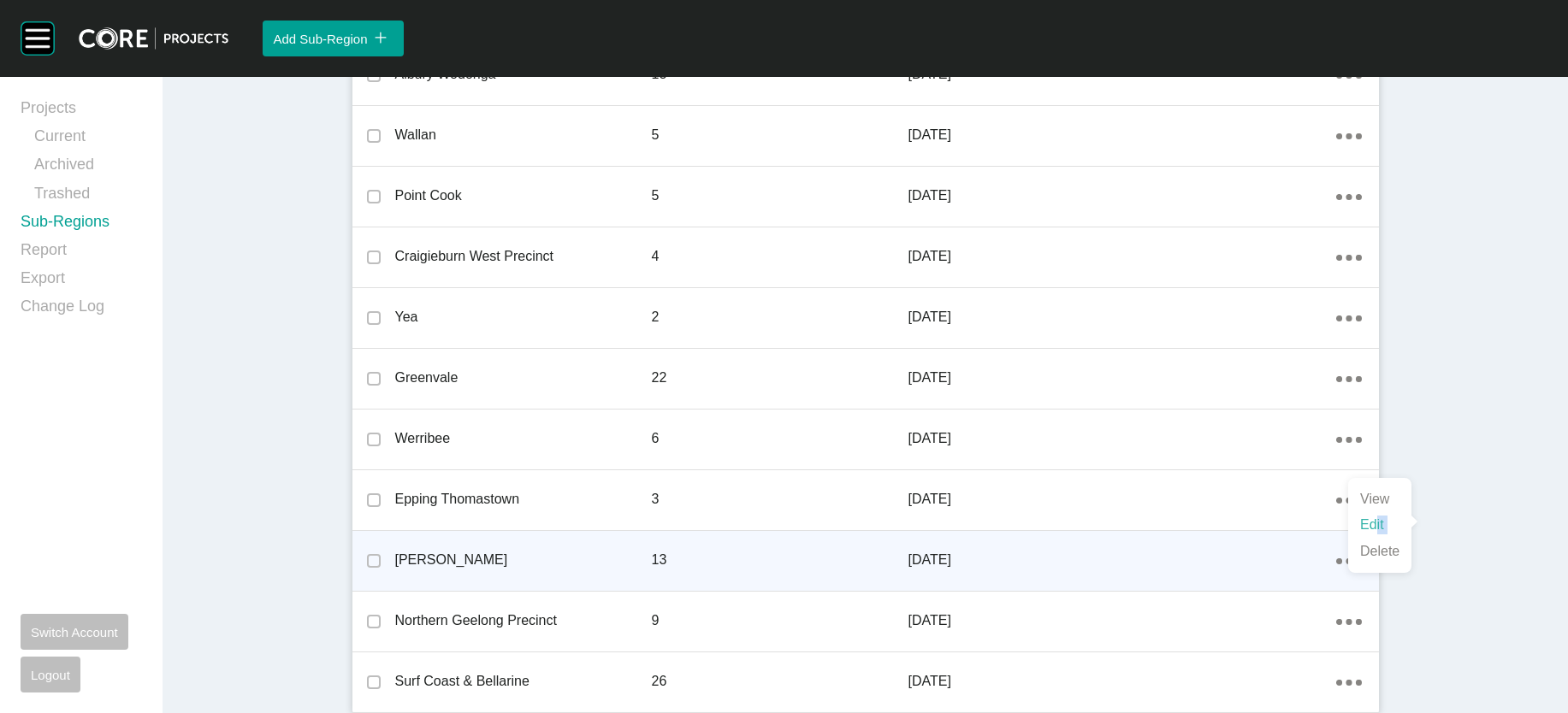 click on "Edit" at bounding box center [1380, 525] 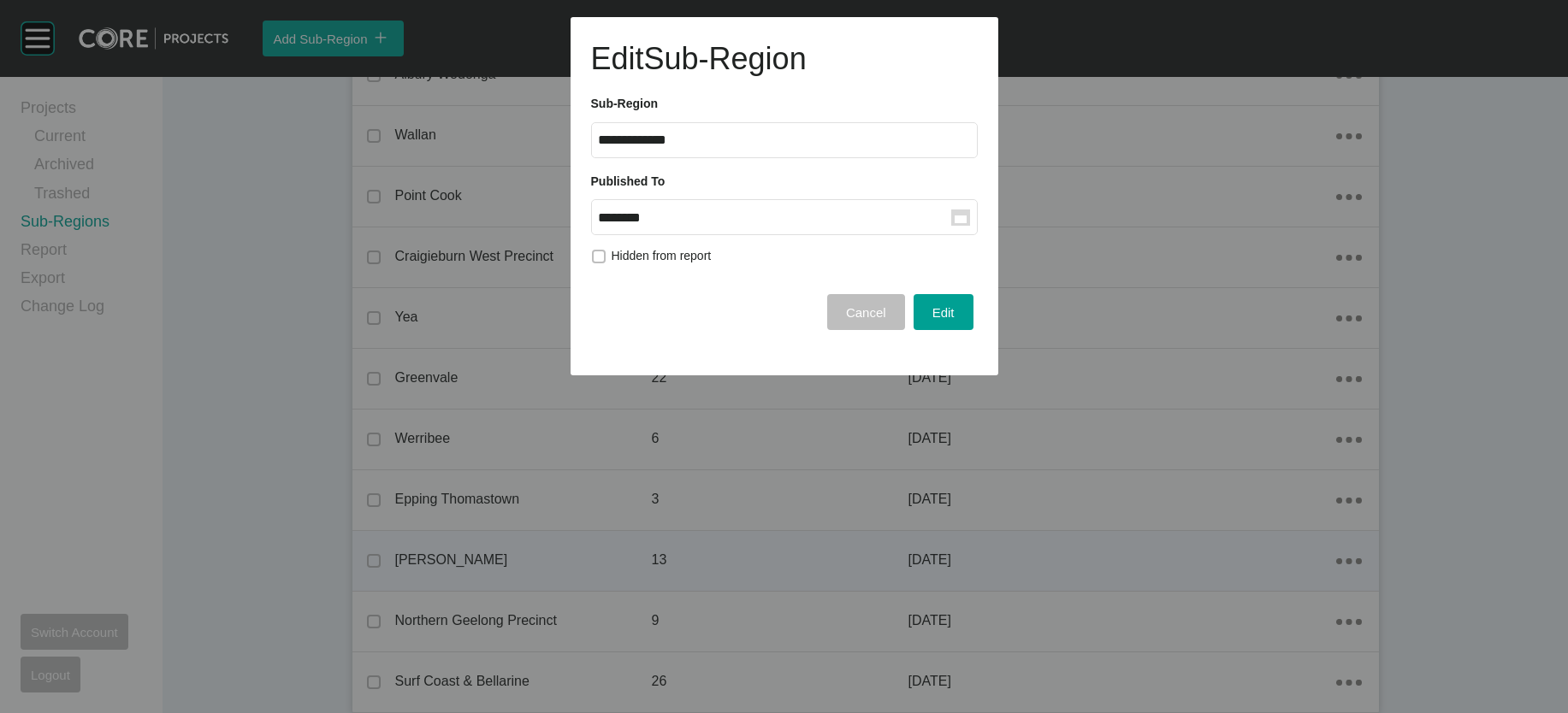 click on "******** Group Created with Sketch." at bounding box center (784, 217) 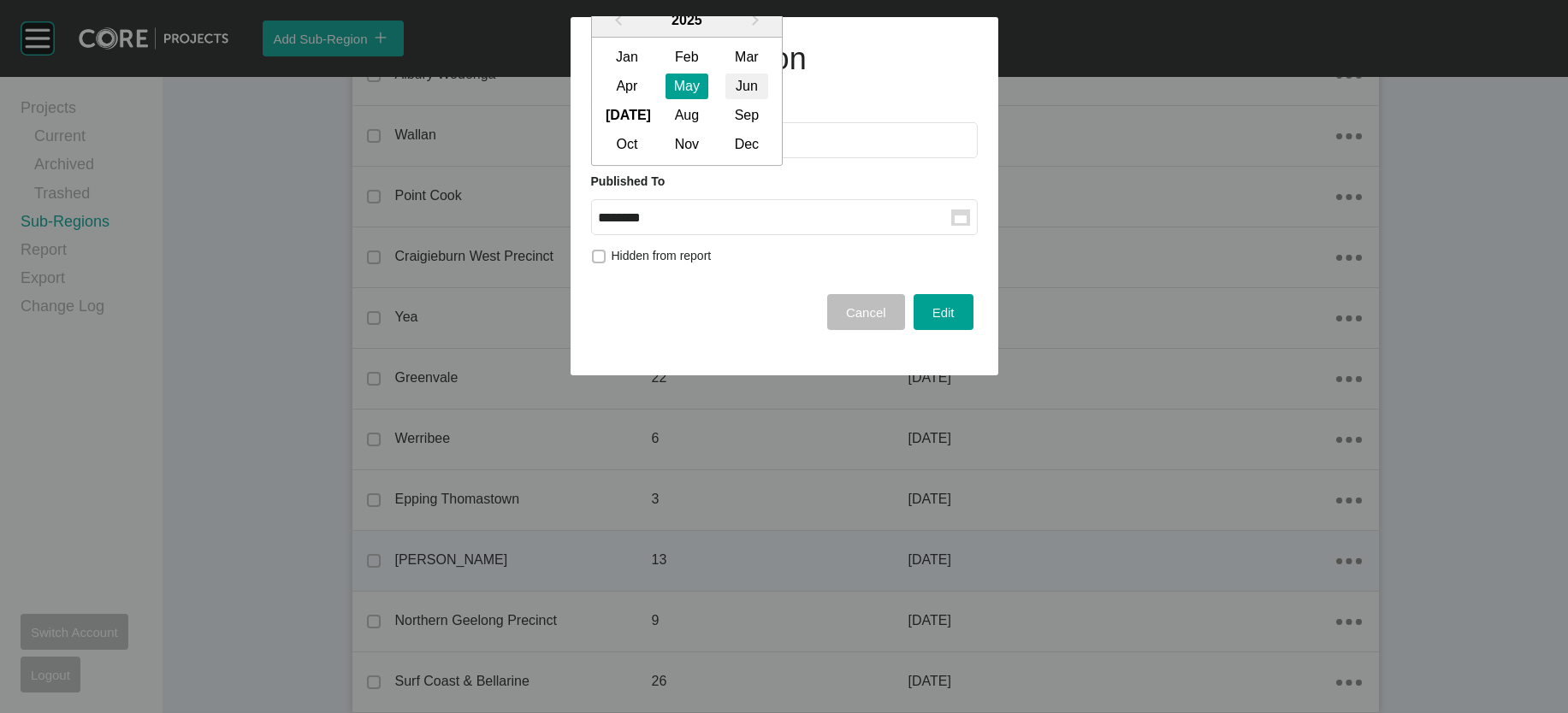click on "Jun" at bounding box center (747, 87) 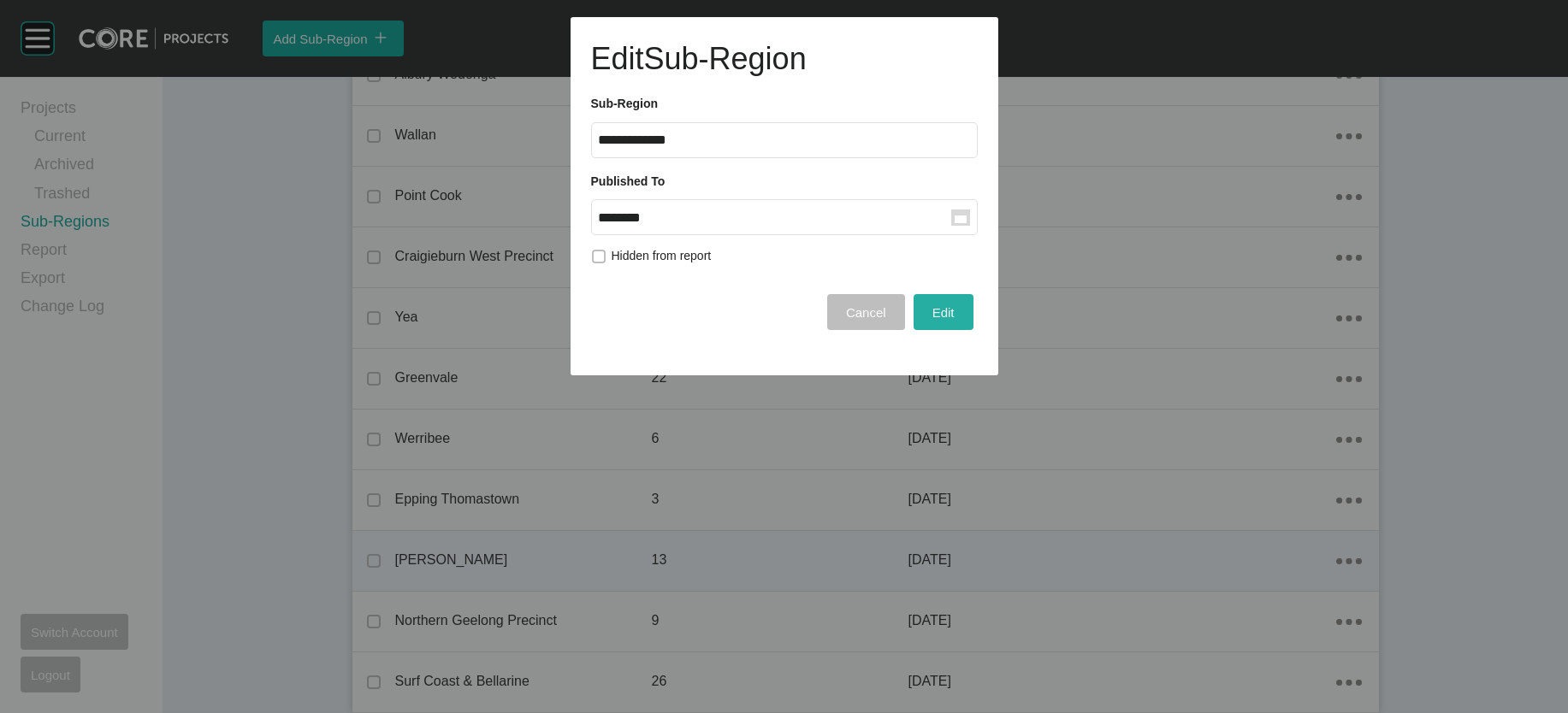 click on "Edit" at bounding box center (944, 312) 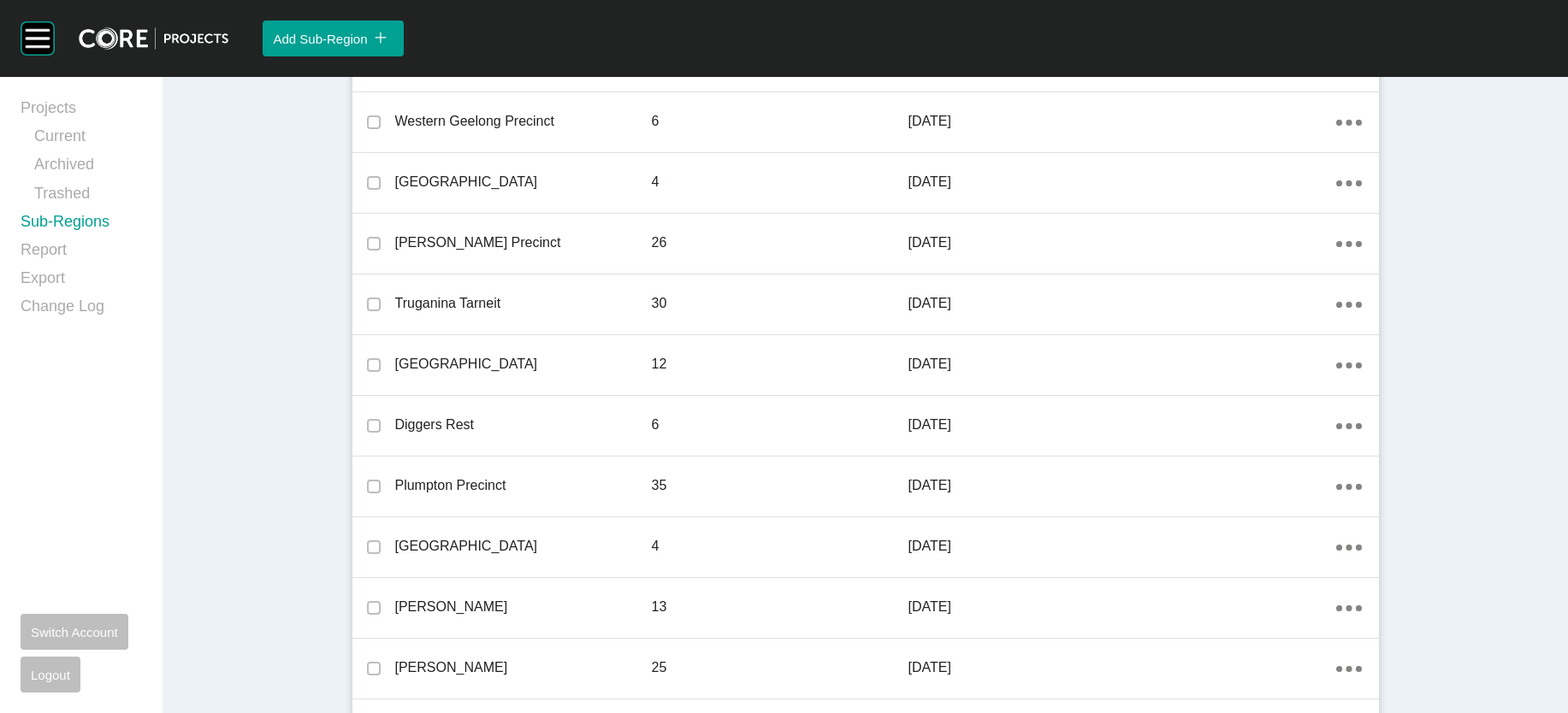 scroll, scrollTop: 591, scrollLeft: 0, axis: vertical 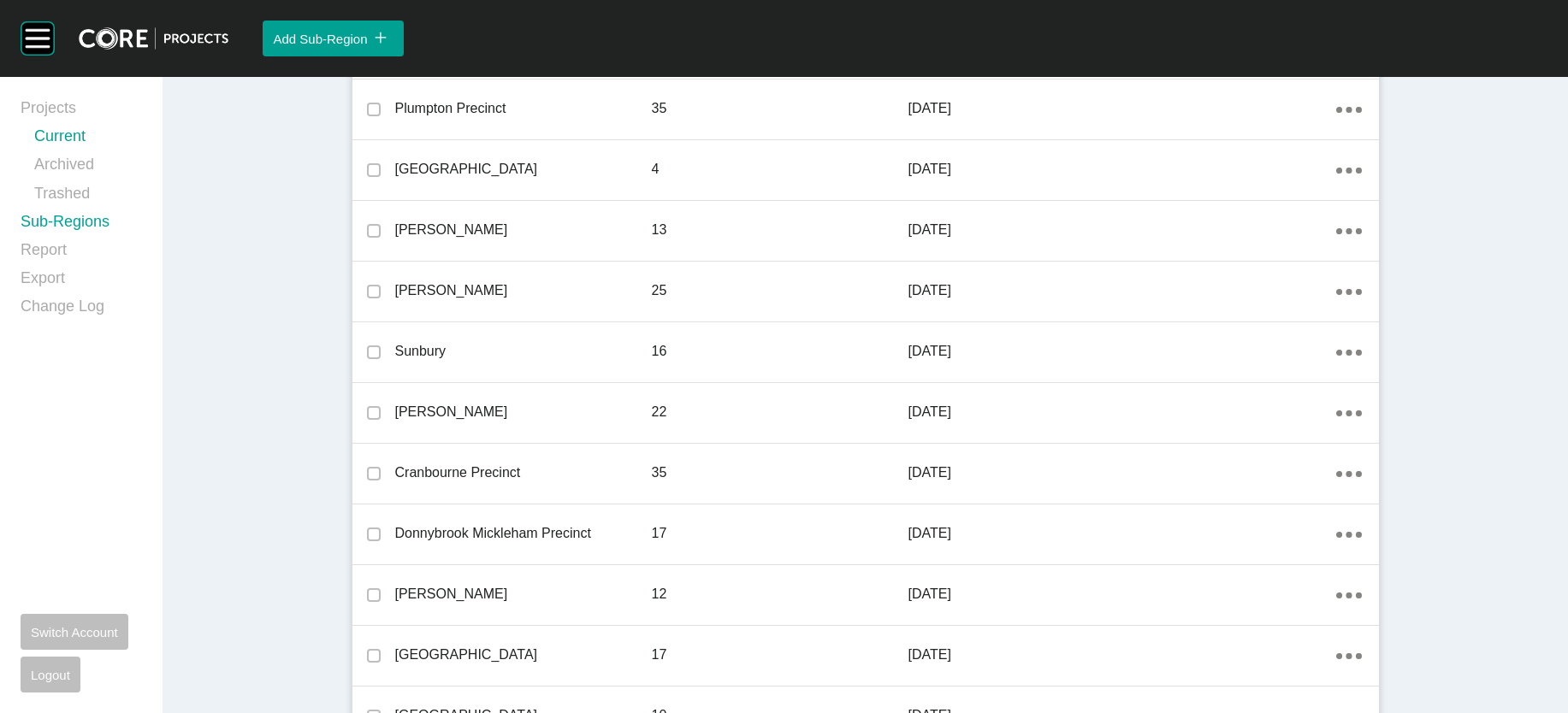 click on "Current" at bounding box center (88, 139) 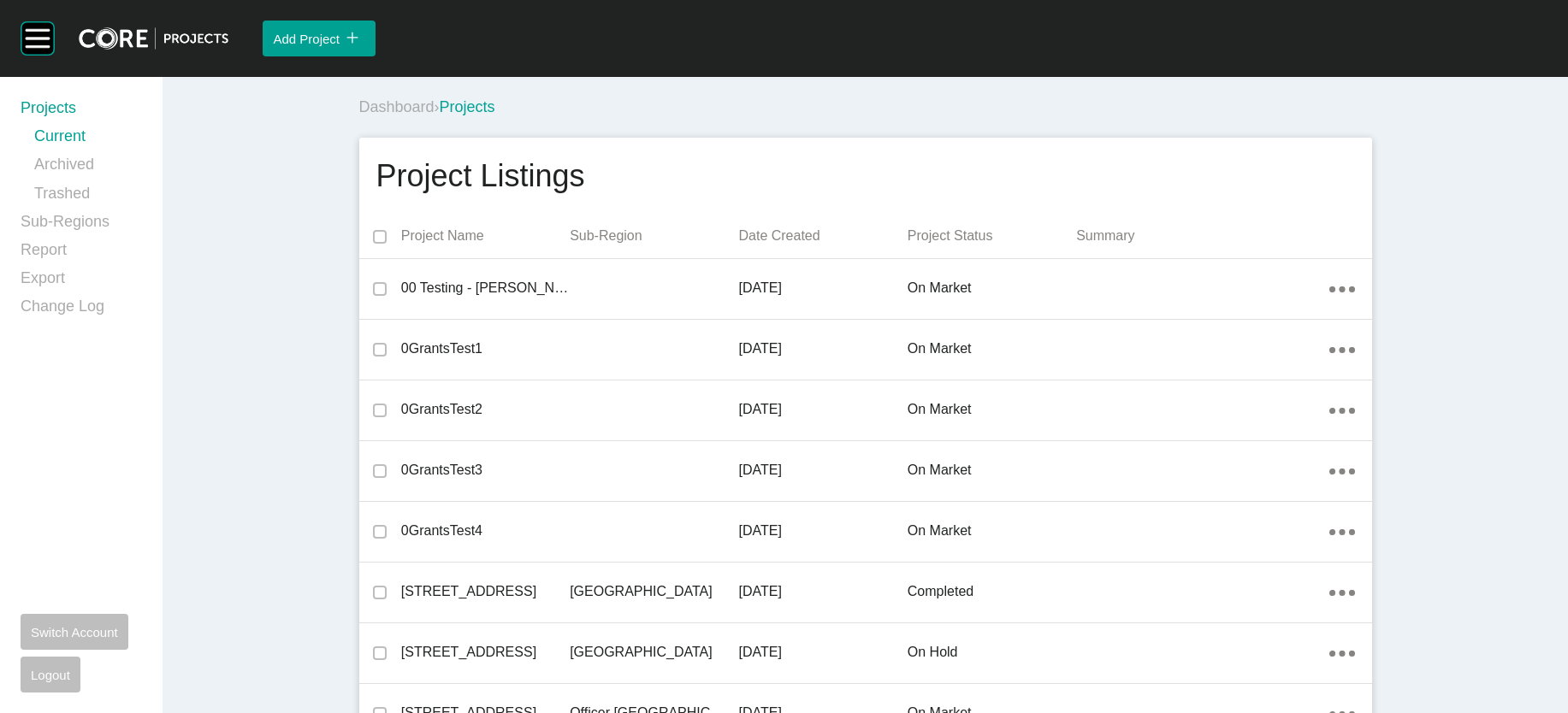 scroll, scrollTop: 15353, scrollLeft: 0, axis: vertical 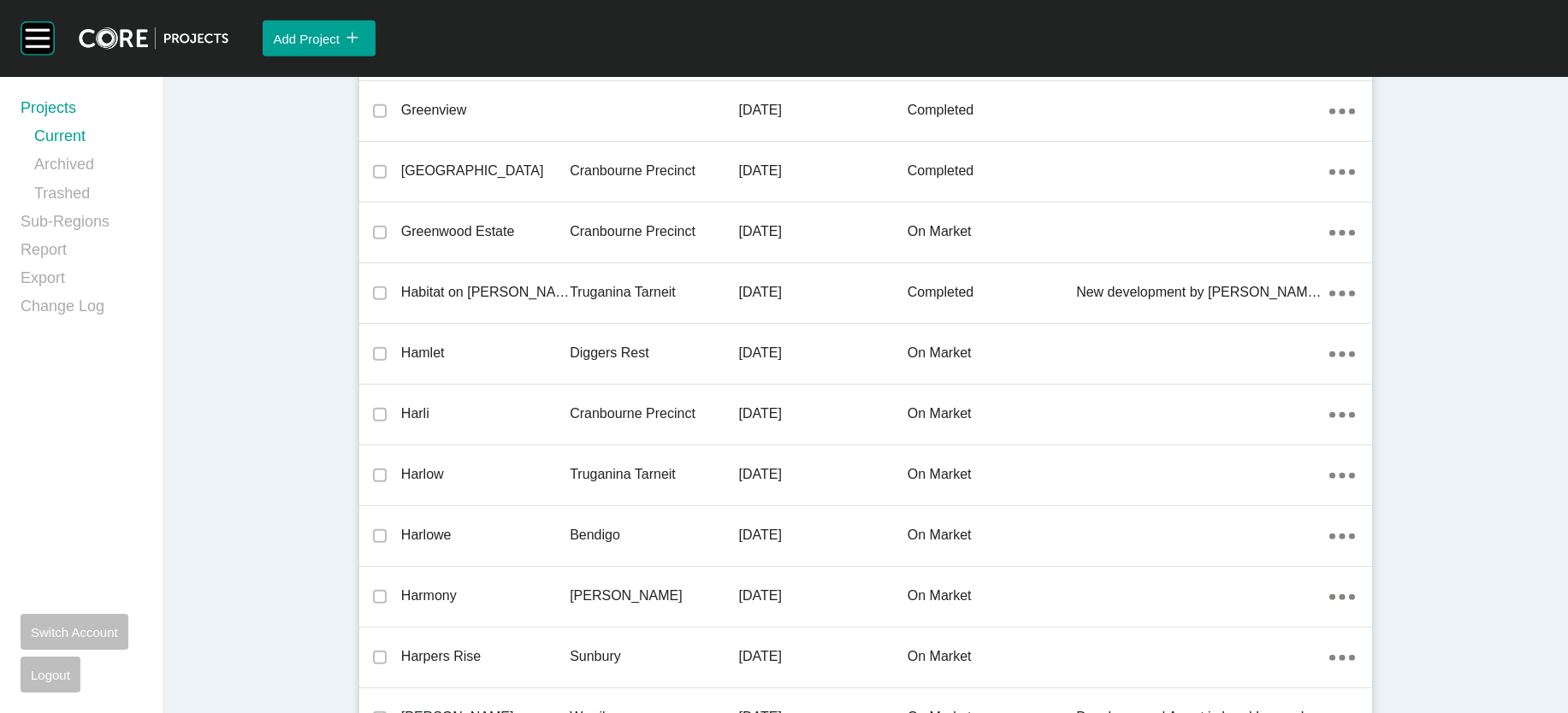 click on "[DATE]" at bounding box center (822, -2743) 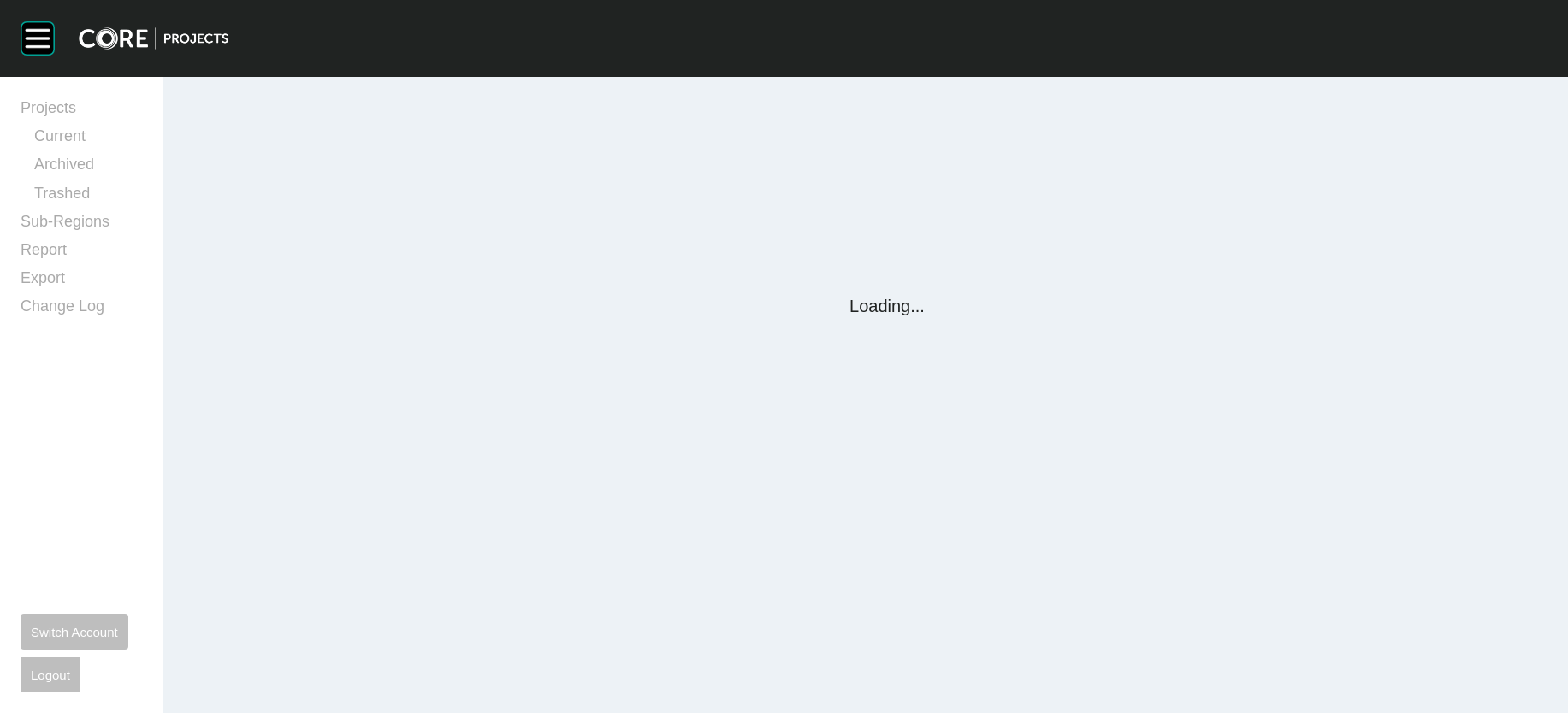 scroll, scrollTop: 0, scrollLeft: 0, axis: both 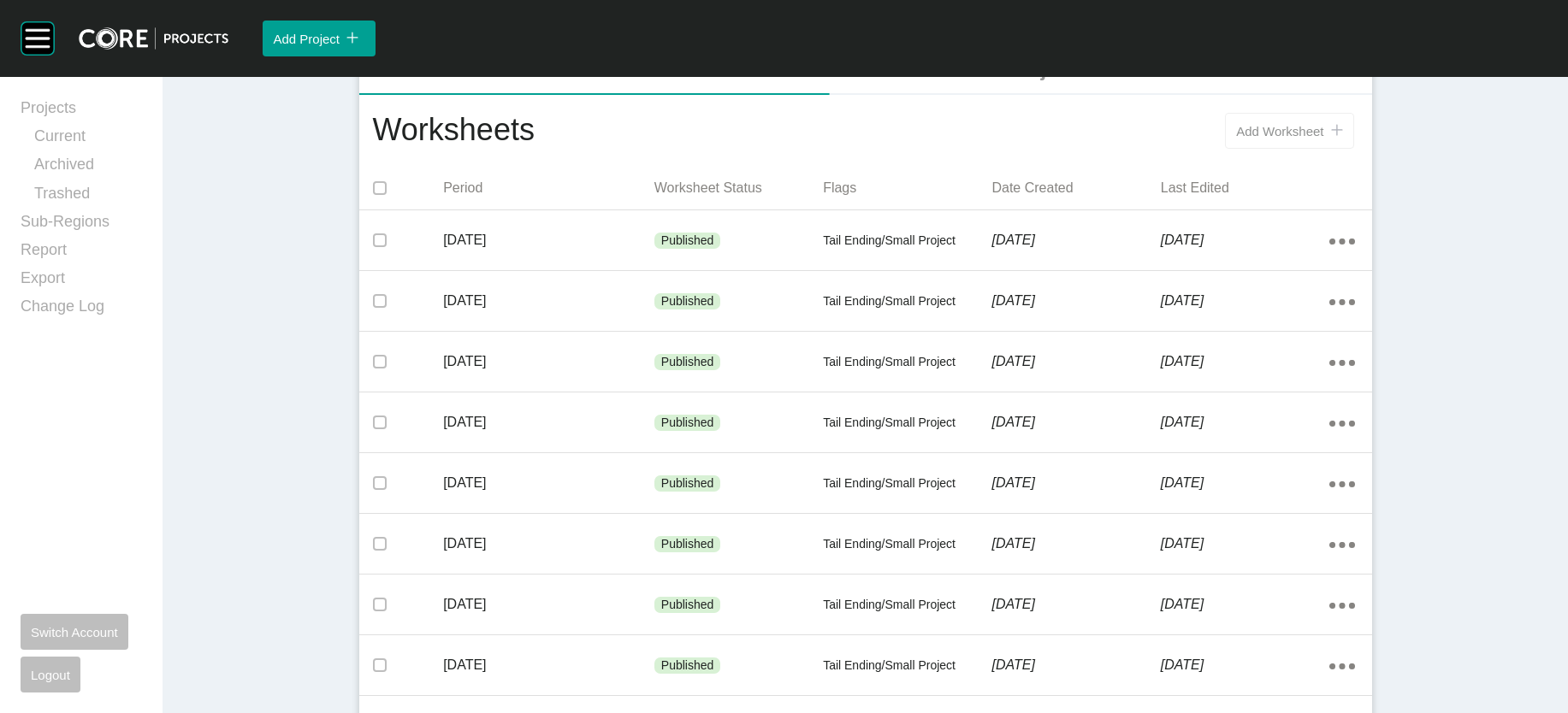 click on "Add Worksheet" at bounding box center (1280, 131) 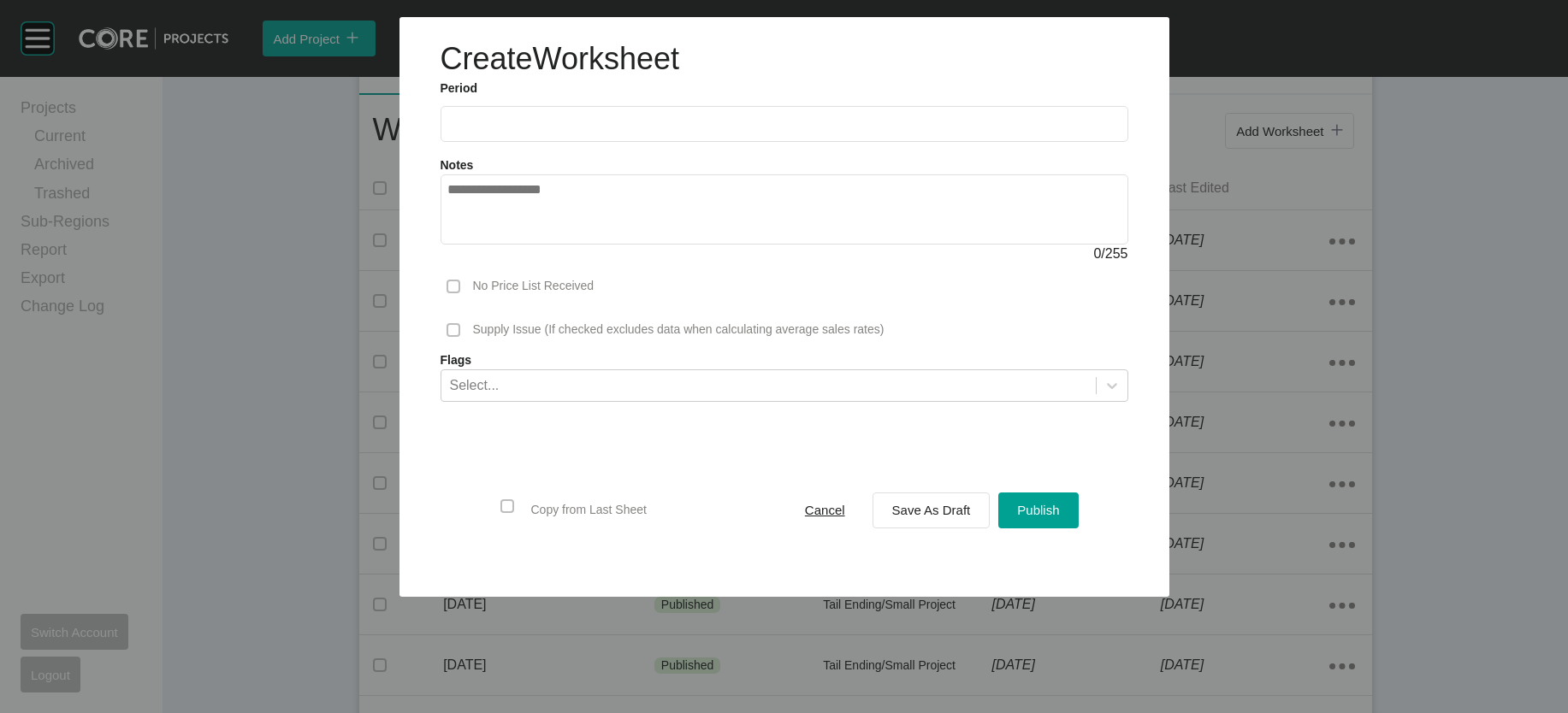 click at bounding box center (784, 123) 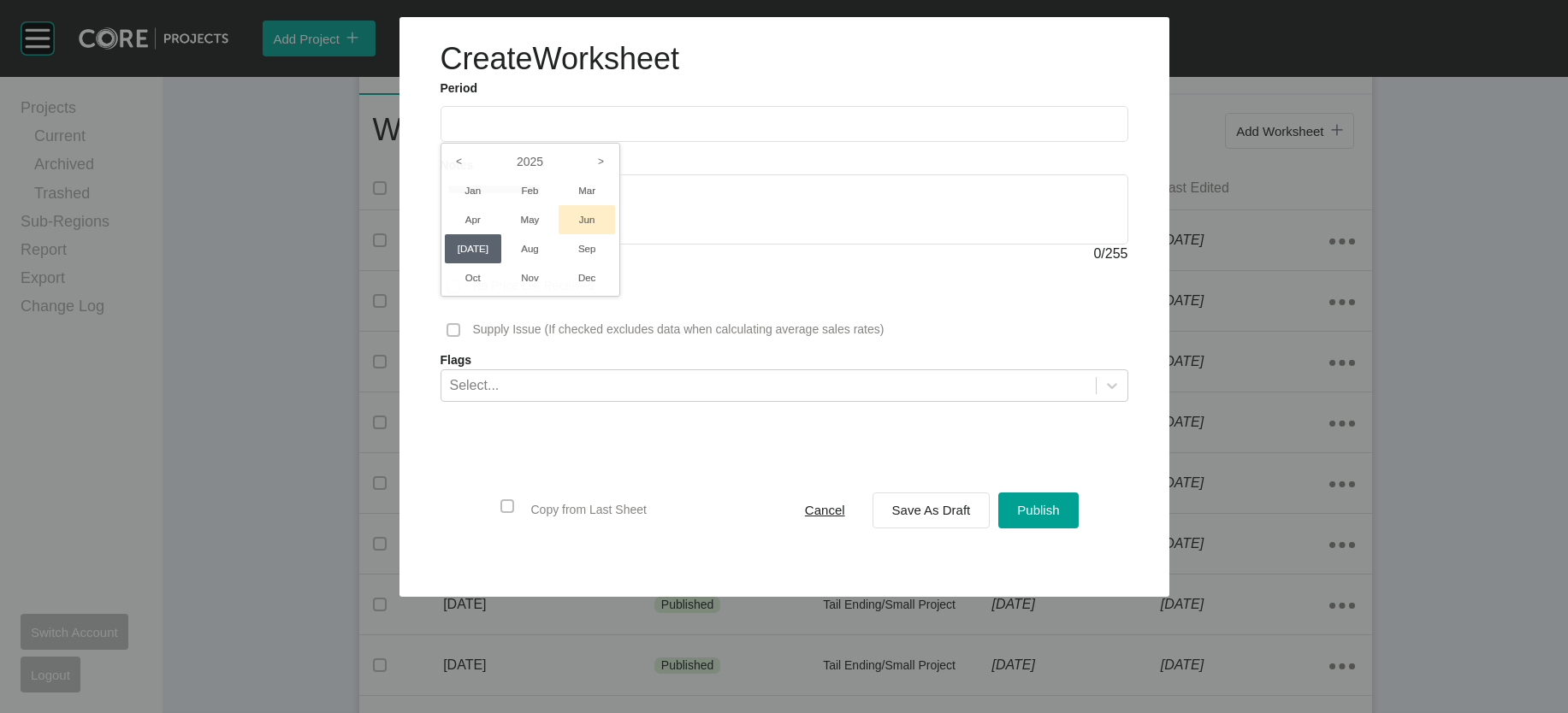 click on "Jun" at bounding box center (587, 220) 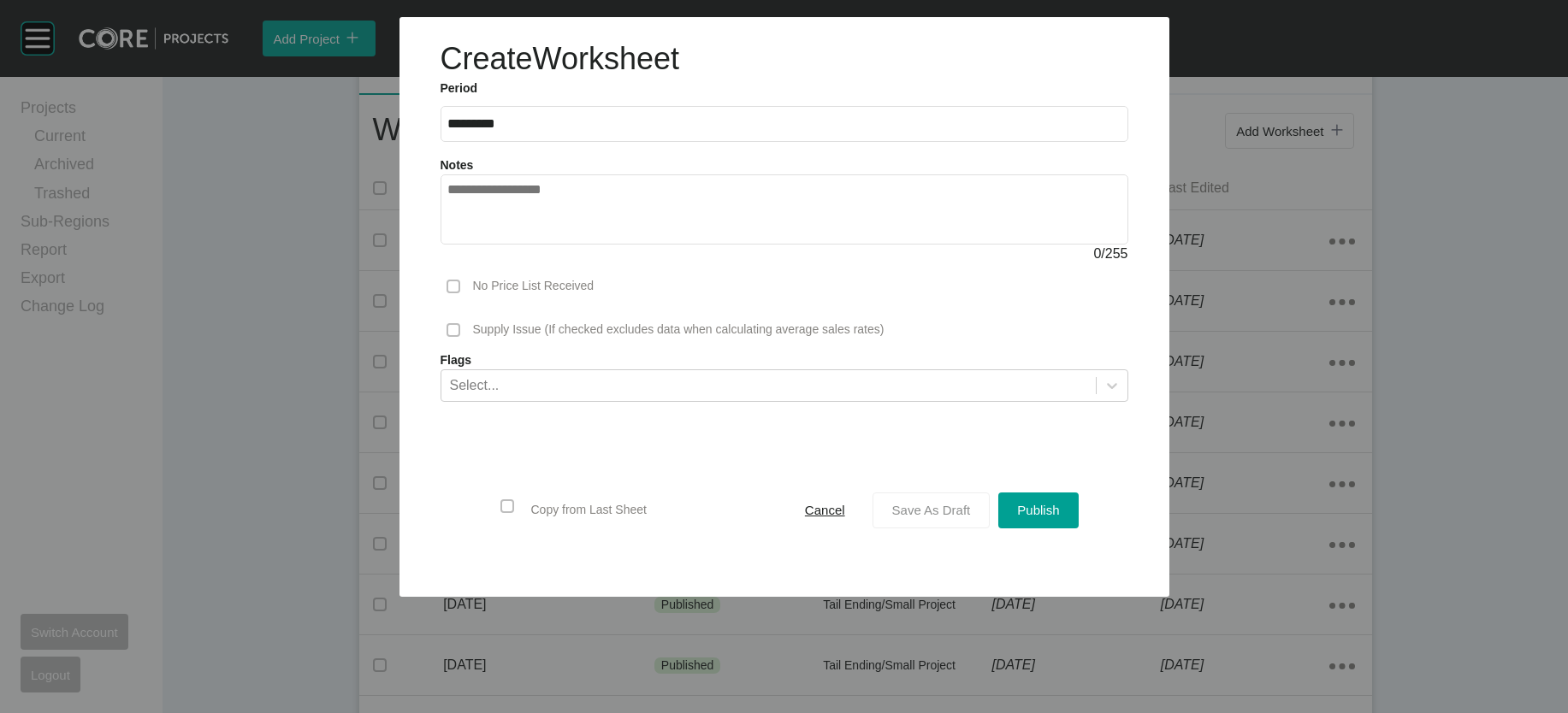 click on "Save As Draft" at bounding box center (932, 510) 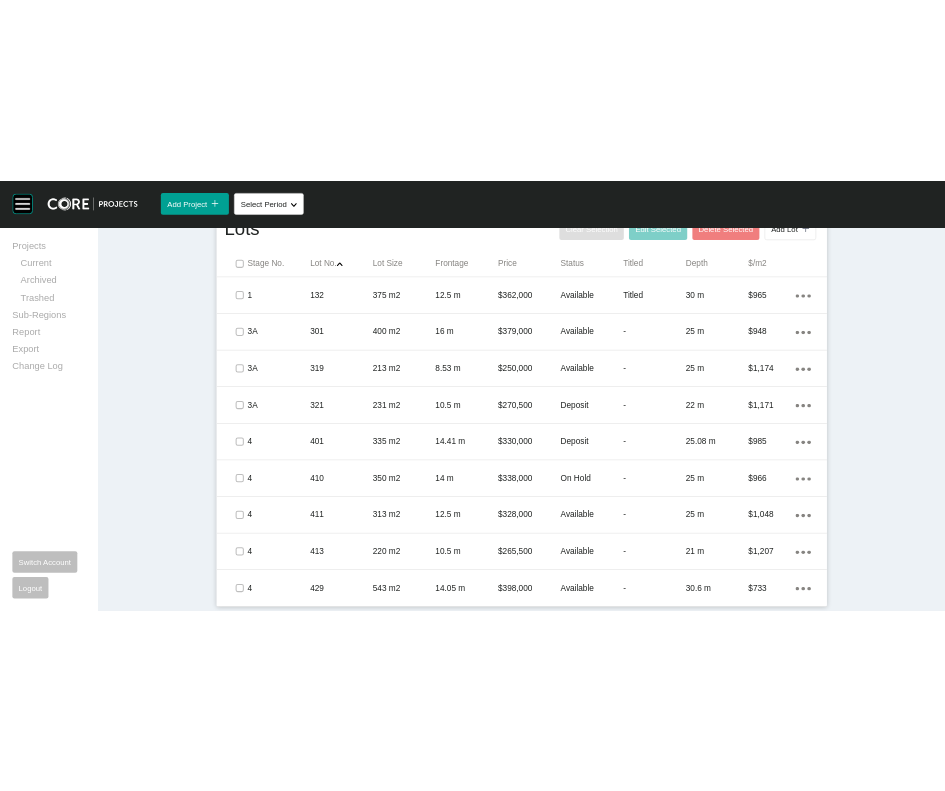 scroll, scrollTop: 1517, scrollLeft: 0, axis: vertical 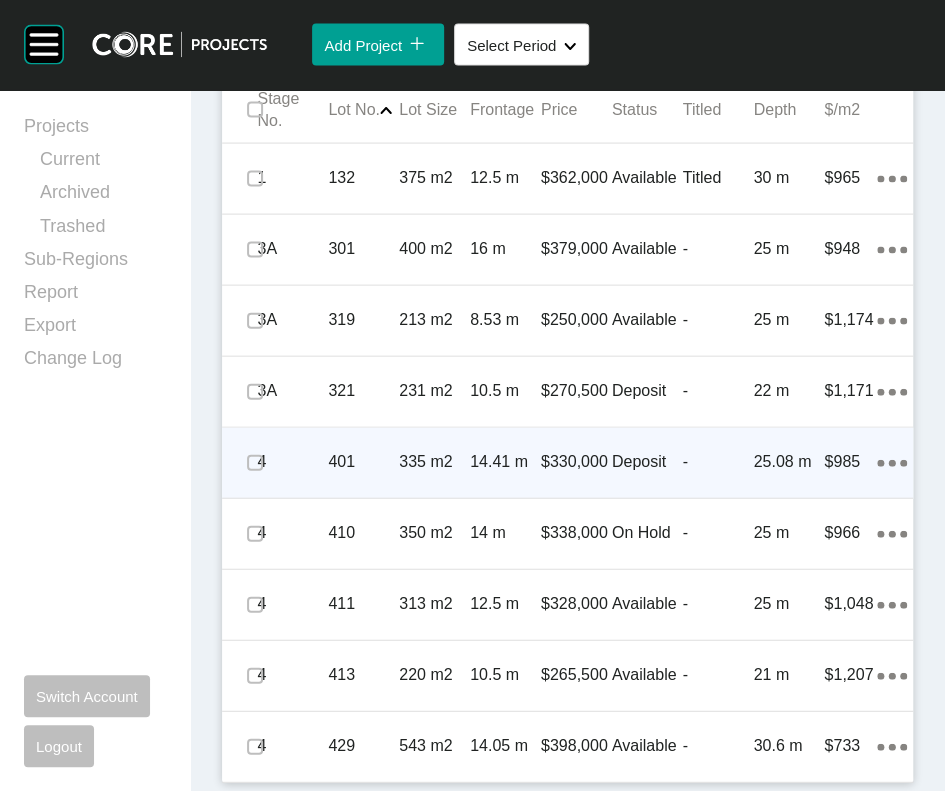 click on "-" at bounding box center (718, 462) 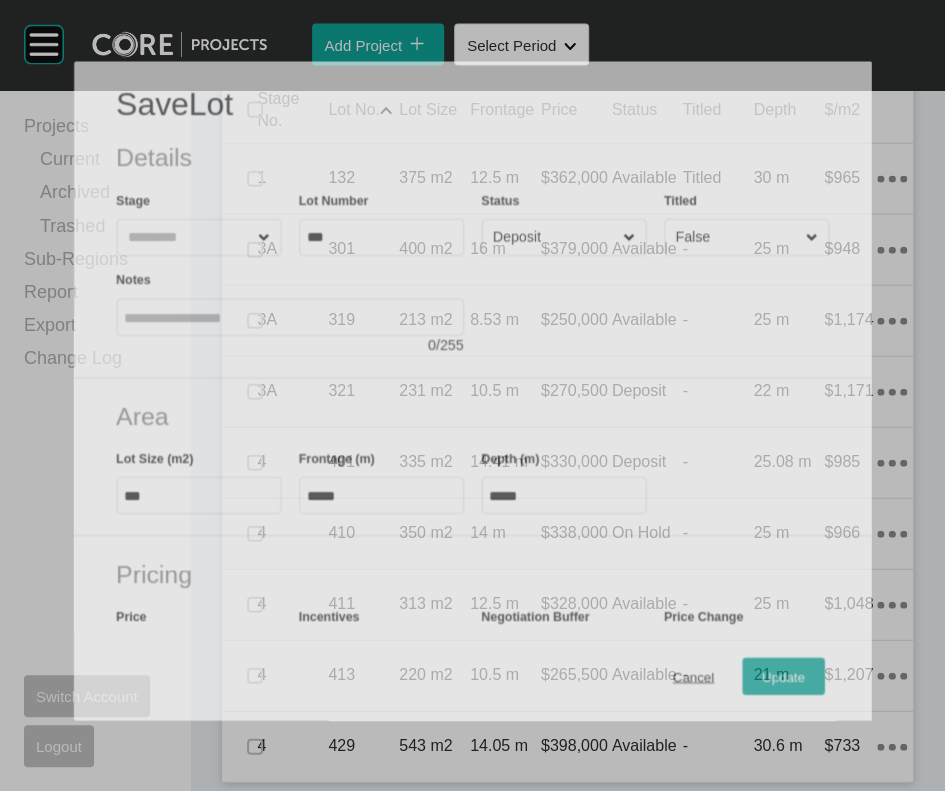 scroll, scrollTop: 2064, scrollLeft: 0, axis: vertical 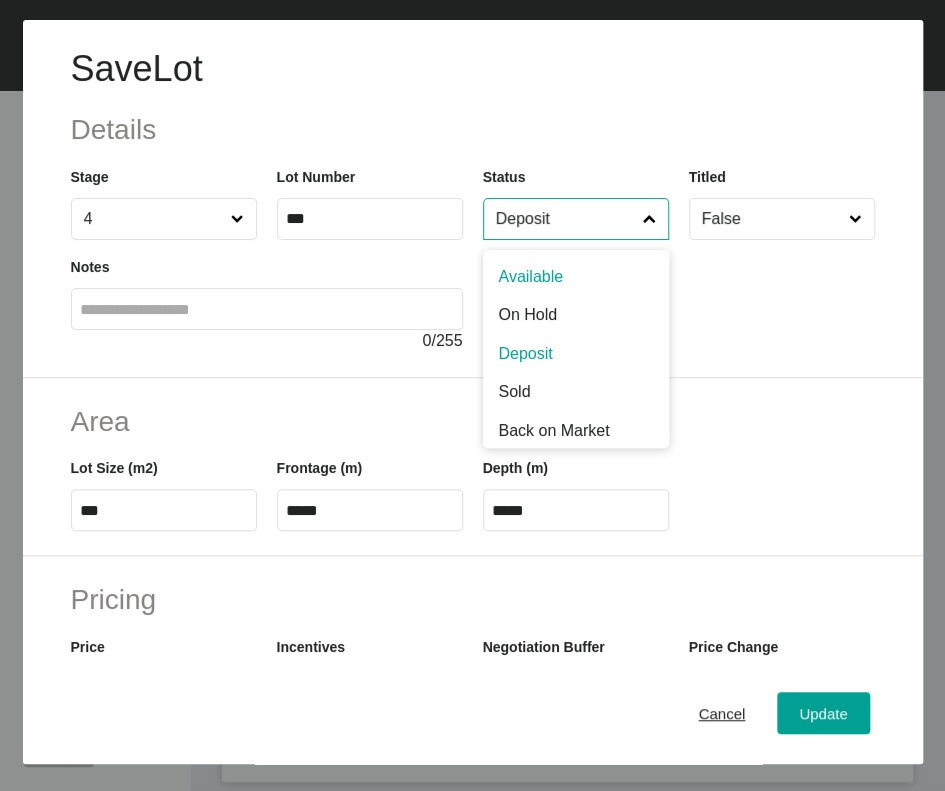click on "Deposit" at bounding box center [566, 219] 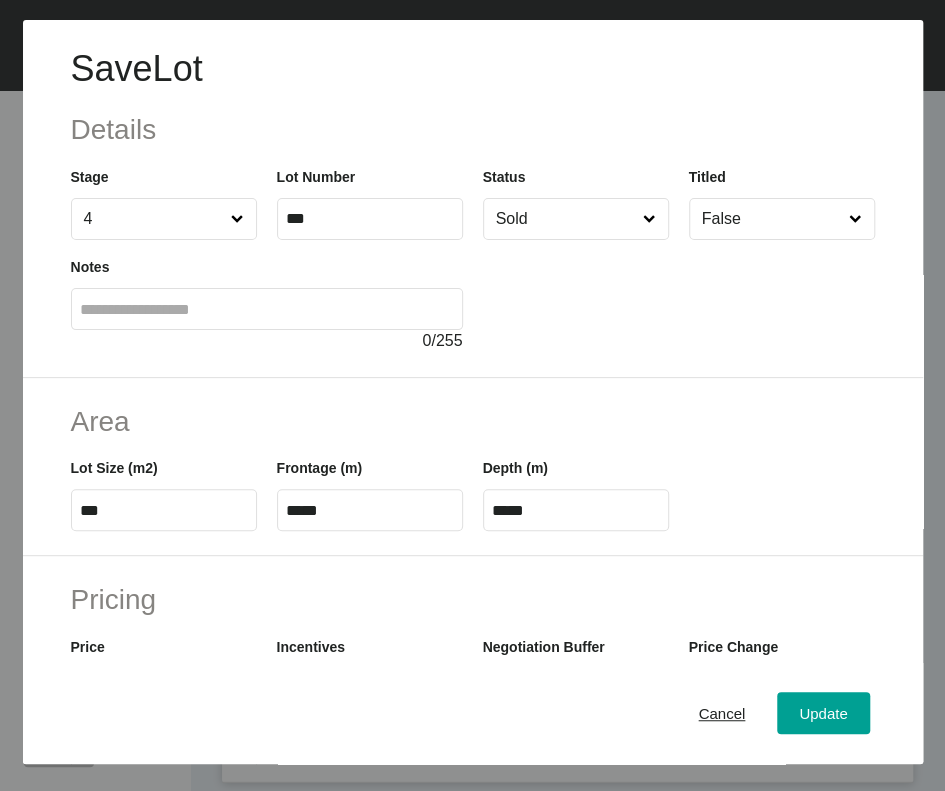 scroll, scrollTop: 666, scrollLeft: 0, axis: vertical 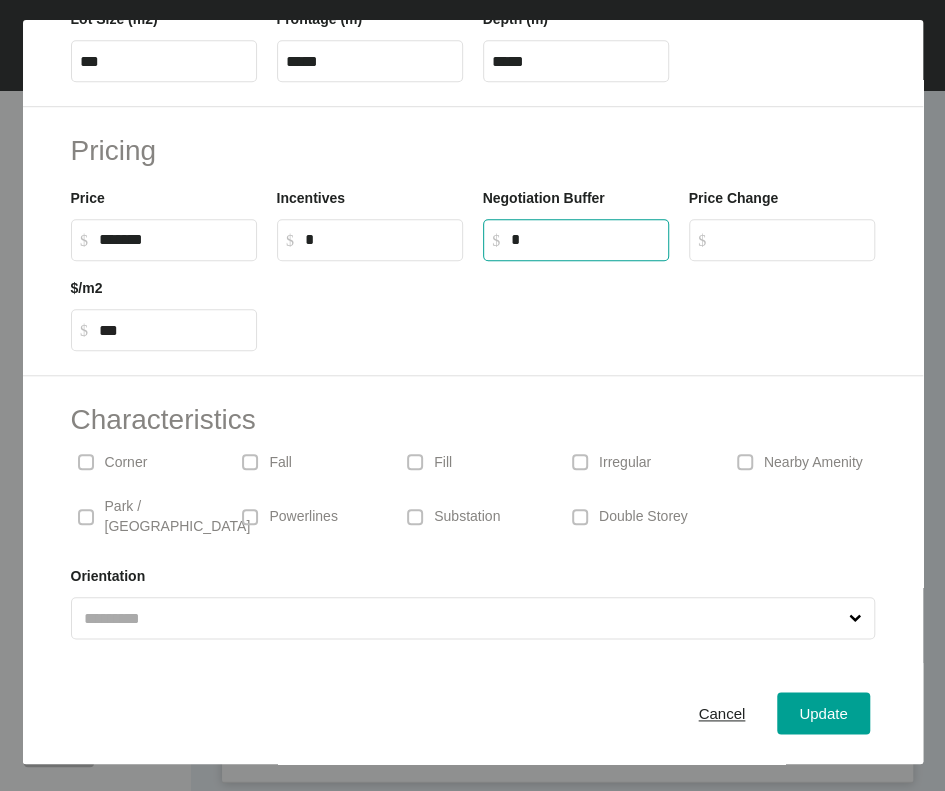 drag, startPoint x: 522, startPoint y: 245, endPoint x: 509, endPoint y: 242, distance: 13.341664 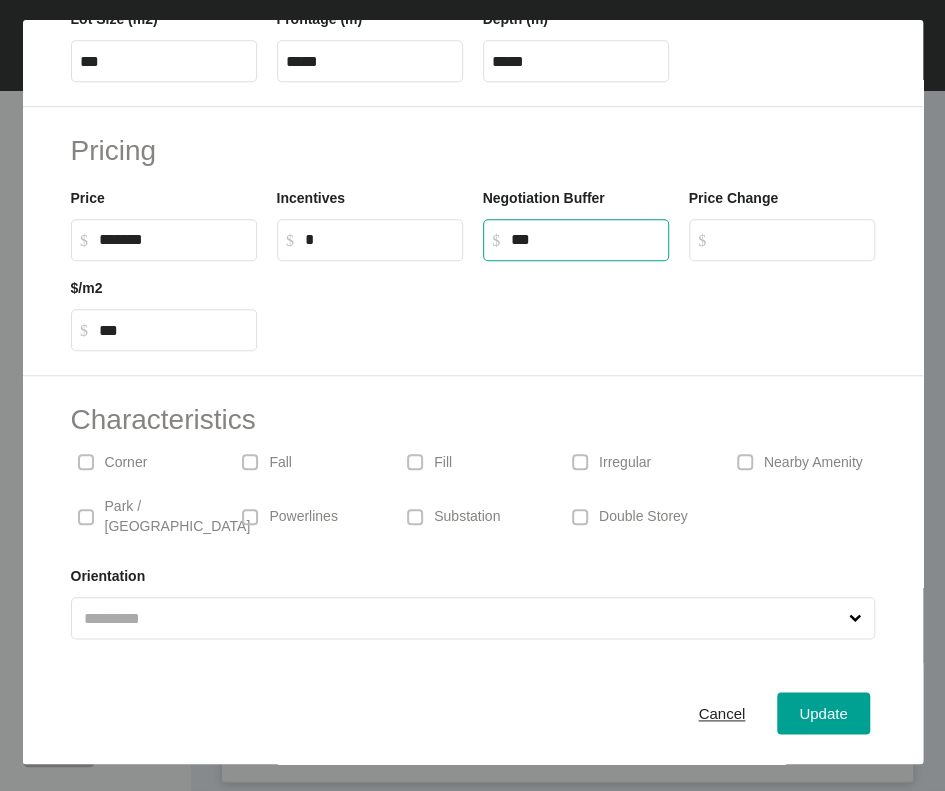 type on "****" 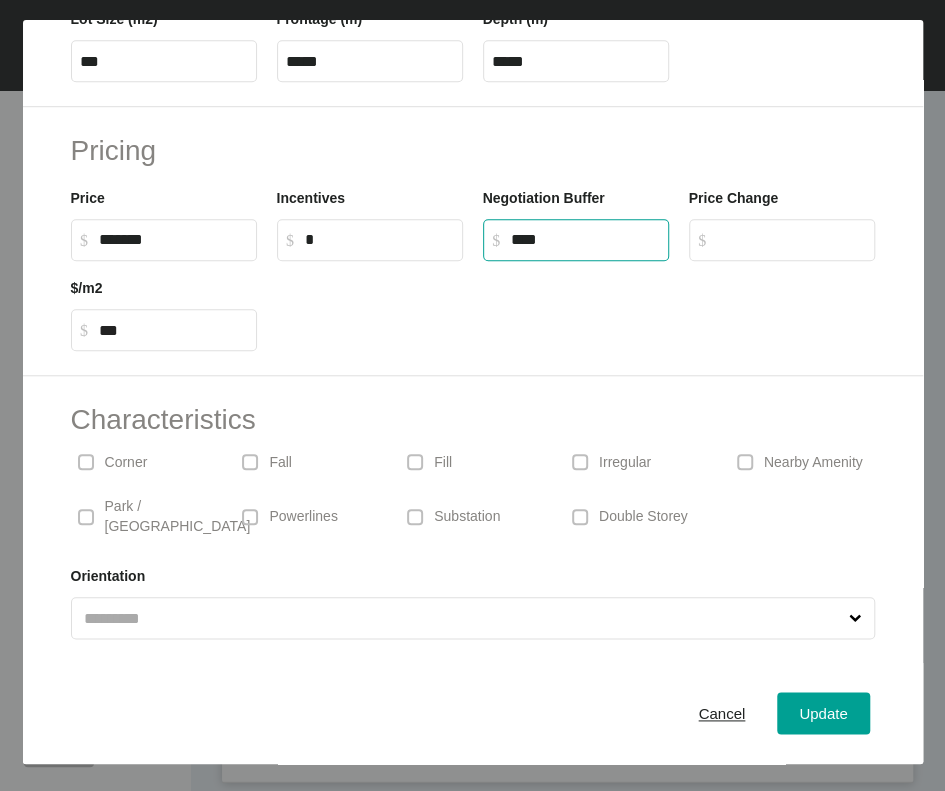 drag, startPoint x: 549, startPoint y: 236, endPoint x: 471, endPoint y: 240, distance: 78.10249 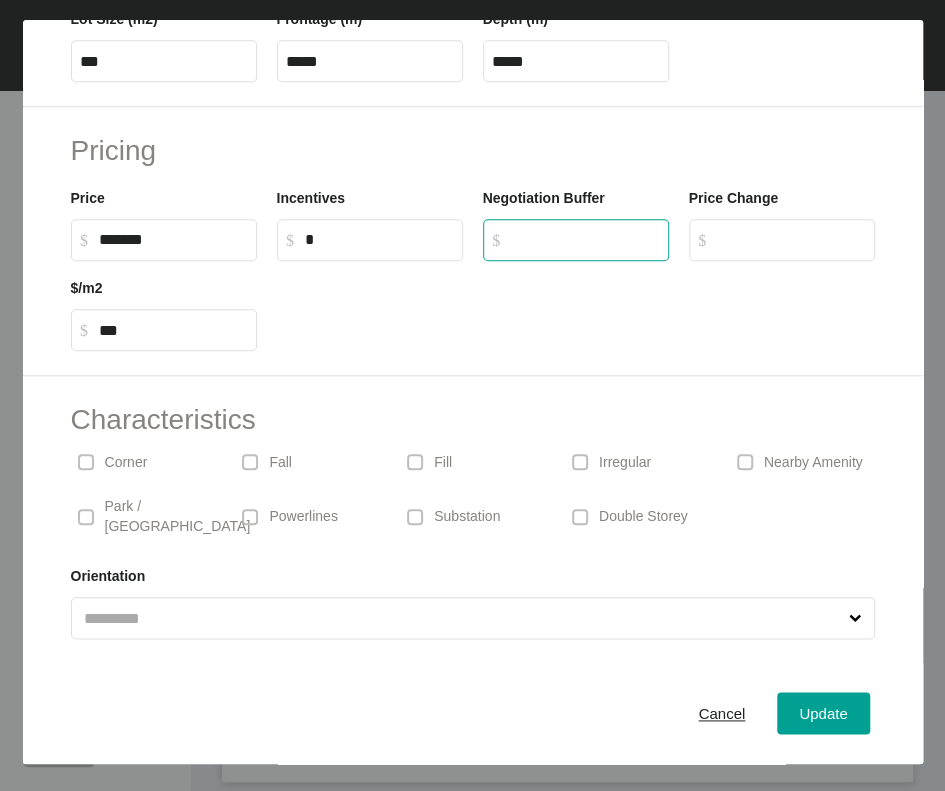type 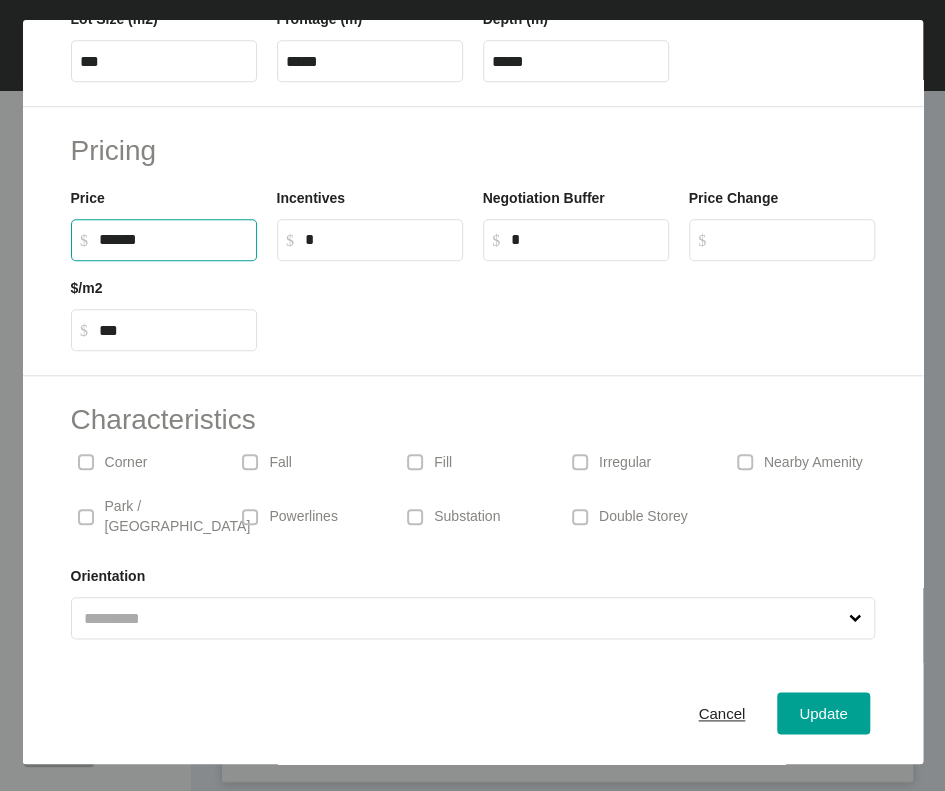 drag, startPoint x: 124, startPoint y: 237, endPoint x: 103, endPoint y: 230, distance: 22.135944 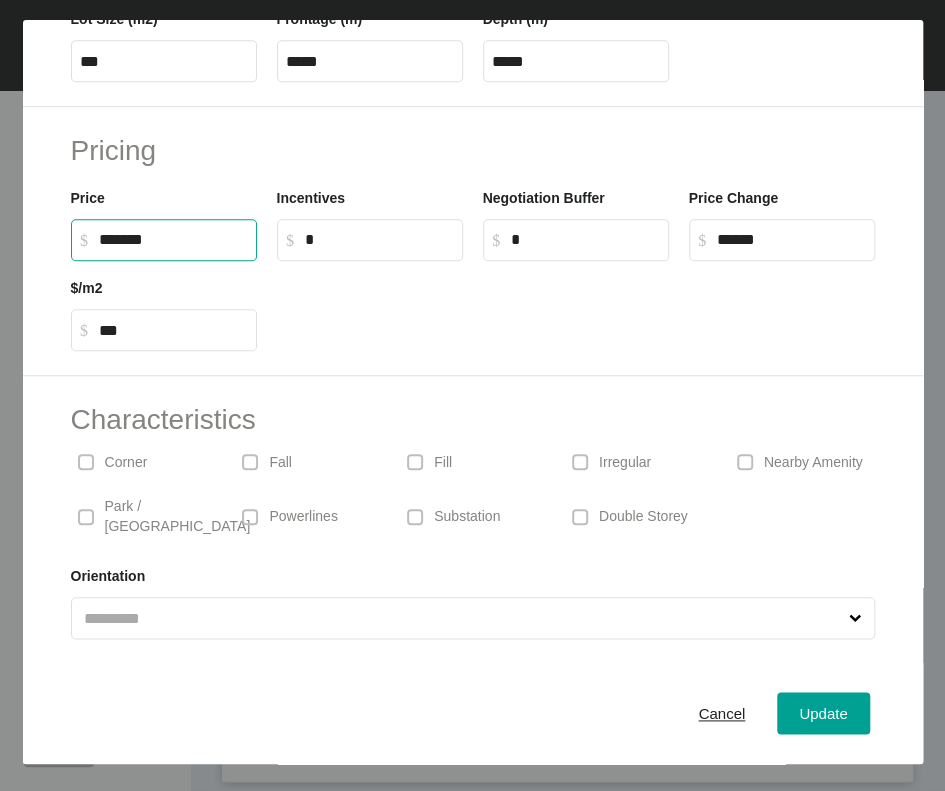 click on "$ Created with Sketch. $ *" at bounding box center [576, 240] 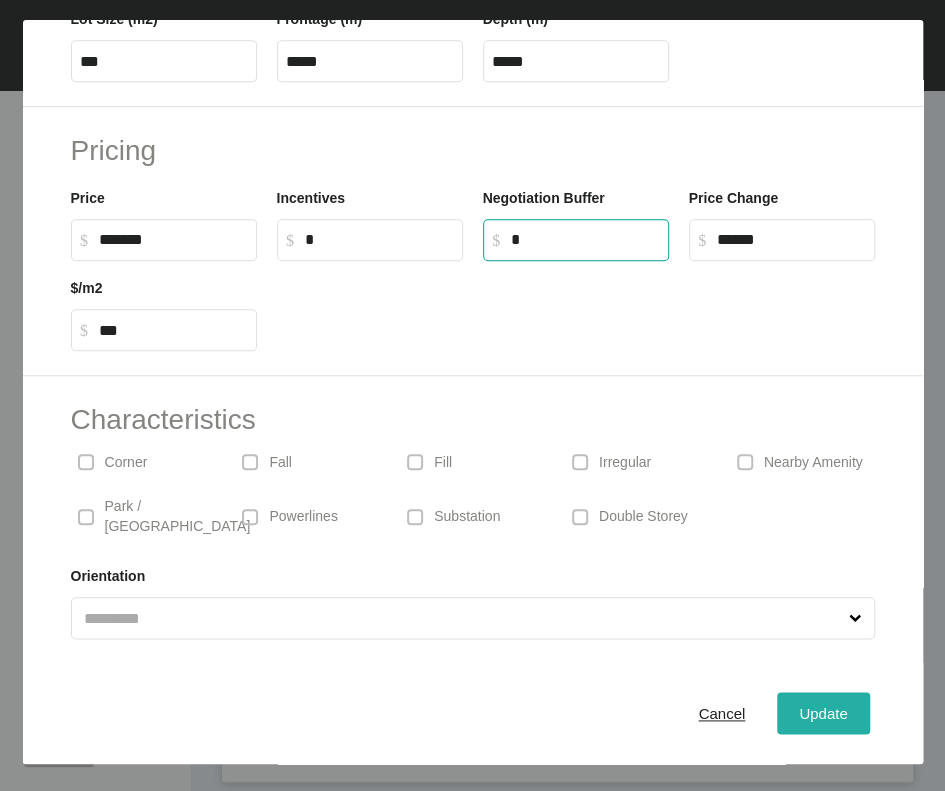click on "Update" at bounding box center [823, 713] 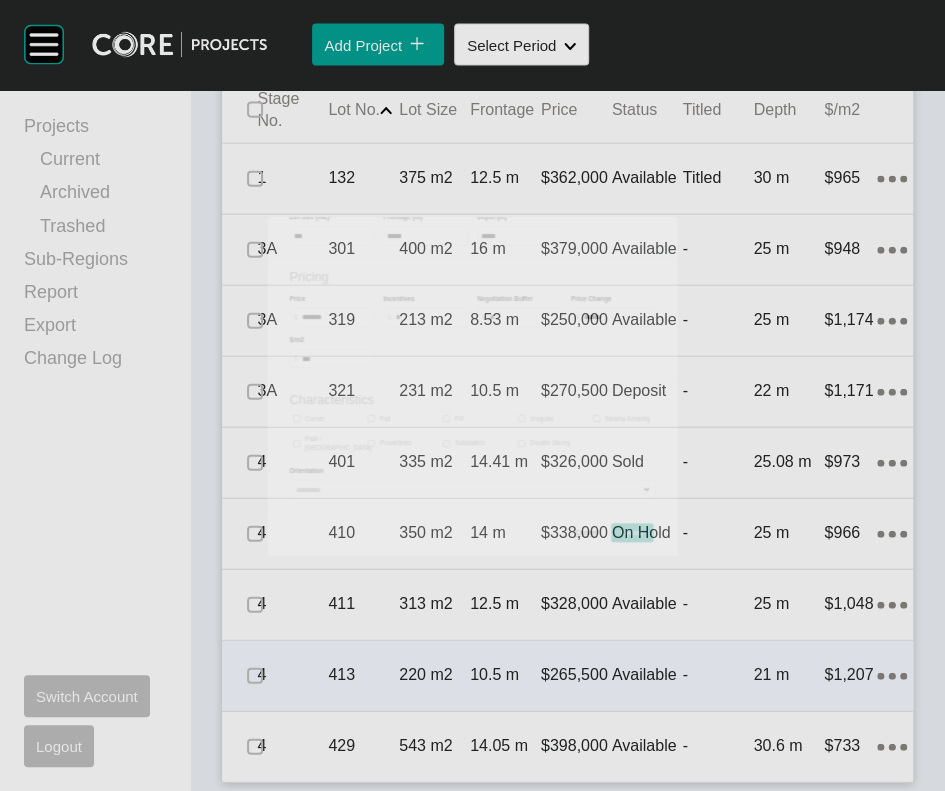scroll, scrollTop: 2143, scrollLeft: 0, axis: vertical 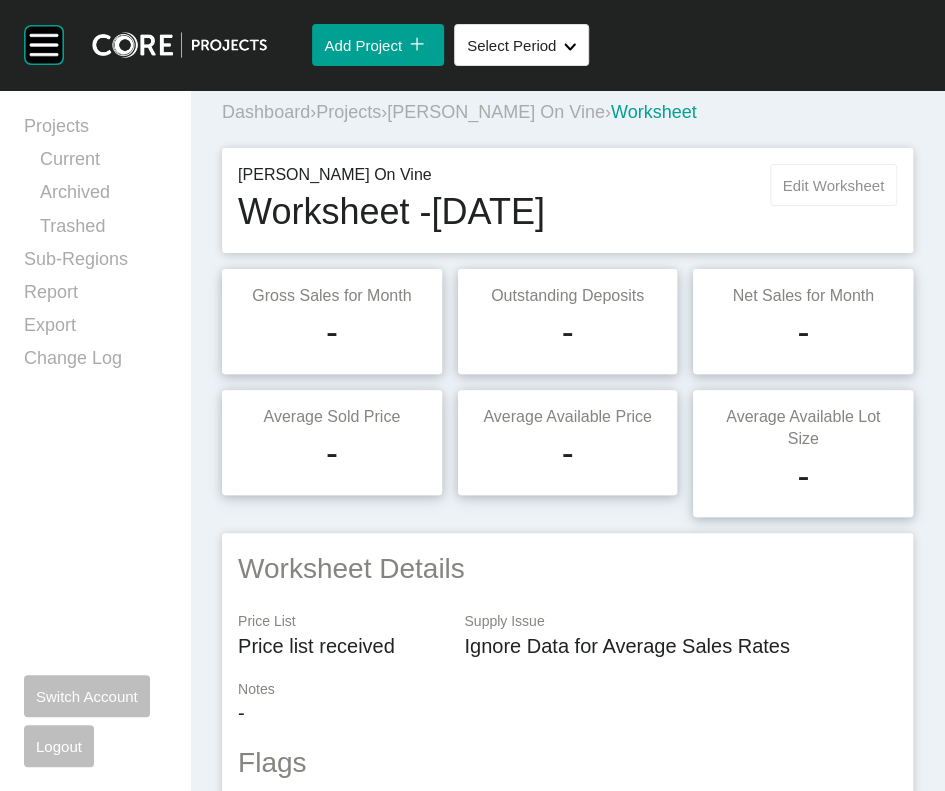 click on "Edit Worksheet" at bounding box center (833, 185) 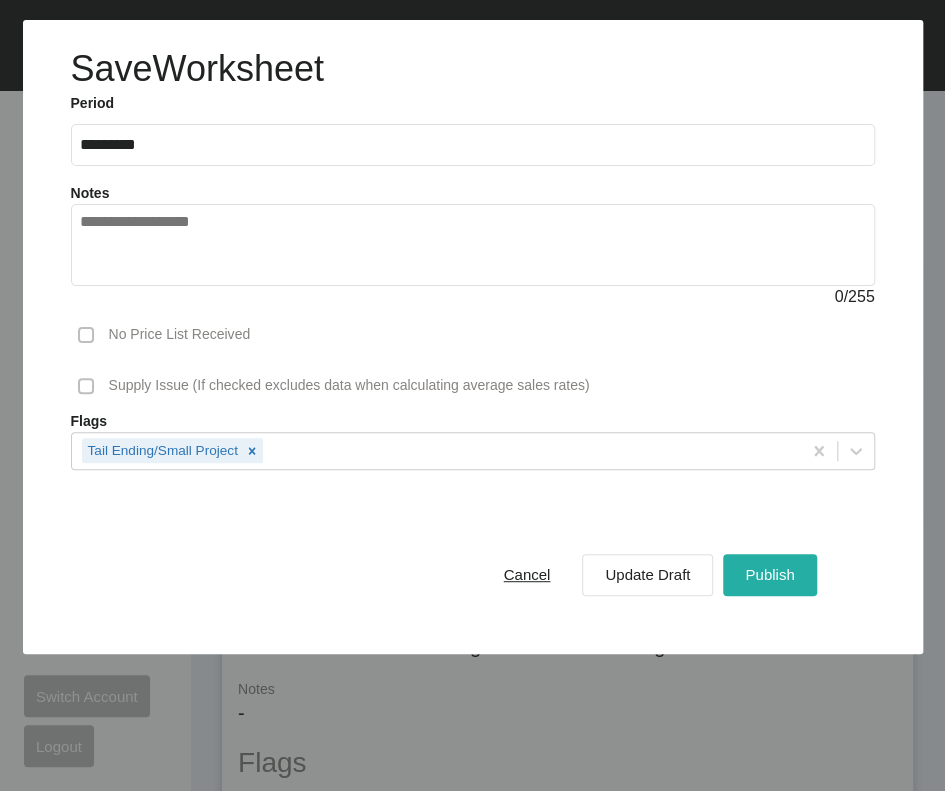 click on "Publish" at bounding box center (769, 574) 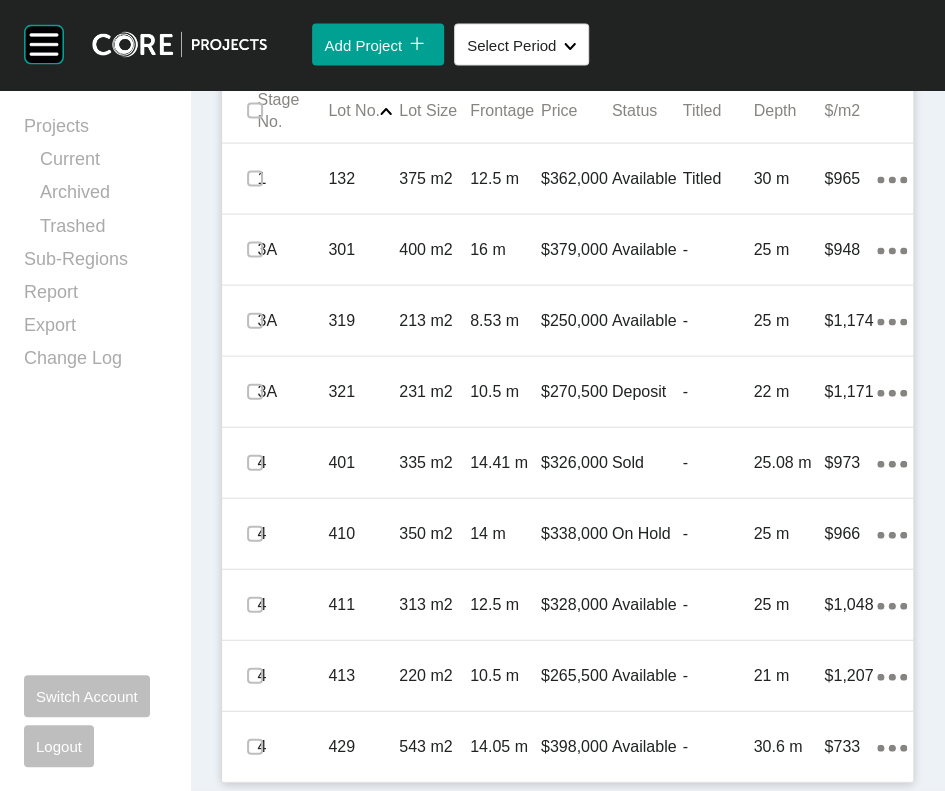 scroll, scrollTop: 2002, scrollLeft: 0, axis: vertical 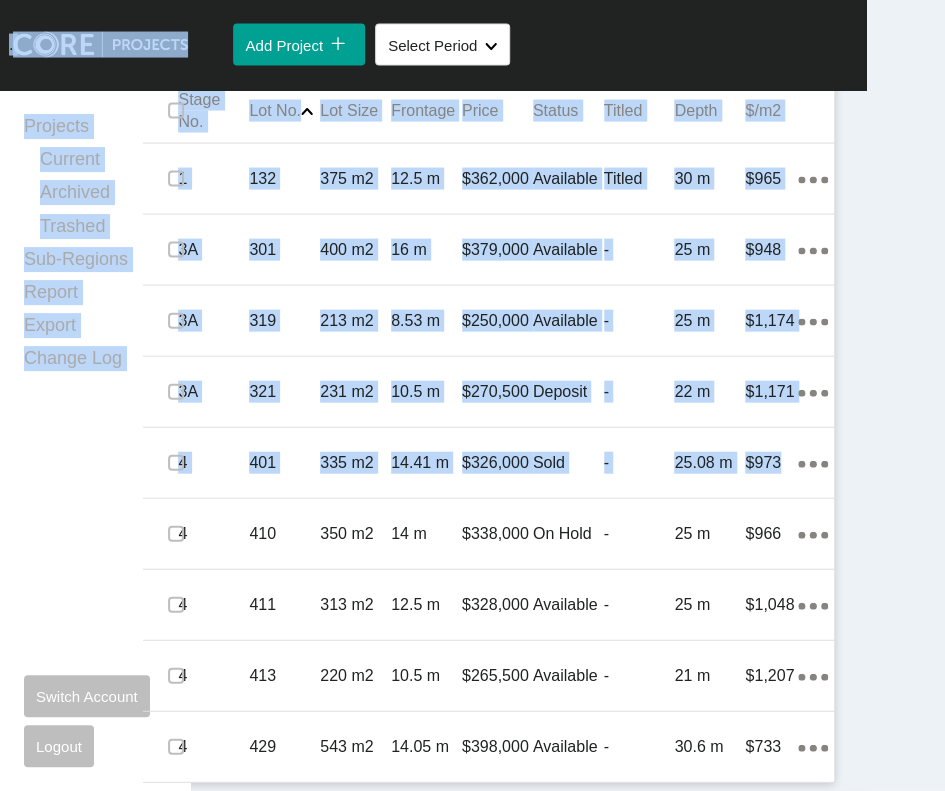 drag, startPoint x: 907, startPoint y: 616, endPoint x: 875, endPoint y: 437, distance: 181.83784 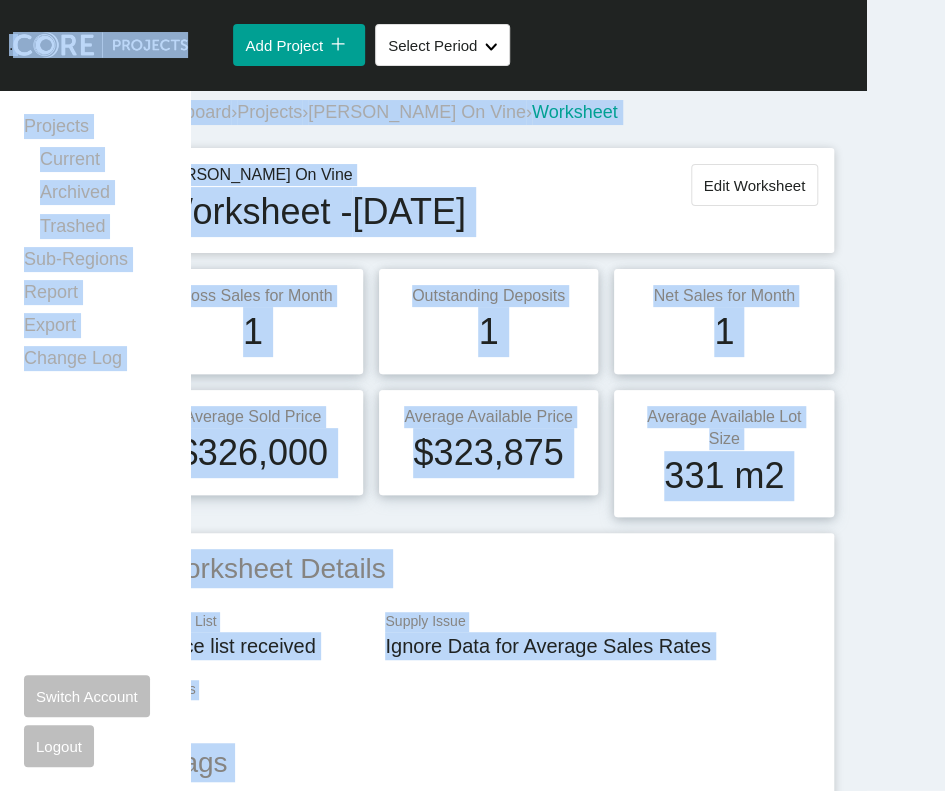 scroll, scrollTop: 0, scrollLeft: 0, axis: both 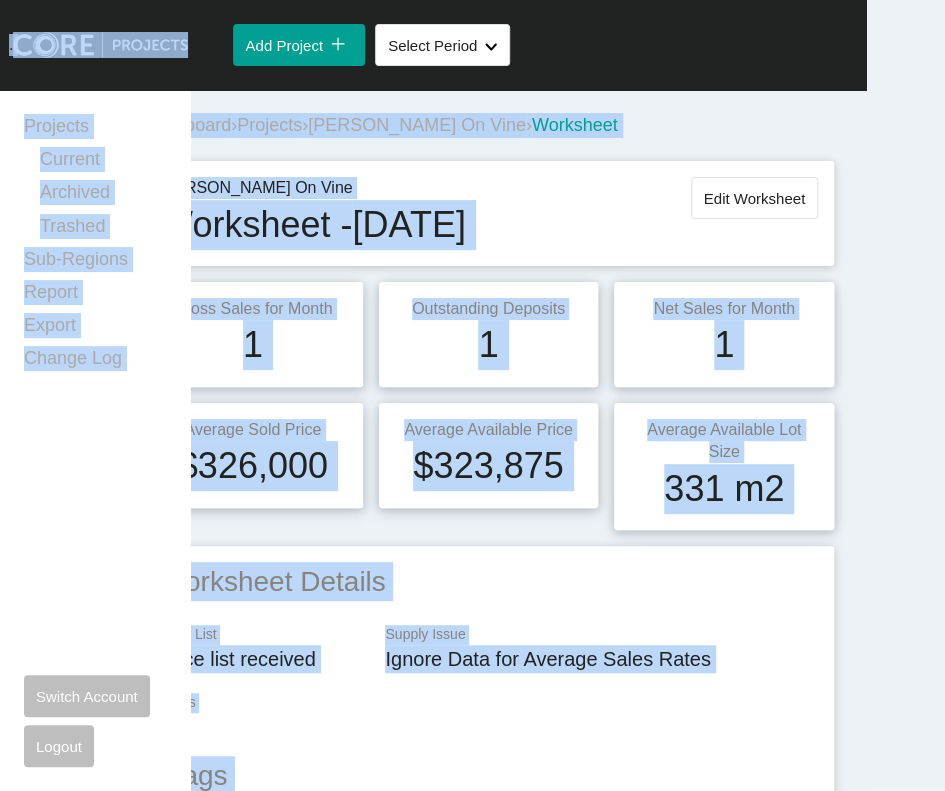 click on "Projects" at bounding box center (269, 125) 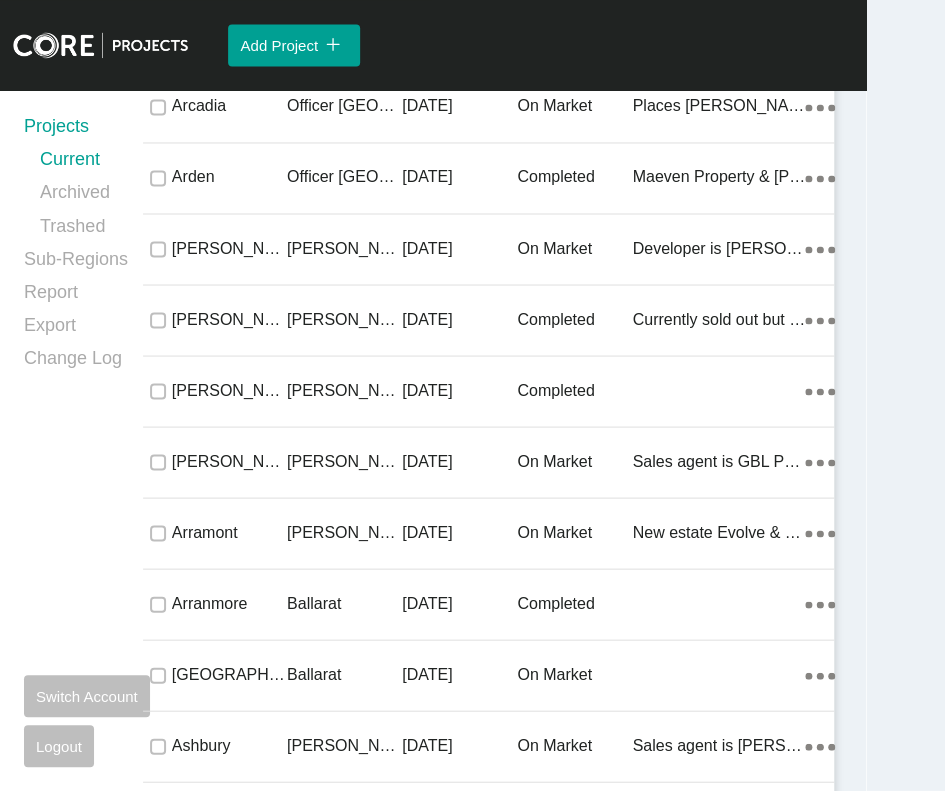 scroll, scrollTop: 22333, scrollLeft: 0, axis: vertical 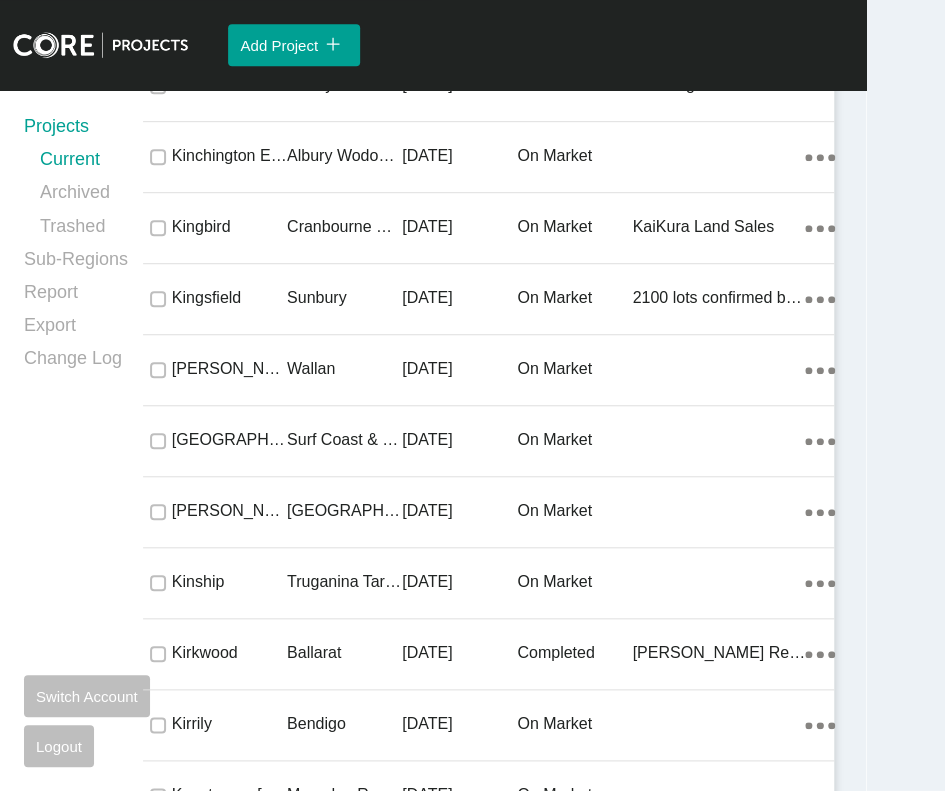 click on "[DATE]" at bounding box center (459, -7441) 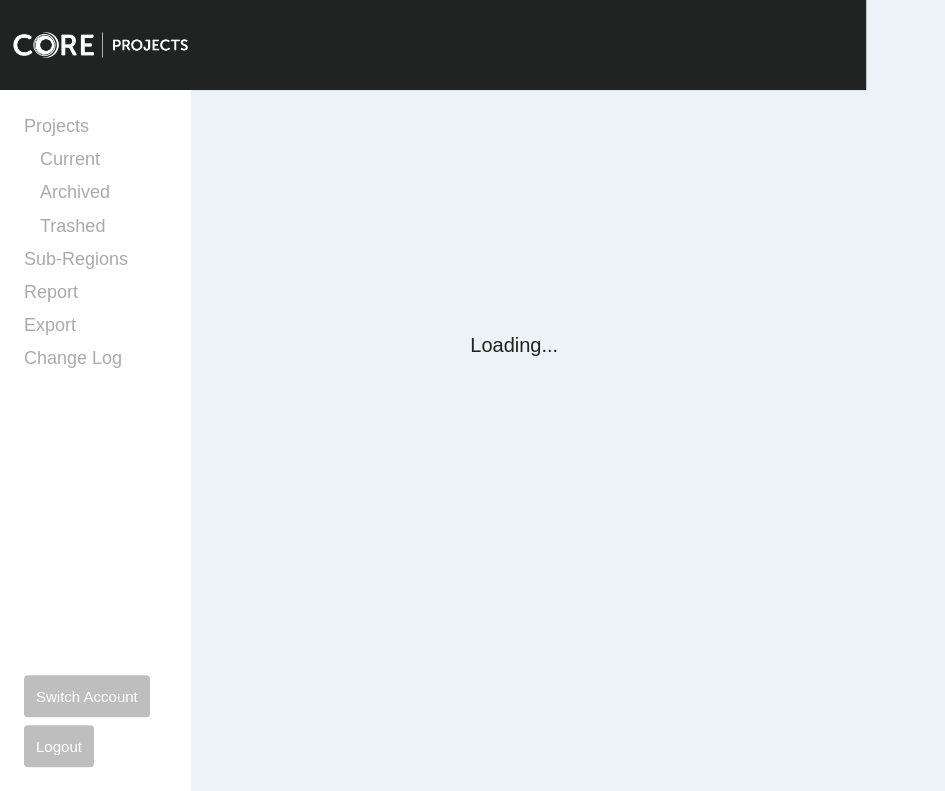 scroll, scrollTop: 0, scrollLeft: 0, axis: both 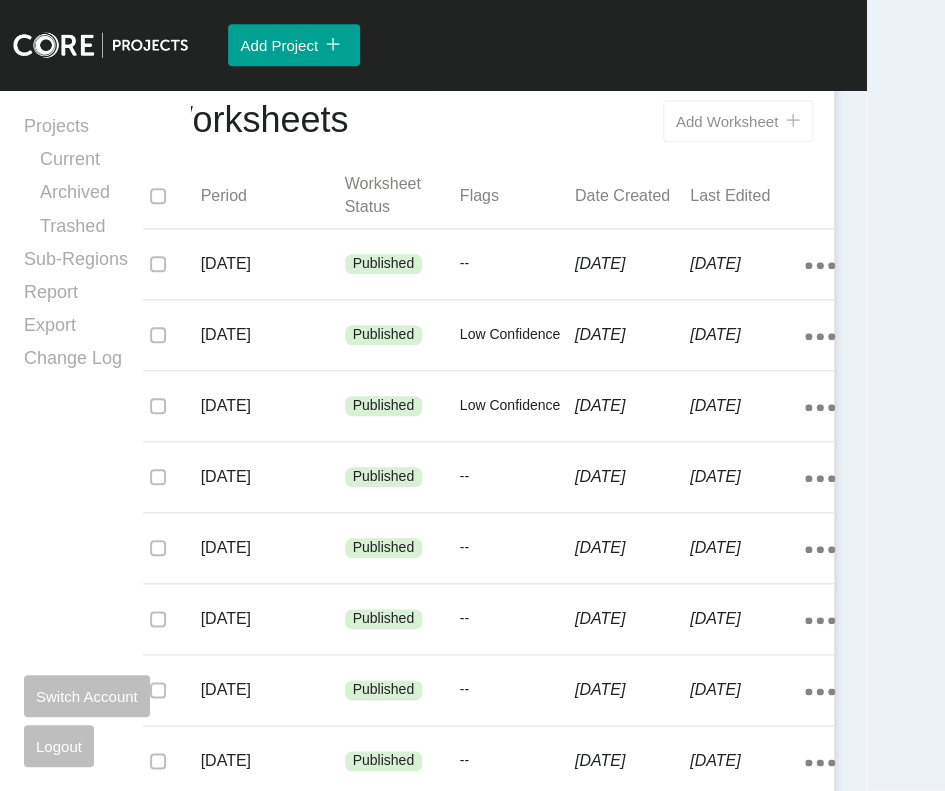 click on "Add Worksheet icon/tick copy 11 Created with Sketch." at bounding box center [738, 121] 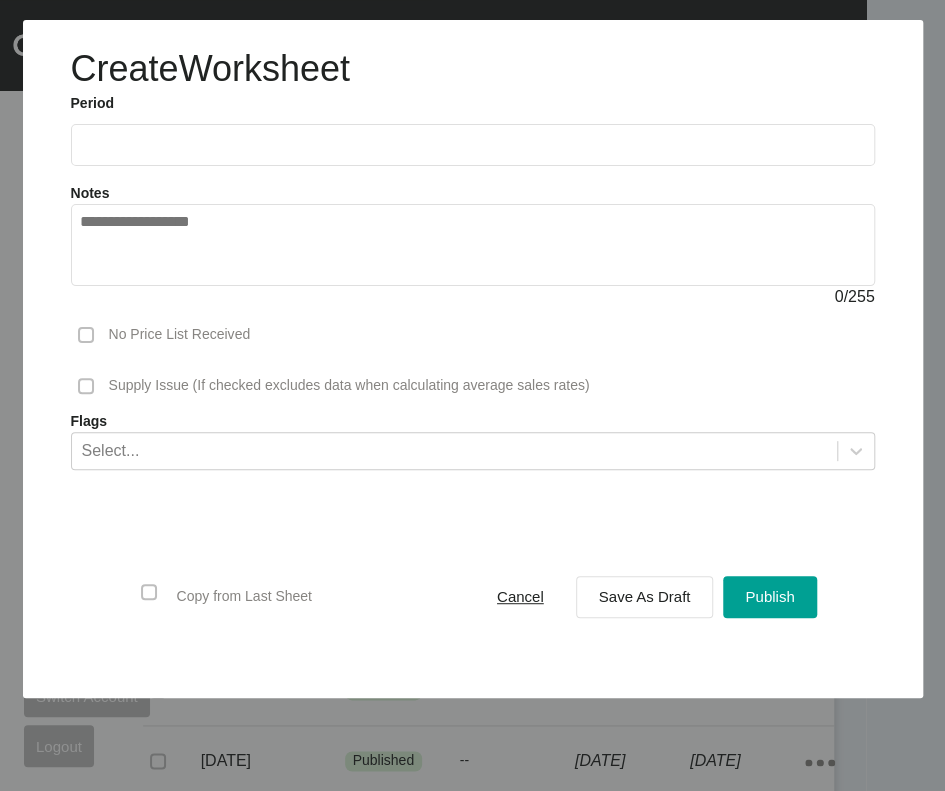 click at bounding box center [473, 145] 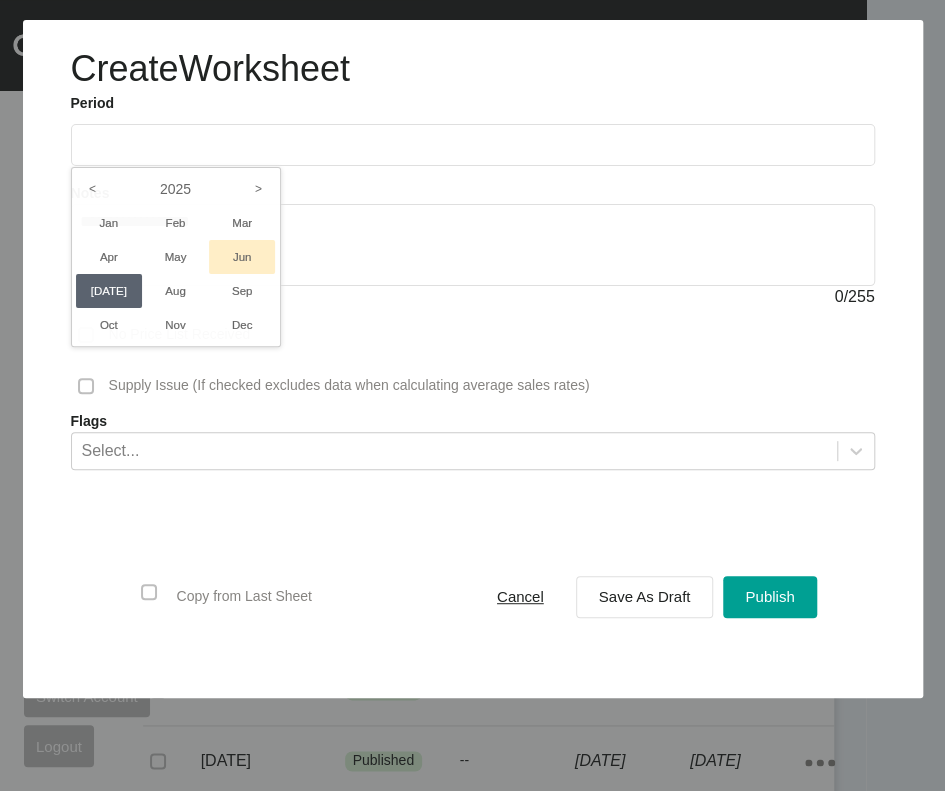 click on "Jun" at bounding box center (242, 257) 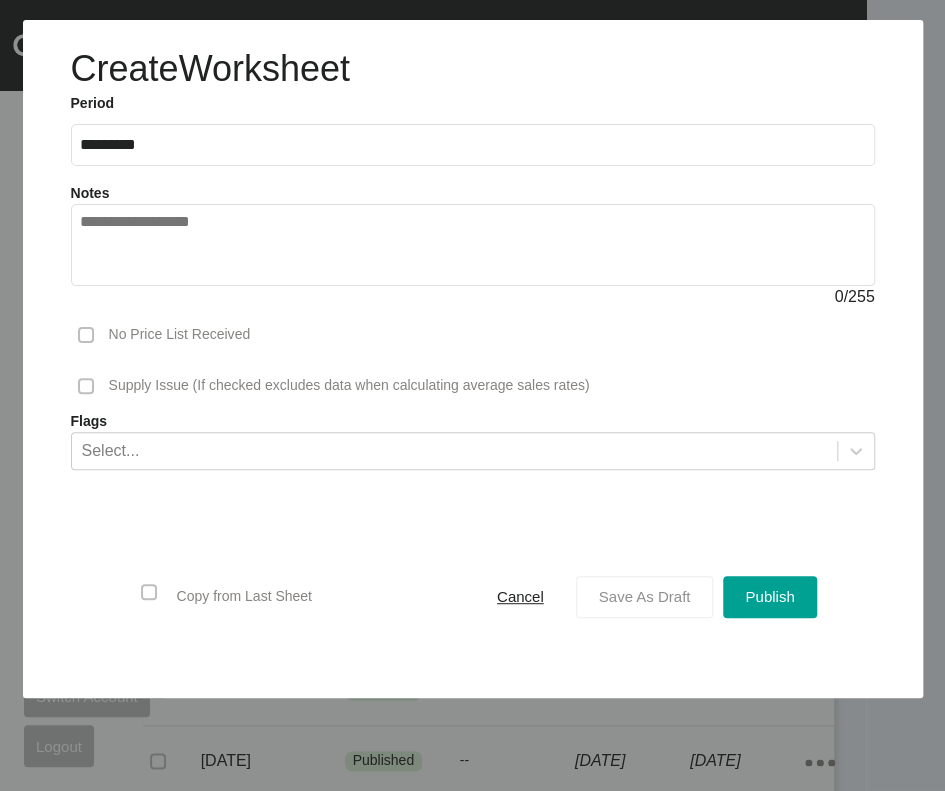 click on "Save As Draft" at bounding box center (645, 596) 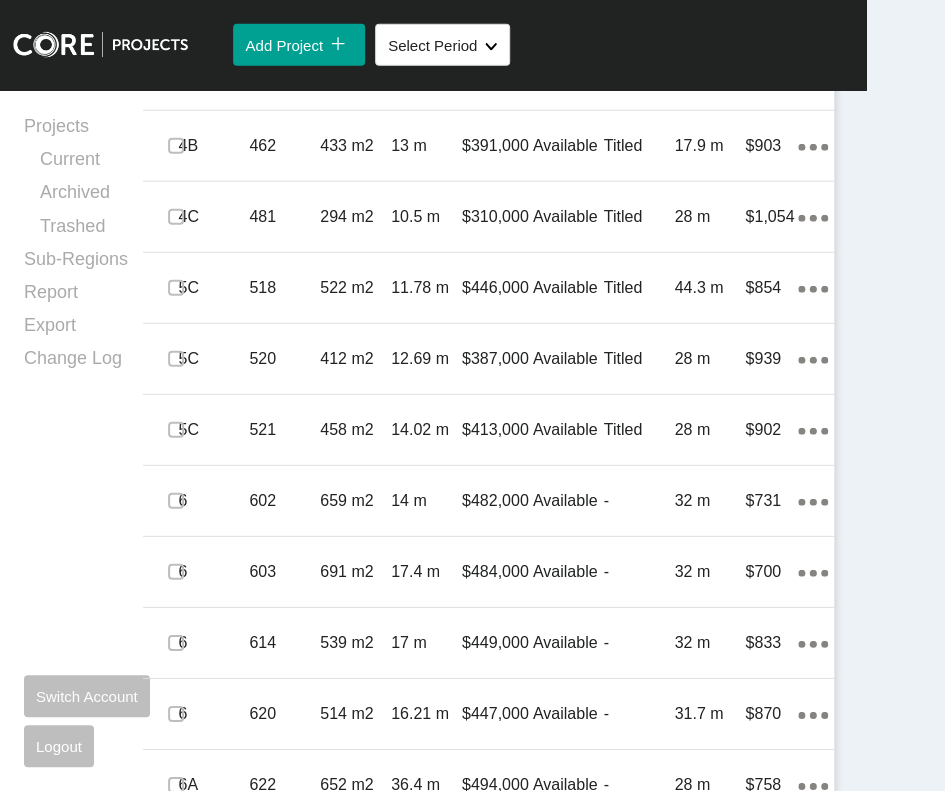 scroll, scrollTop: 1843, scrollLeft: 0, axis: vertical 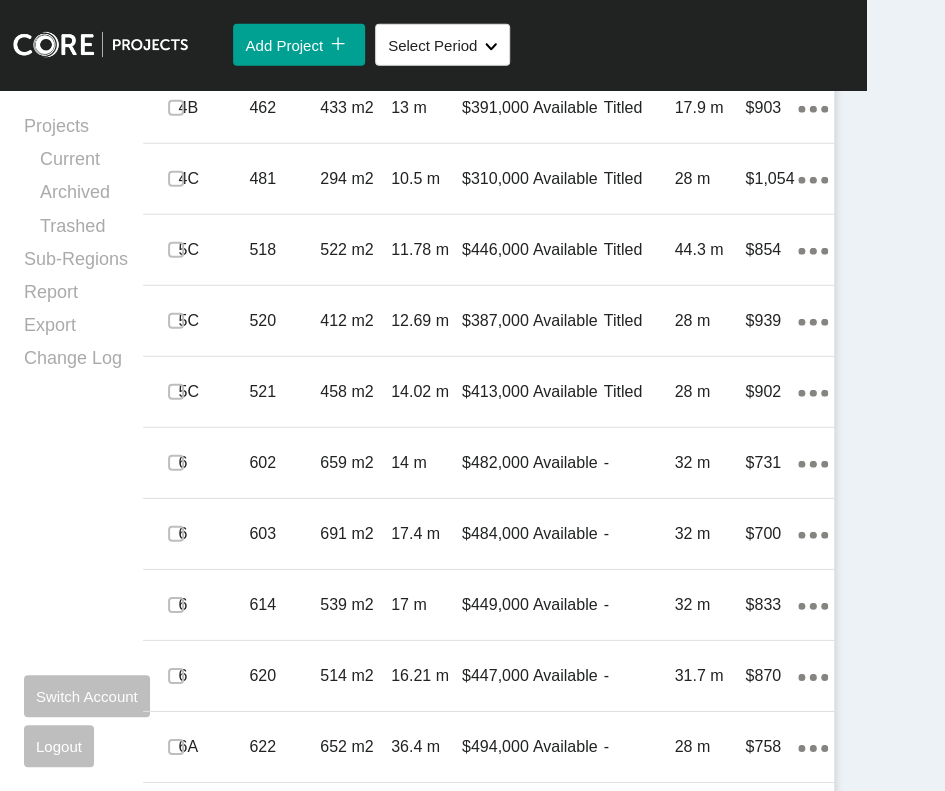 click at bounding box center (176, -318) 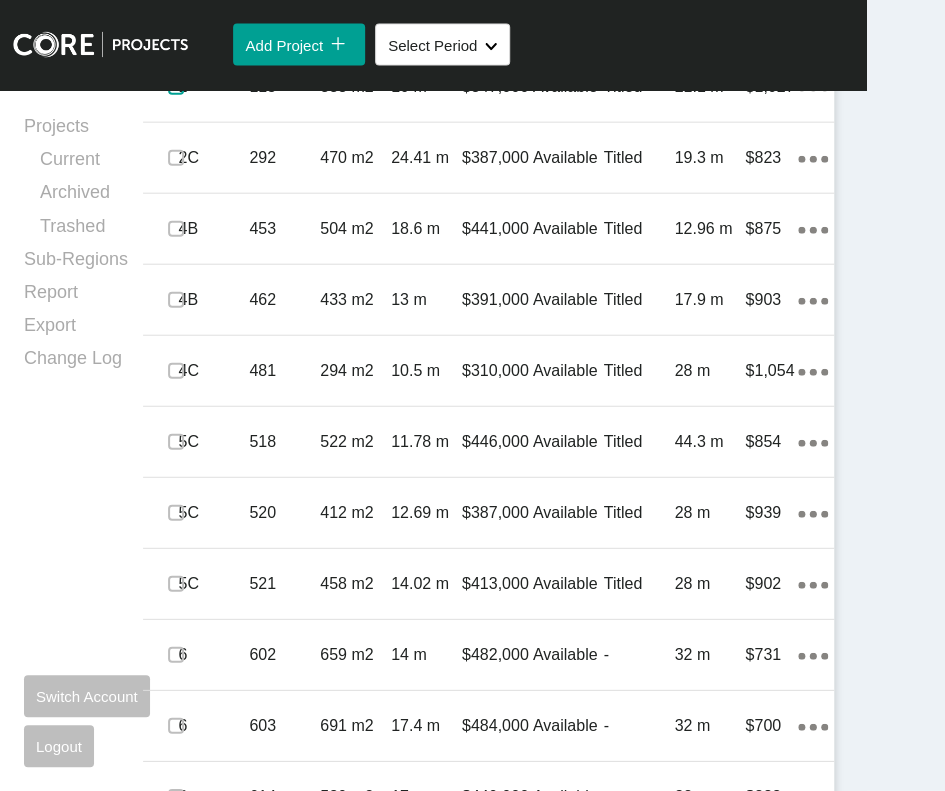 scroll, scrollTop: 1569, scrollLeft: 0, axis: vertical 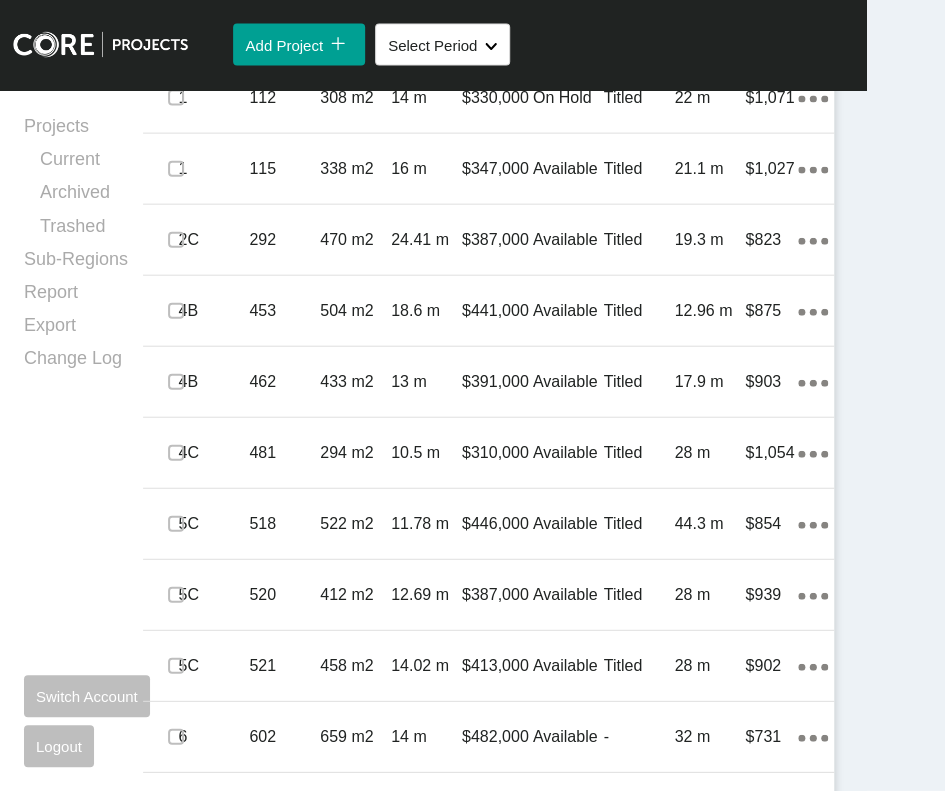 click on "Edit Selected" at bounding box center [507, -187] 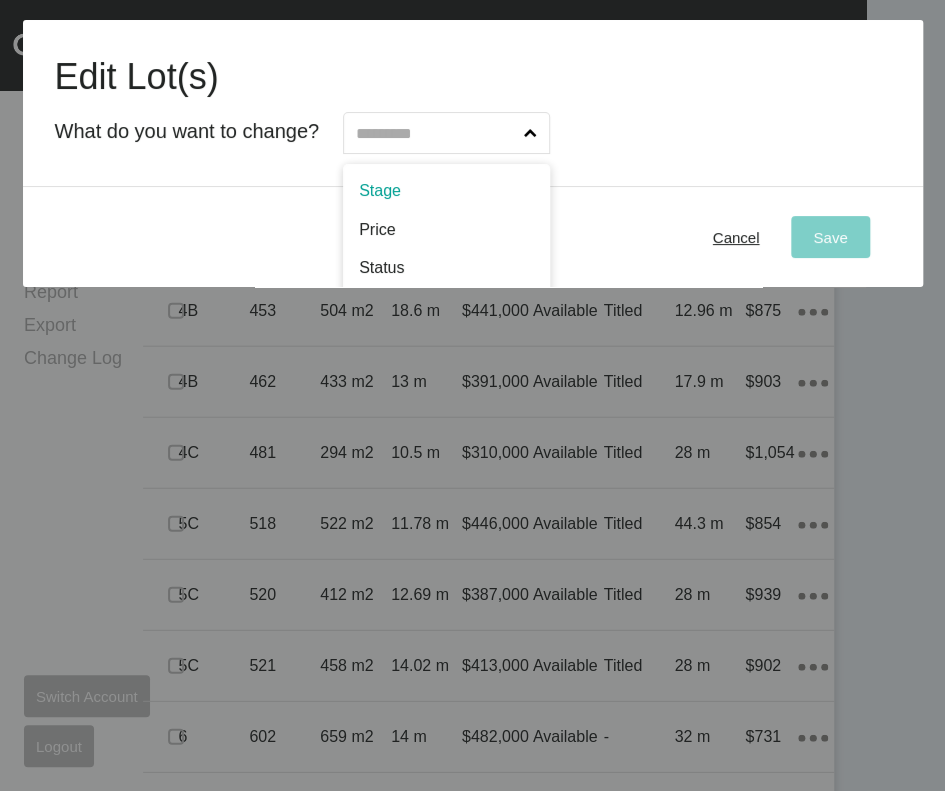 click at bounding box center (436, 133) 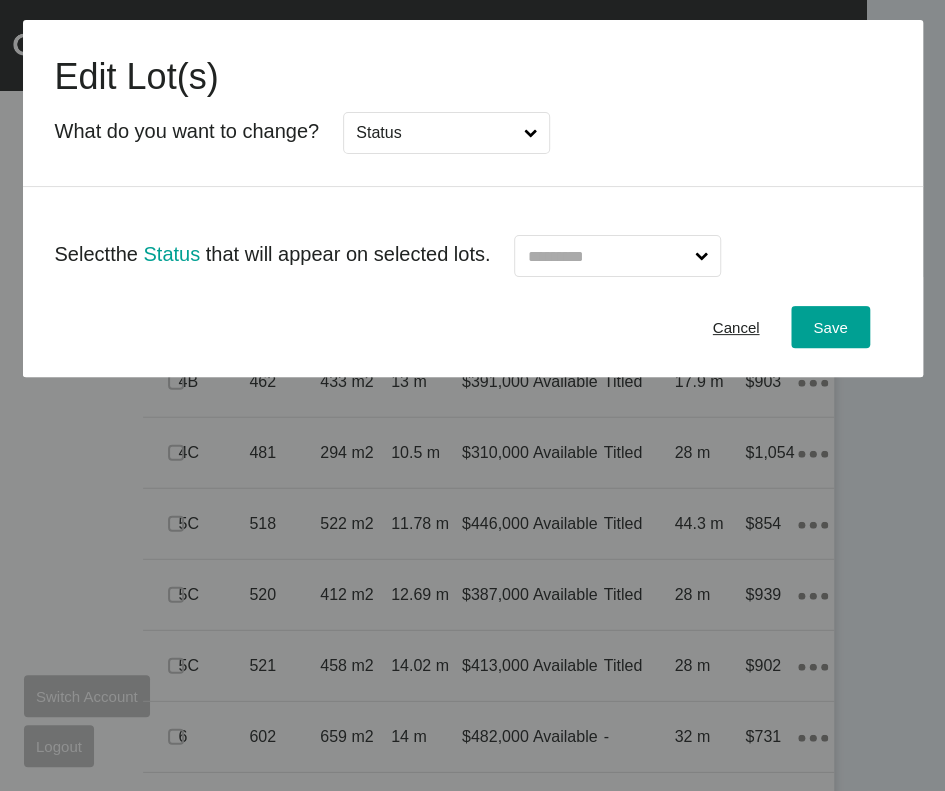 click at bounding box center [607, 256] 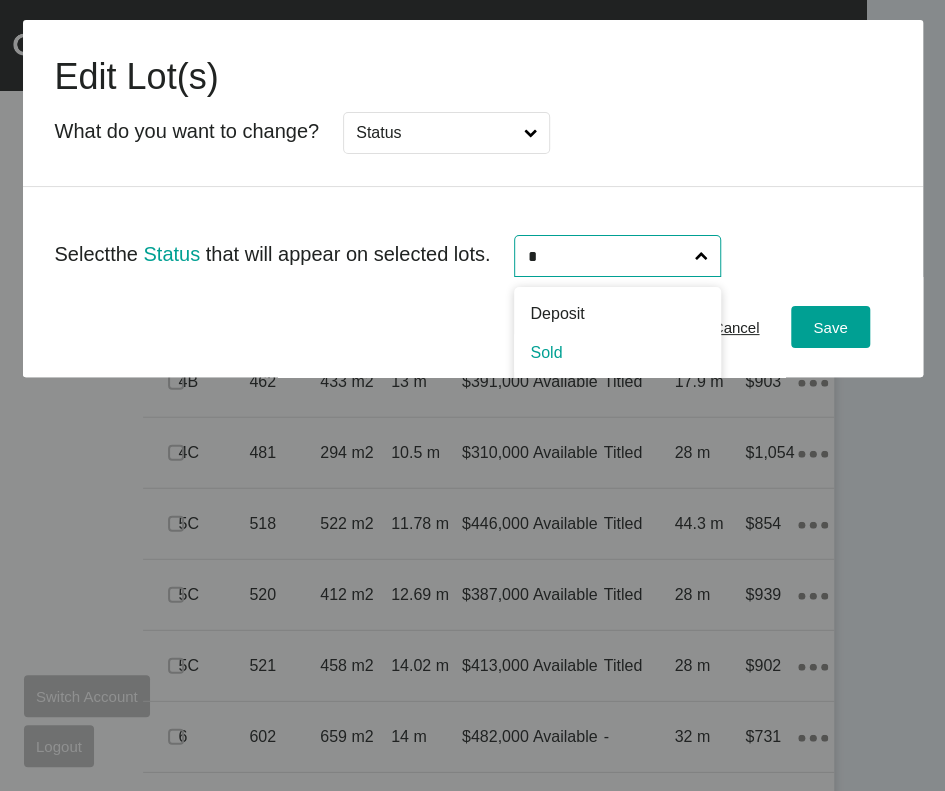 type on "*" 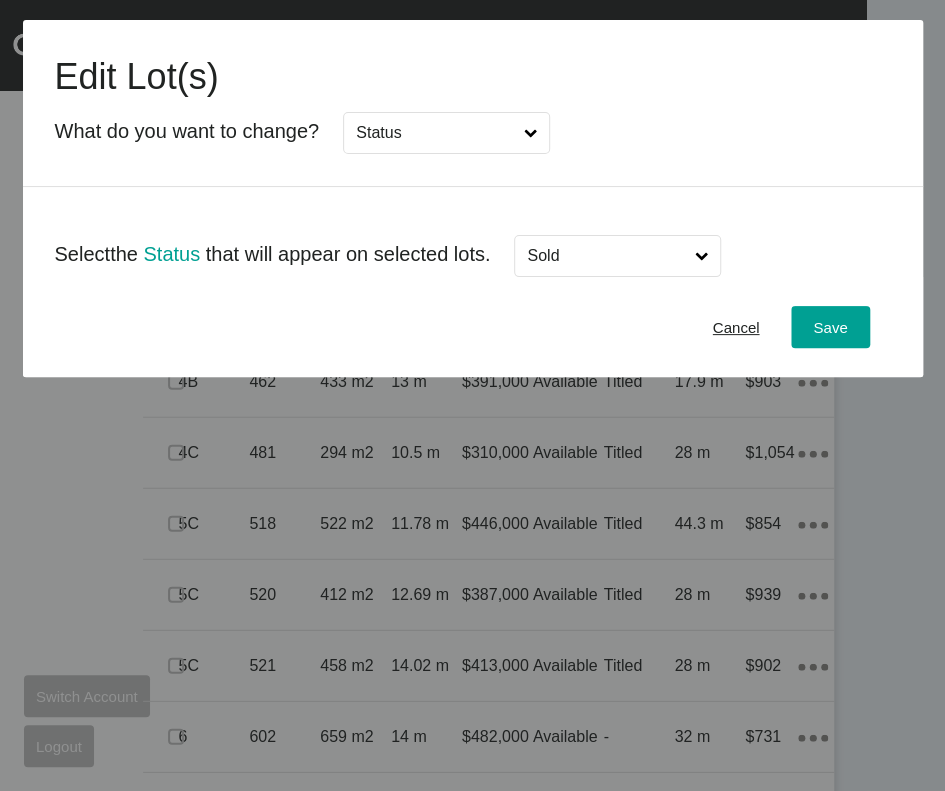 click on "Cancel Save" at bounding box center (473, 327) 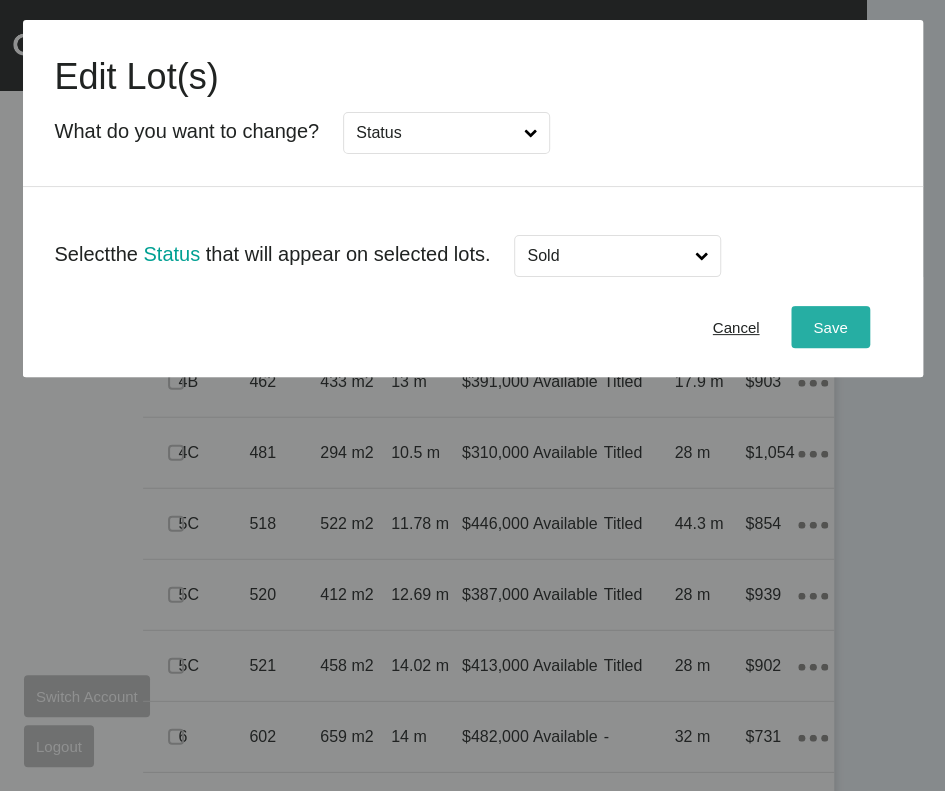 click on "Save" at bounding box center (830, 327) 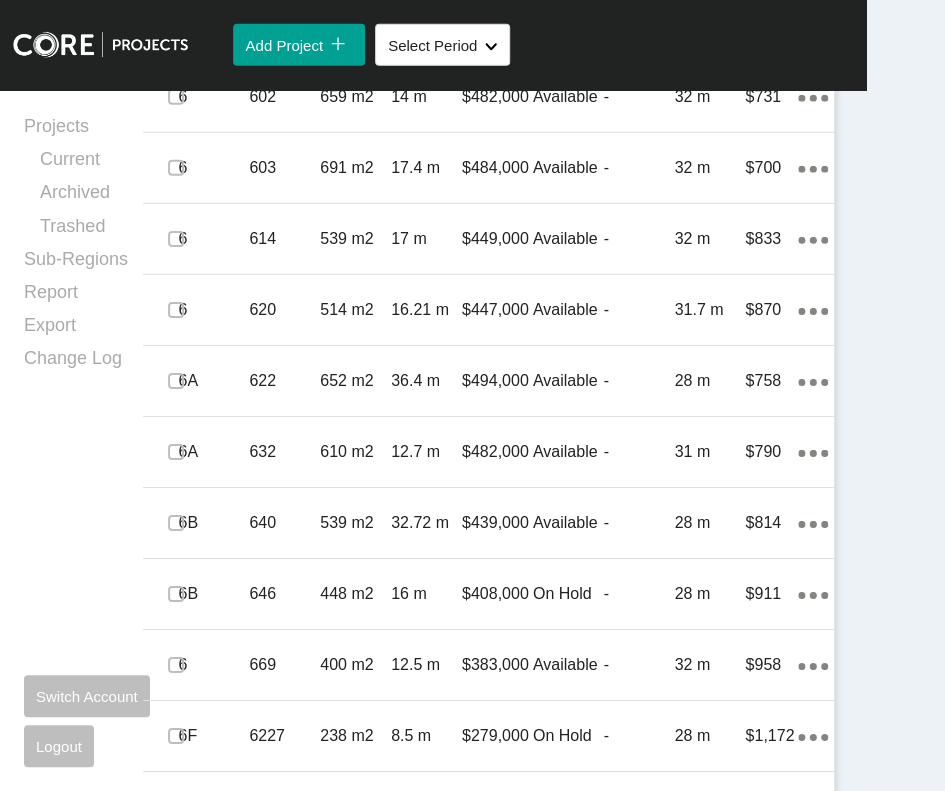 scroll, scrollTop: 2203, scrollLeft: 0, axis: vertical 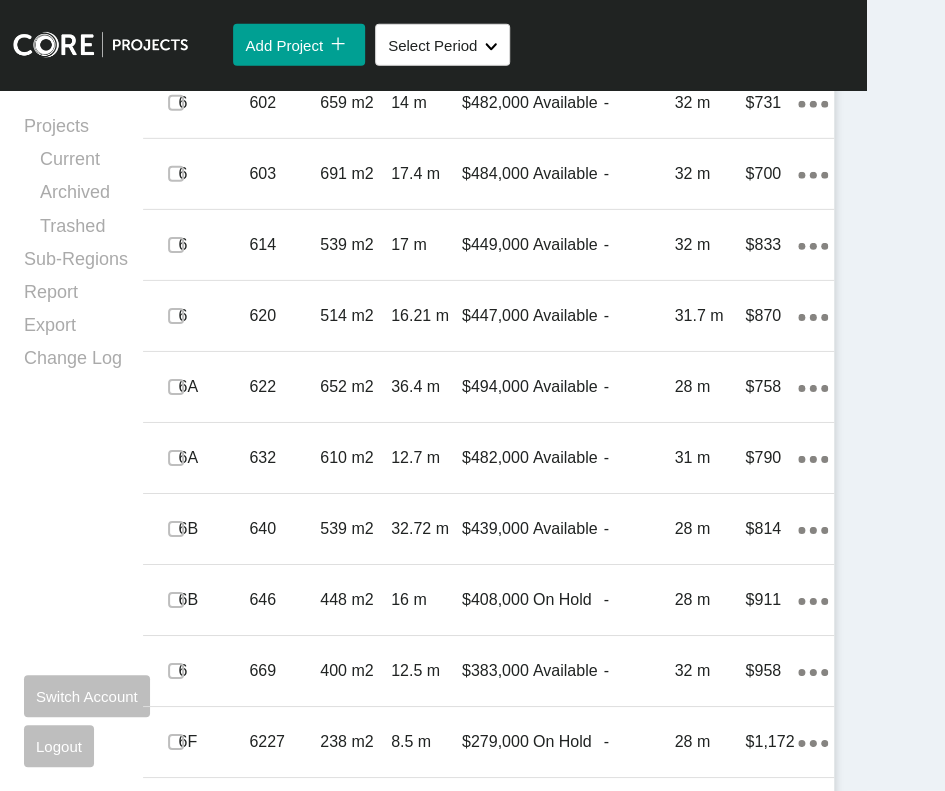 click on "Available" at bounding box center (568, -394) 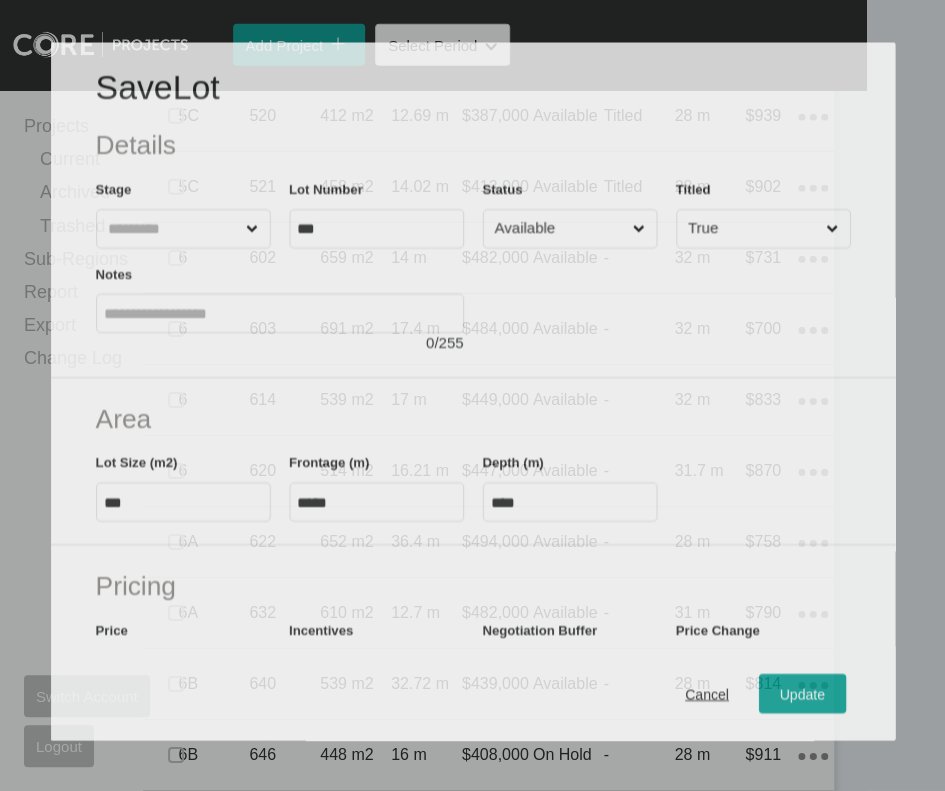 scroll, scrollTop: 2125, scrollLeft: 0, axis: vertical 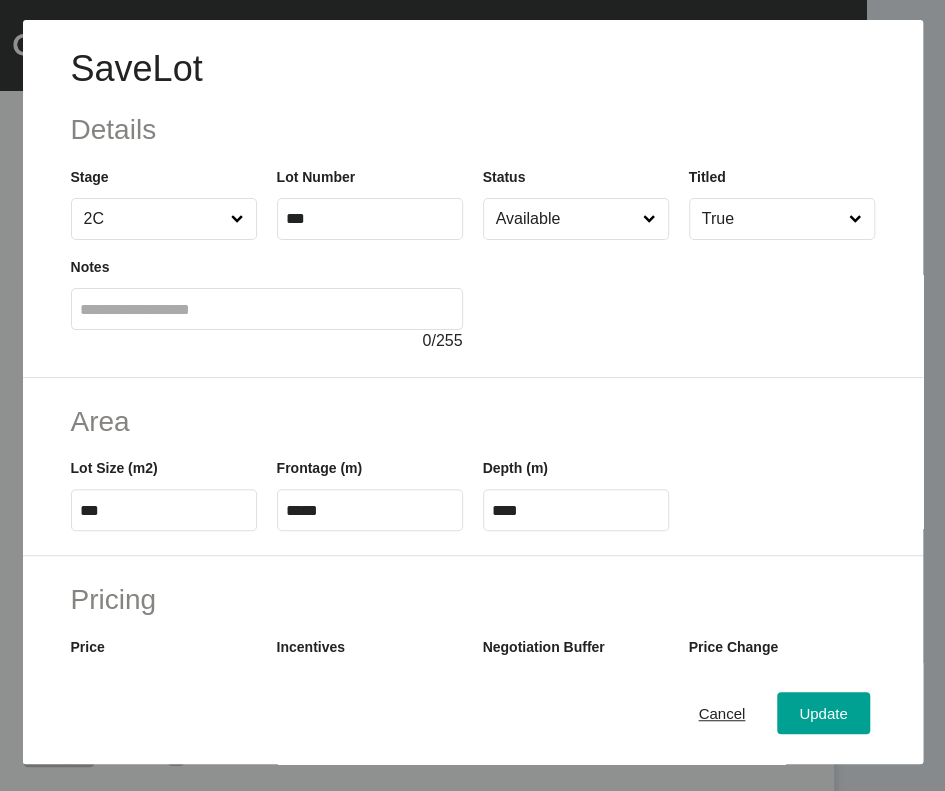 click on "Available" at bounding box center (566, 219) 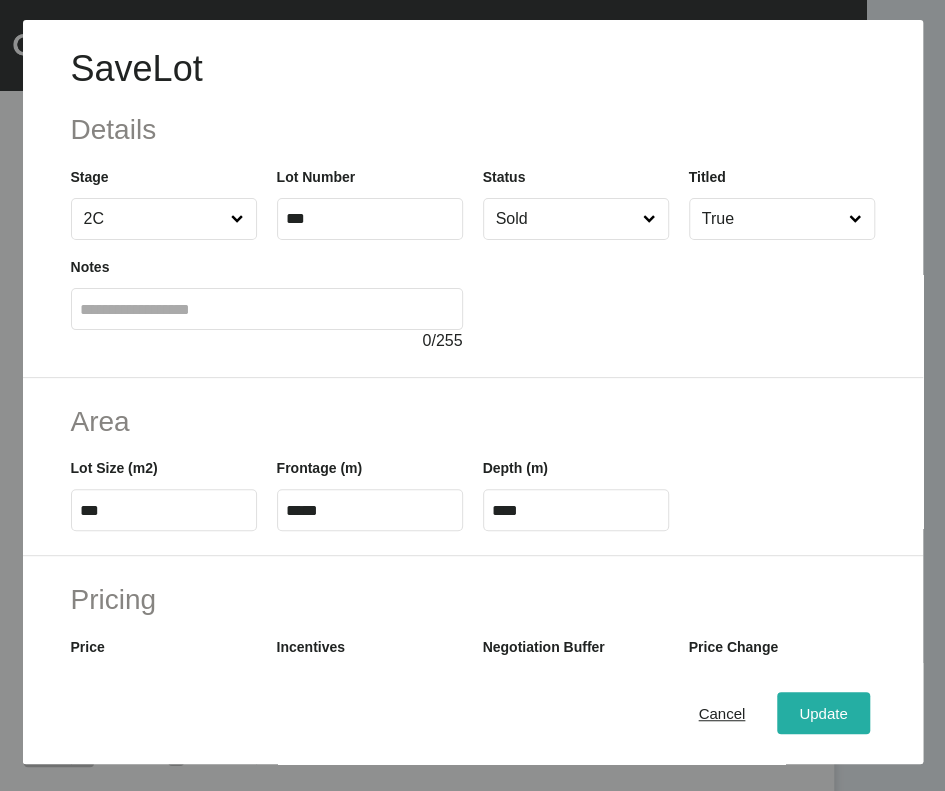 click on "Update" at bounding box center [823, 713] 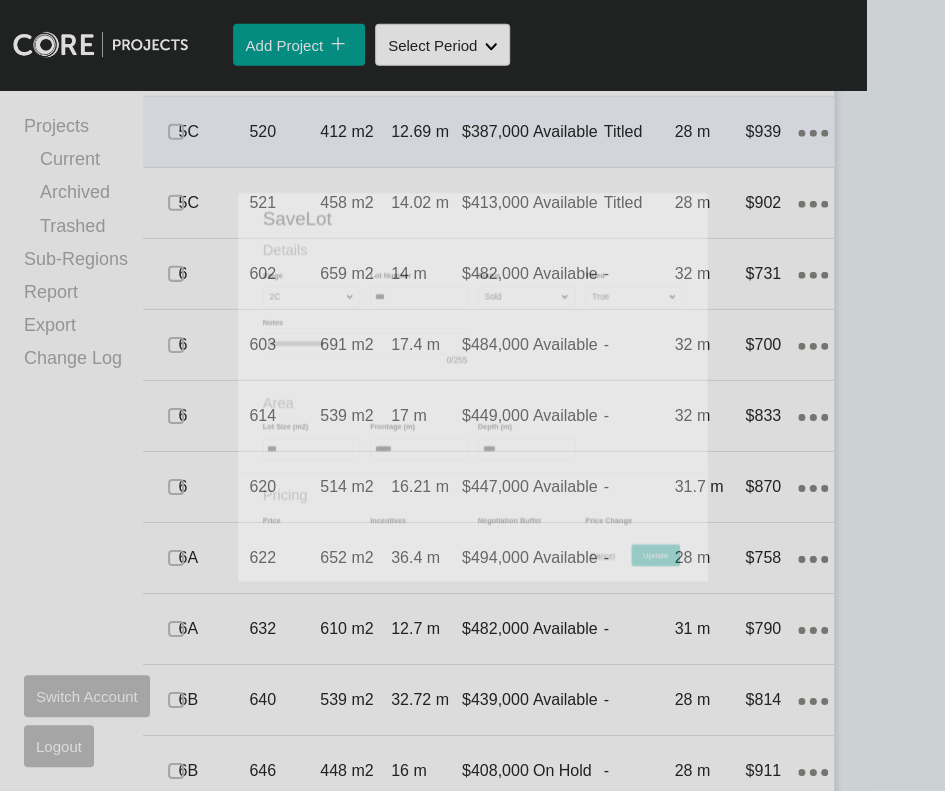 scroll, scrollTop: 2203, scrollLeft: 0, axis: vertical 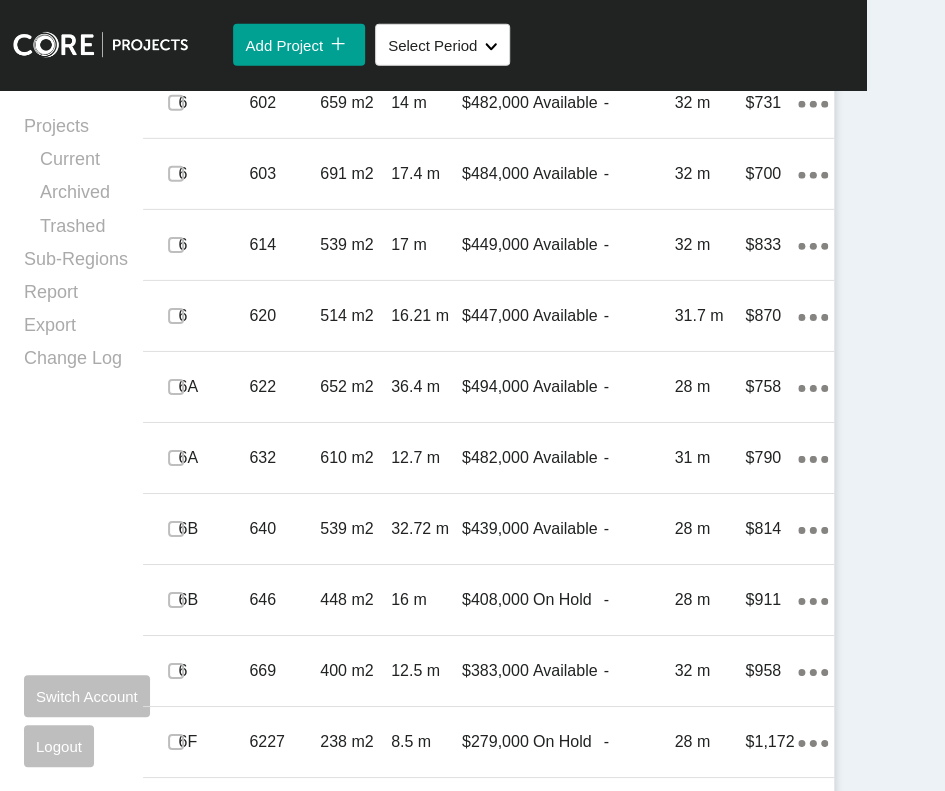 click on "Available" at bounding box center [568, -252] 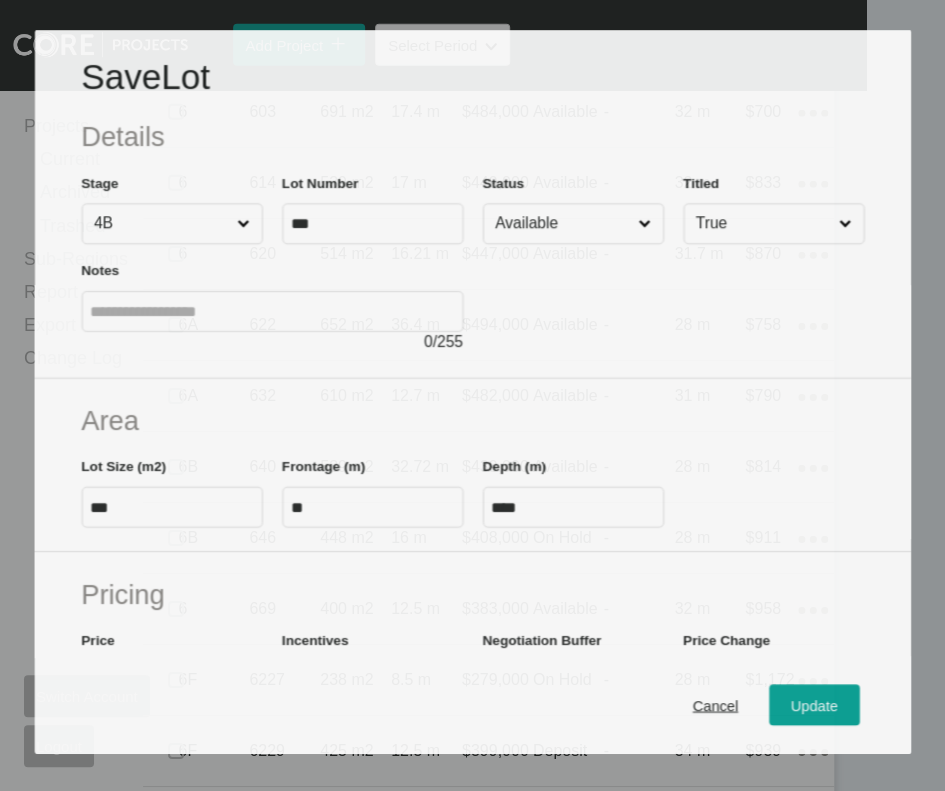 scroll, scrollTop: 2125, scrollLeft: 0, axis: vertical 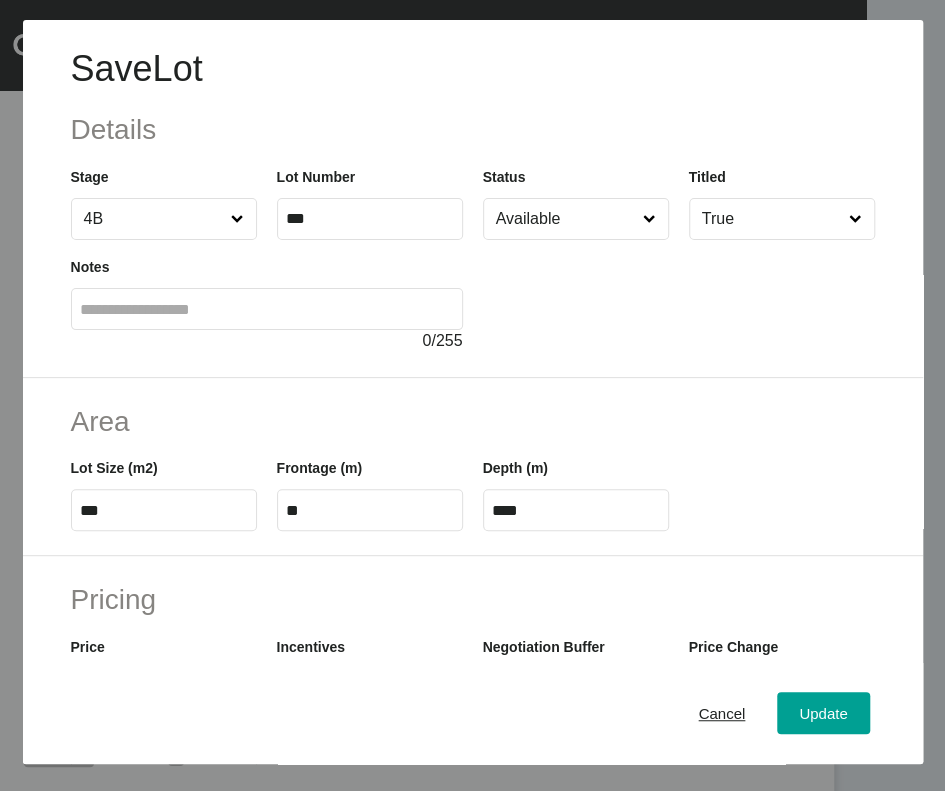 click on "Available" at bounding box center (566, 219) 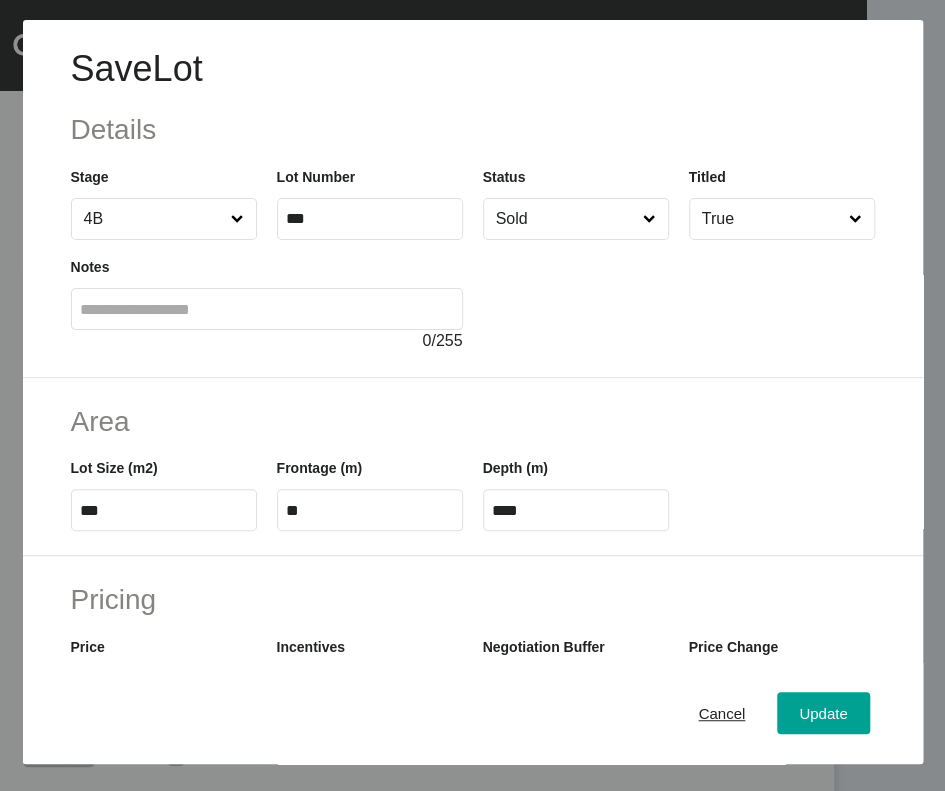 drag, startPoint x: 518, startPoint y: 473, endPoint x: 554, endPoint y: 509, distance: 50.91169 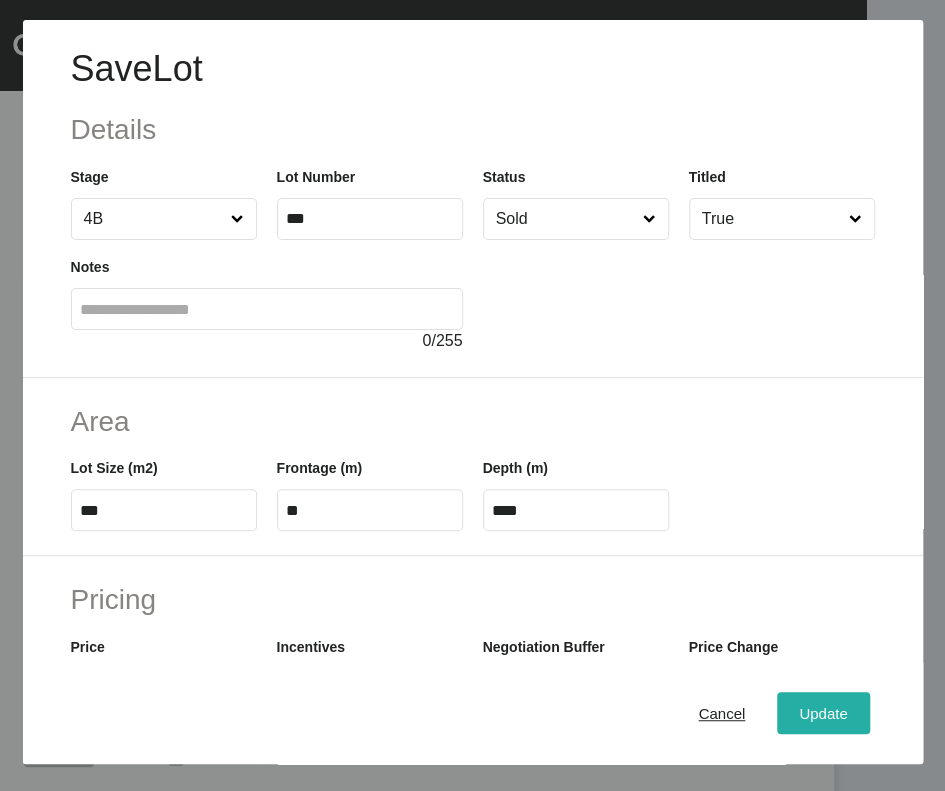 click on "Update" at bounding box center [823, 713] 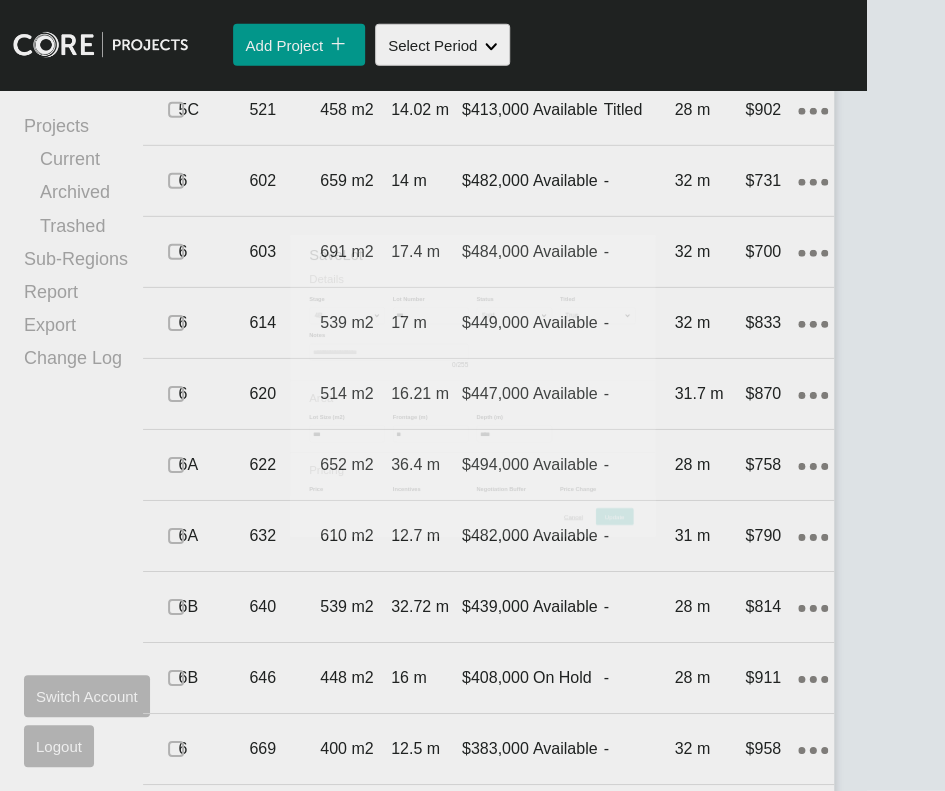 scroll, scrollTop: 2203, scrollLeft: 0, axis: vertical 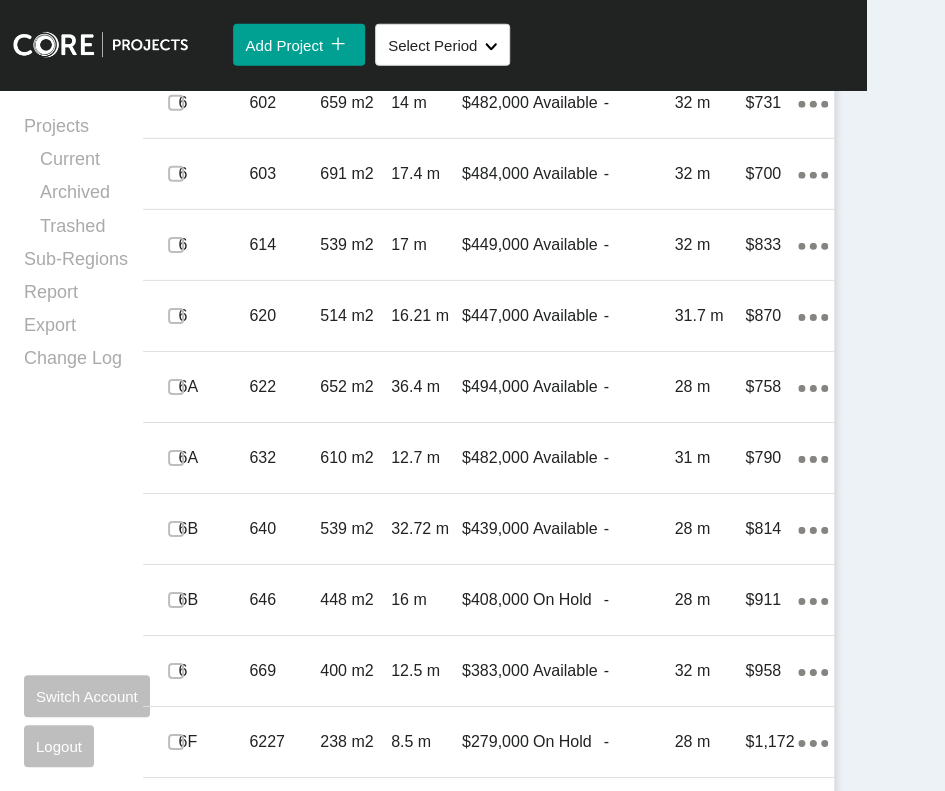 click on "$310,000" at bounding box center (497, -181) 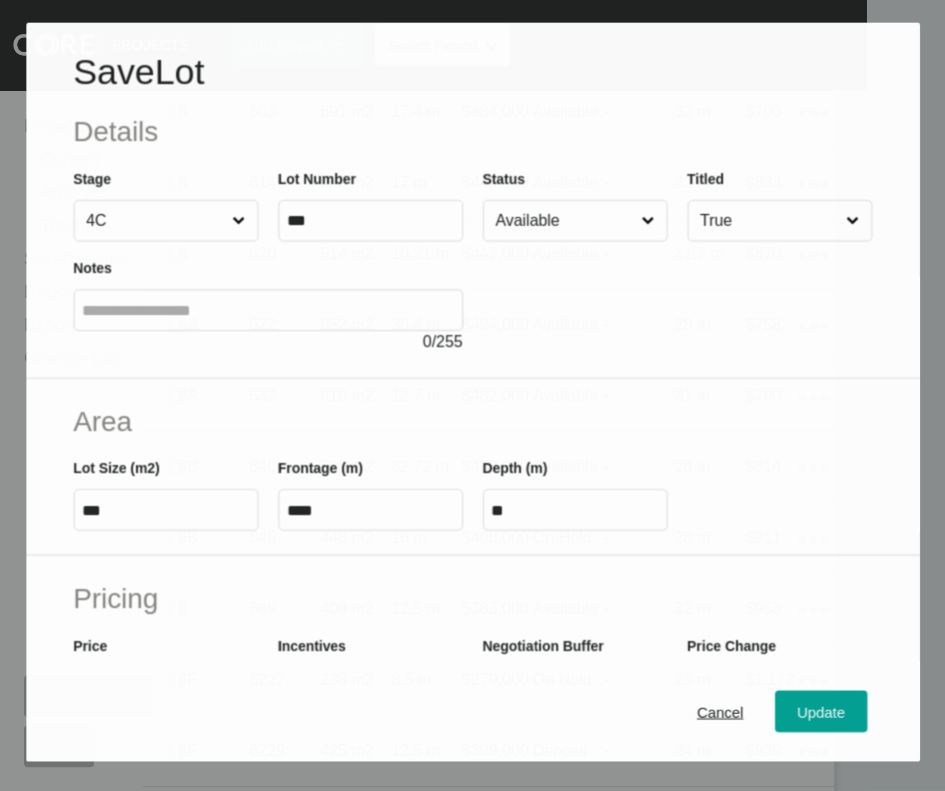 scroll, scrollTop: 2125, scrollLeft: 0, axis: vertical 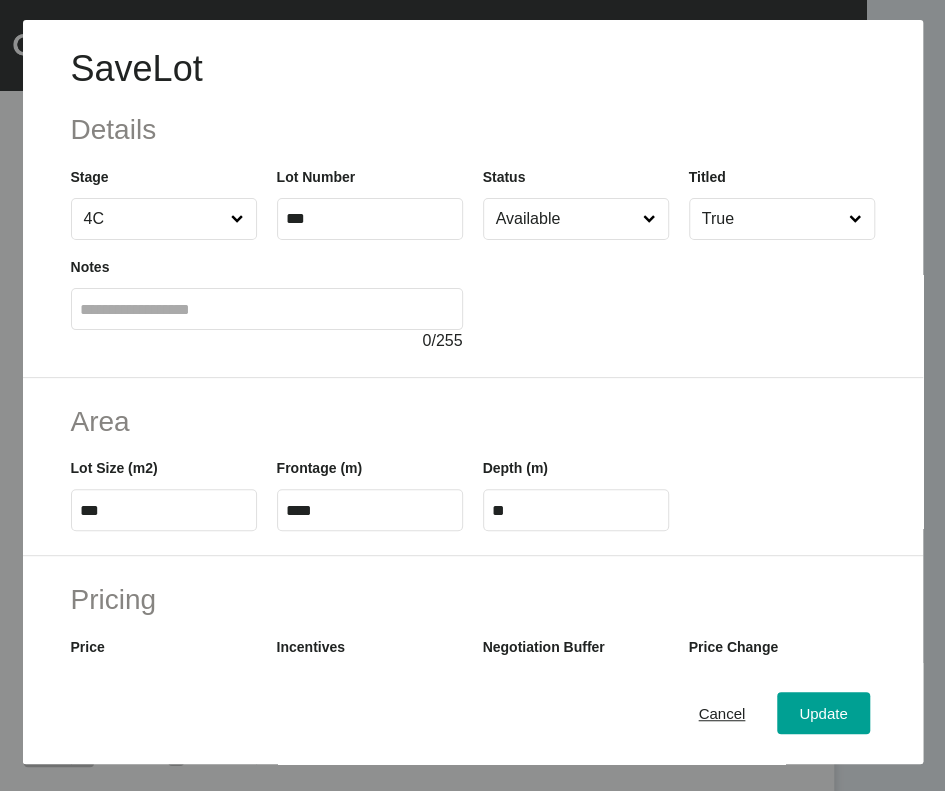 click on "Available" at bounding box center (566, 219) 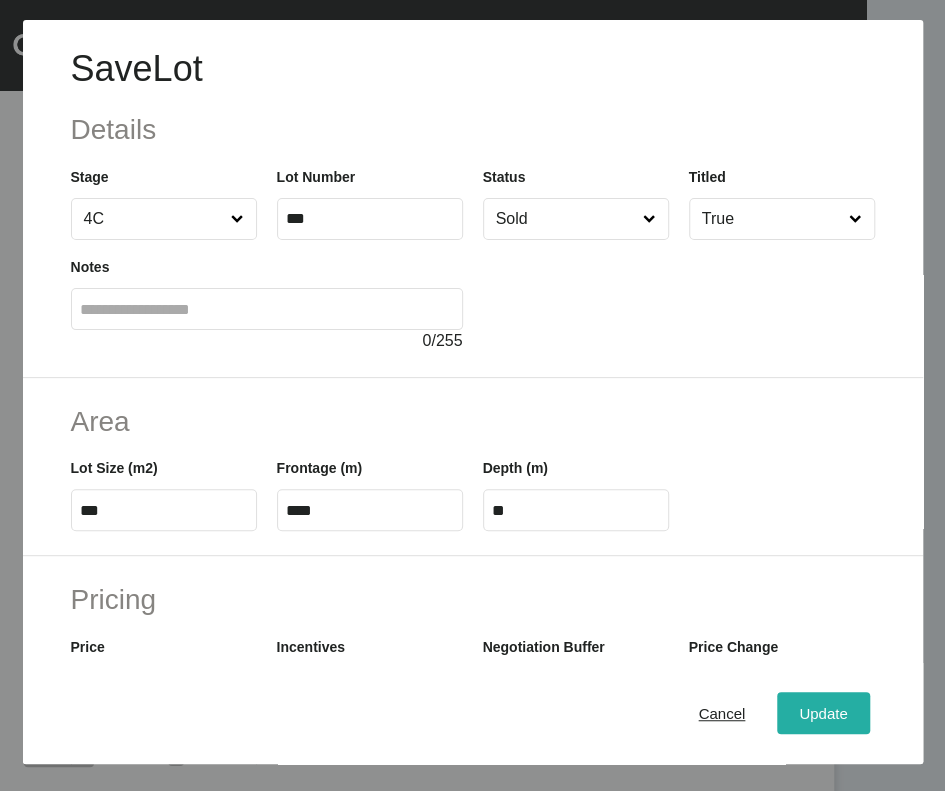 click on "Update" at bounding box center (823, 713) 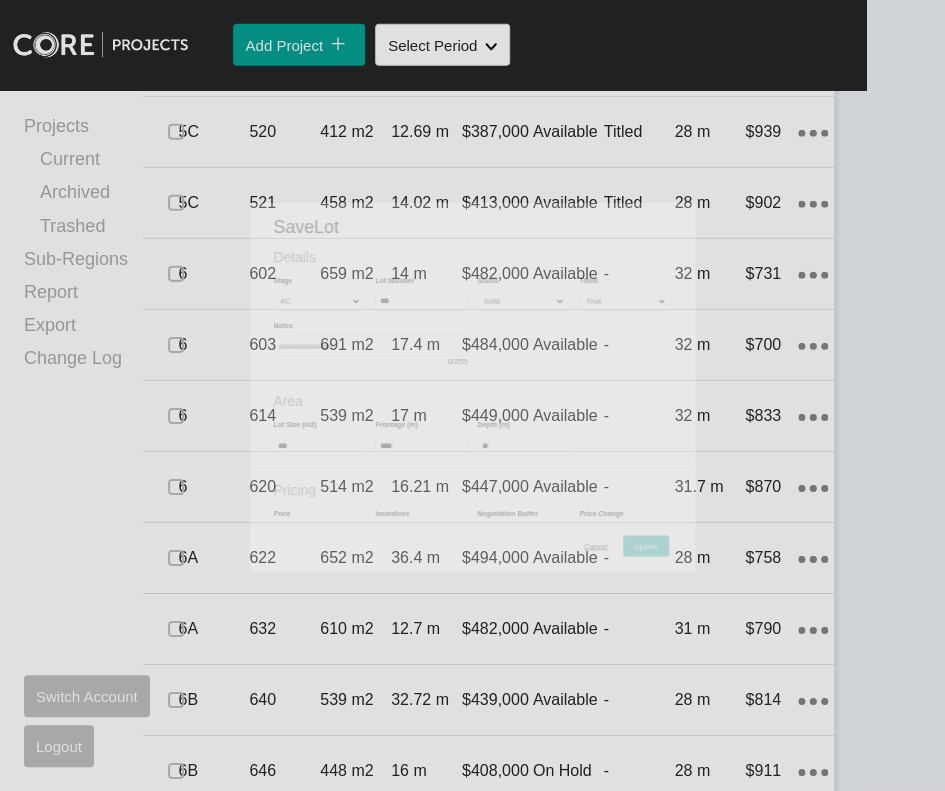 scroll, scrollTop: 2203, scrollLeft: 0, axis: vertical 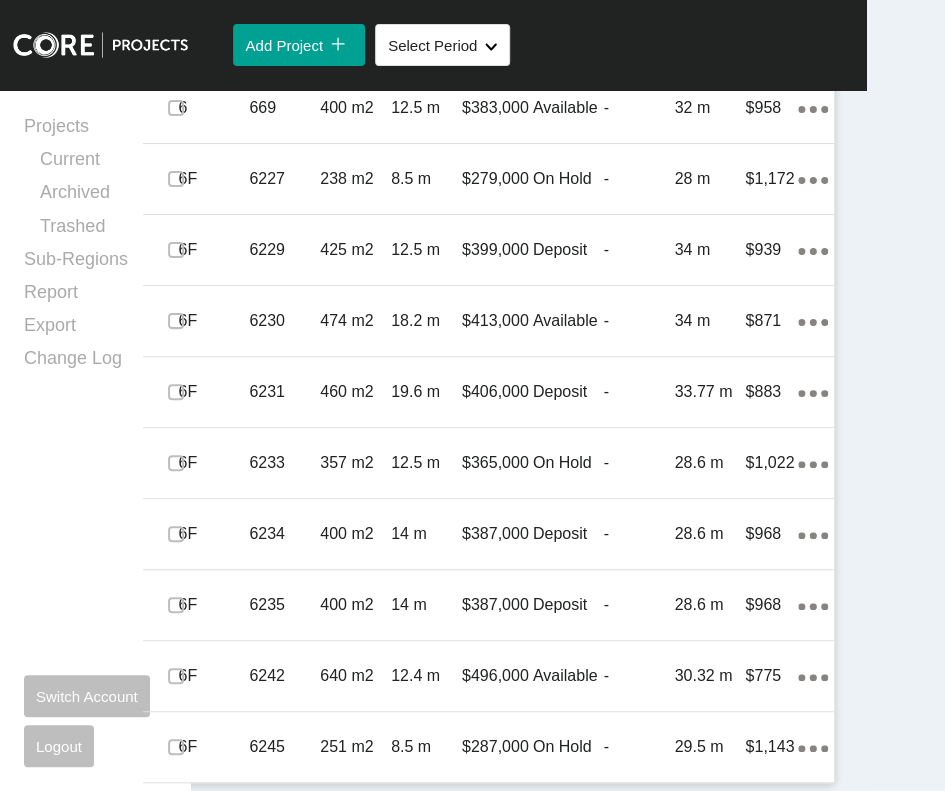 click on "-" at bounding box center (639, 37) 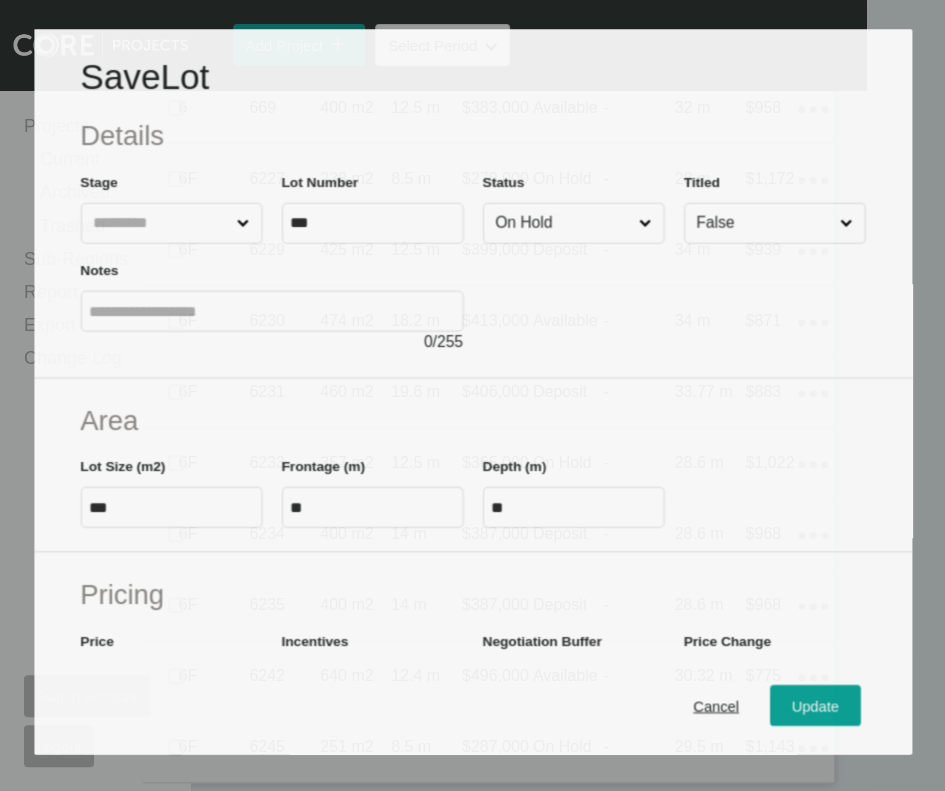 scroll, scrollTop: 3132, scrollLeft: 0, axis: vertical 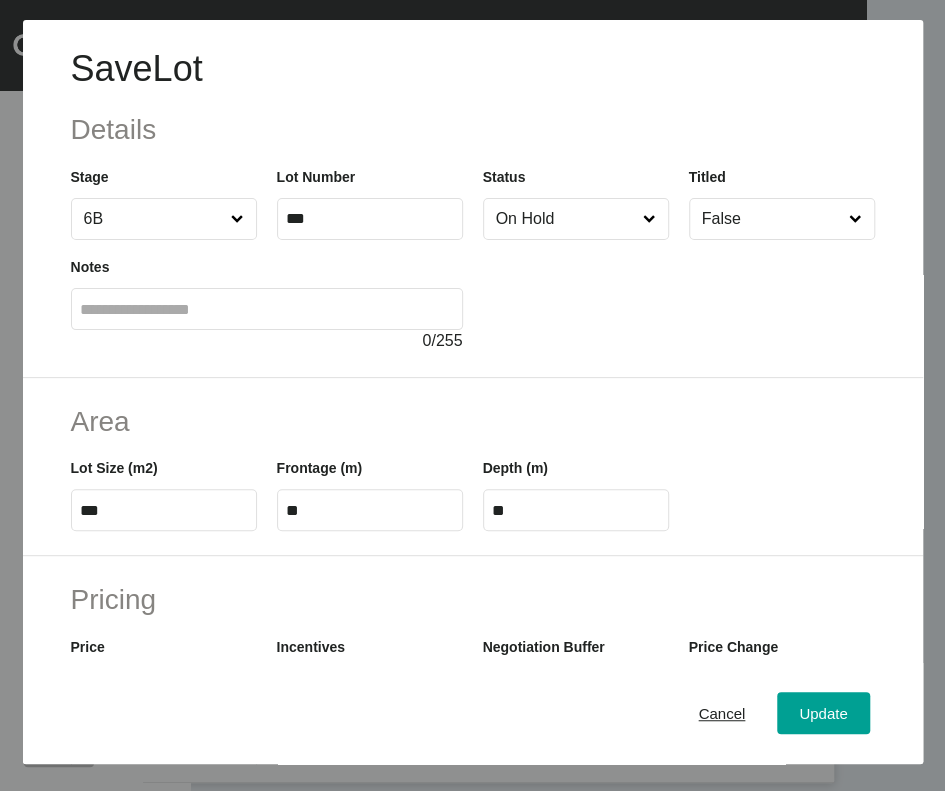 click on "On Hold" at bounding box center [566, 219] 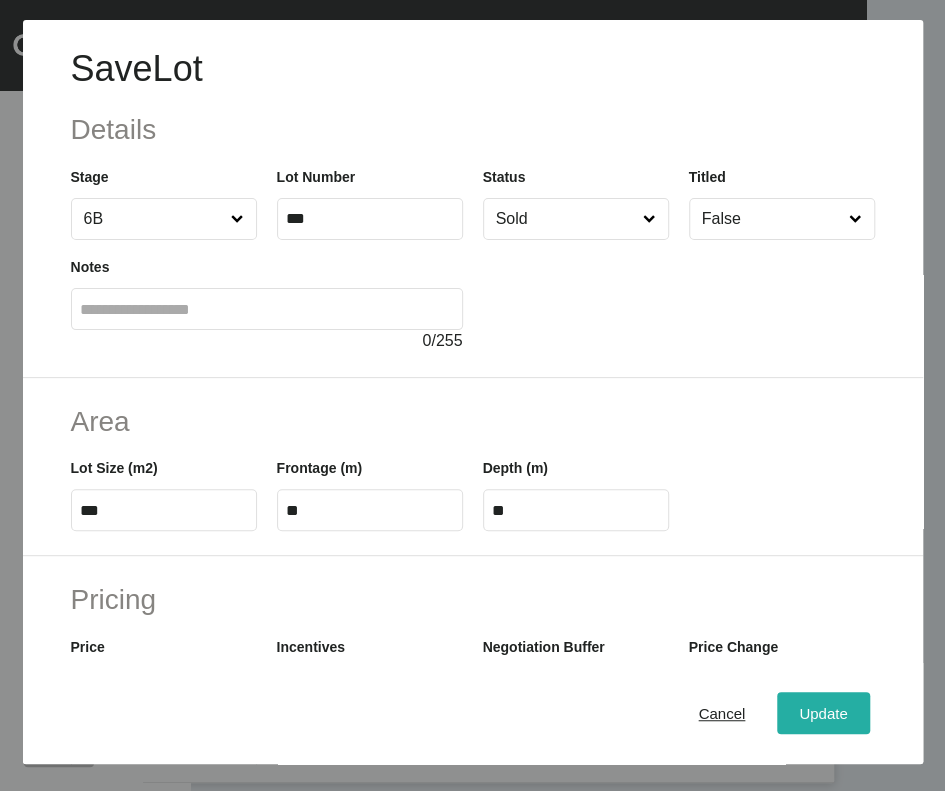 click on "Update" at bounding box center [823, 713] 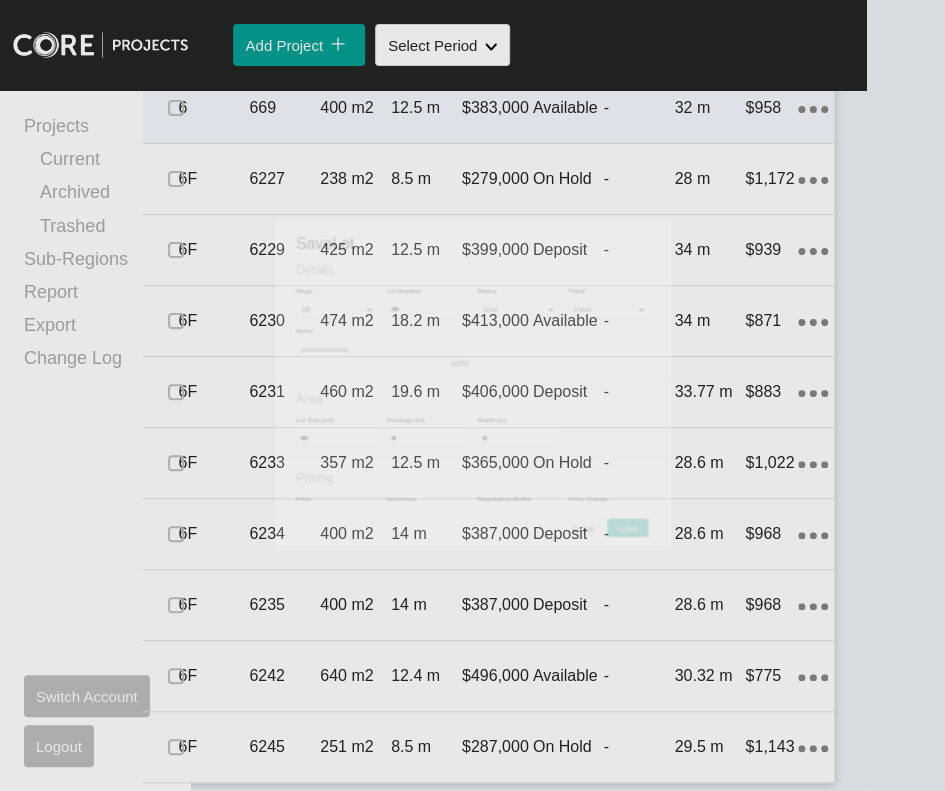 scroll, scrollTop: 3209, scrollLeft: 0, axis: vertical 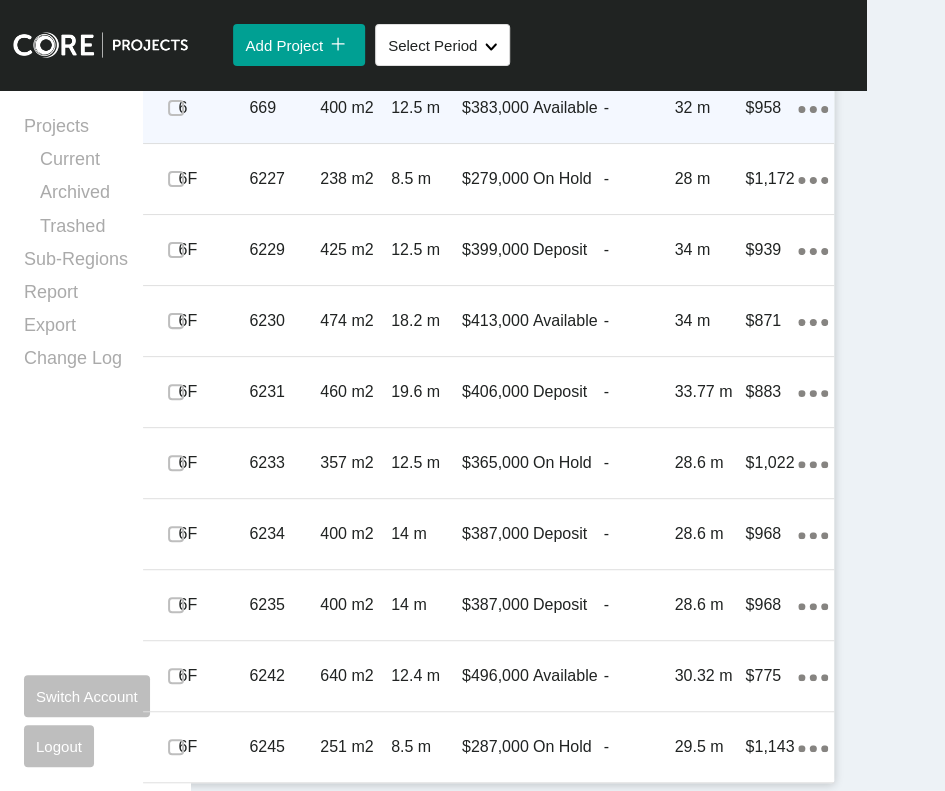 click on "32 m" at bounding box center (709, 108) 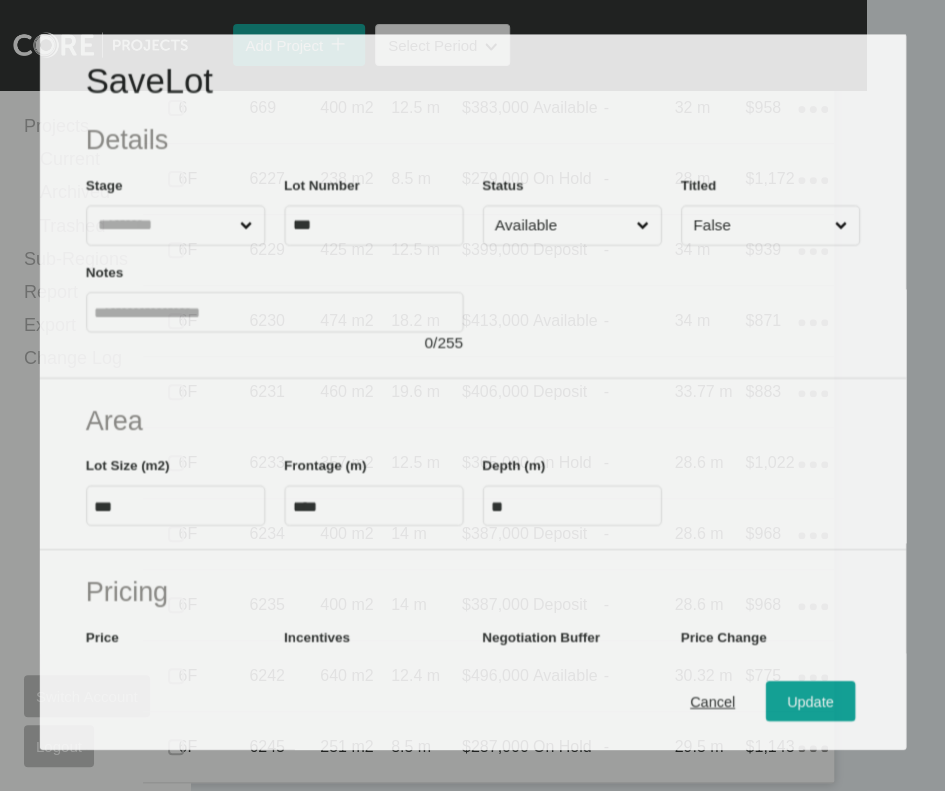 scroll, scrollTop: 3132, scrollLeft: 0, axis: vertical 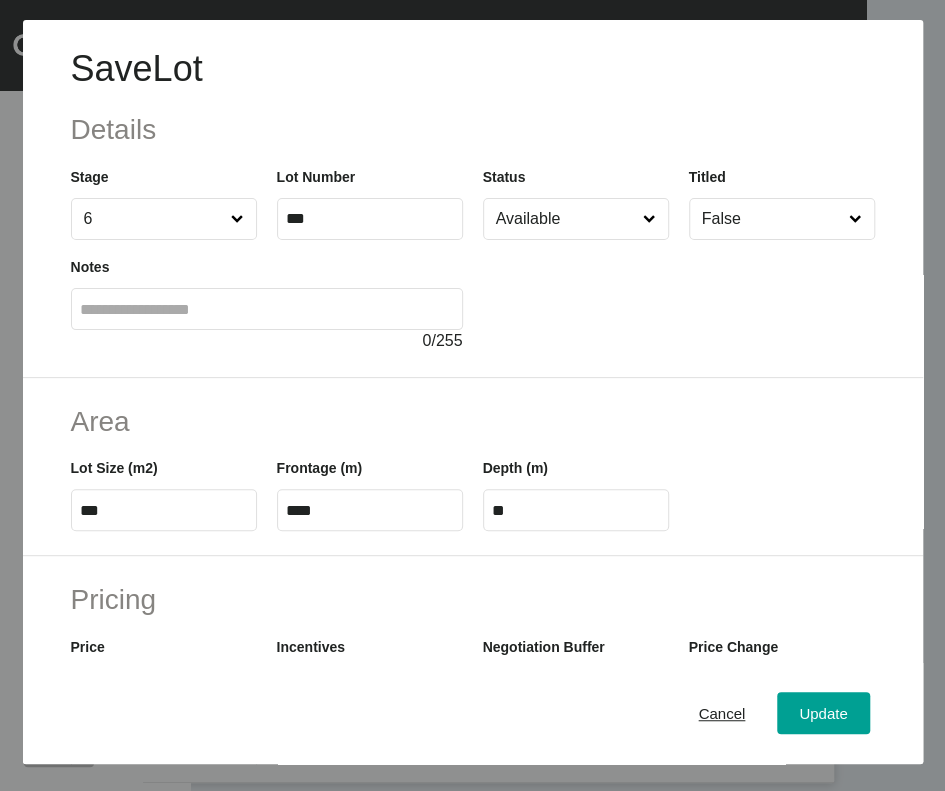click on "Available" at bounding box center [576, 219] 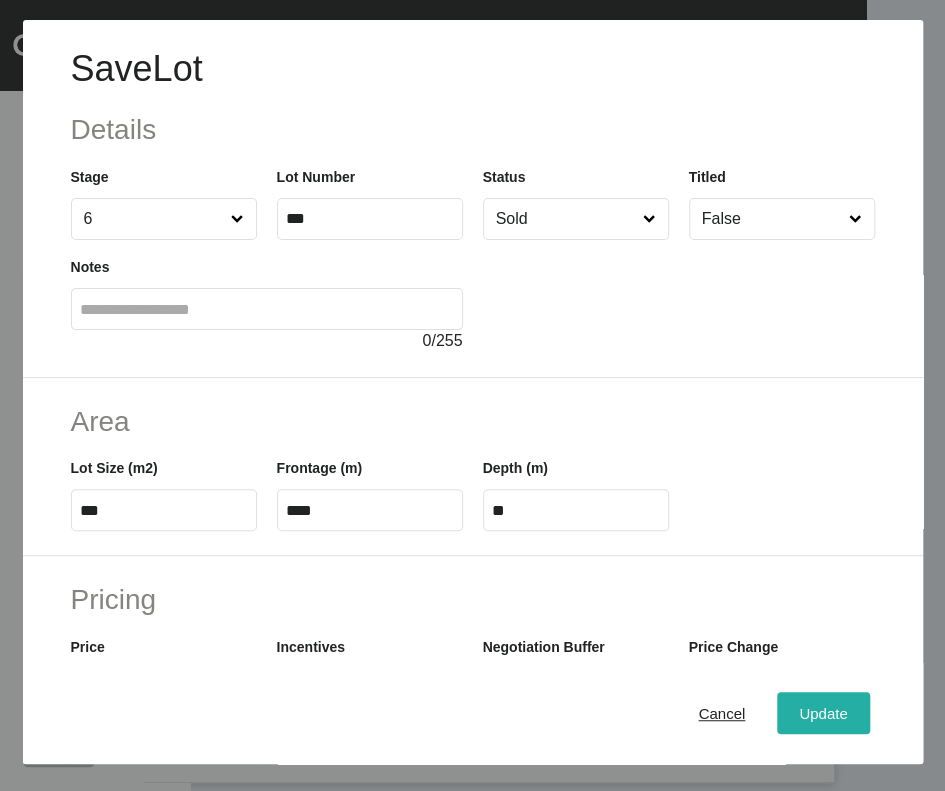 click on "Update" at bounding box center [823, 713] 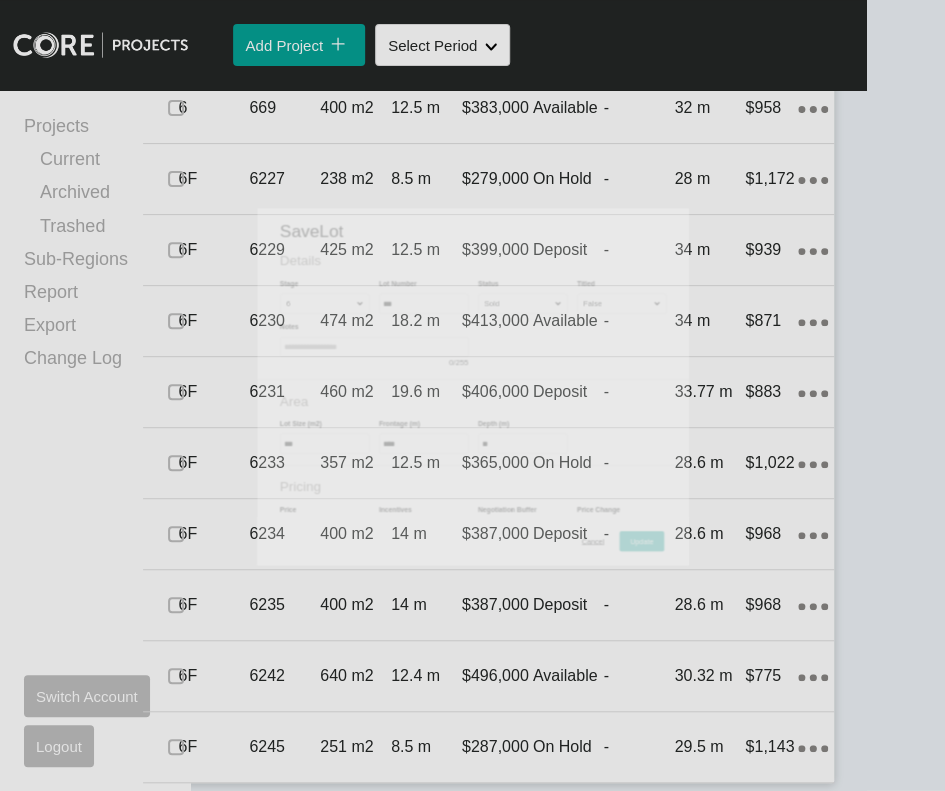 scroll, scrollTop: 3209, scrollLeft: 0, axis: vertical 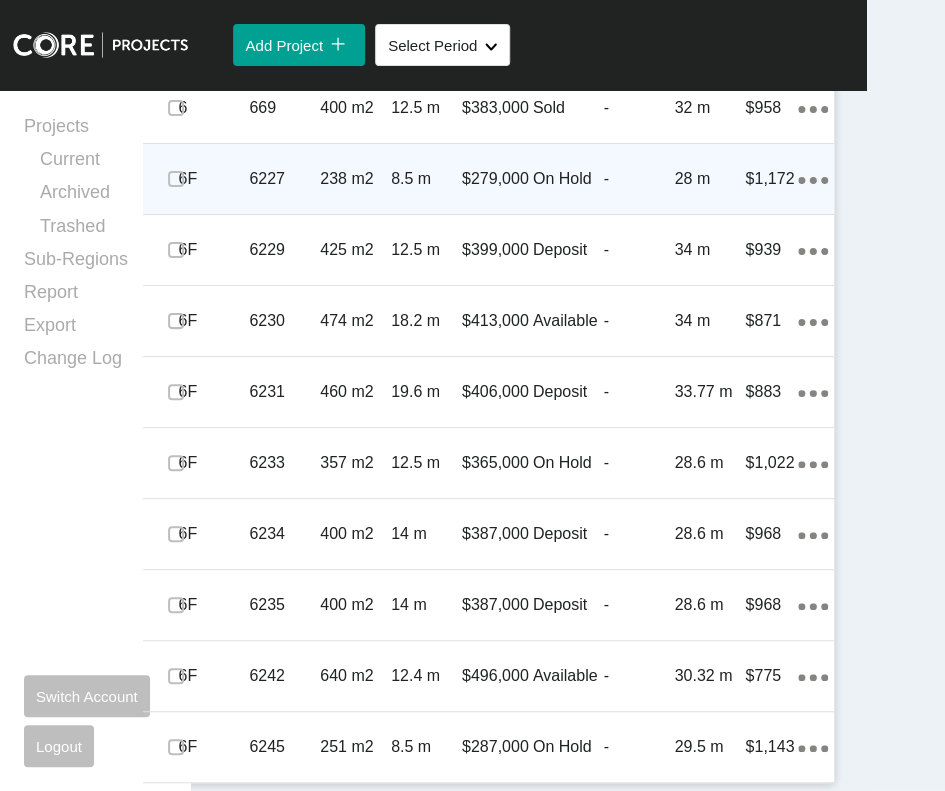 click on "On Hold" at bounding box center [568, 179] 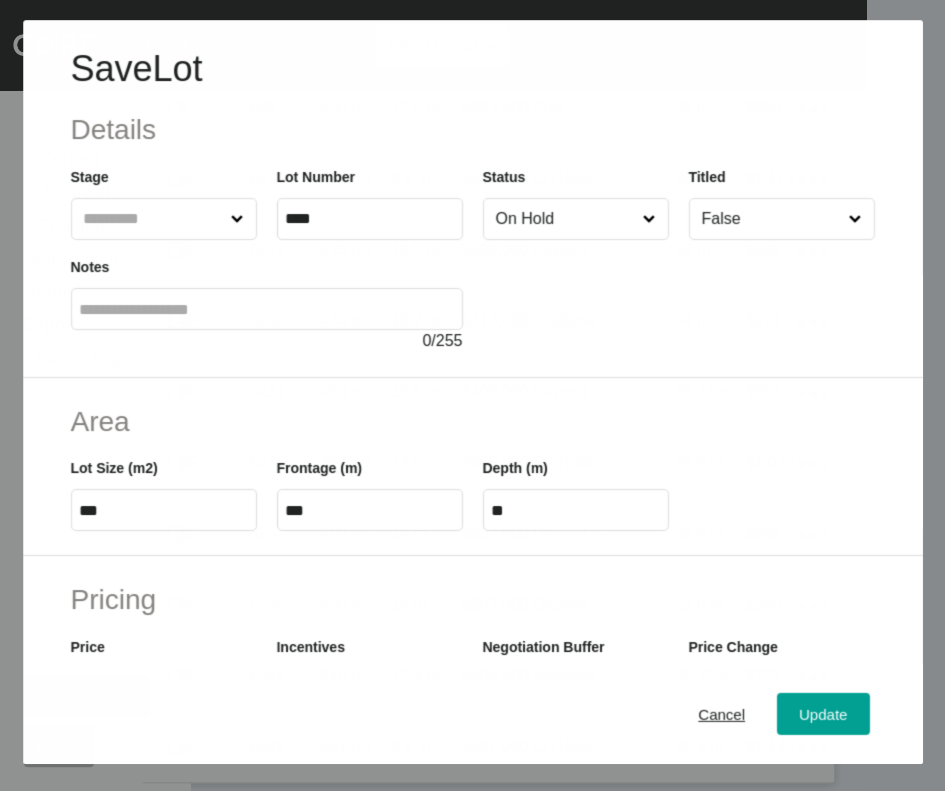 scroll, scrollTop: 3269, scrollLeft: 0, axis: vertical 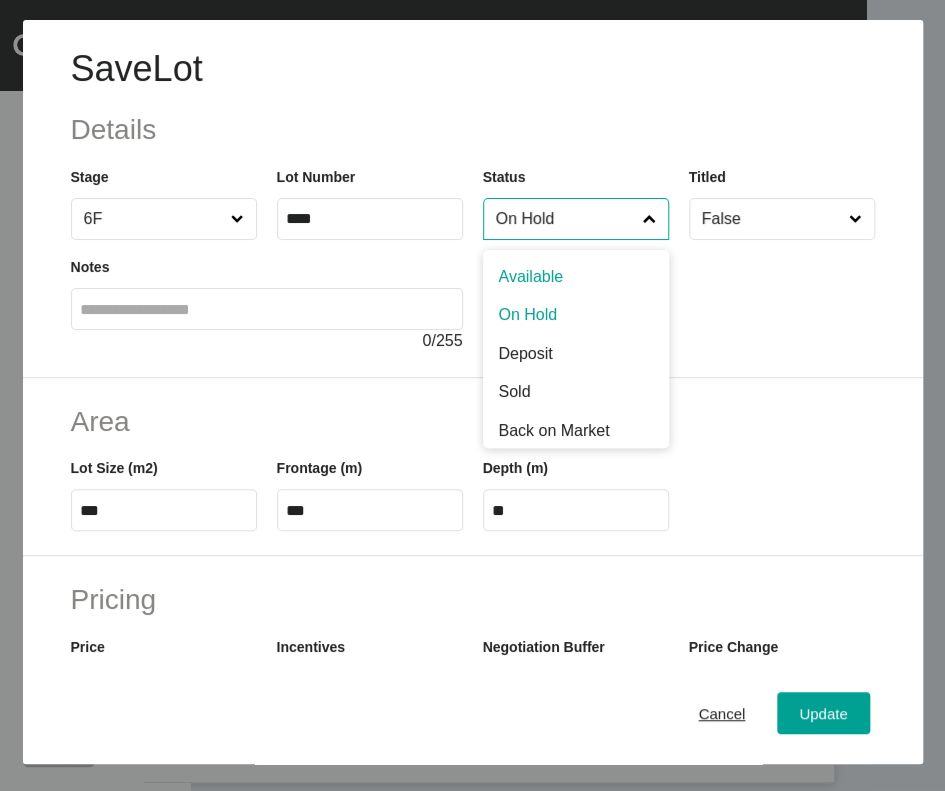 click on "On Hold" at bounding box center [566, 219] 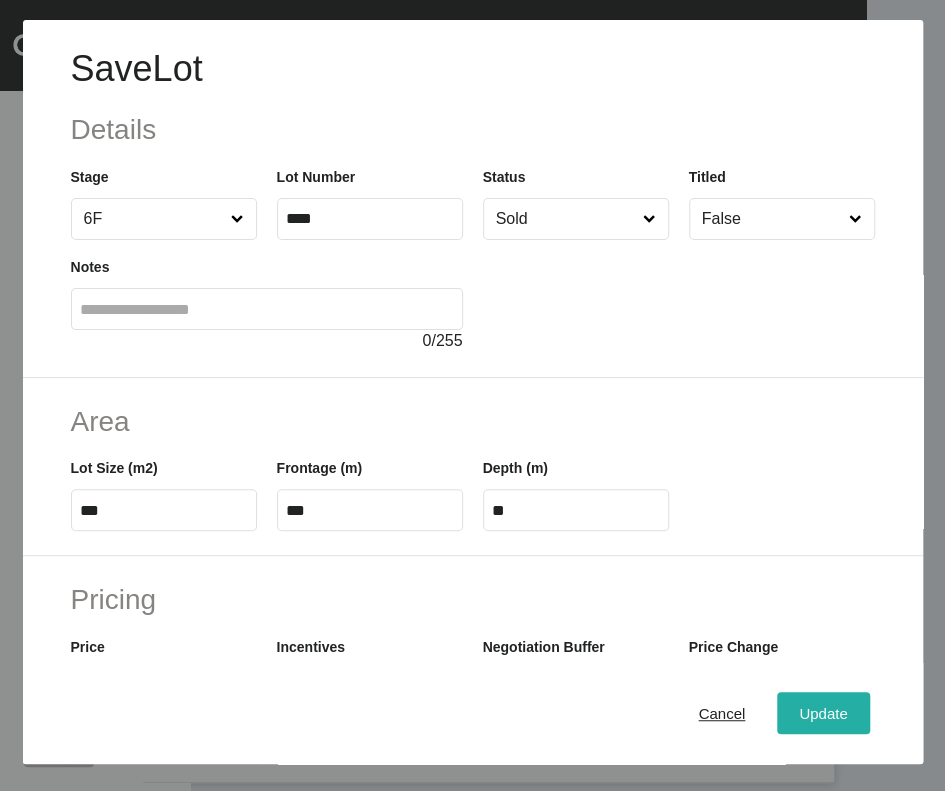 click on "Update" at bounding box center [823, 713] 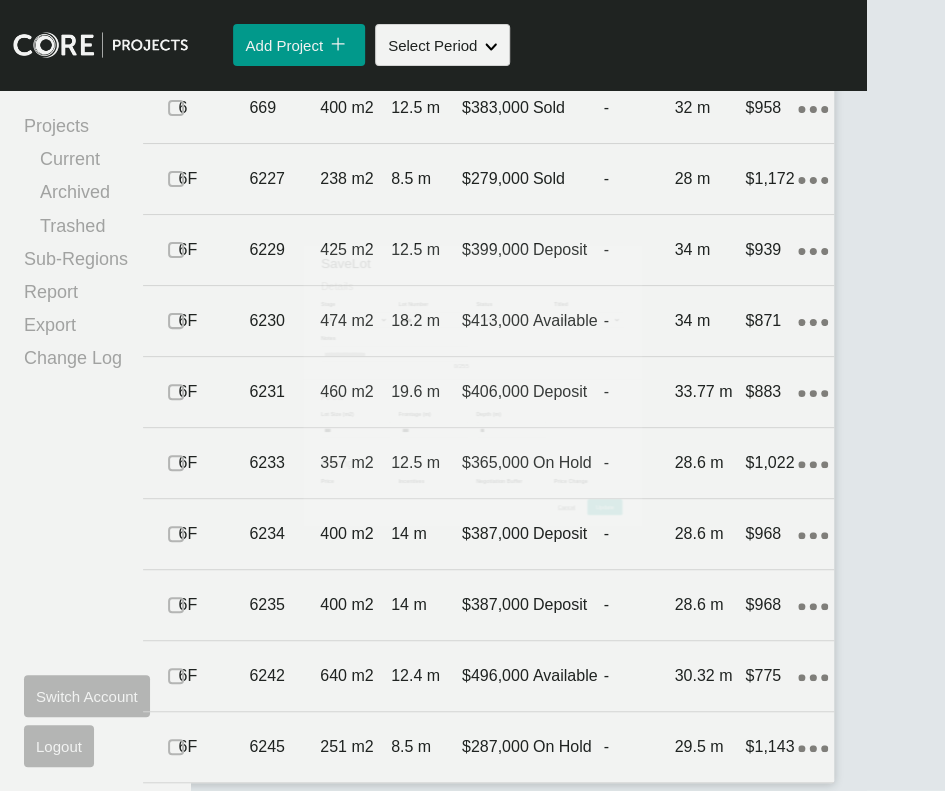 scroll, scrollTop: 3346, scrollLeft: 0, axis: vertical 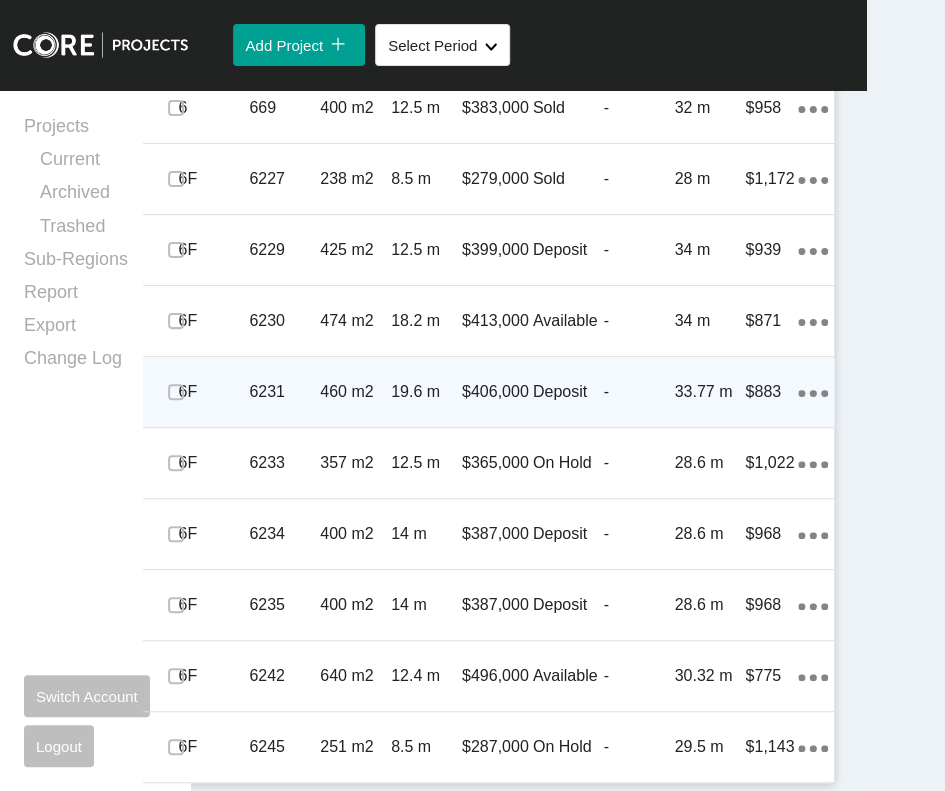 click on "-" at bounding box center (639, 392) 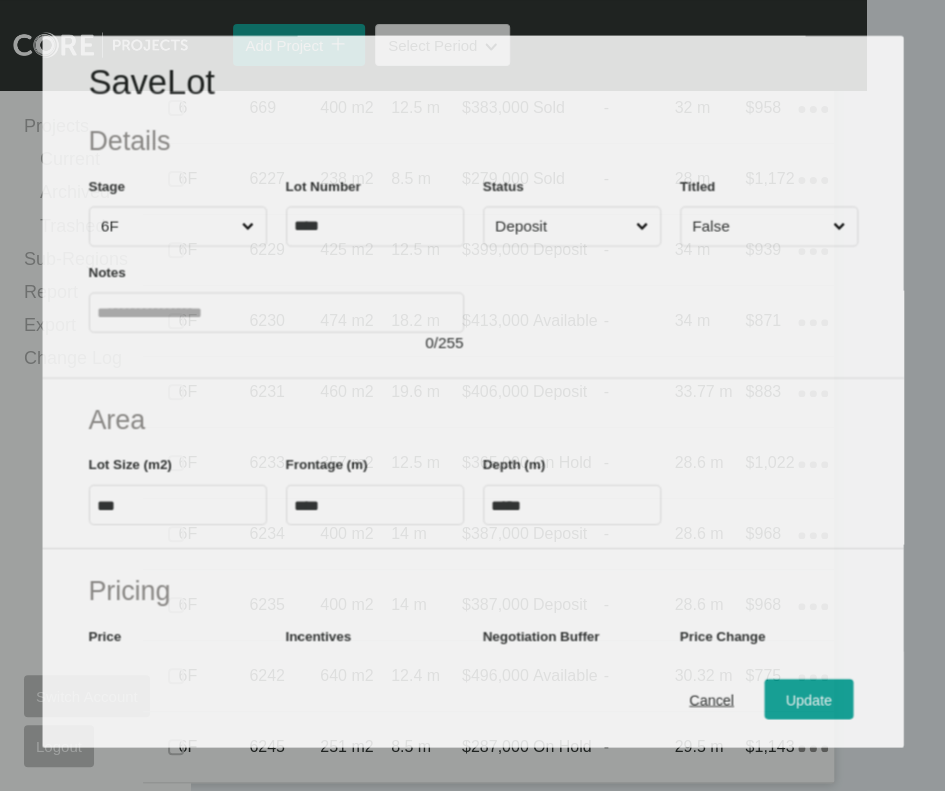 scroll, scrollTop: 3582, scrollLeft: 0, axis: vertical 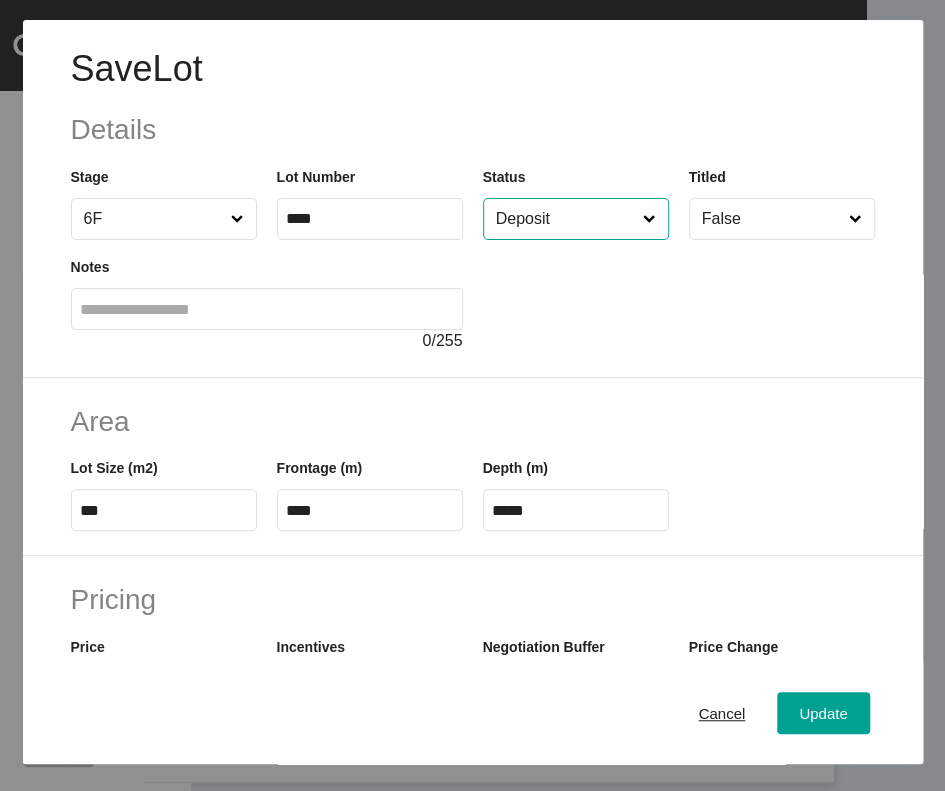 click on "Deposit" at bounding box center (566, 219) 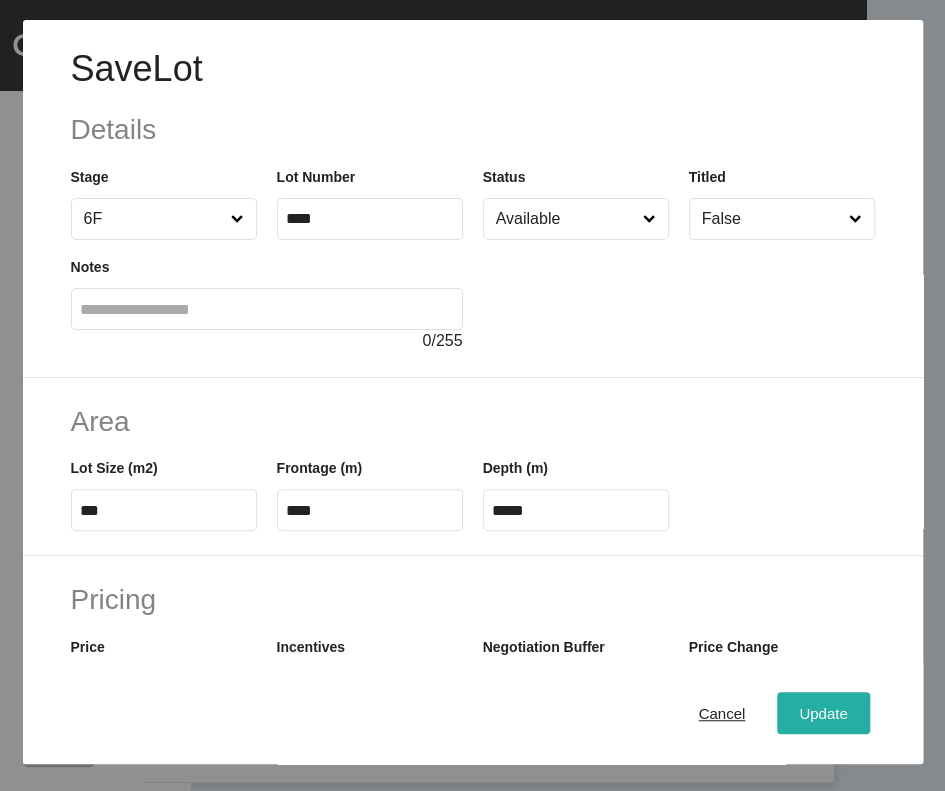 click on "Update" at bounding box center (823, 713) 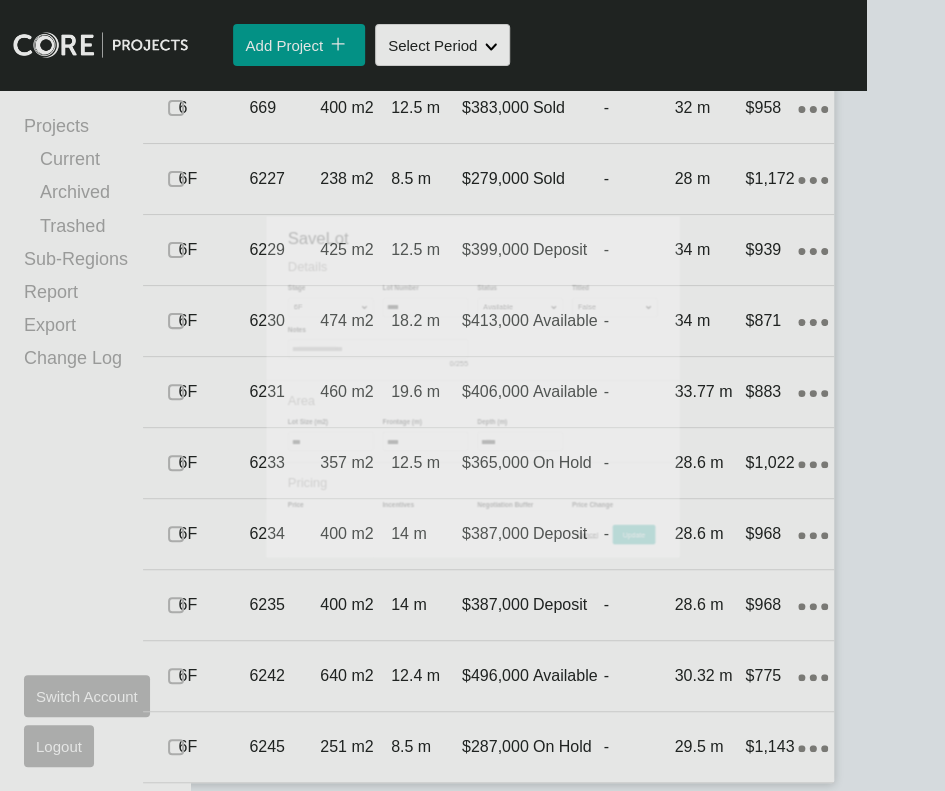 scroll, scrollTop: 3659, scrollLeft: 0, axis: vertical 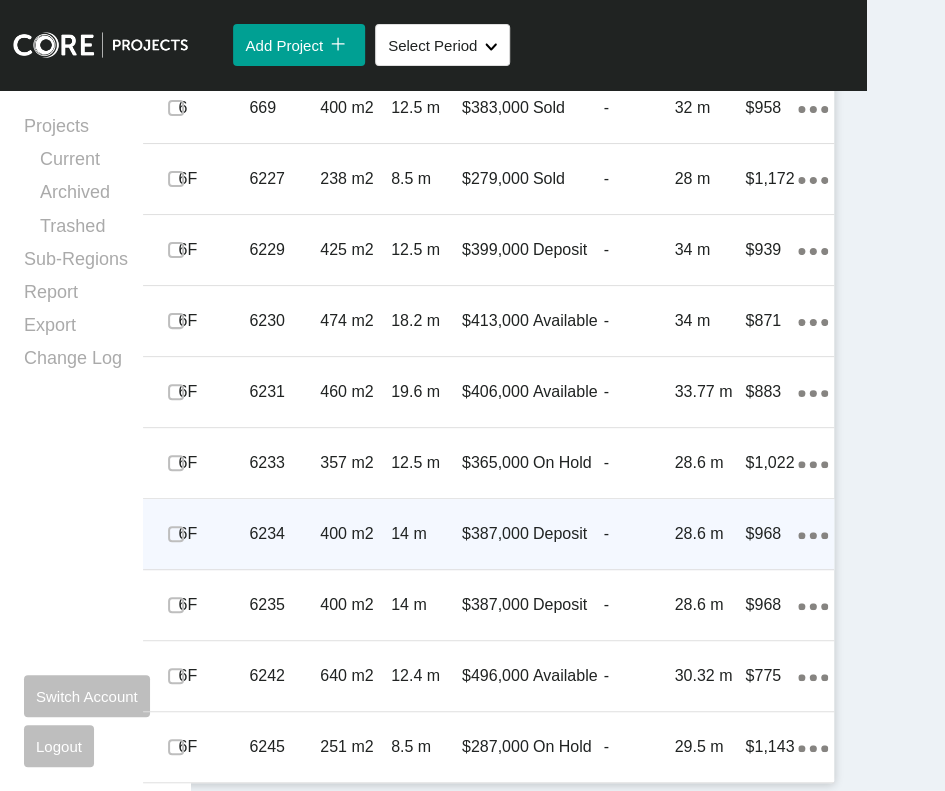 click on "-" at bounding box center (639, 534) 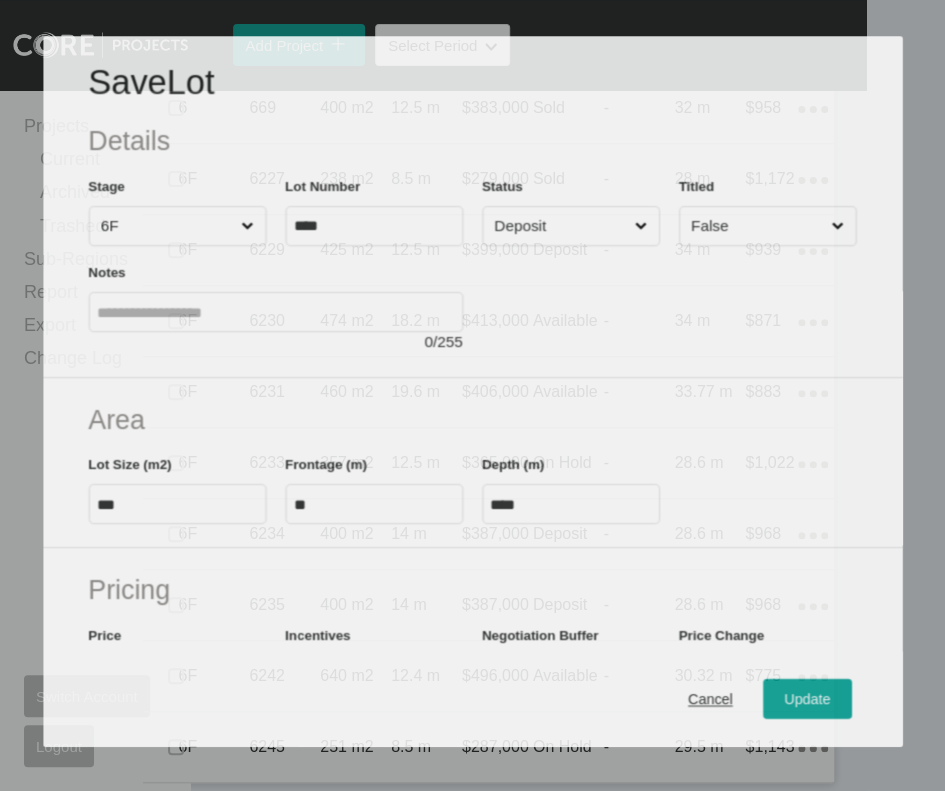 scroll, scrollTop: 3970, scrollLeft: 0, axis: vertical 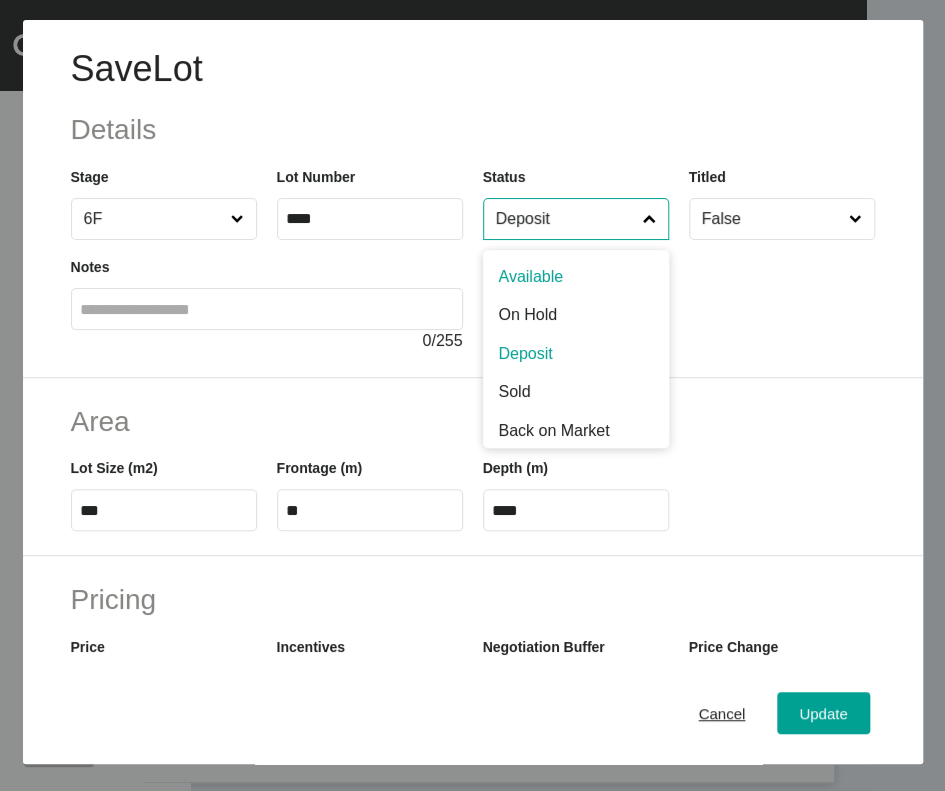 drag, startPoint x: 523, startPoint y: 281, endPoint x: 526, endPoint y: 316, distance: 35.128338 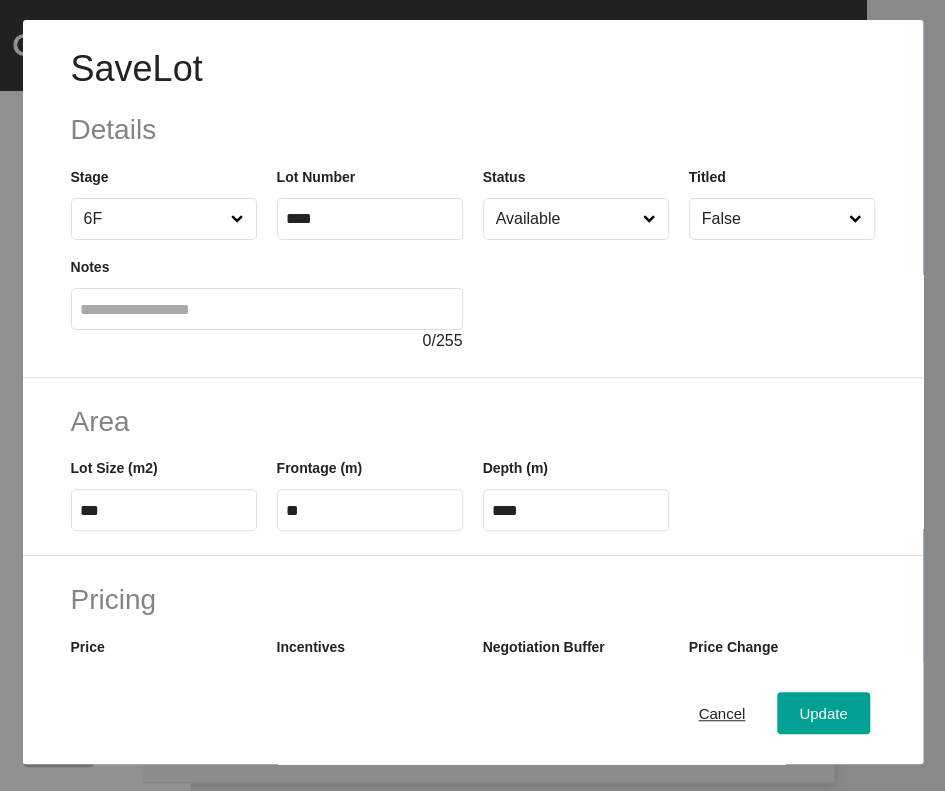 click on "Cancel" at bounding box center (721, 713) 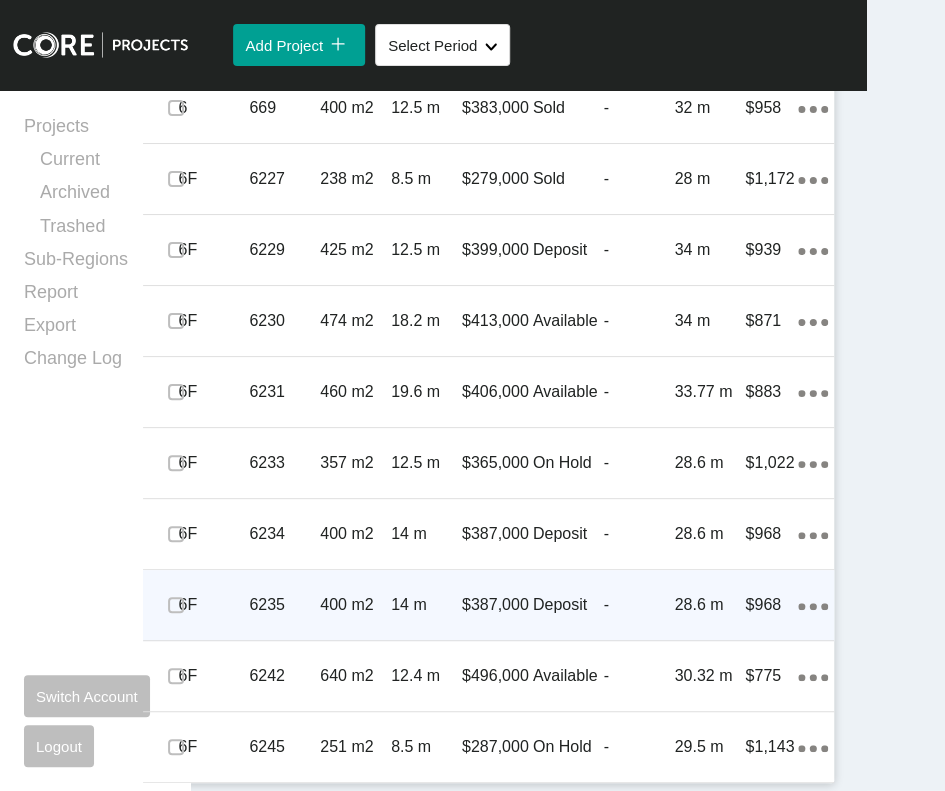 click on "Deposit" at bounding box center [568, 605] 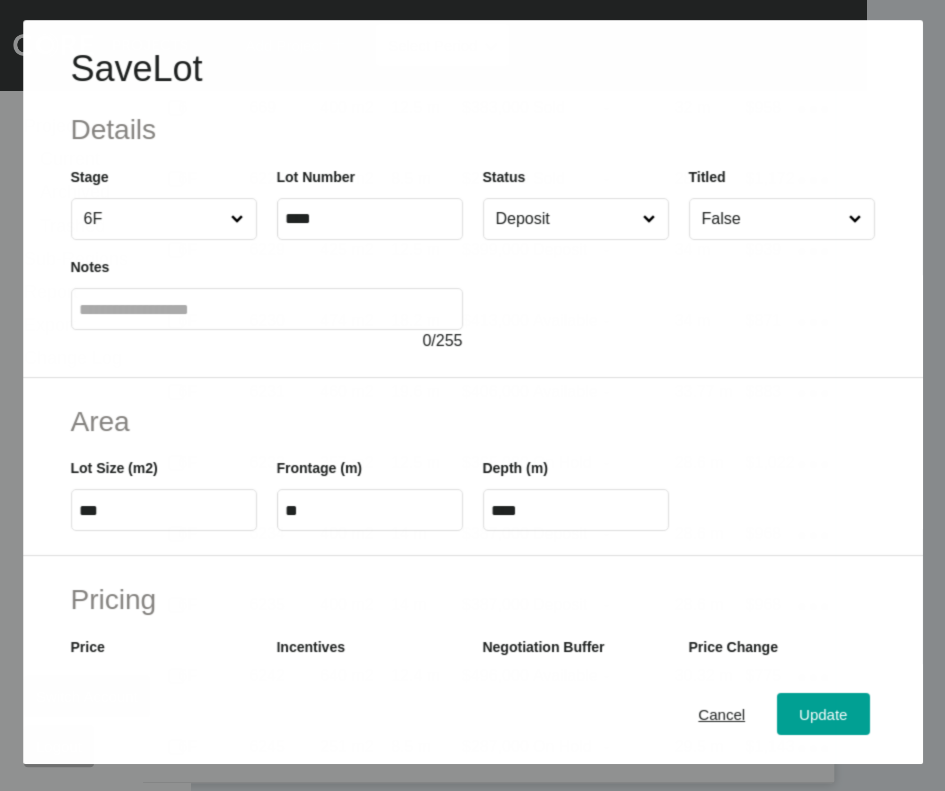 click on "Deposit" at bounding box center (564, 219) 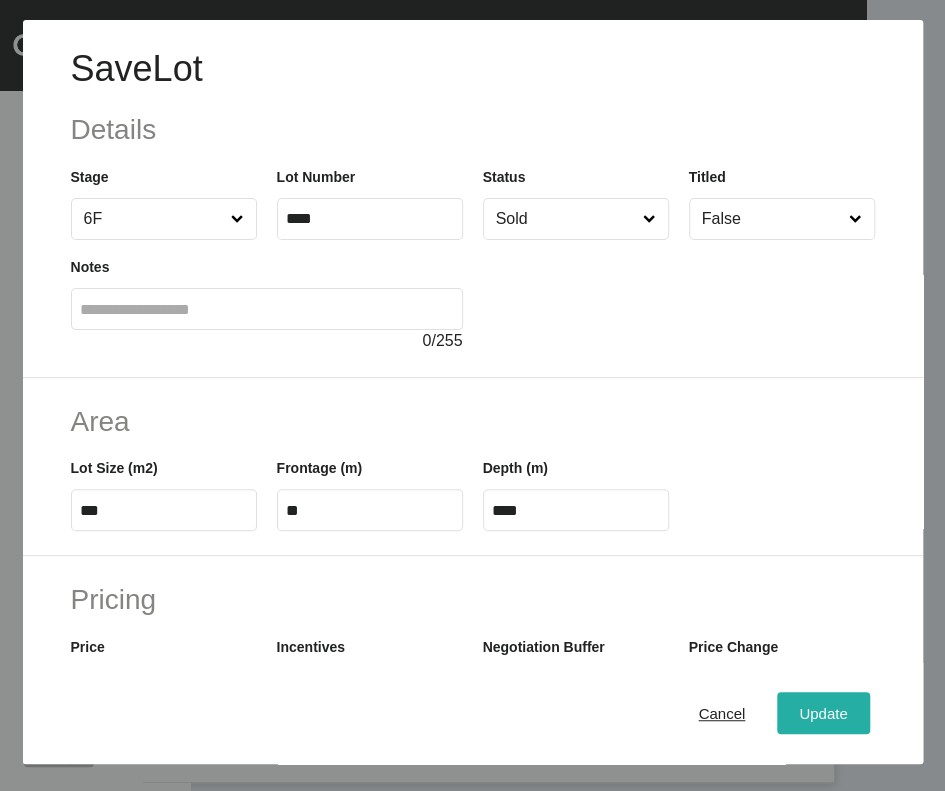 click on "Update" at bounding box center [823, 714] 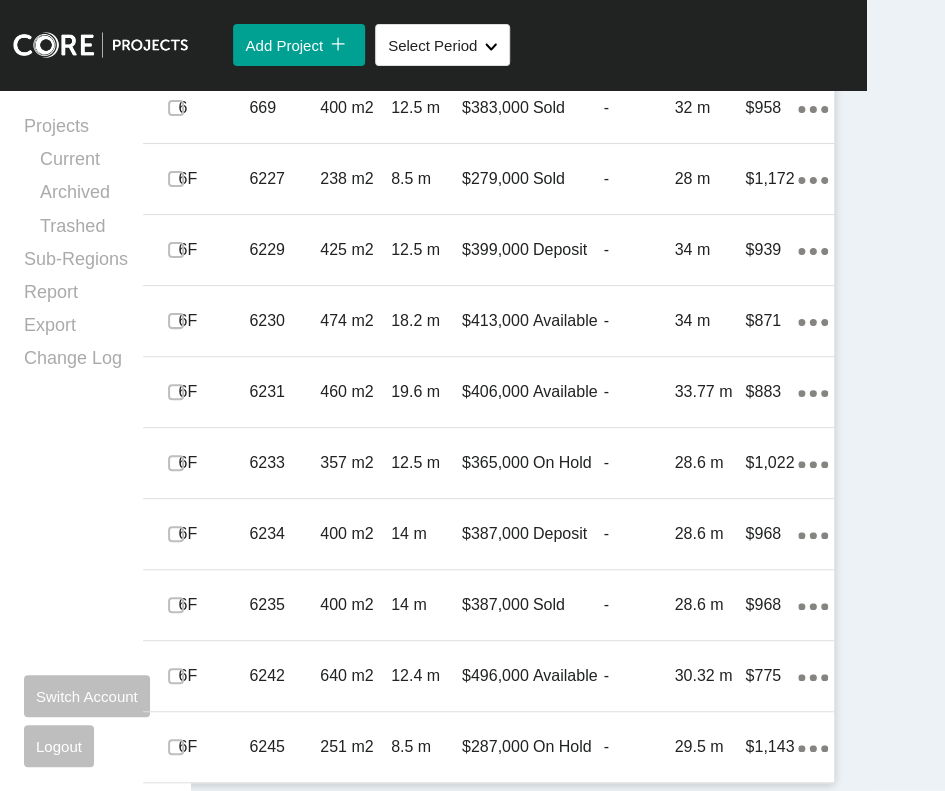 scroll, scrollTop: 4047, scrollLeft: 0, axis: vertical 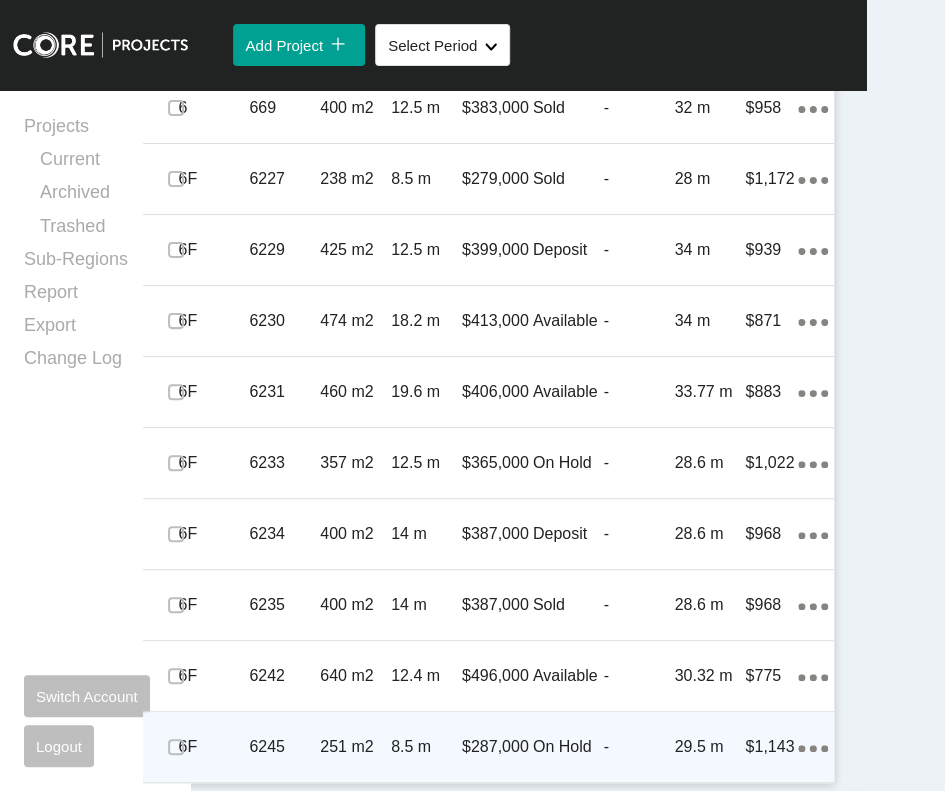 click on "$287,000" at bounding box center [497, 747] 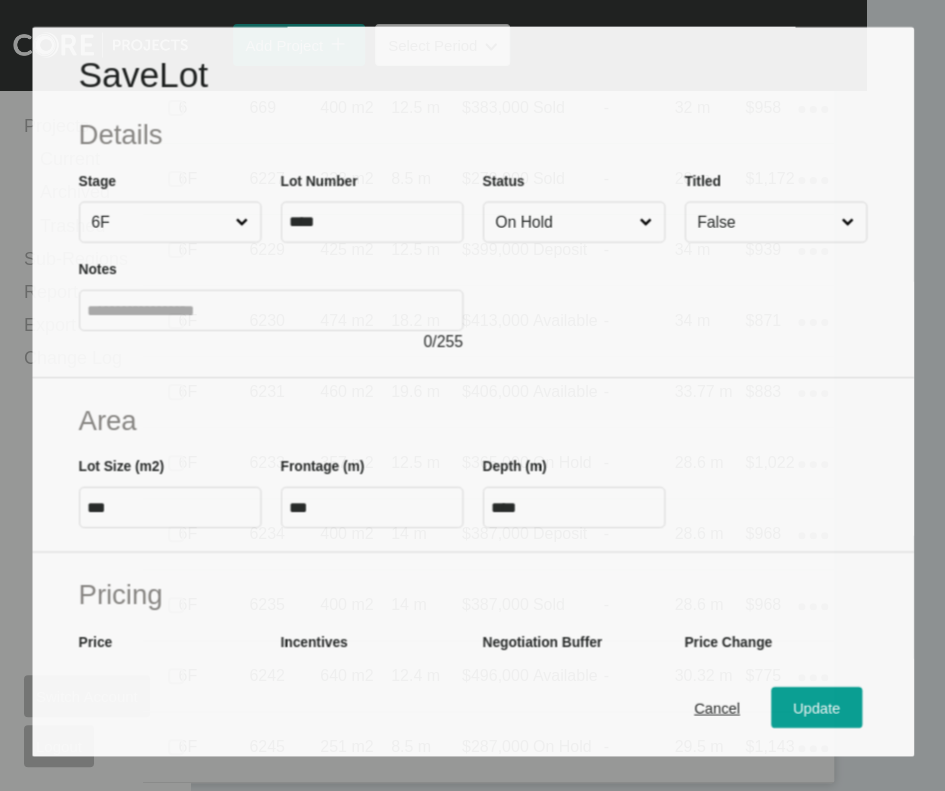 scroll, scrollTop: 3970, scrollLeft: 0, axis: vertical 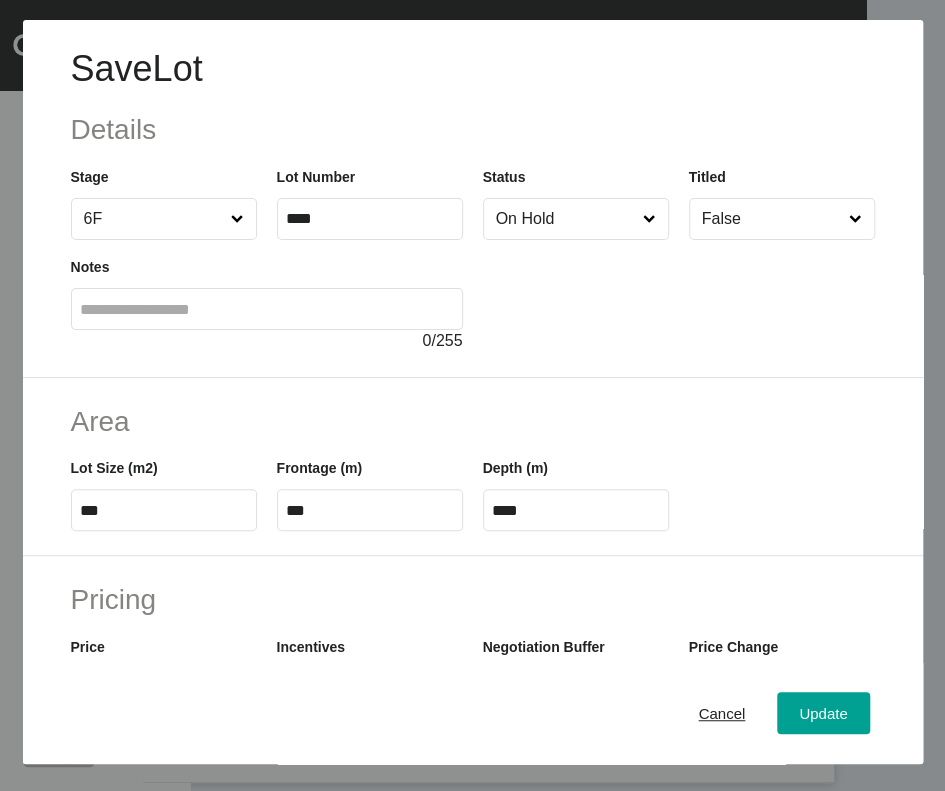 click on "On Hold" at bounding box center (566, 219) 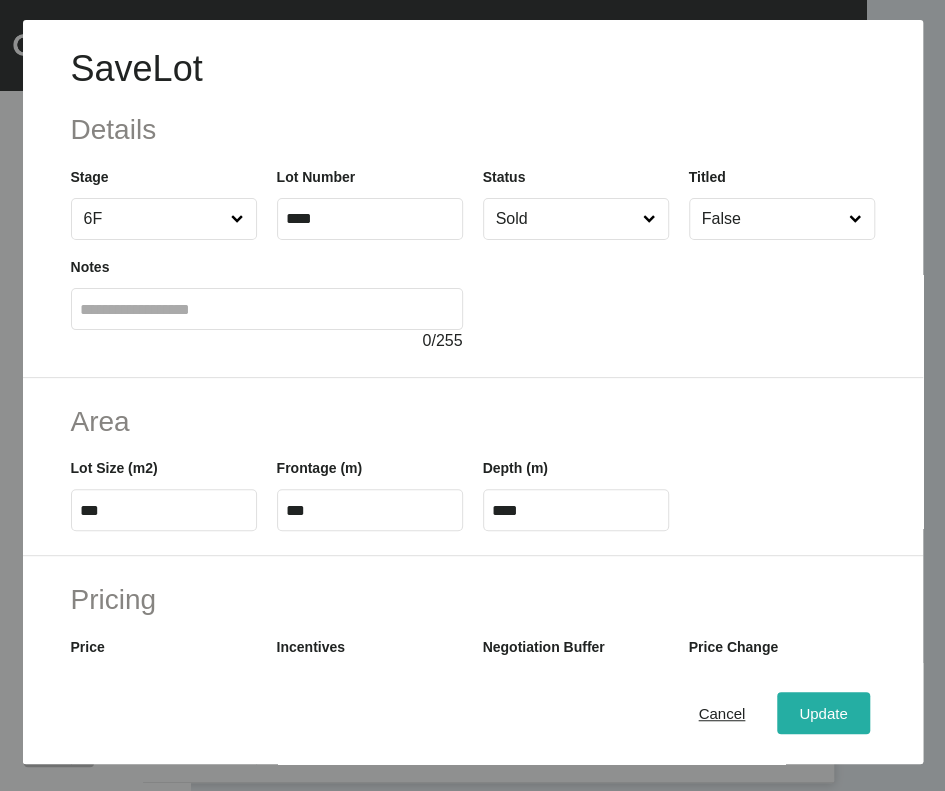 click on "Update" at bounding box center (823, 713) 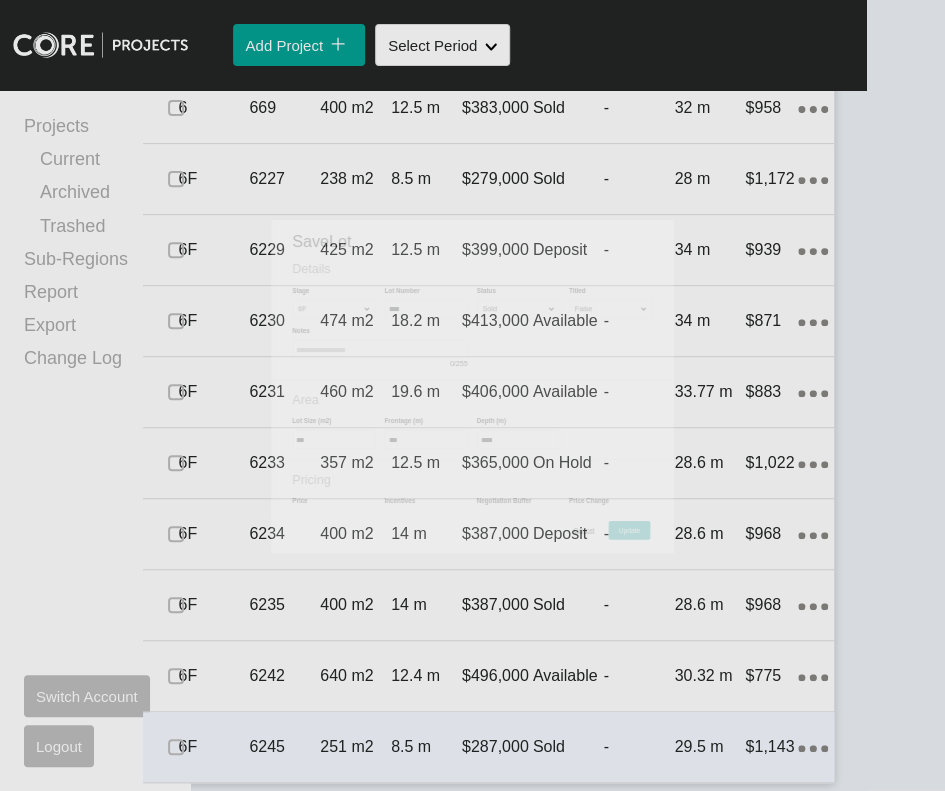 scroll, scrollTop: 4029, scrollLeft: 0, axis: vertical 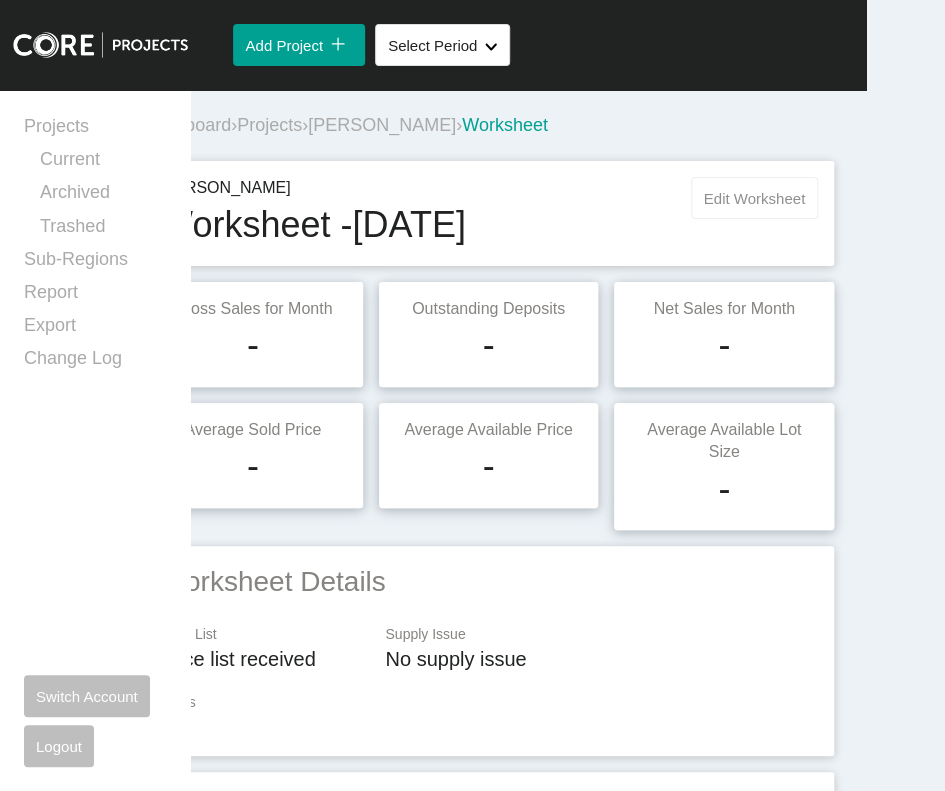 click on "Edit Worksheet" at bounding box center [754, 198] 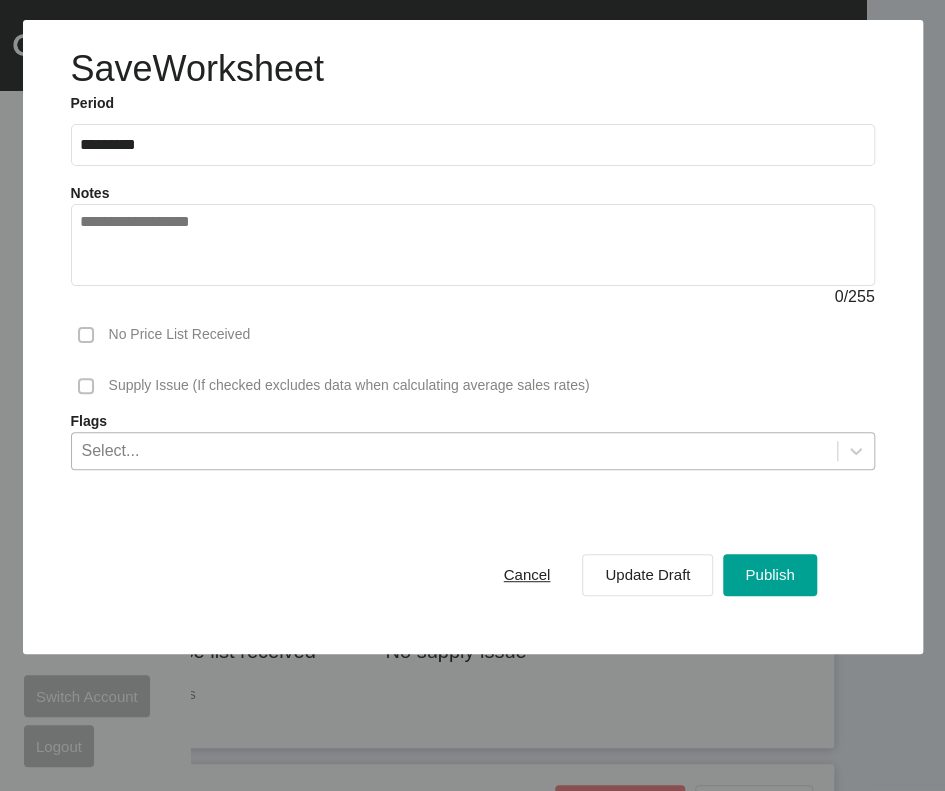 click on "Select..." at bounding box center [454, 450] 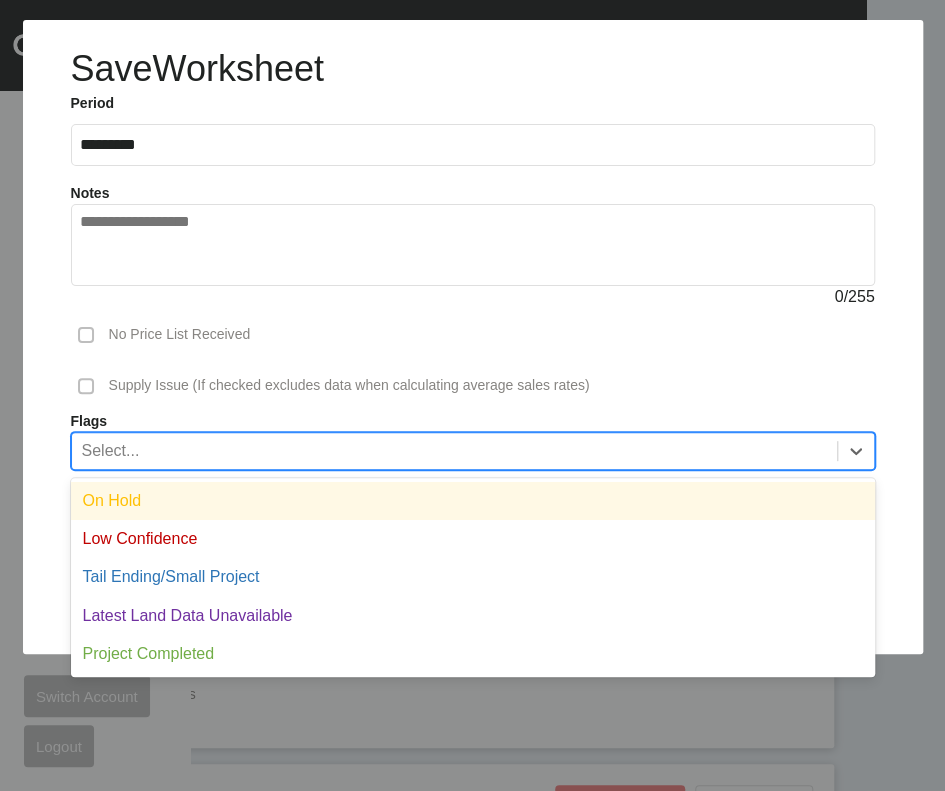 scroll, scrollTop: 9, scrollLeft: 0, axis: vertical 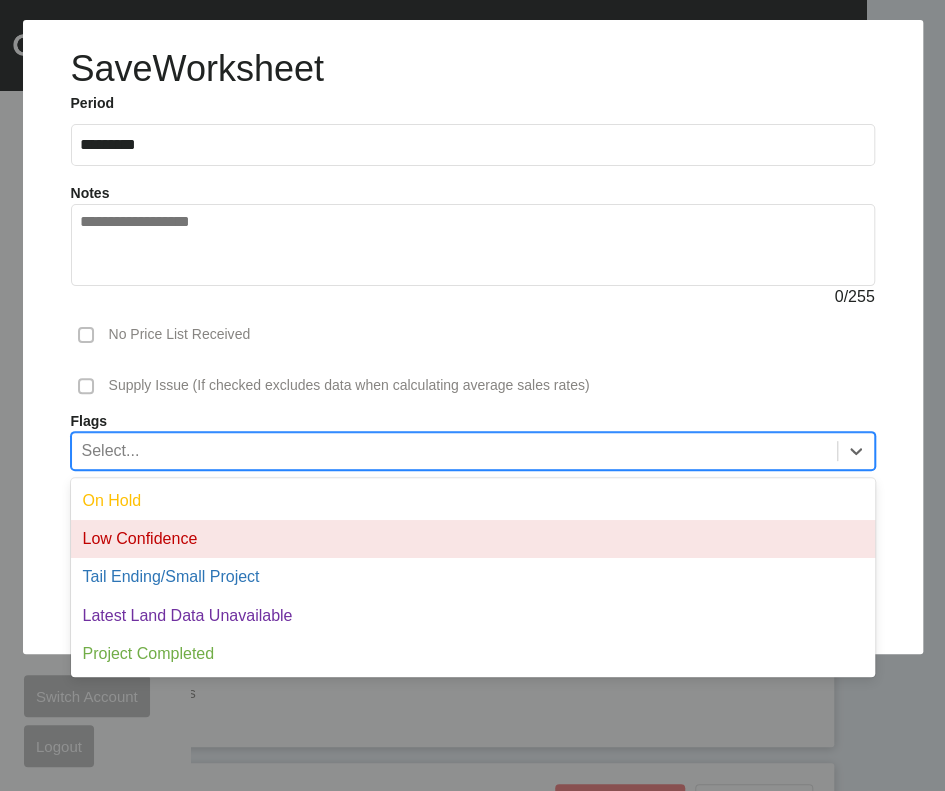 click on "Low Confidence" at bounding box center [473, 539] 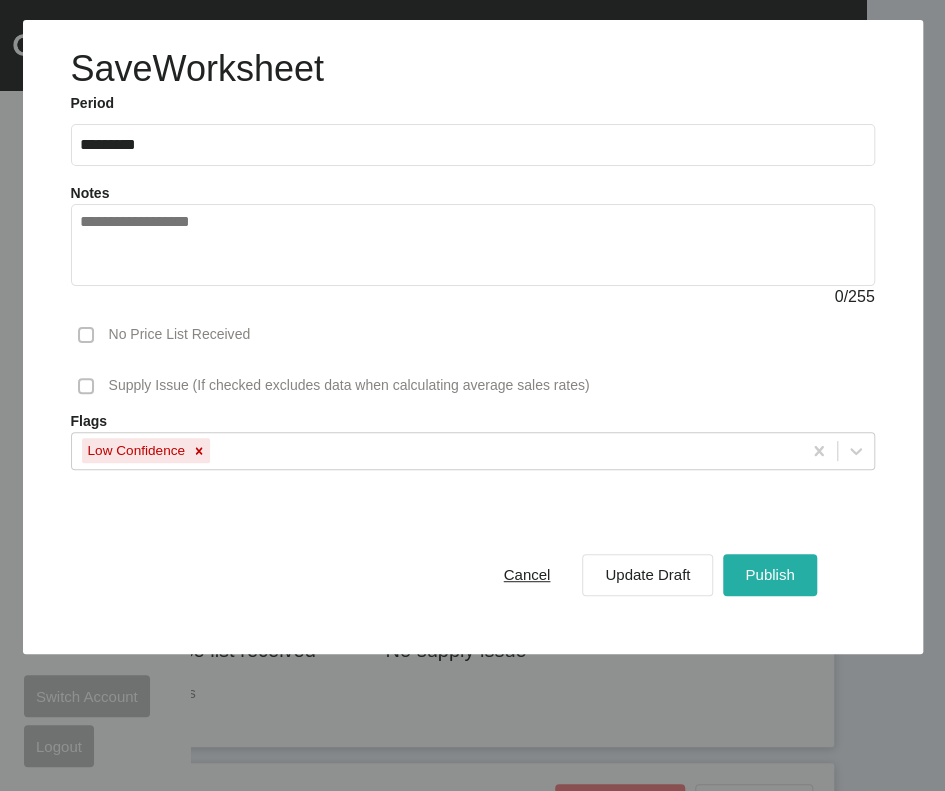 click on "Publish" at bounding box center (769, 574) 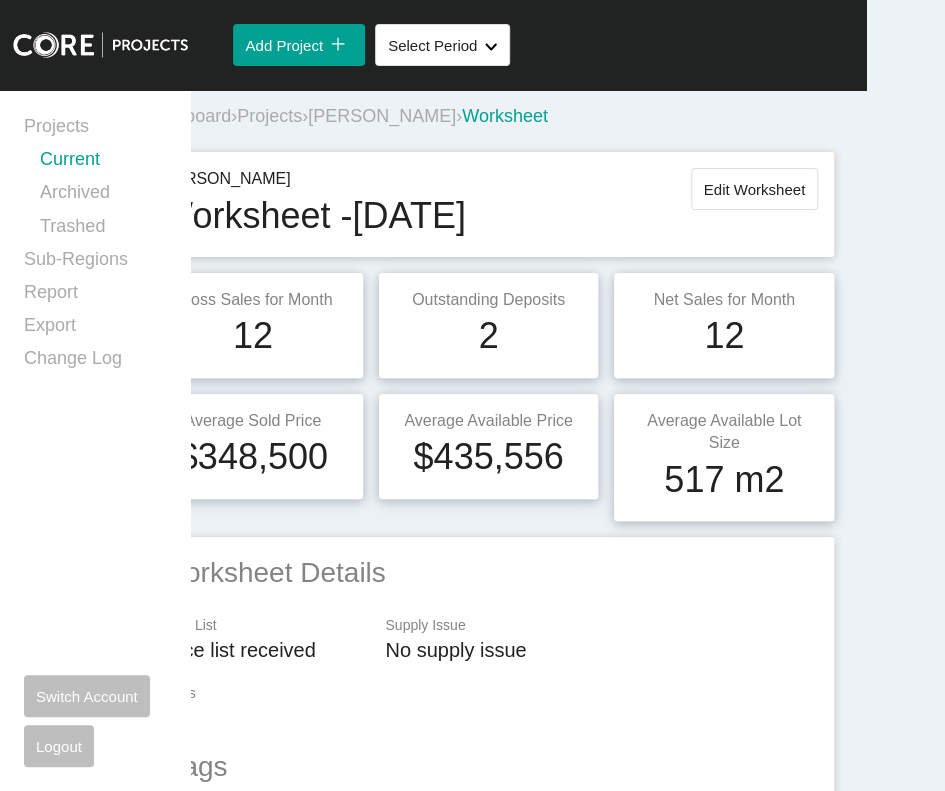 click on "Current" at bounding box center [103, 163] 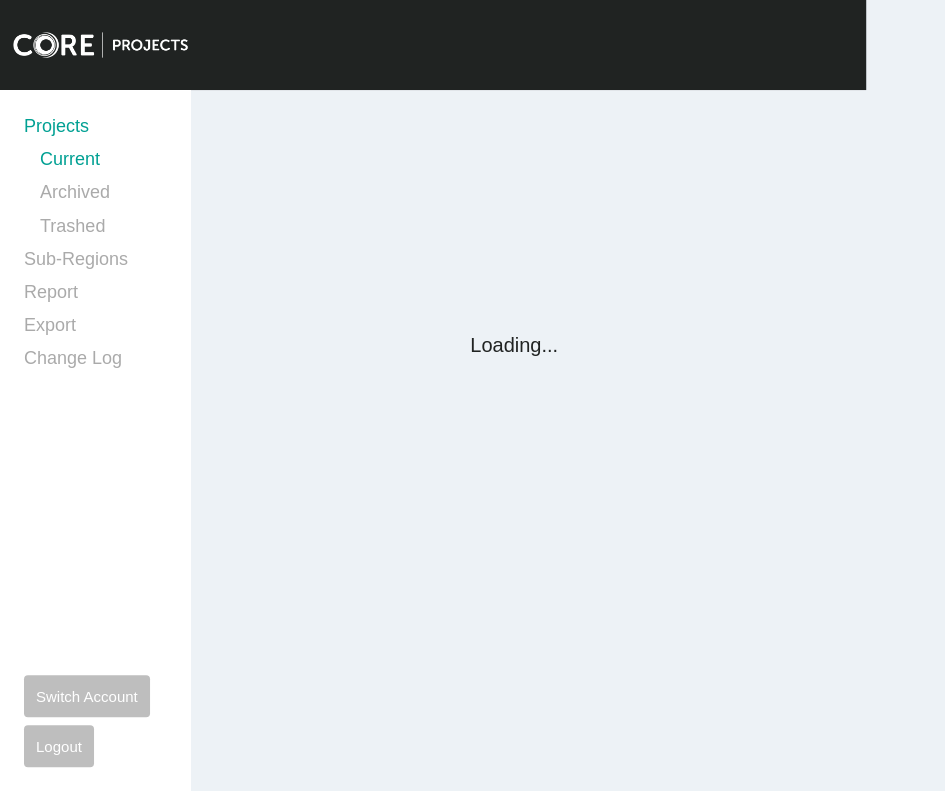 scroll, scrollTop: 0, scrollLeft: 0, axis: both 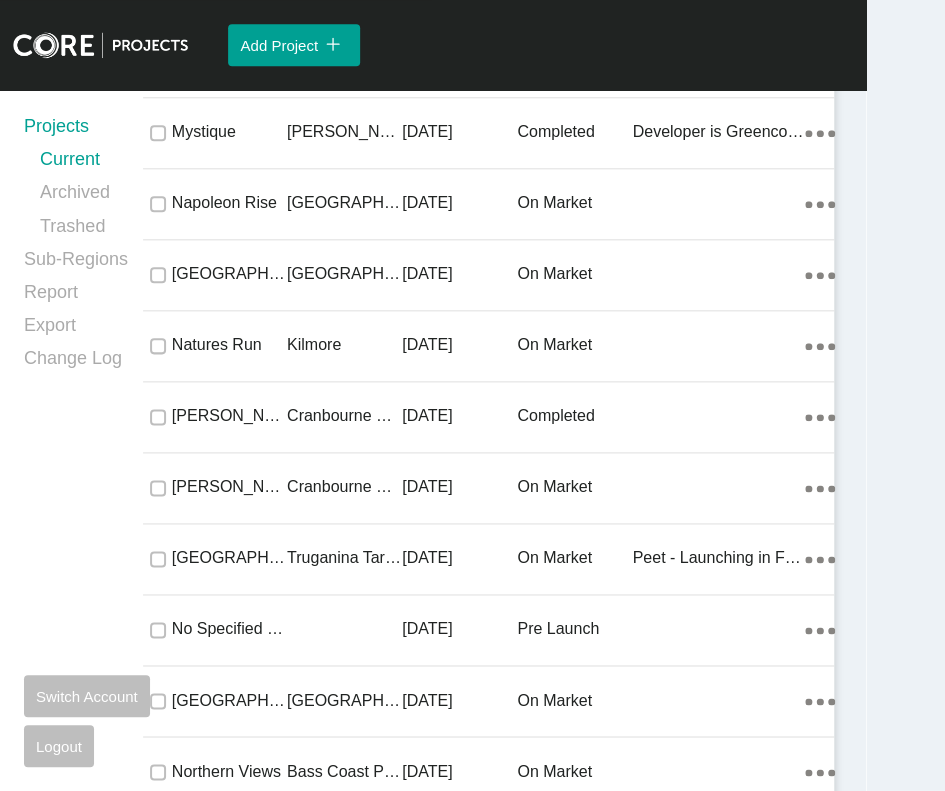 click on "[DATE]" at bounding box center (459, -9453) 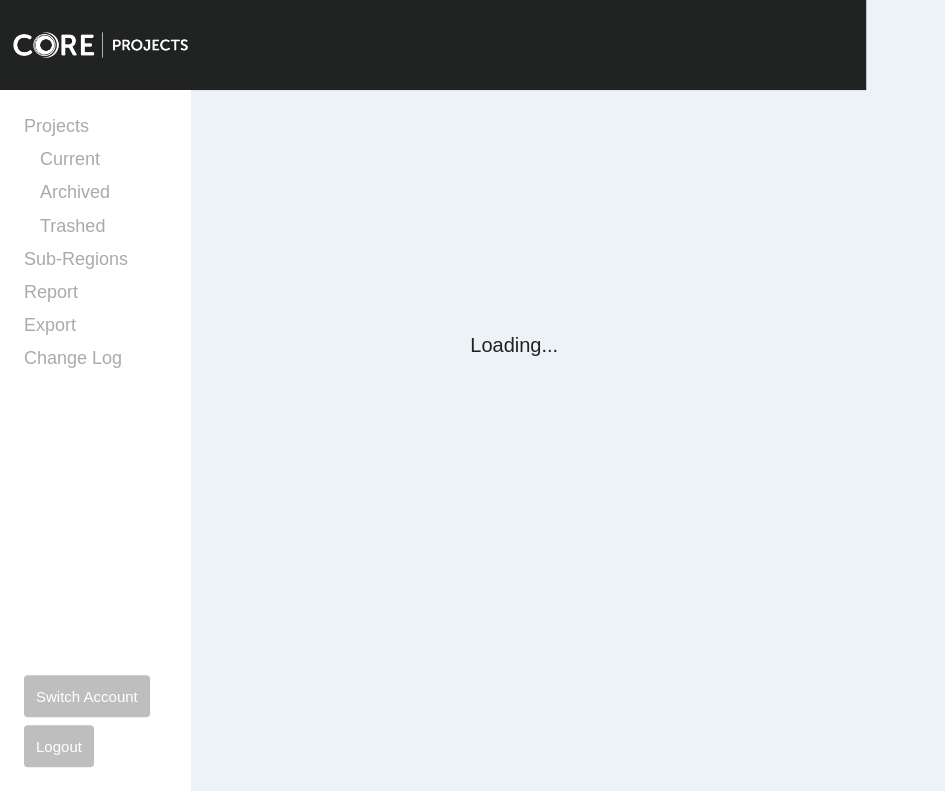 scroll, scrollTop: 0, scrollLeft: 0, axis: both 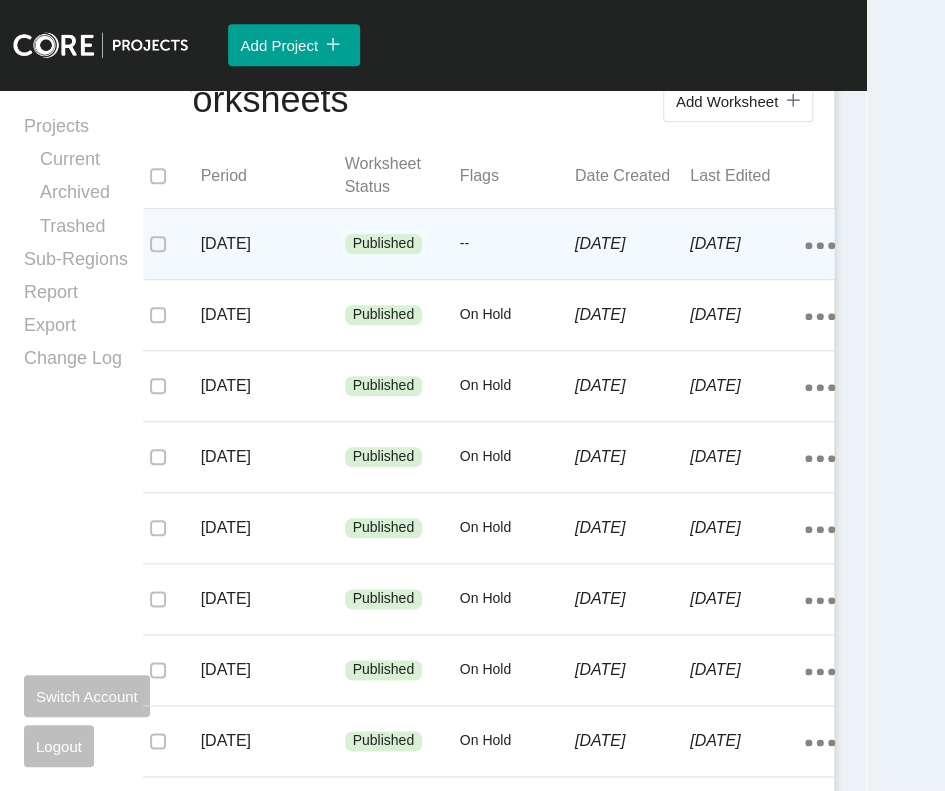 click on "[DATE]" at bounding box center [632, 244] 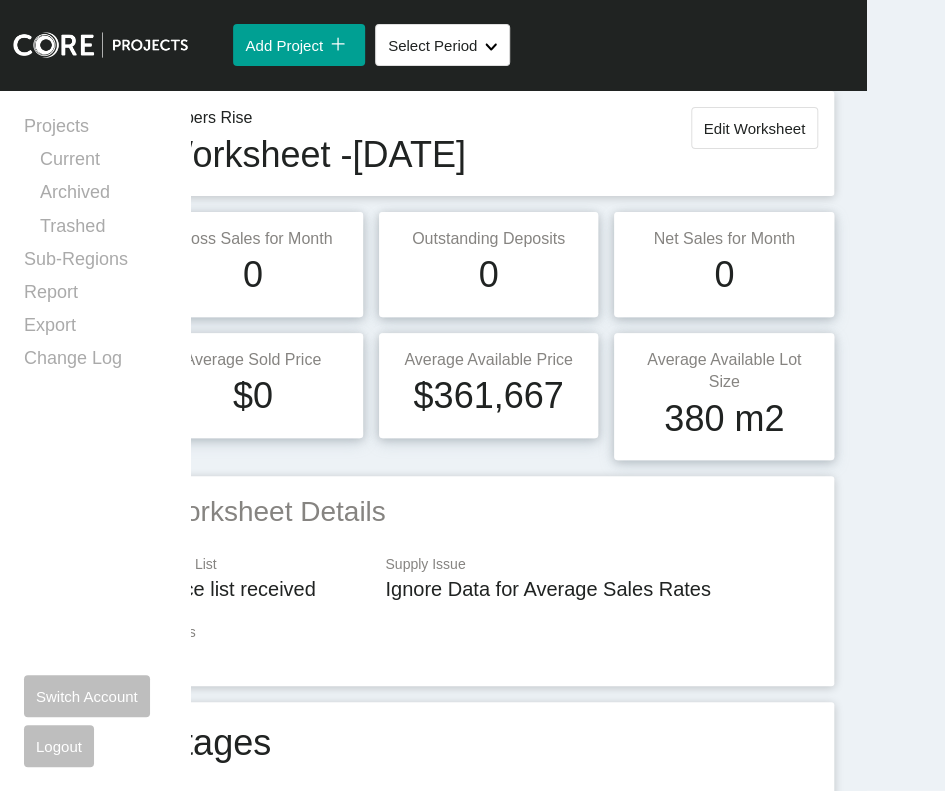 scroll, scrollTop: 0, scrollLeft: 0, axis: both 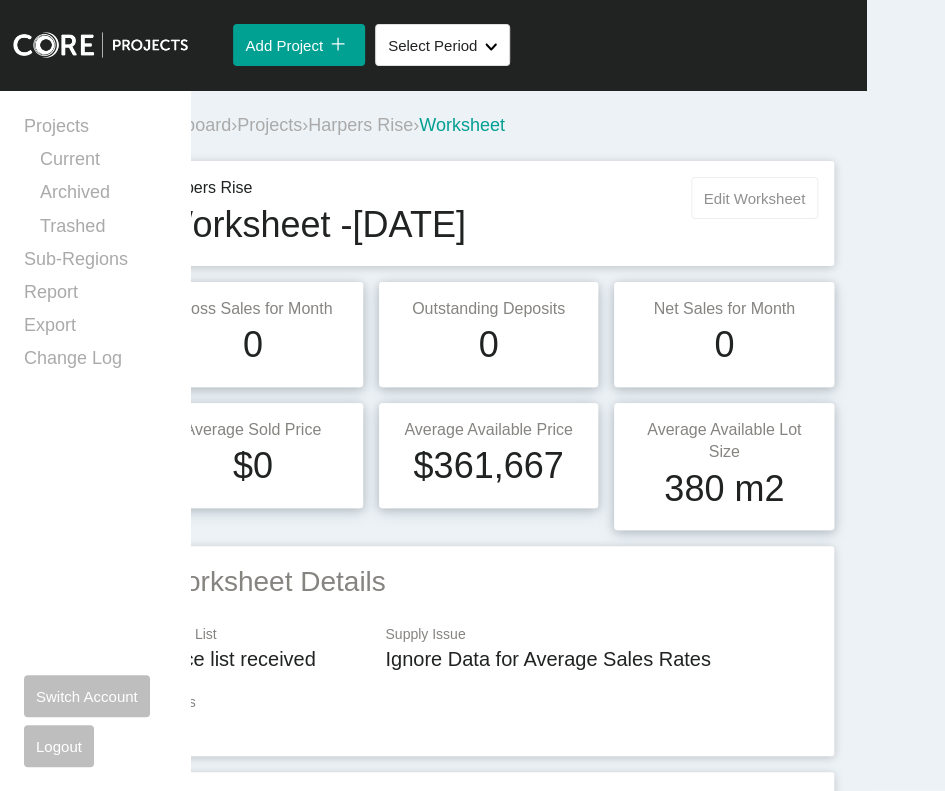 click on "Edit Worksheet" at bounding box center [754, 198] 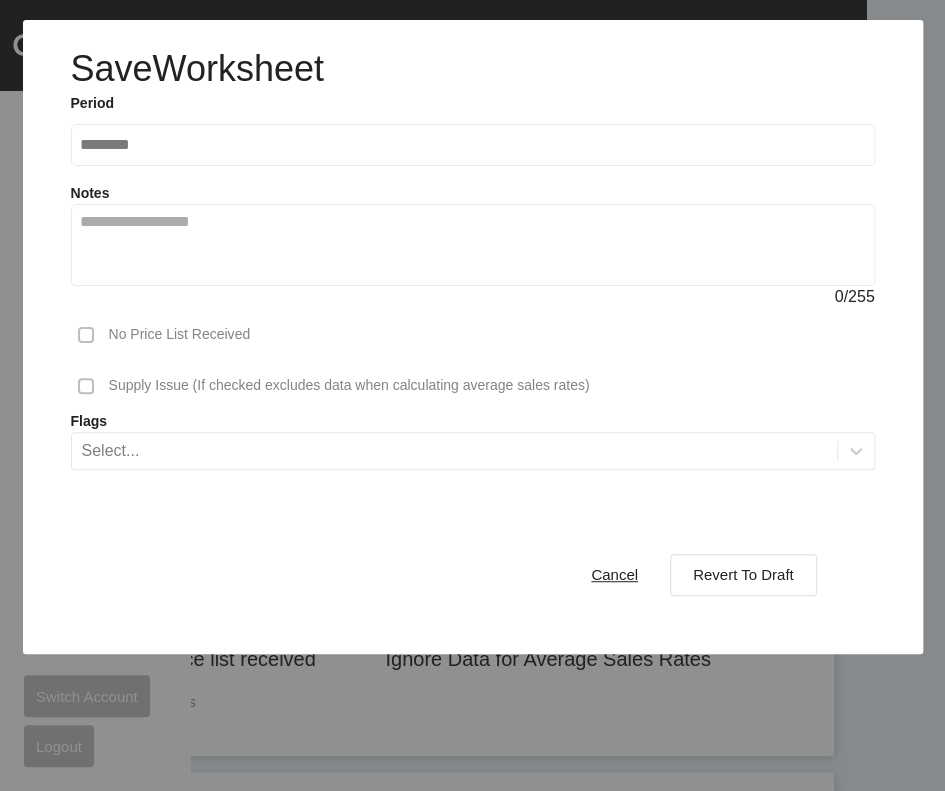 drag, startPoint x: 411, startPoint y: 546, endPoint x: 430, endPoint y: 557, distance: 21.954498 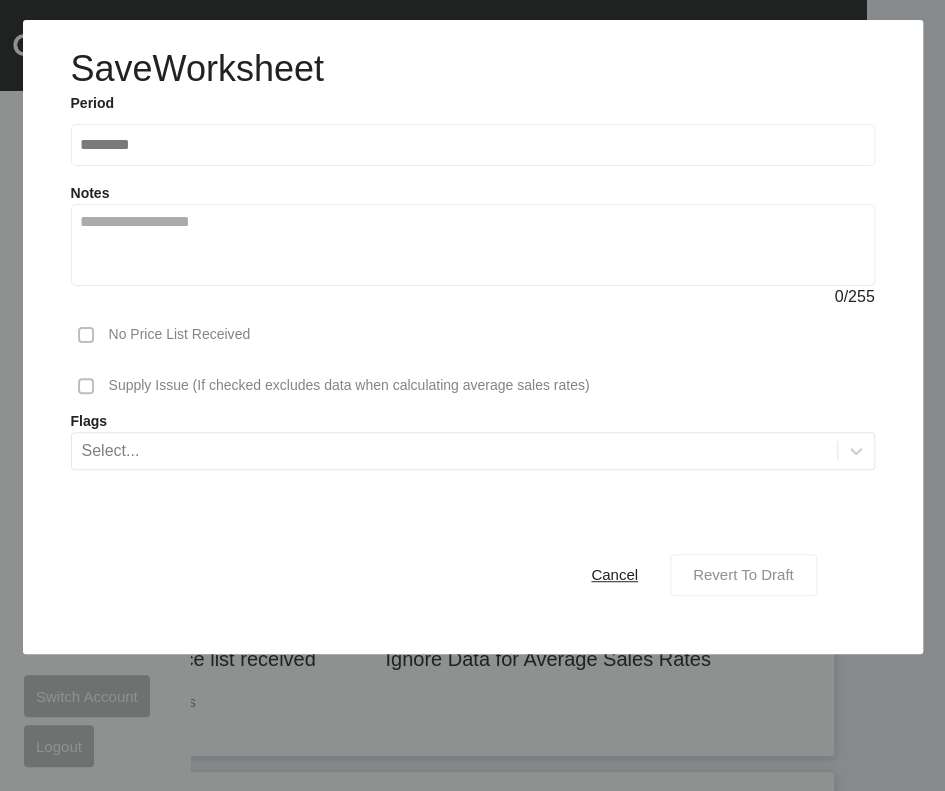 click on "Revert To Draft" at bounding box center (743, 574) 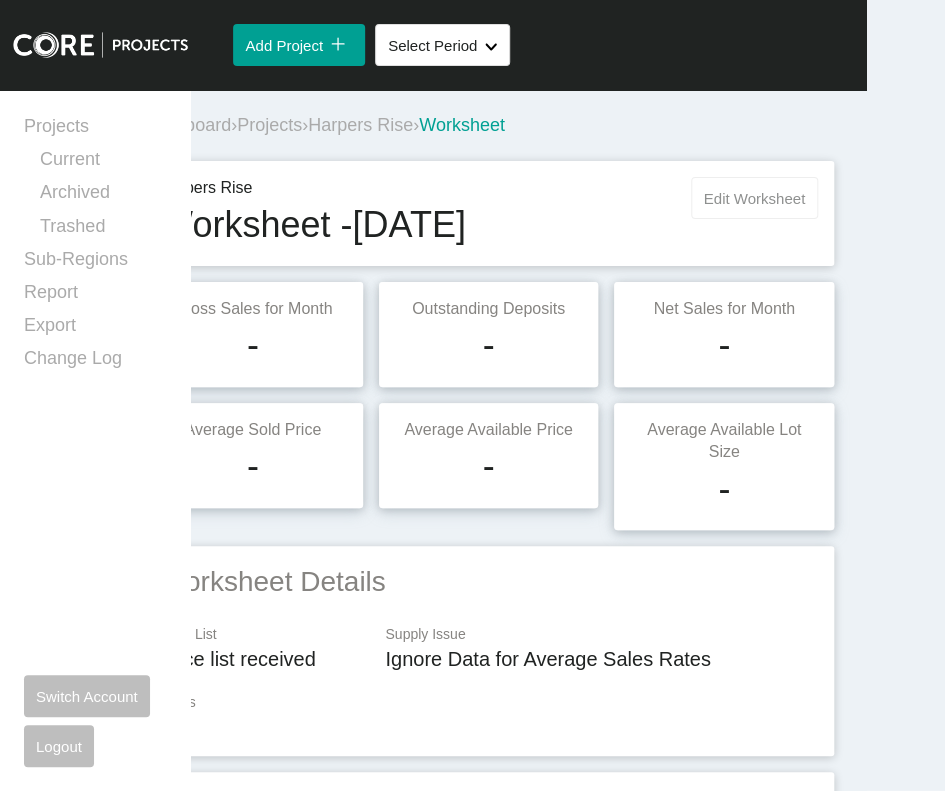 click on "Edit Worksheet" at bounding box center (754, 198) 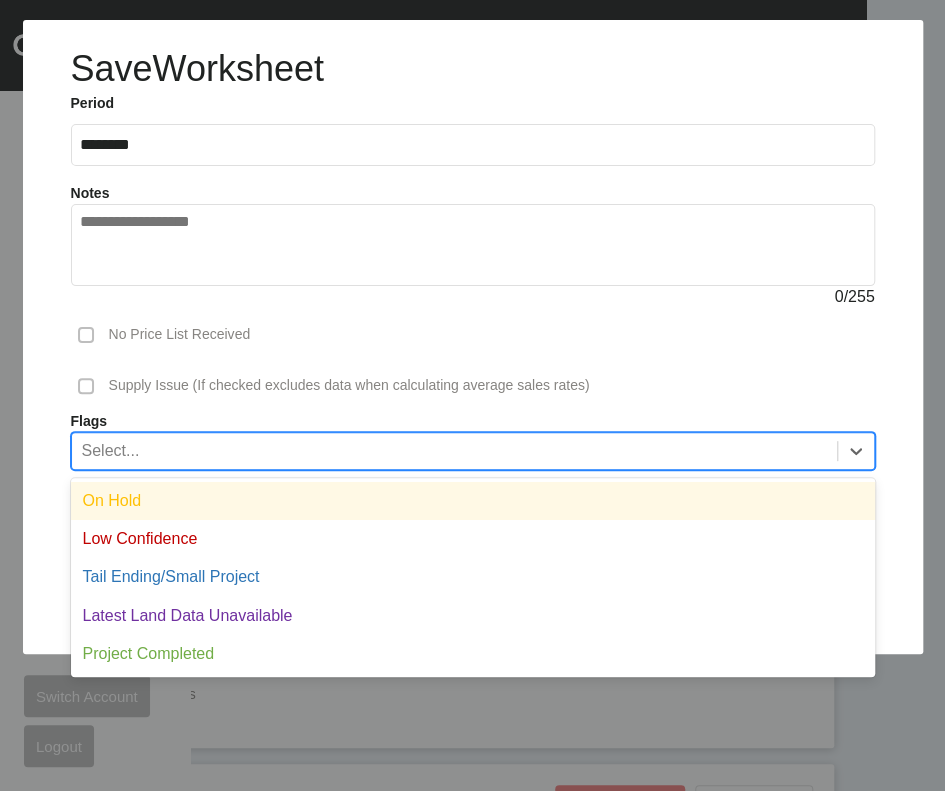 click on "Select..." at bounding box center (454, 450) 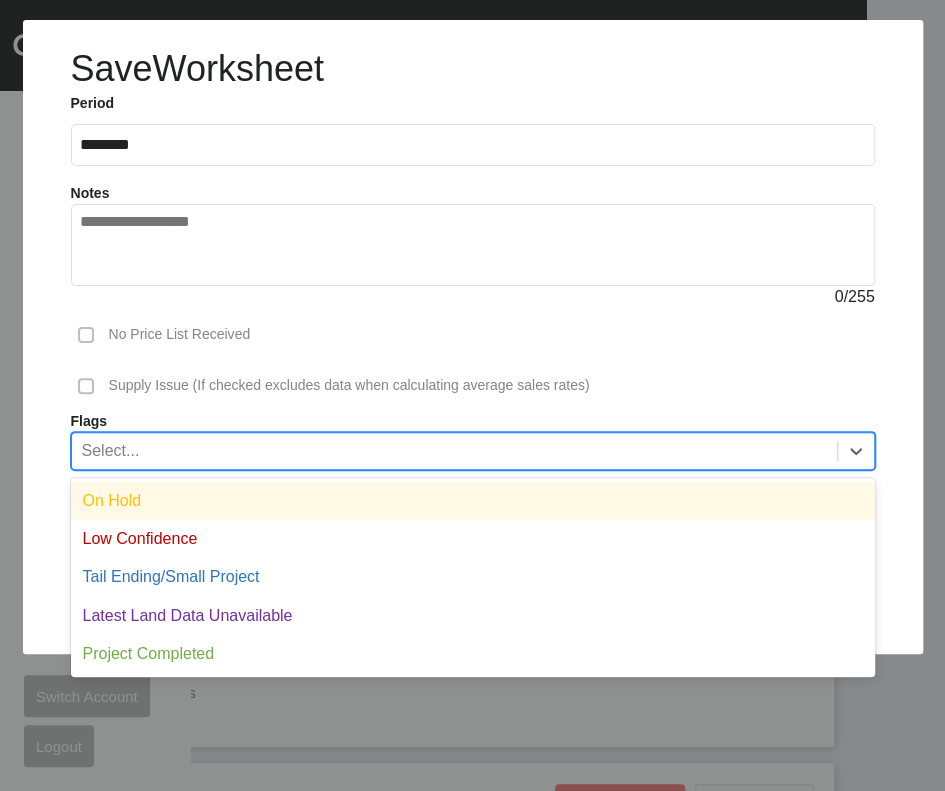 click on "On Hold" at bounding box center (473, 501) 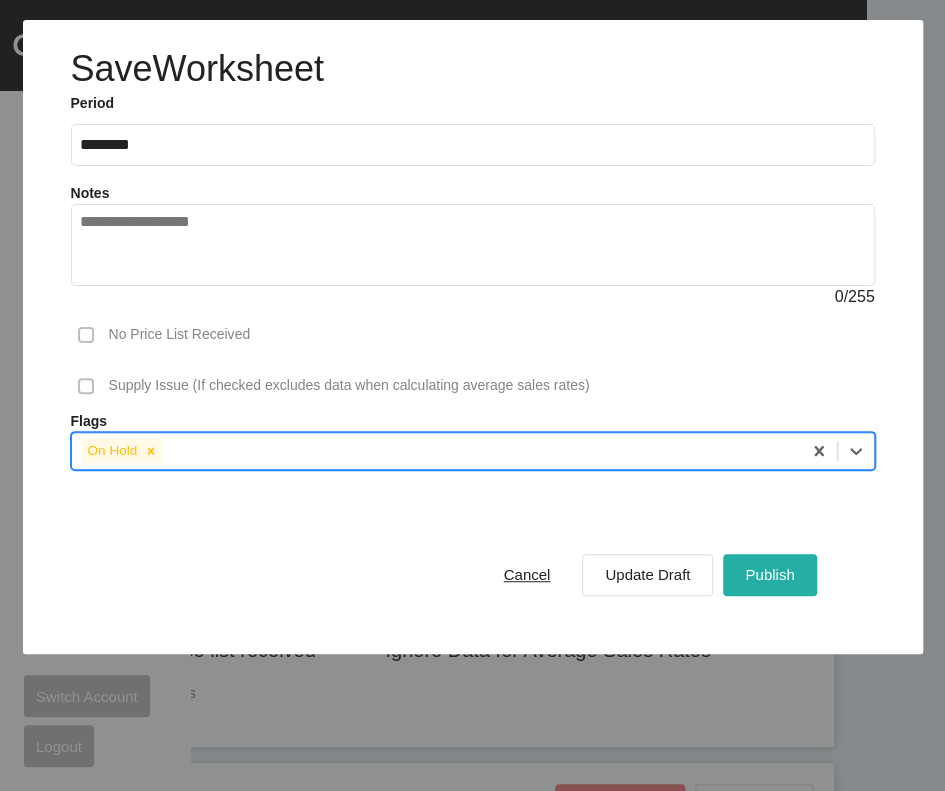 click on "Publish" at bounding box center (769, 574) 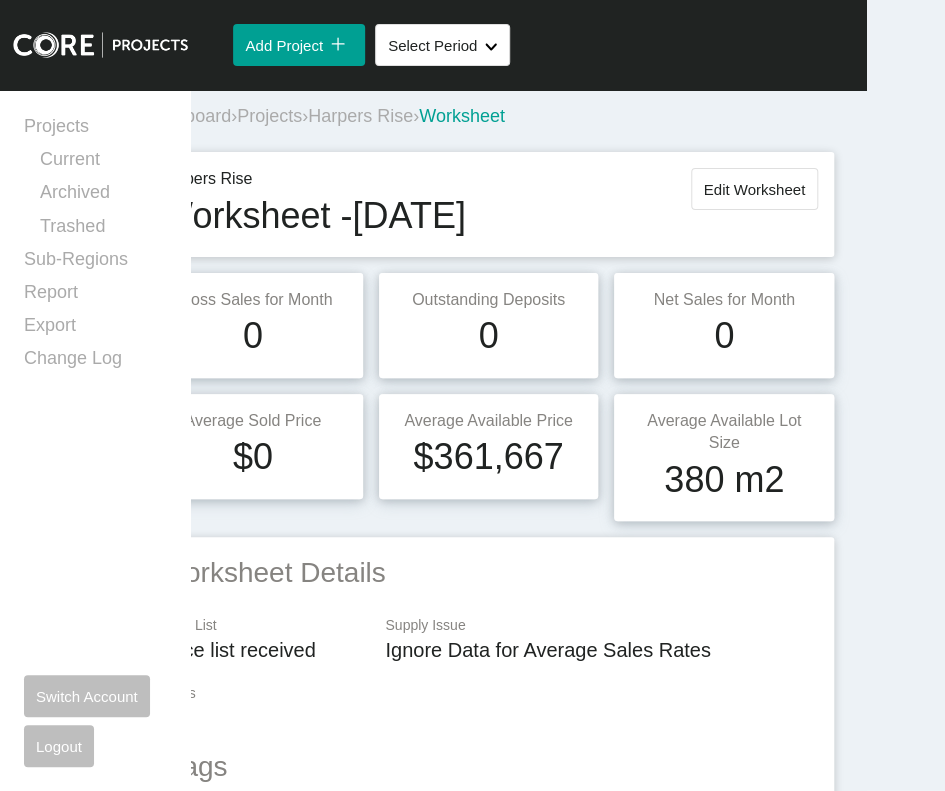 click on "Harpers Rise" at bounding box center (360, 116) 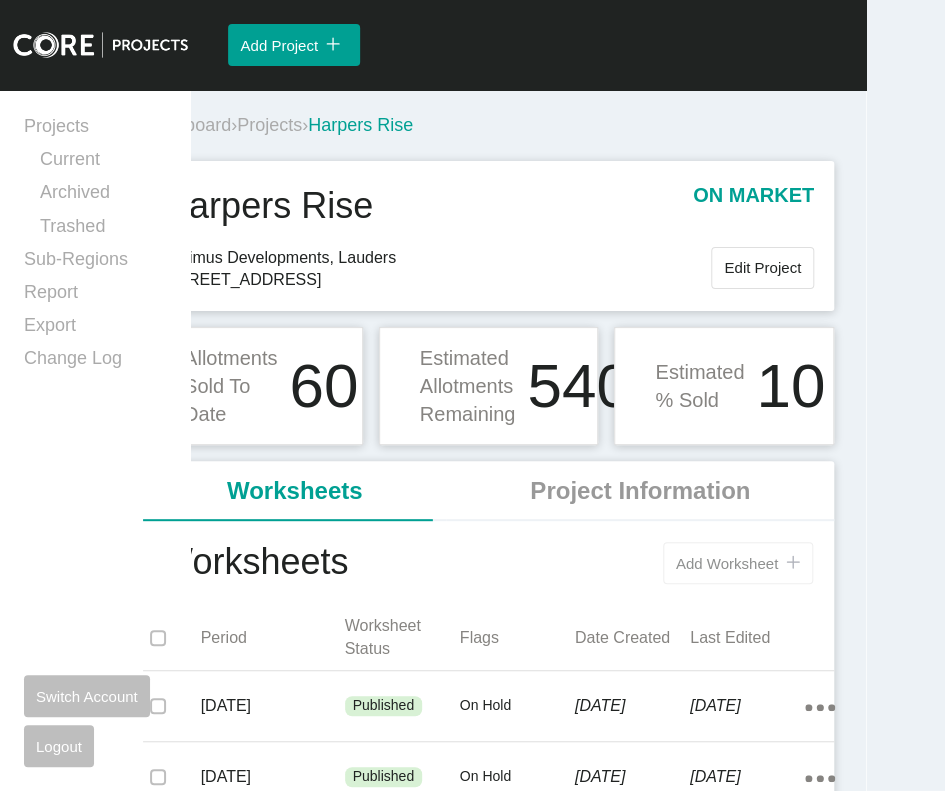 click on "Add Worksheet" at bounding box center [727, 563] 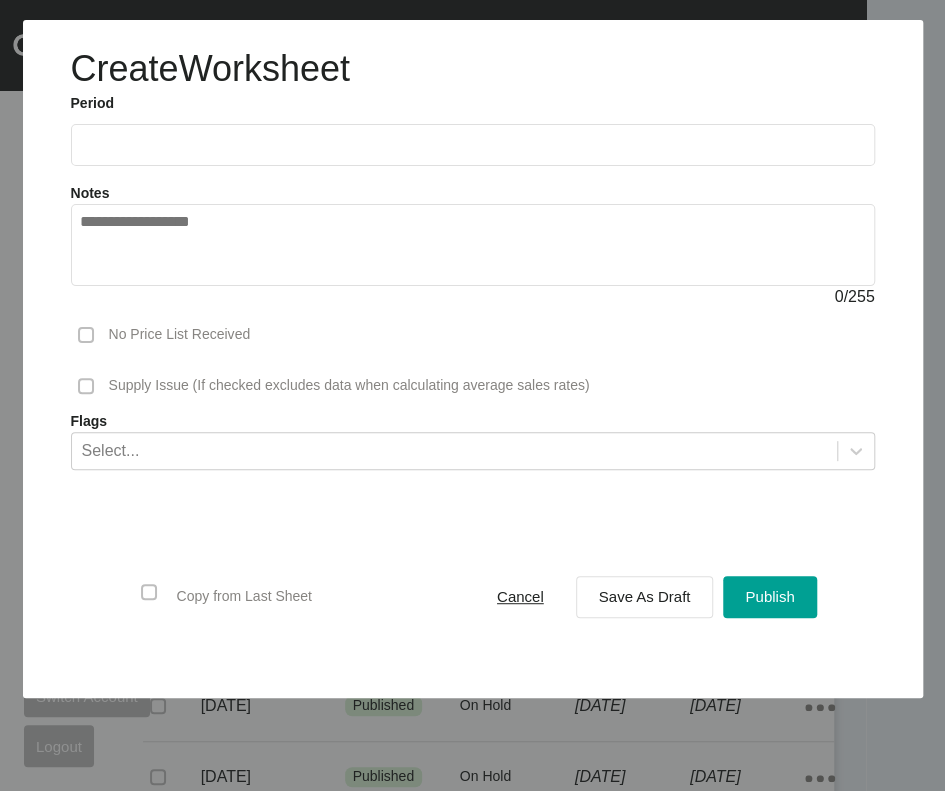 click at bounding box center [473, 144] 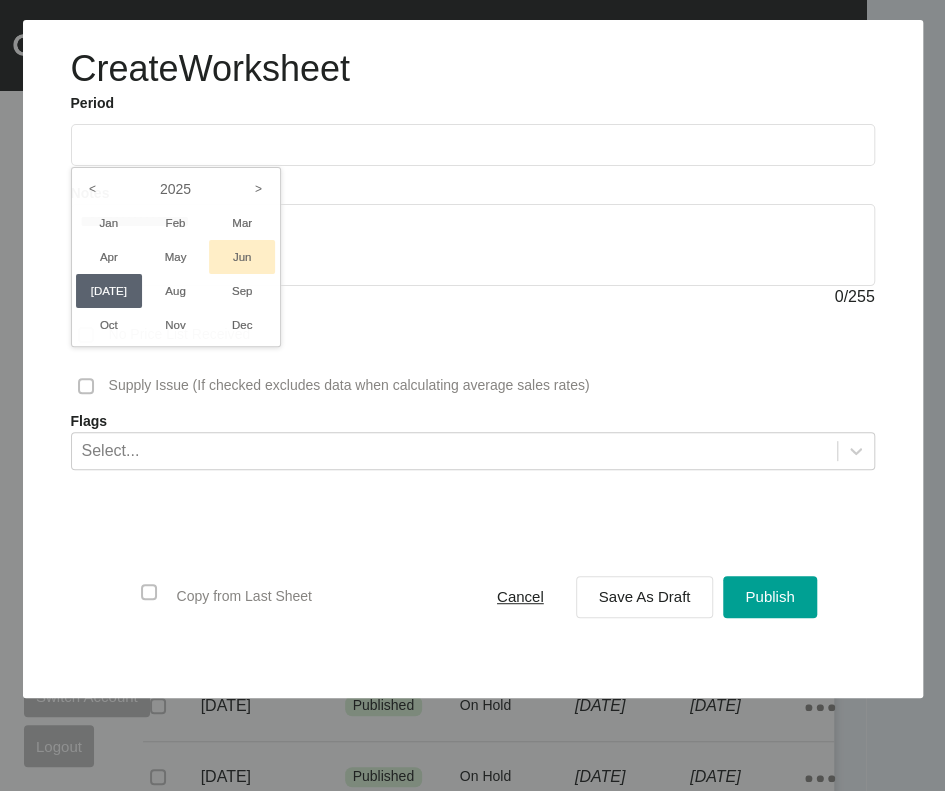 click on "Jun" at bounding box center [242, 257] 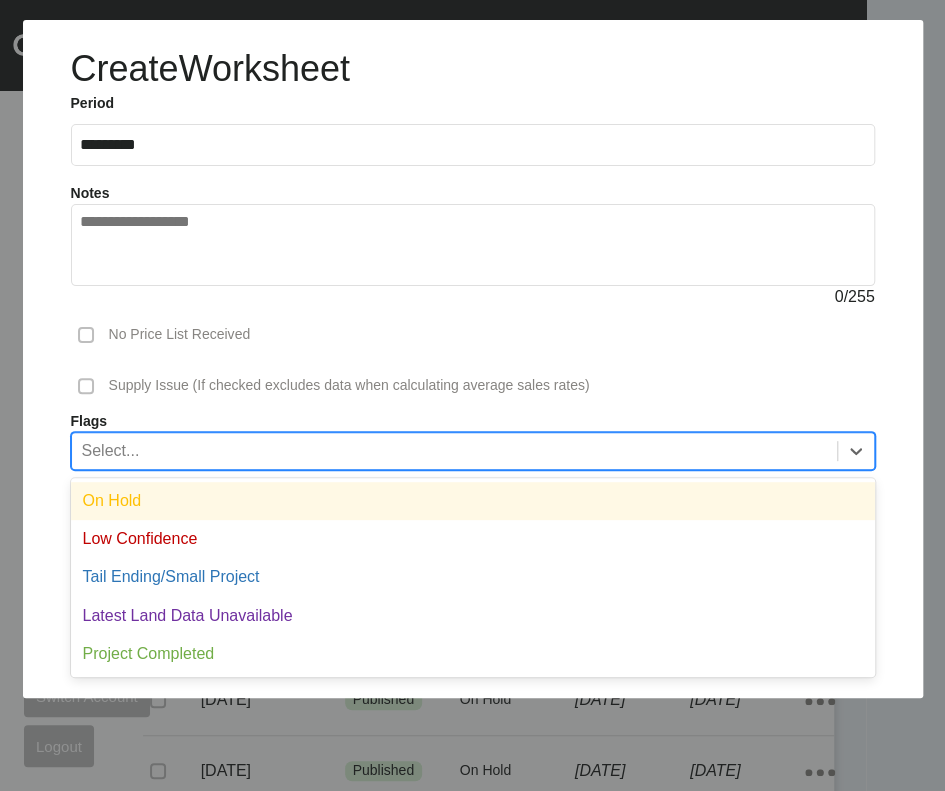 click on "Select..." at bounding box center (454, 450) 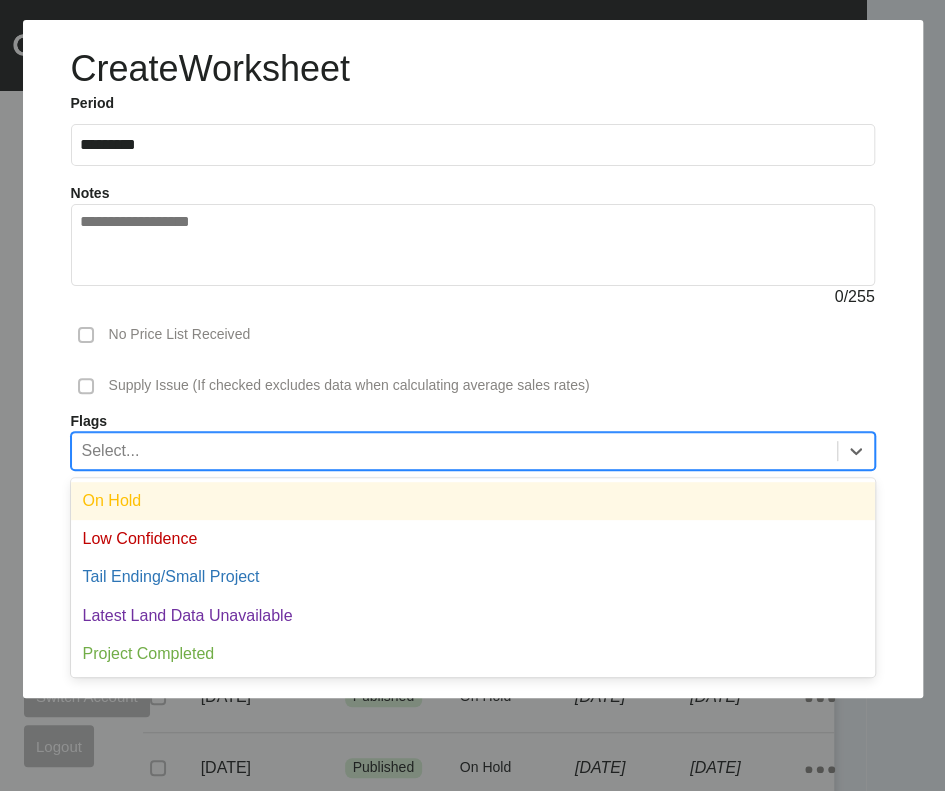 click on "On Hold" at bounding box center [473, 501] 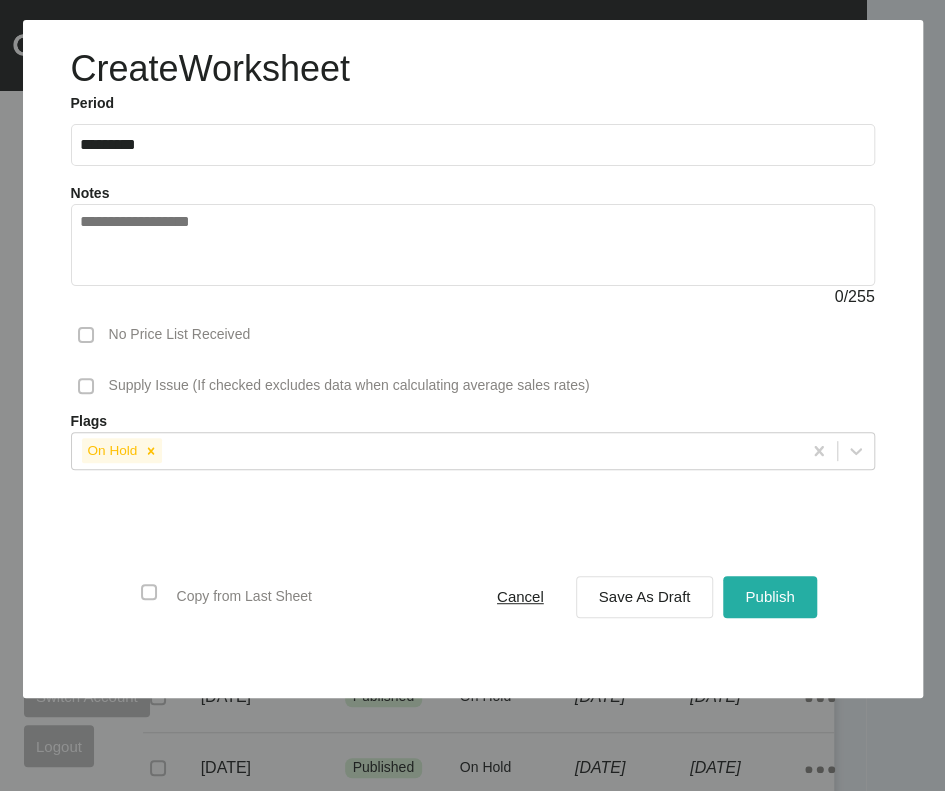 click on "Publish" at bounding box center [769, 596] 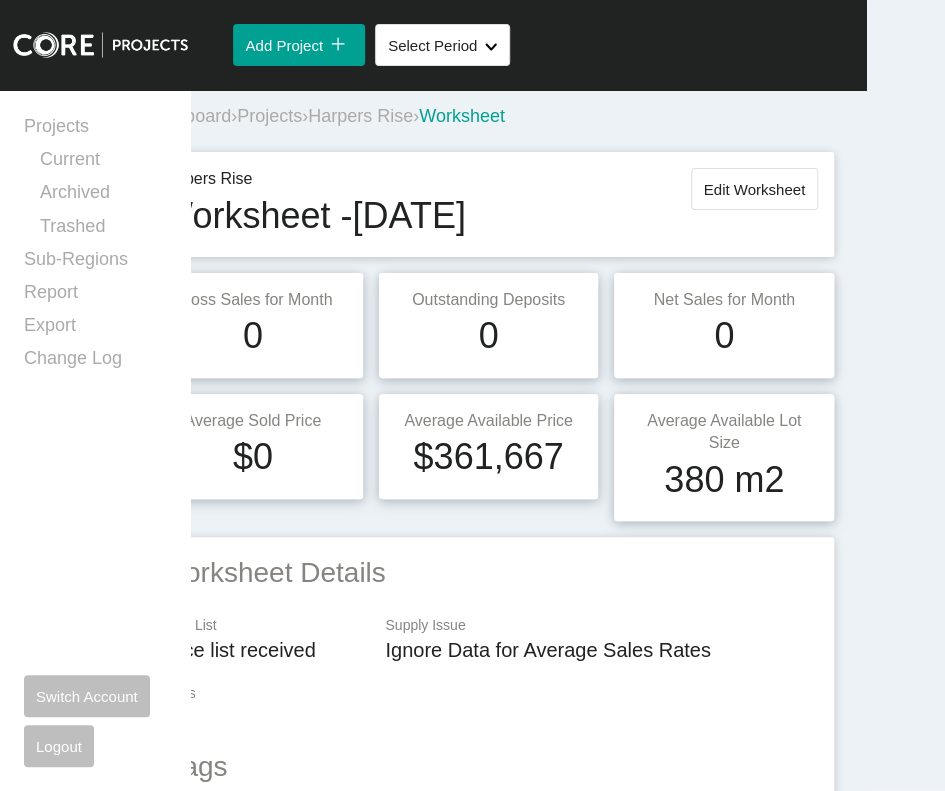 click on "Harpers Rise" at bounding box center (360, 116) 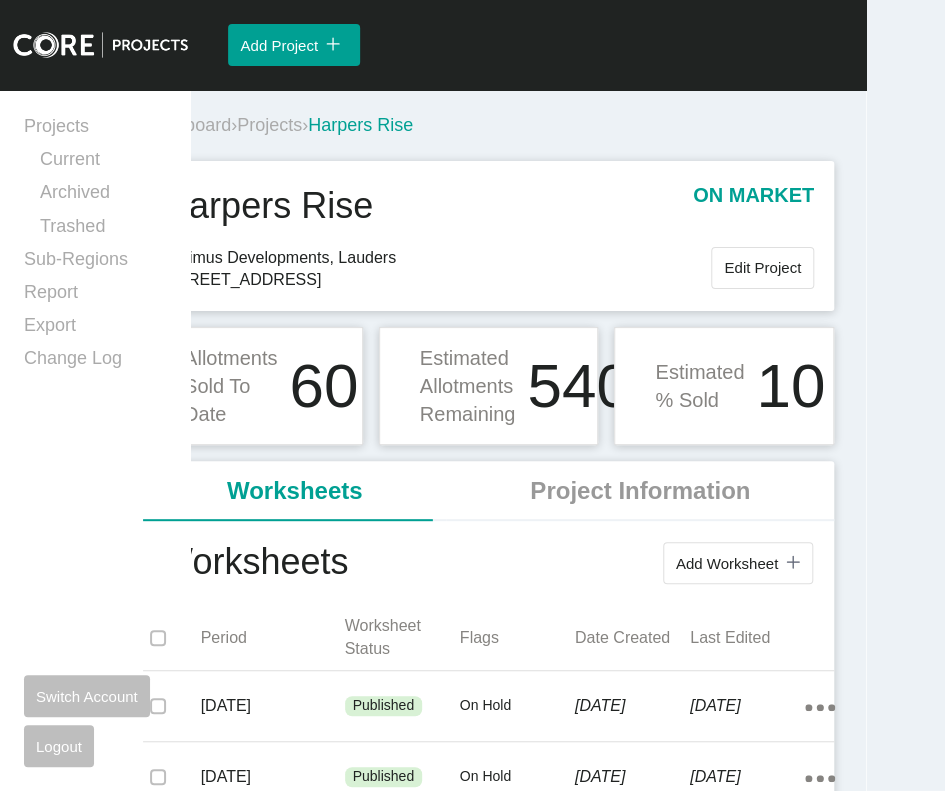click on "Projects" at bounding box center [269, 125] 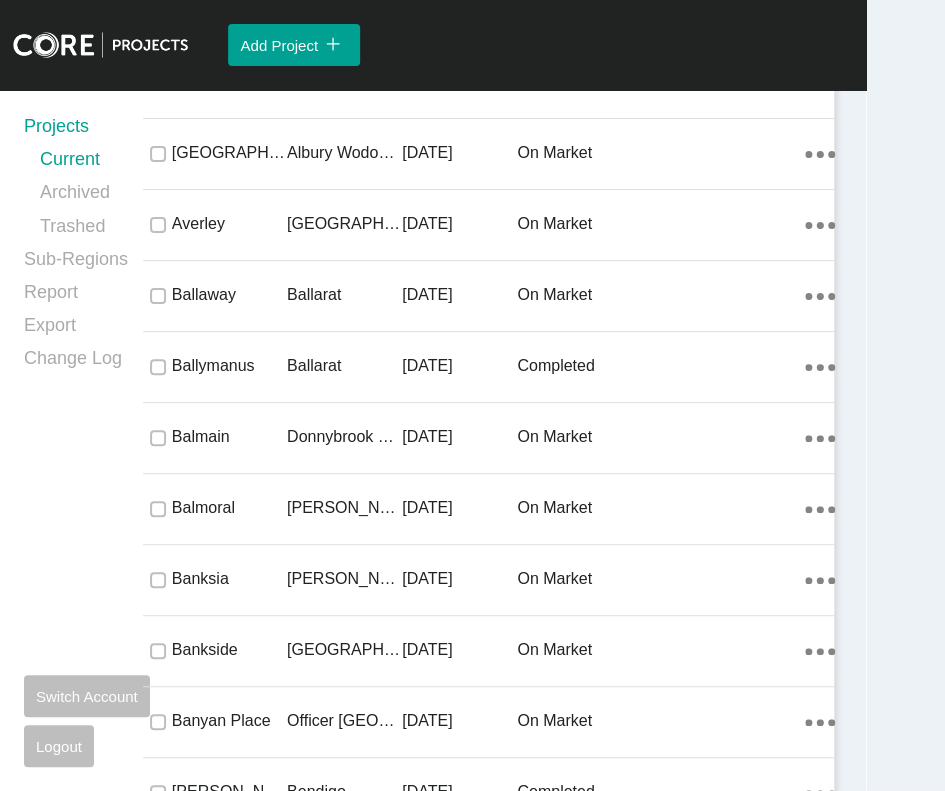 scroll, scrollTop: 34243, scrollLeft: 0, axis: vertical 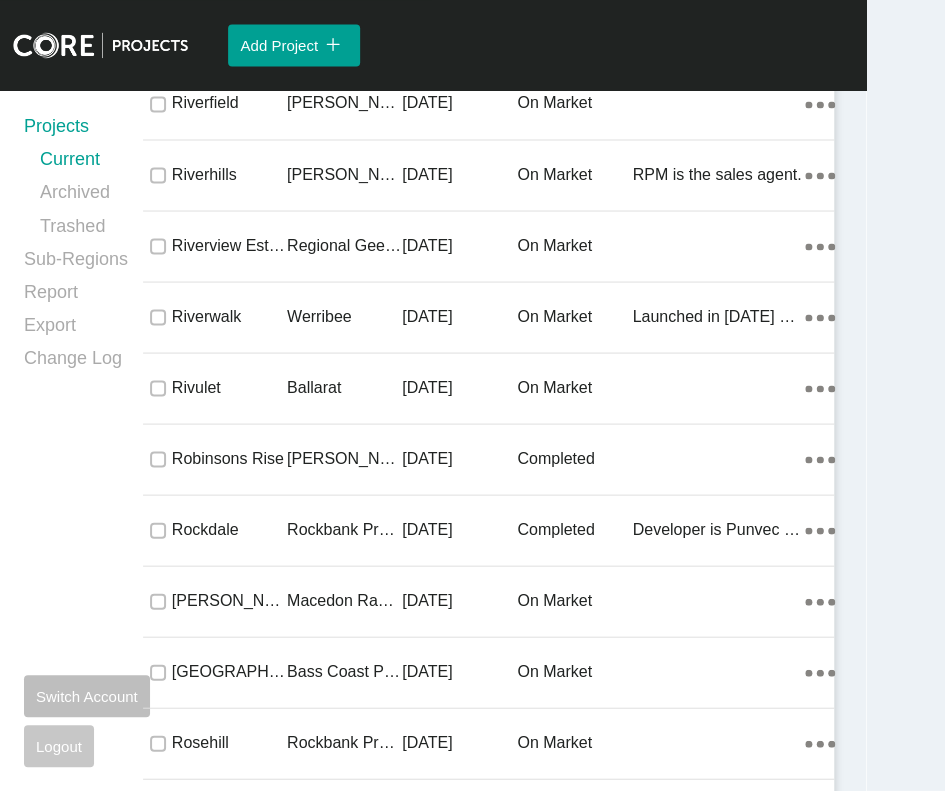 drag, startPoint x: 326, startPoint y: 391, endPoint x: 95, endPoint y: 709, distance: 393.0458 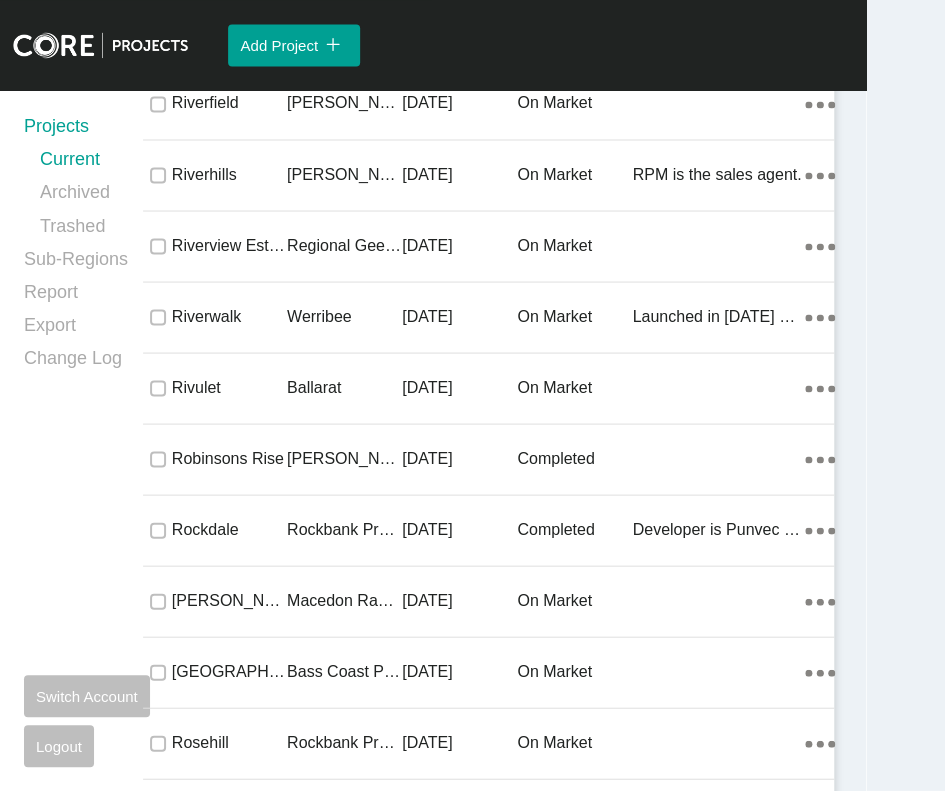 drag, startPoint x: 251, startPoint y: 417, endPoint x: 3, endPoint y: 614, distance: 316.7223 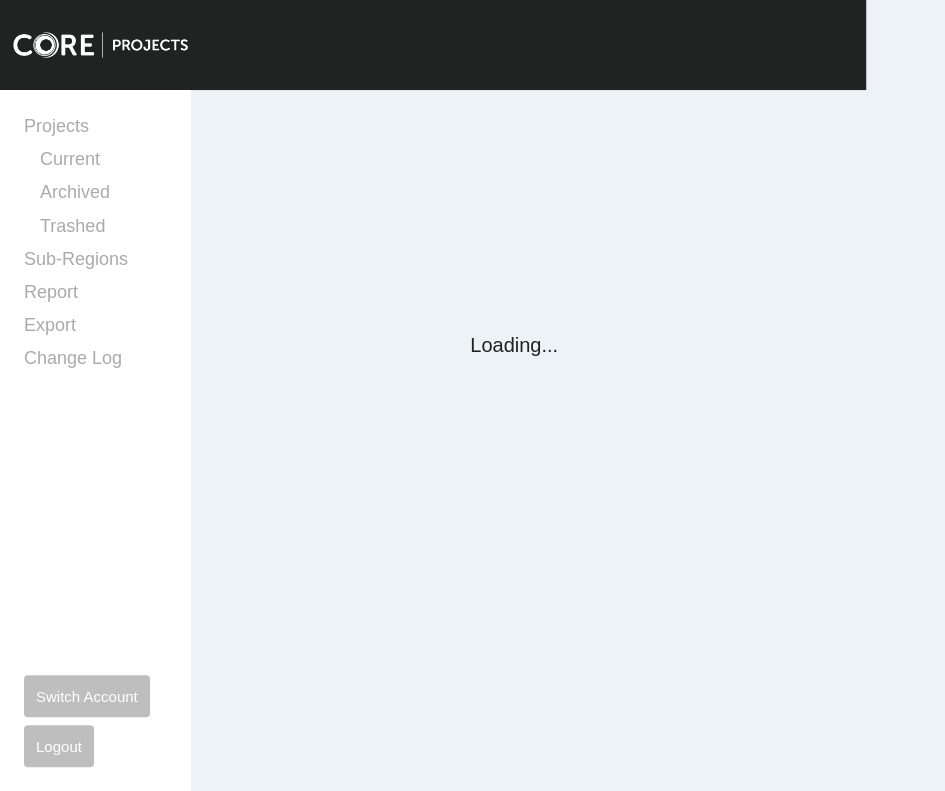 scroll, scrollTop: 0, scrollLeft: 0, axis: both 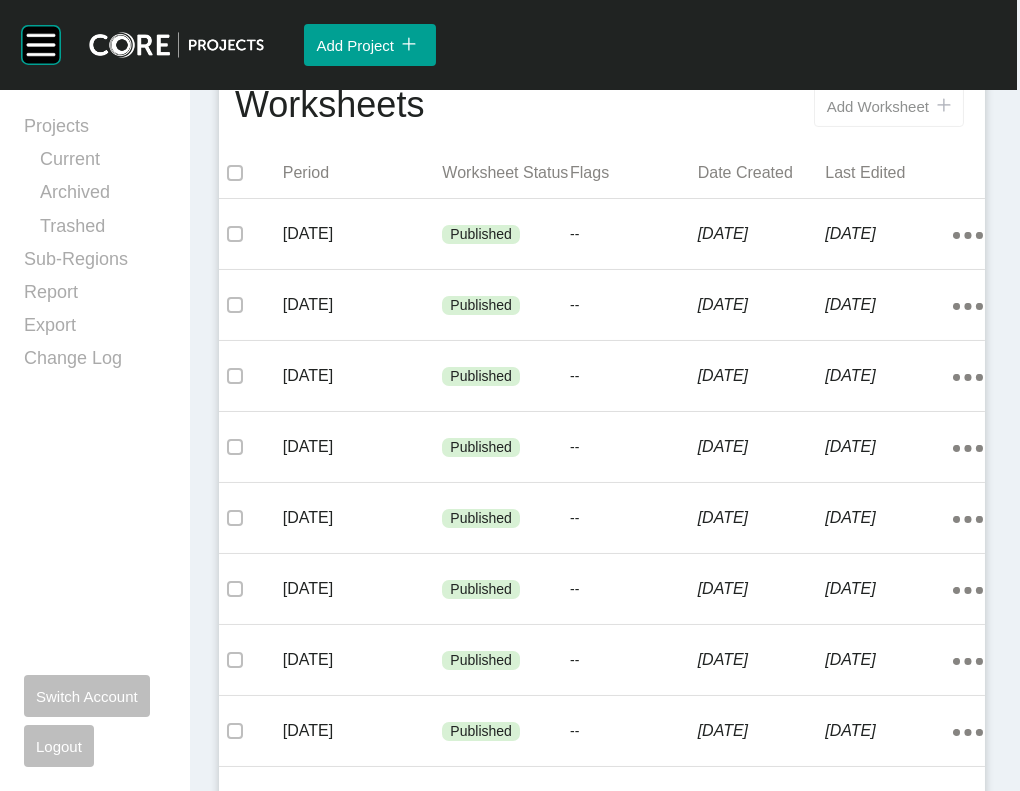 click on "Add Worksheet icon/tick copy 11 Created with Sketch." at bounding box center [889, 106] 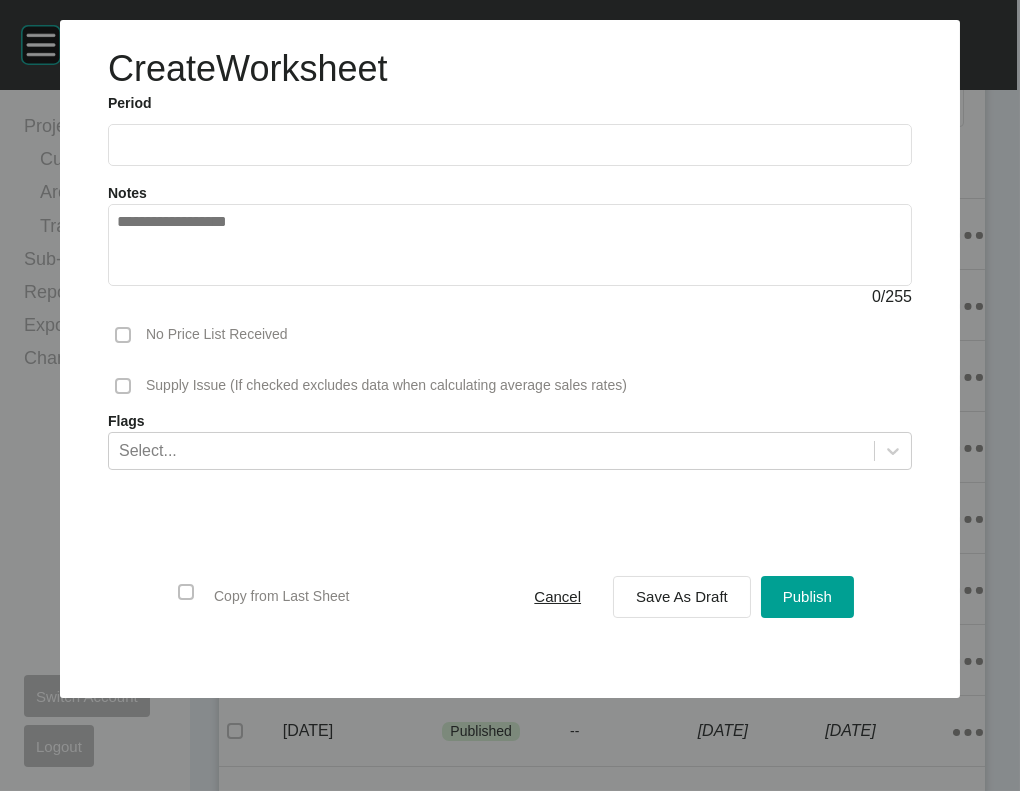 click at bounding box center [510, 144] 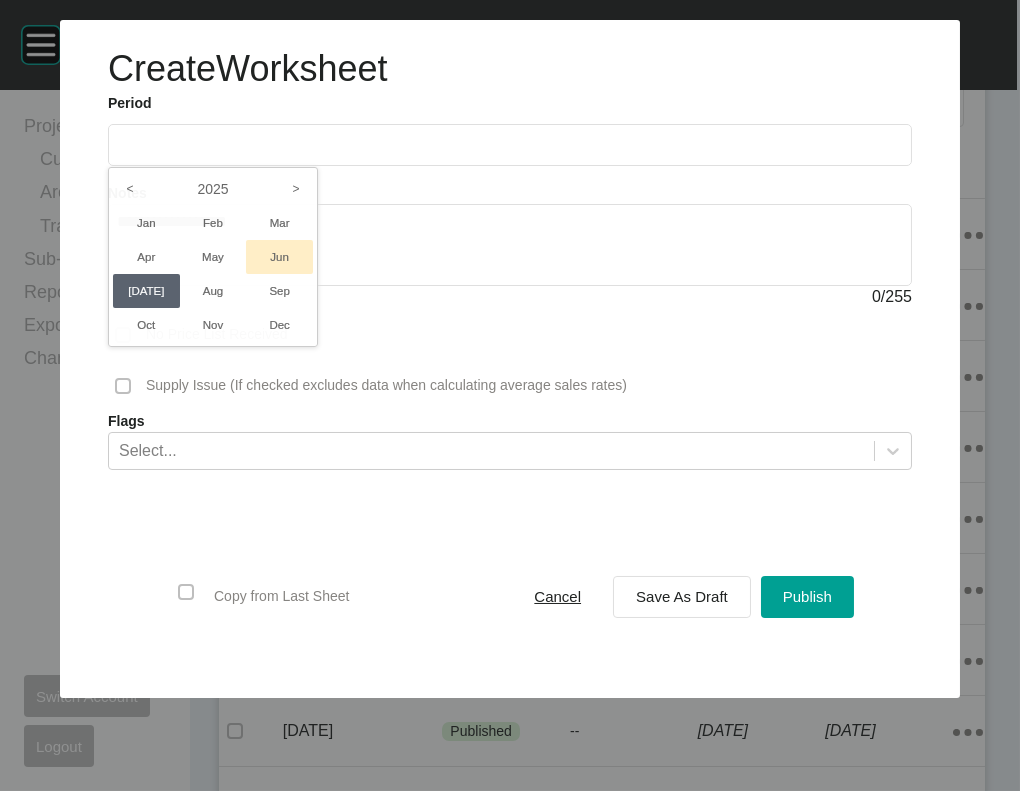 click on "Jun" at bounding box center (279, 257) 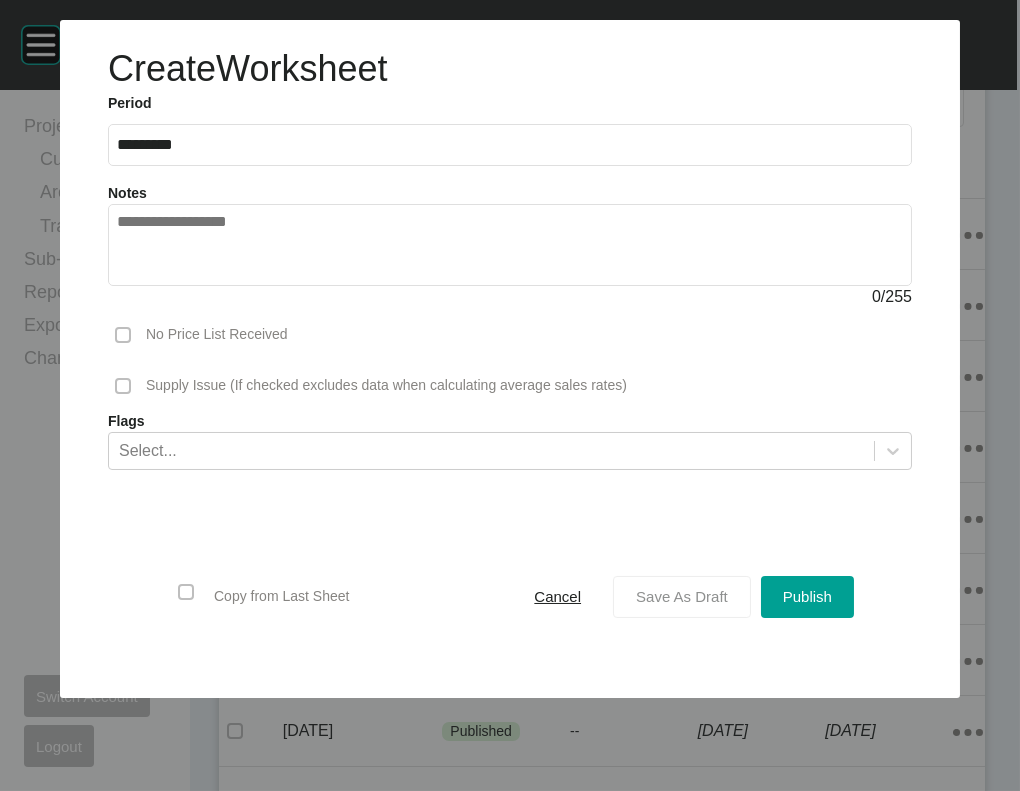 click on "Save As Draft" at bounding box center [682, 596] 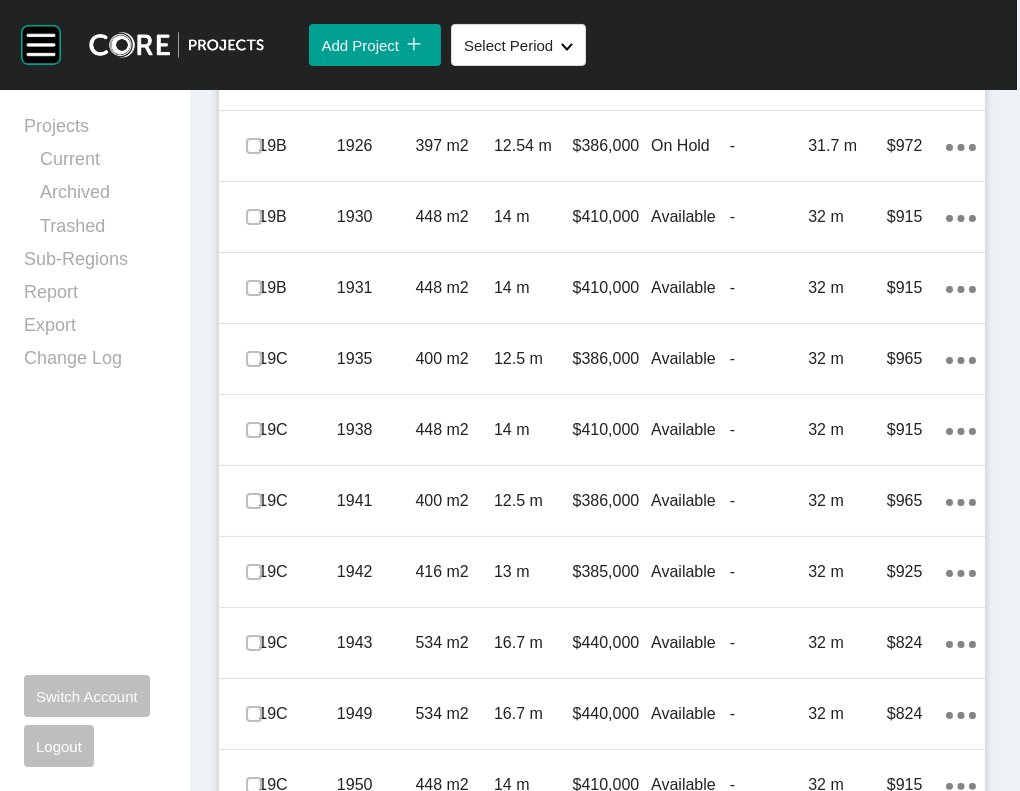 scroll, scrollTop: 1777, scrollLeft: 0, axis: vertical 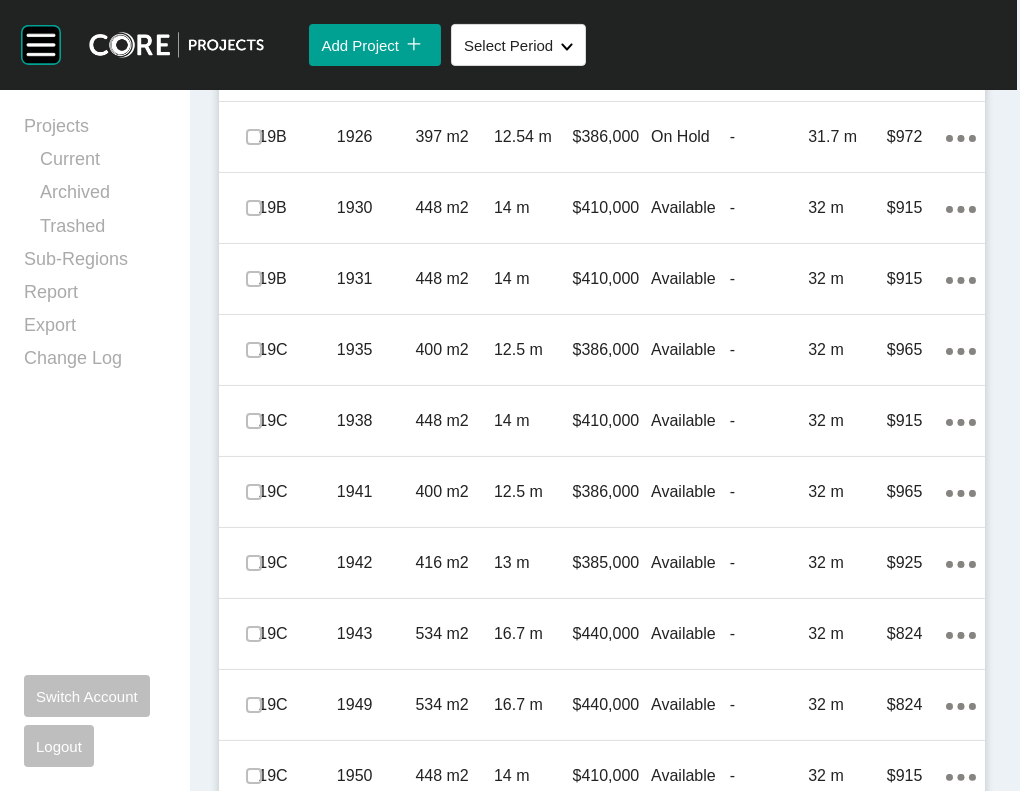 click at bounding box center [254, -289] 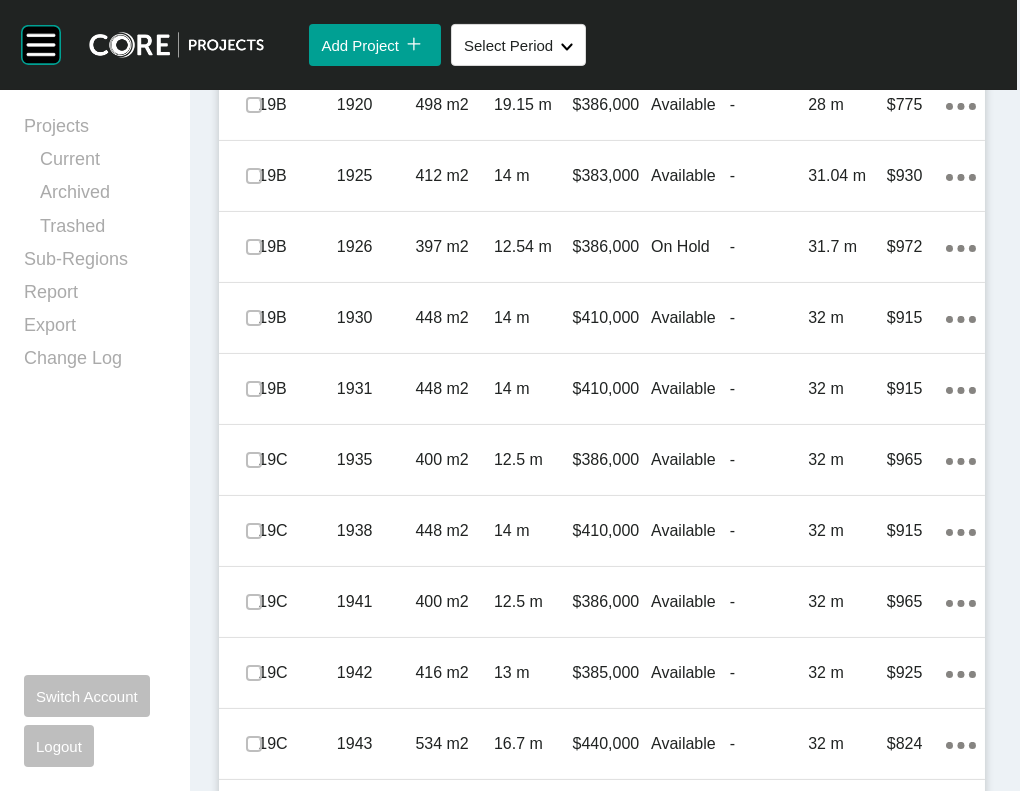scroll, scrollTop: 1579, scrollLeft: 0, axis: vertical 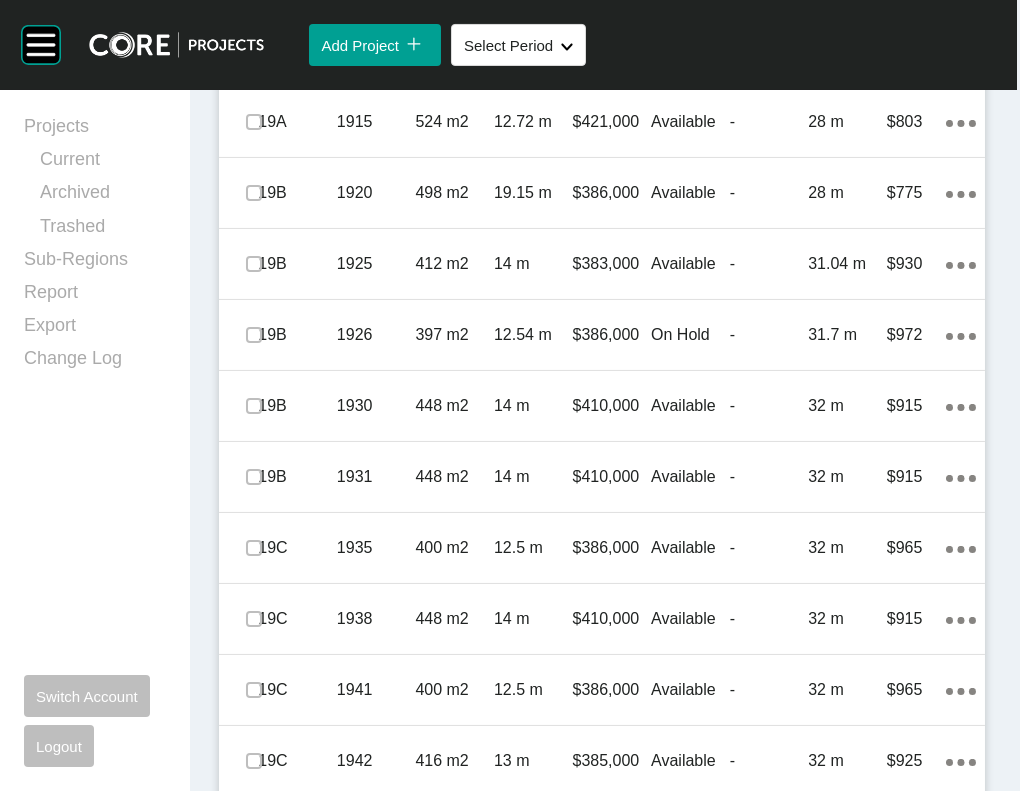 click on "Edit Selected" at bounding box center (658, -219) 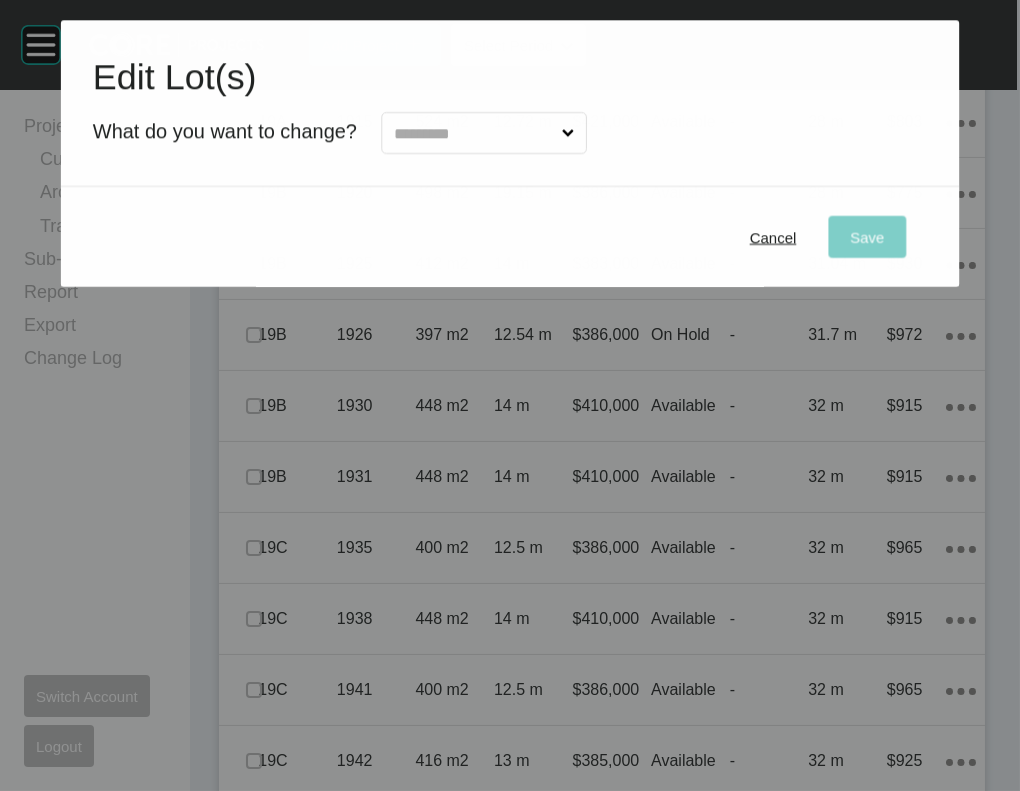 click at bounding box center (474, 133) 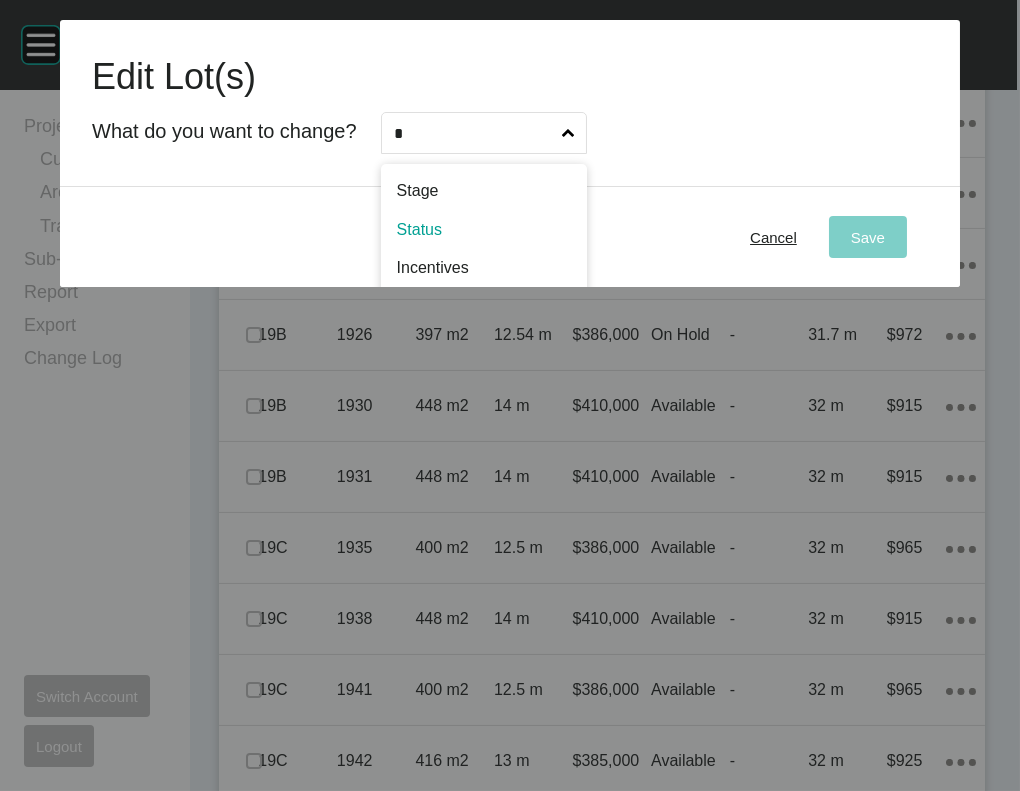 type on "*" 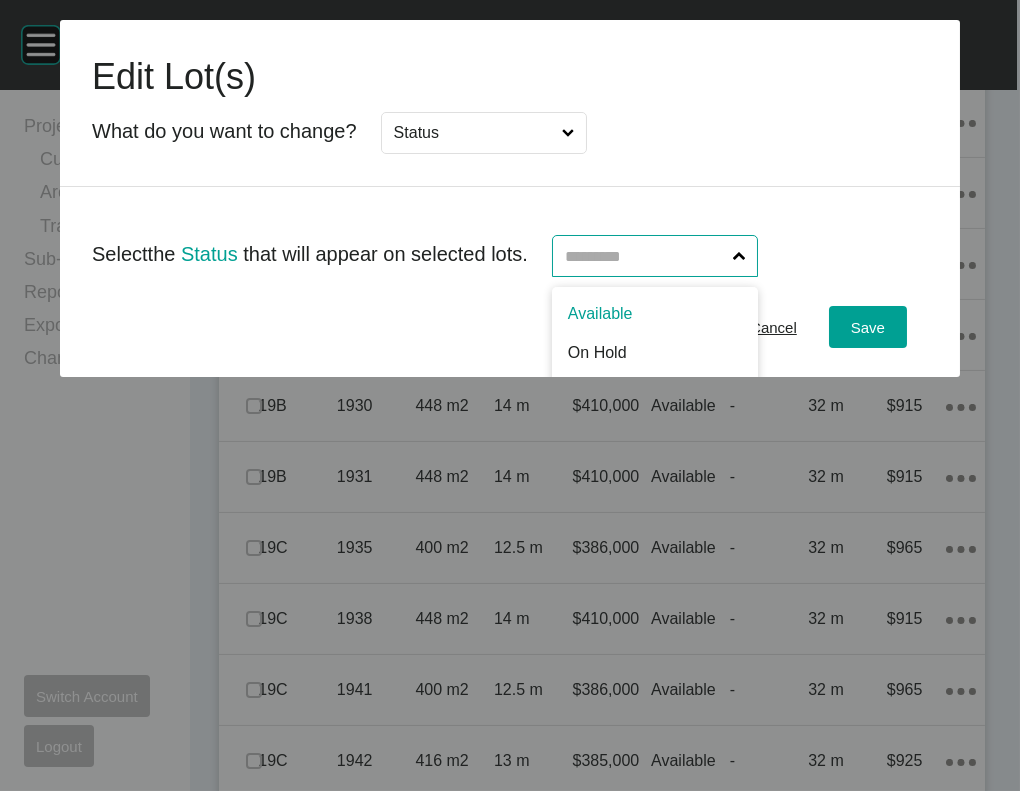click at bounding box center [645, 256] 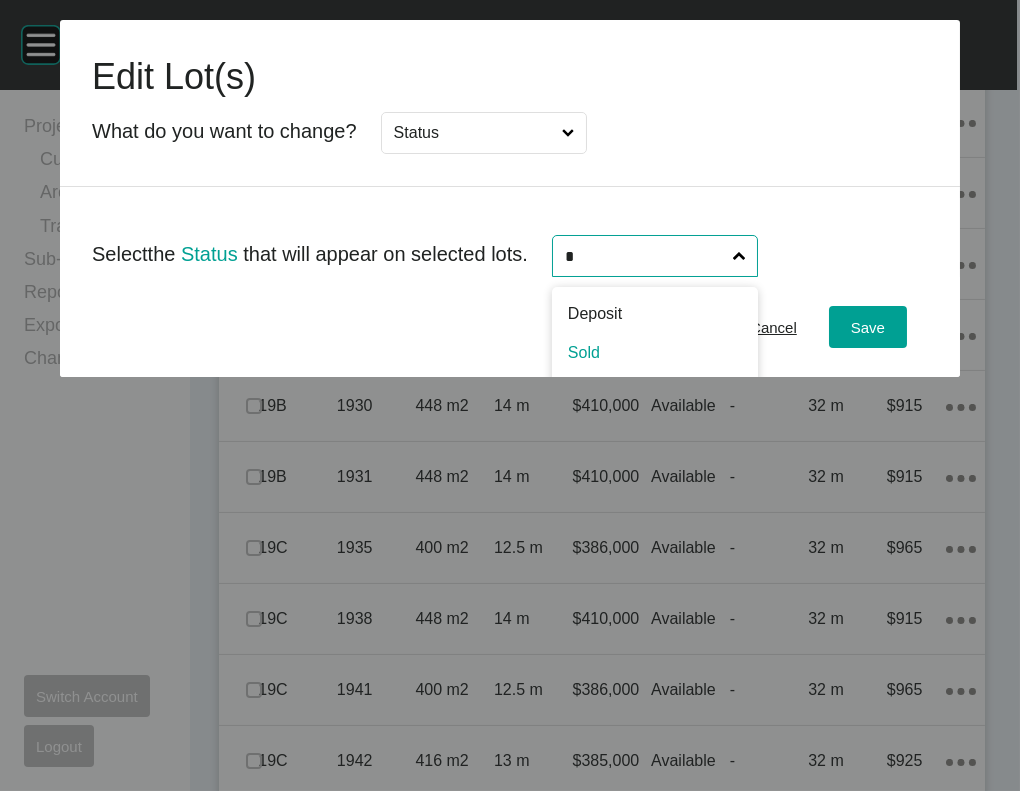type on "*" 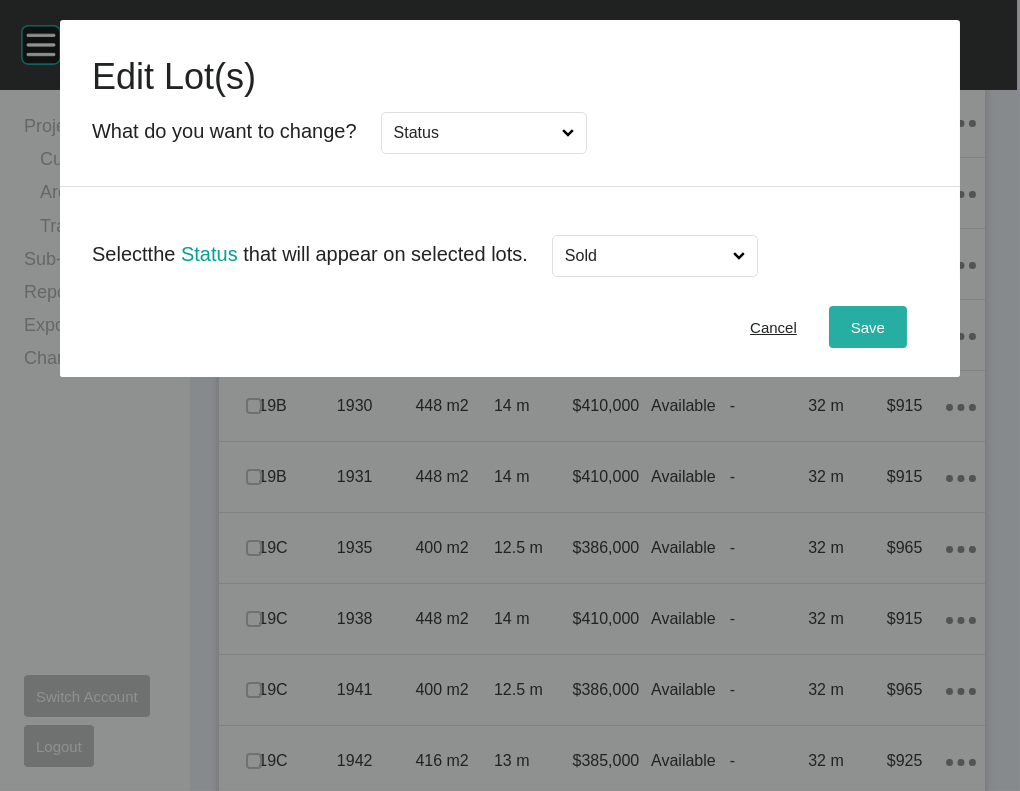 click on "Save" at bounding box center [868, 327] 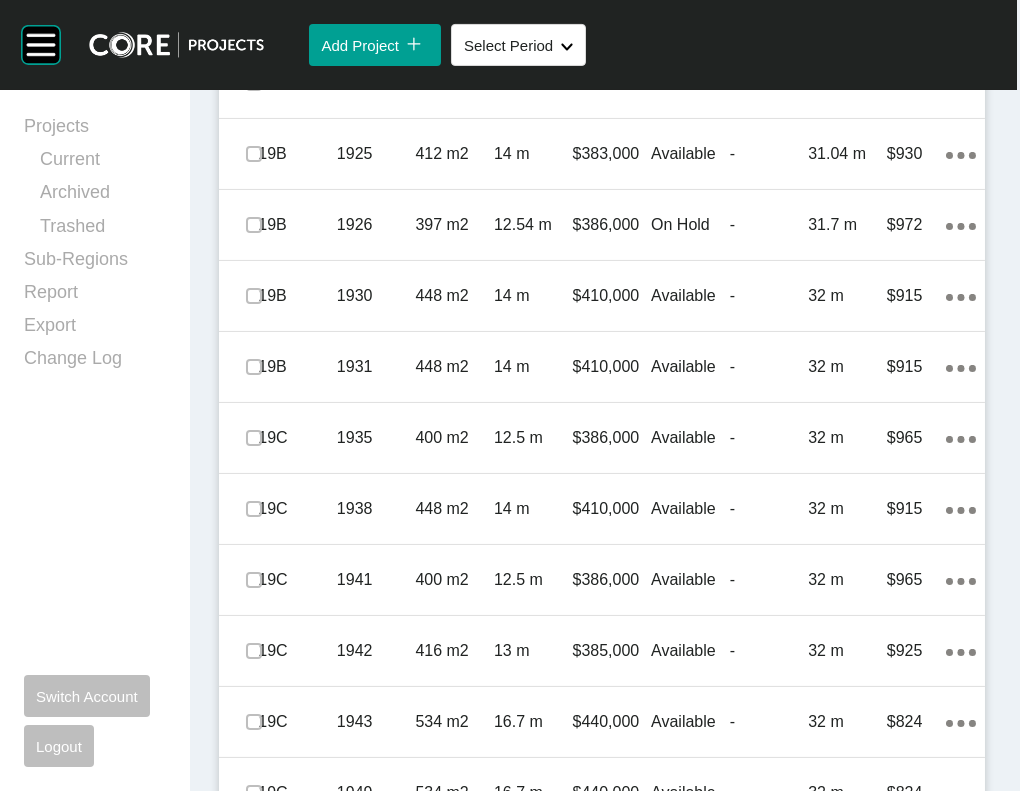 scroll, scrollTop: 1719, scrollLeft: 0, axis: vertical 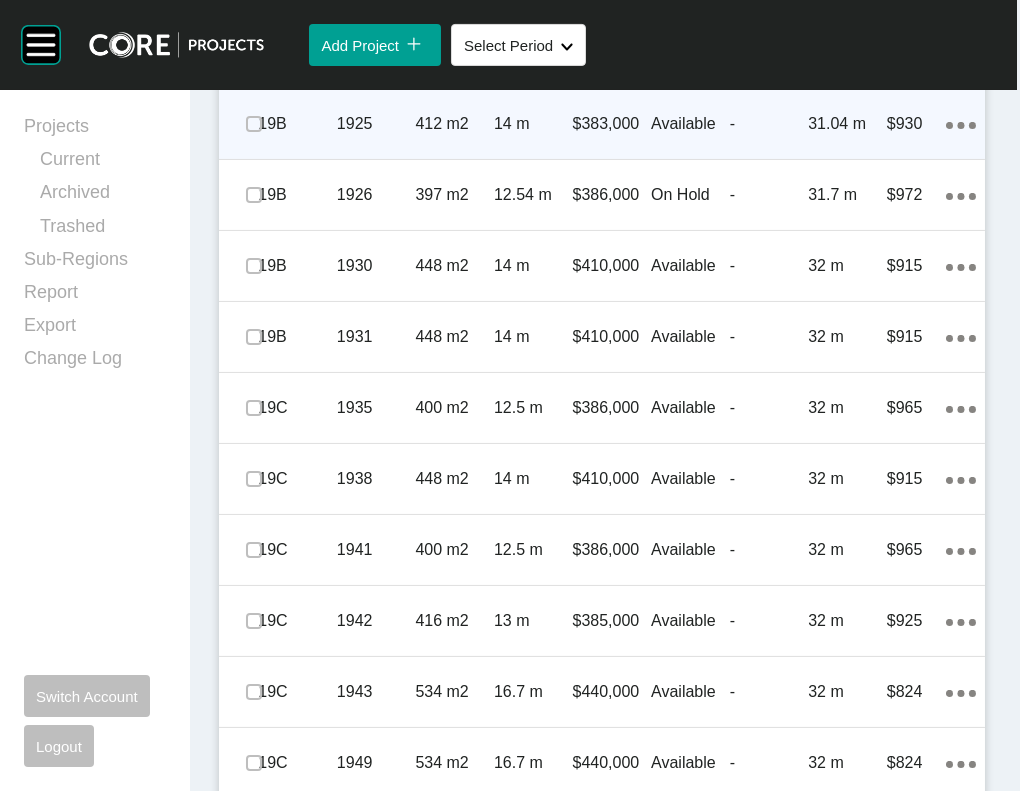 click on "Available" at bounding box center [690, 124] 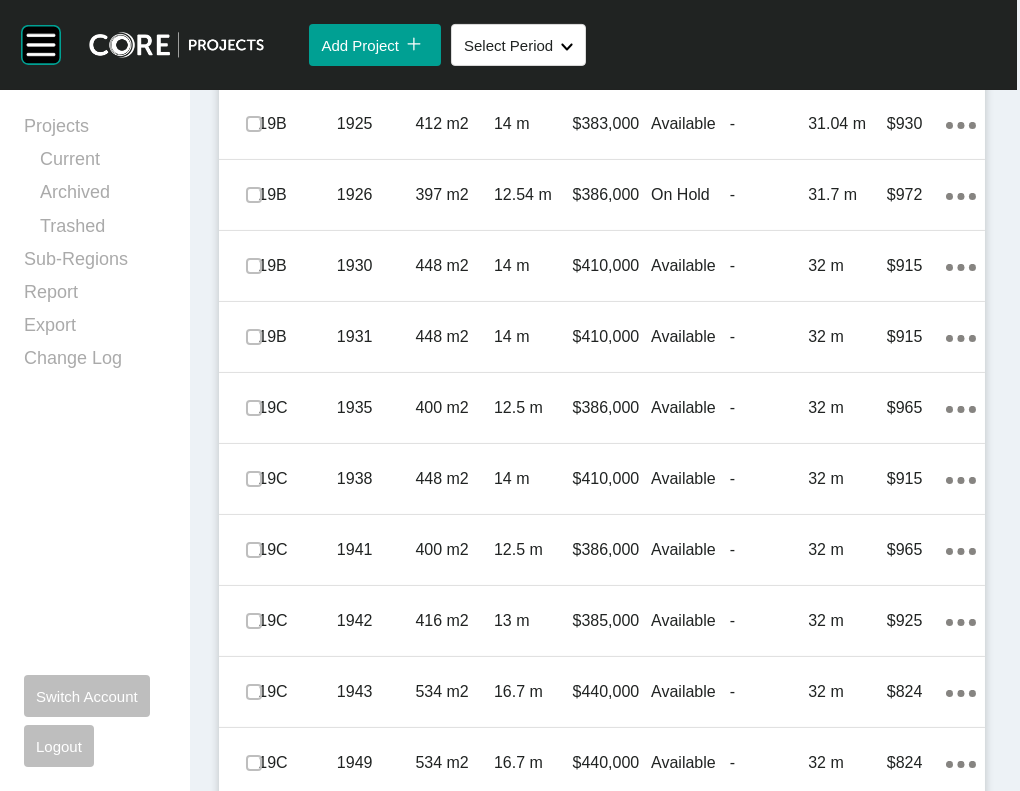scroll, scrollTop: 1720, scrollLeft: 0, axis: vertical 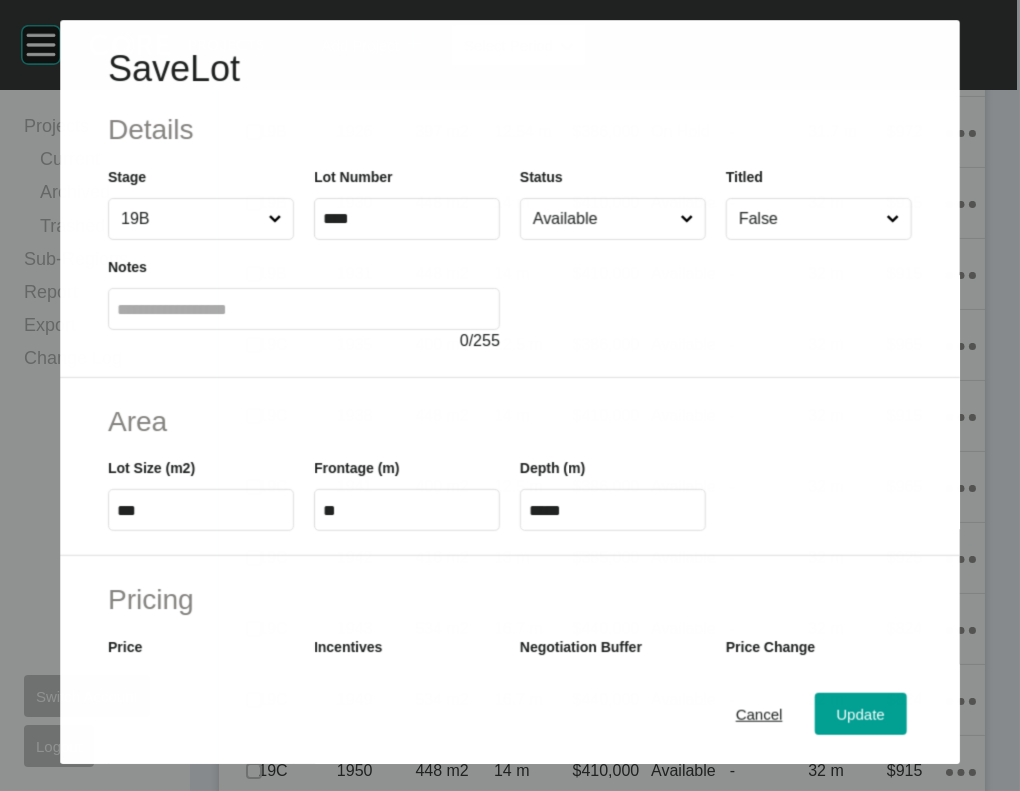 click on "Available" at bounding box center (602, 219) 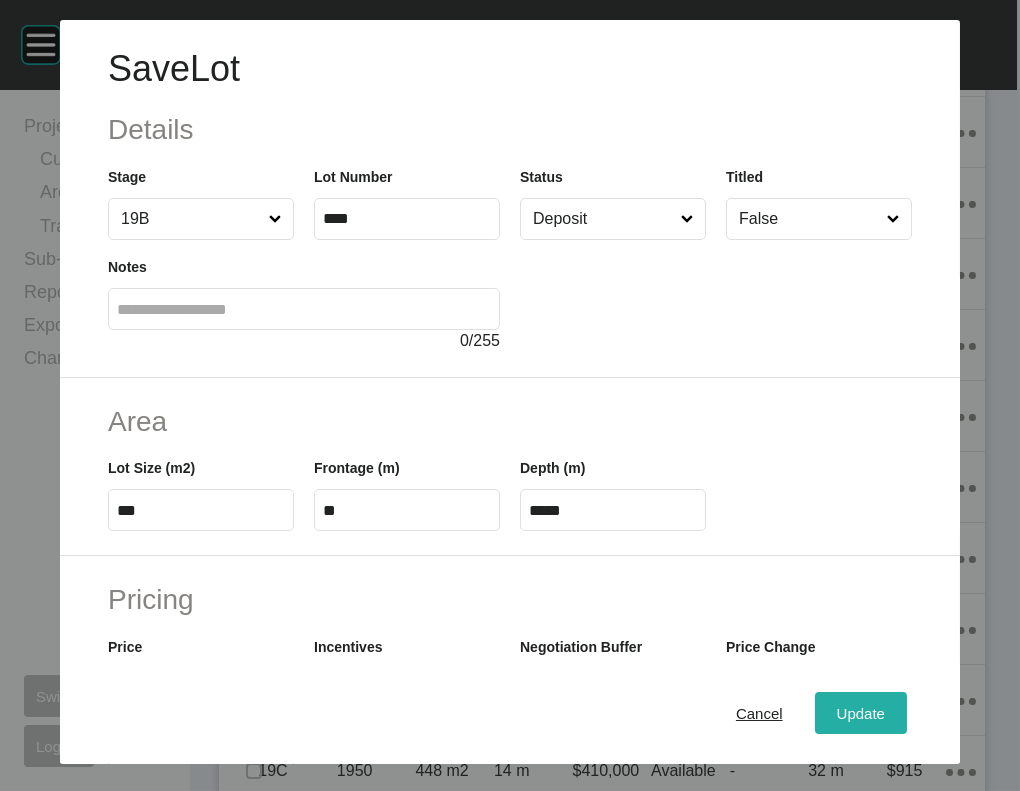 click on "Update" at bounding box center (861, 713) 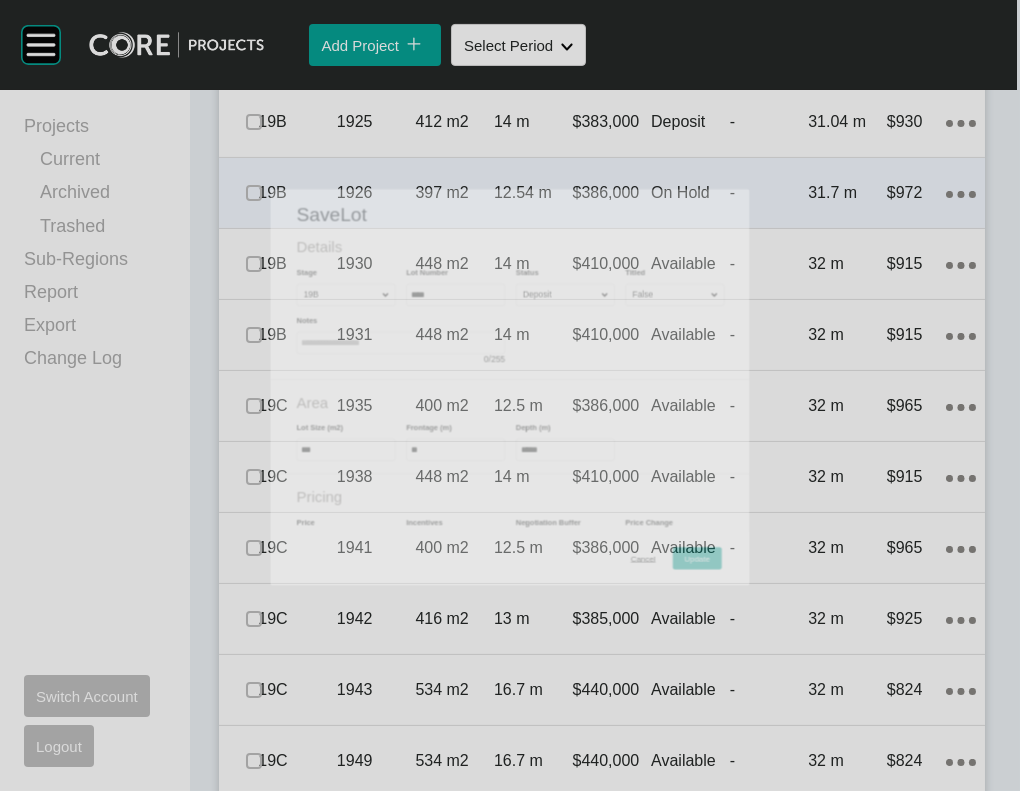 scroll, scrollTop: 1797, scrollLeft: 0, axis: vertical 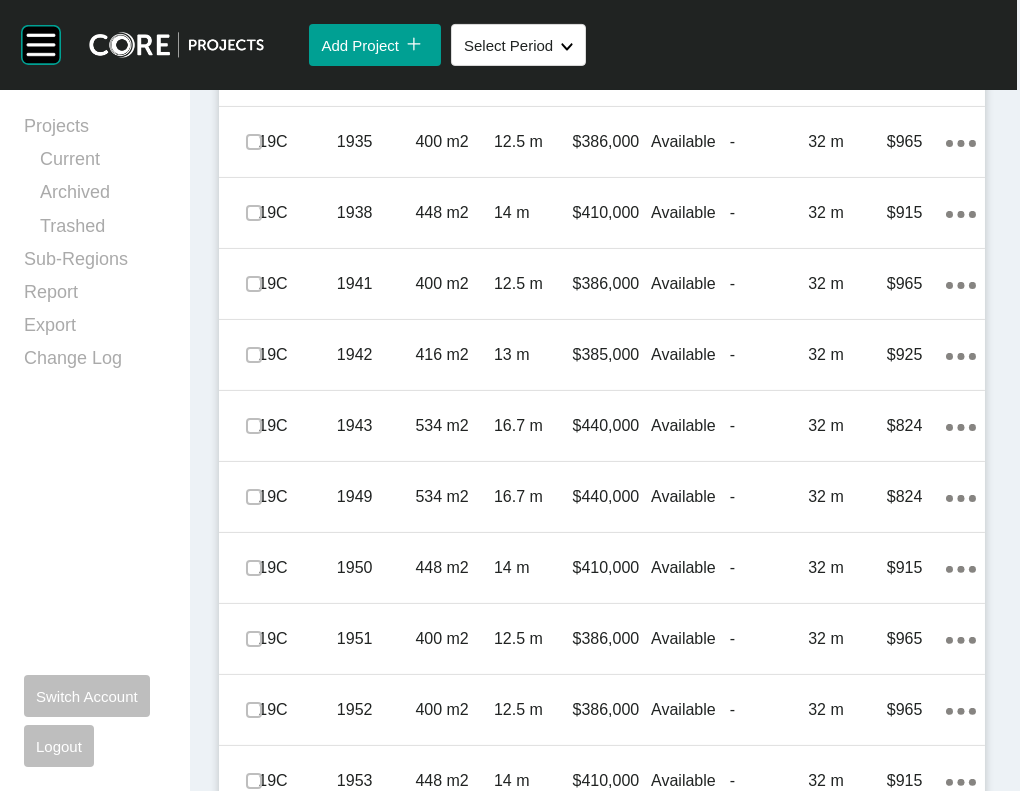 click at bounding box center (254, 0) 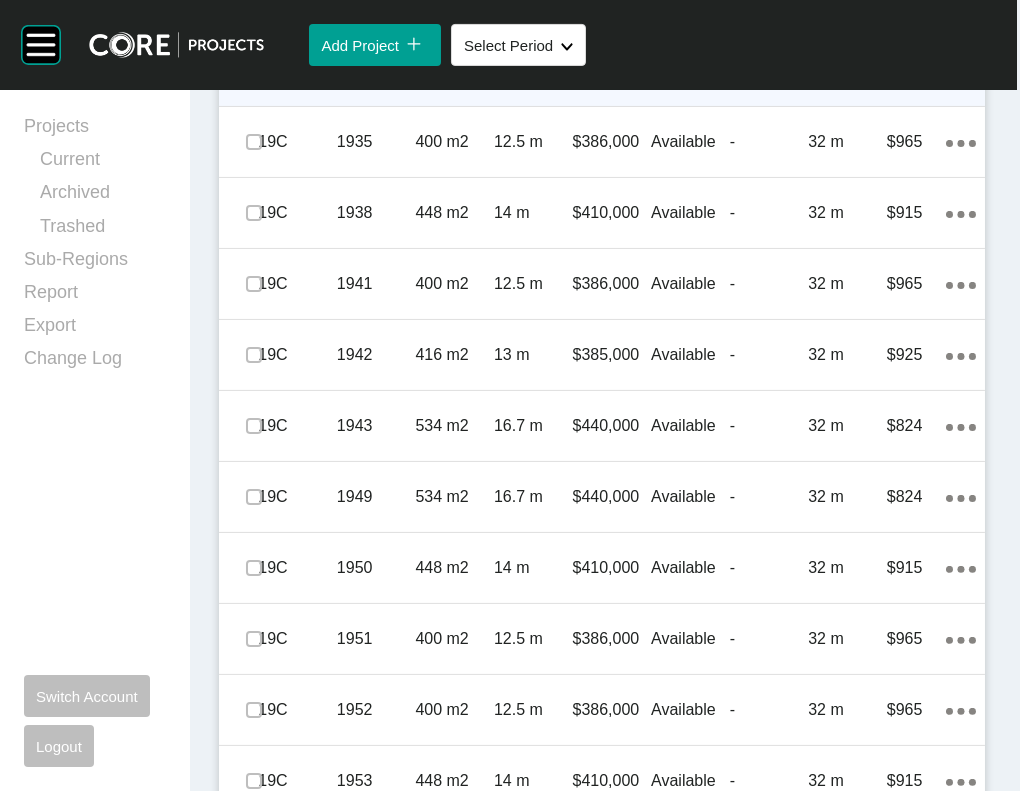 click at bounding box center [254, 71] 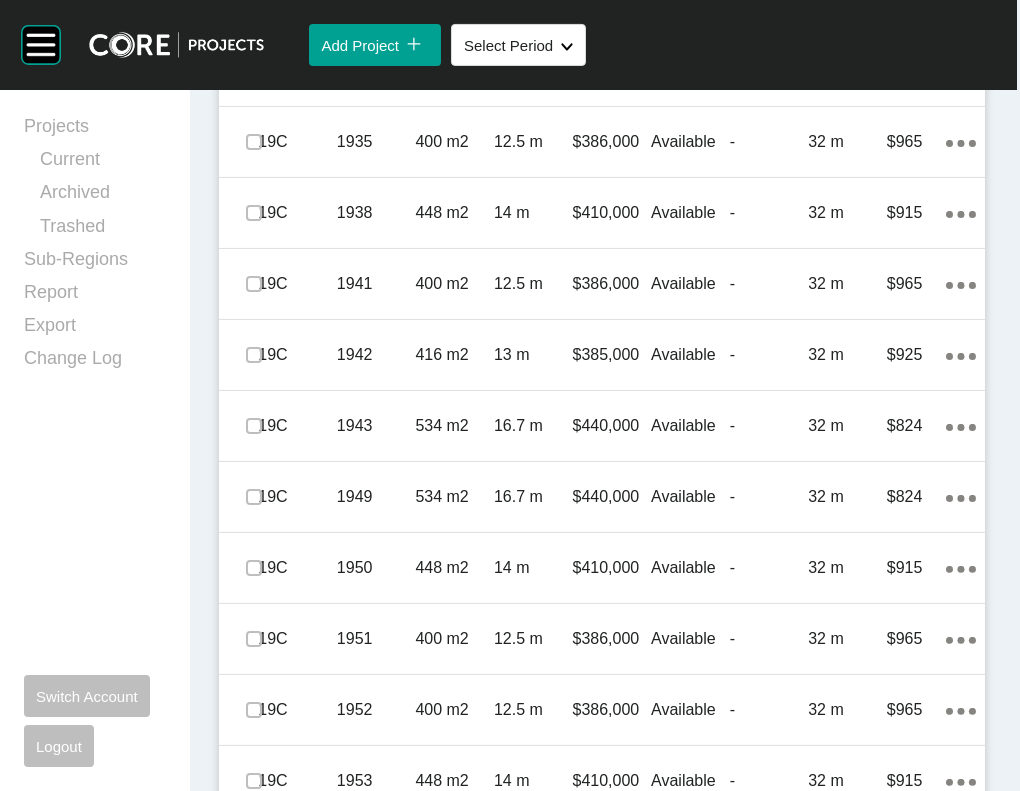 scroll, scrollTop: 2677, scrollLeft: 0, axis: vertical 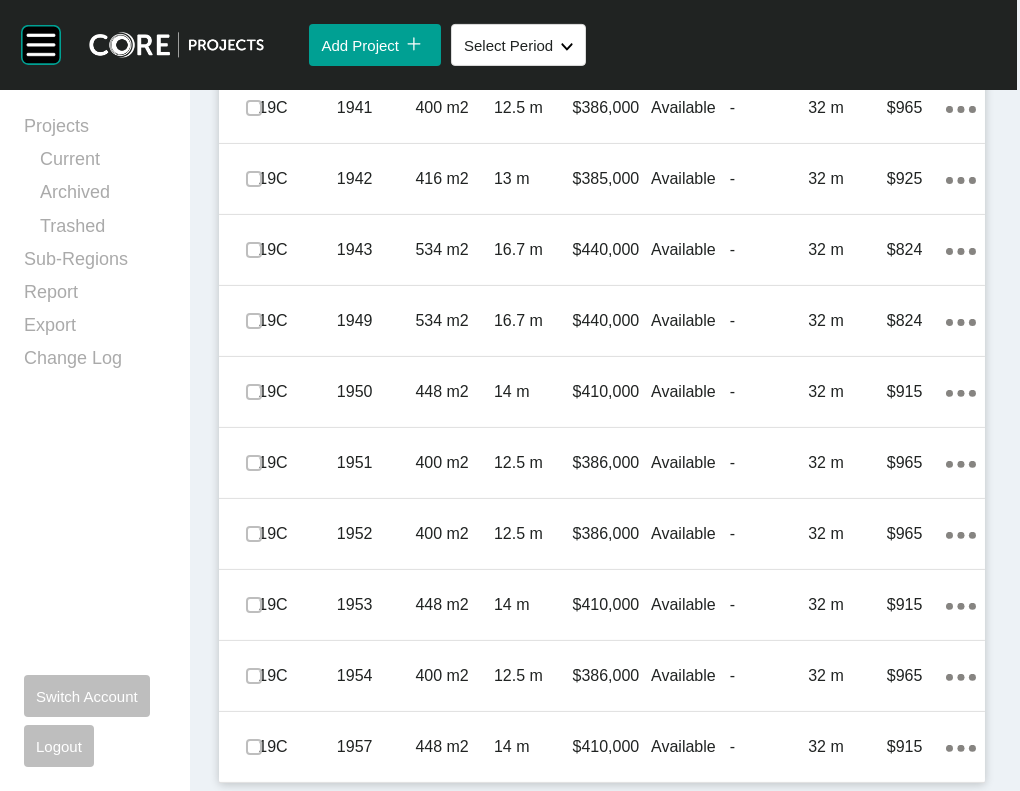 click at bounding box center (254, -34) 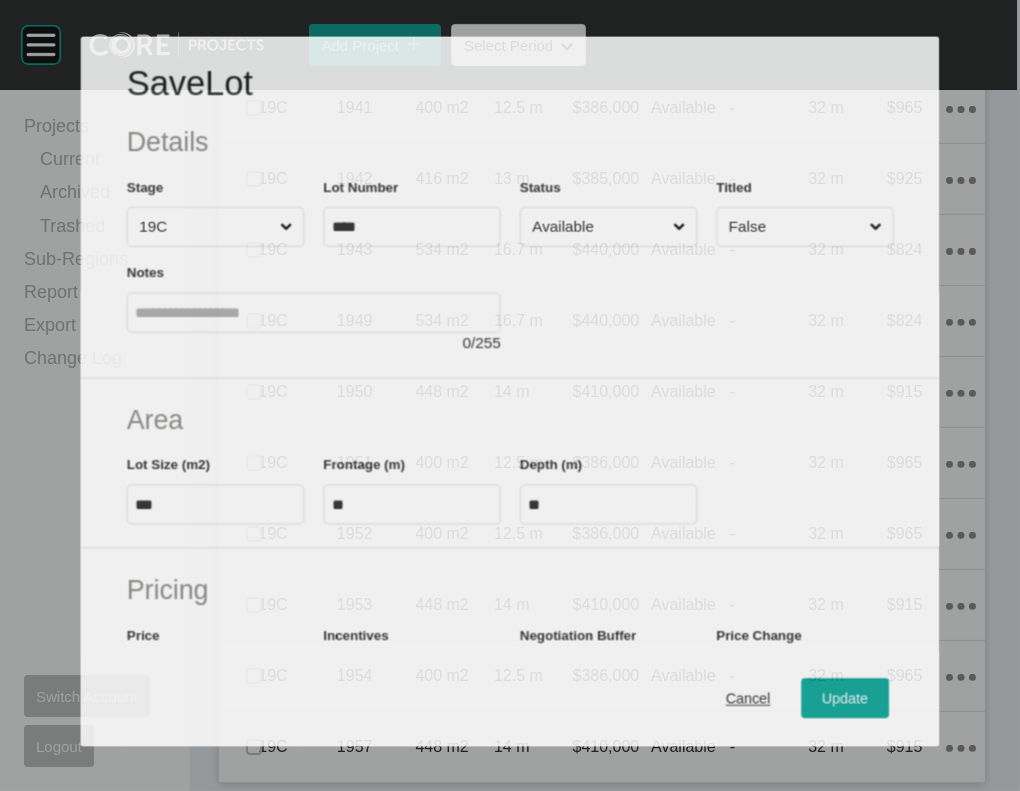 scroll, scrollTop: 2436, scrollLeft: 0, axis: vertical 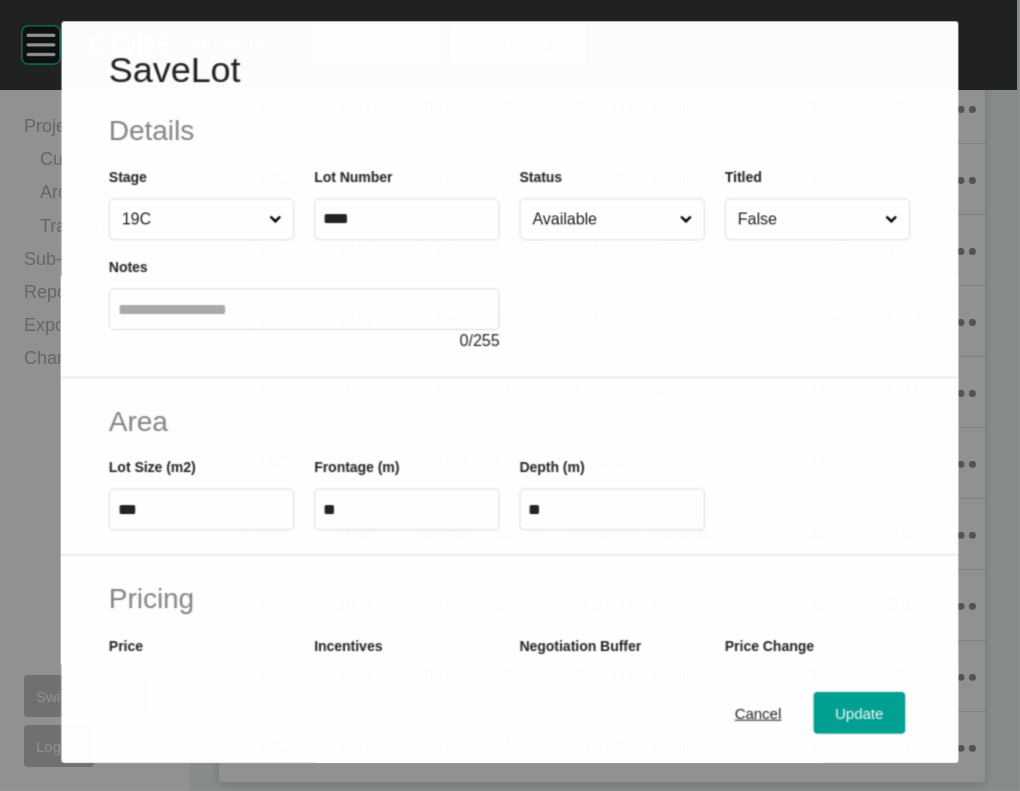 click on "Available" at bounding box center (602, 220) 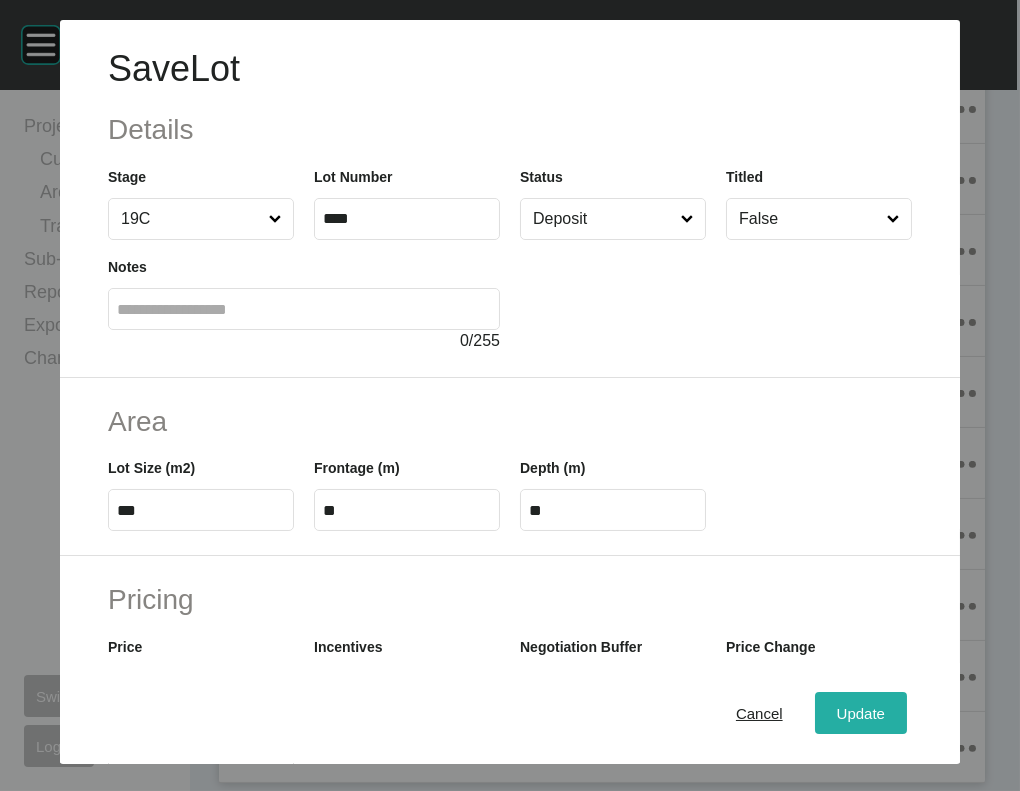click on "Update" at bounding box center (861, 713) 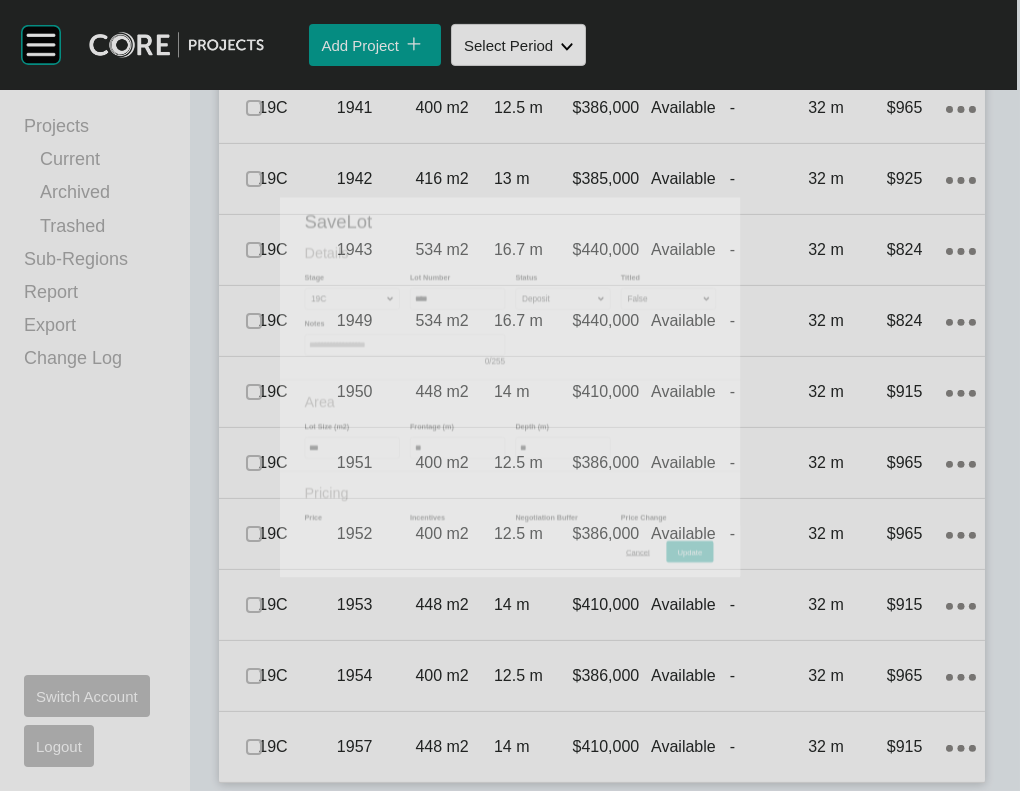 scroll, scrollTop: 2513, scrollLeft: 0, axis: vertical 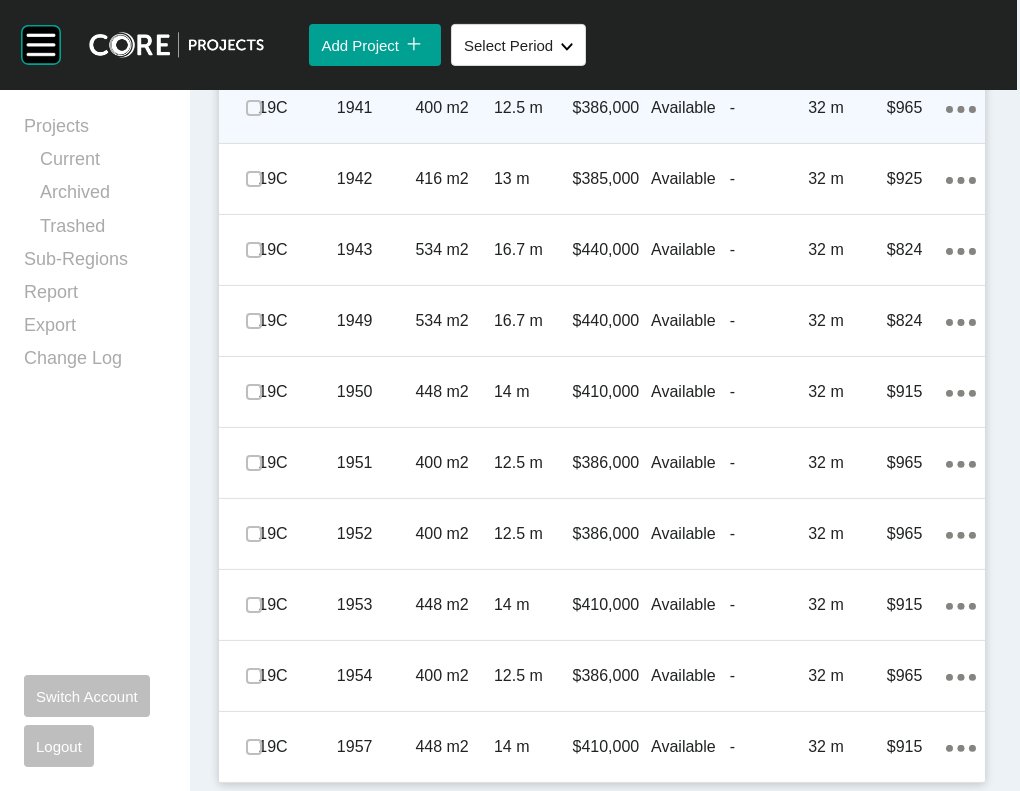 click on "$386,000" at bounding box center [612, 108] 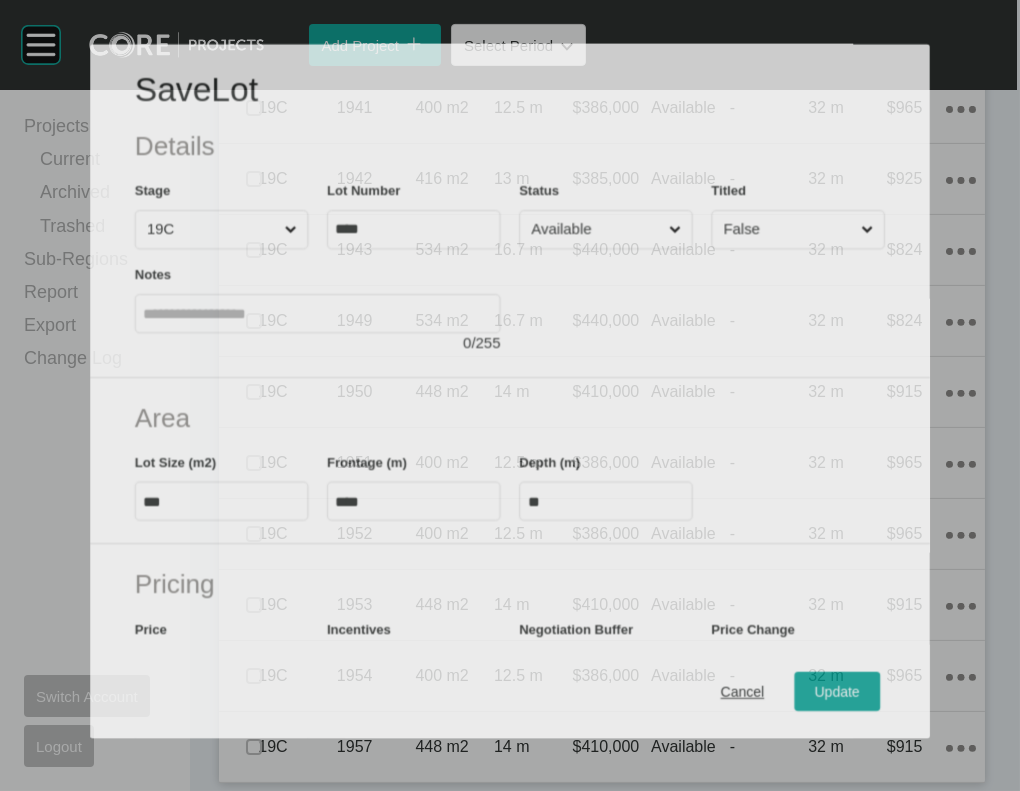 scroll, scrollTop: 2436, scrollLeft: 0, axis: vertical 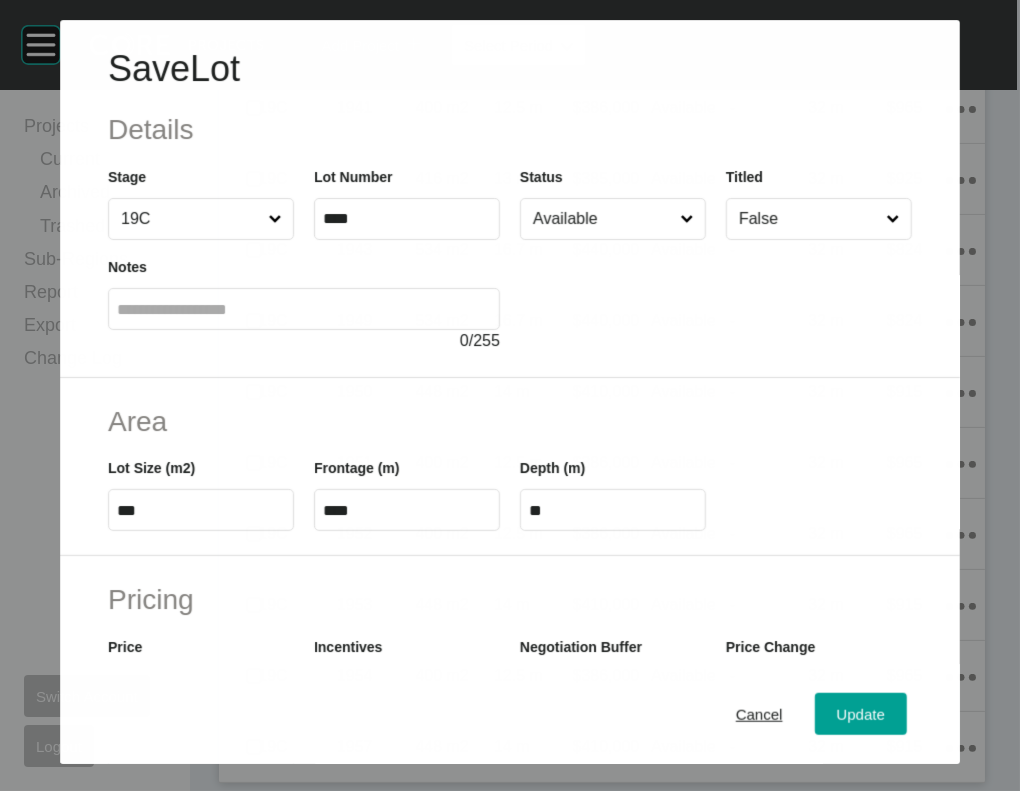 click on "Available" at bounding box center [602, 219] 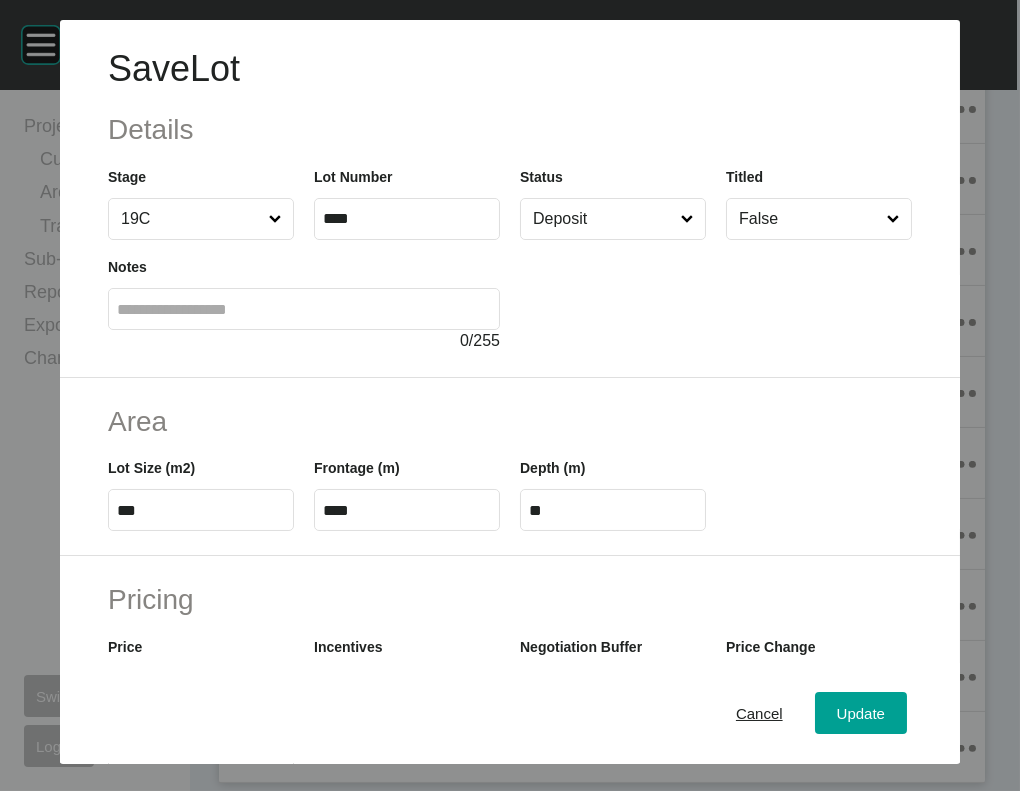 drag, startPoint x: 598, startPoint y: 425, endPoint x: 652, endPoint y: 473, distance: 72.249565 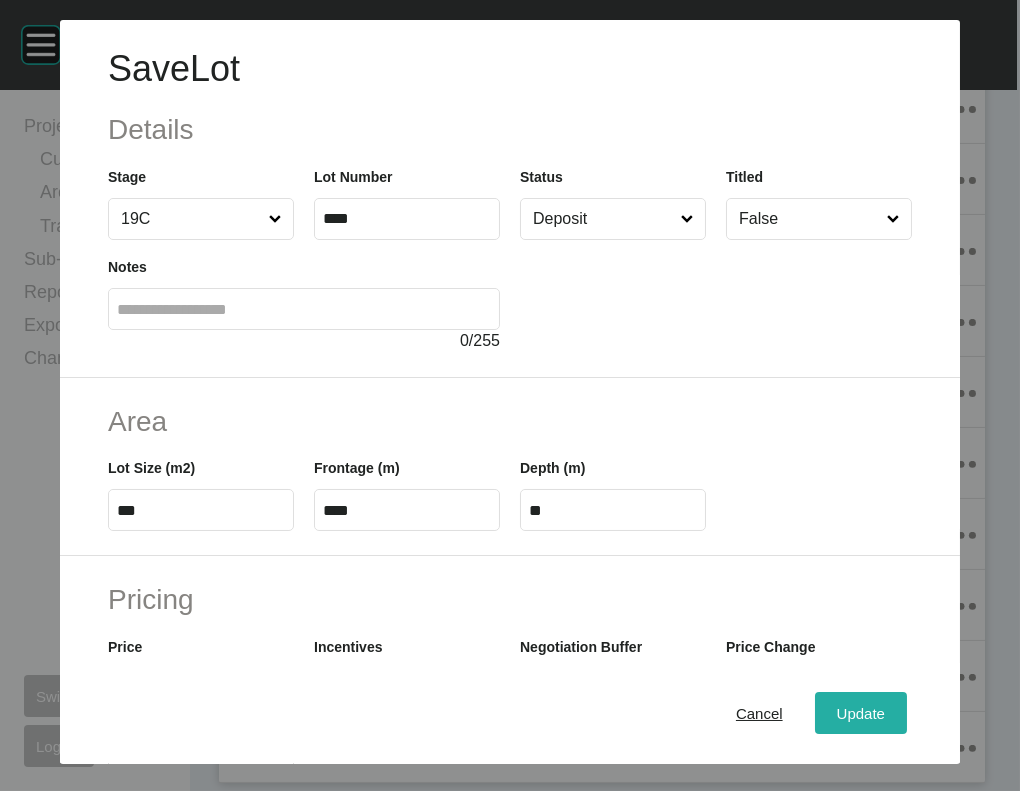 click on "Update" at bounding box center (861, 713) 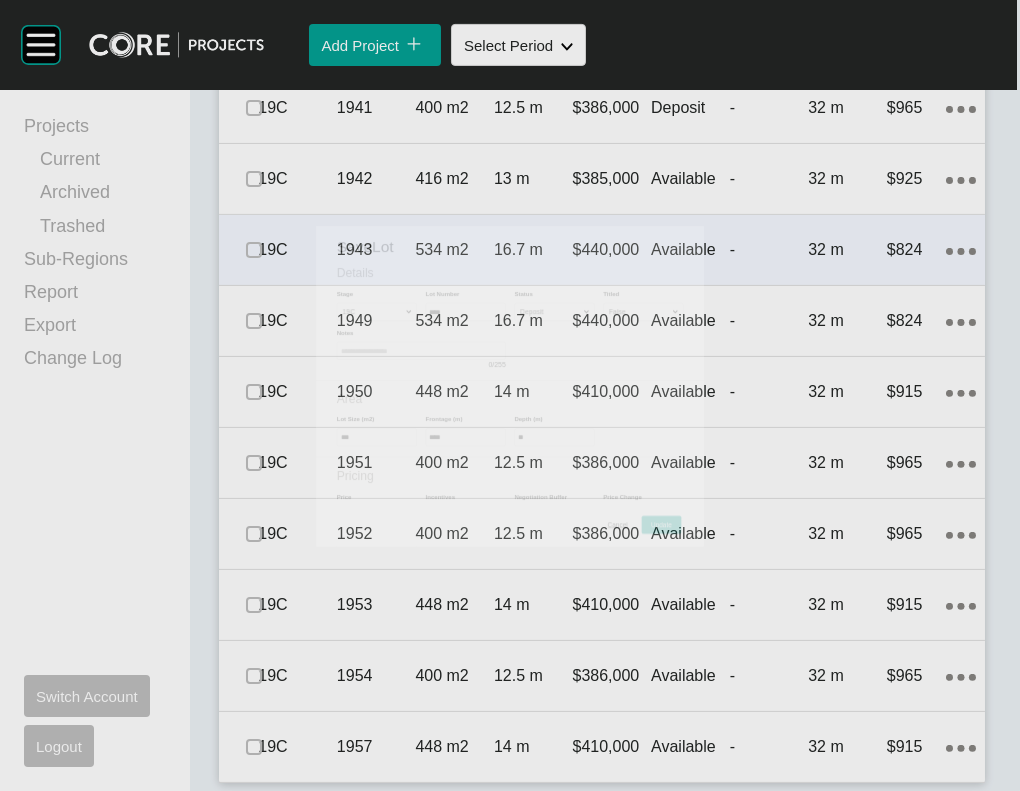 scroll, scrollTop: 2513, scrollLeft: 0, axis: vertical 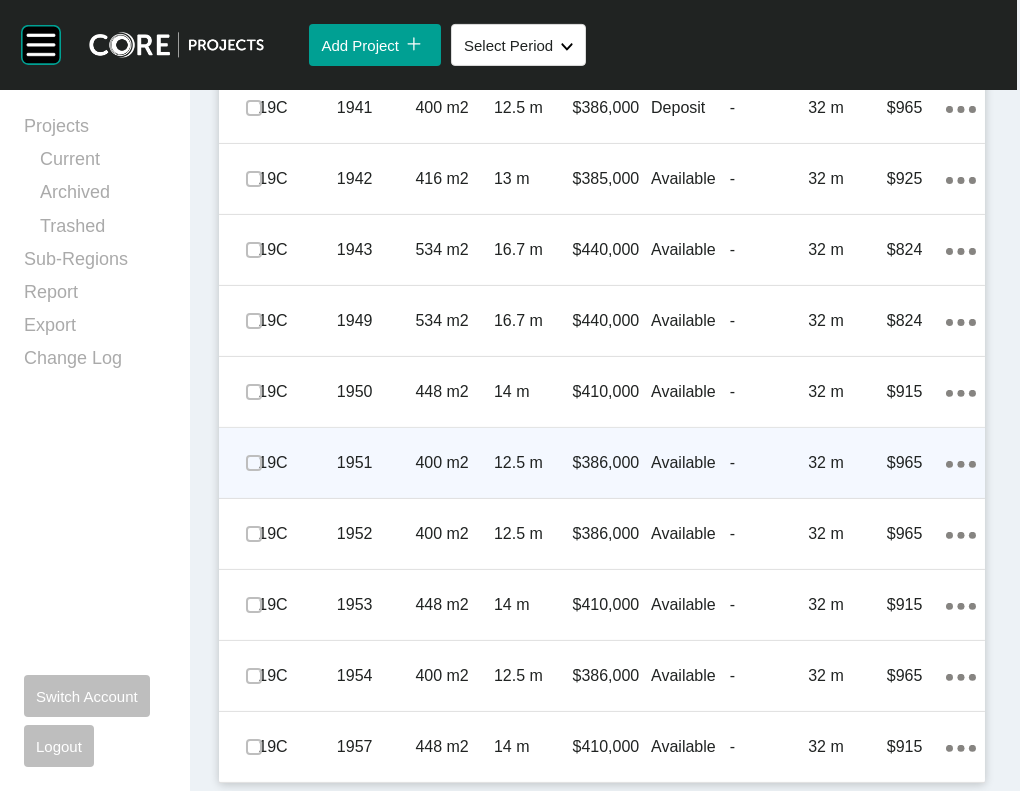 click on "Available" at bounding box center [690, 463] 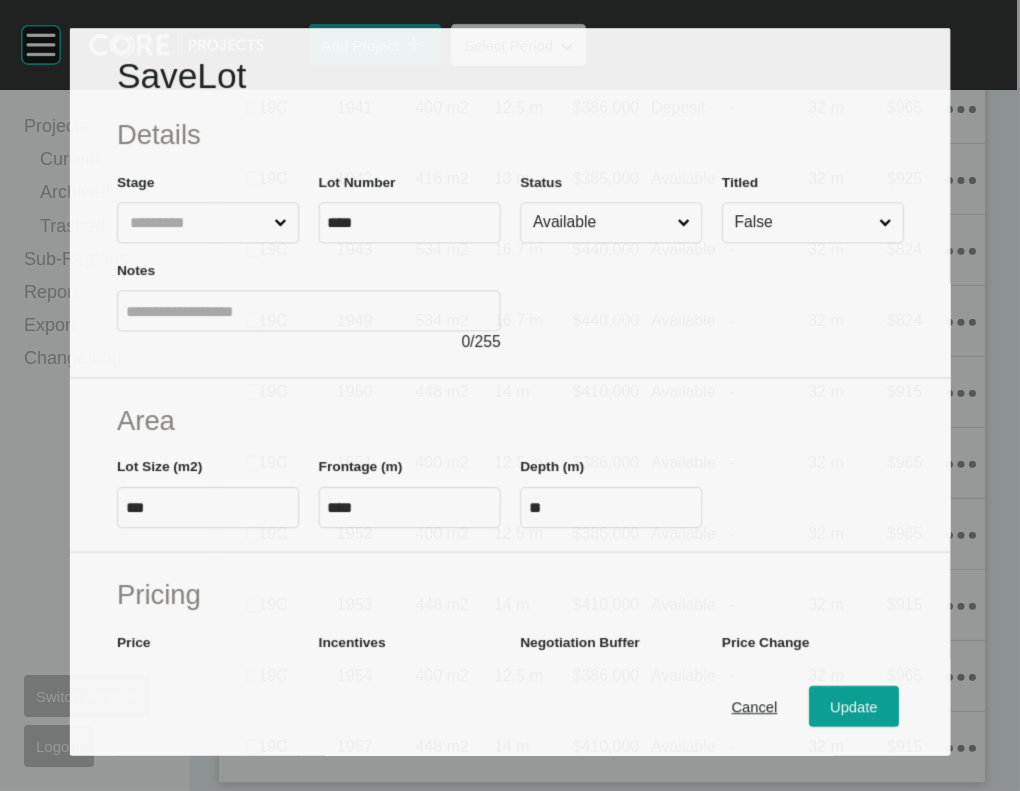 scroll, scrollTop: 2605, scrollLeft: 0, axis: vertical 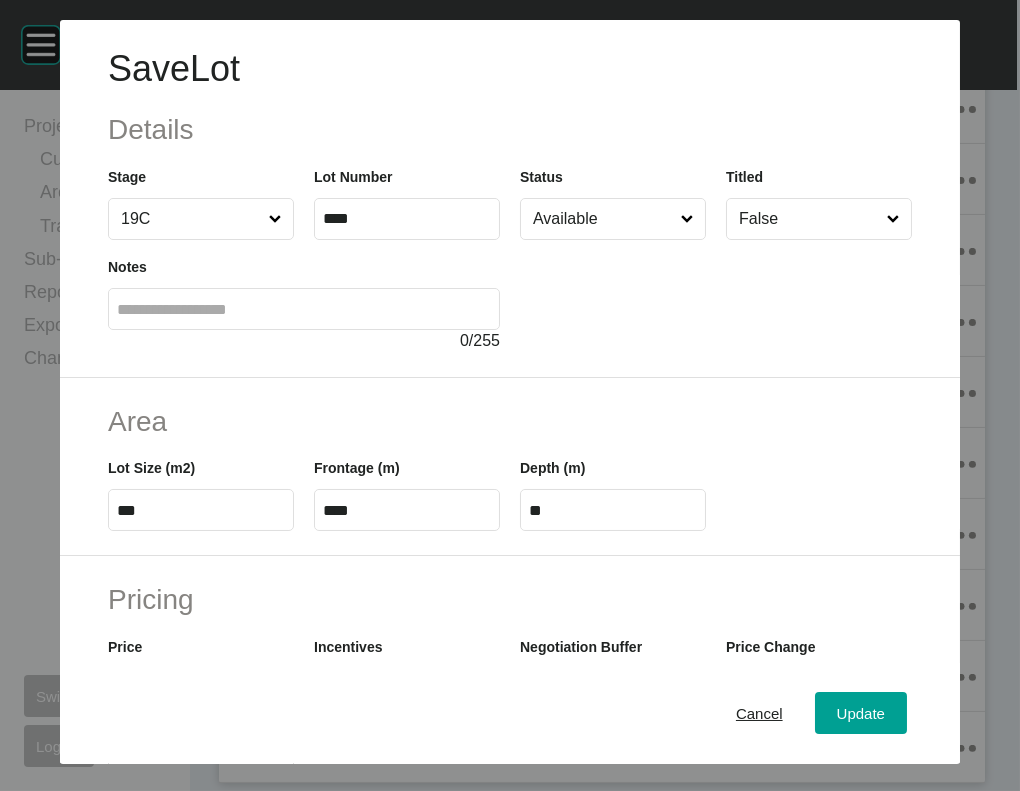 click on "Available" at bounding box center (603, 219) 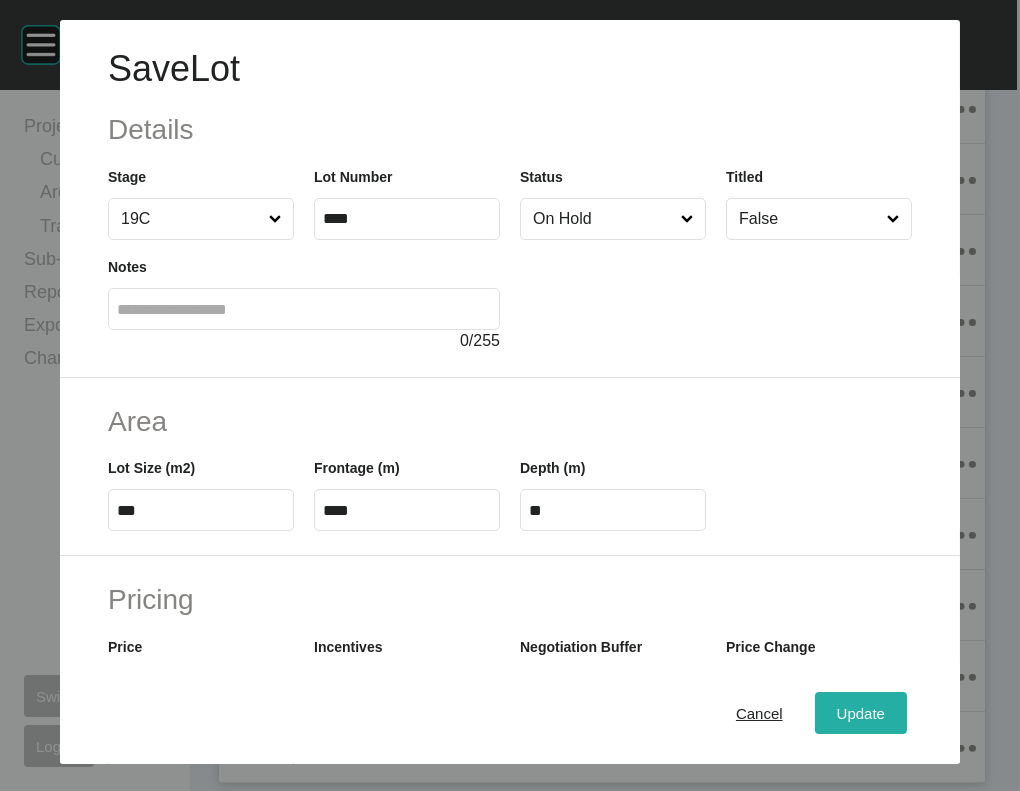 click on "Update" at bounding box center [861, 713] 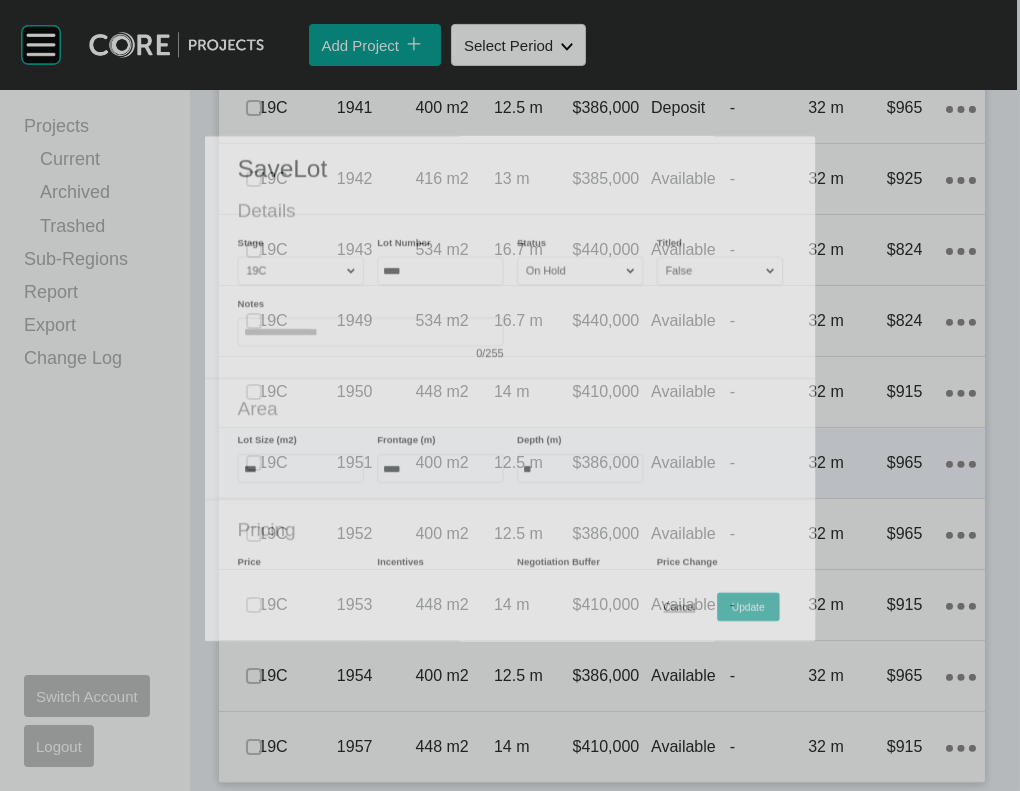 scroll, scrollTop: 2683, scrollLeft: 0, axis: vertical 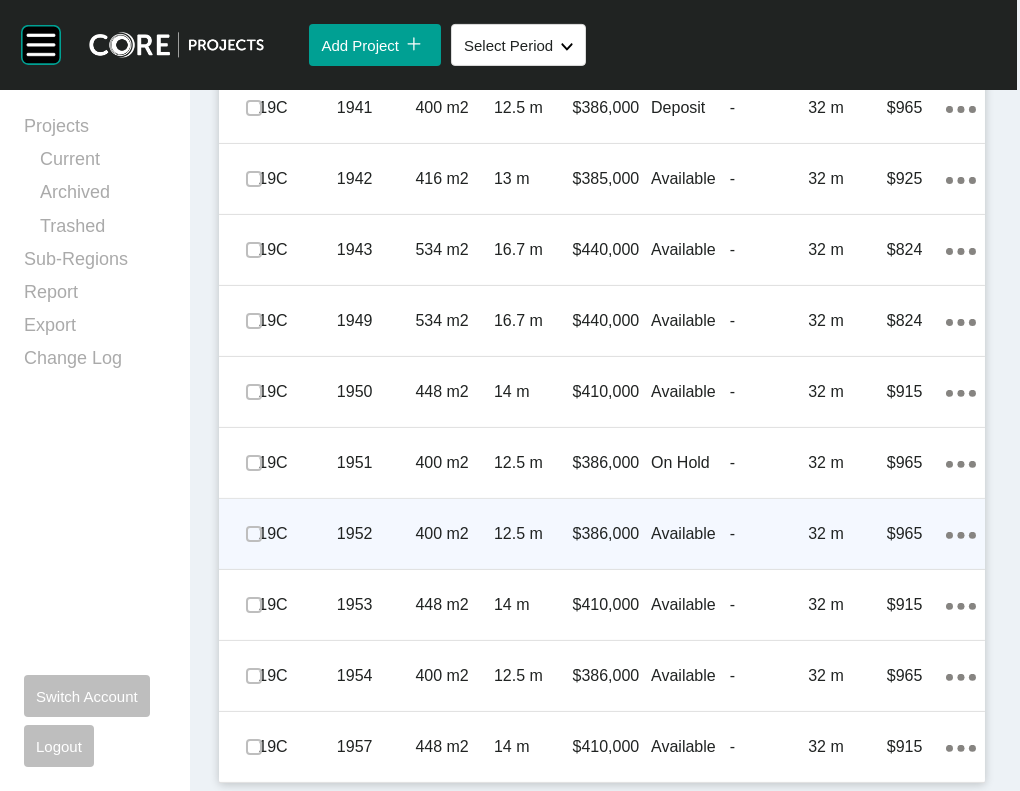 click on "12.5 m" at bounding box center (533, 534) 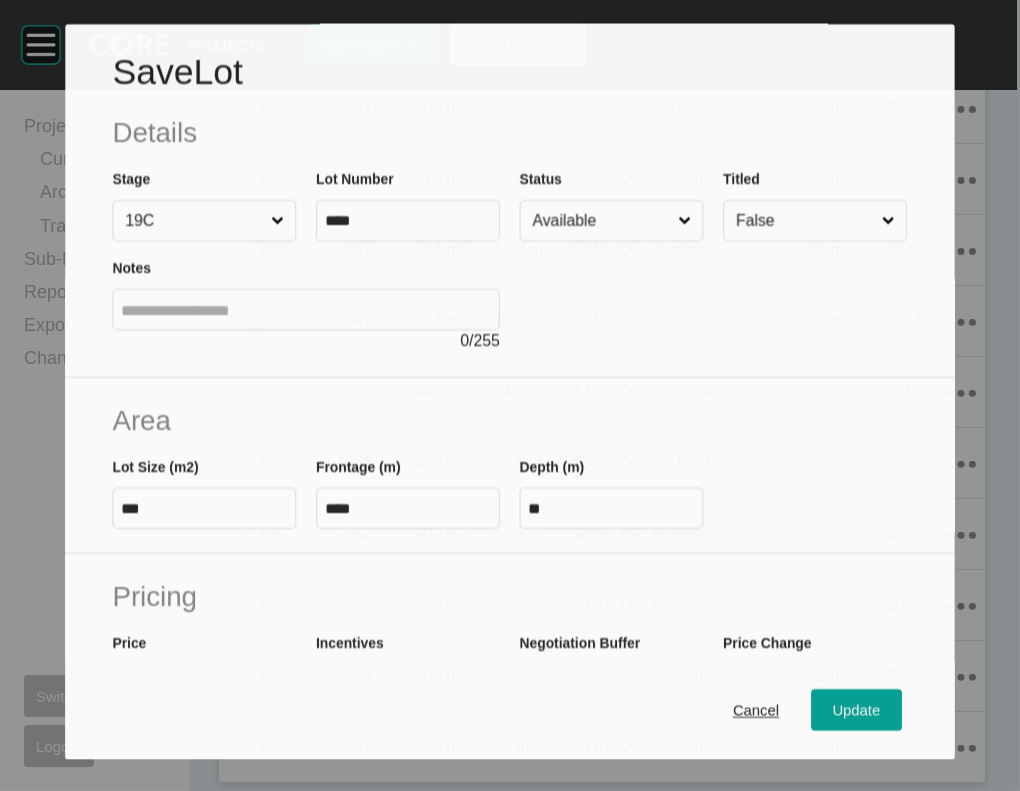 scroll, scrollTop: 2750, scrollLeft: 0, axis: vertical 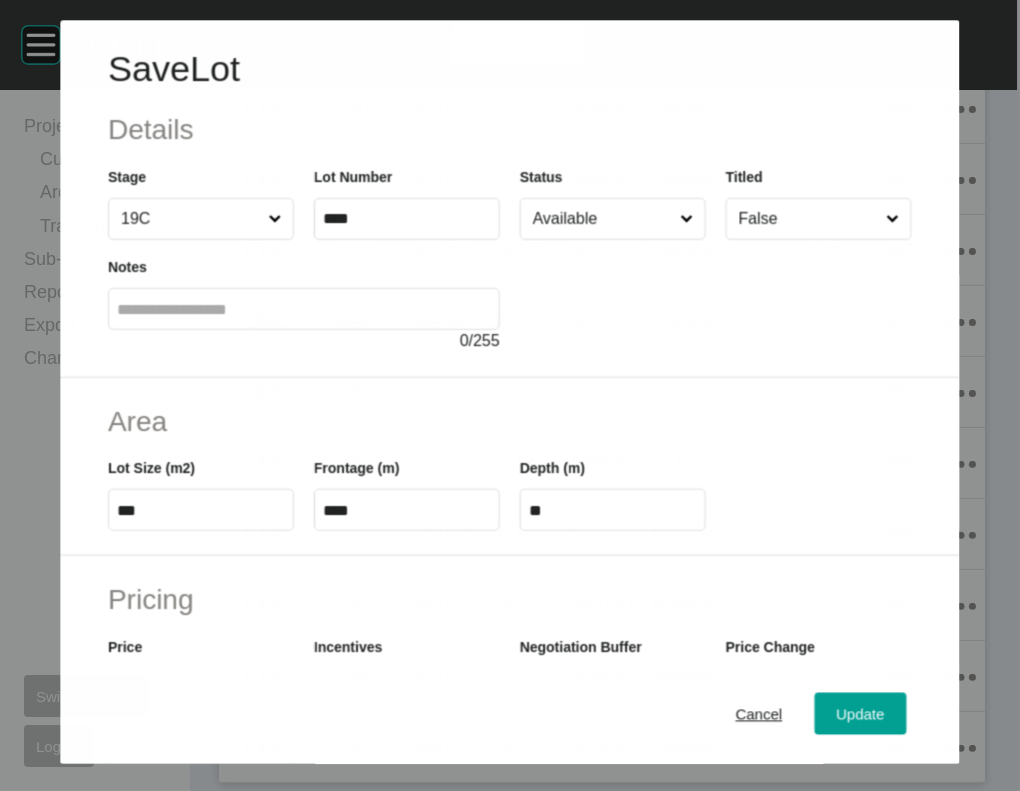 click on "Available" at bounding box center (602, 219) 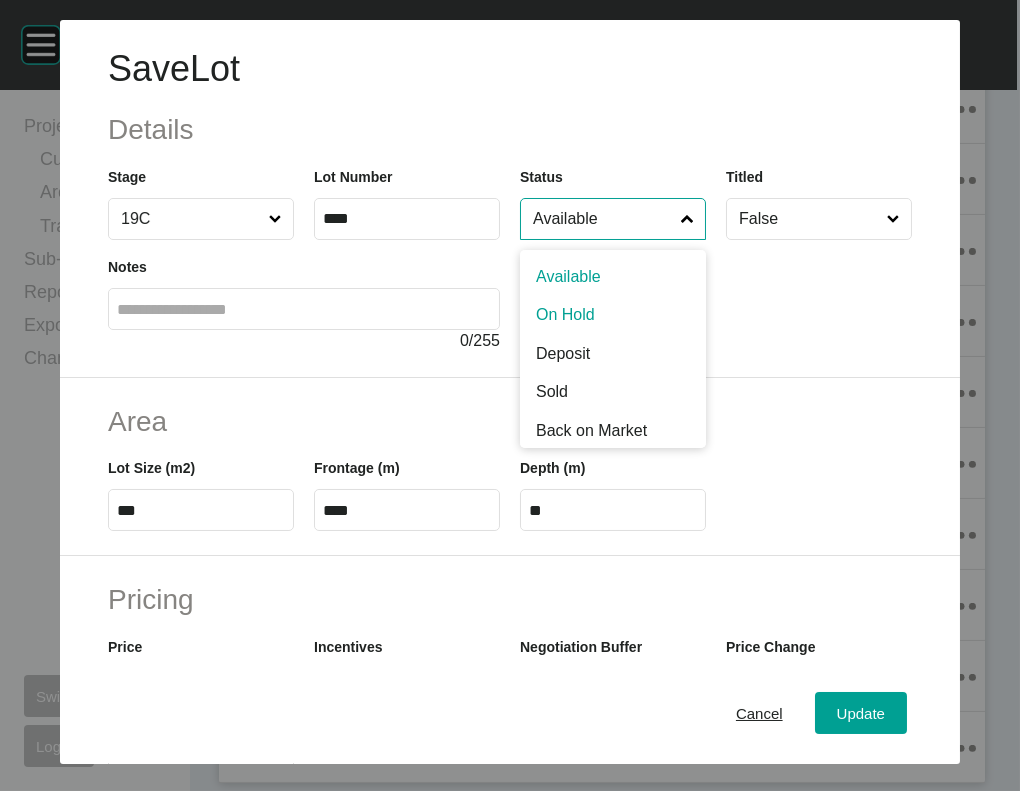 drag, startPoint x: 586, startPoint y: 378, endPoint x: 636, endPoint y: 420, distance: 65.29931 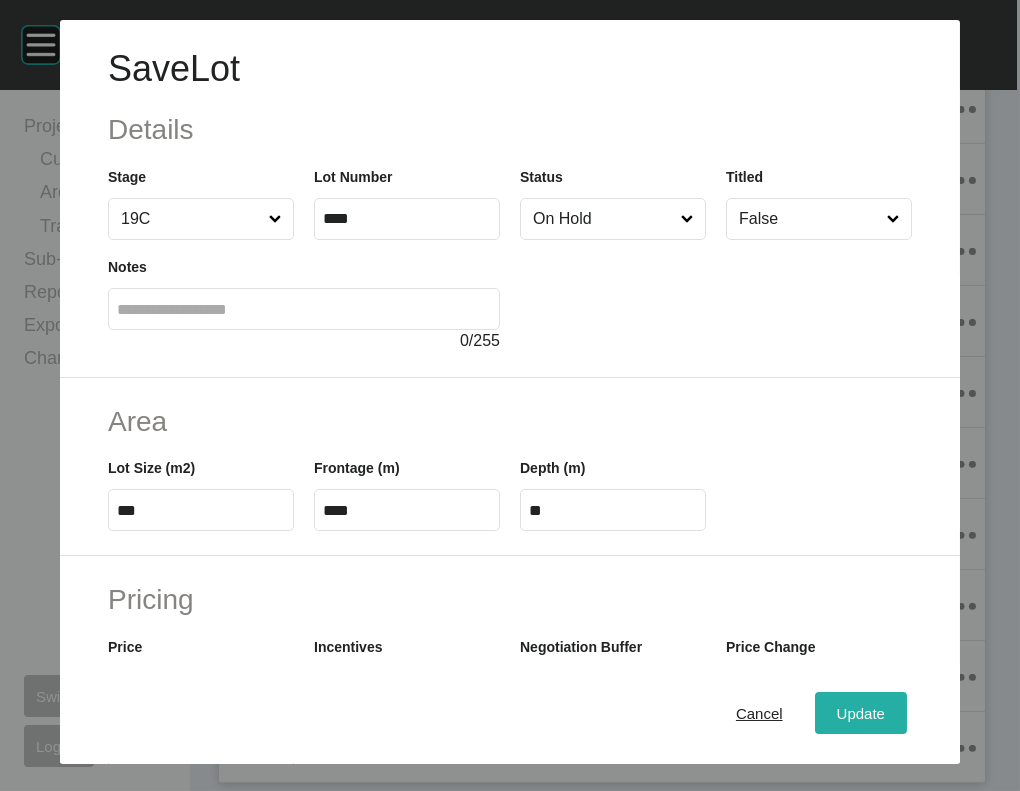 click on "Update" at bounding box center (861, 713) 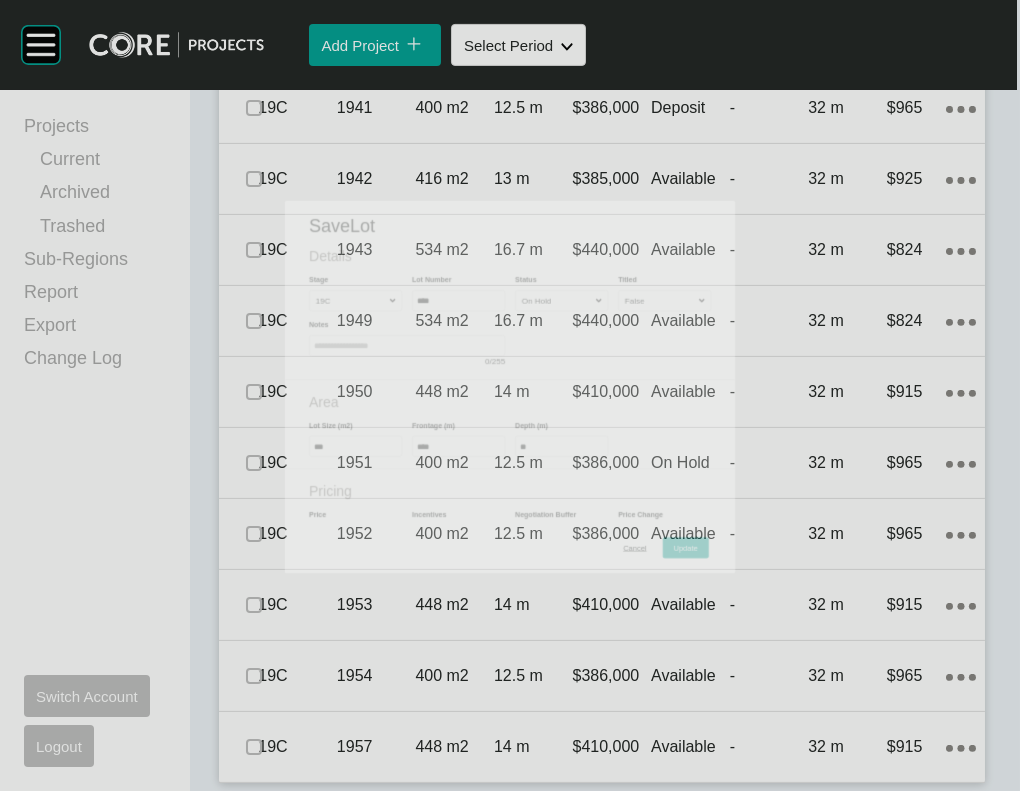 scroll, scrollTop: 2827, scrollLeft: 0, axis: vertical 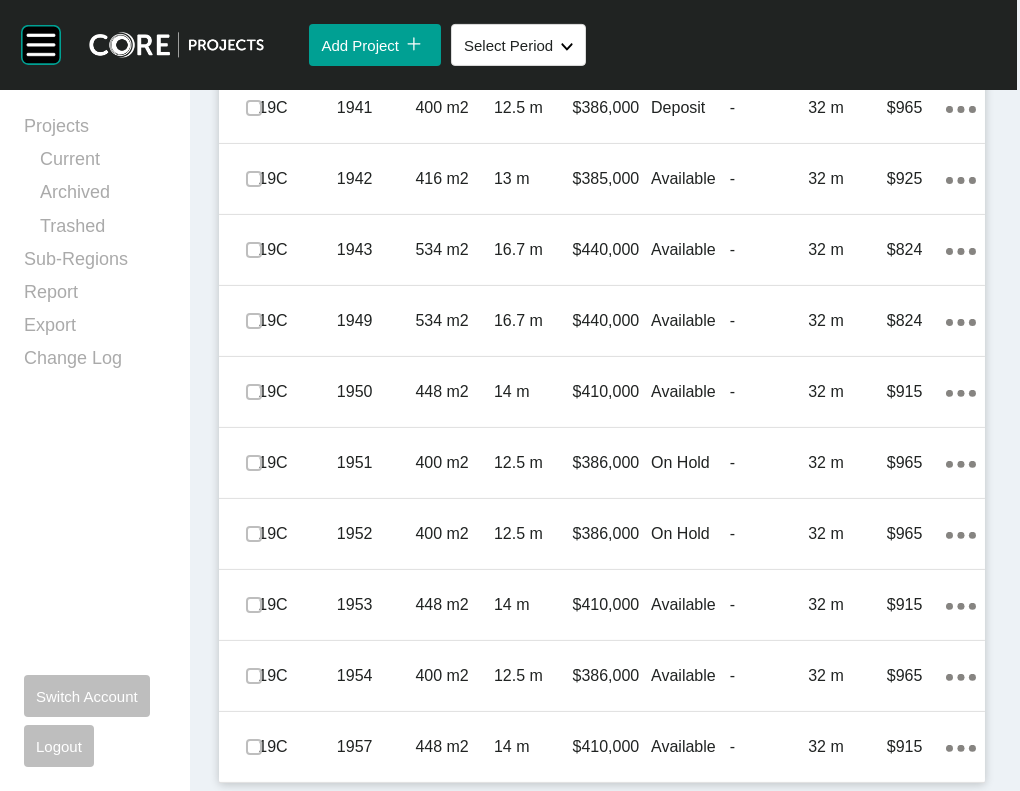 click on "Available" at bounding box center [690, 605] 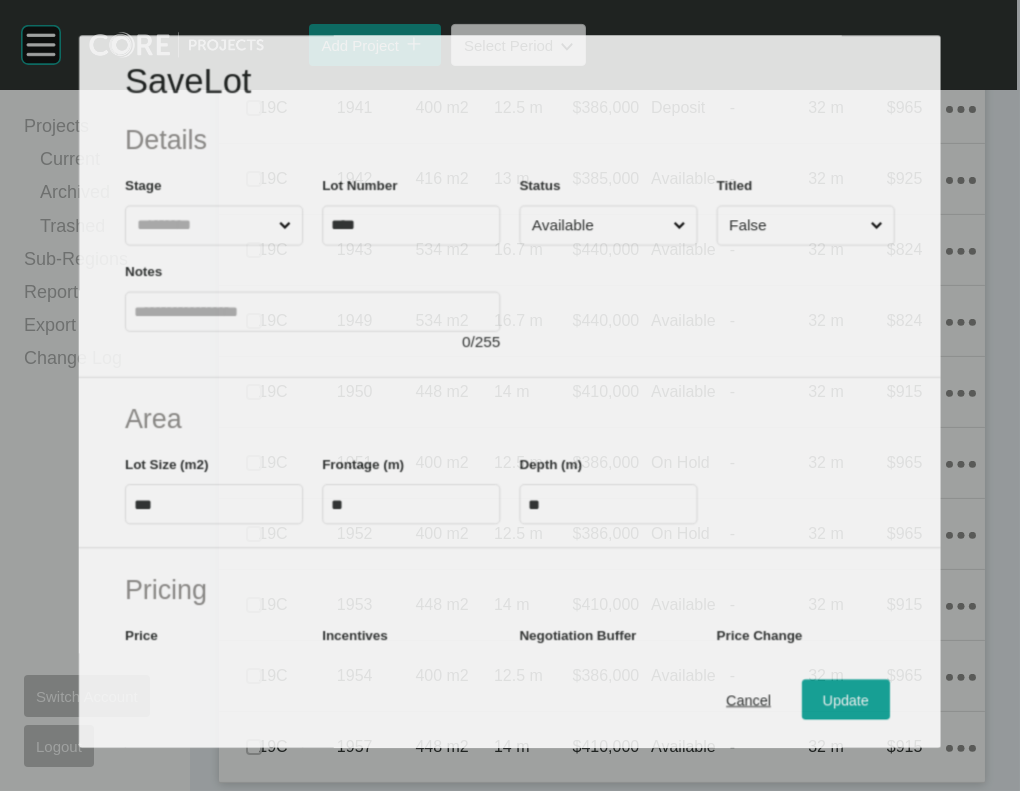 scroll, scrollTop: 2750, scrollLeft: 0, axis: vertical 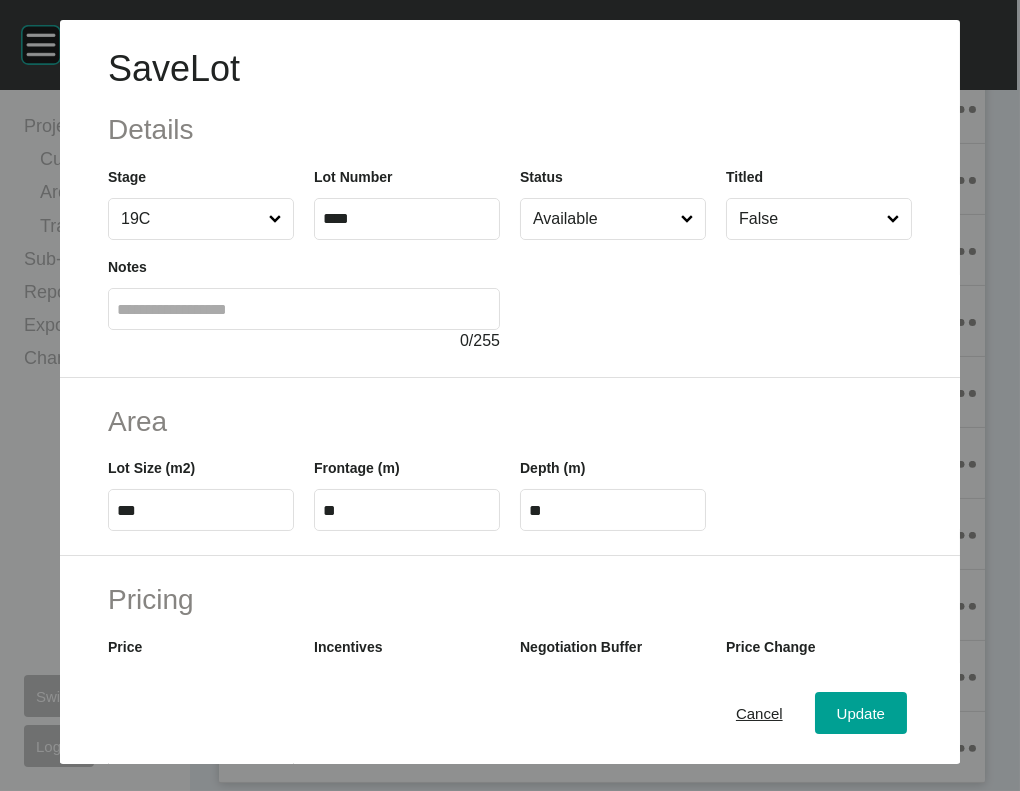 click on "Available" at bounding box center [603, 219] 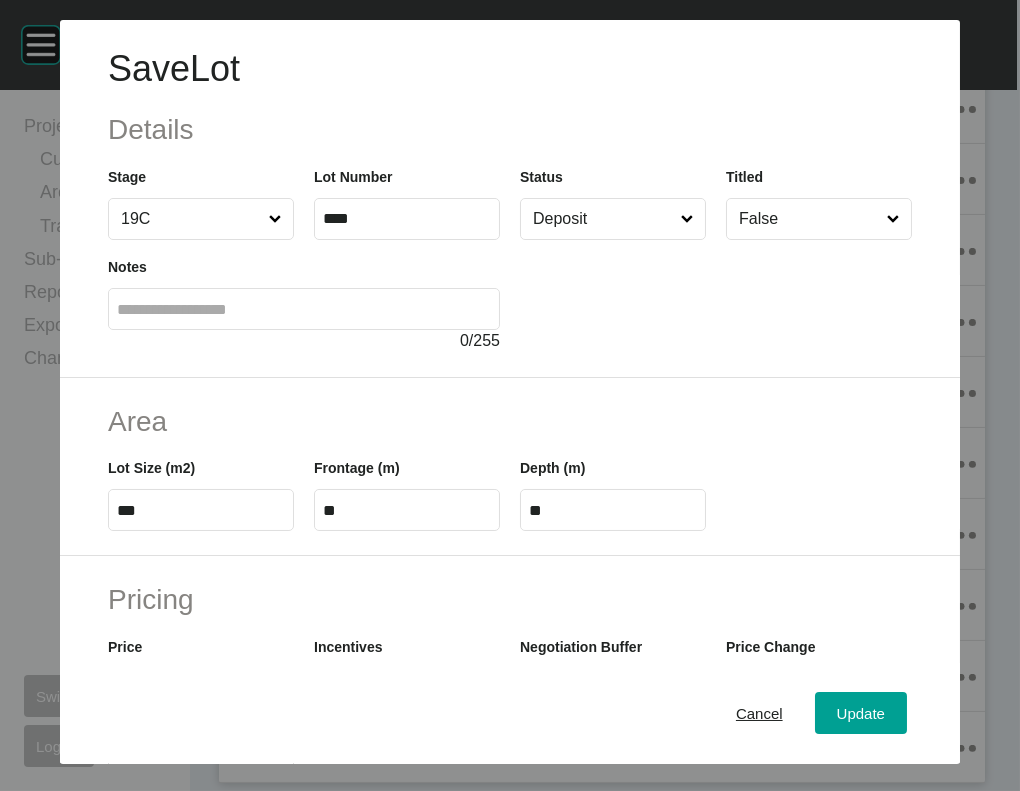 drag, startPoint x: 569, startPoint y: 428, endPoint x: 663, endPoint y: 497, distance: 116.60618 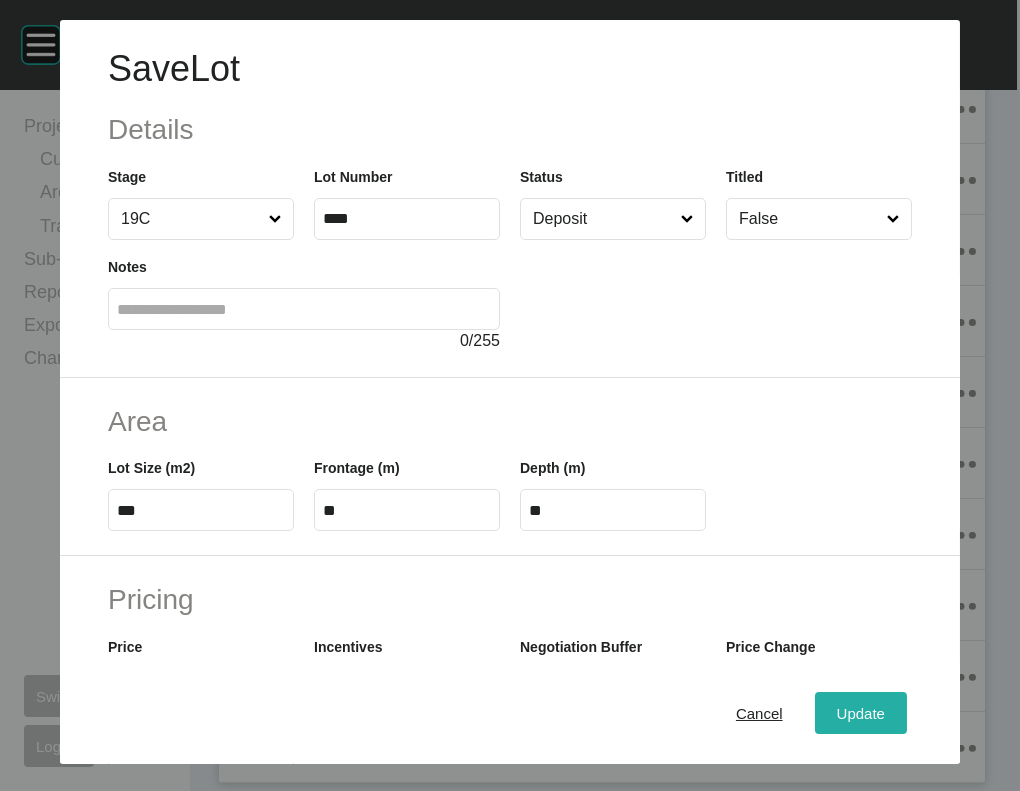 click on "Update" at bounding box center [861, 714] 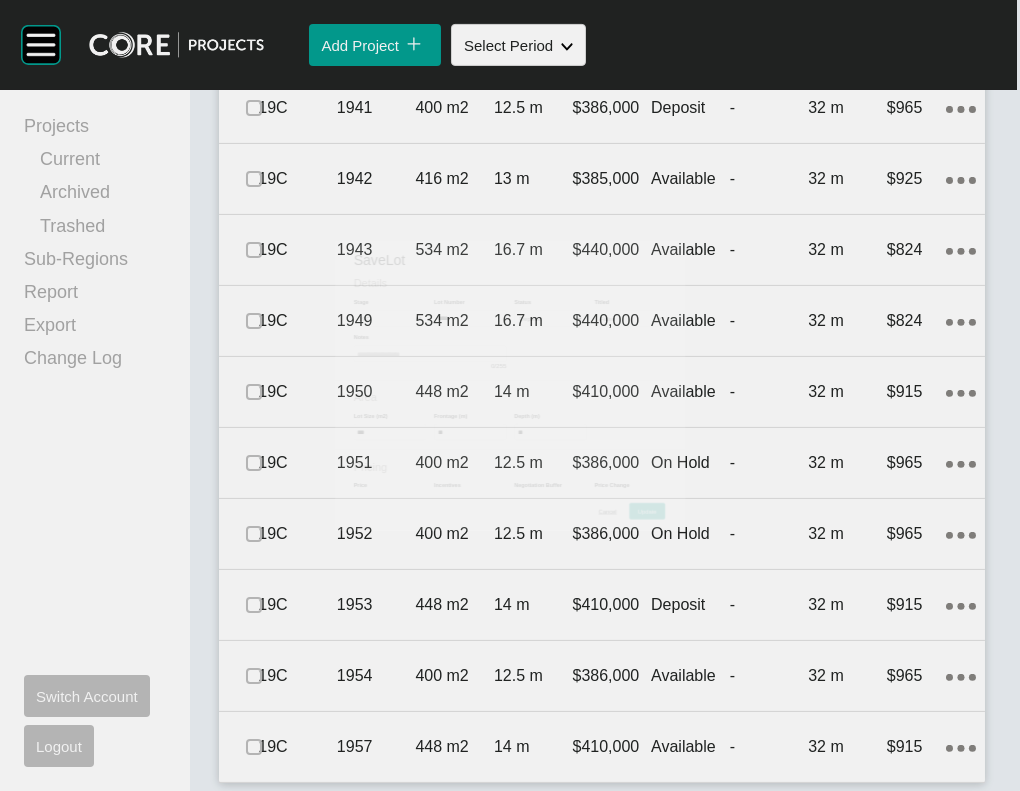 scroll, scrollTop: 2827, scrollLeft: 0, axis: vertical 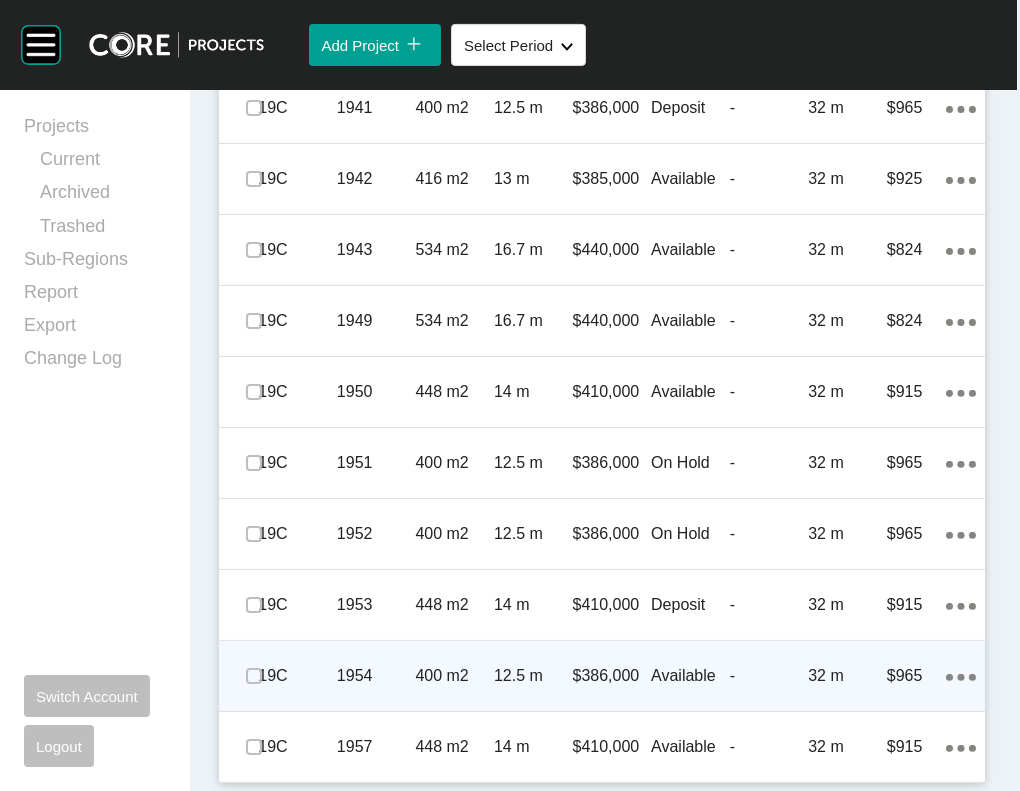 click on "-" at bounding box center (769, 676) 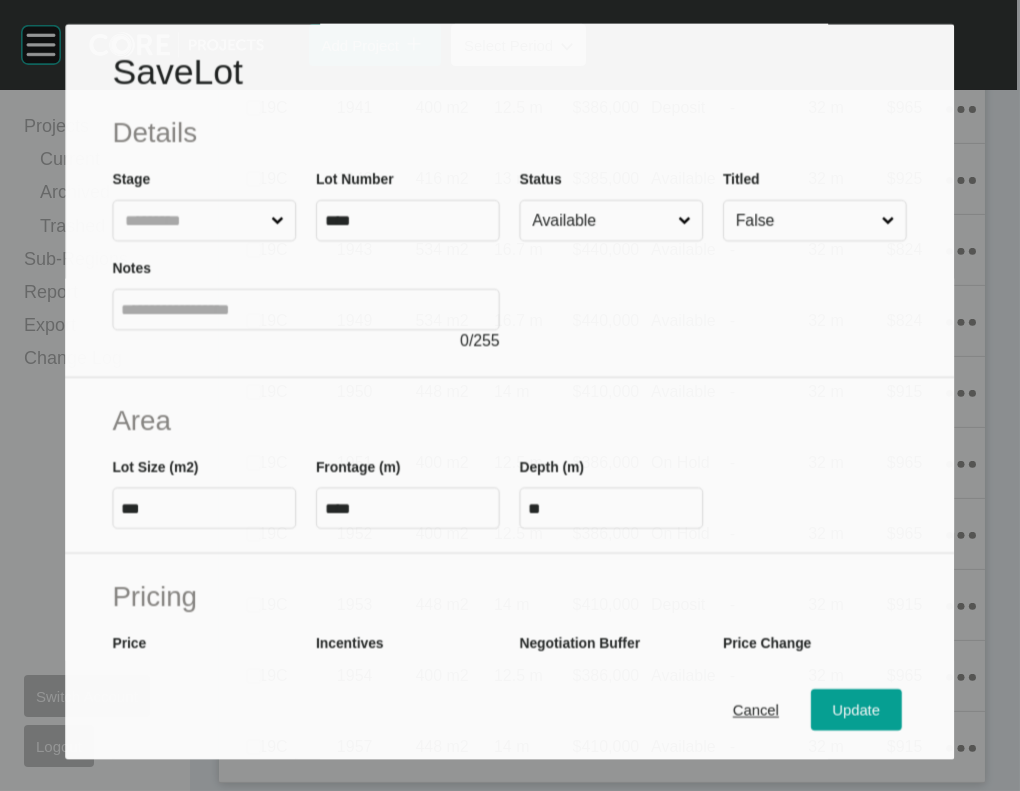 scroll, scrollTop: 2960, scrollLeft: 0, axis: vertical 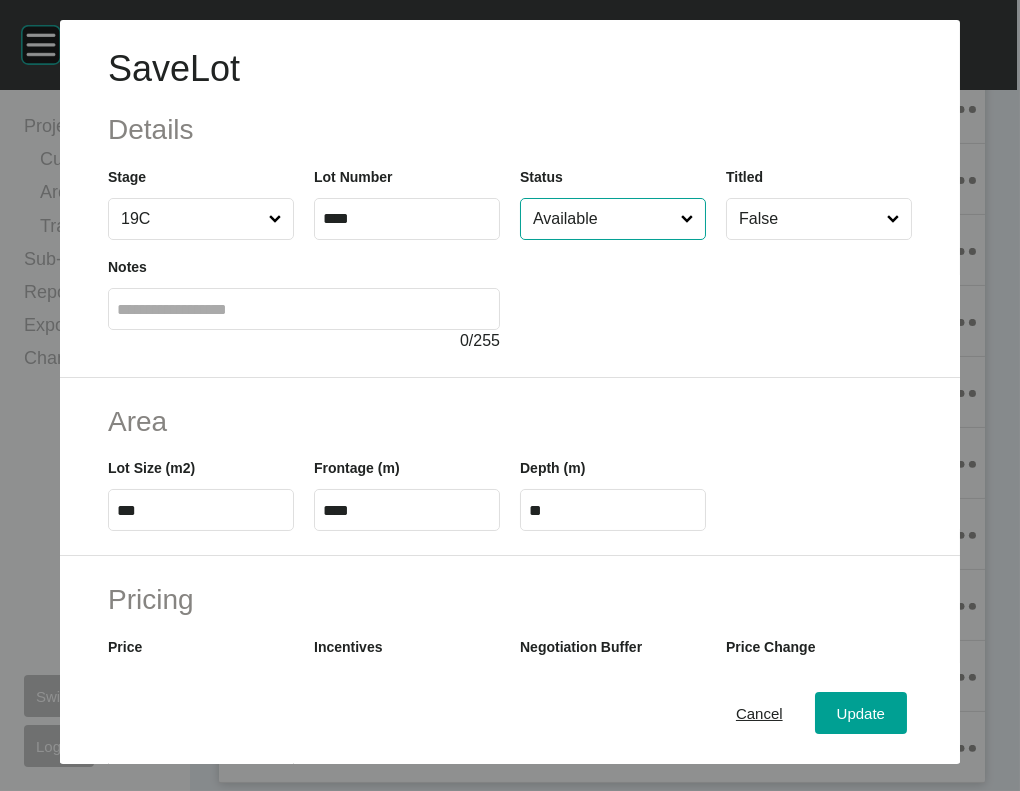 click on "Available" at bounding box center [603, 219] 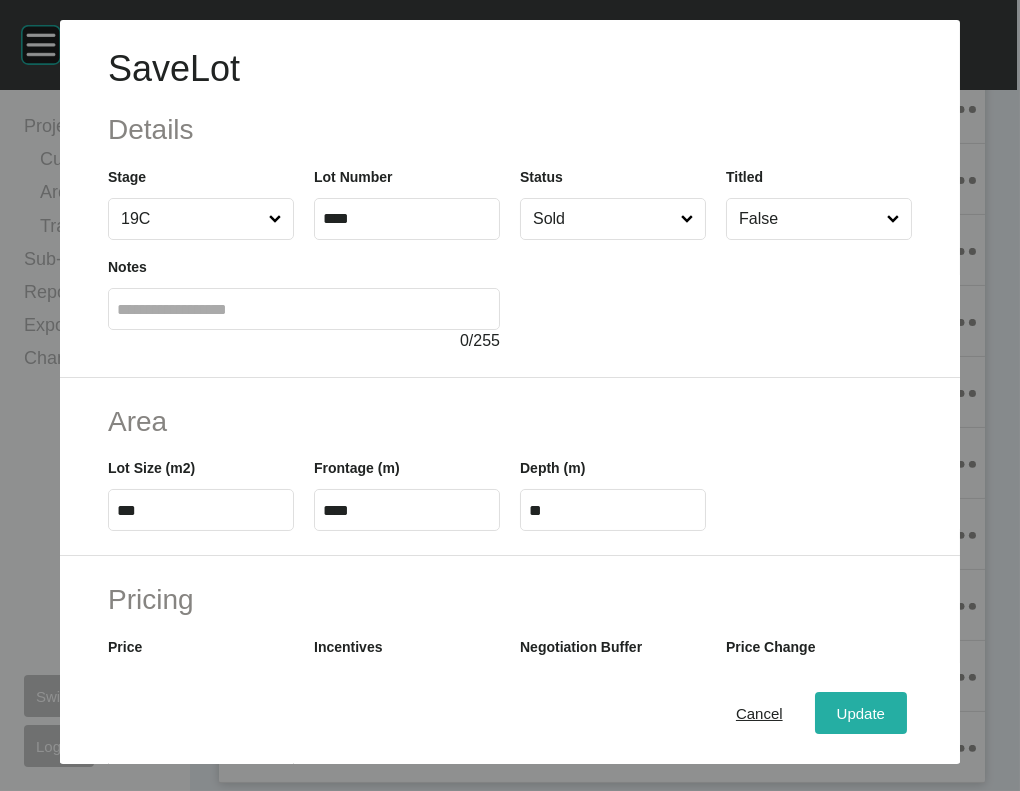 click on "Update" at bounding box center (861, 713) 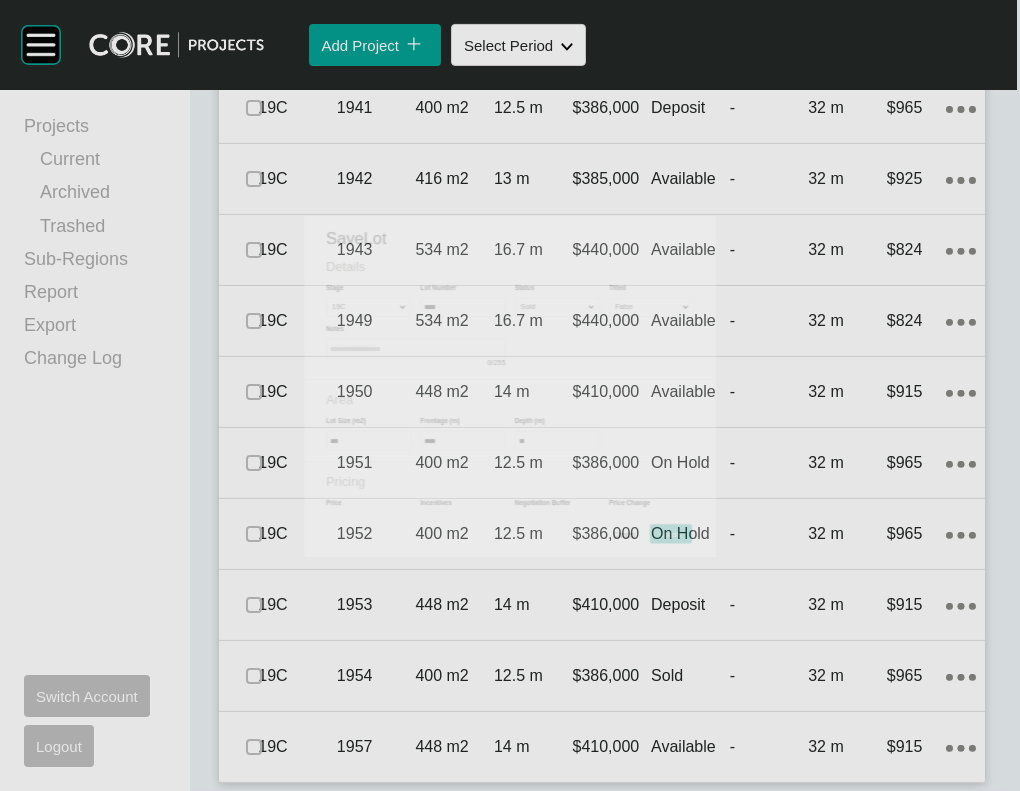 scroll, scrollTop: 3038, scrollLeft: 0, axis: vertical 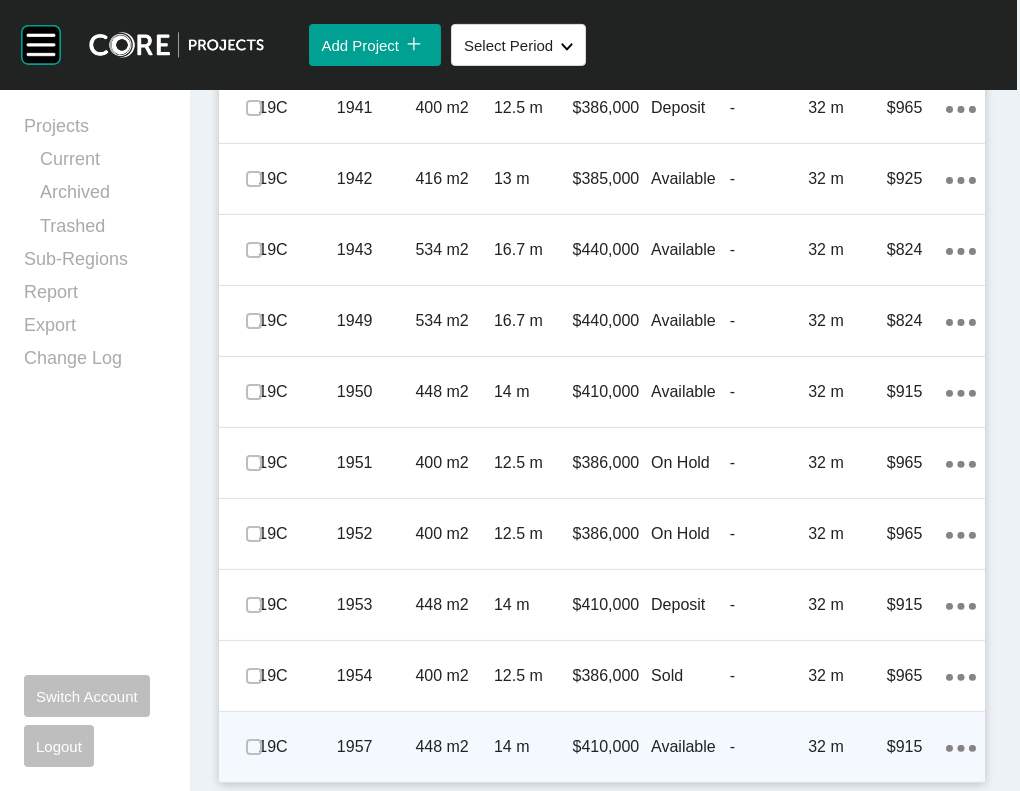 click on "$410,000" at bounding box center [612, 747] 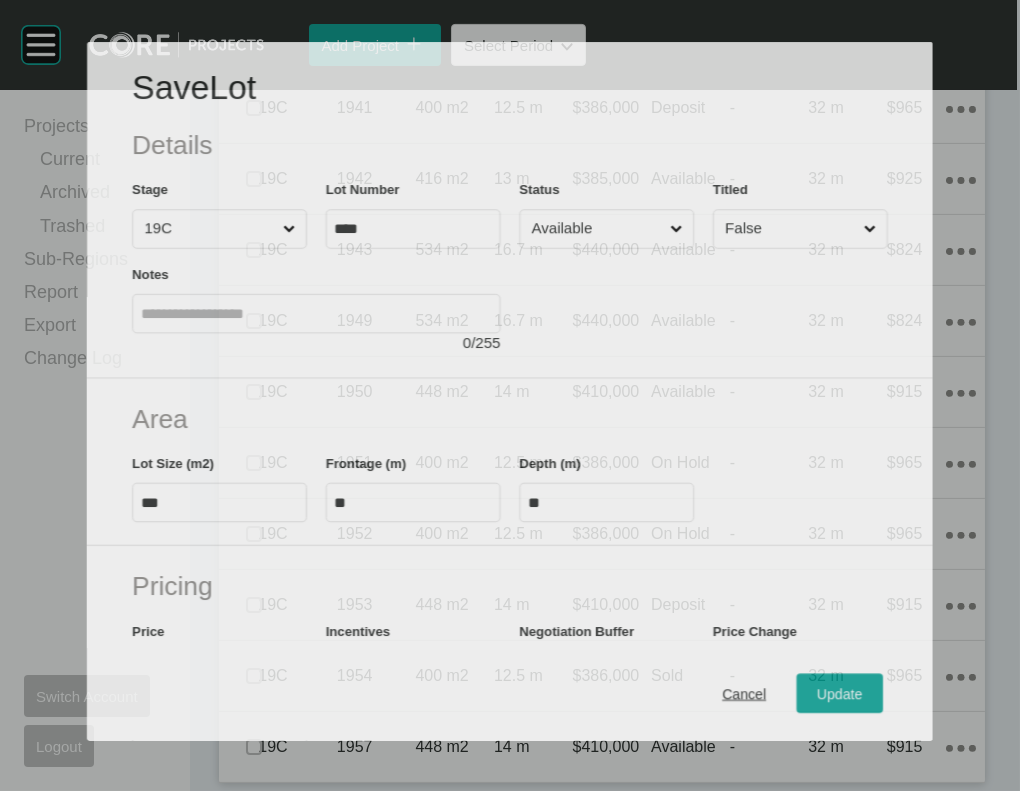 scroll, scrollTop: 2960, scrollLeft: 0, axis: vertical 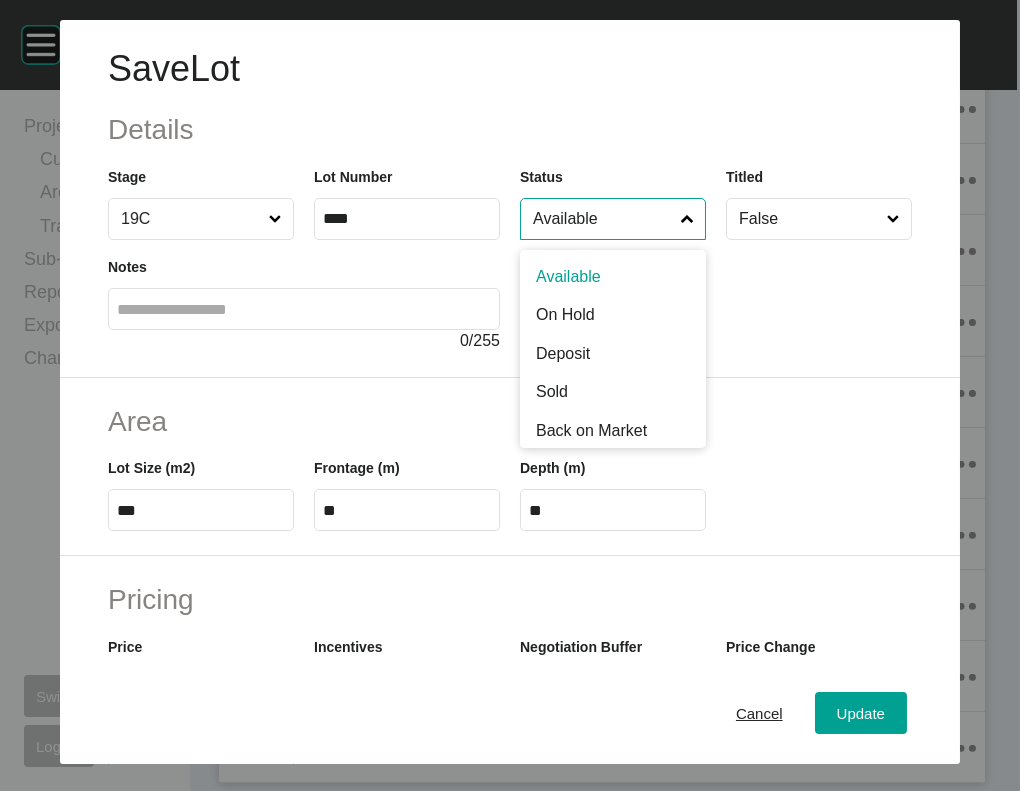 click on "Available" at bounding box center [603, 219] 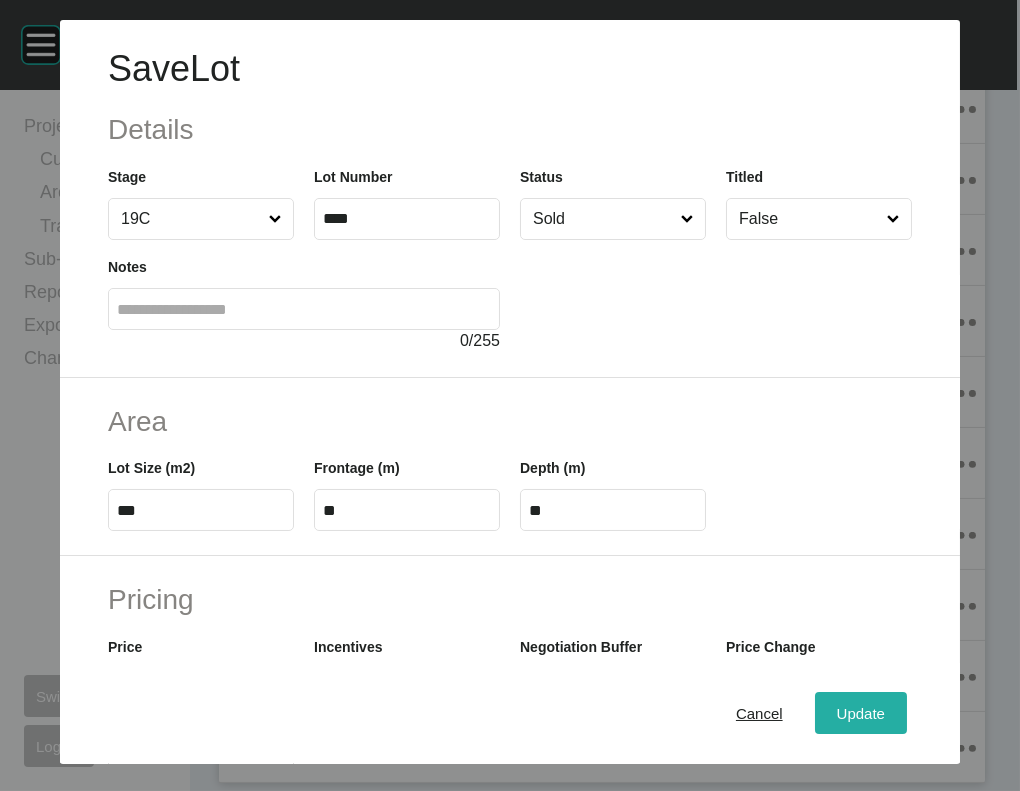 click on "Update" at bounding box center (861, 713) 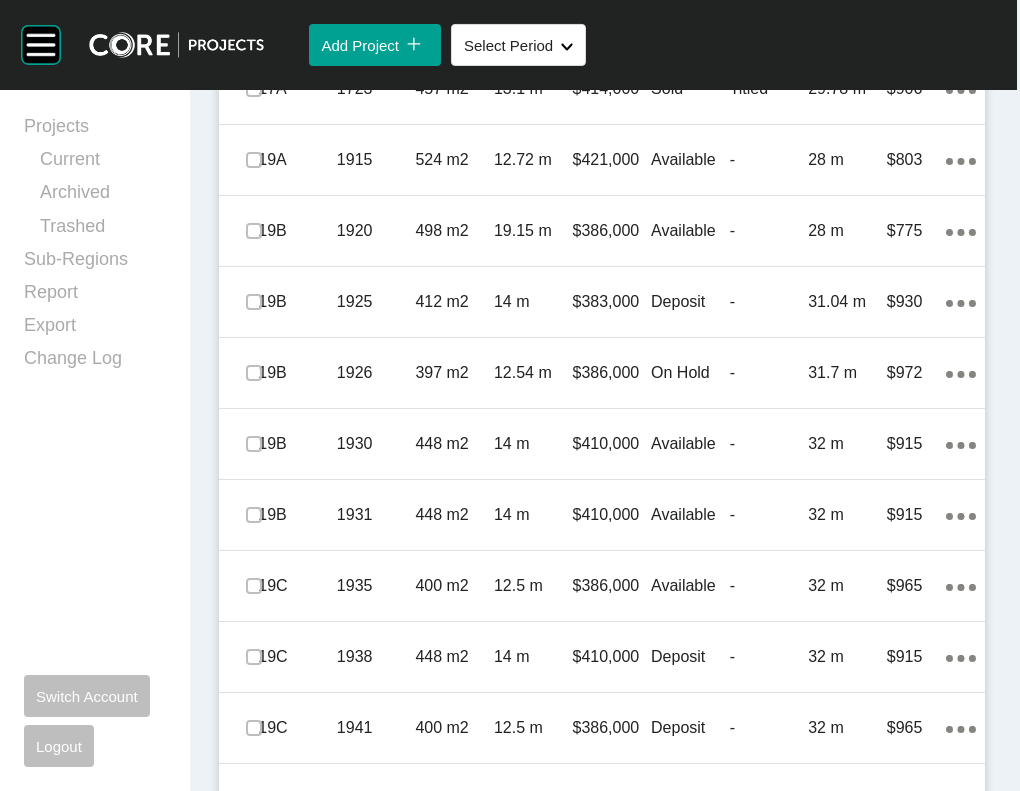 scroll, scrollTop: 1526, scrollLeft: 0, axis: vertical 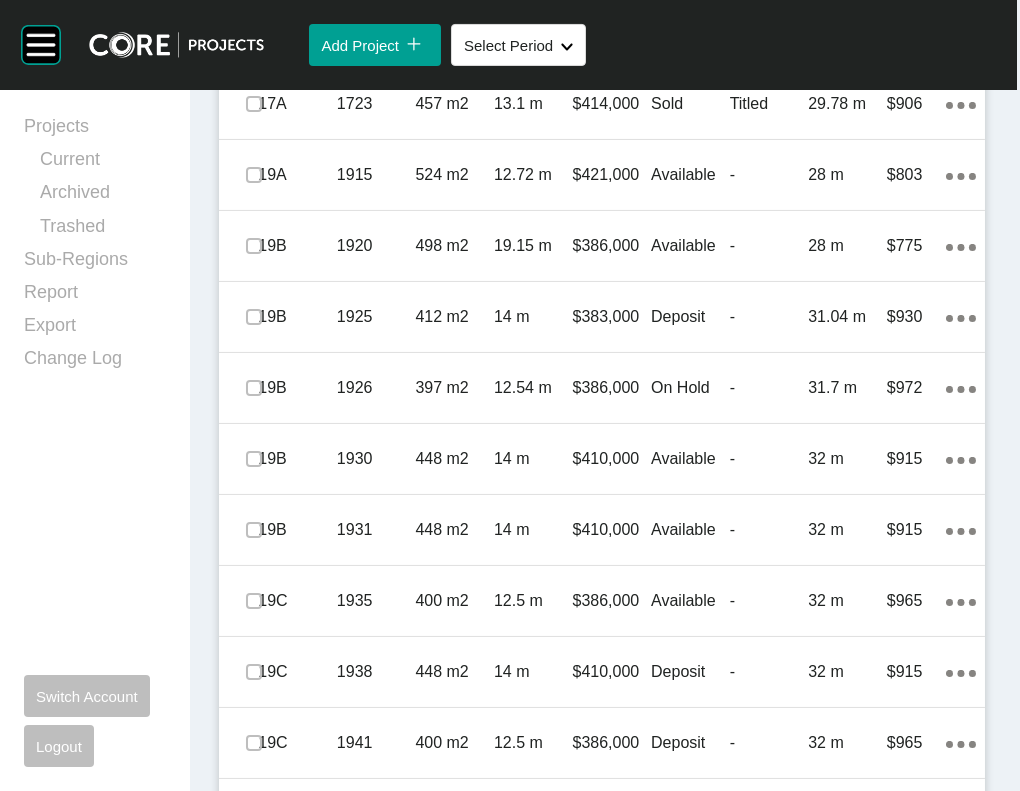 click on "Edit Selected" at bounding box center (658, -166) 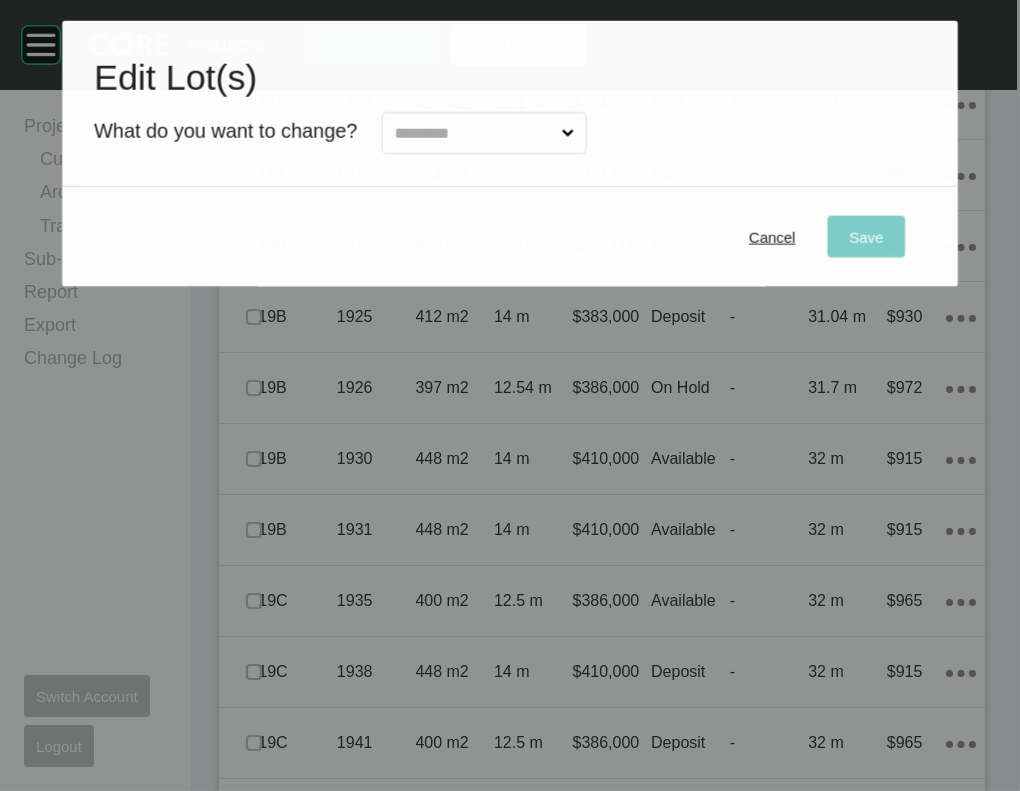 click at bounding box center (473, 134) 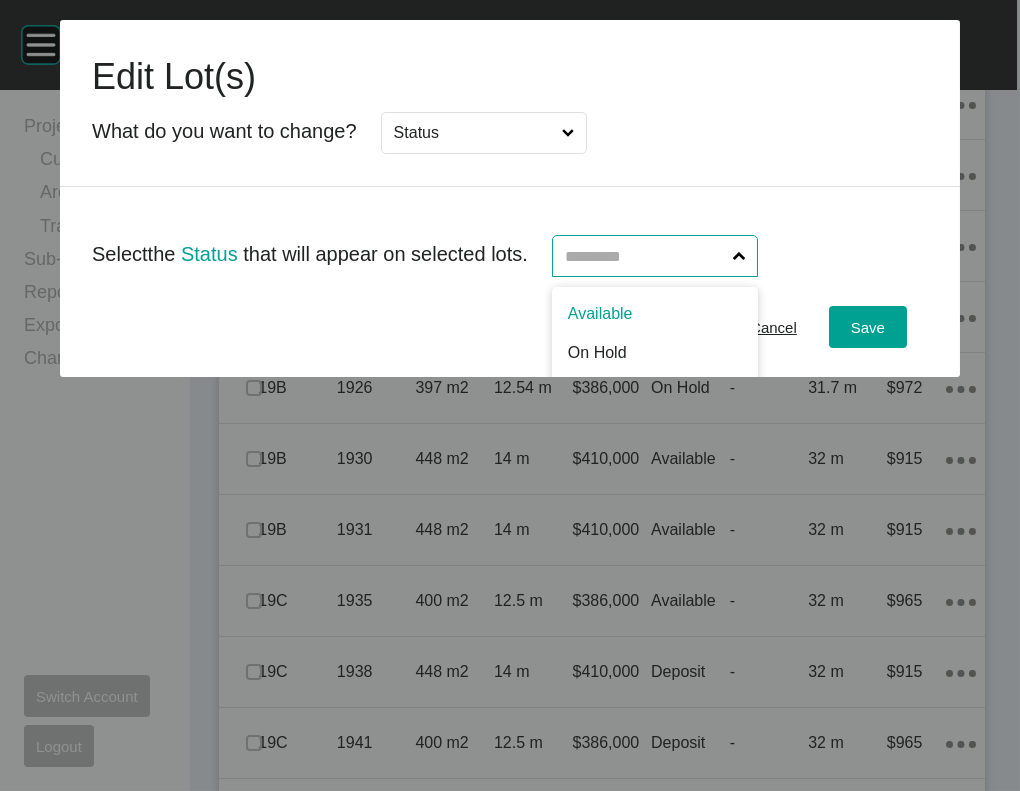 click at bounding box center [645, 256] 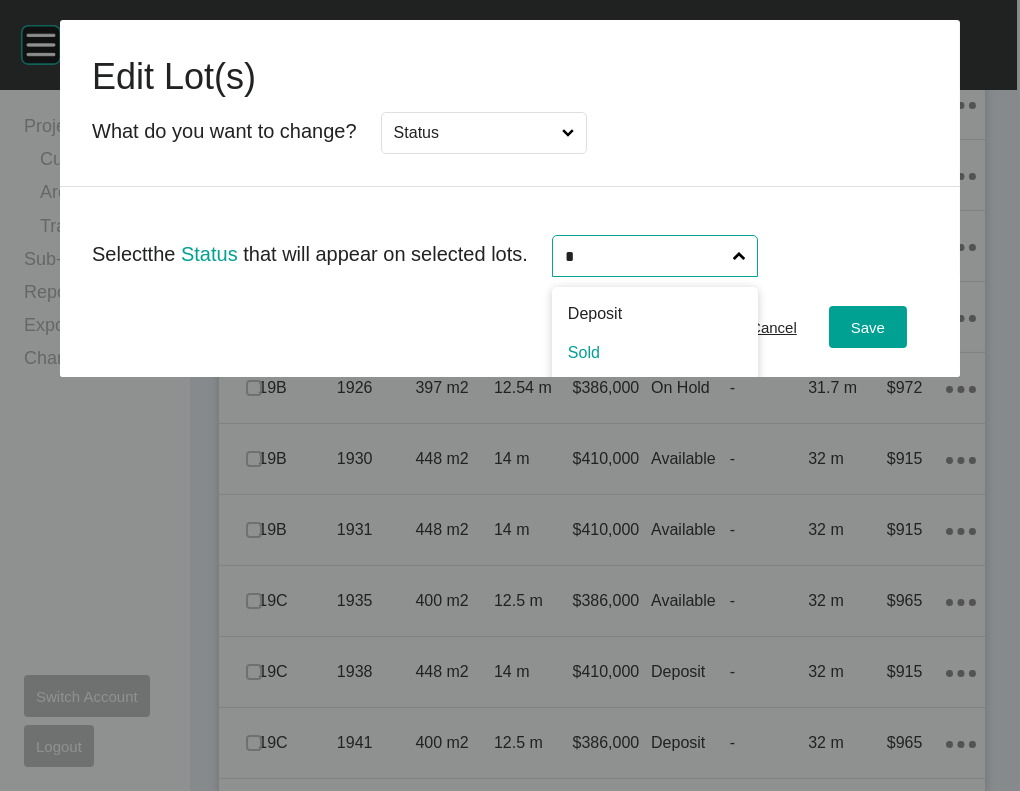 type on "*" 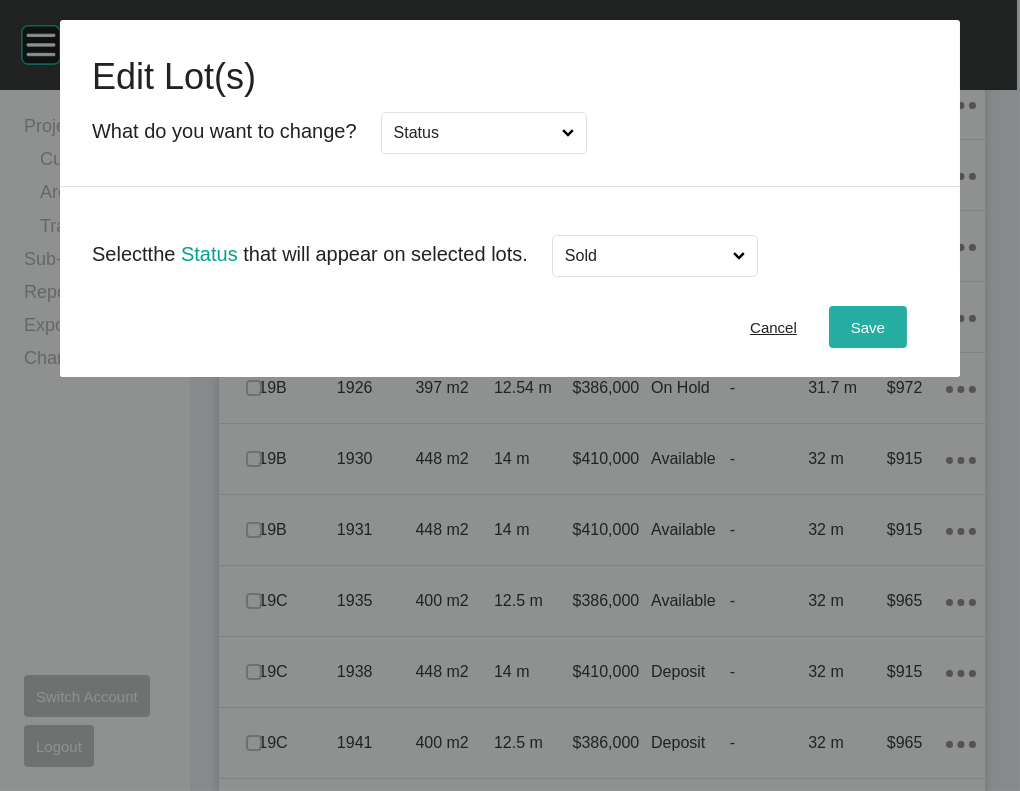 click on "Save" at bounding box center [868, 327] 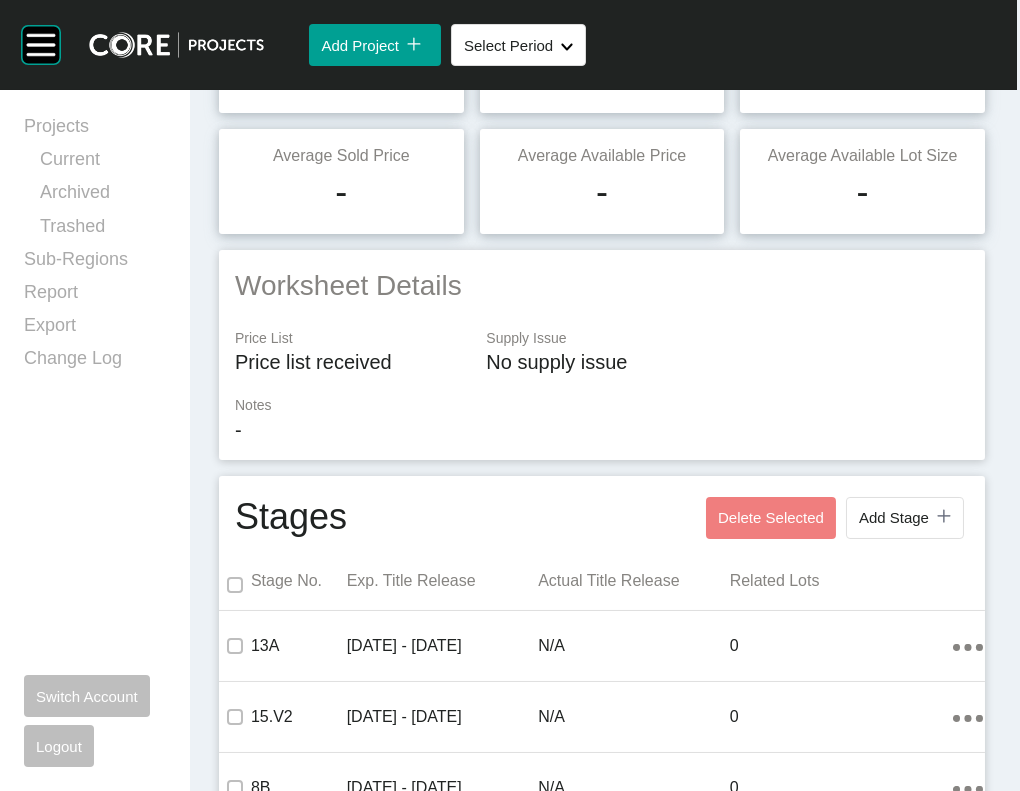 scroll, scrollTop: 9, scrollLeft: 0, axis: vertical 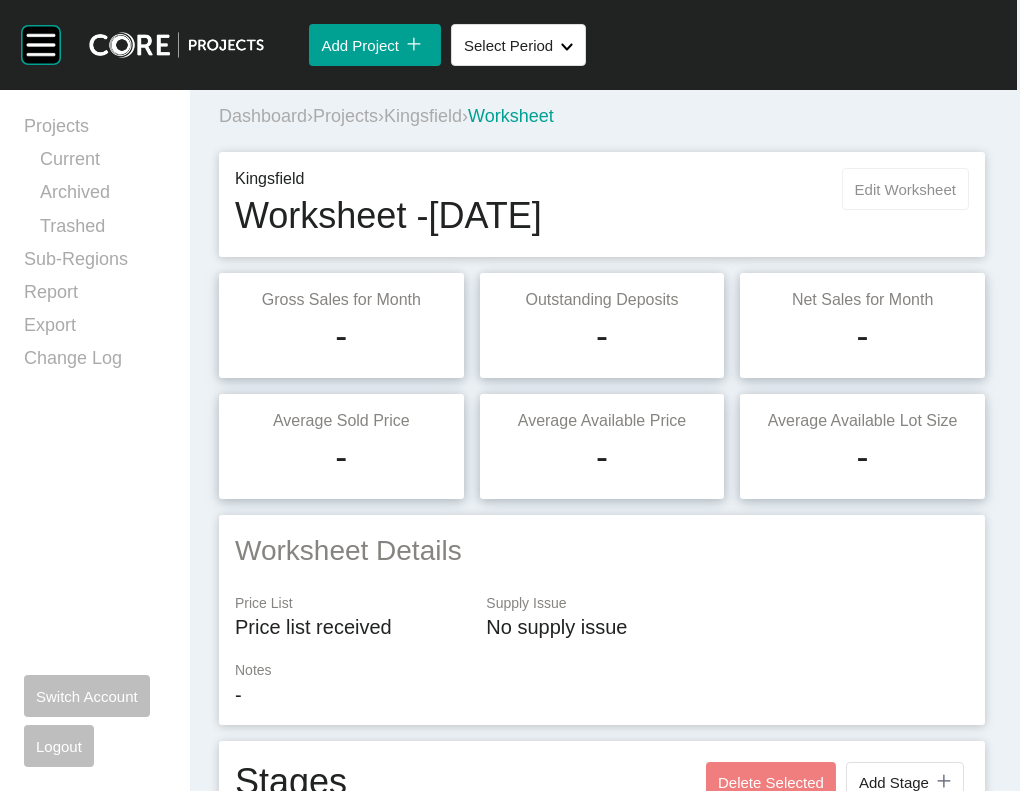 click on "Edit Worksheet" at bounding box center (905, 189) 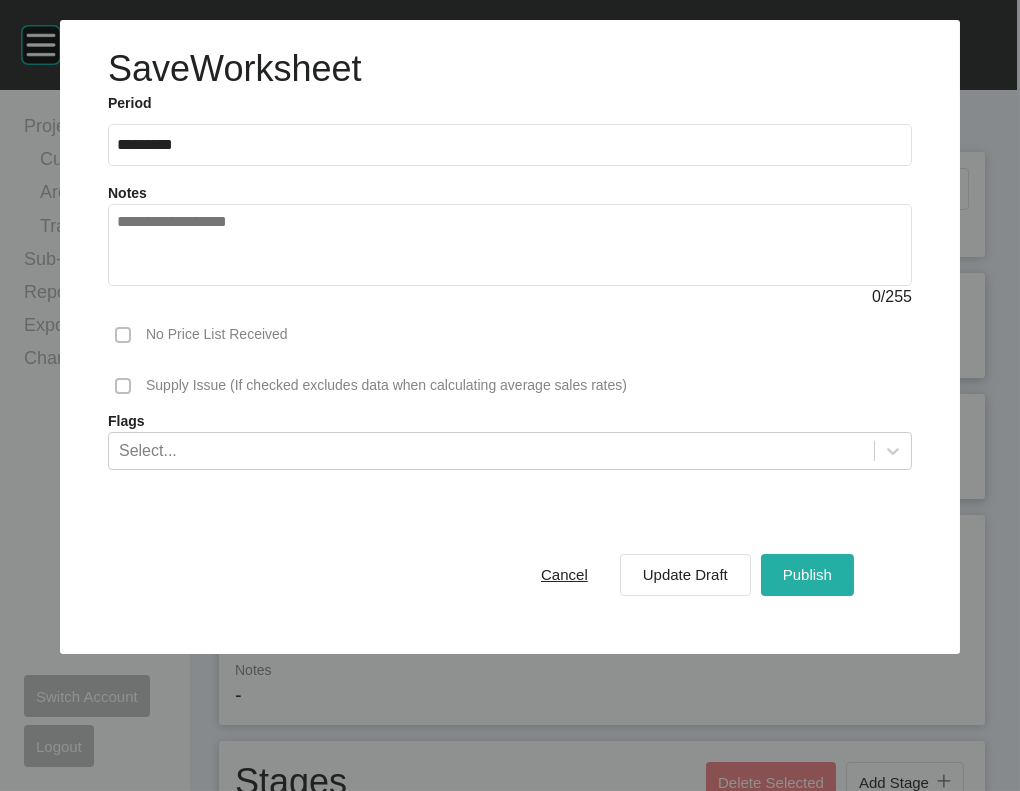 click on "Publish" at bounding box center [807, 574] 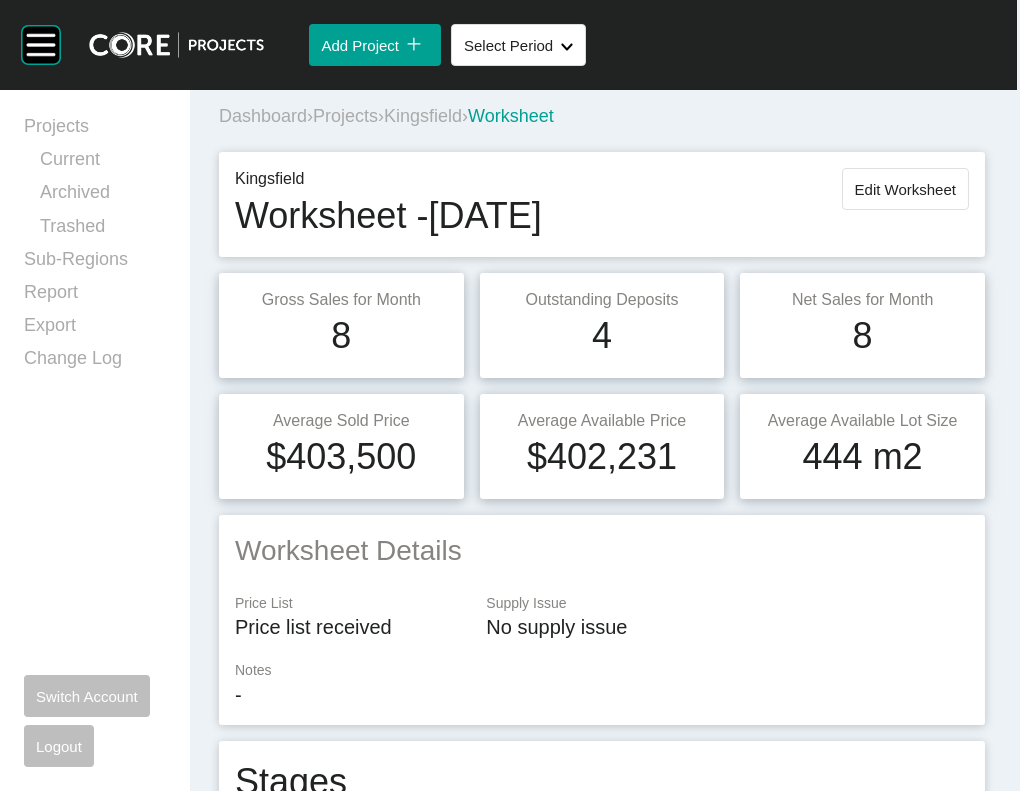 click on "Projects" at bounding box center (345, 116) 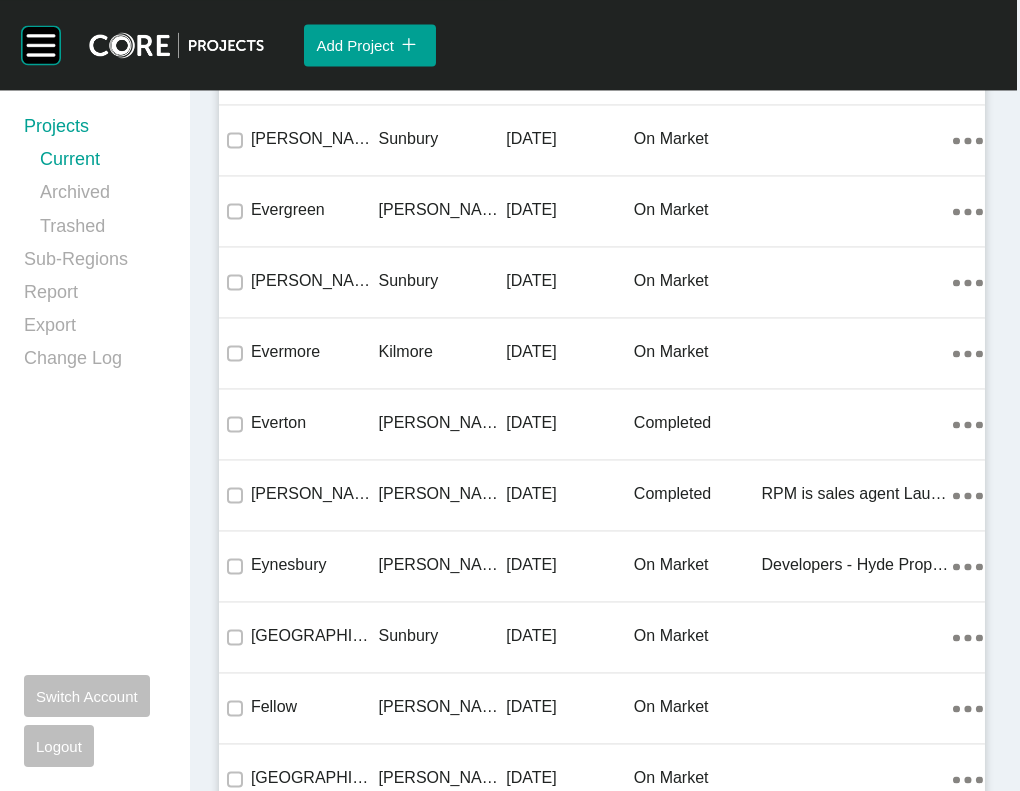 scroll, scrollTop: 17985, scrollLeft: 0, axis: vertical 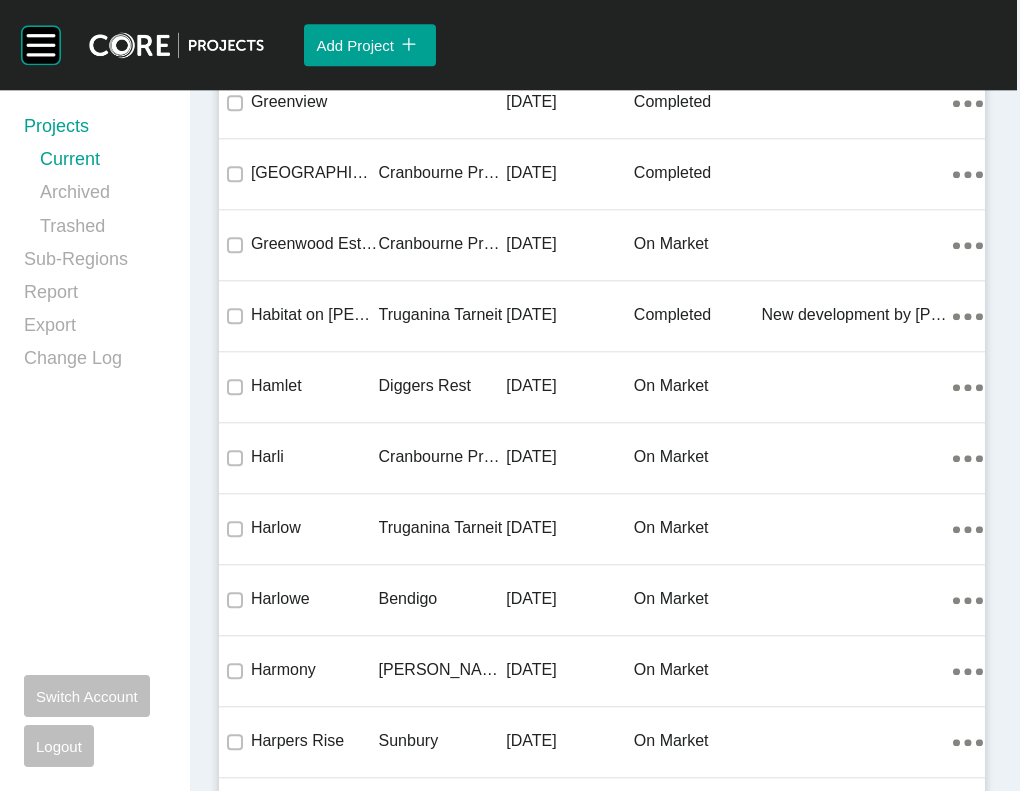 click on "on market" at bounding box center (698, -4584) 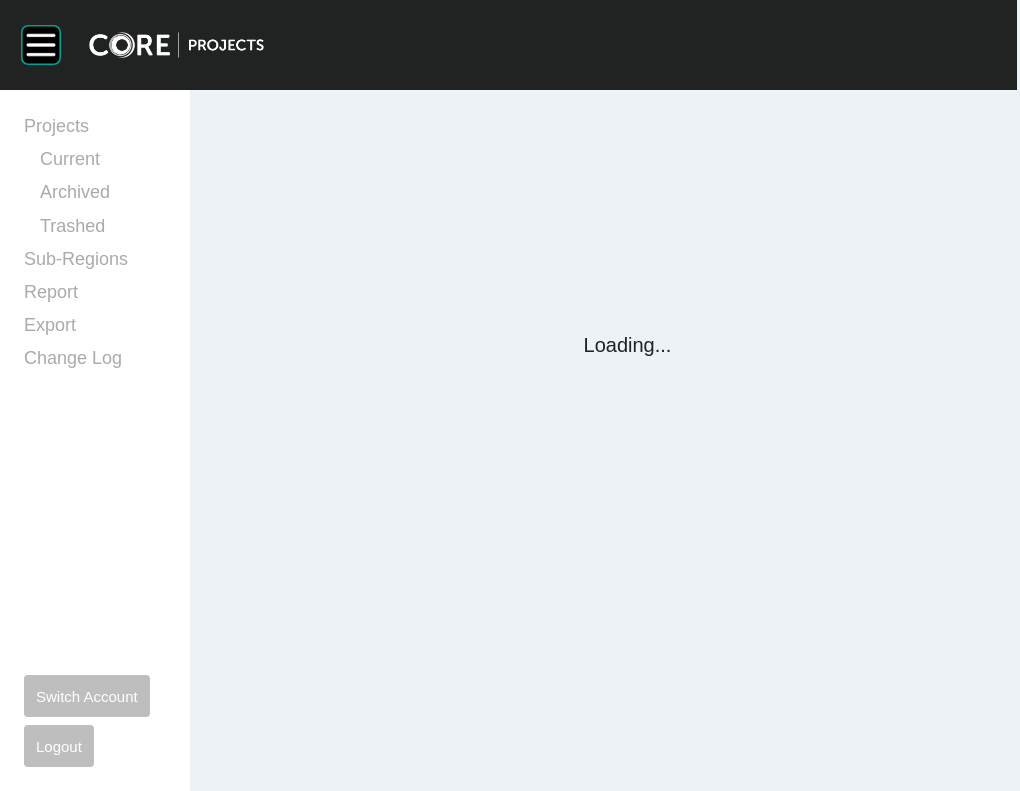 scroll, scrollTop: 0, scrollLeft: 0, axis: both 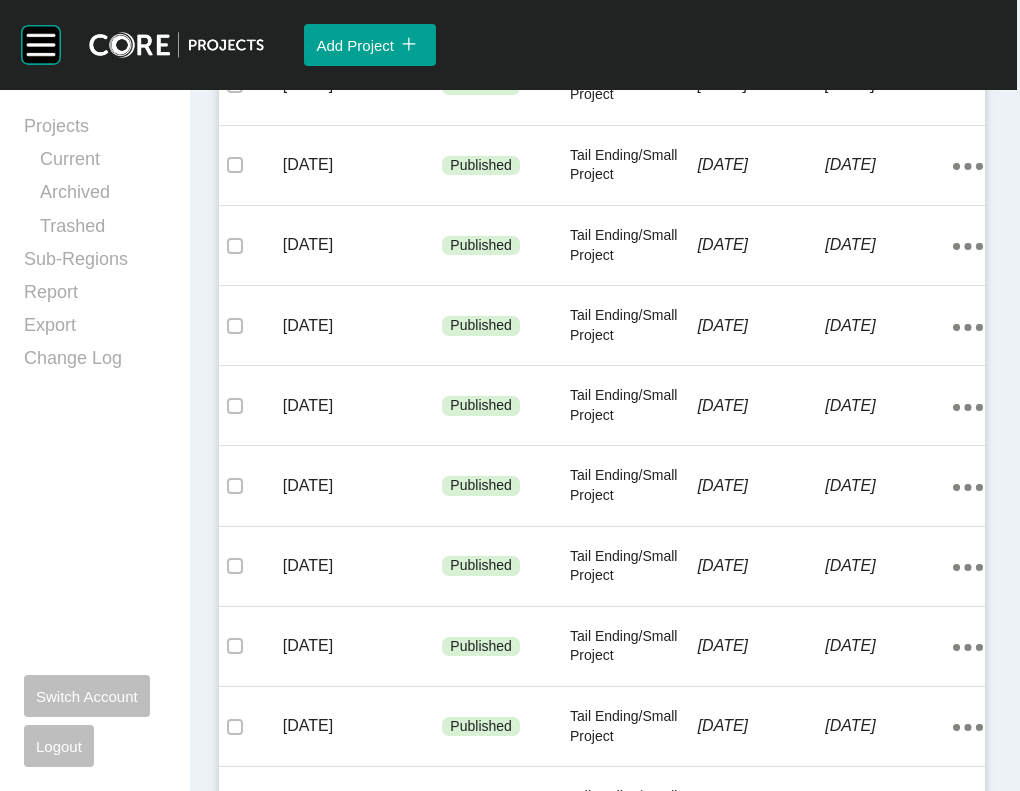 click on "Tail Ending/Small Project" at bounding box center (634, 4) 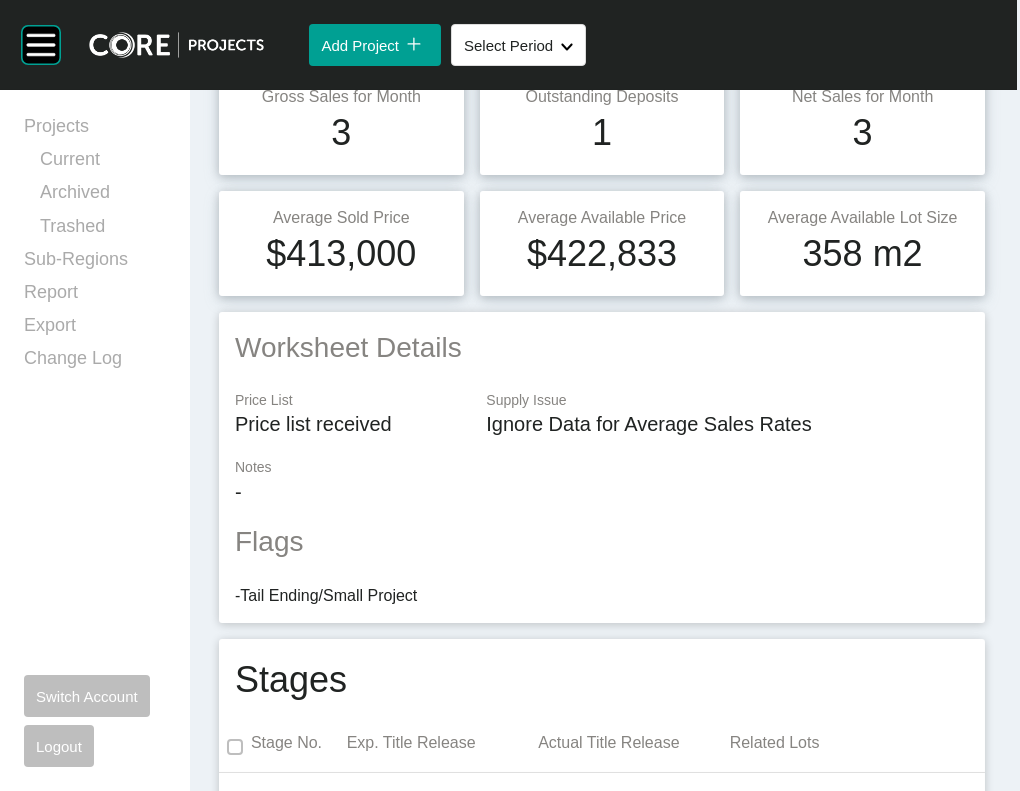 scroll, scrollTop: 28, scrollLeft: 0, axis: vertical 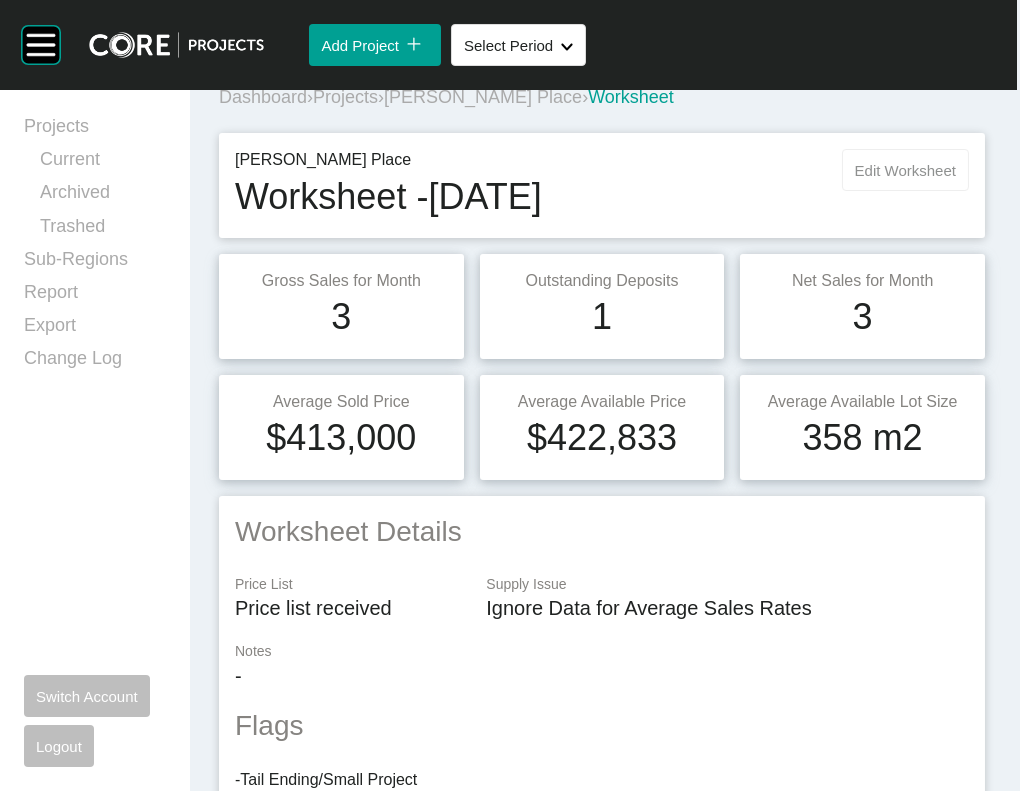 click on "Edit Worksheet" at bounding box center [905, 170] 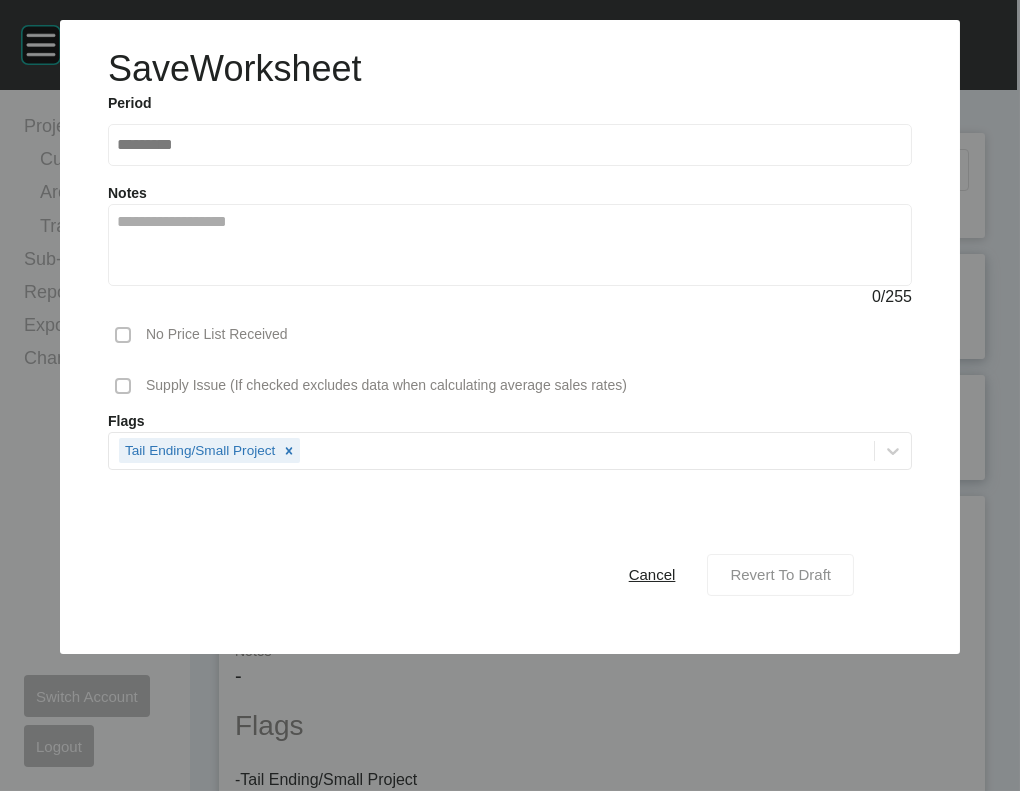 click on "Revert To Draft" at bounding box center [780, 574] 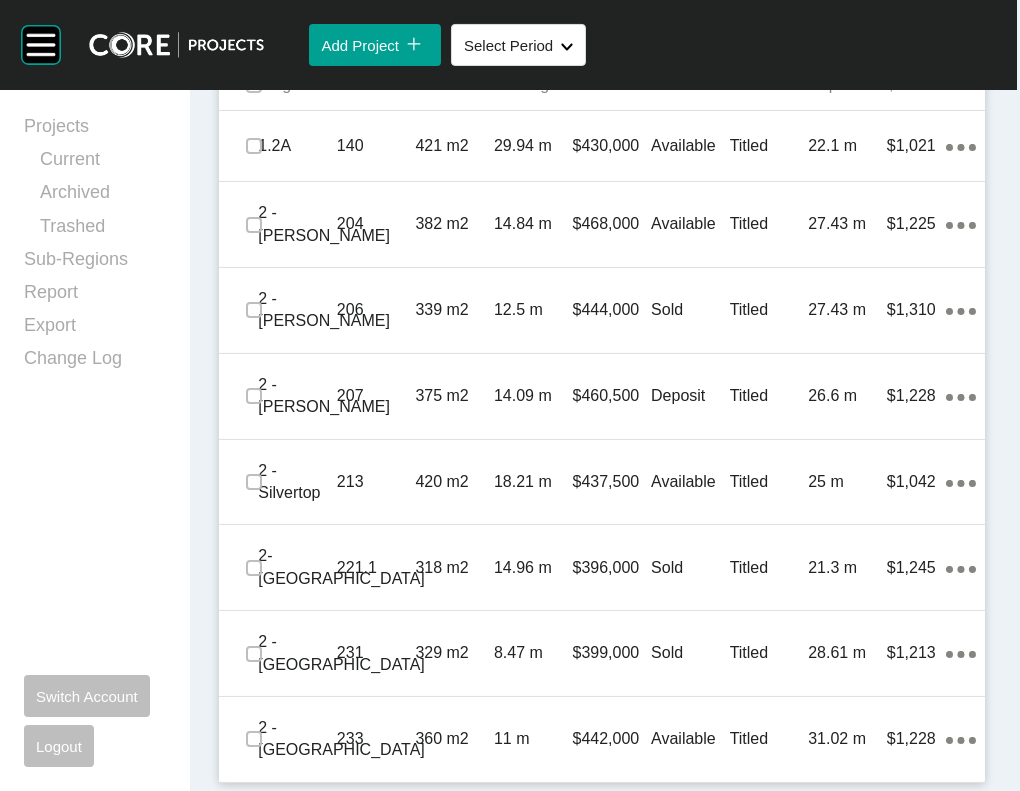 scroll, scrollTop: 1653, scrollLeft: 0, axis: vertical 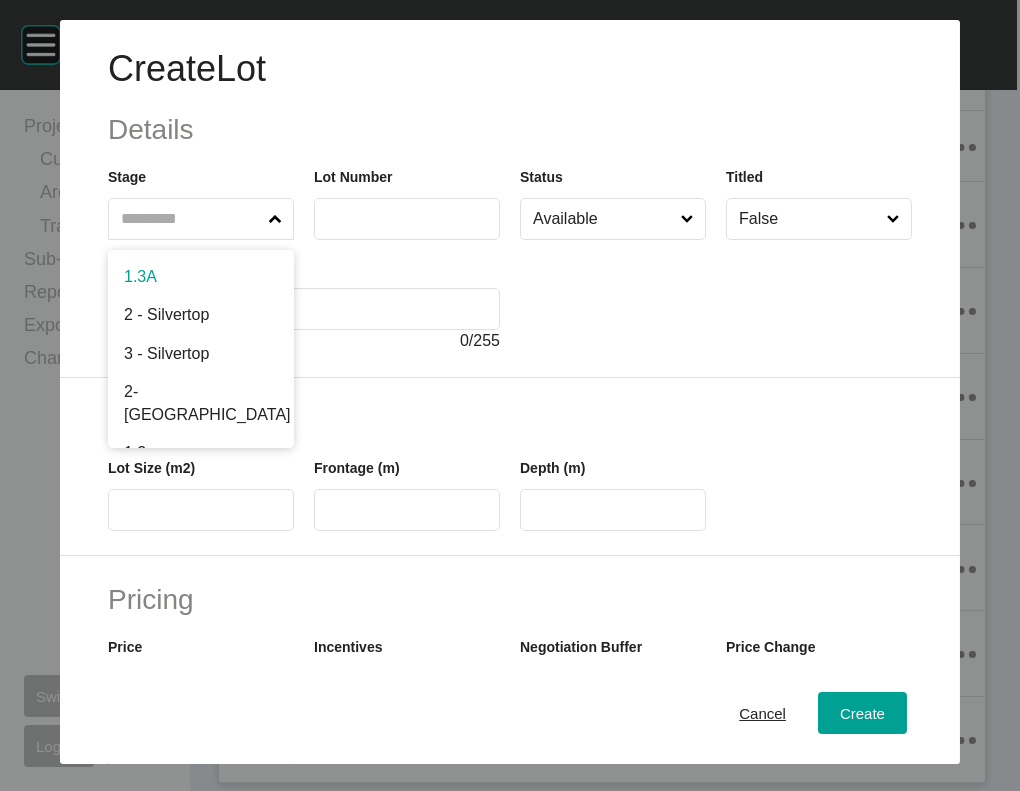 click 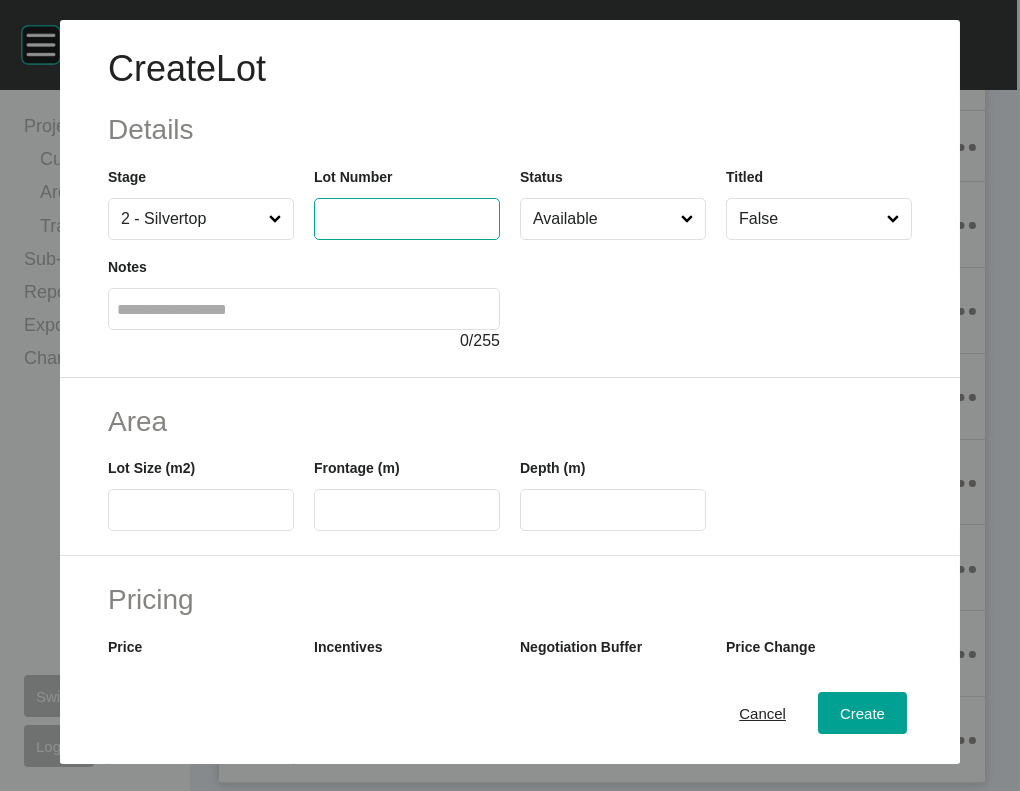 click at bounding box center (407, 218) 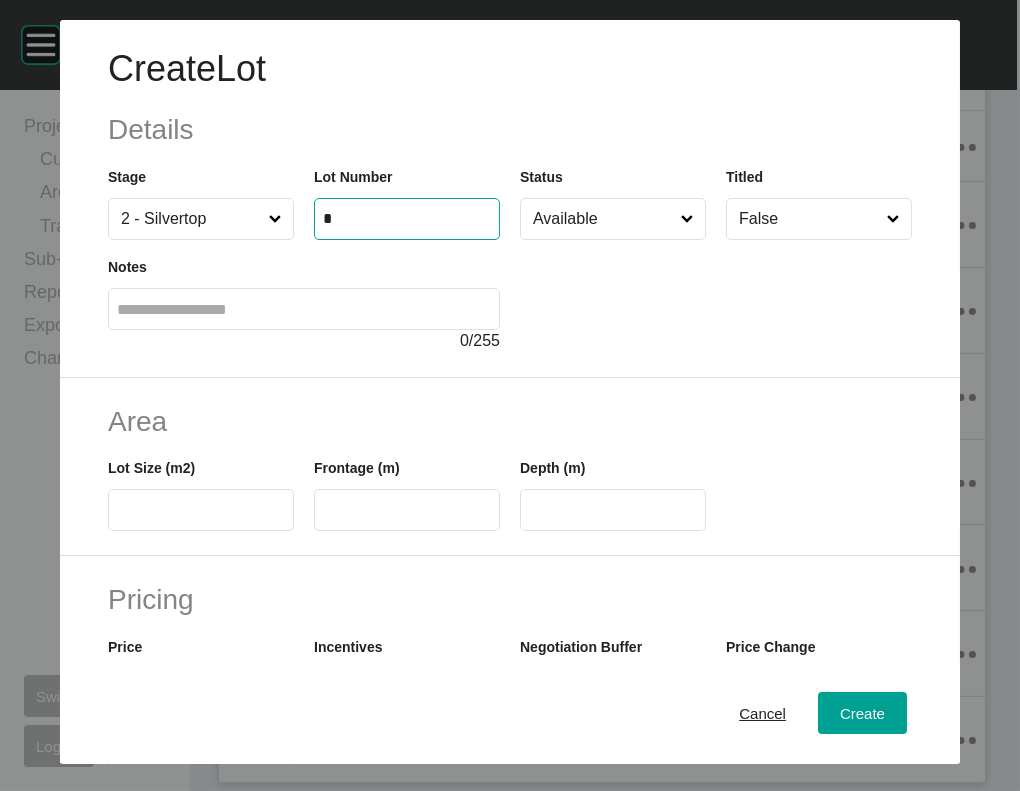 drag, startPoint x: 349, startPoint y: 276, endPoint x: 159, endPoint y: 260, distance: 190.6725 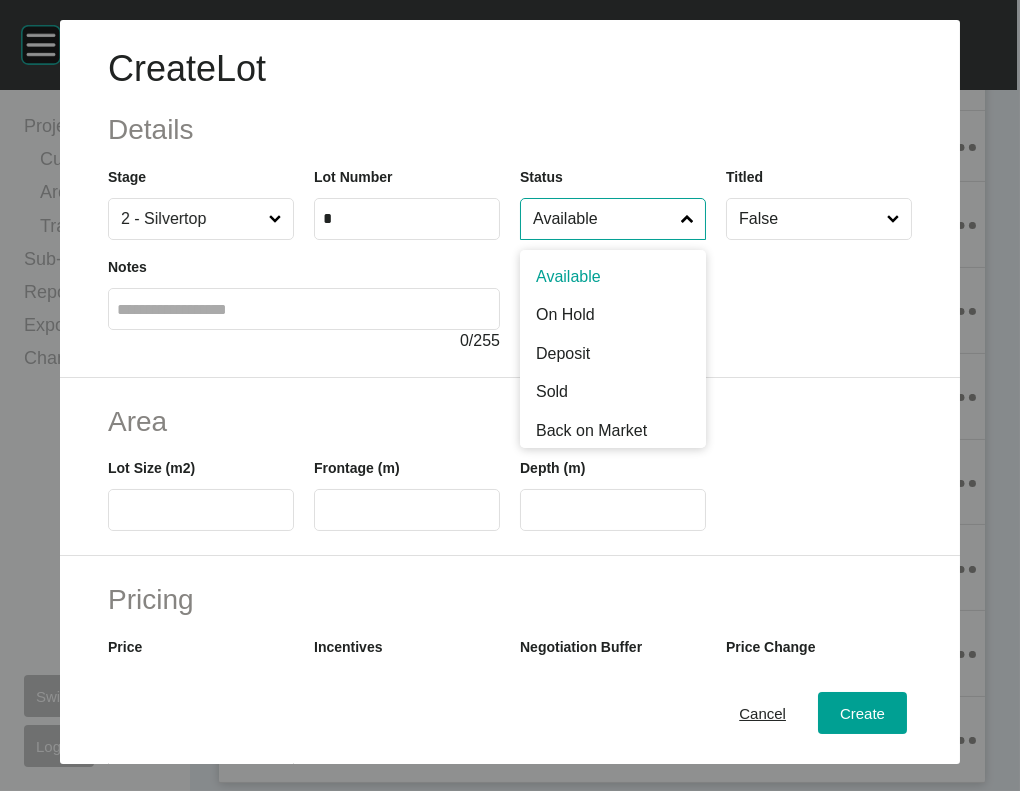 click on "Available" at bounding box center [603, 219] 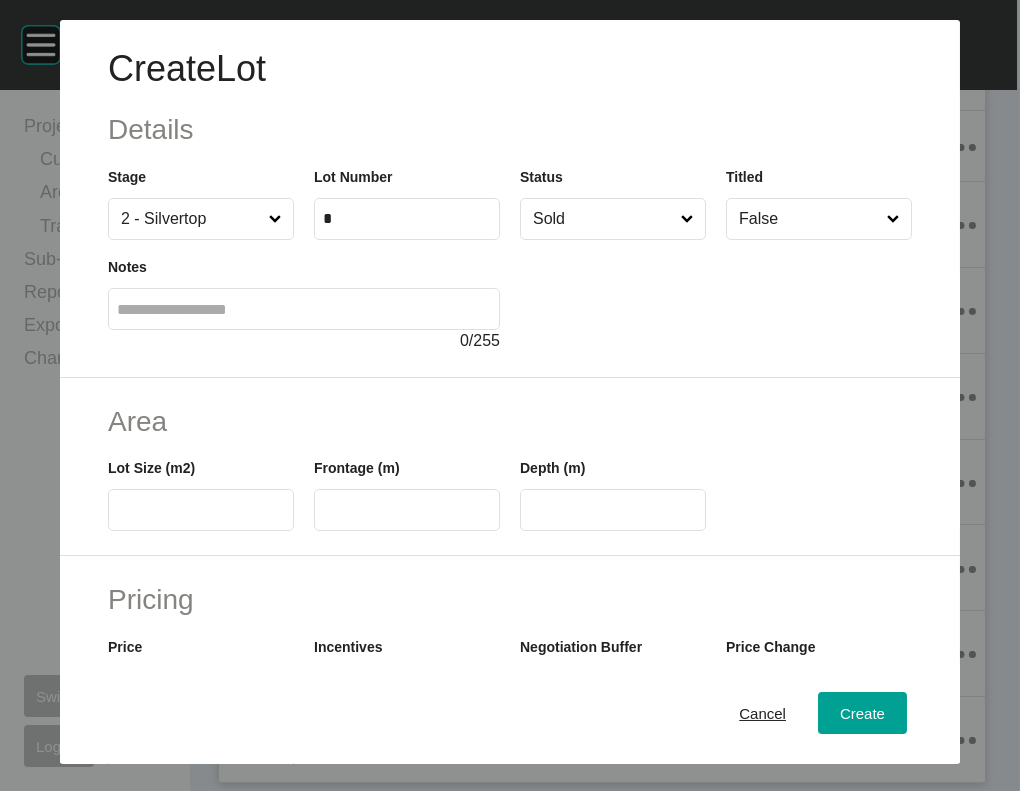 click at bounding box center [201, 510] 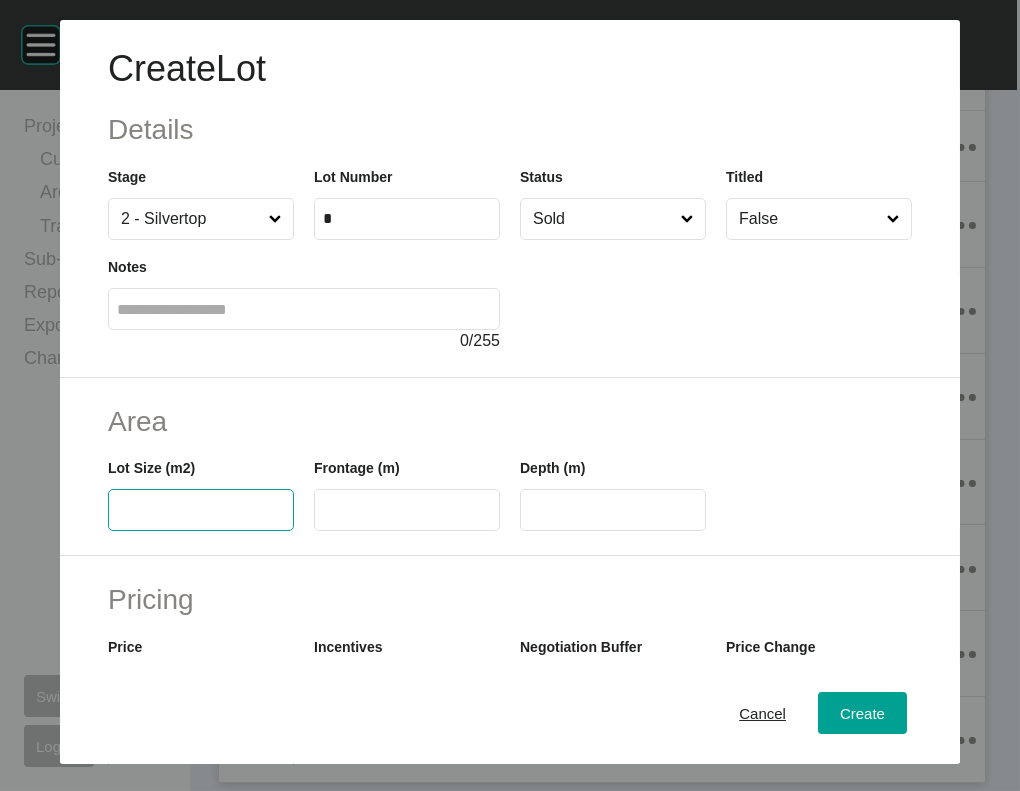click at bounding box center (201, 510) 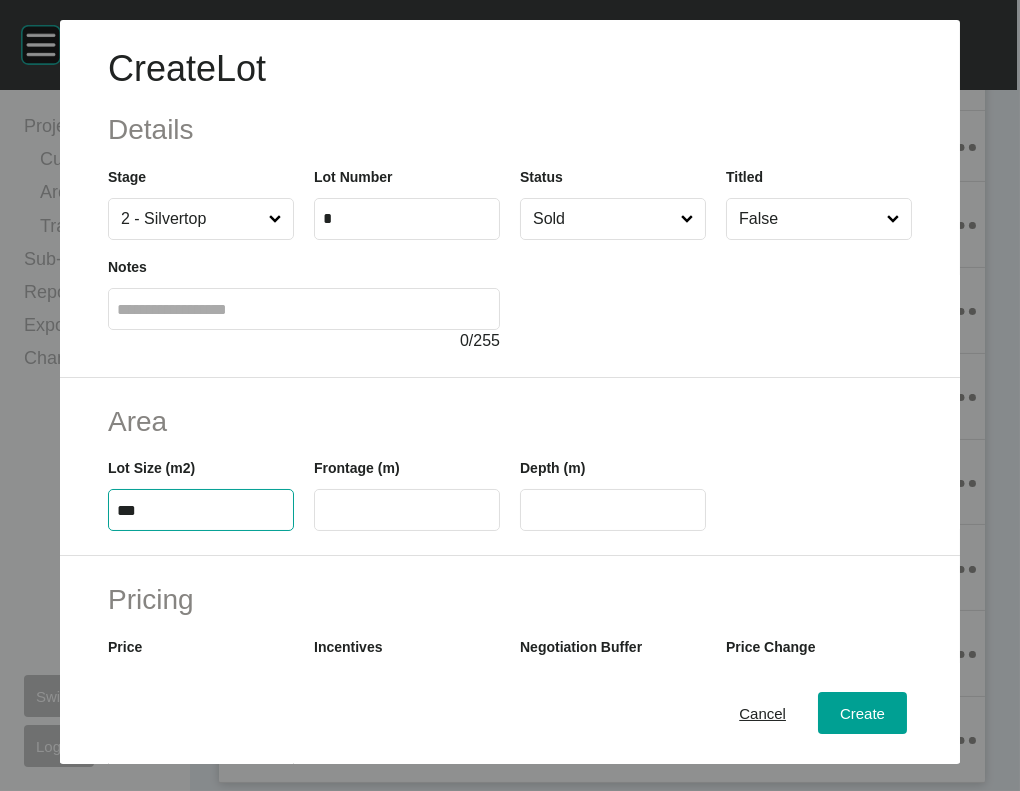 type on "***" 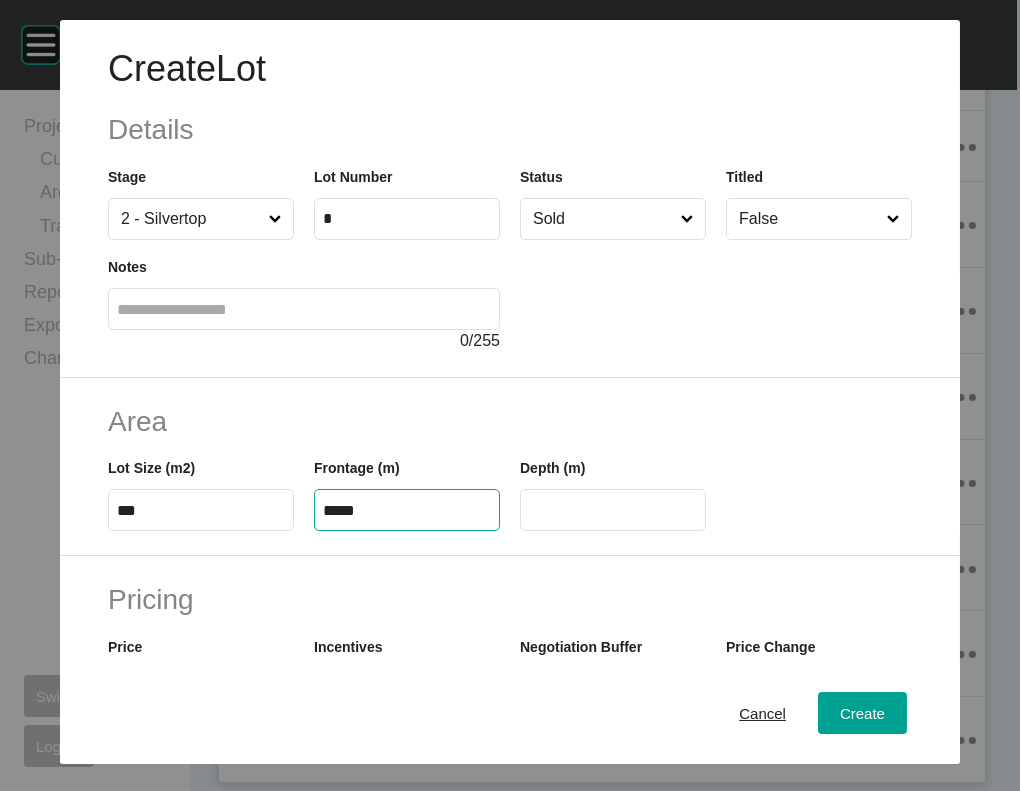 type on "*****" 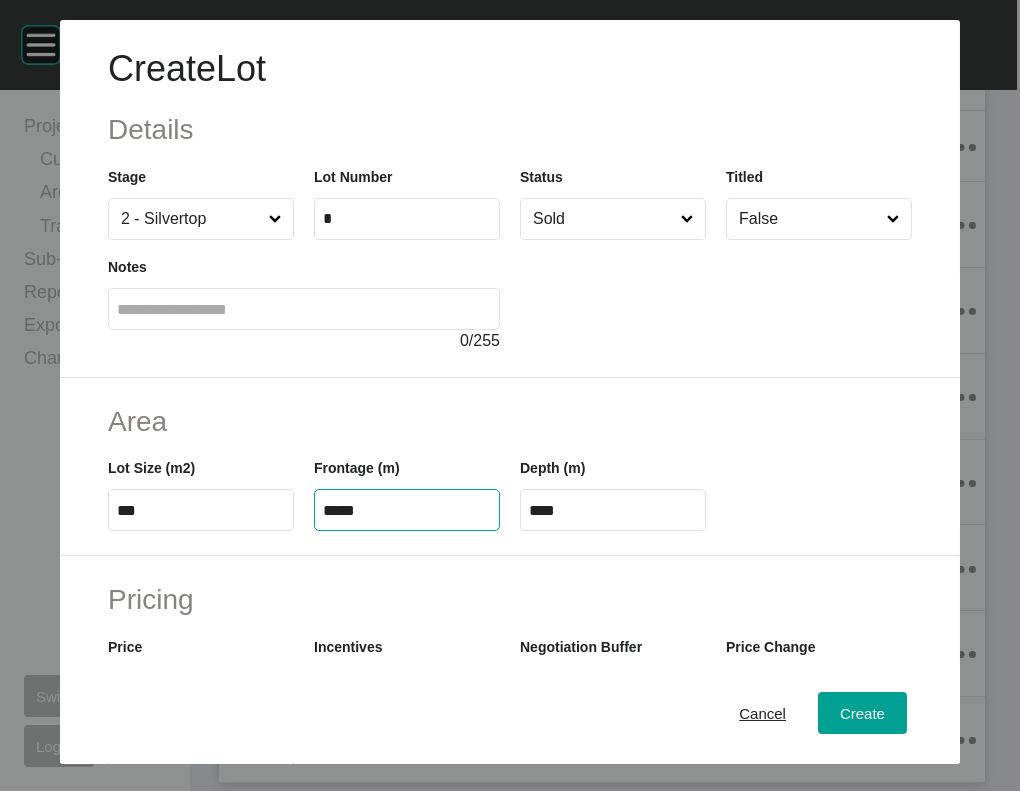 click on "****" at bounding box center (613, 510) 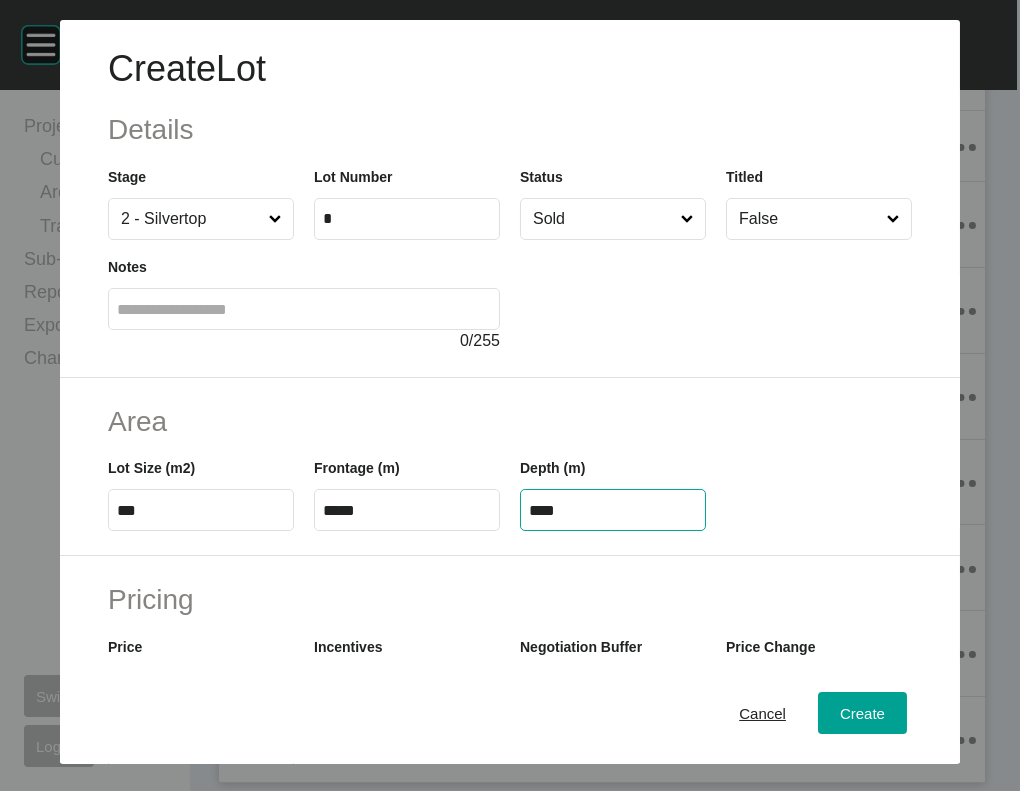 drag, startPoint x: 574, startPoint y: 631, endPoint x: 493, endPoint y: 645, distance: 82.20097 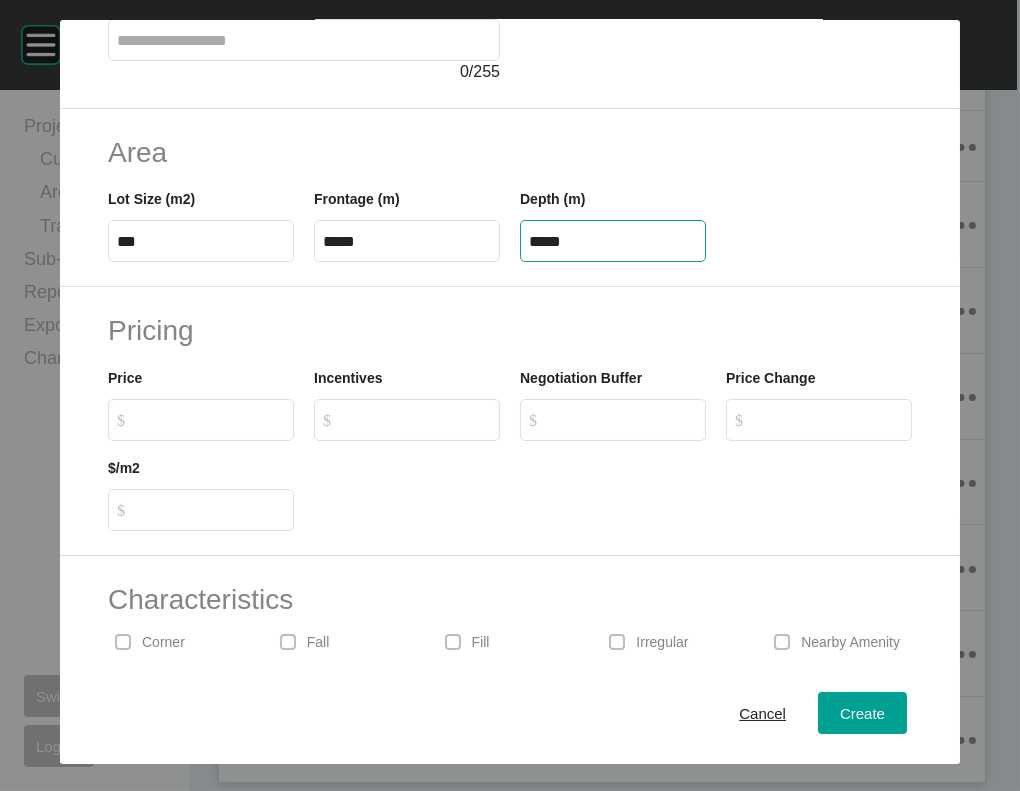 scroll, scrollTop: 270, scrollLeft: 0, axis: vertical 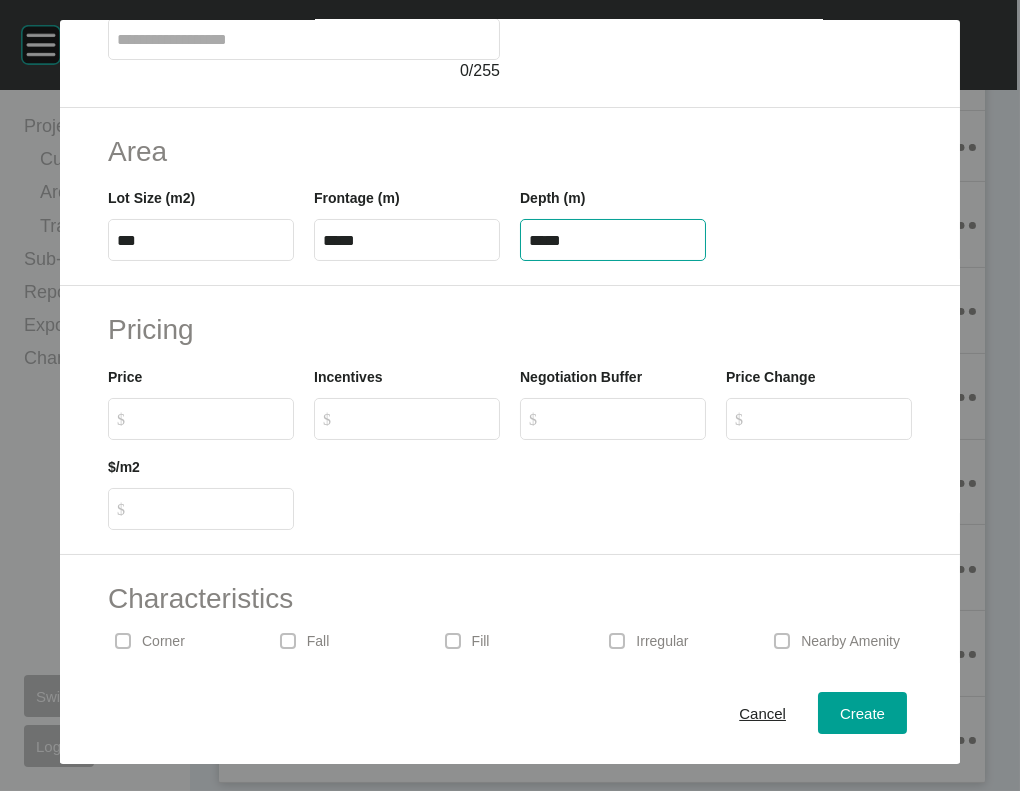 type on "*****" 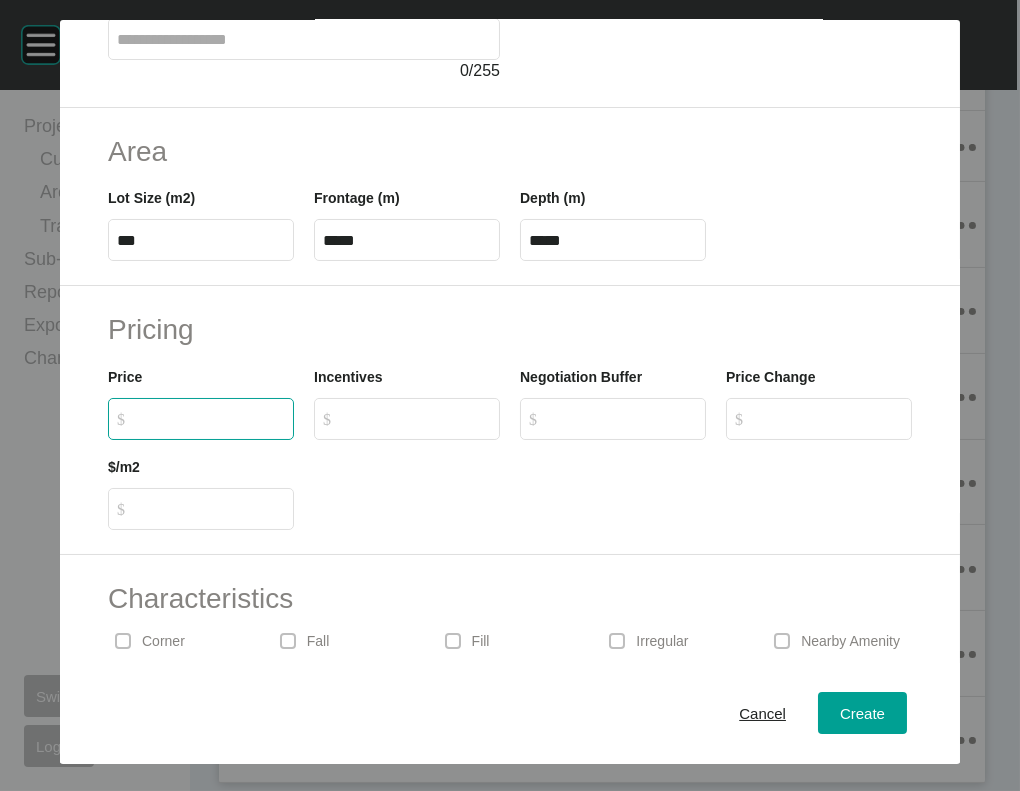 click on "Create  Lot Details Stage 2 - Silvertop Lot Number * Status Sold Titled False Notes 0 / 255 Area Lot Size (m2) *** Frontage (m) ***** Depth (m) ***** Pricing Price $ Created with Sketch. $ Incentives $ Created with Sketch. $ Negotiation Buffer $ Created with Sketch. $ Price Change $ Created with Sketch. $ $/m2 $ Created with Sketch. $ Characteristics Corner Fall Fill Irregular Nearby Amenity Park / Wetlands Powerlines Substation Double Storey Orientation Cancel Create Page 1 Created with Sketch.   Override Depth Are you sure that you would like to manually enter the allotment depth? Depth is auto-calculated by dividing Frontage by Lot Size. Cancel Confirm" at bounding box center [510, 395] 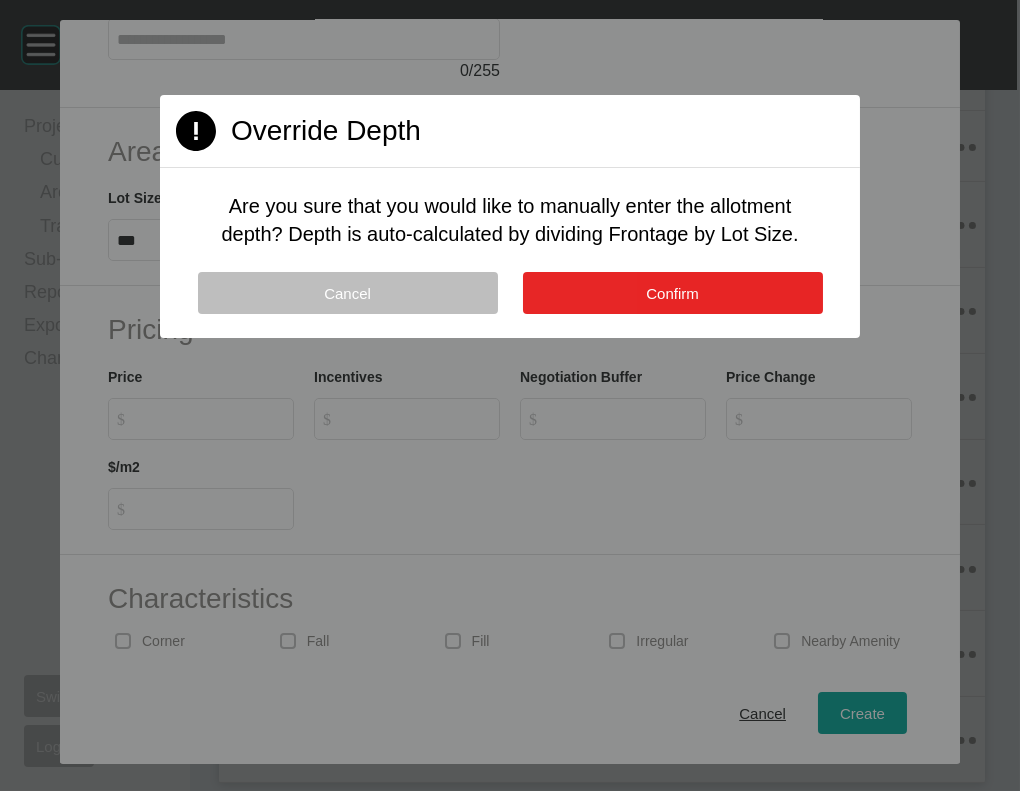 click on "Confirm" at bounding box center (673, 293) 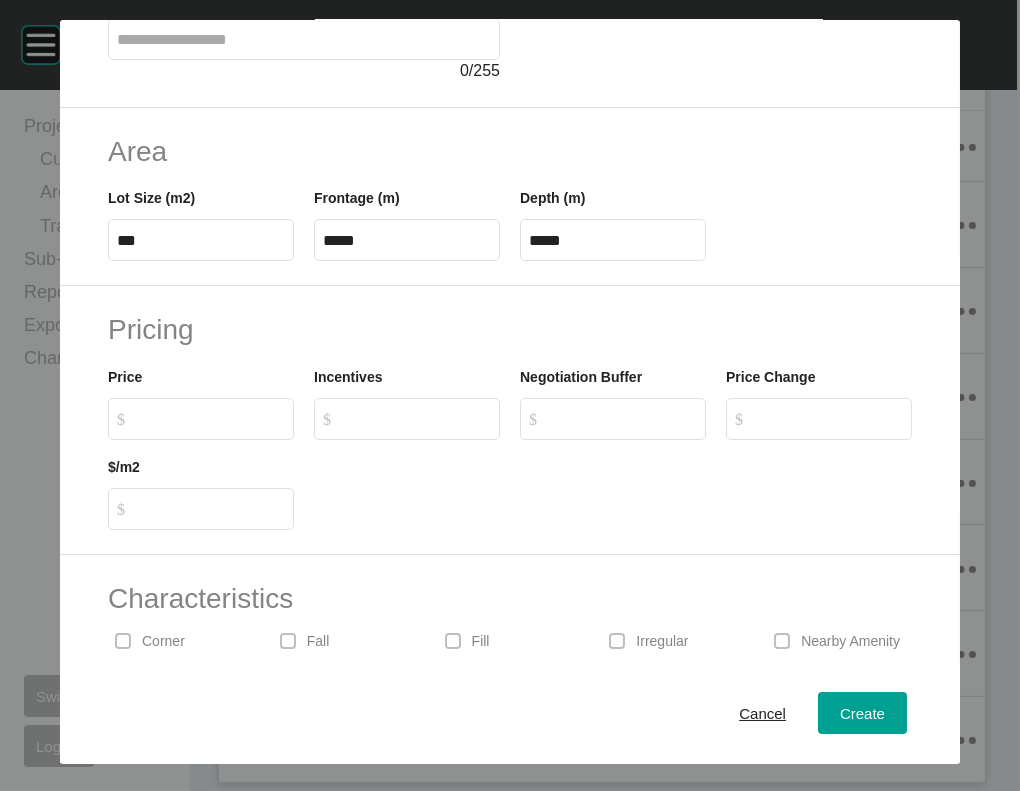 click on "$ Created with Sketch. $" at bounding box center [201, 419] 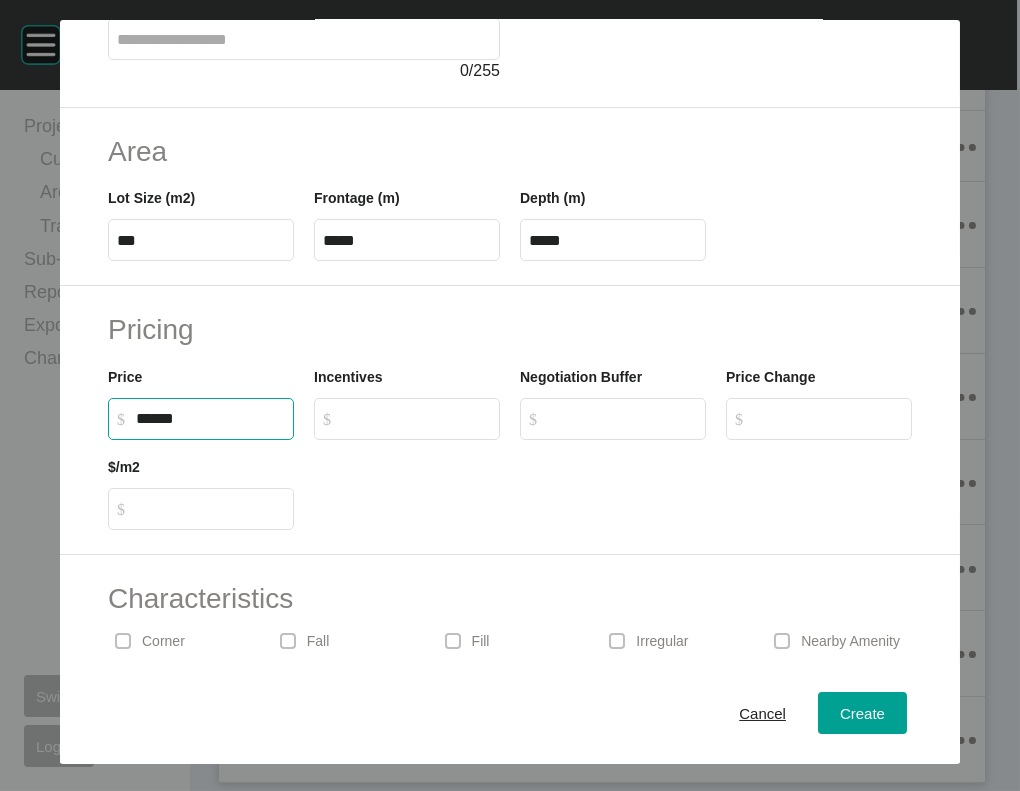 type on "*******" 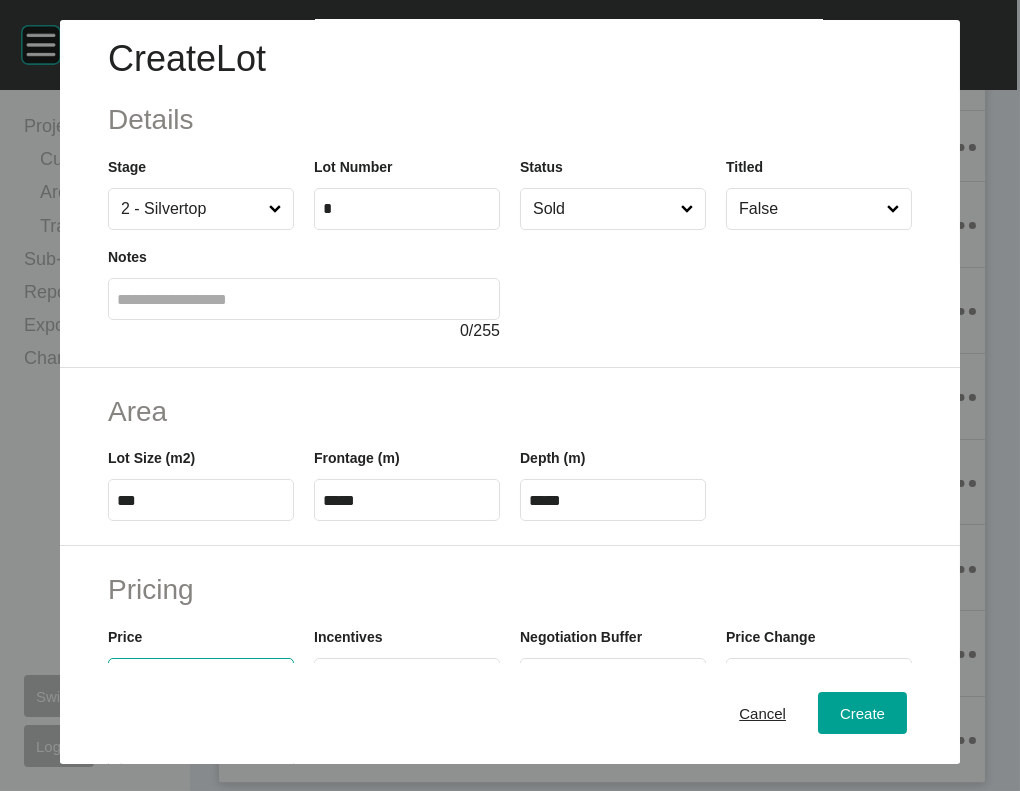 scroll, scrollTop: 0, scrollLeft: 0, axis: both 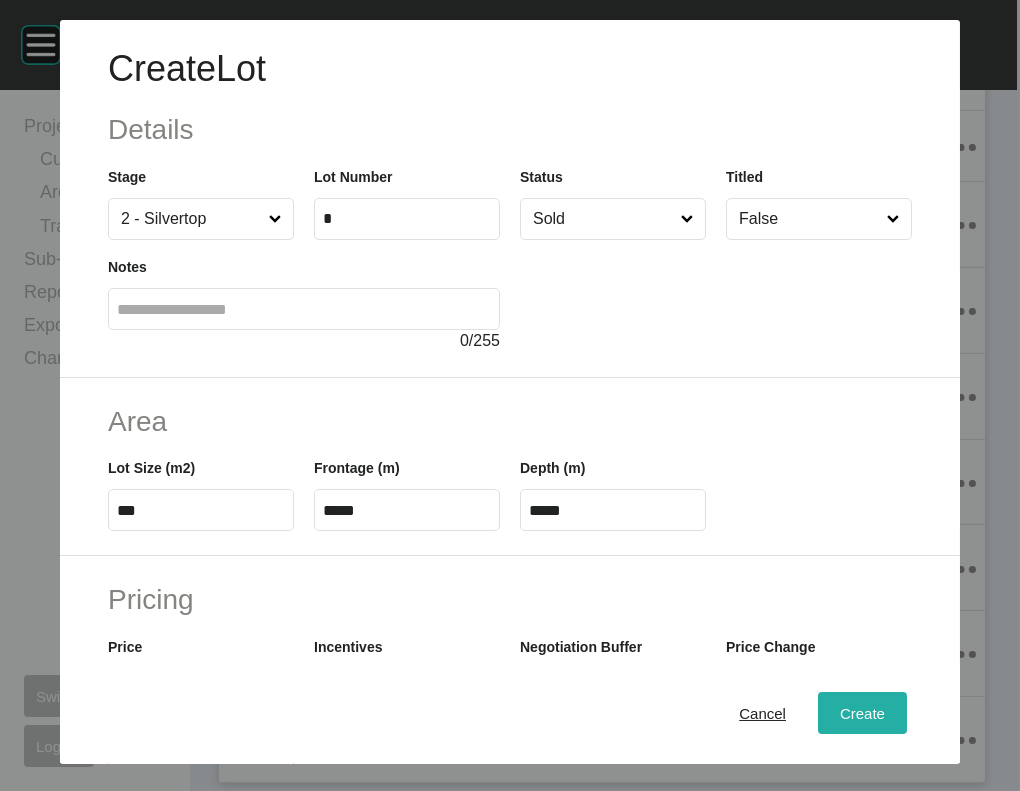 type on "*******" 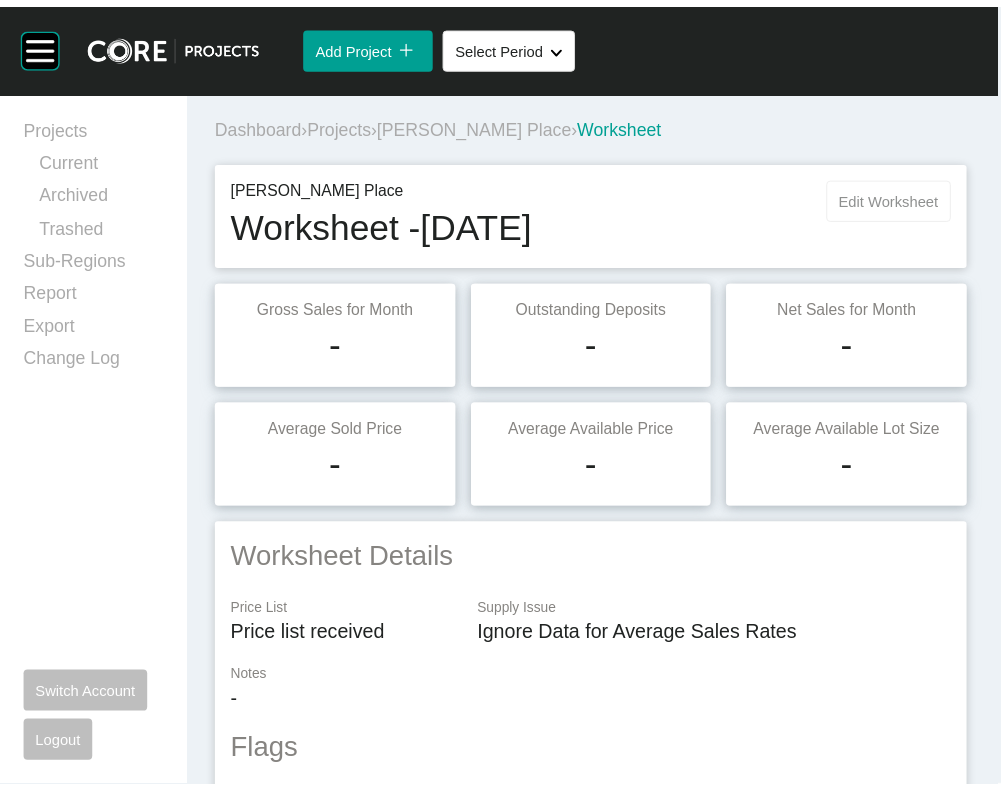 scroll, scrollTop: 19, scrollLeft: 0, axis: vertical 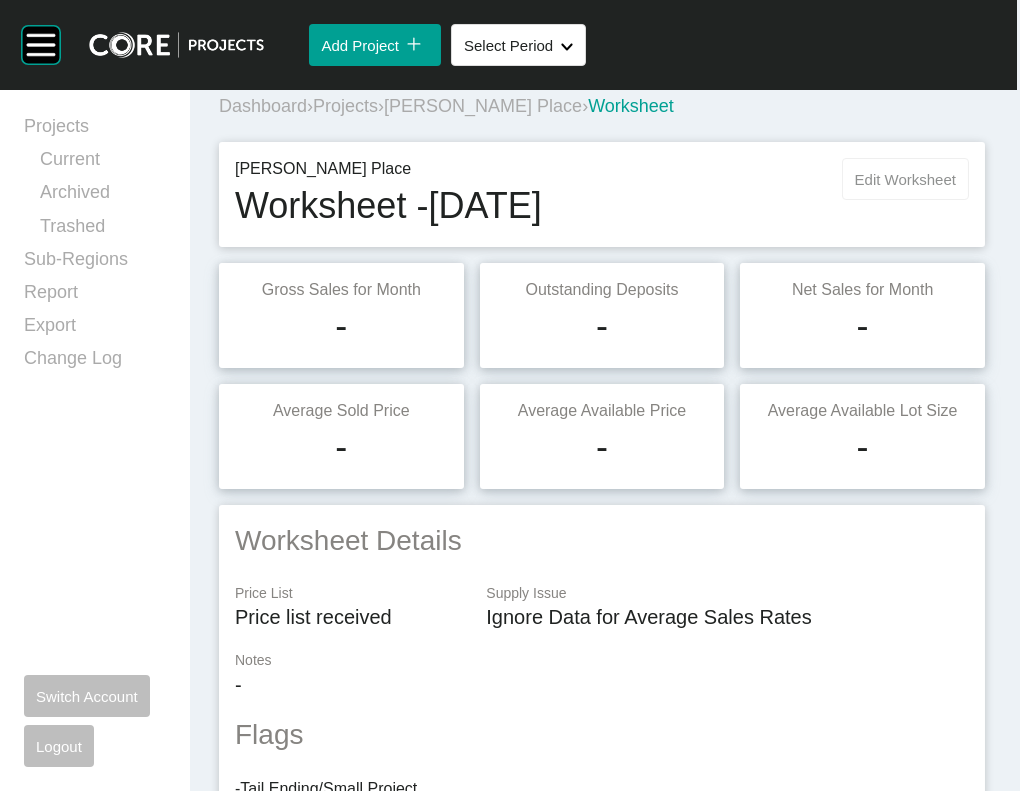 click on "Edit Worksheet" at bounding box center [905, 179] 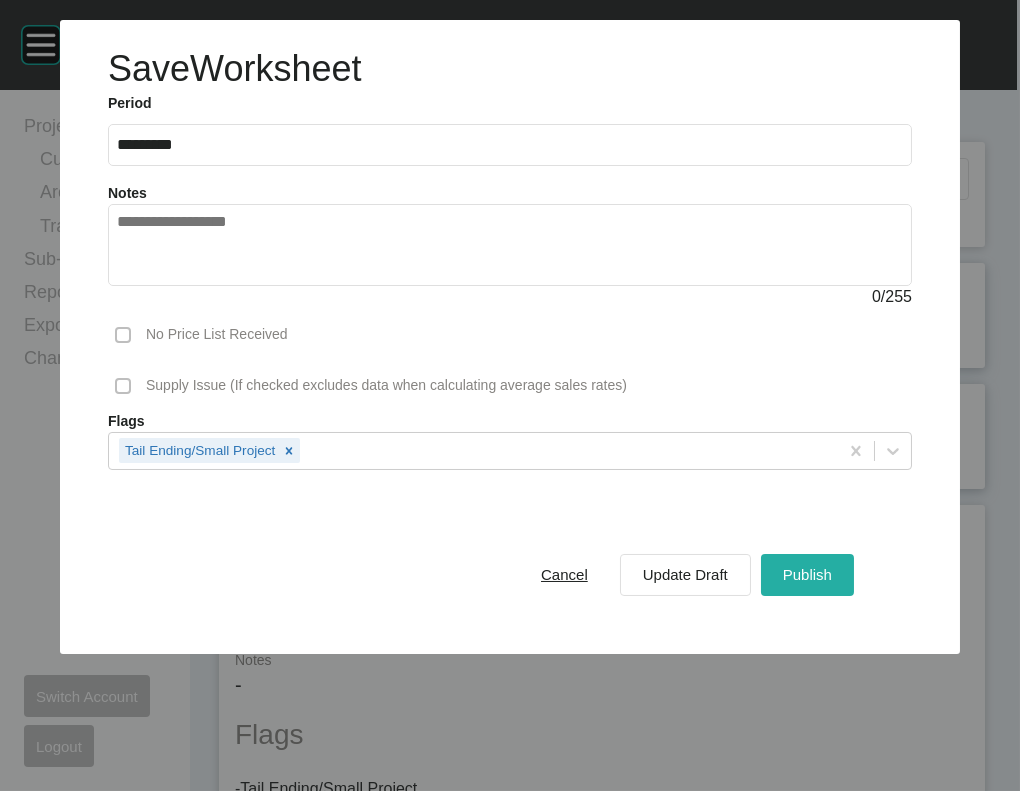 click on "Publish" at bounding box center [807, 574] 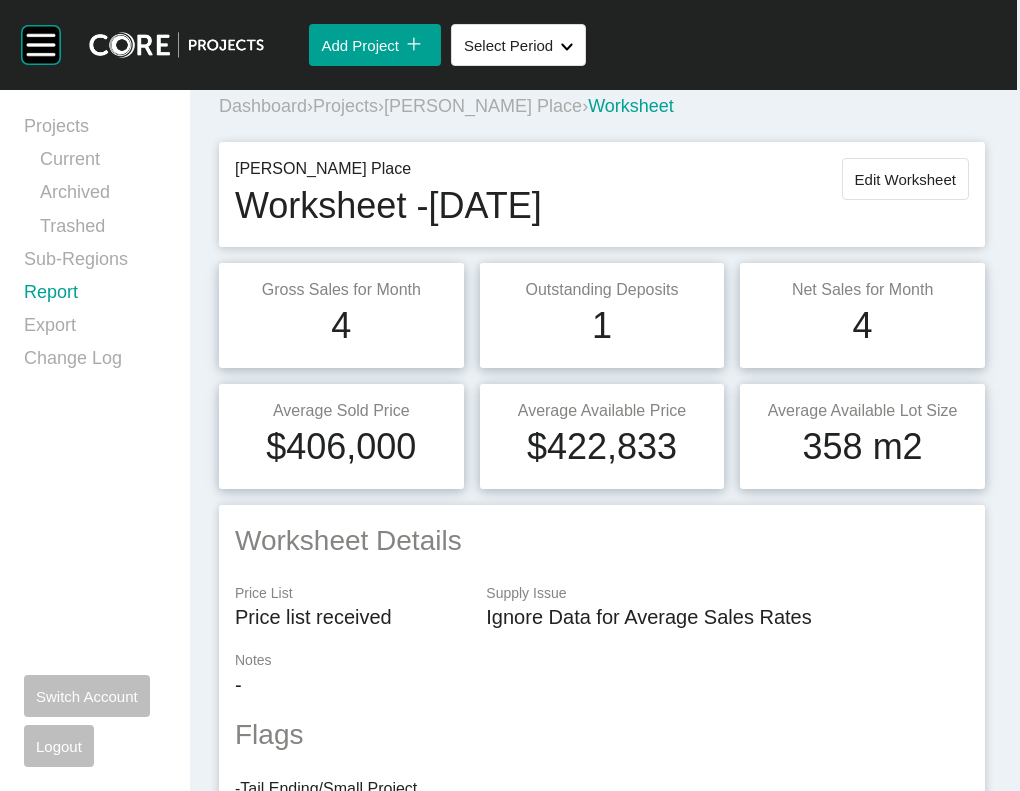 click on "Report" at bounding box center (95, 296) 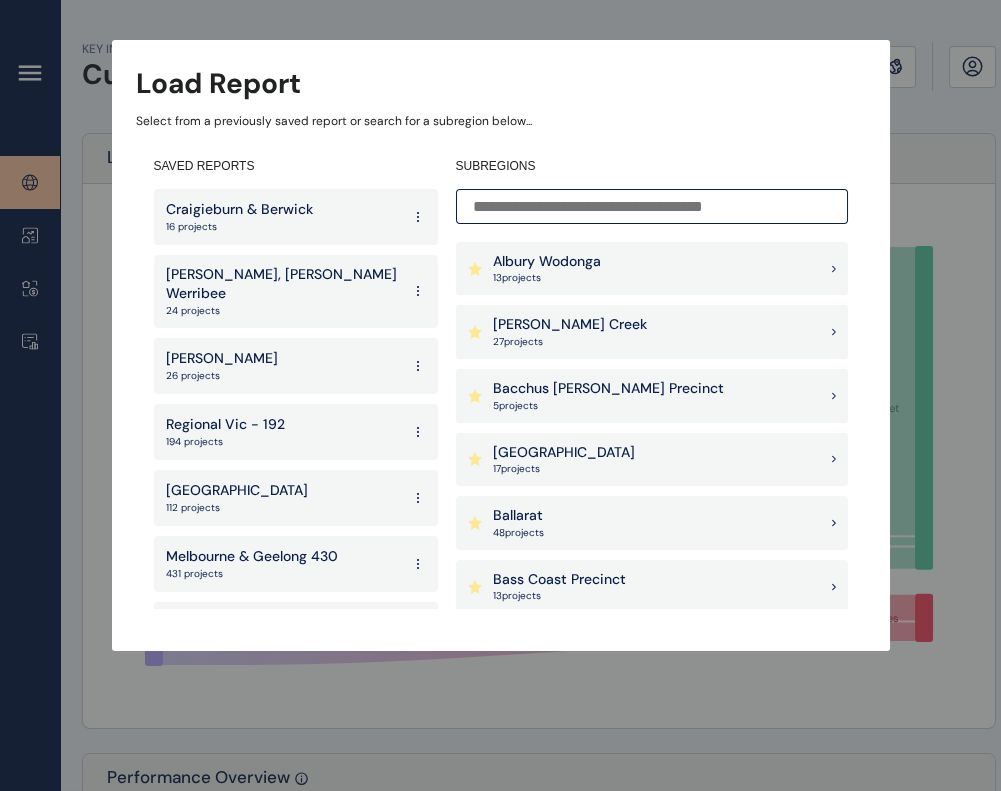 click at bounding box center [652, 206] 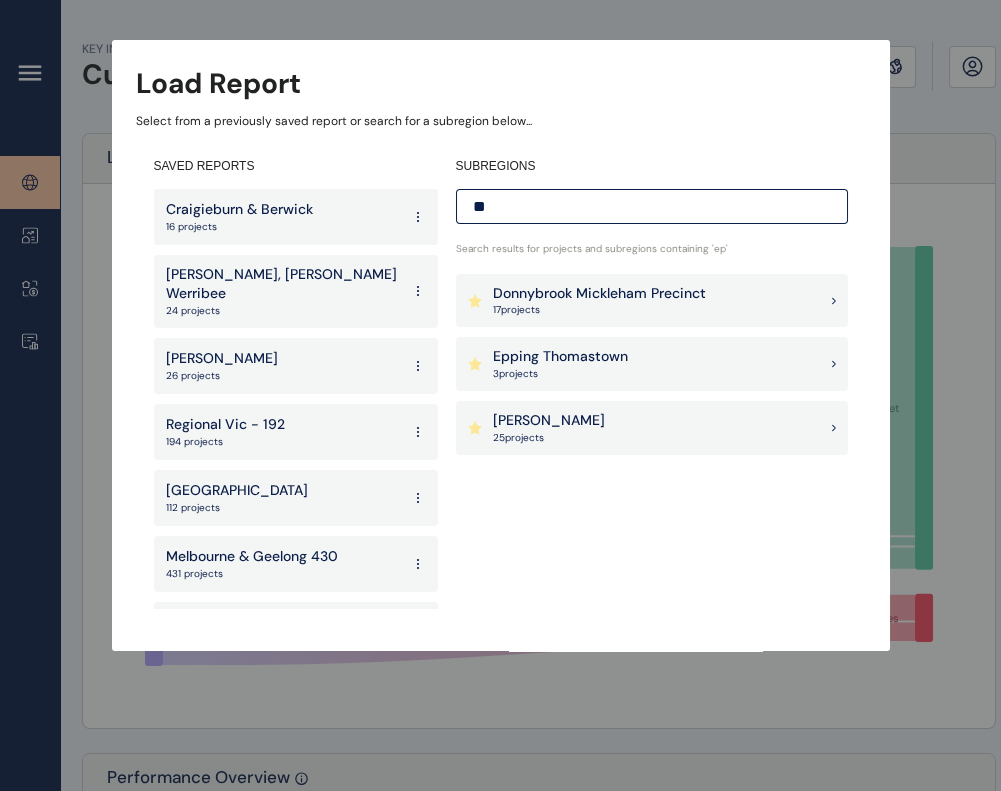 type on "**" 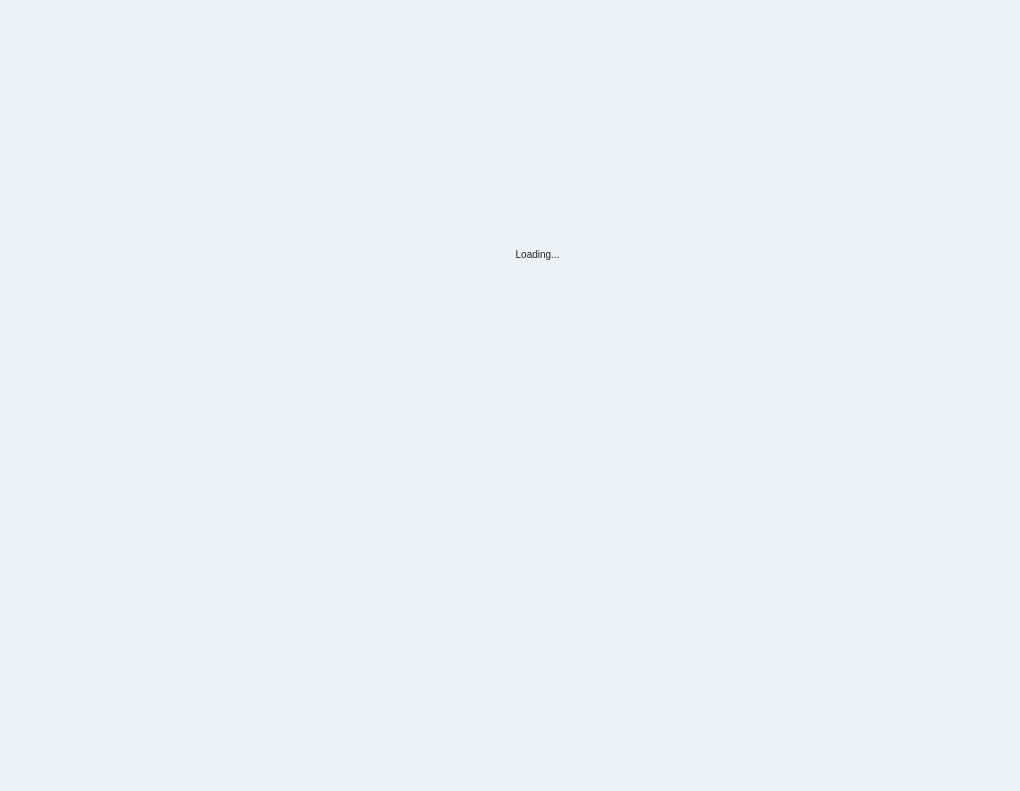 scroll, scrollTop: 0, scrollLeft: 0, axis: both 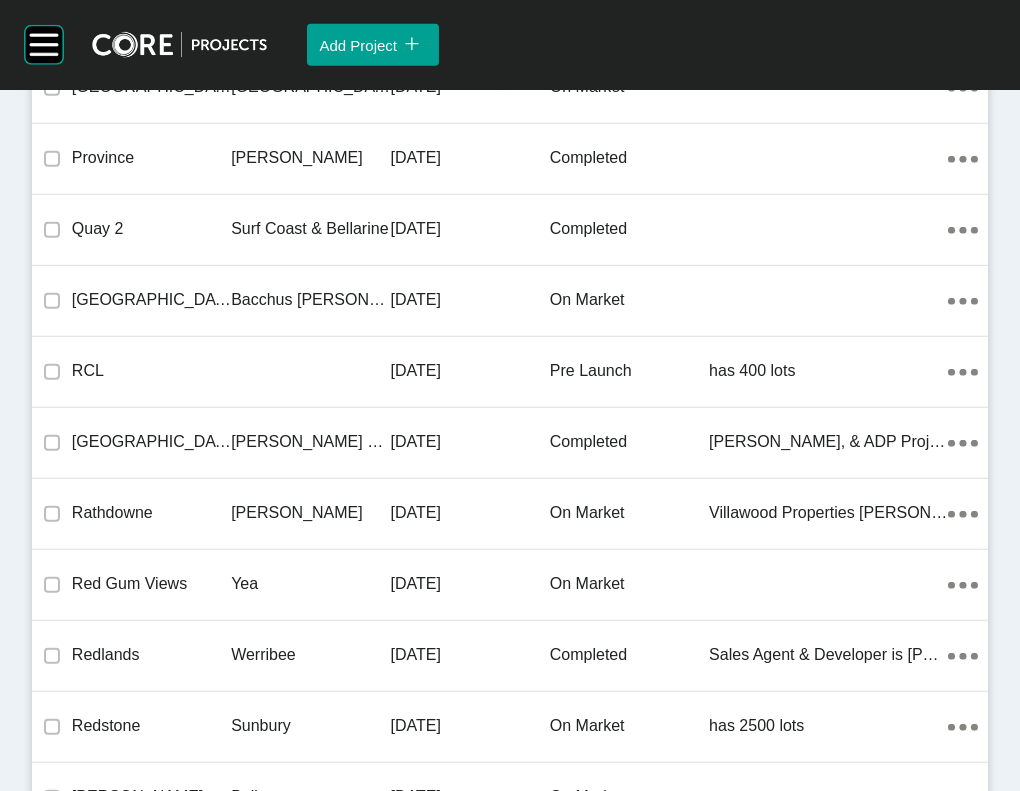 click on "on market" at bounding box center (629, -7084) 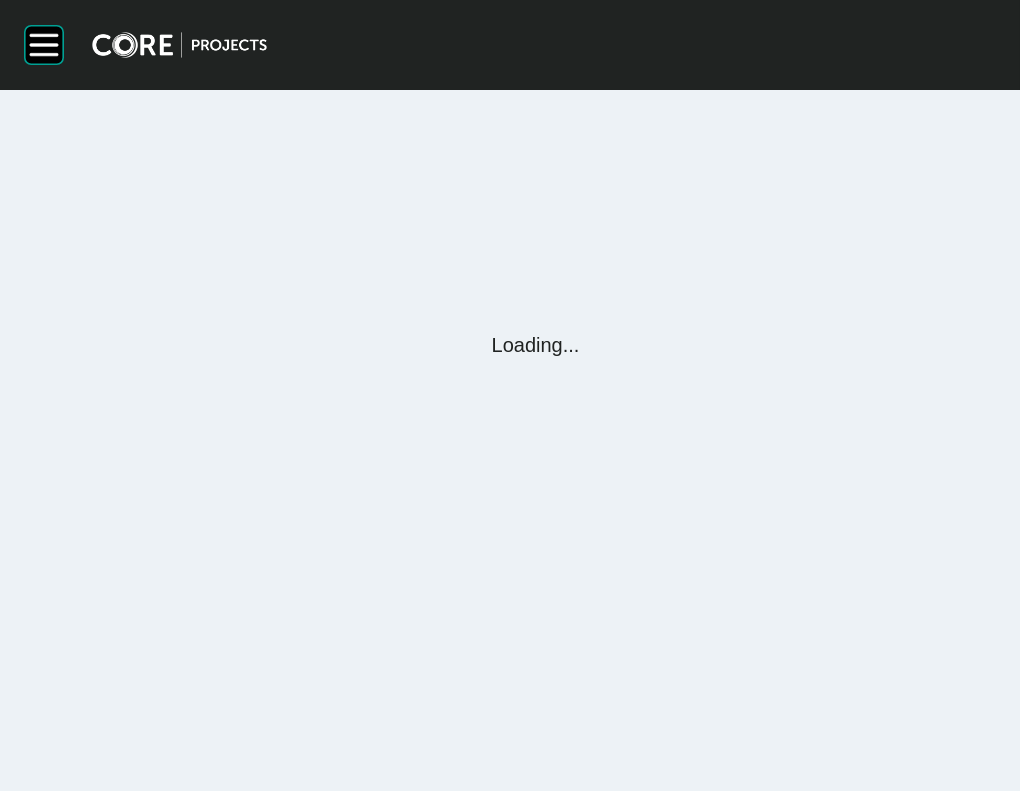 scroll, scrollTop: 0, scrollLeft: 0, axis: both 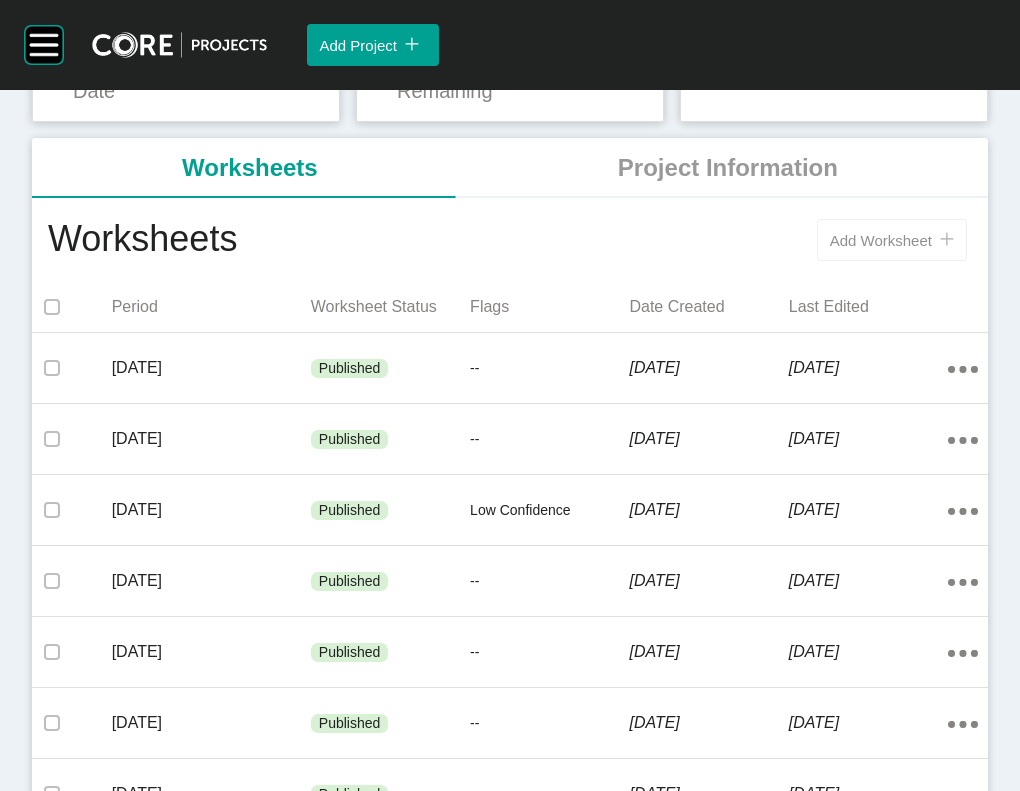 click on "Add Worksheet icon/tick copy 11 Created with Sketch." at bounding box center [892, 240] 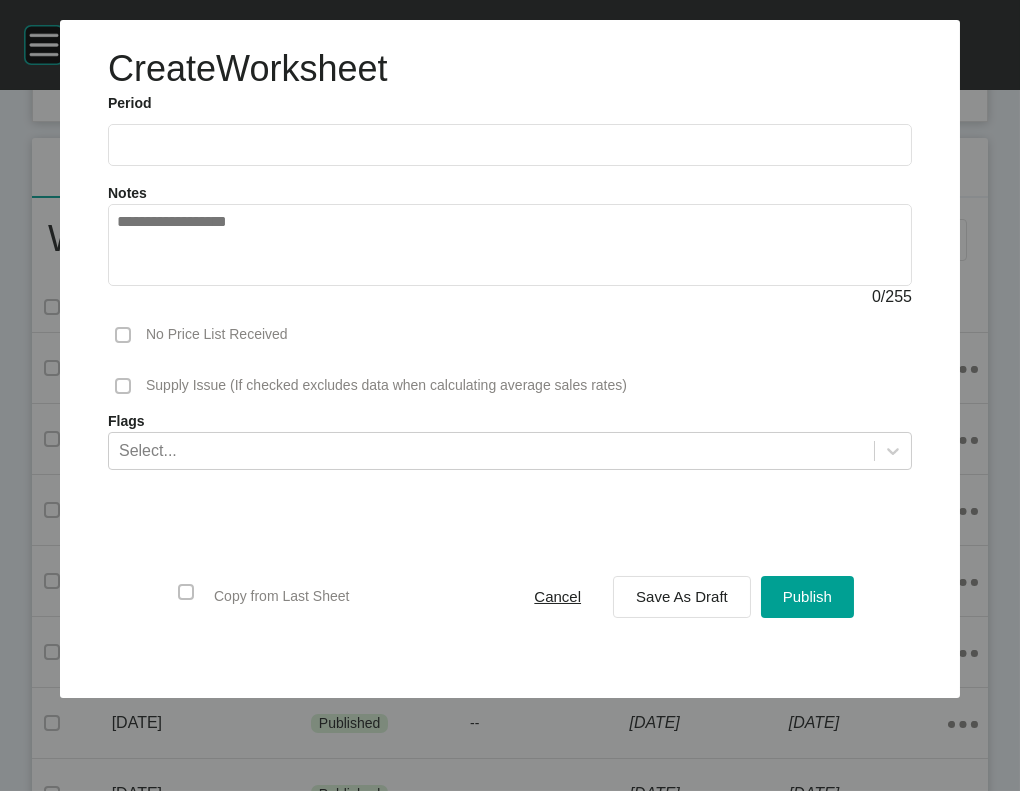click at bounding box center [510, 145] 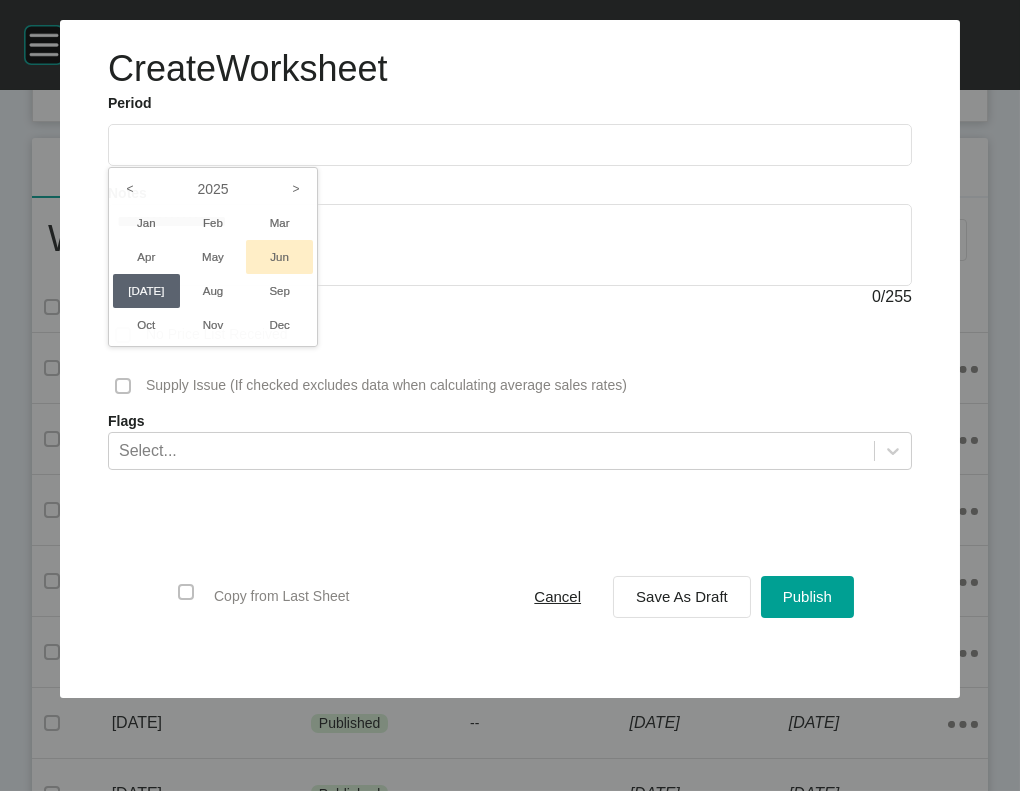 click on "Jun" at bounding box center [279, 257] 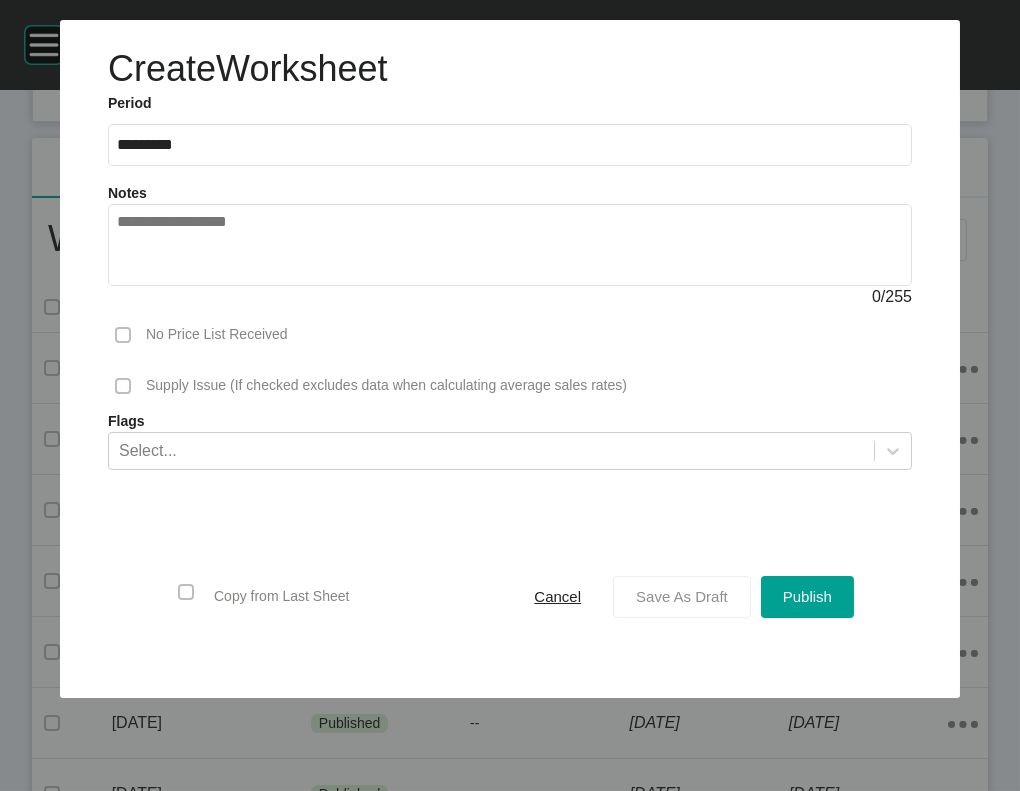 click on "Save As Draft" at bounding box center [682, 596] 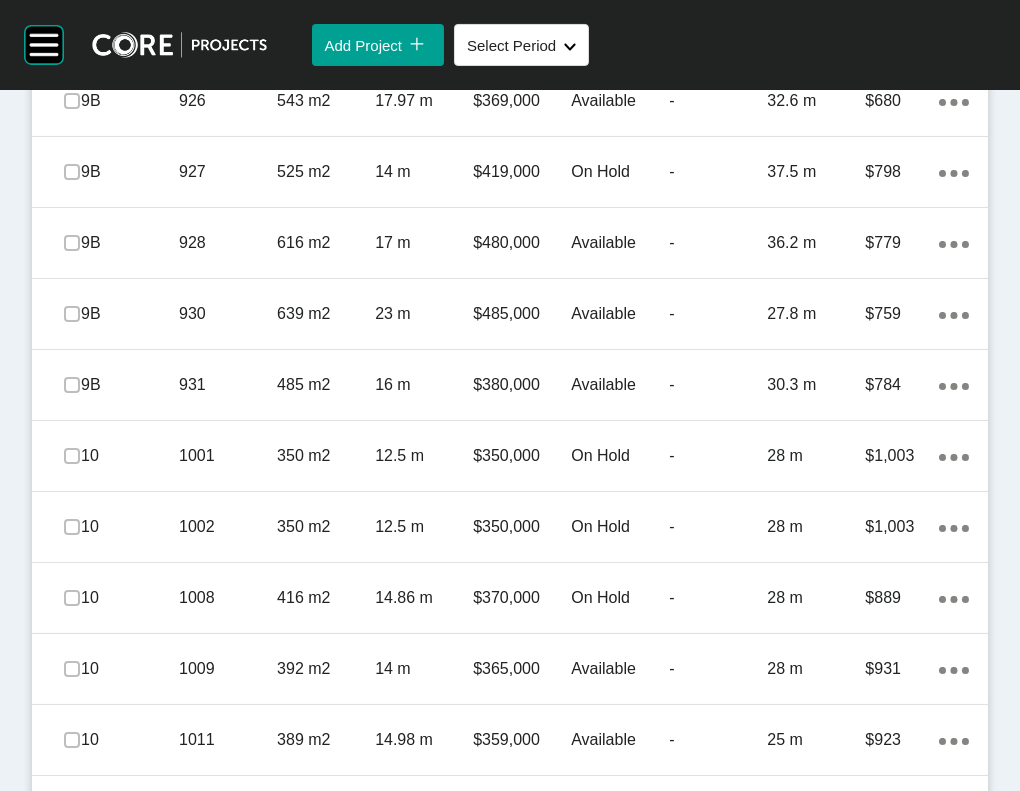 scroll, scrollTop: 1632, scrollLeft: 0, axis: vertical 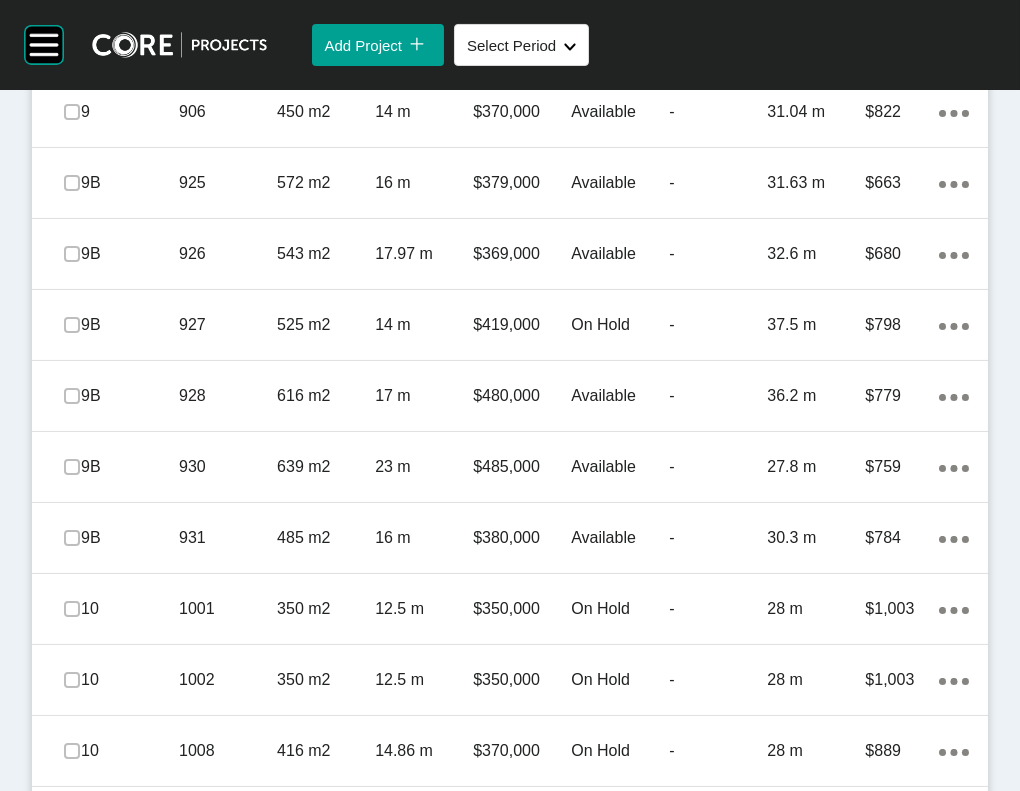 click on "Add Lot" at bounding box center (906, -17) 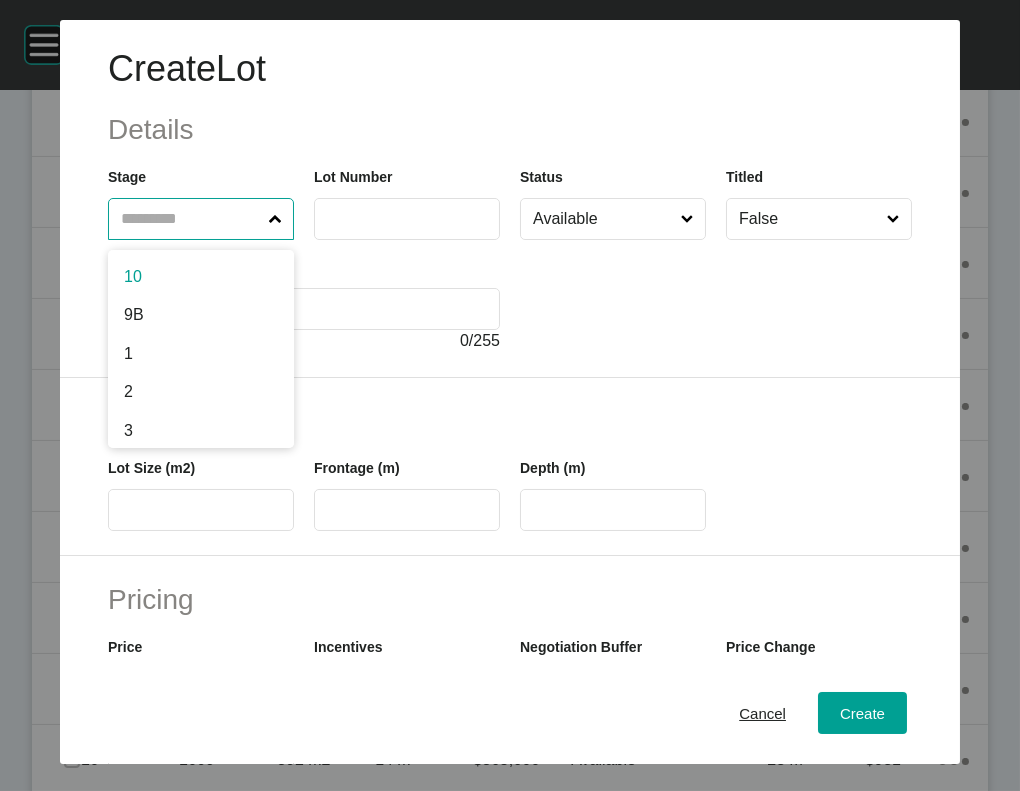 click at bounding box center (191, 219) 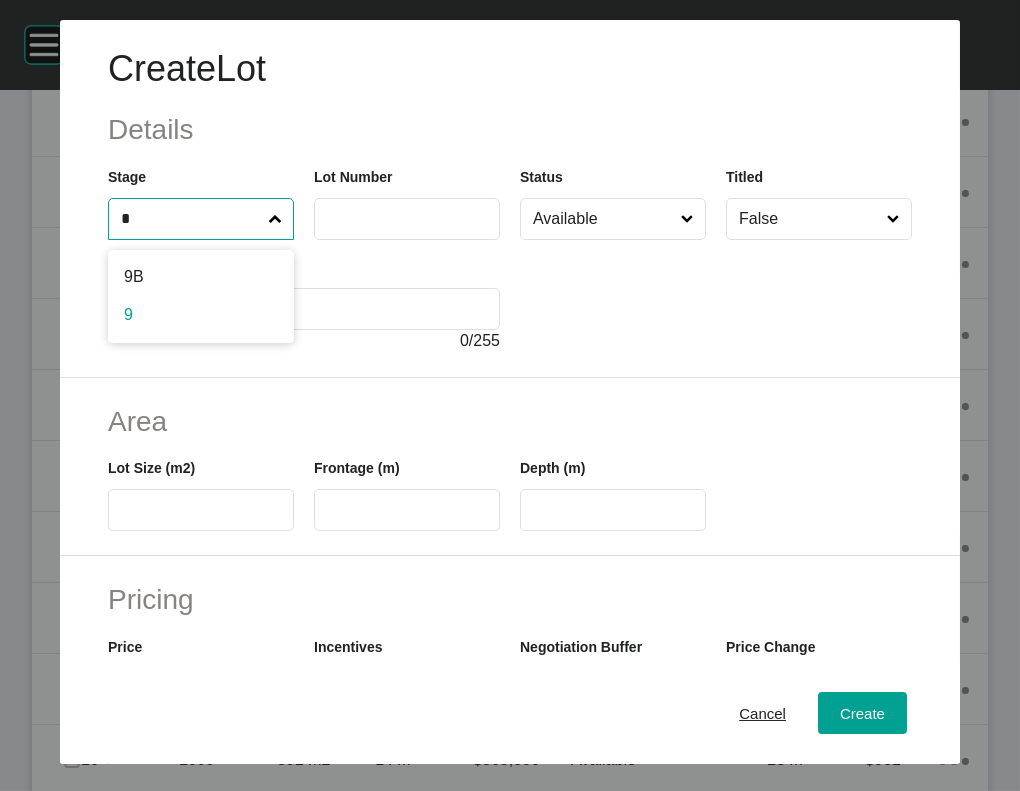 type on "*" 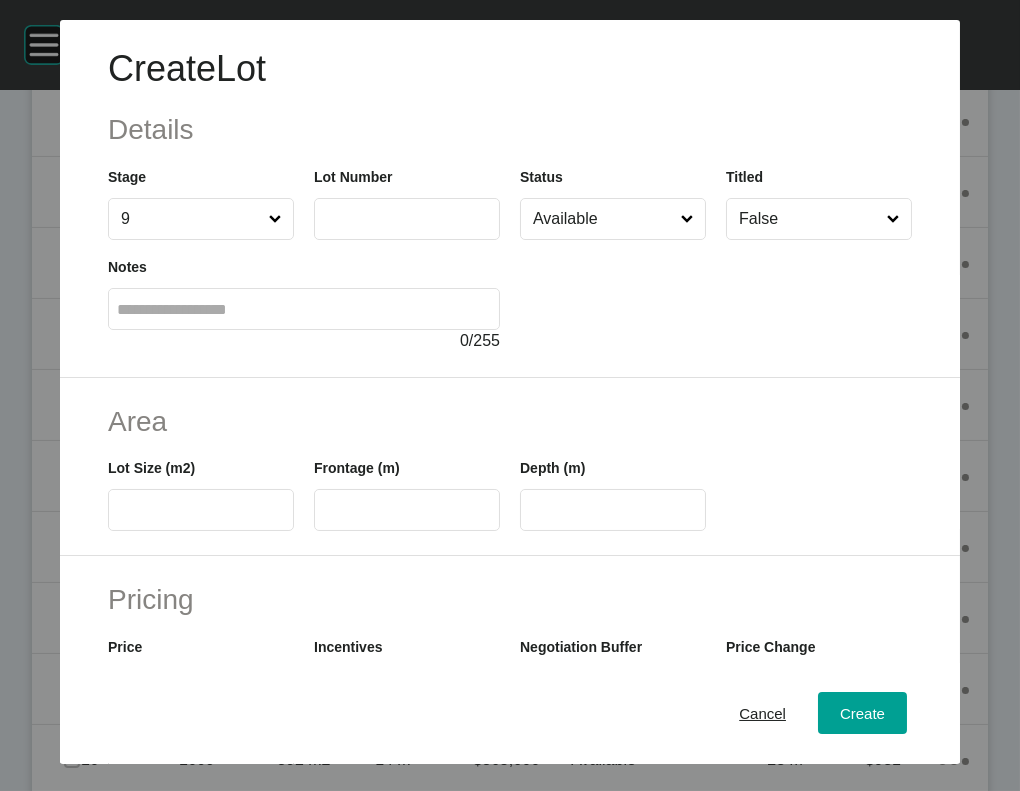drag, startPoint x: 285, startPoint y: 297, endPoint x: 309, endPoint y: 278, distance: 30.610456 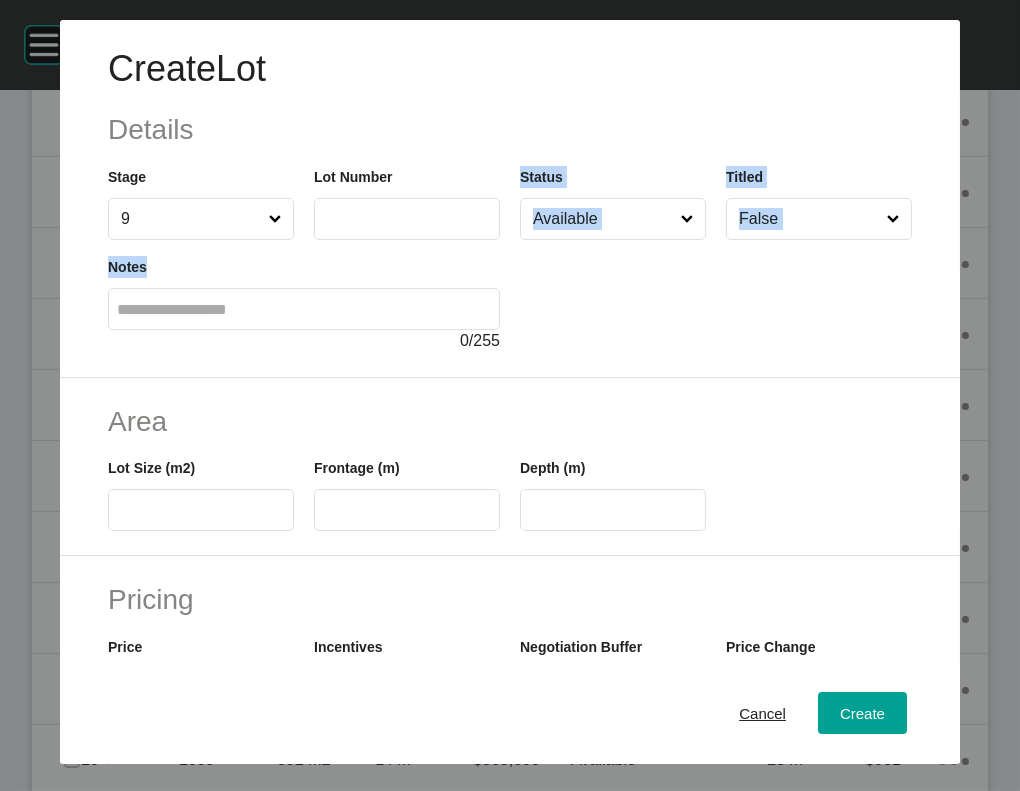 click at bounding box center [407, 218] 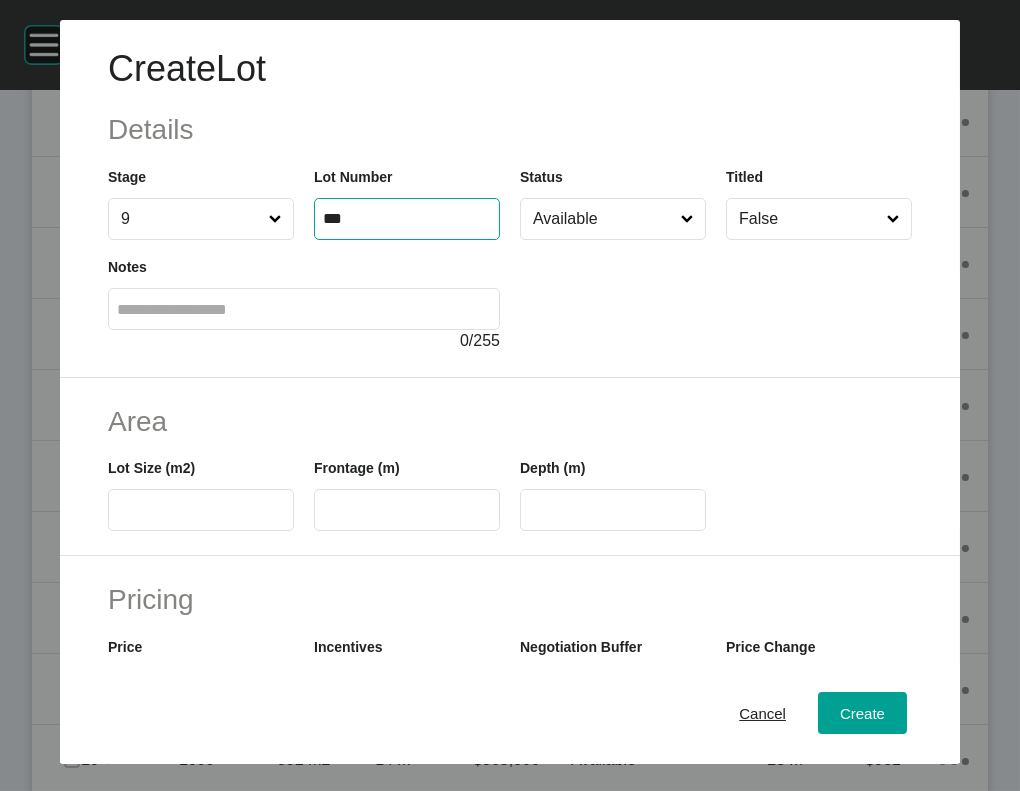 type on "***" 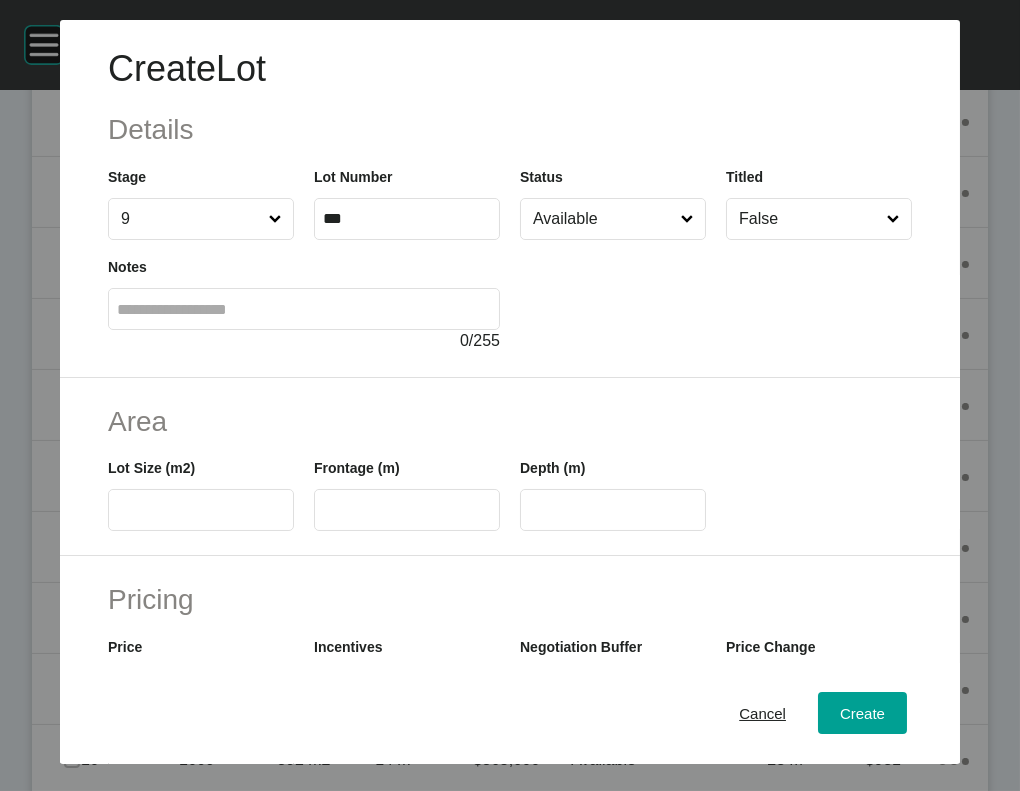 click at bounding box center (201, 510) 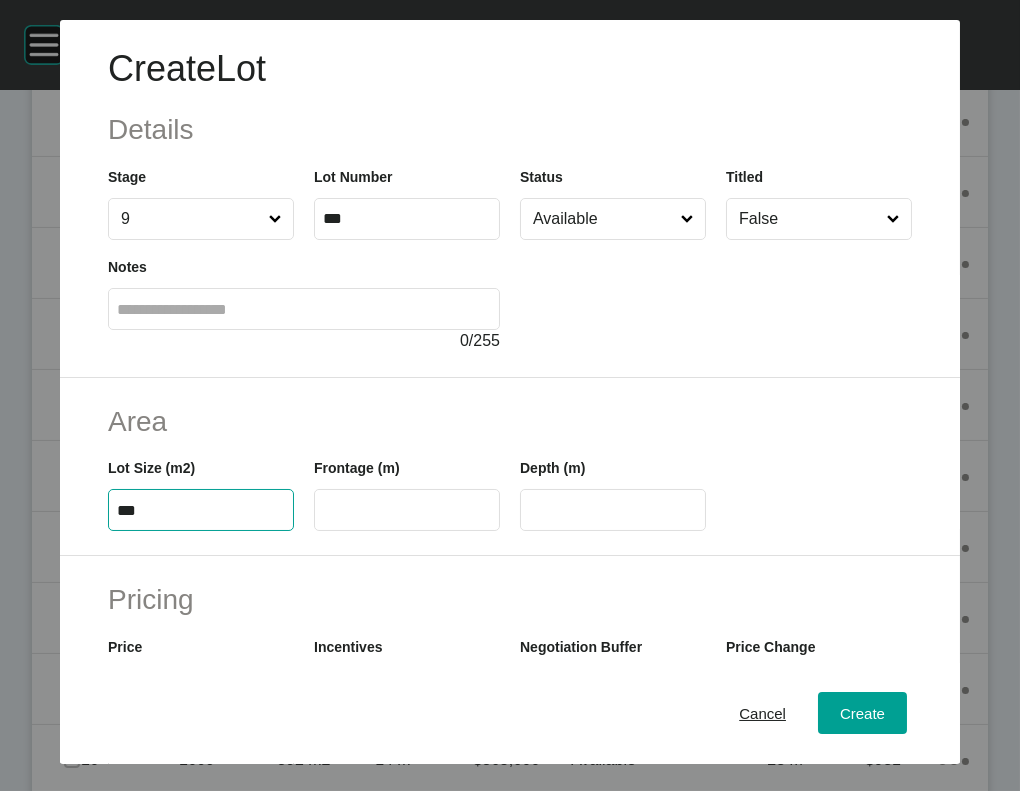 type on "***" 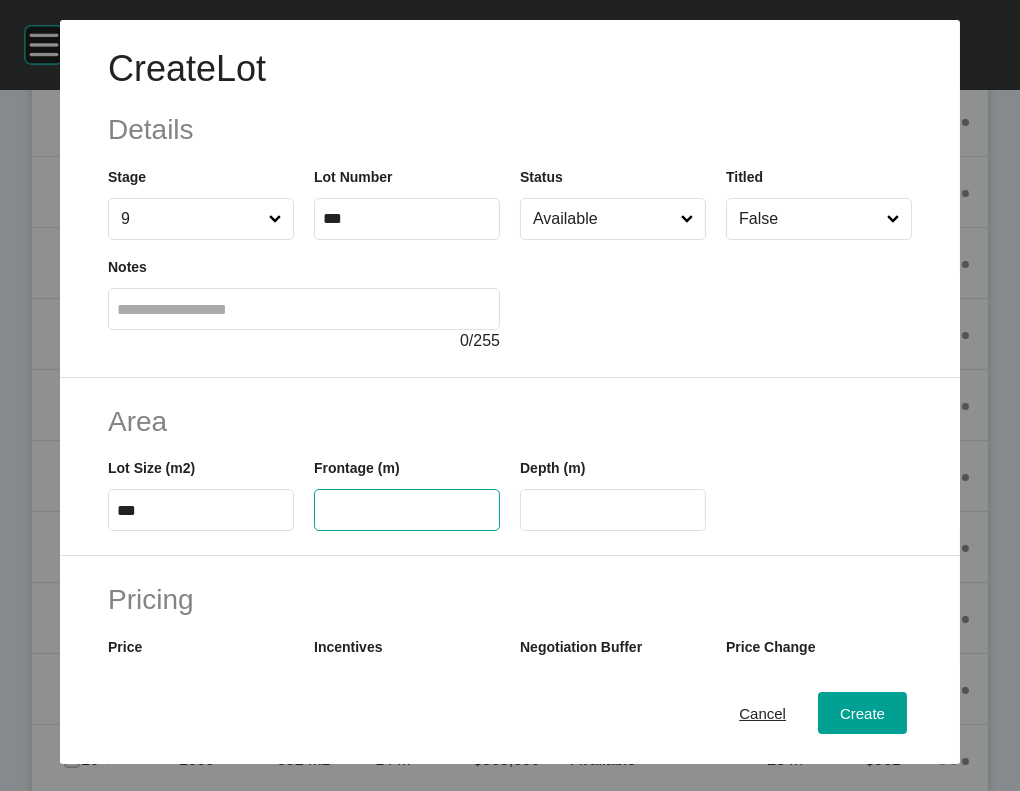 click at bounding box center [407, 510] 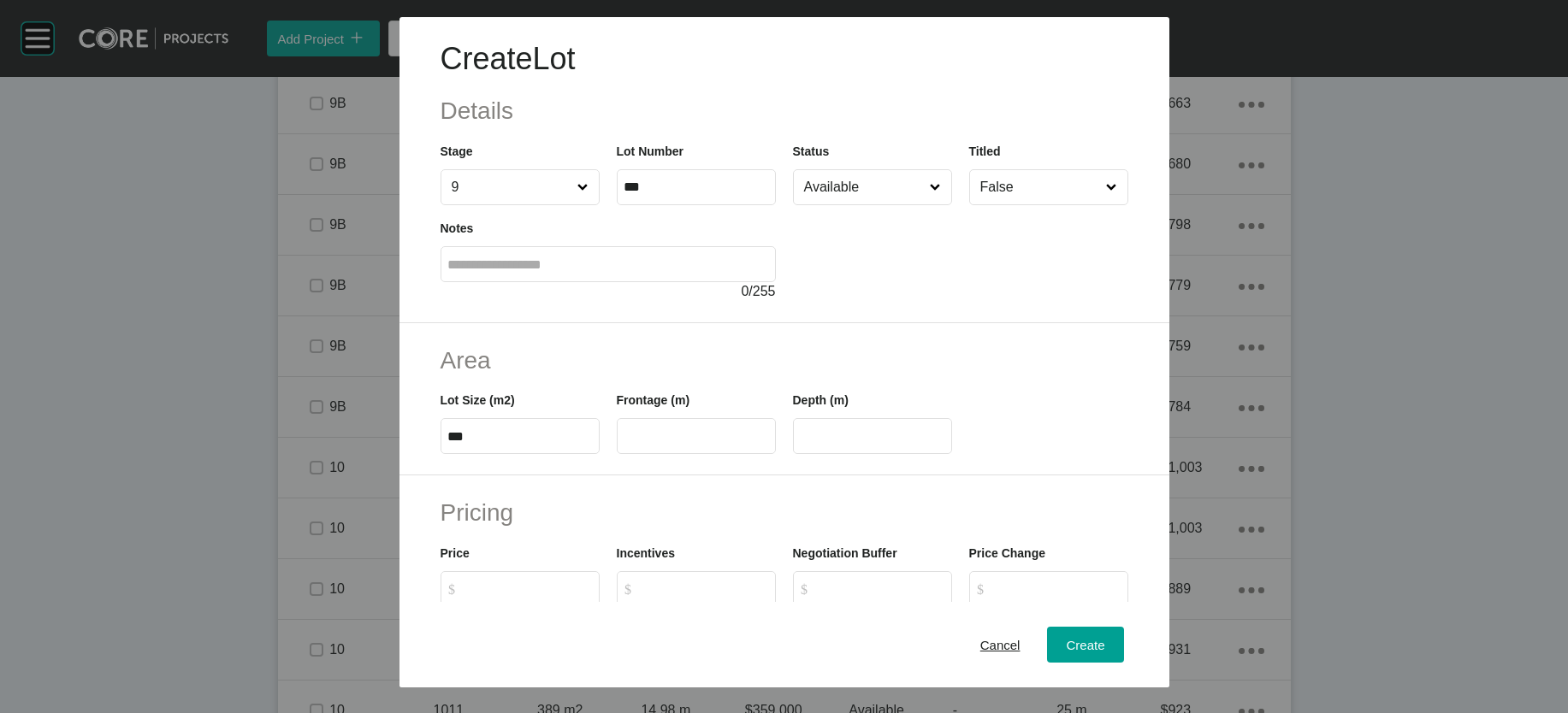 click at bounding box center [696, 436] 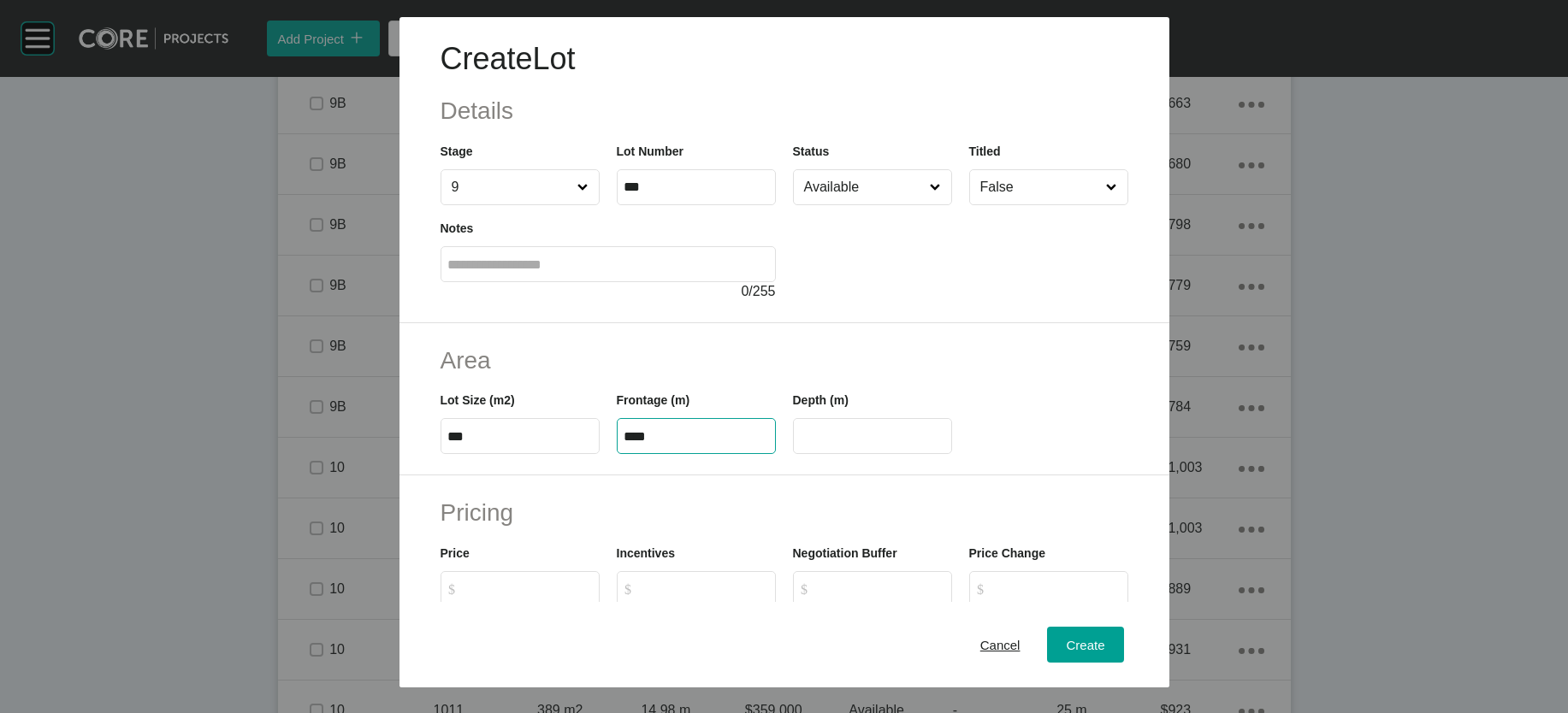 type on "****" 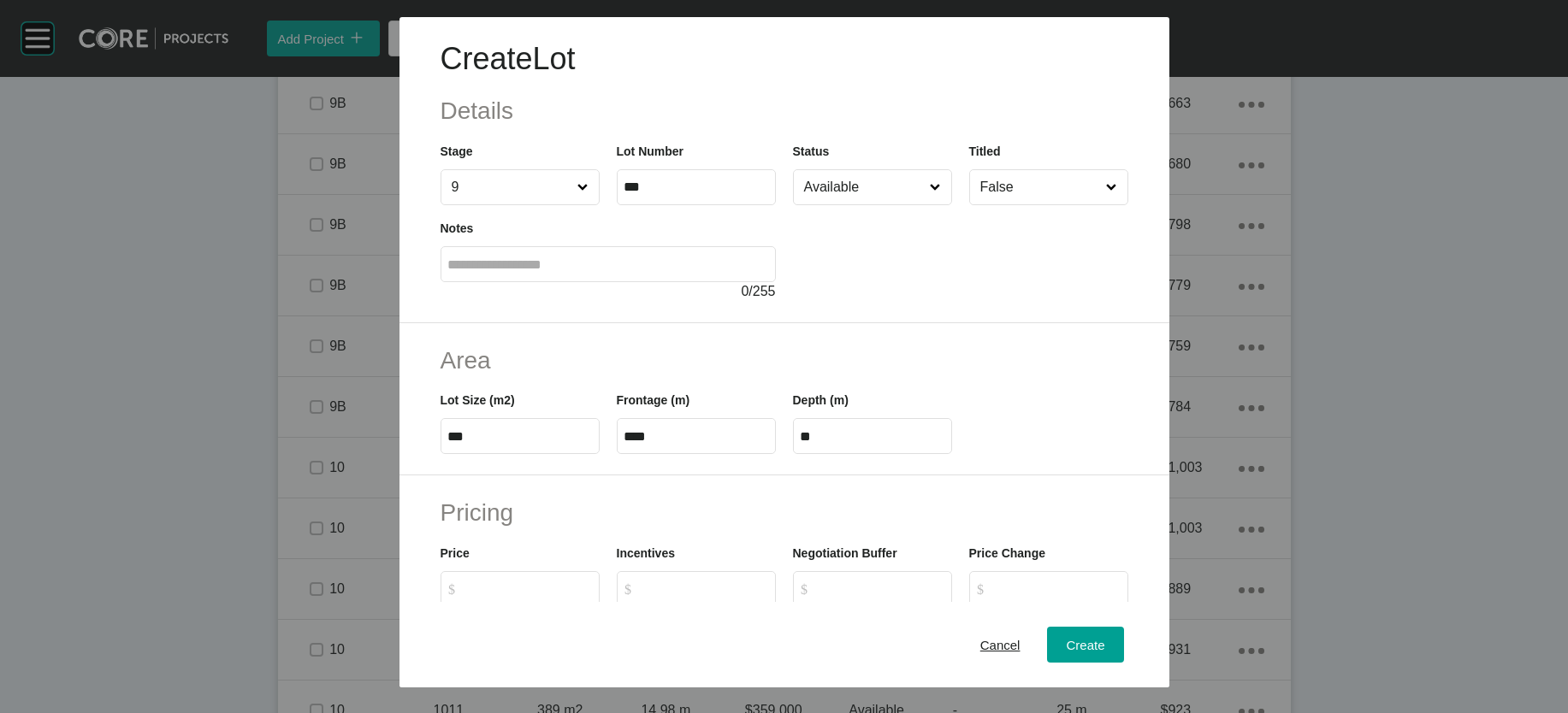 click on "**" at bounding box center (873, 436) 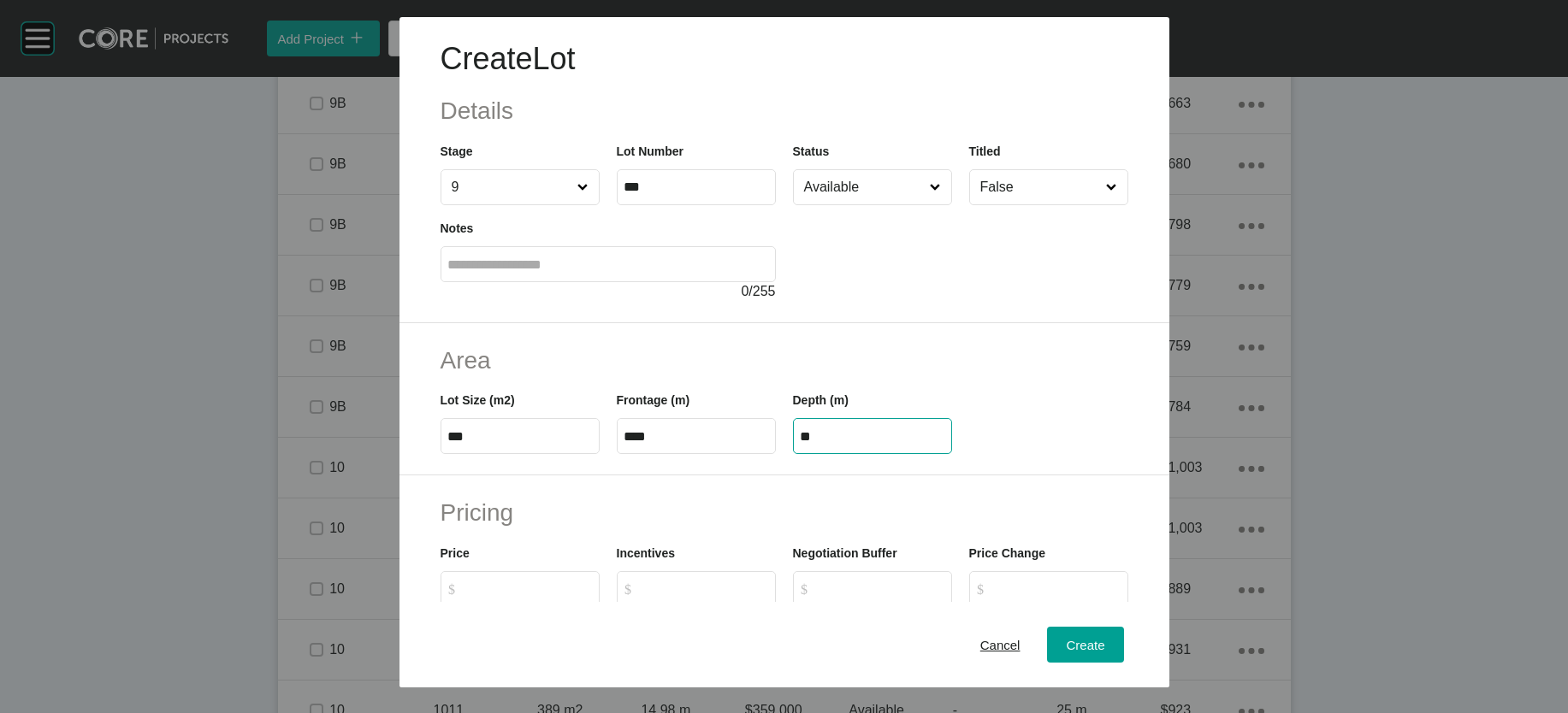 click on "Lot Size (m2) *** Frontage (m) **** Depth (m) **" at bounding box center [784, 415] 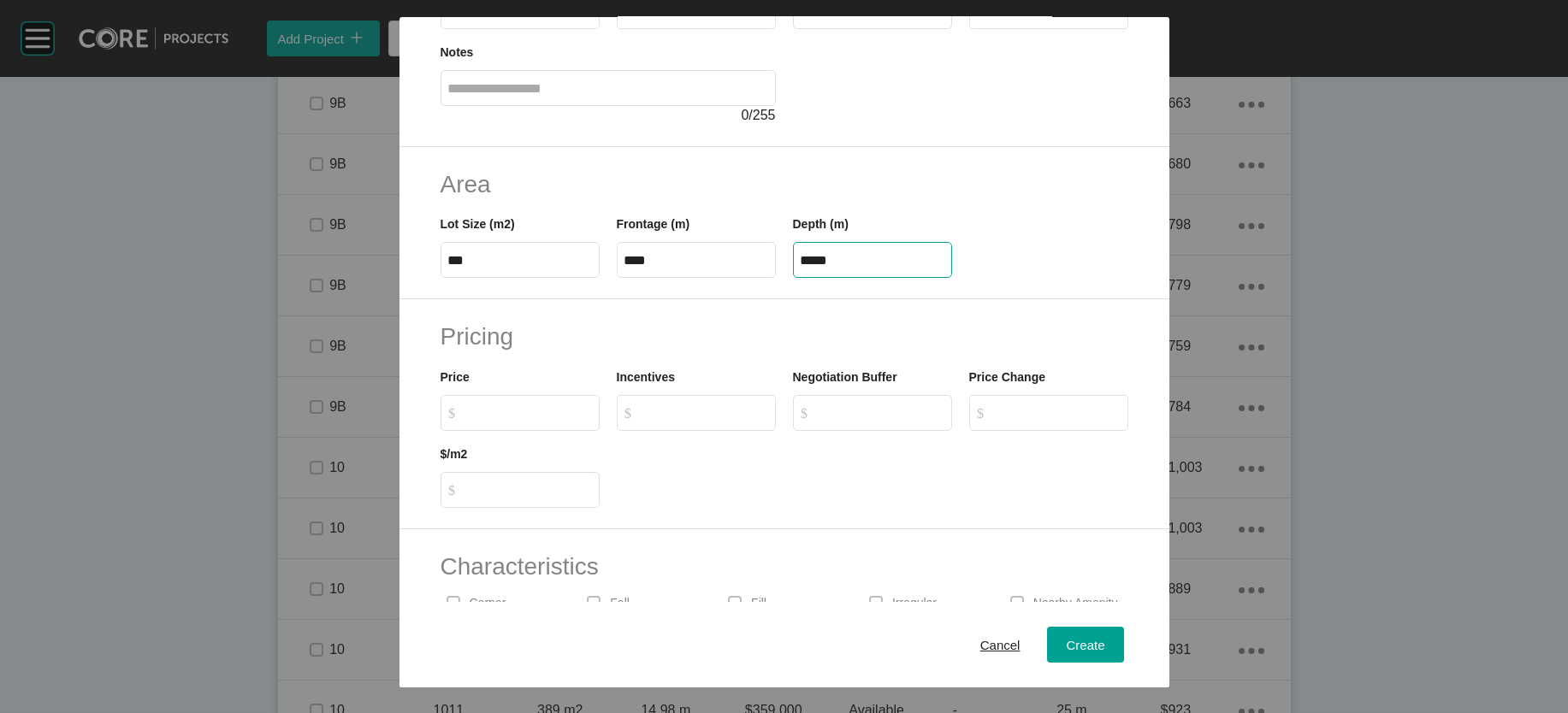 scroll, scrollTop: 183, scrollLeft: 0, axis: vertical 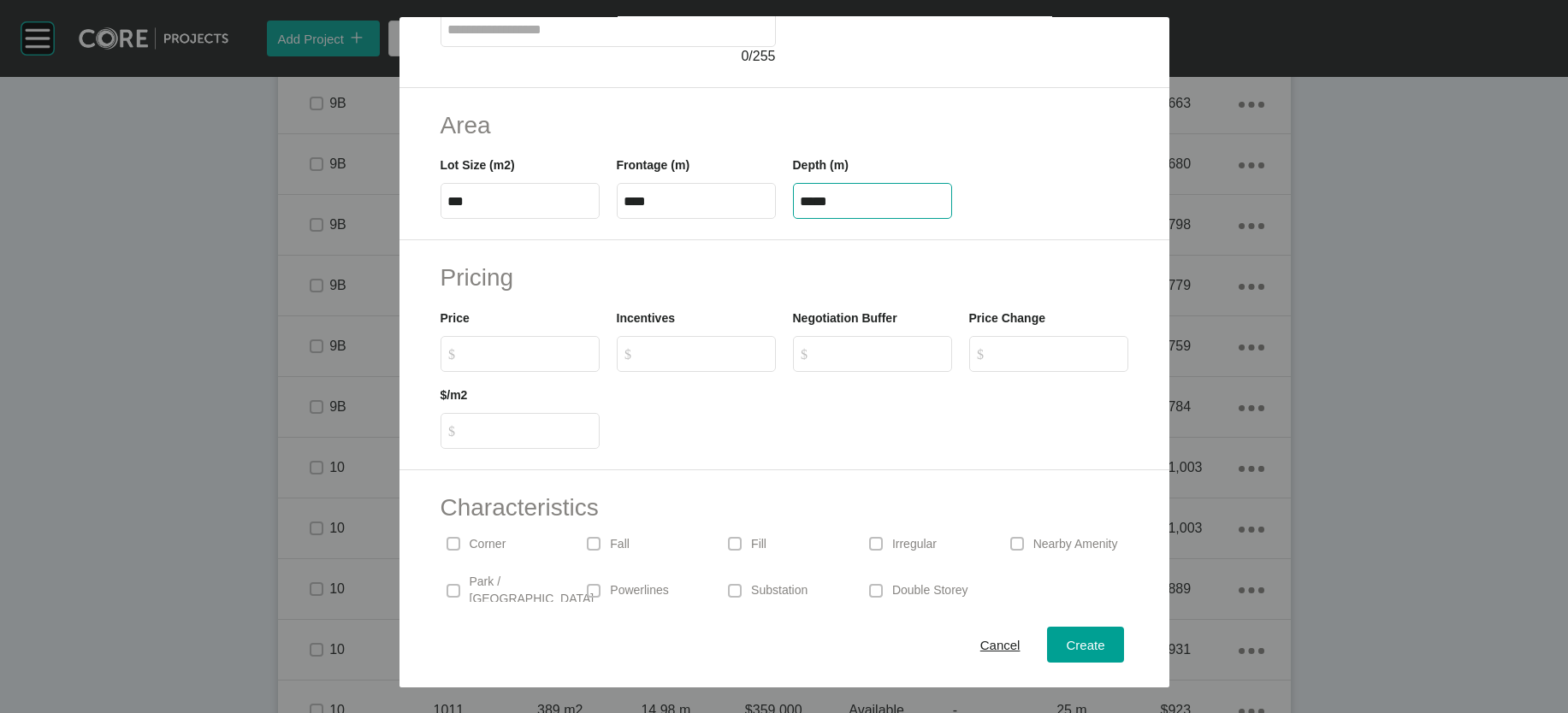type on "*****" 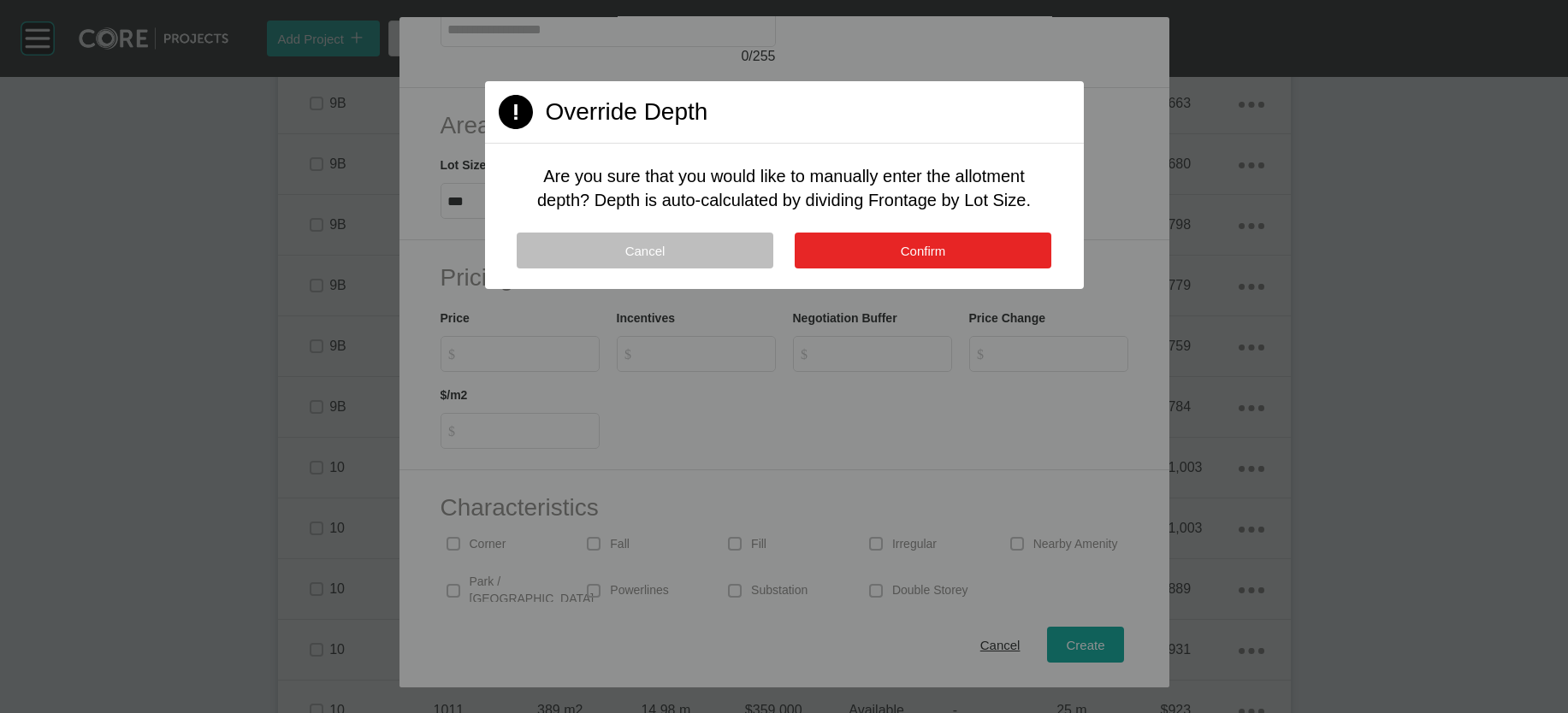 click on "Confirm" at bounding box center [923, 250] 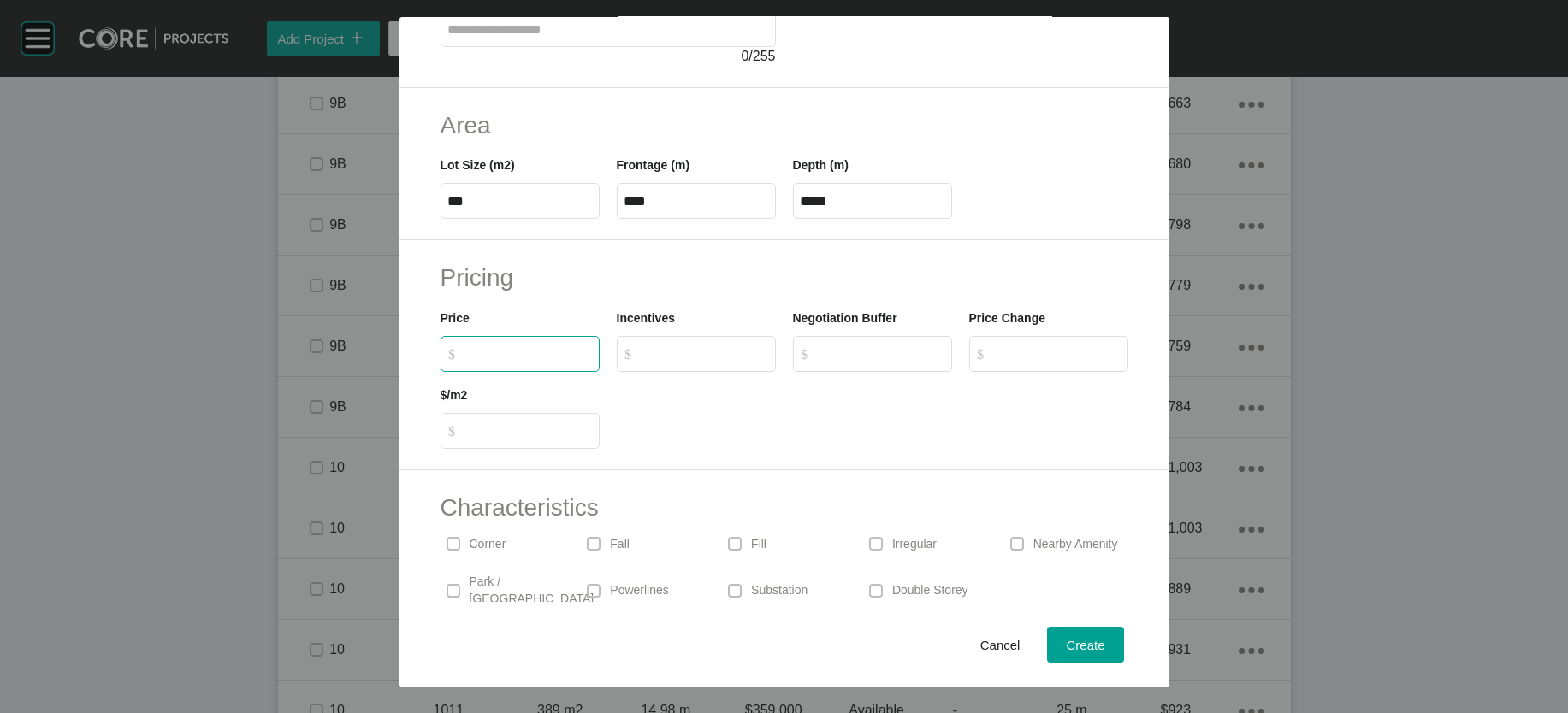 click on "$ Created with Sketch. $" at bounding box center [528, 353] 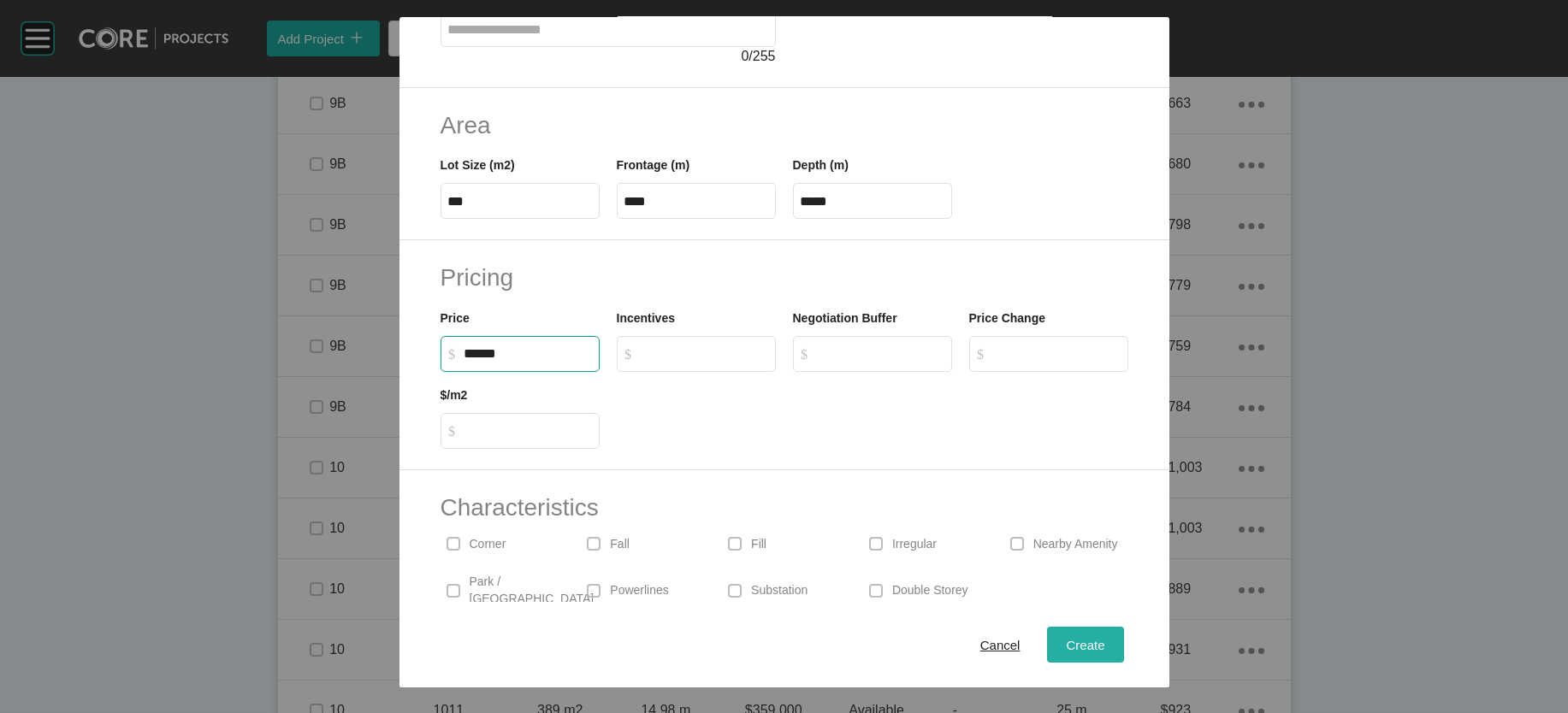 type on "*******" 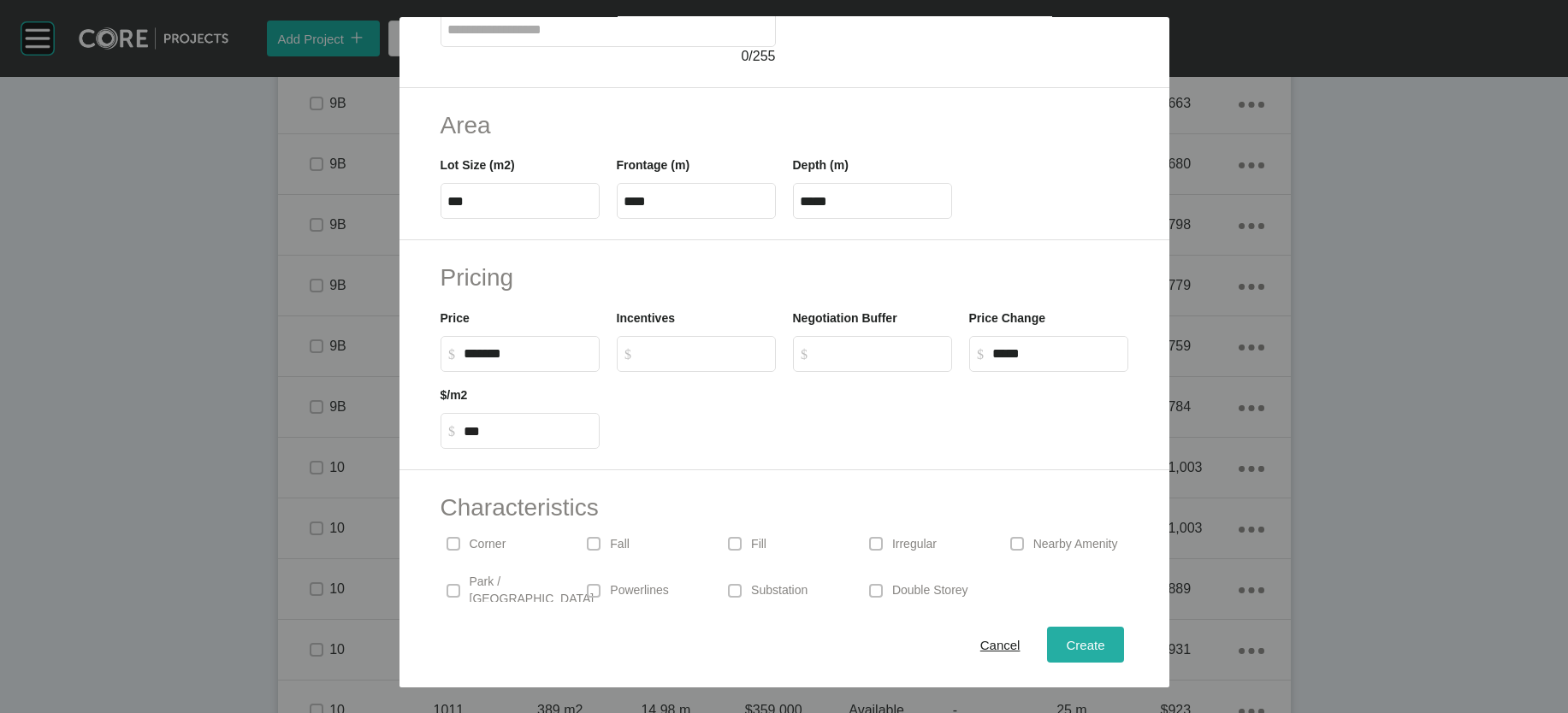 click on "Create" at bounding box center [1085, 644] 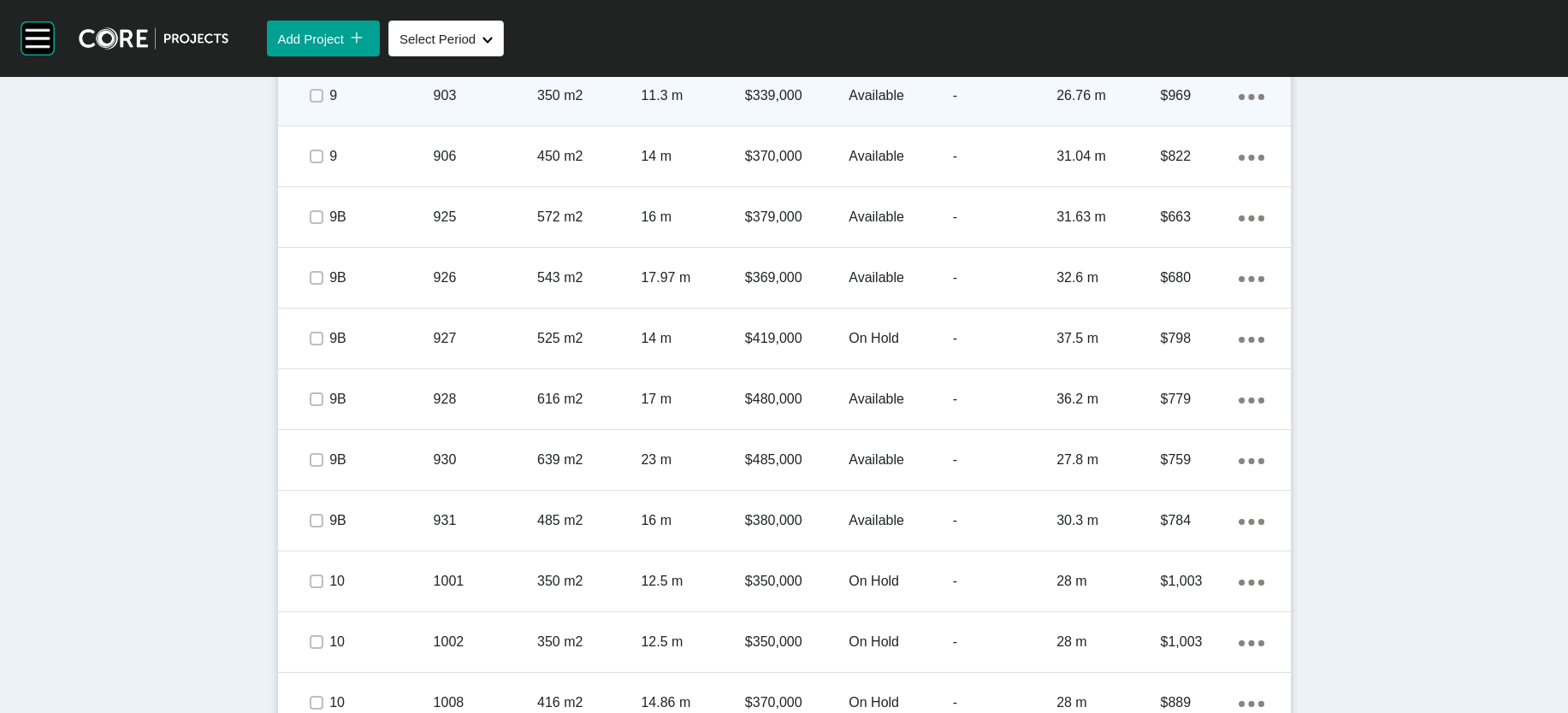 click 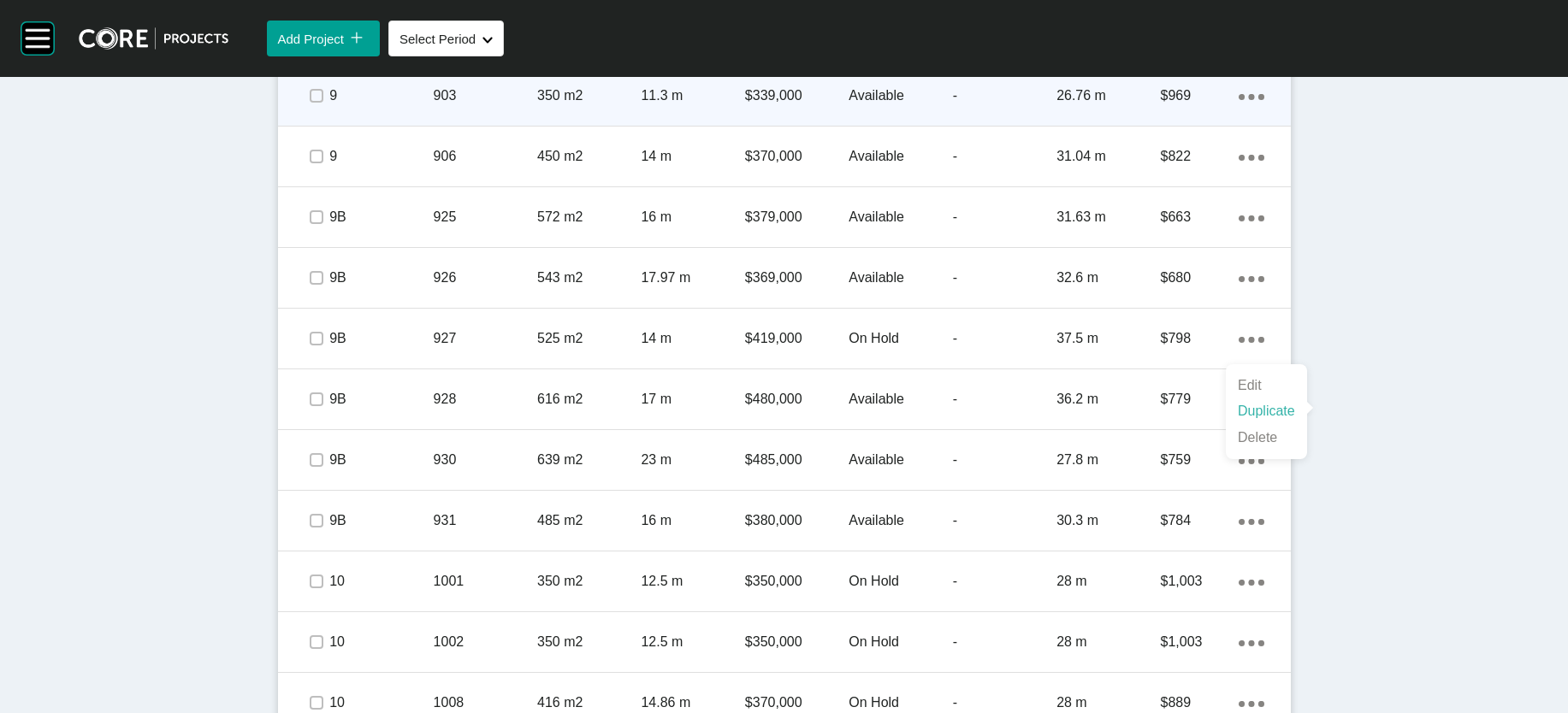 click on "Duplicate" at bounding box center [1266, 411] 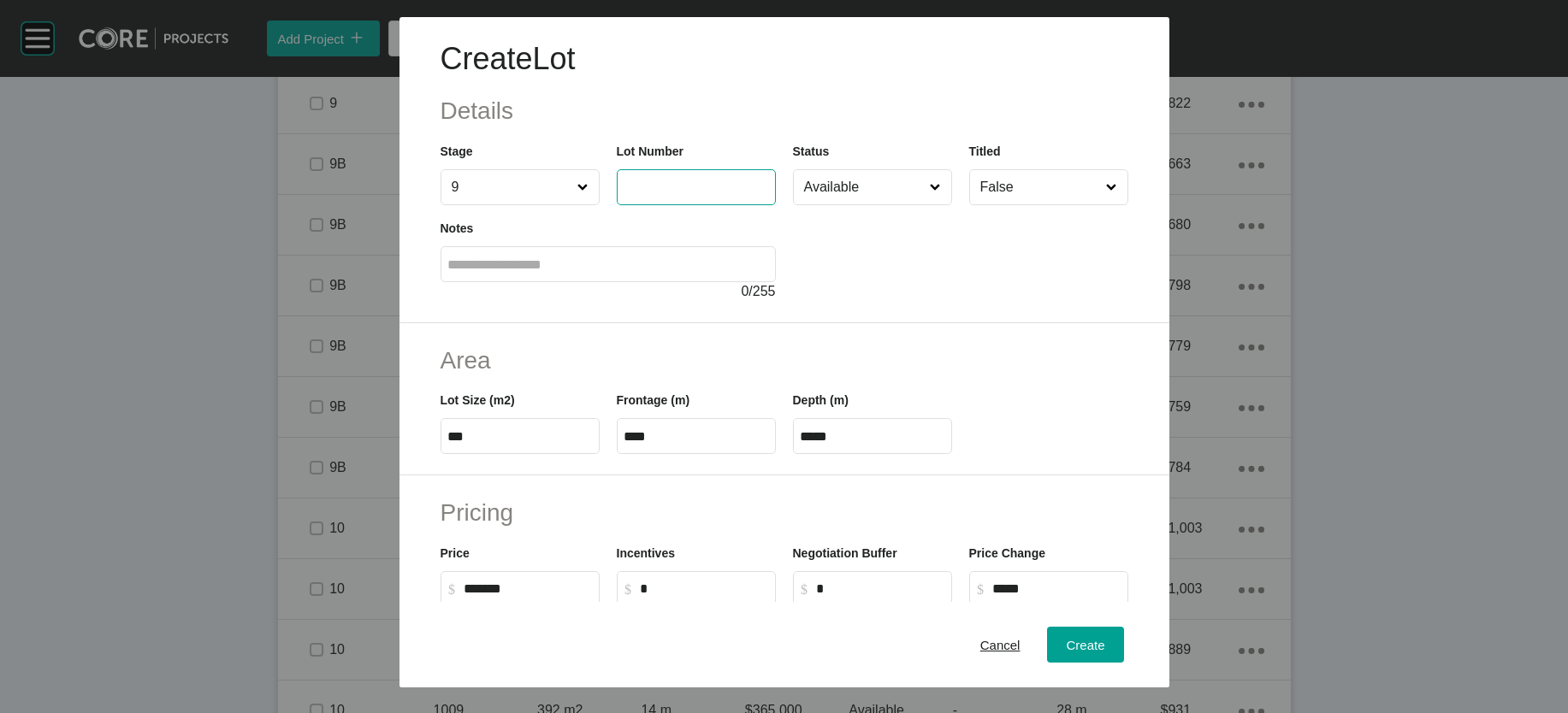 click at bounding box center (696, 186) 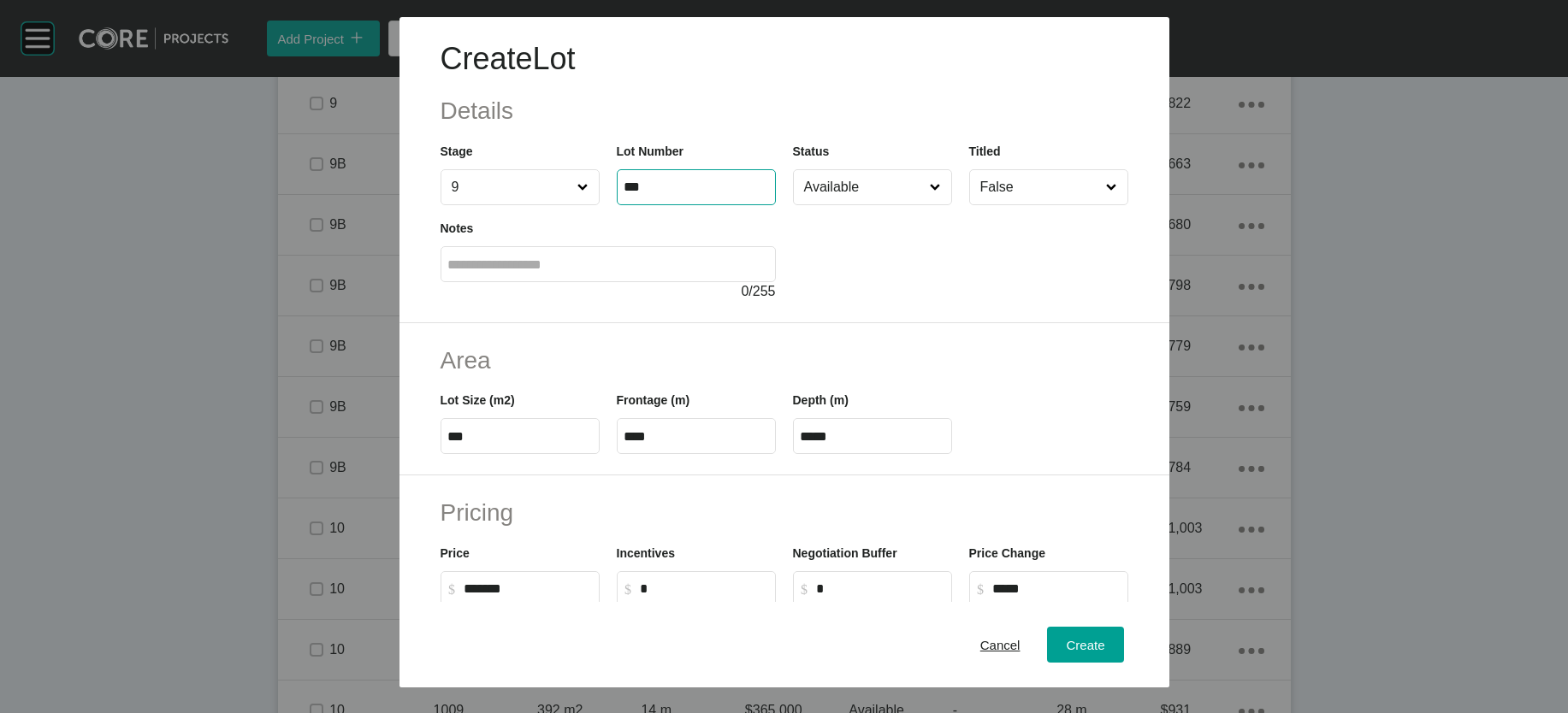 type on "***" 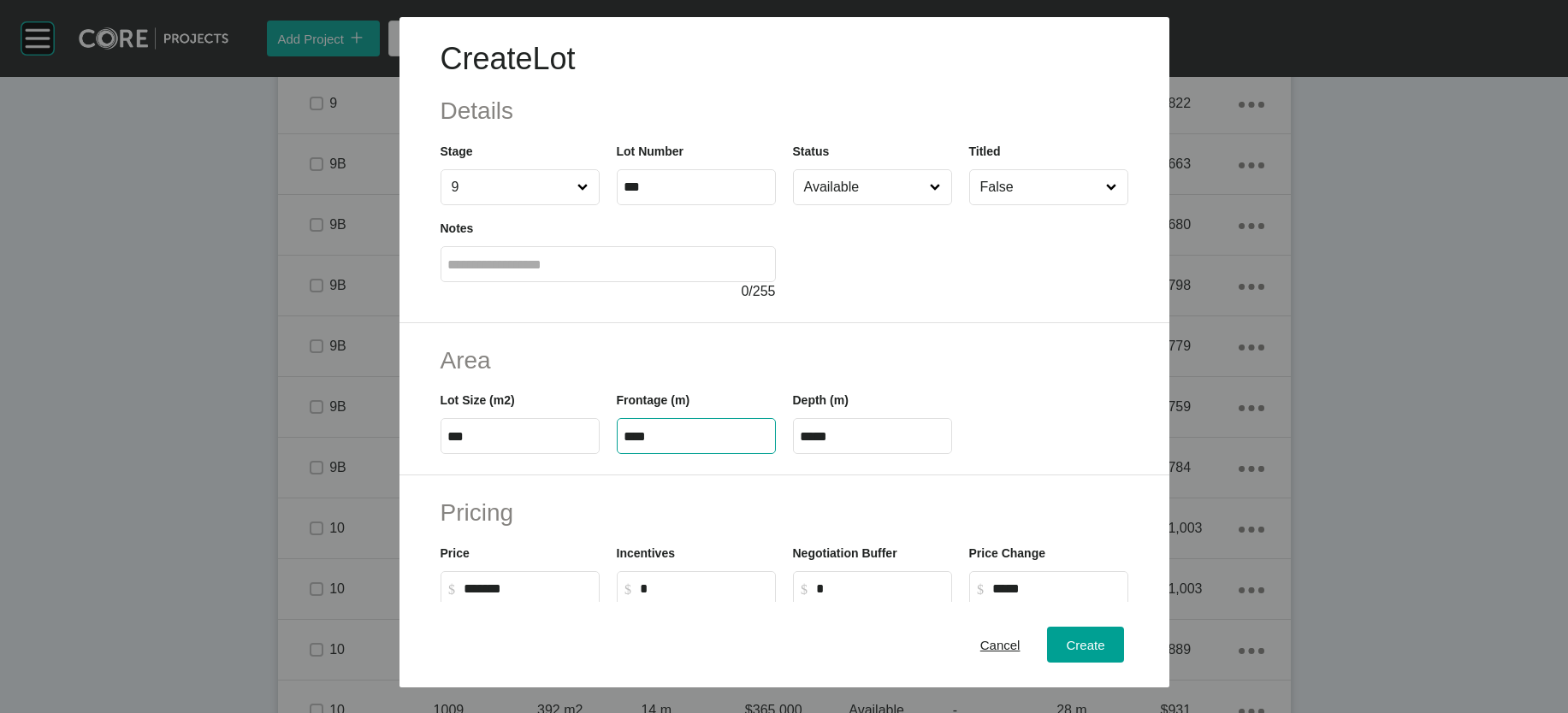 drag, startPoint x: 616, startPoint y: 539, endPoint x: 529, endPoint y: 515, distance: 90.24965 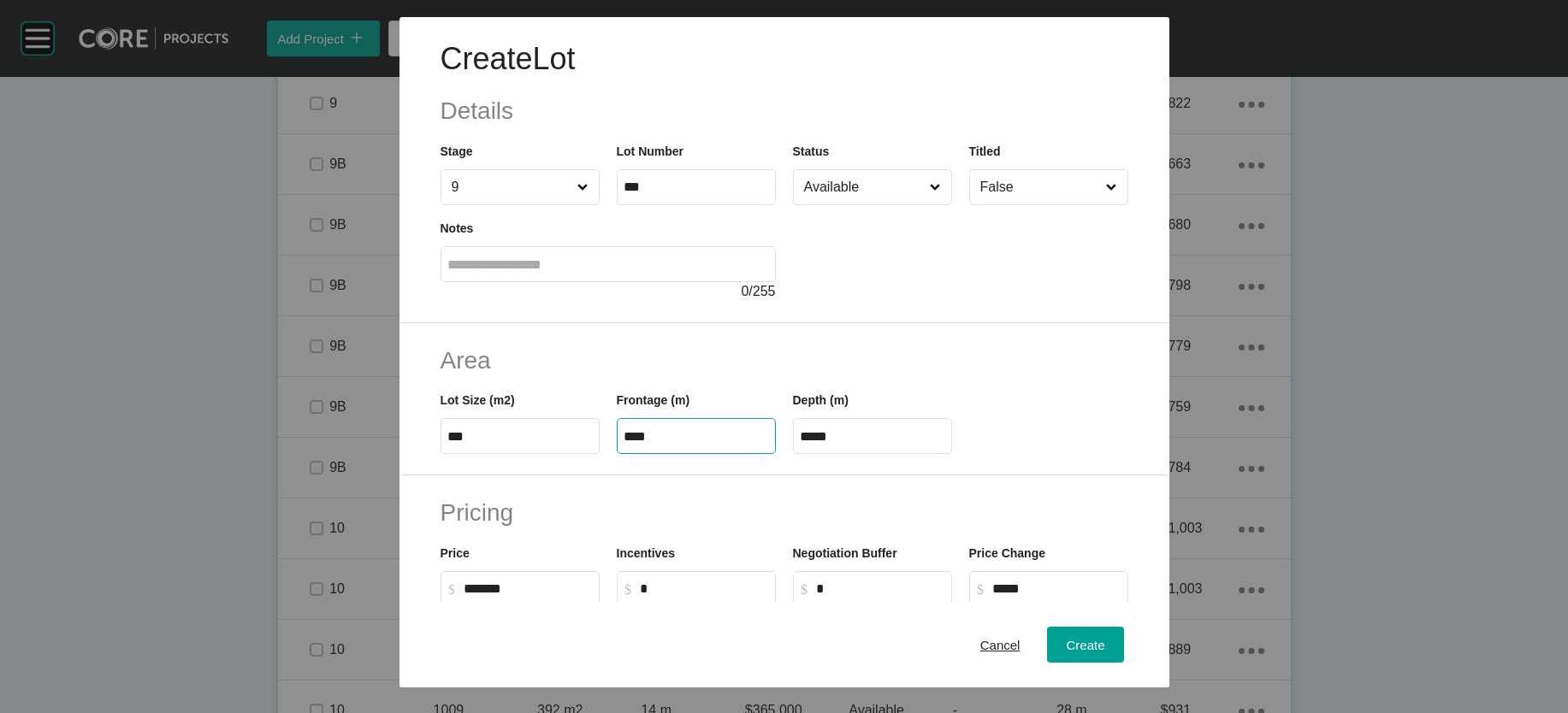 click on "Lot Size (m2) *** Frontage (m) **** Depth (m) *****" at bounding box center (784, 415) 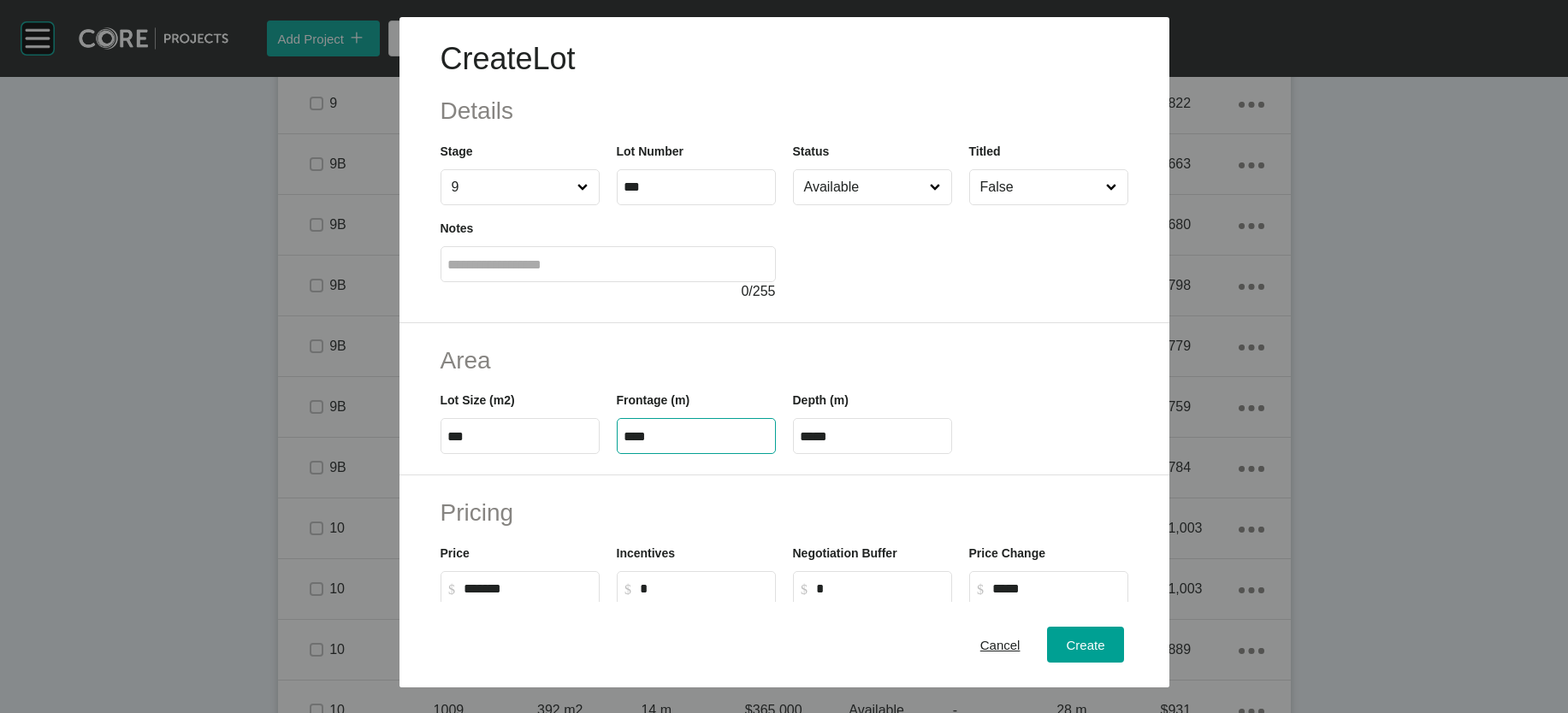type on "****" 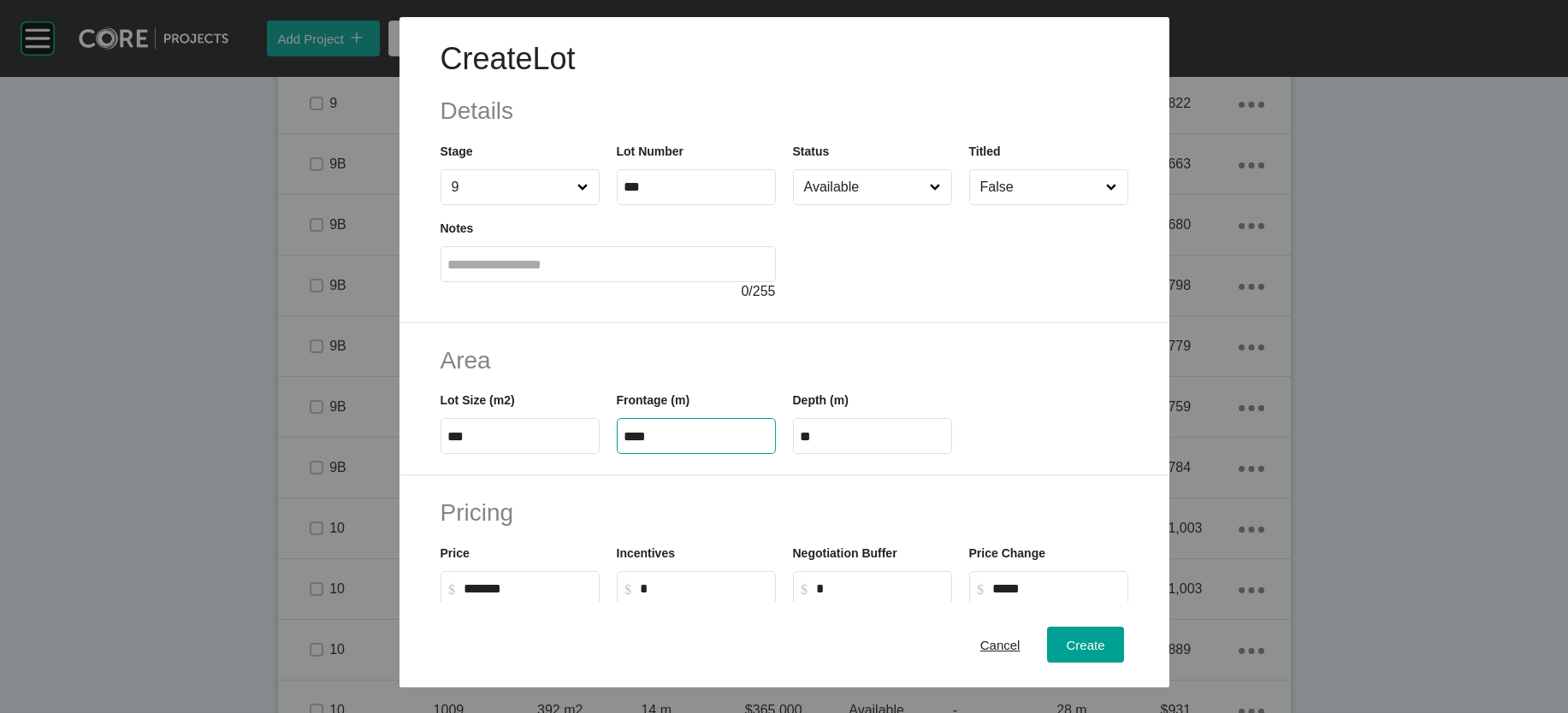 click on "**" at bounding box center [873, 436] 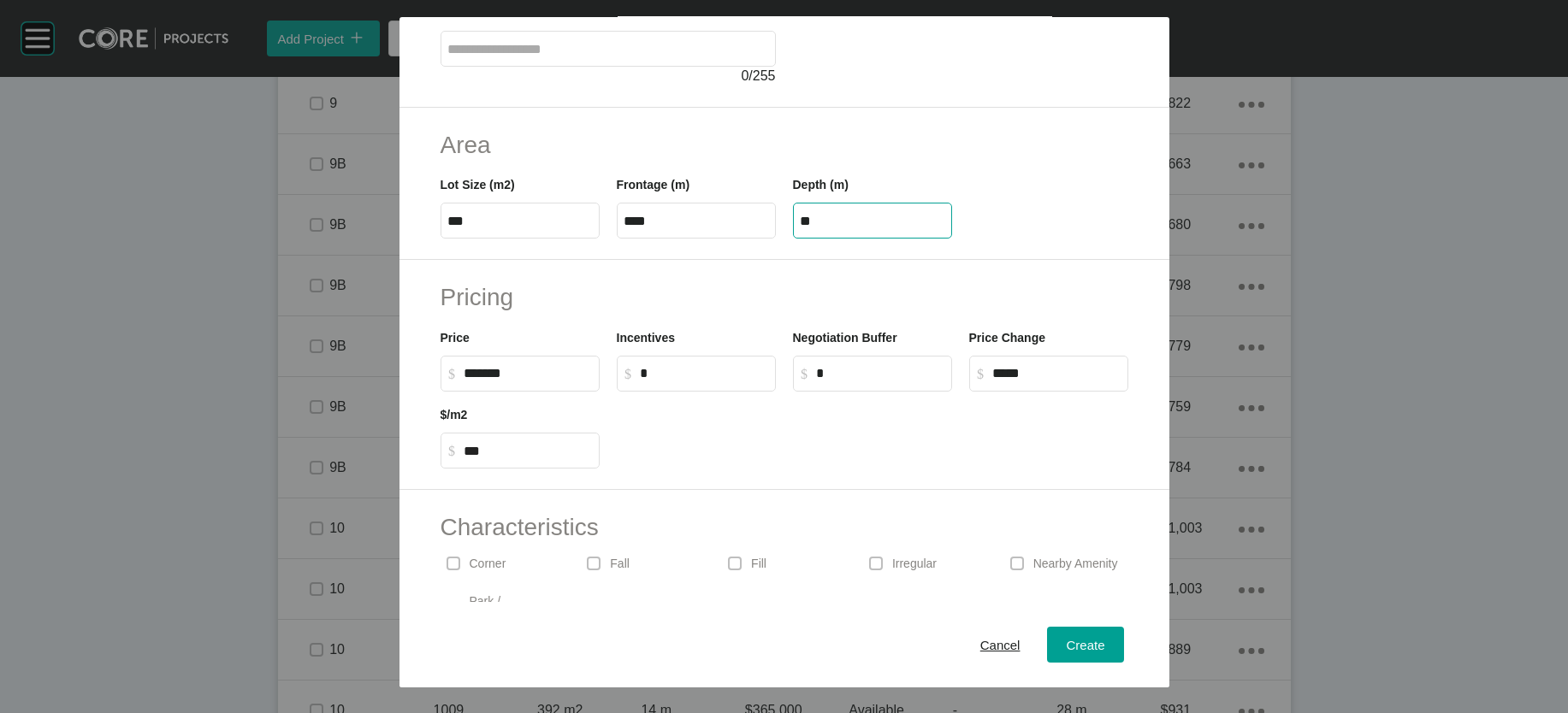 scroll, scrollTop: 219, scrollLeft: 0, axis: vertical 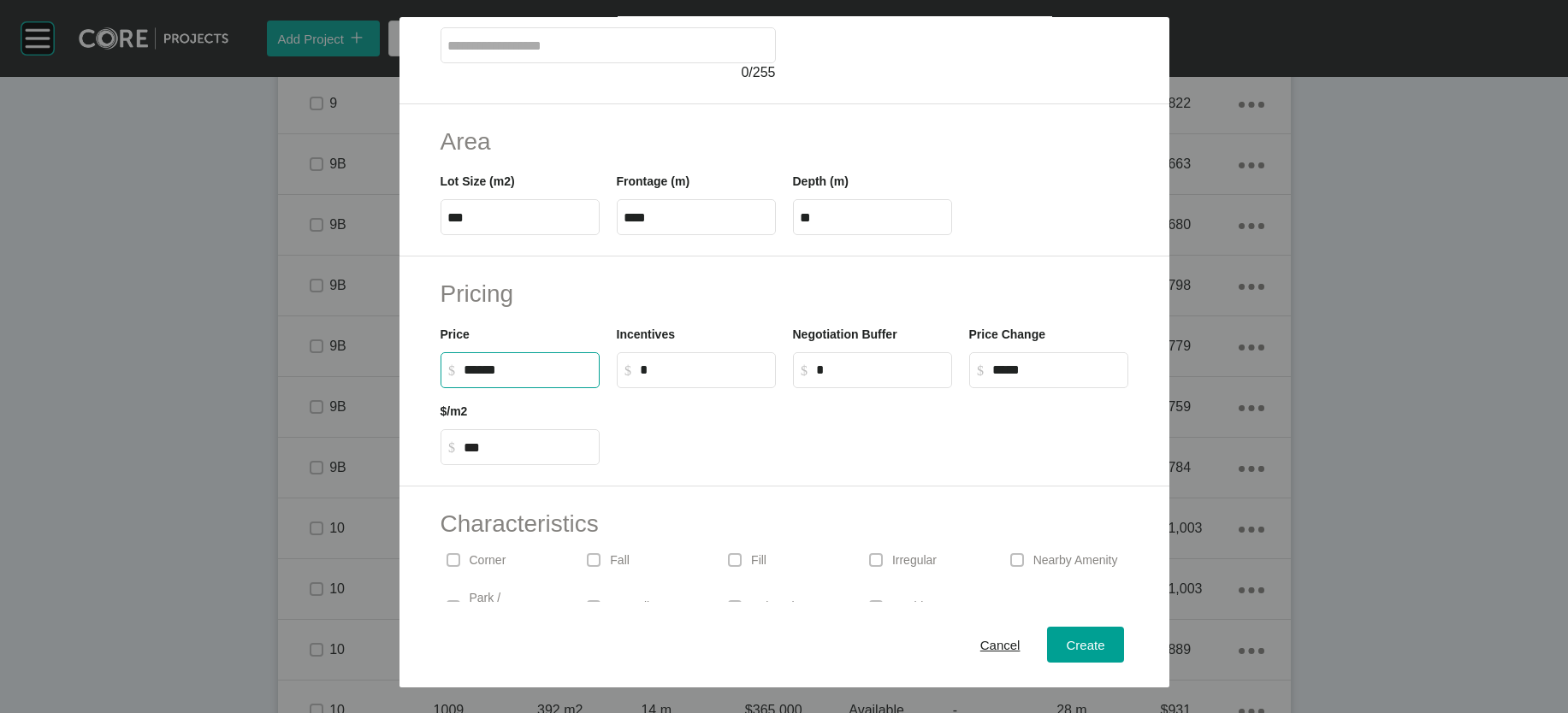 drag, startPoint x: 410, startPoint y: 505, endPoint x: 393, endPoint y: 508, distance: 17.26268 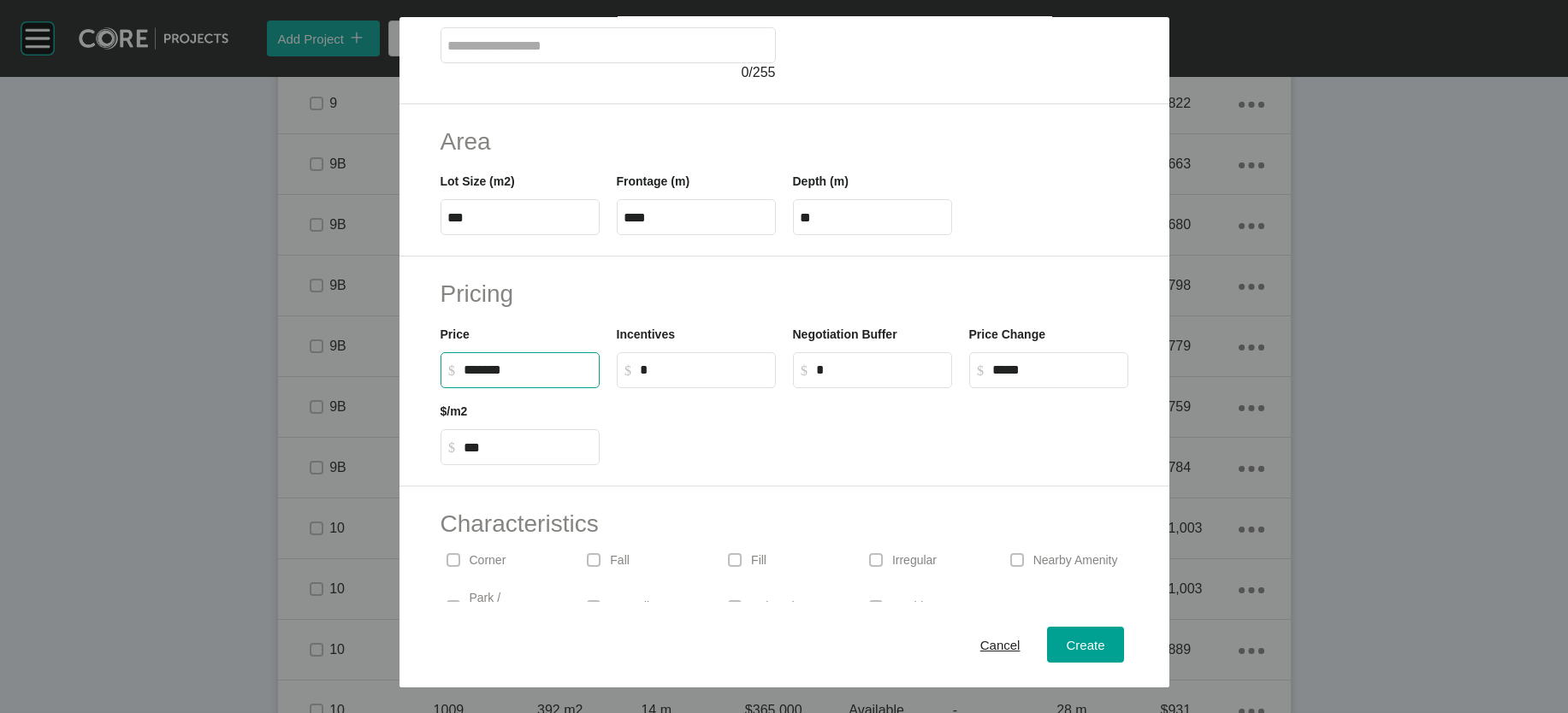 click on "$ Created with Sketch. $ *" at bounding box center [696, 370] 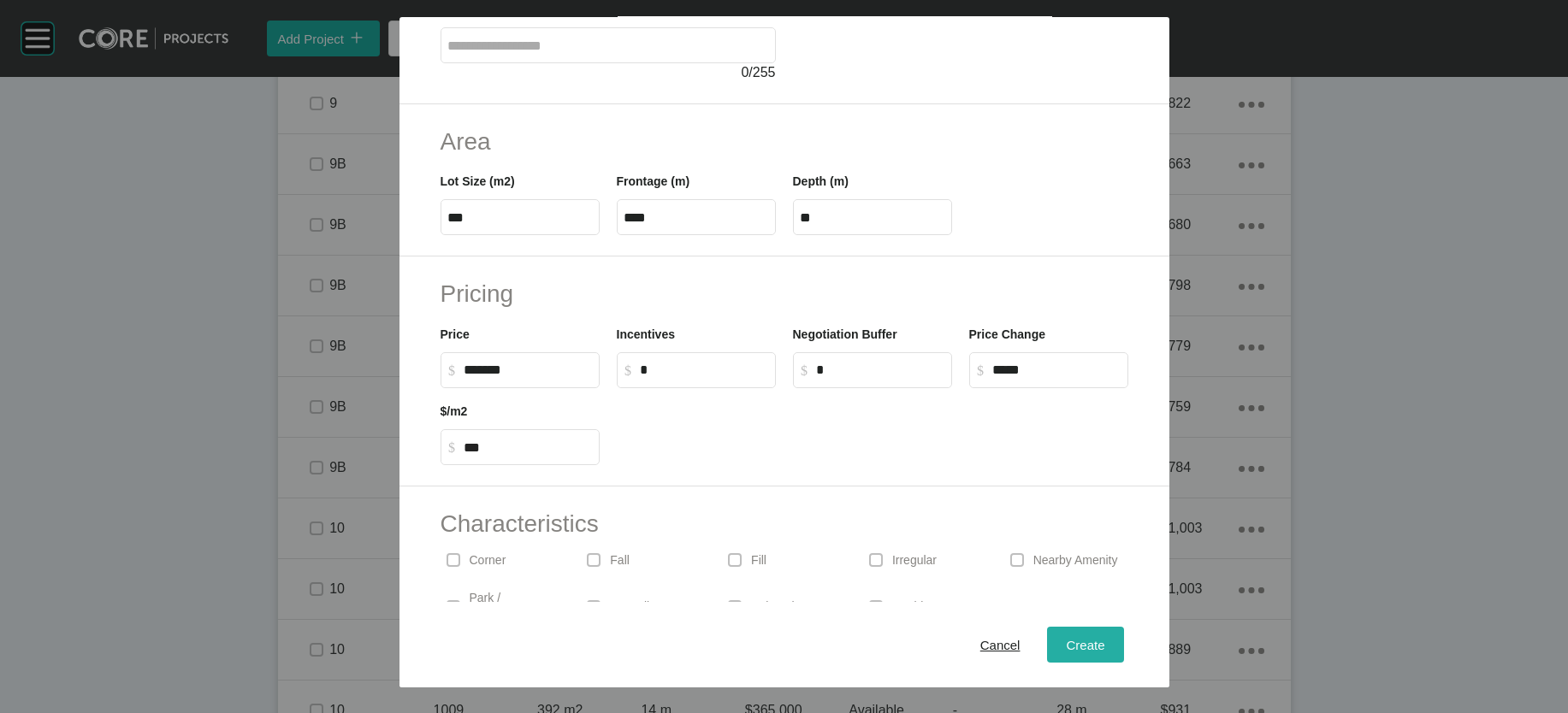 click on "Create" at bounding box center (1085, 644) 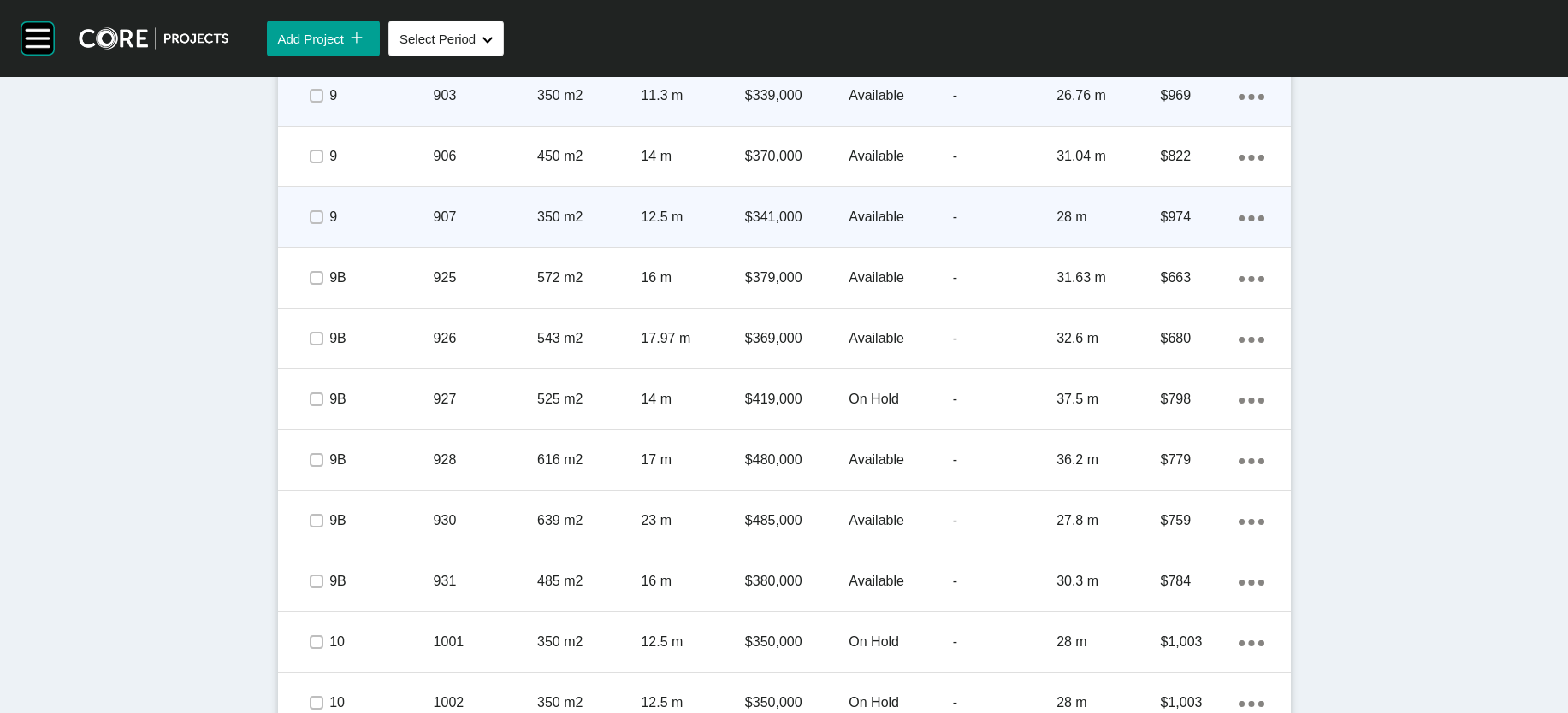 click on "Available" at bounding box center (900, 217) 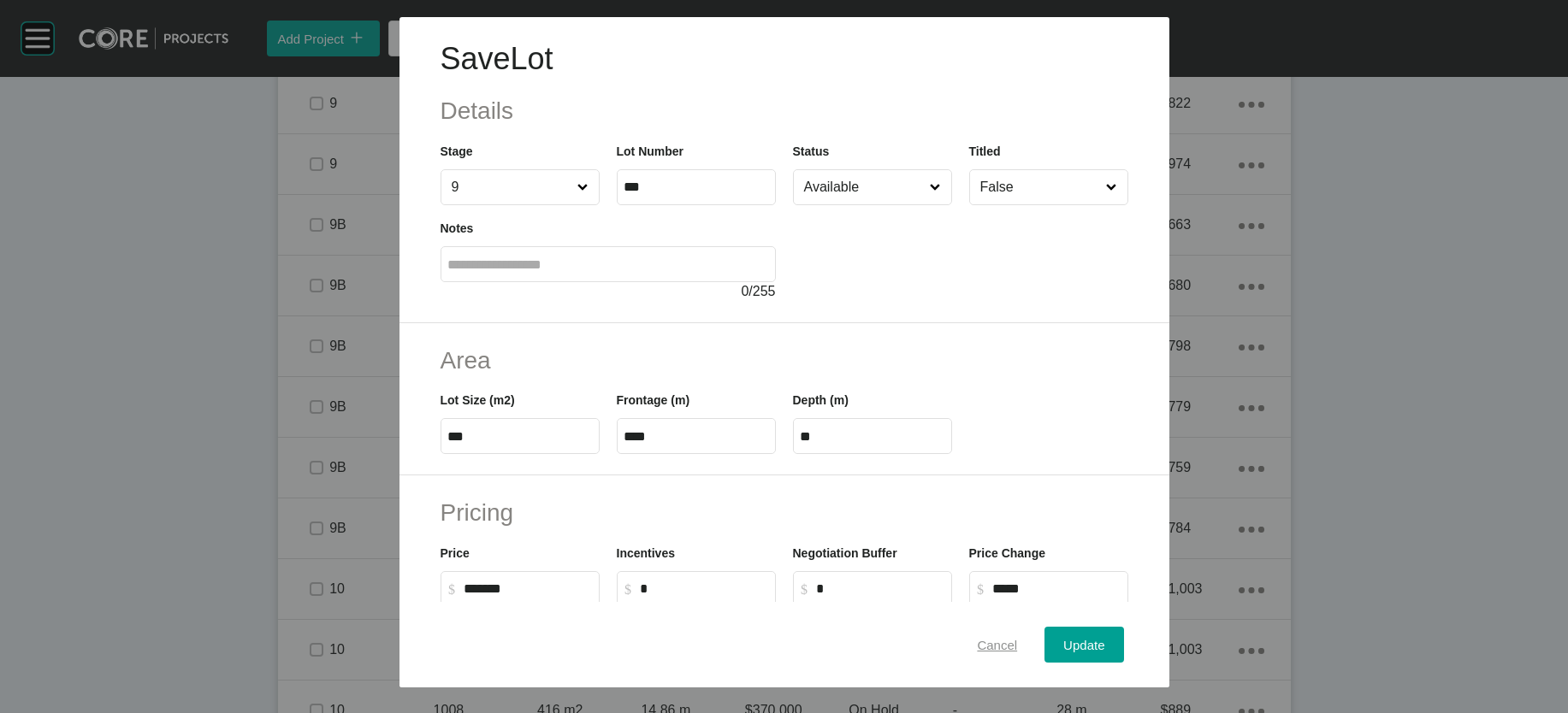 click on "Cancel" at bounding box center [997, 644] 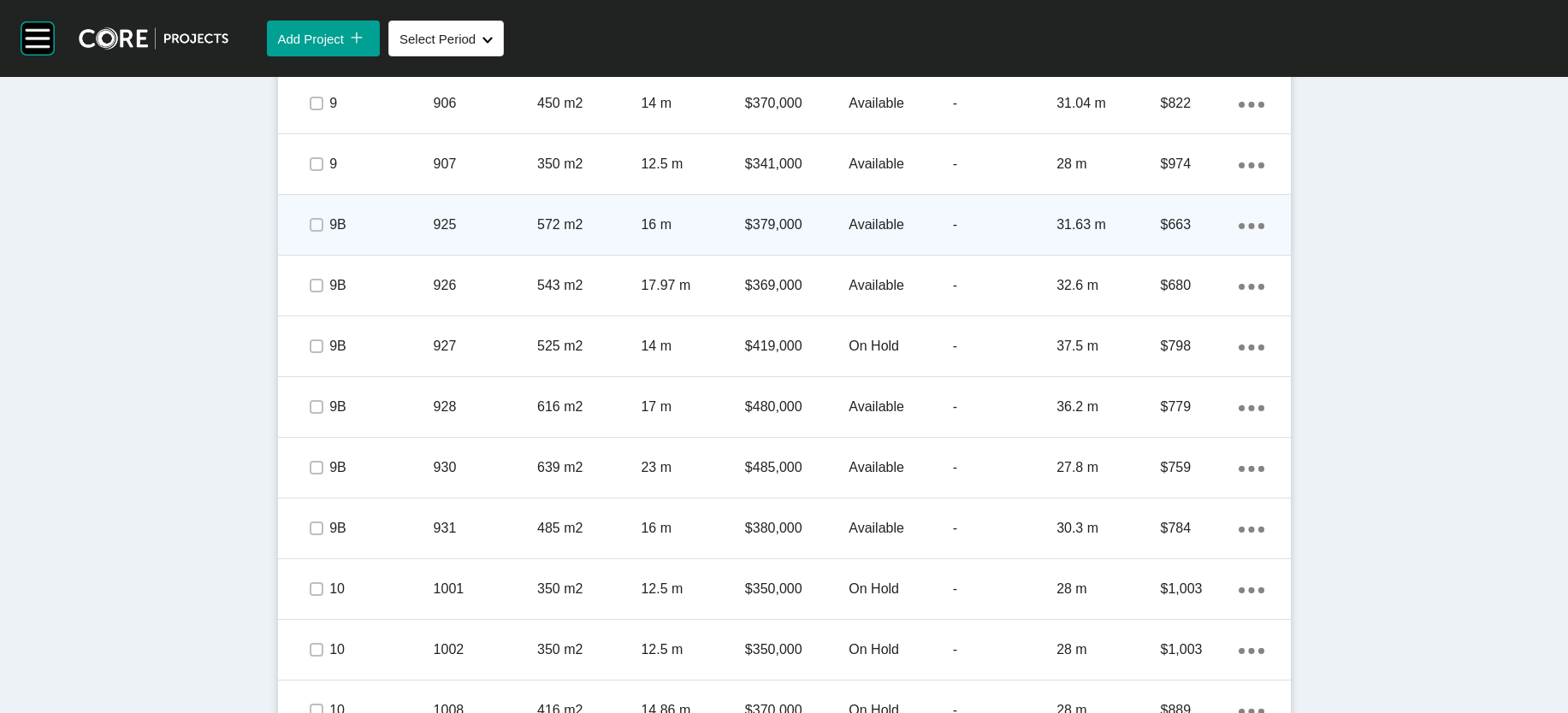 click on "572 m2" at bounding box center [589, 225] 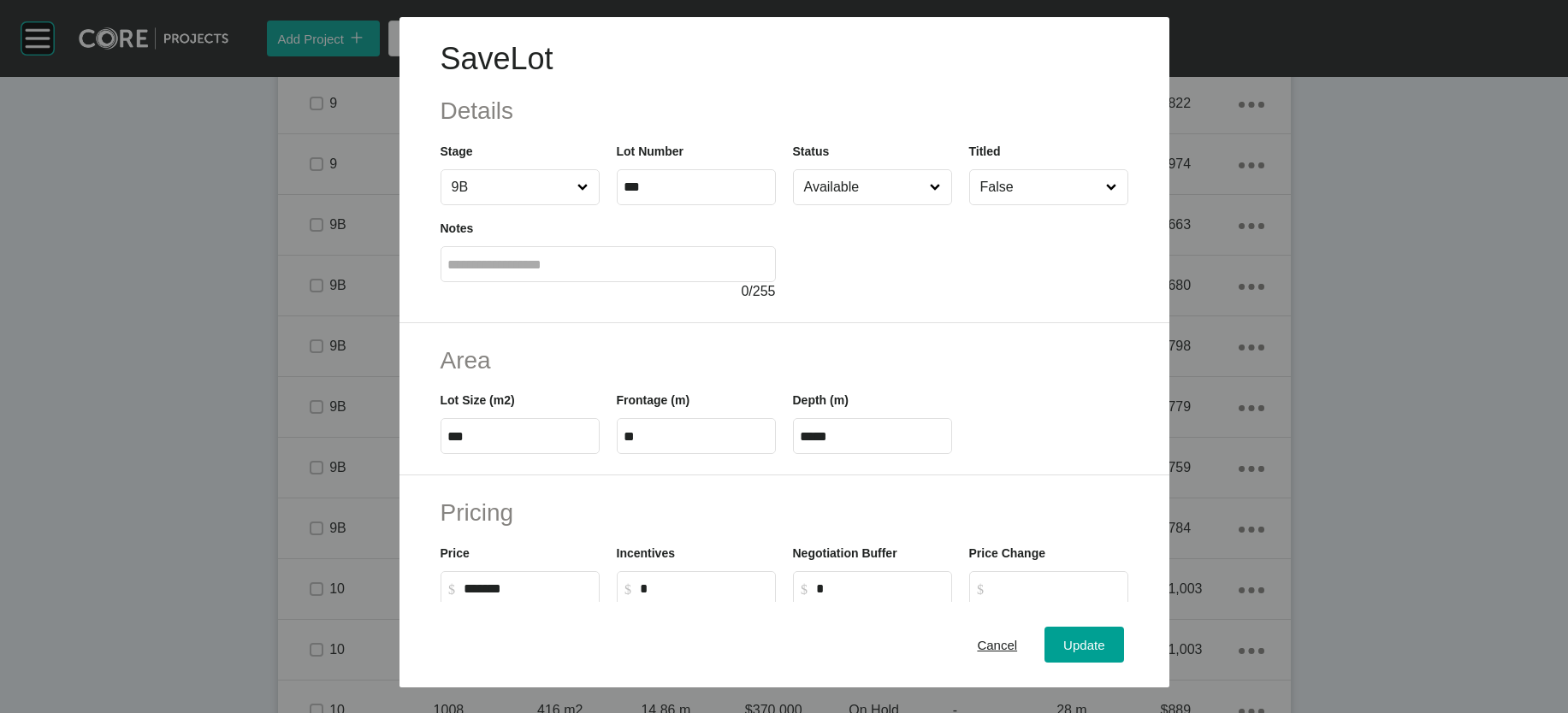 click on "Available" at bounding box center [864, 187] 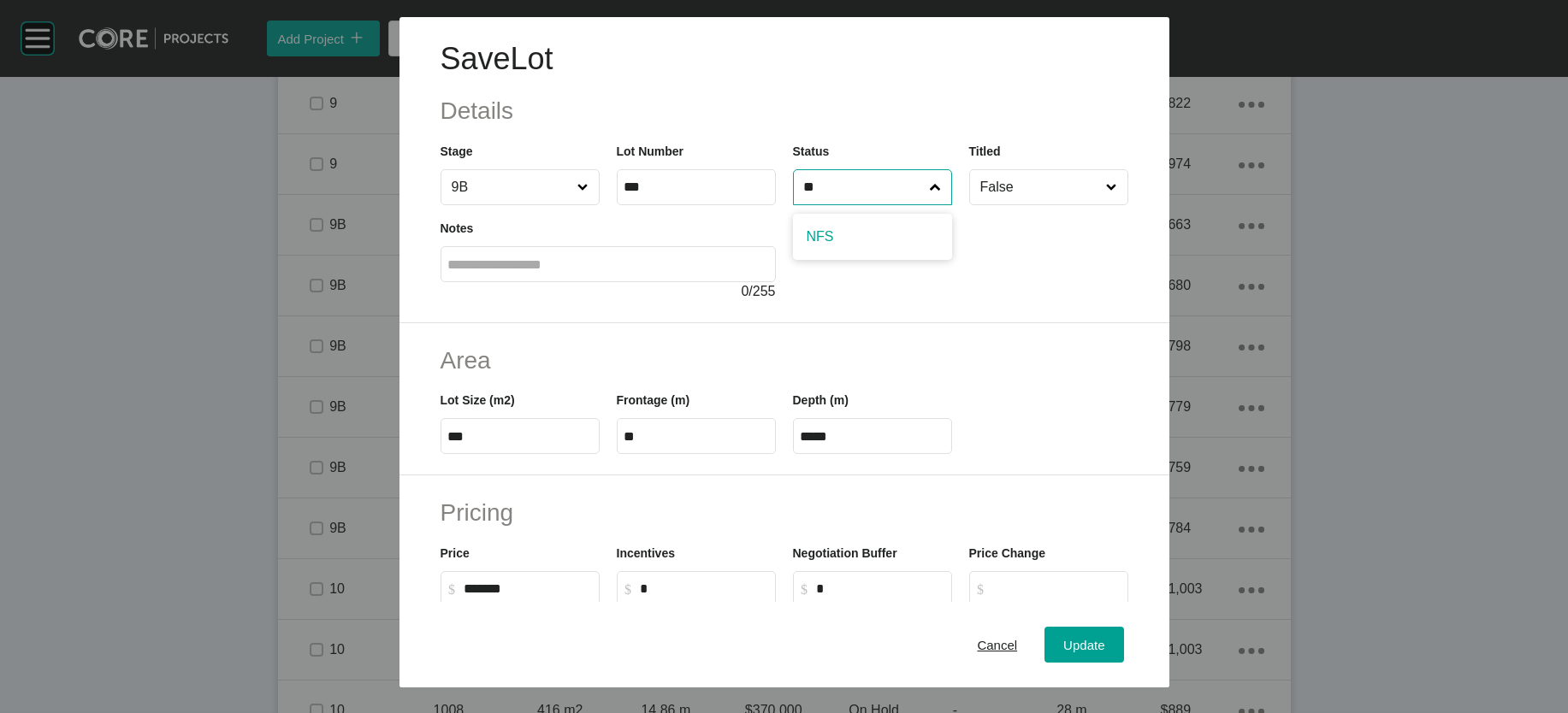 type on "**" 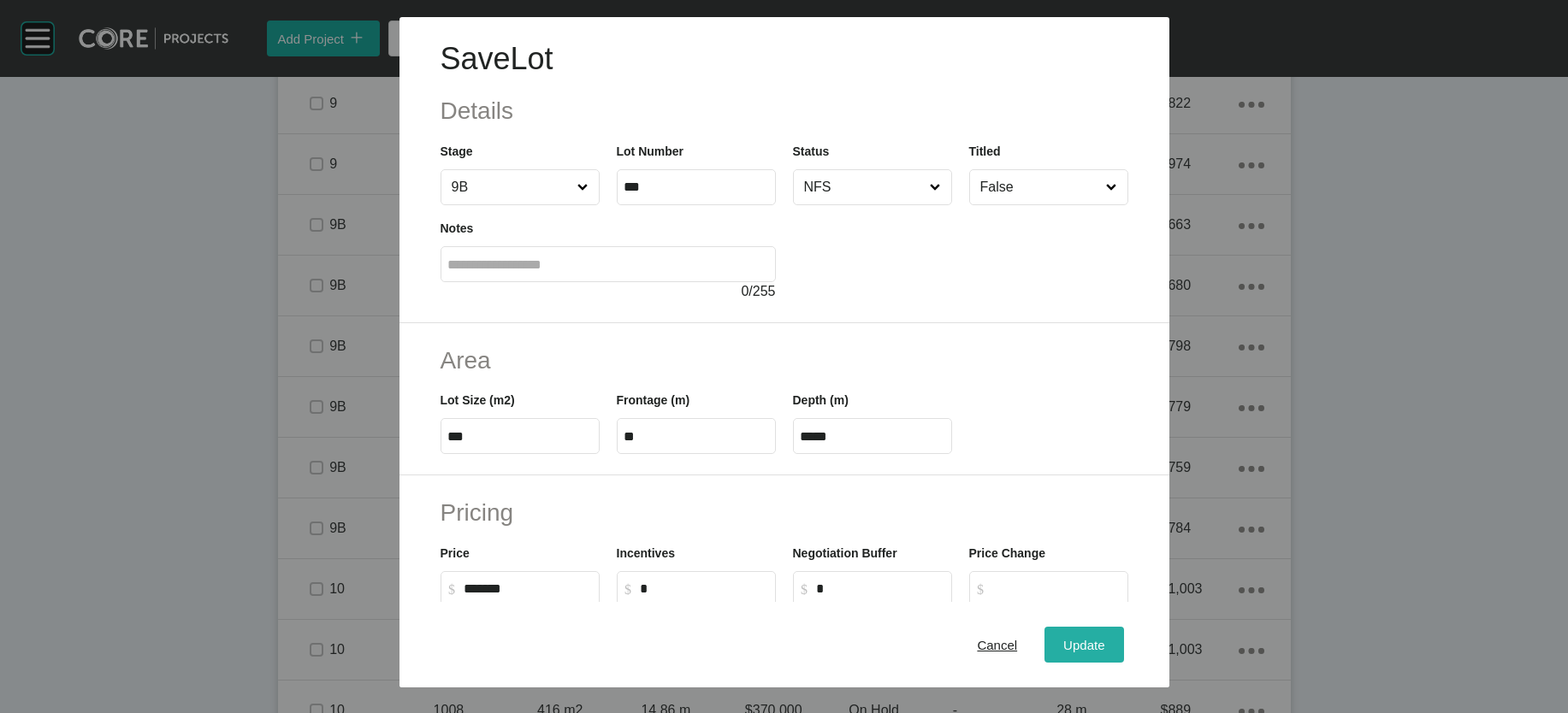 click on "Update" at bounding box center (1084, 645) 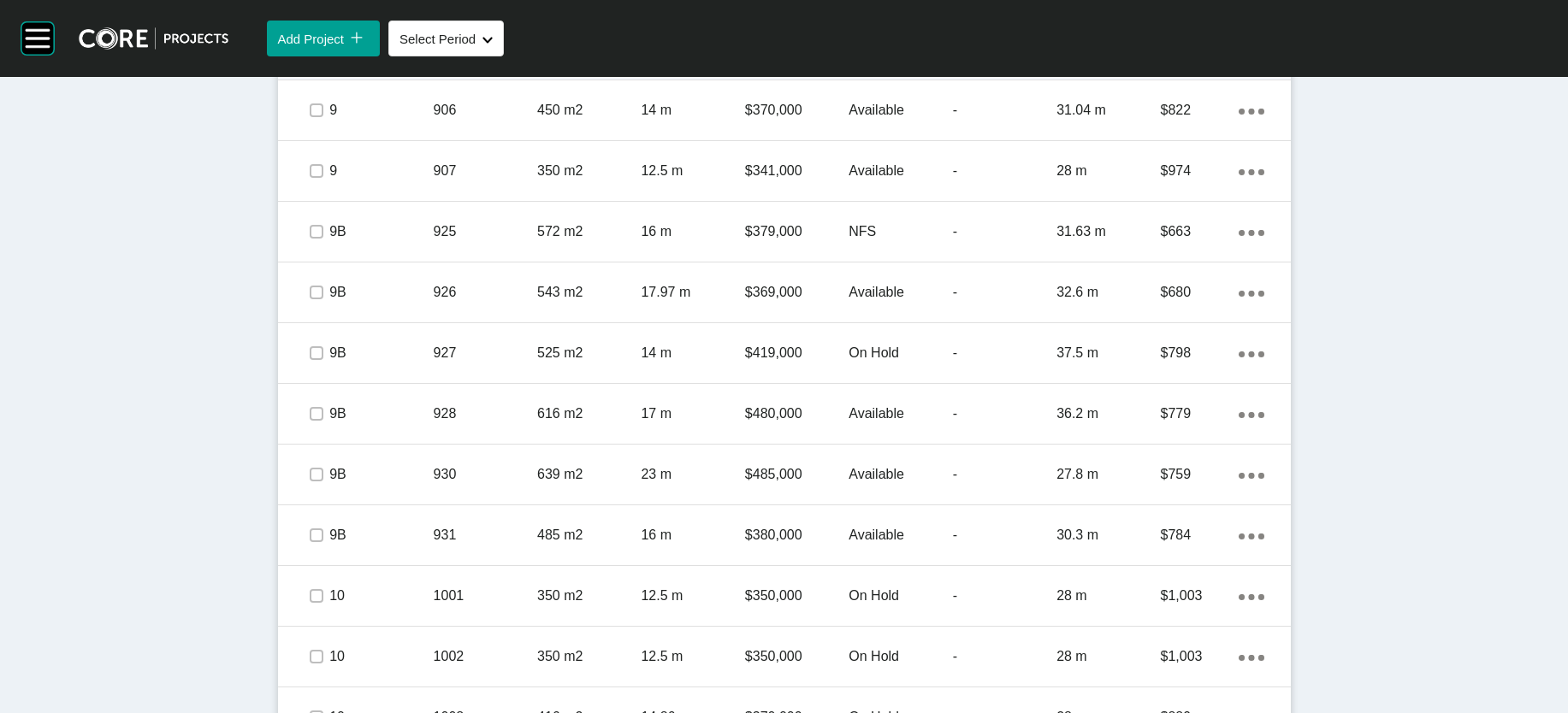 scroll, scrollTop: 1332, scrollLeft: 0, axis: vertical 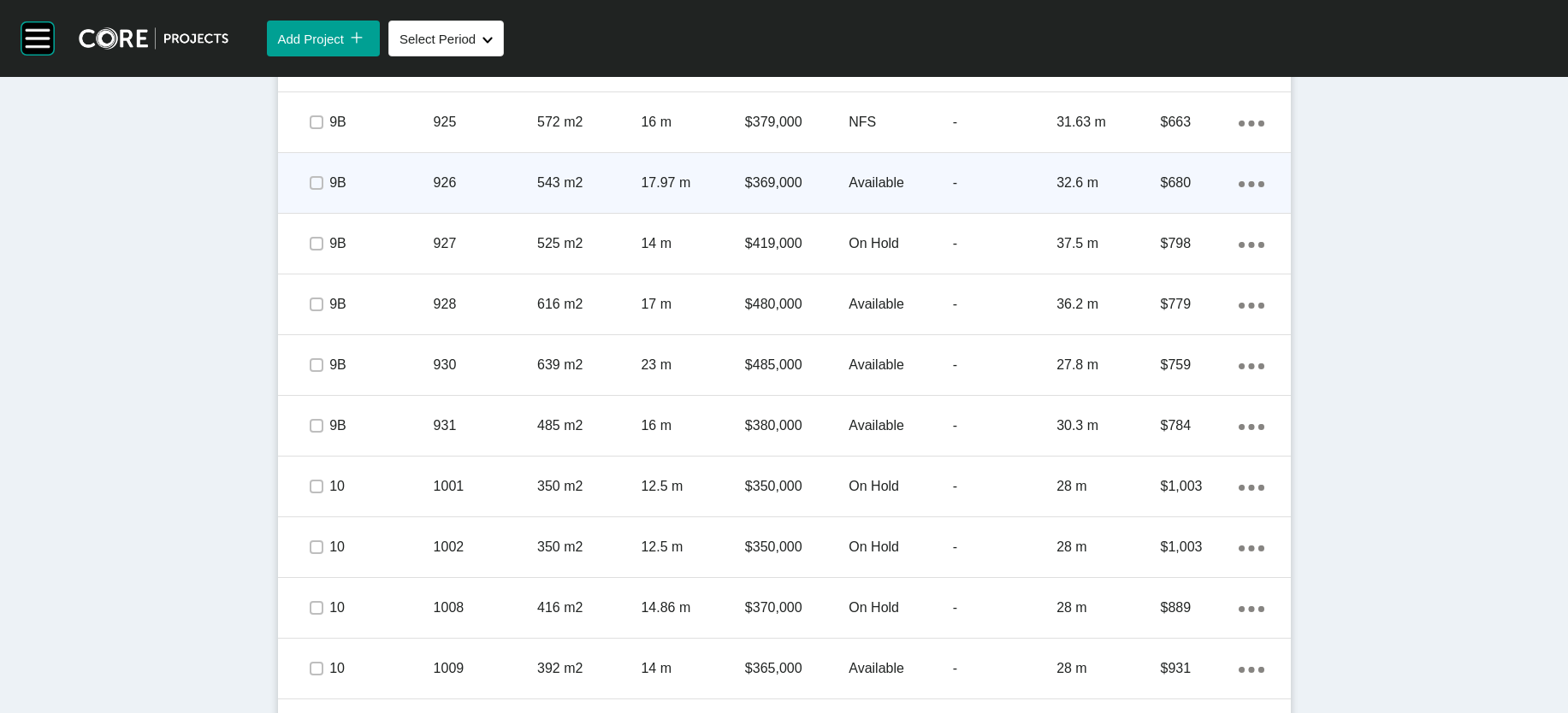 click on "Available" at bounding box center [900, 183] 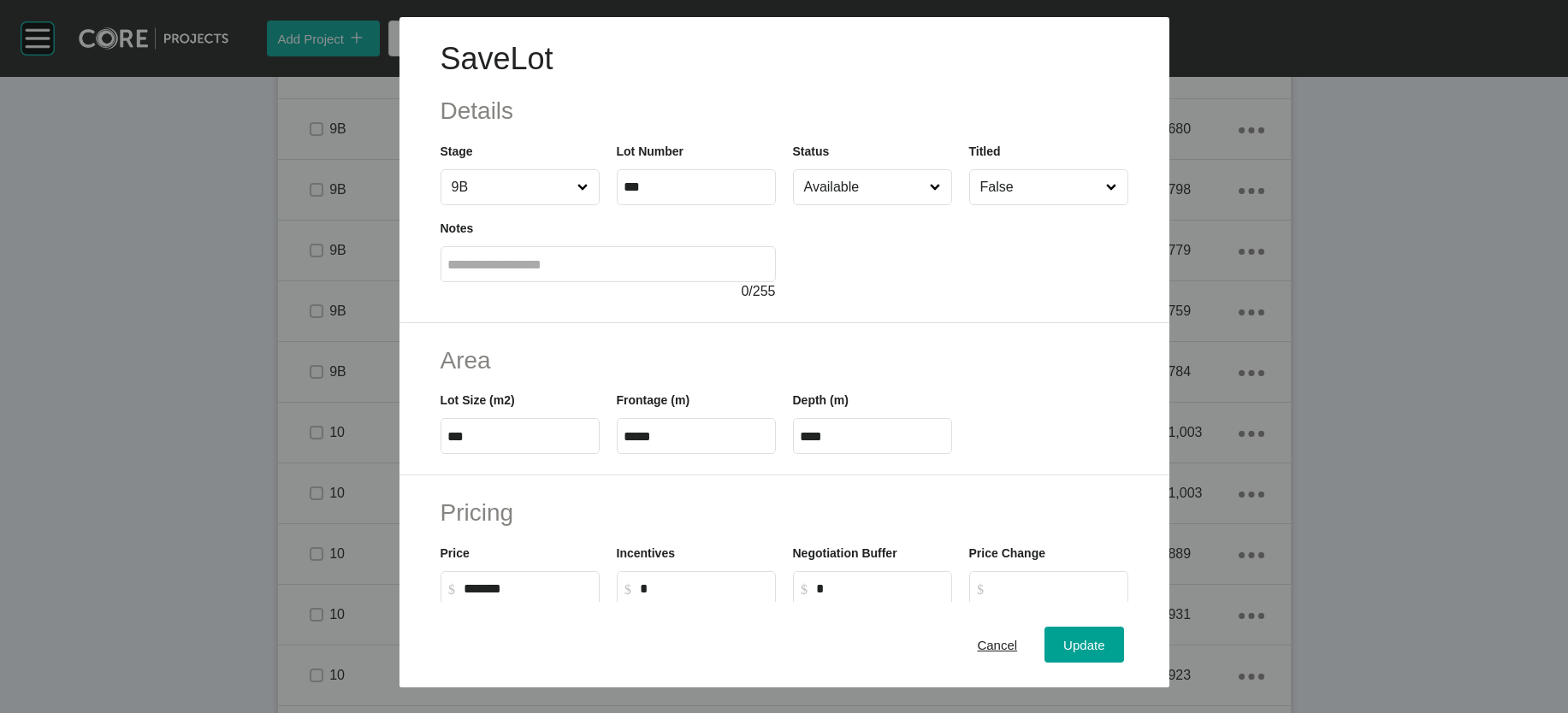 click on "Available" at bounding box center [864, 187] 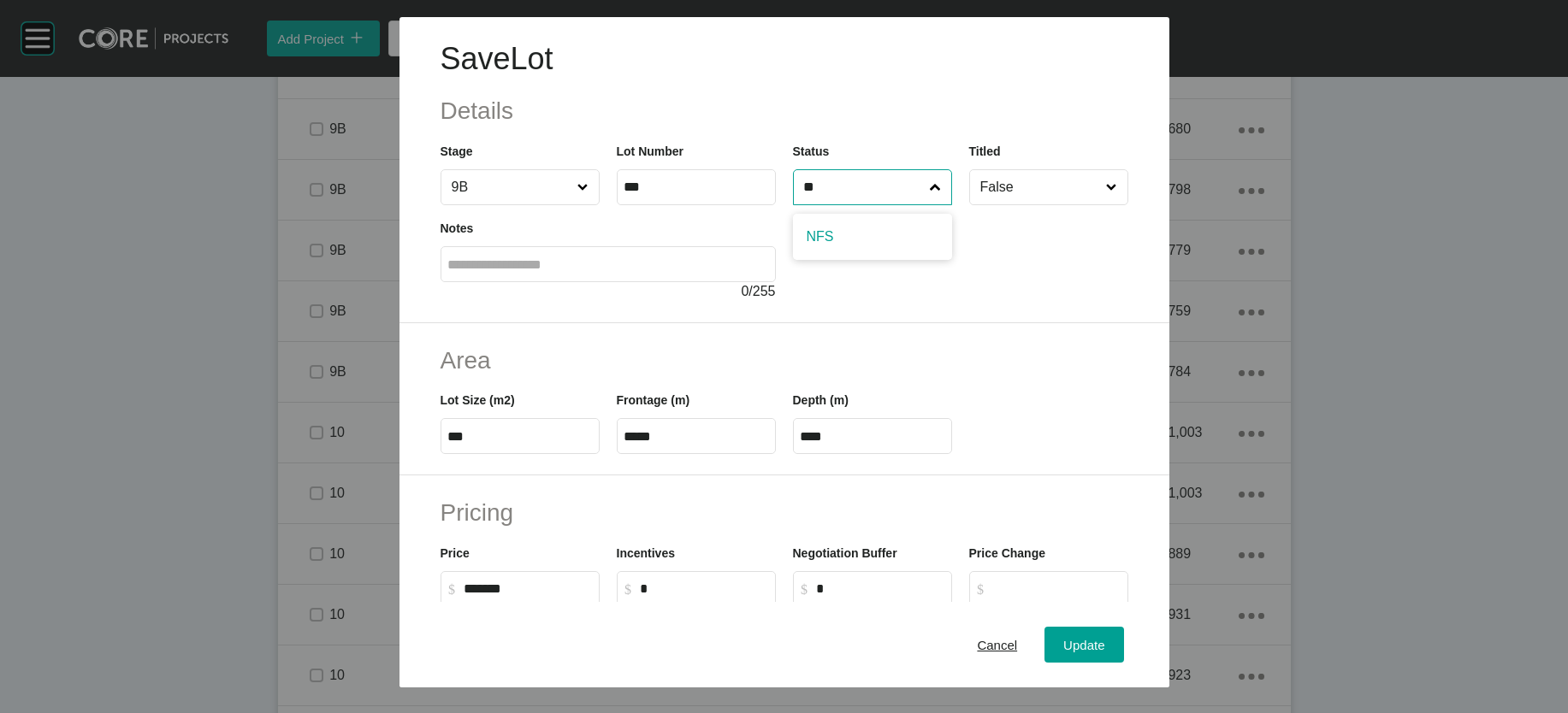 type on "**" 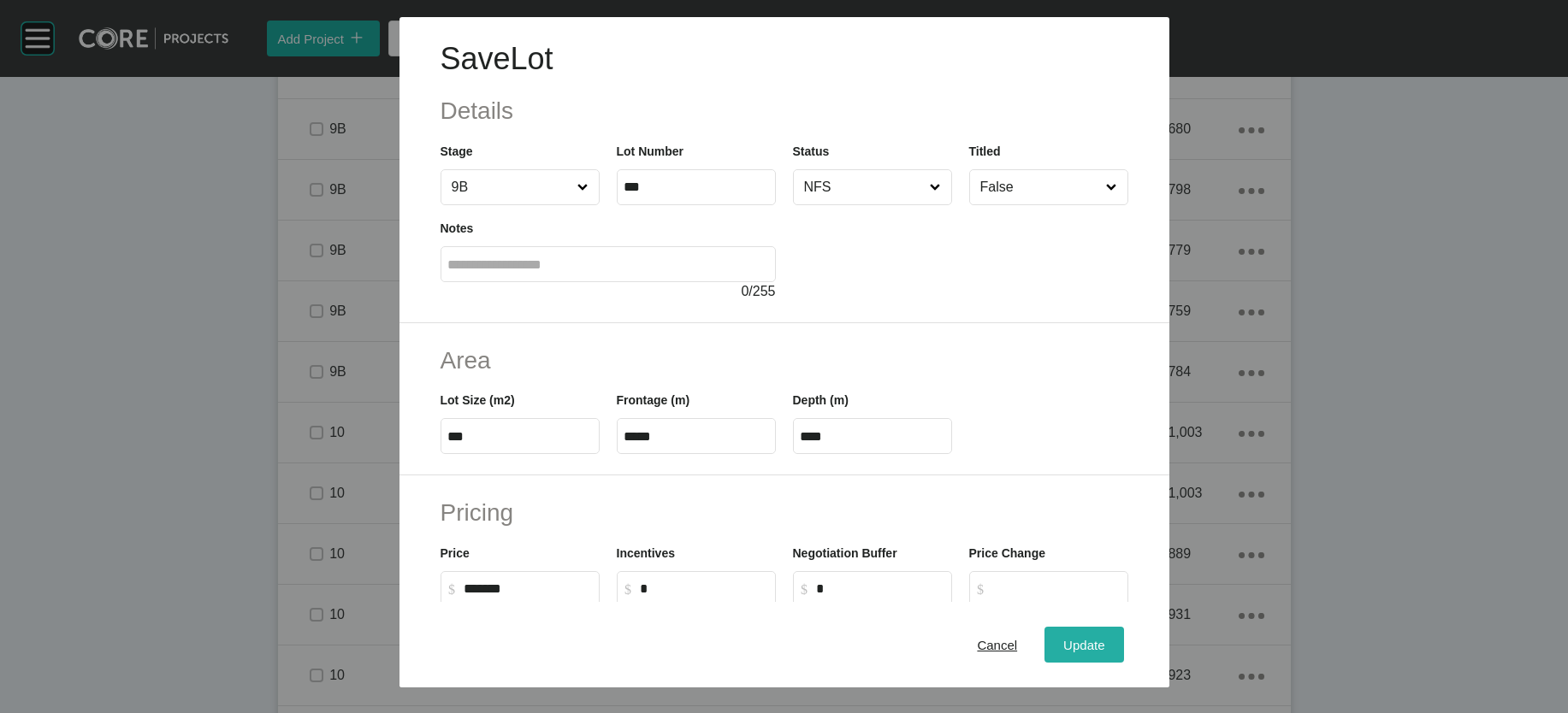 click on "Update" at bounding box center (1084, 644) 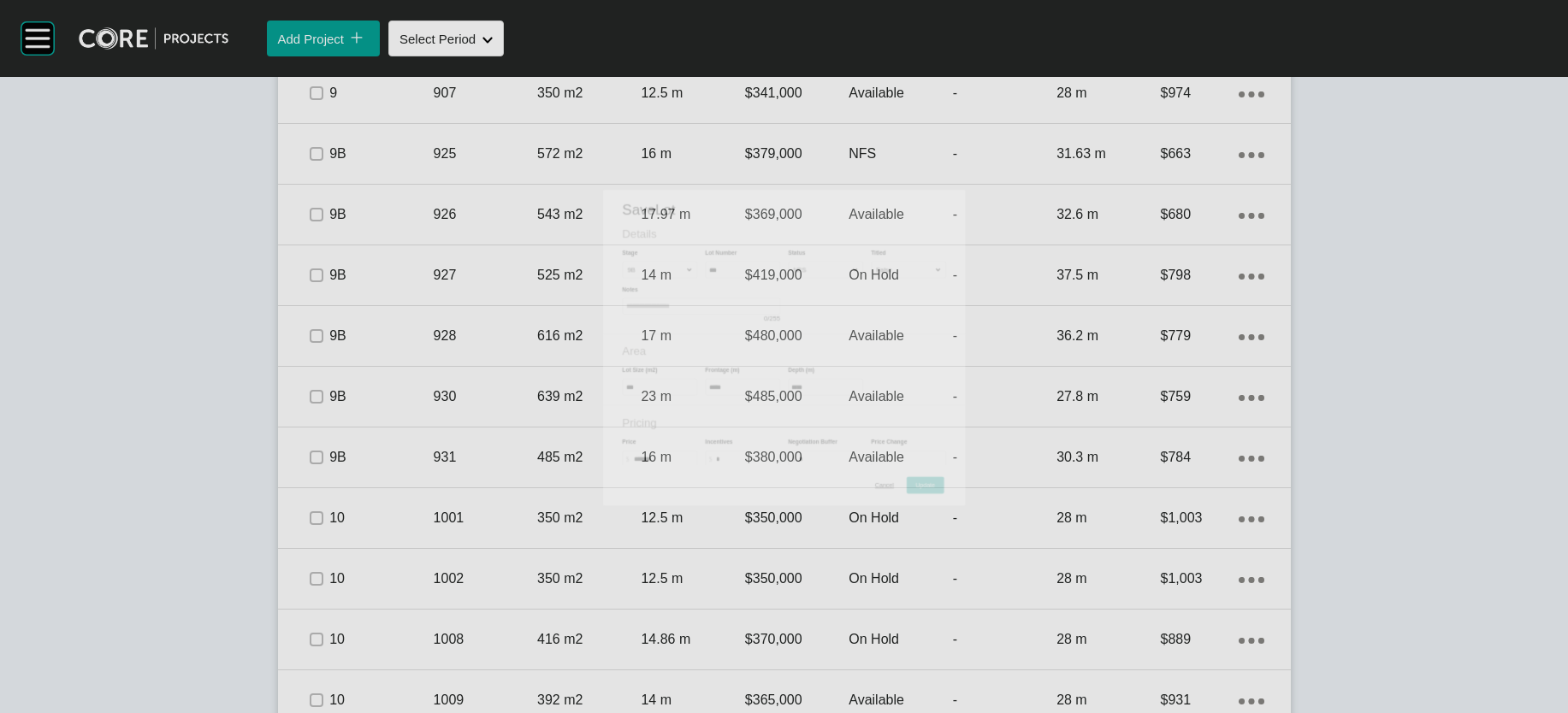 scroll, scrollTop: 1399, scrollLeft: 0, axis: vertical 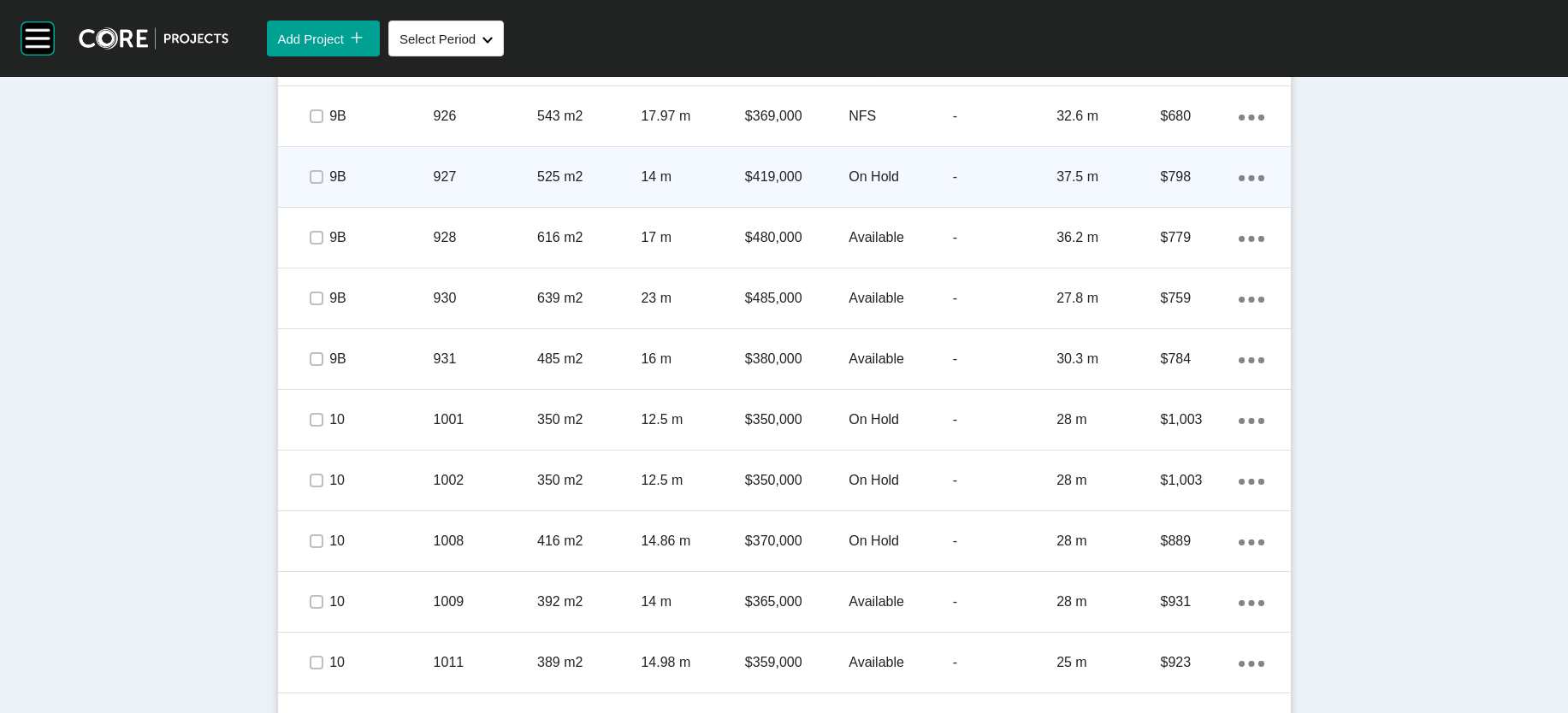 click on "On Hold" at bounding box center [900, 177] 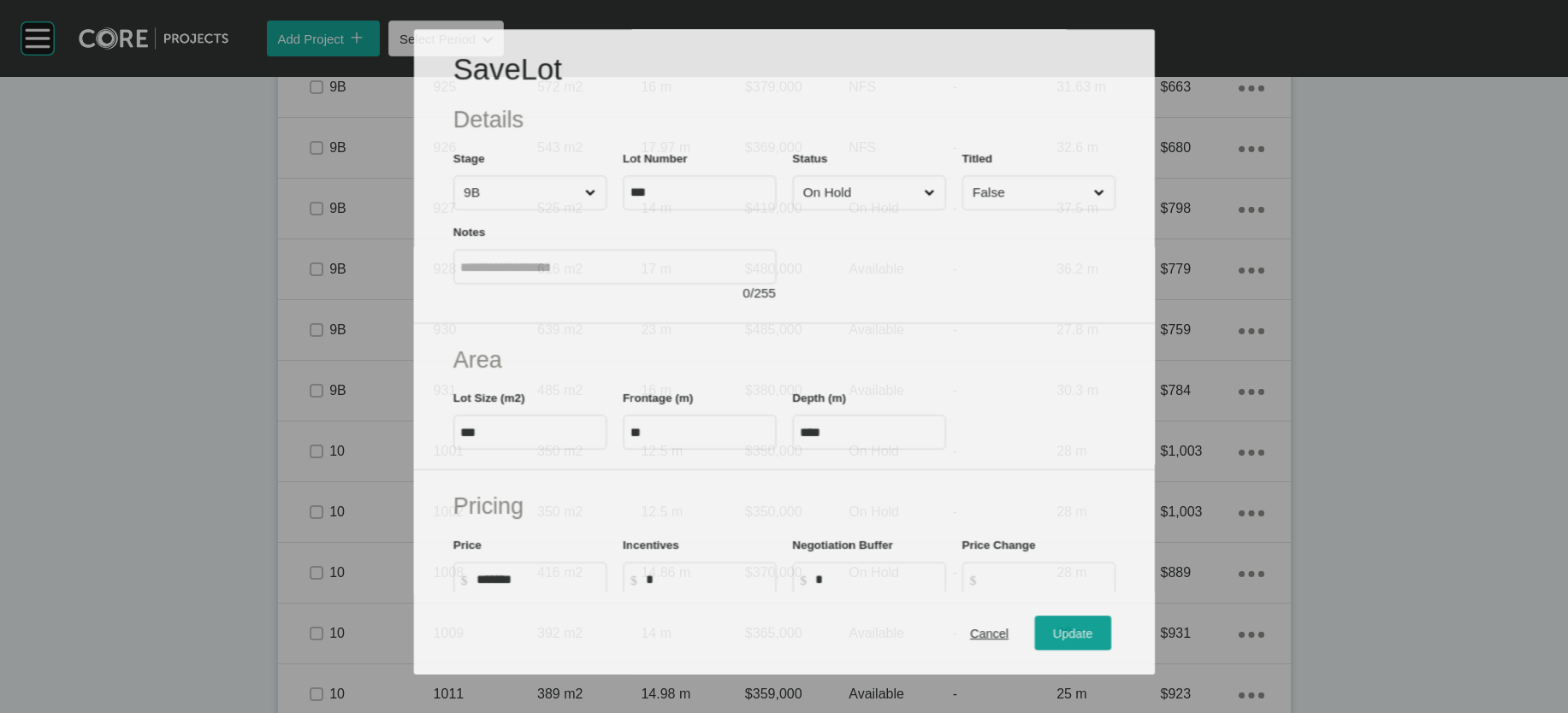 scroll, scrollTop: 1333, scrollLeft: 0, axis: vertical 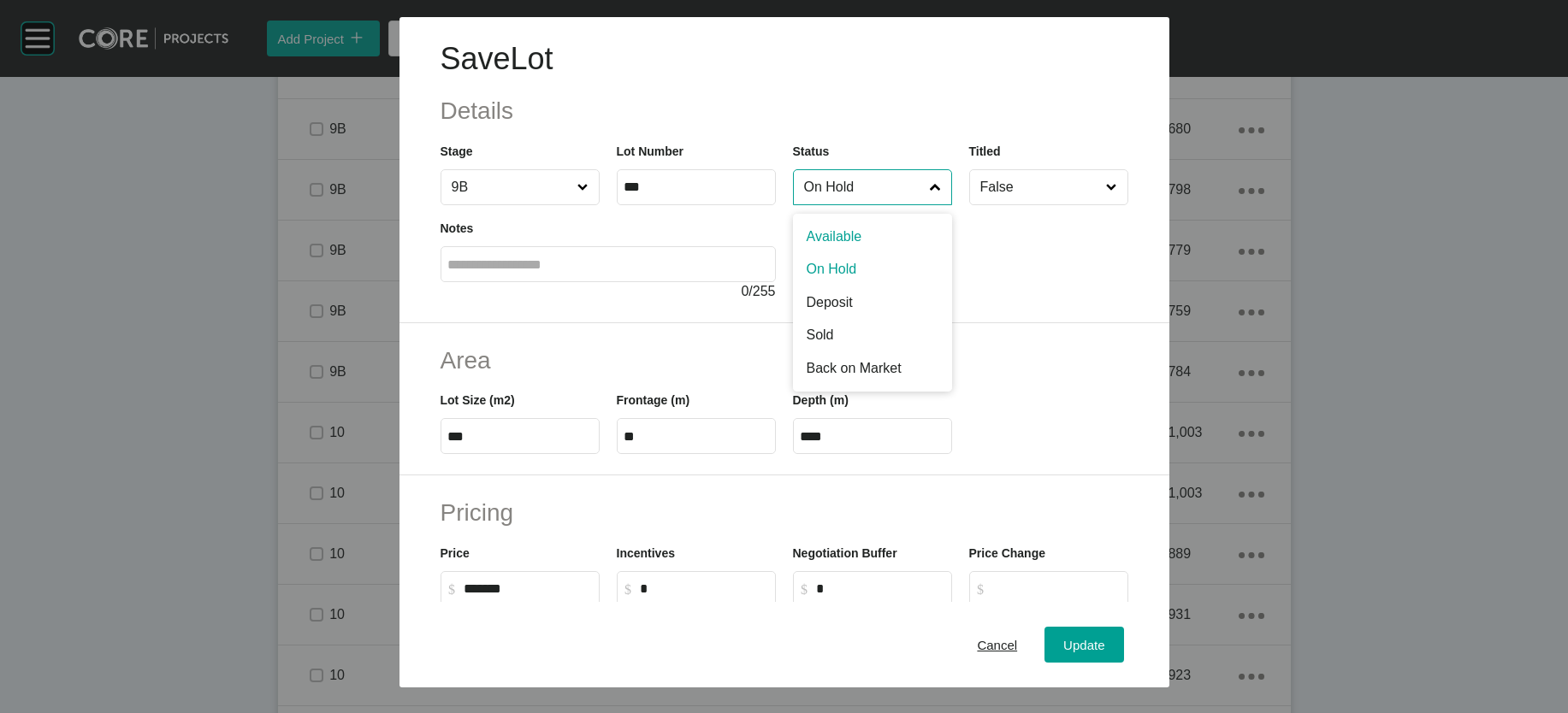 drag, startPoint x: 859, startPoint y: 227, endPoint x: 855, endPoint y: 275, distance: 48.16638 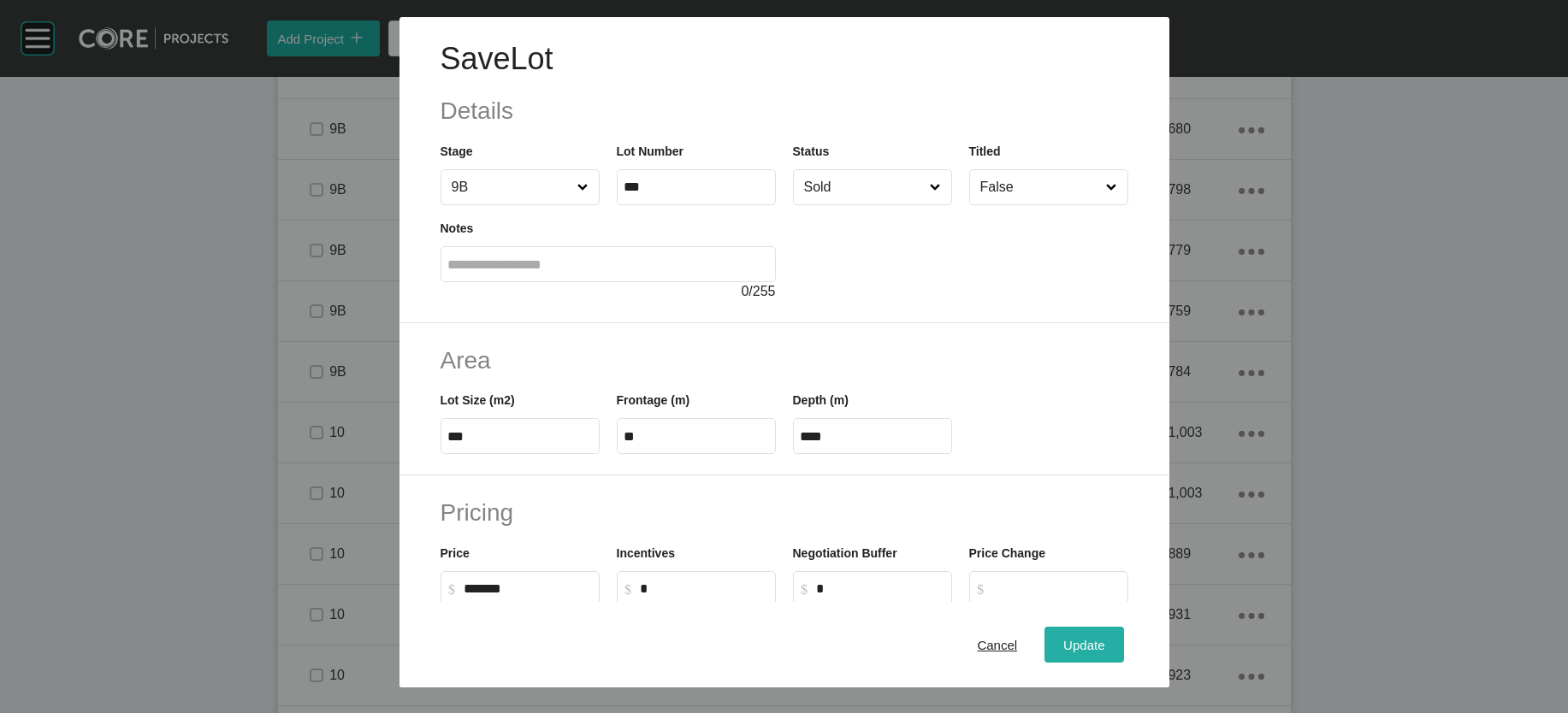 click on "Update" at bounding box center [1084, 644] 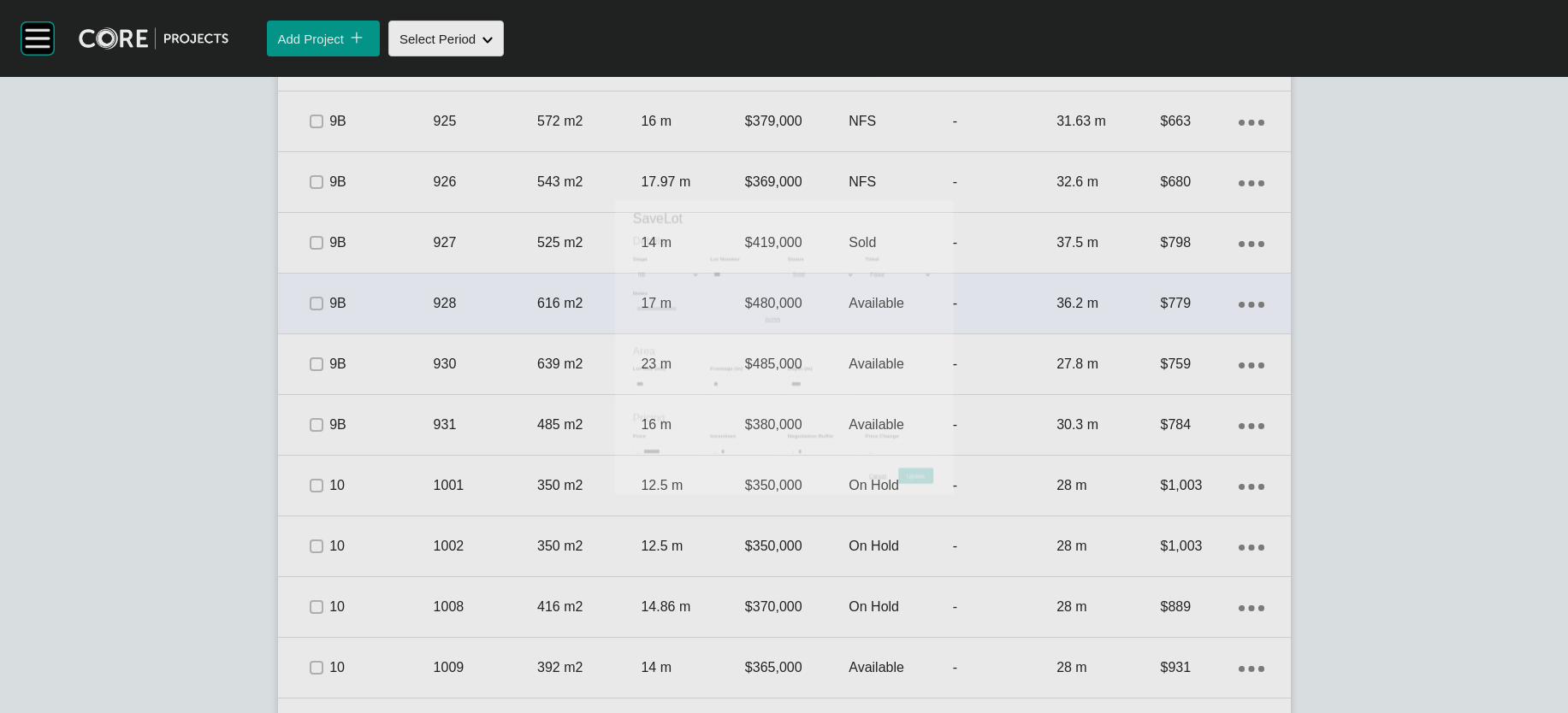 scroll, scrollTop: 1399, scrollLeft: 0, axis: vertical 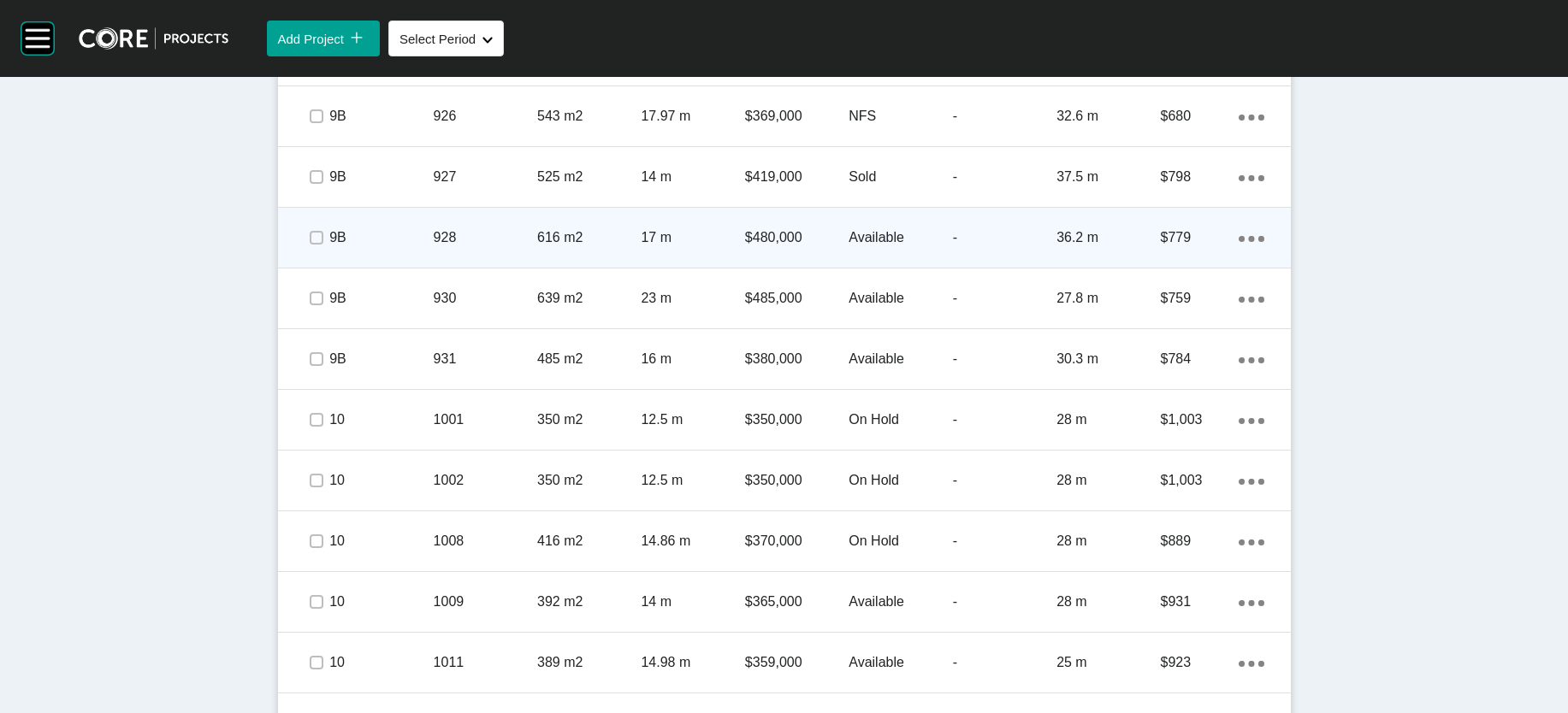 click on "Available" at bounding box center (900, 238) 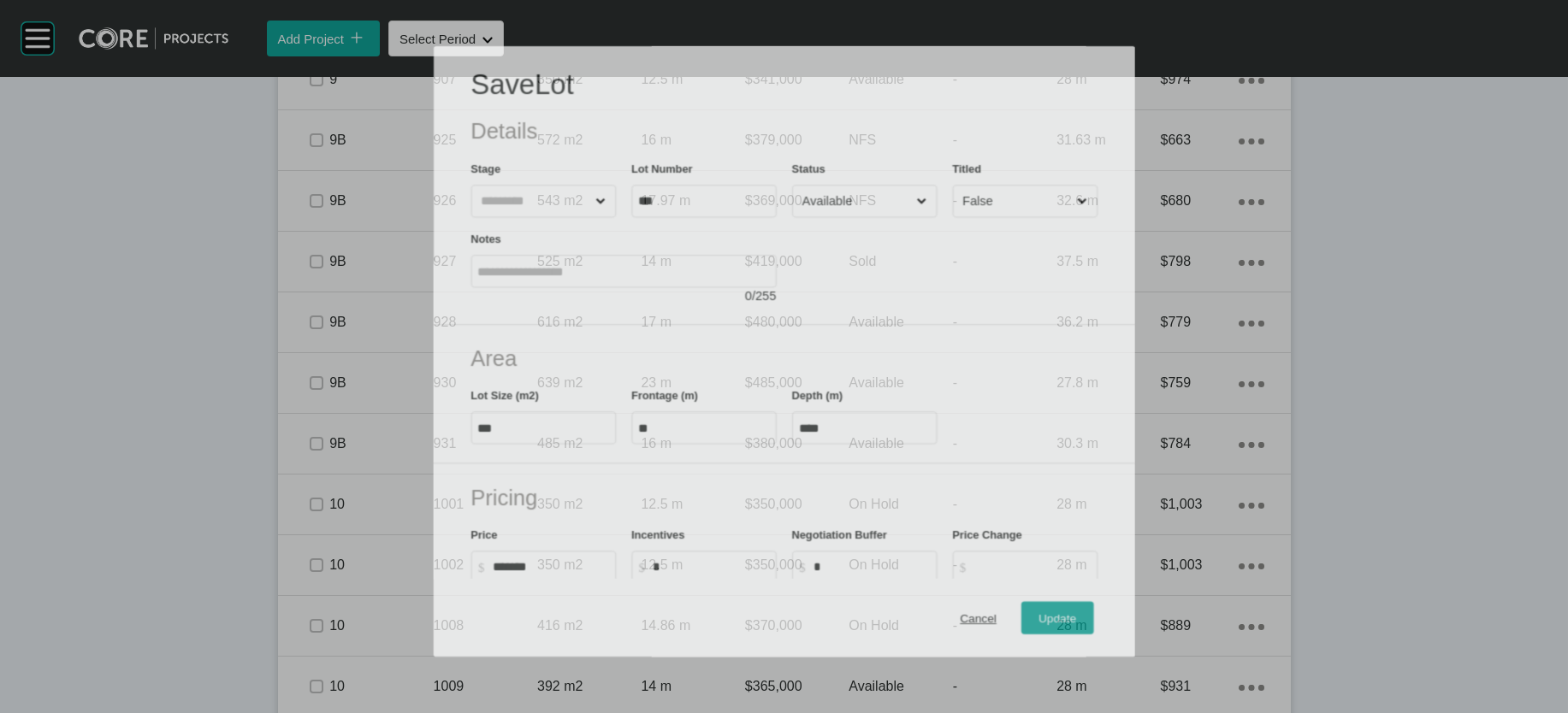 scroll, scrollTop: 1333, scrollLeft: 0, axis: vertical 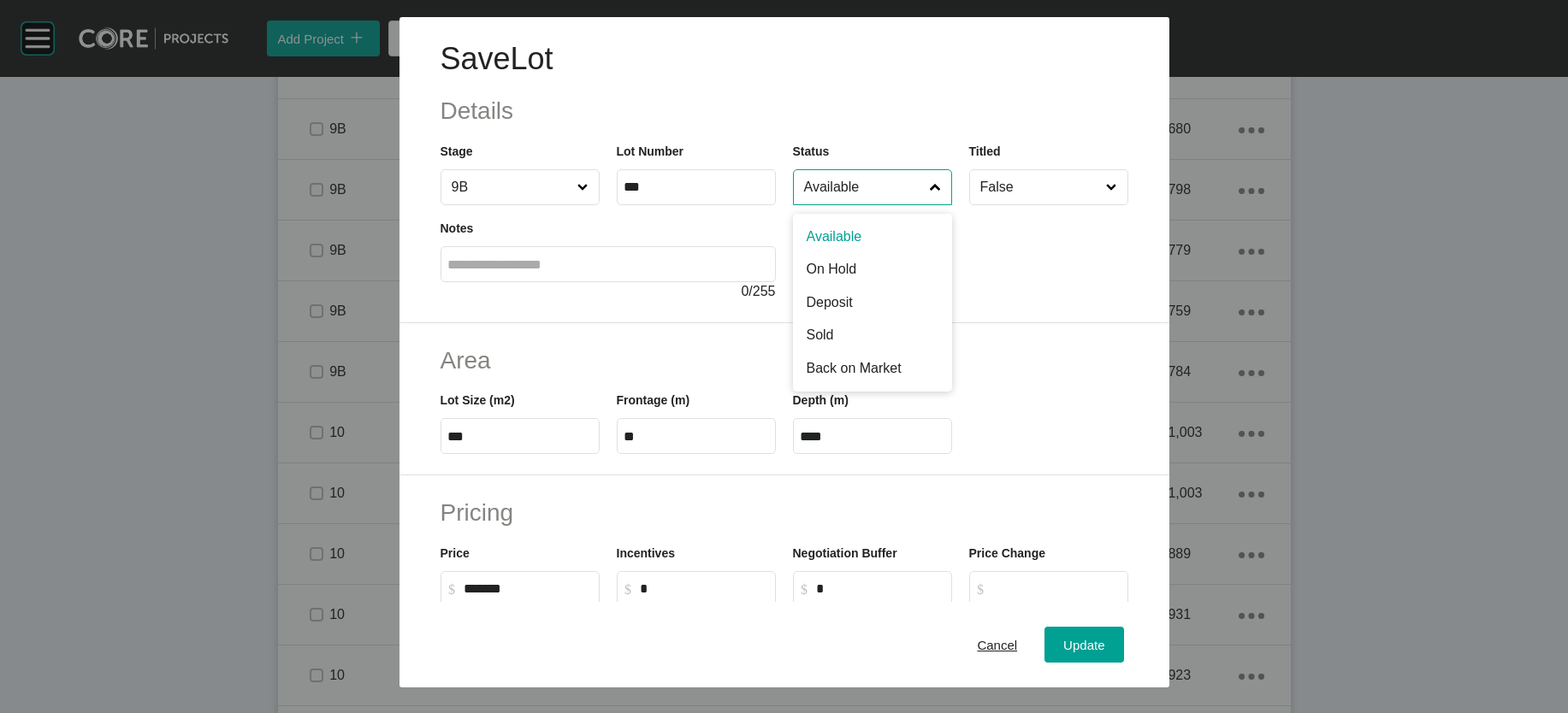 click on "Available" at bounding box center (864, 187) 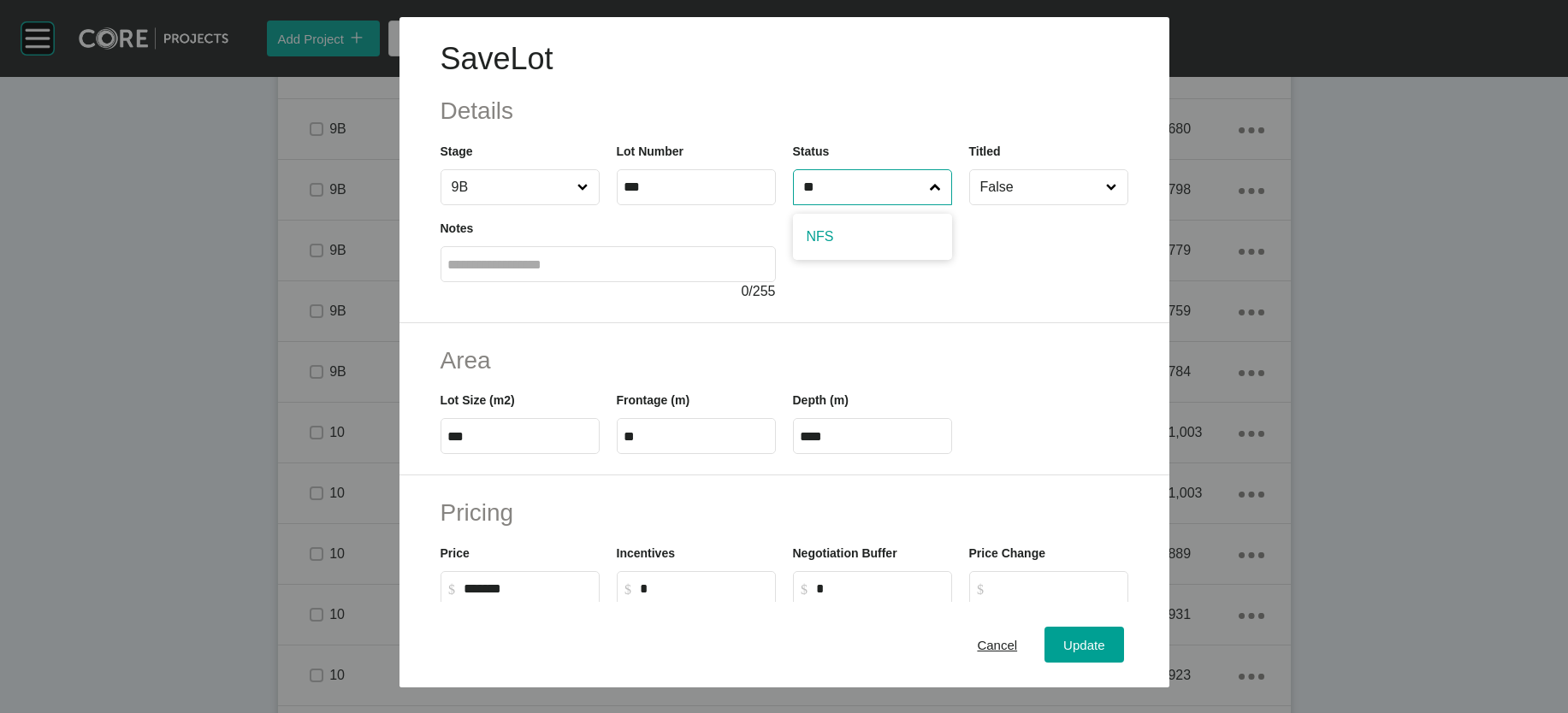 type on "**" 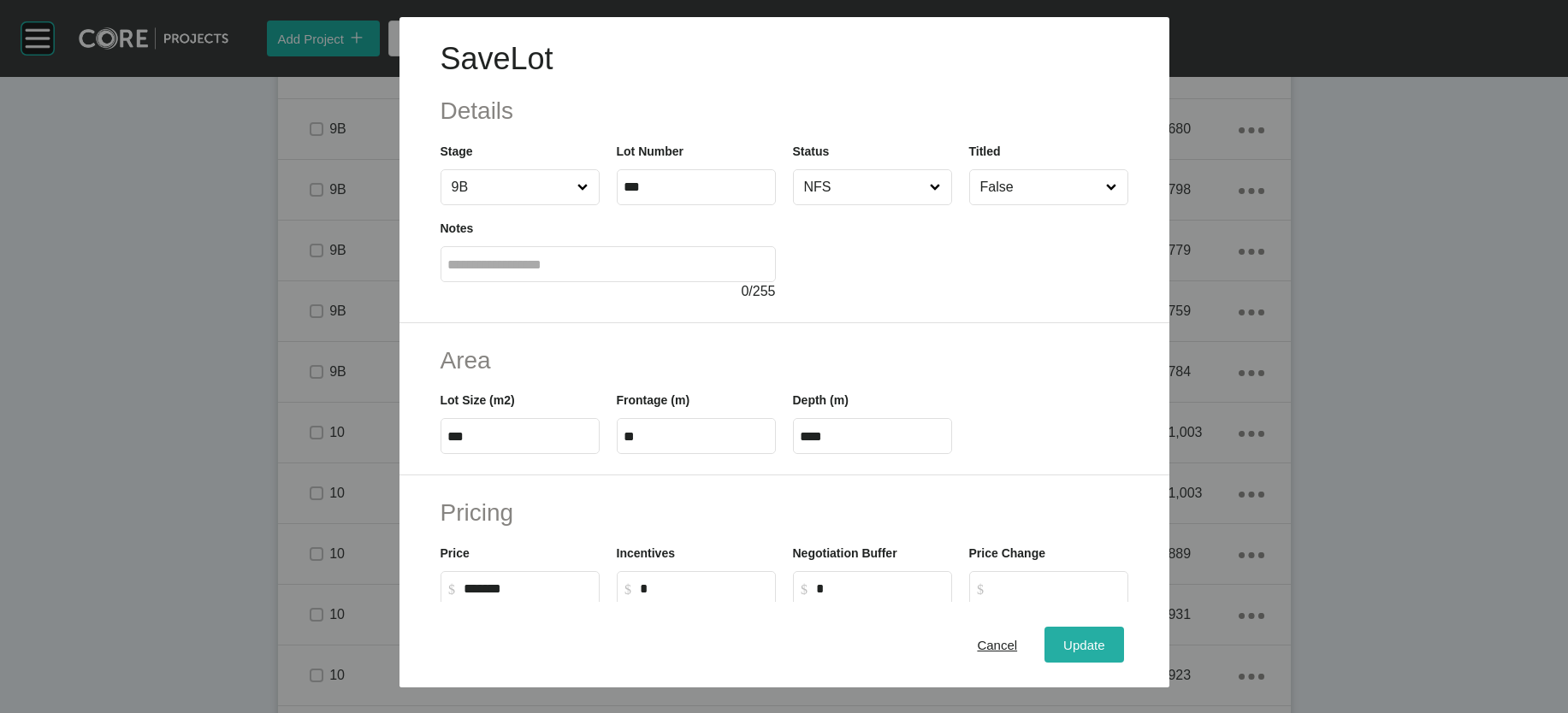 click on "Update" at bounding box center [1084, 644] 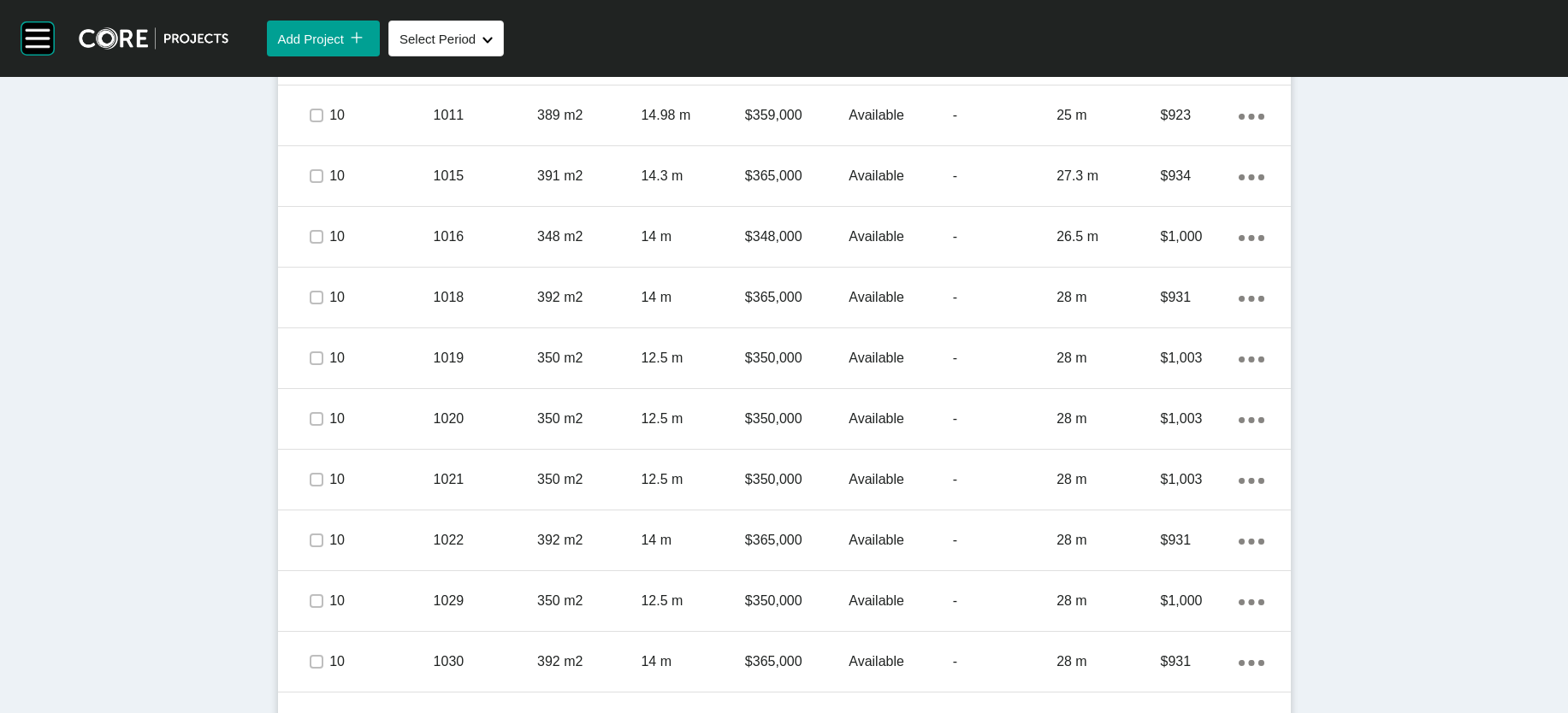scroll, scrollTop: 1972, scrollLeft: 0, axis: vertical 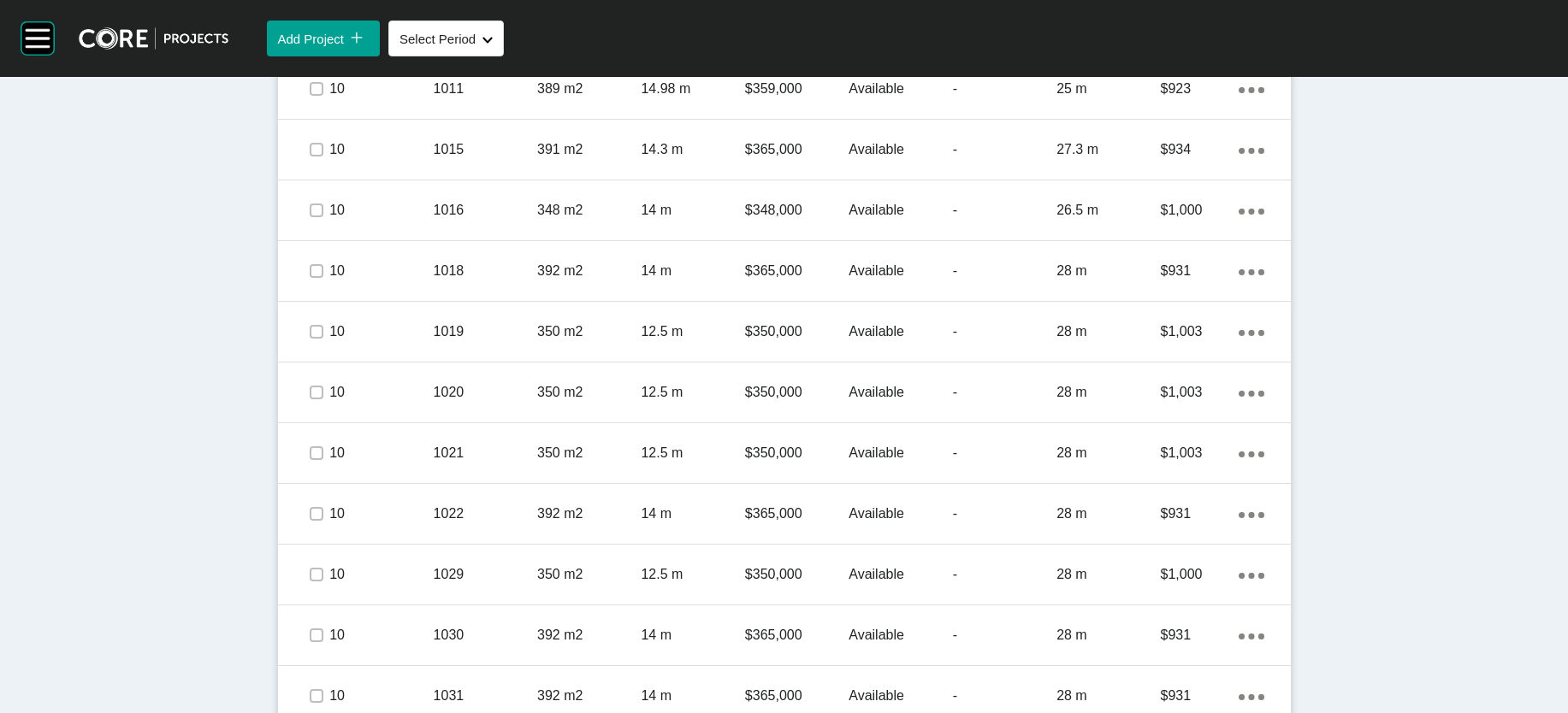 click on "$380,000" at bounding box center (796, -215) 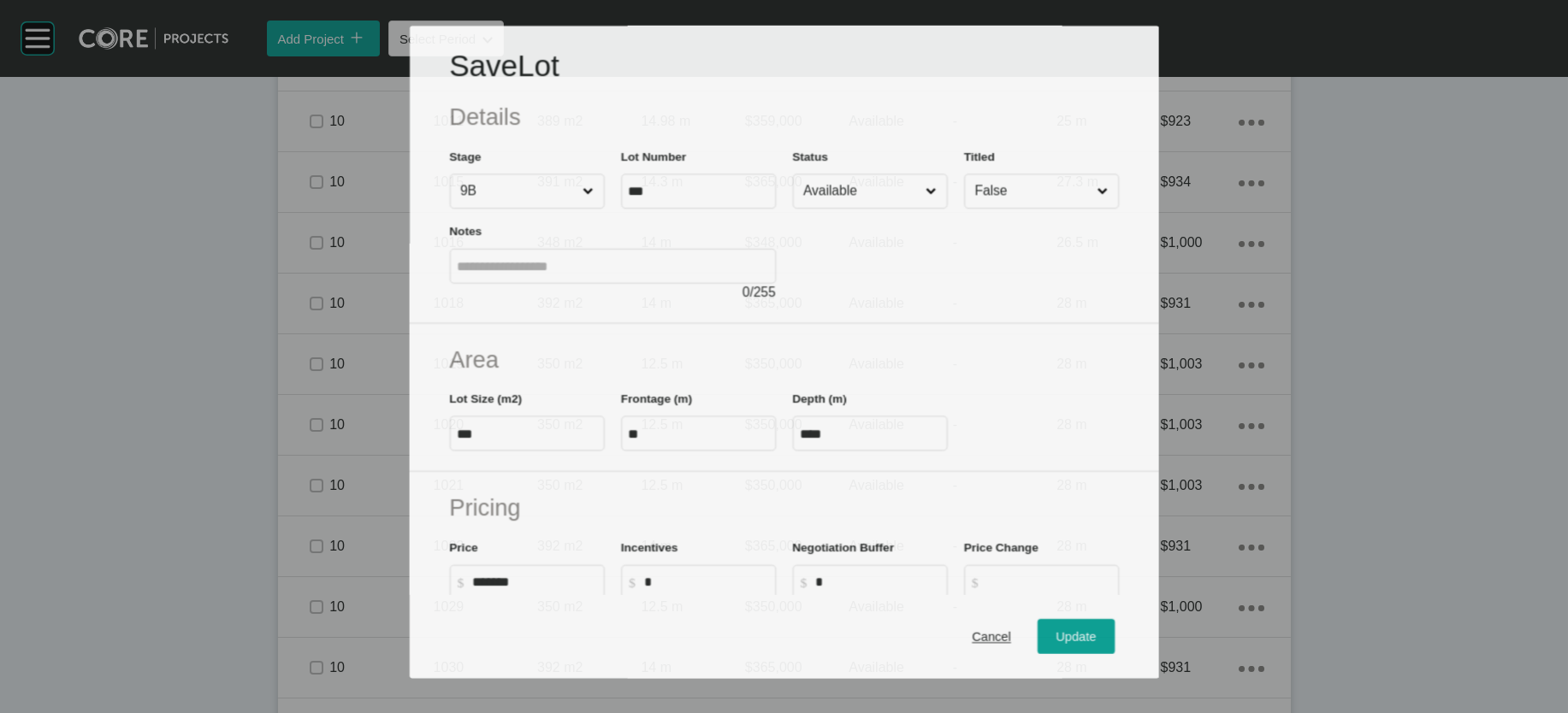 scroll, scrollTop: 1906, scrollLeft: 0, axis: vertical 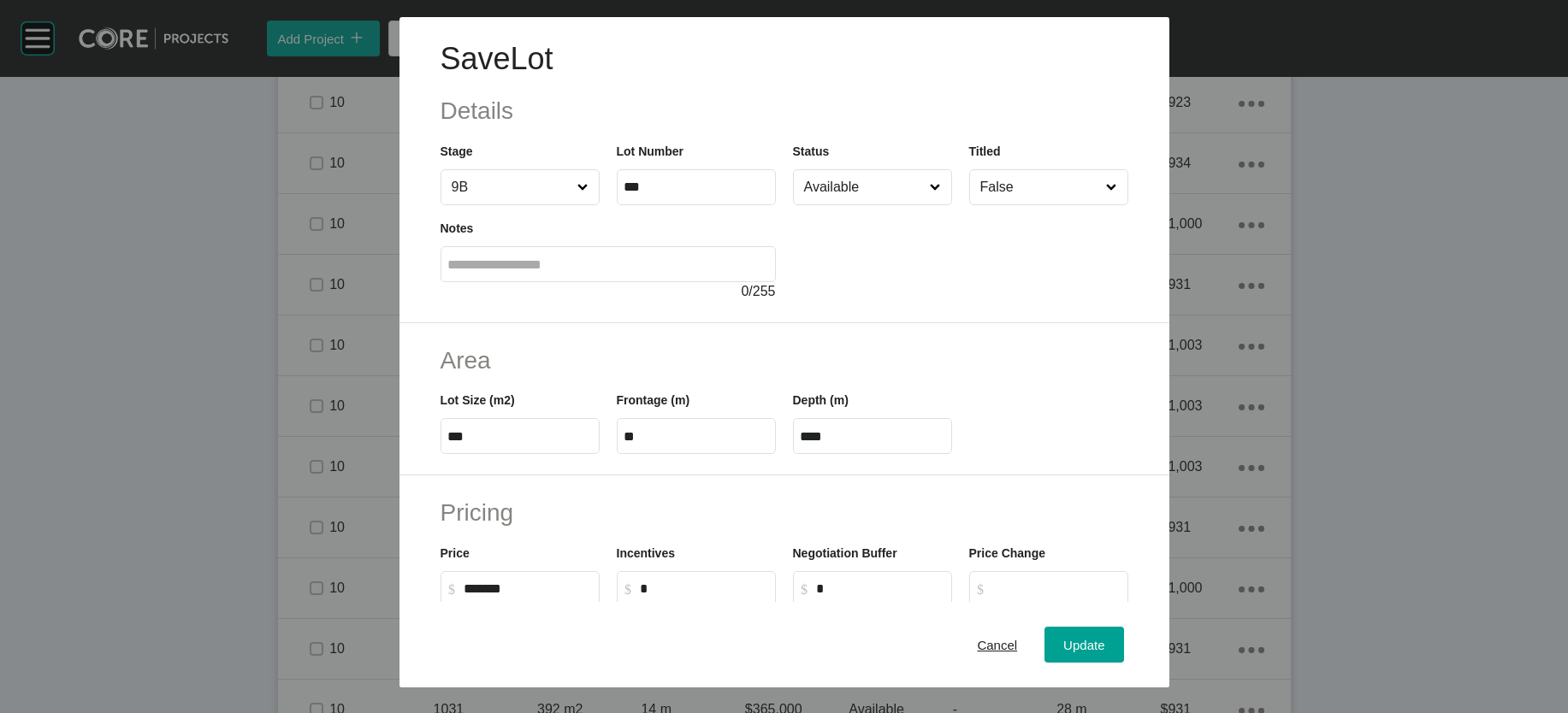 click on "Available" at bounding box center [864, 187] 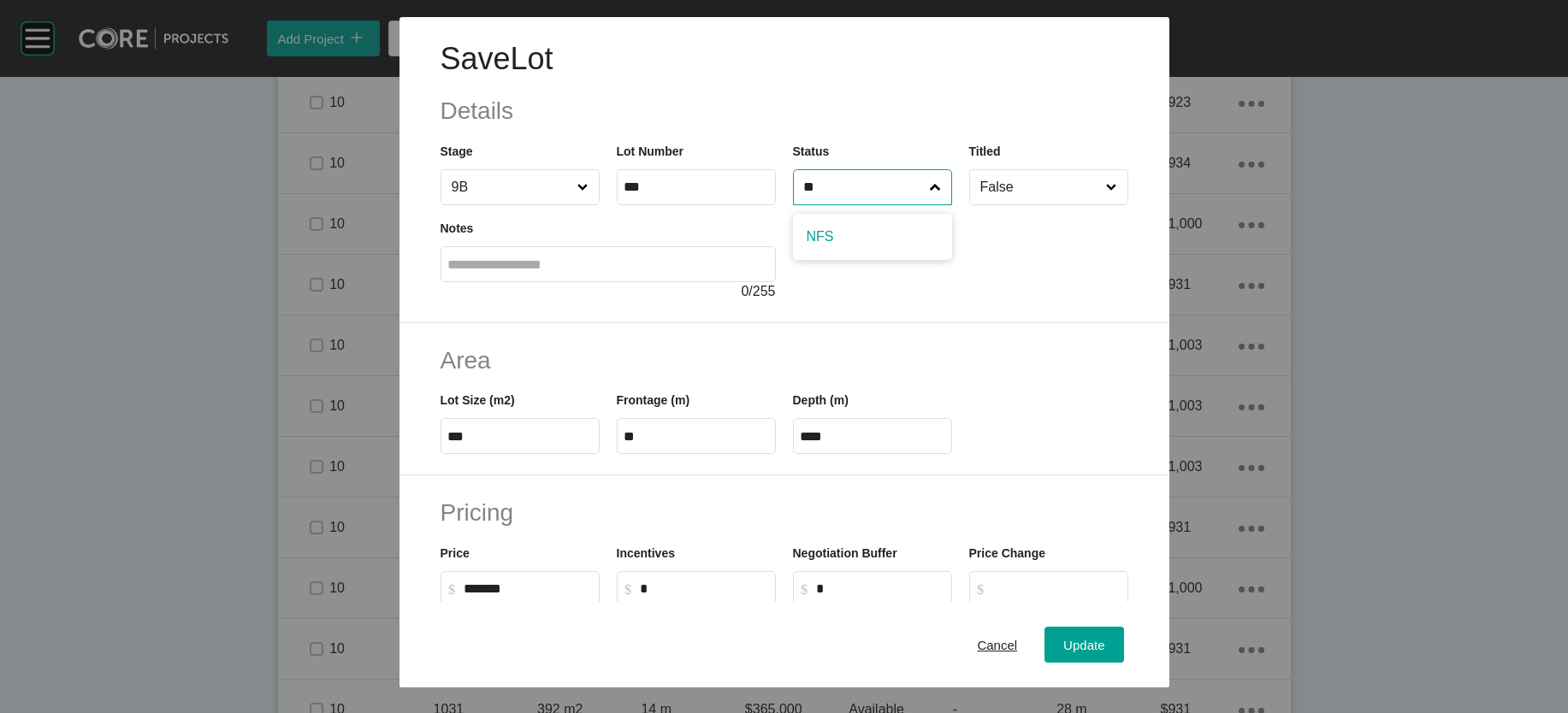 type on "**" 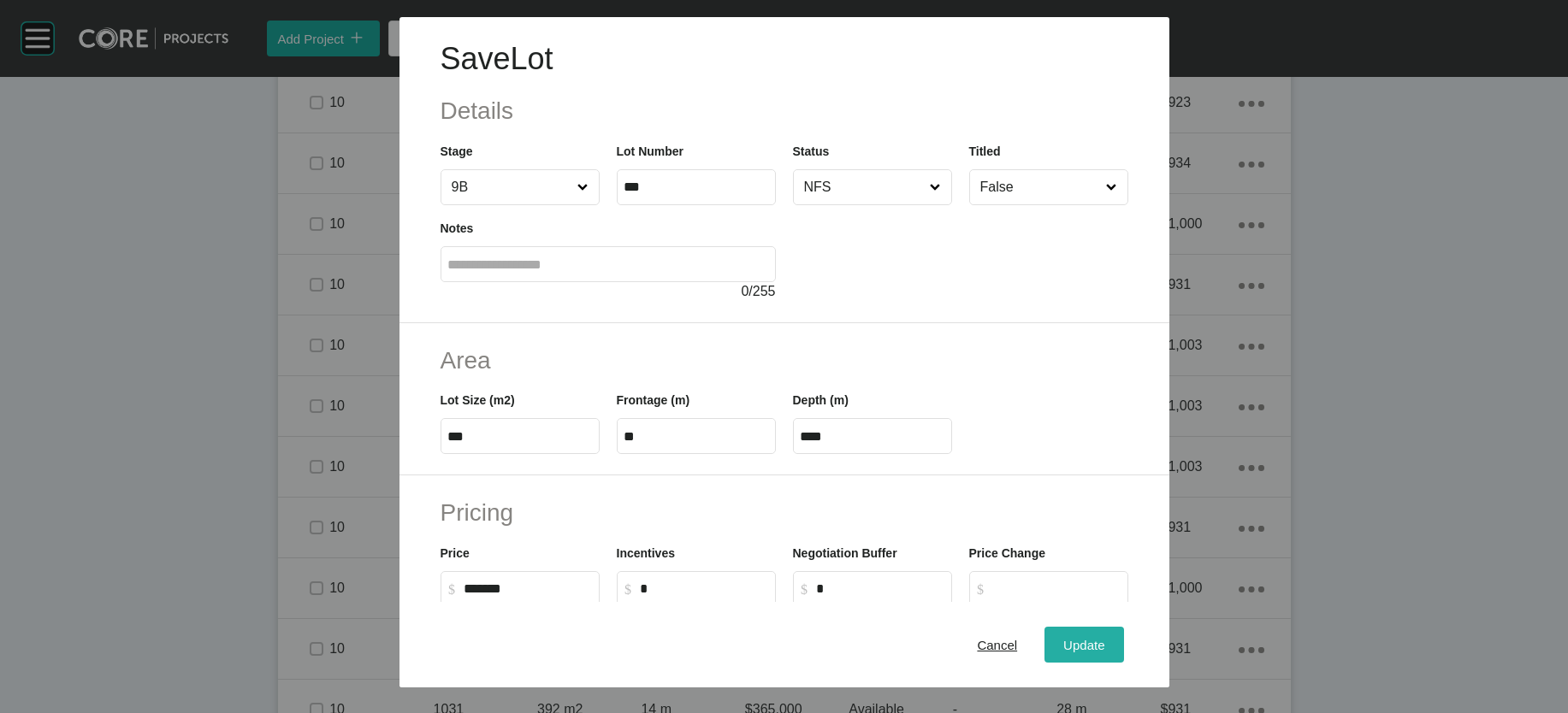 click on "Update" at bounding box center [1084, 644] 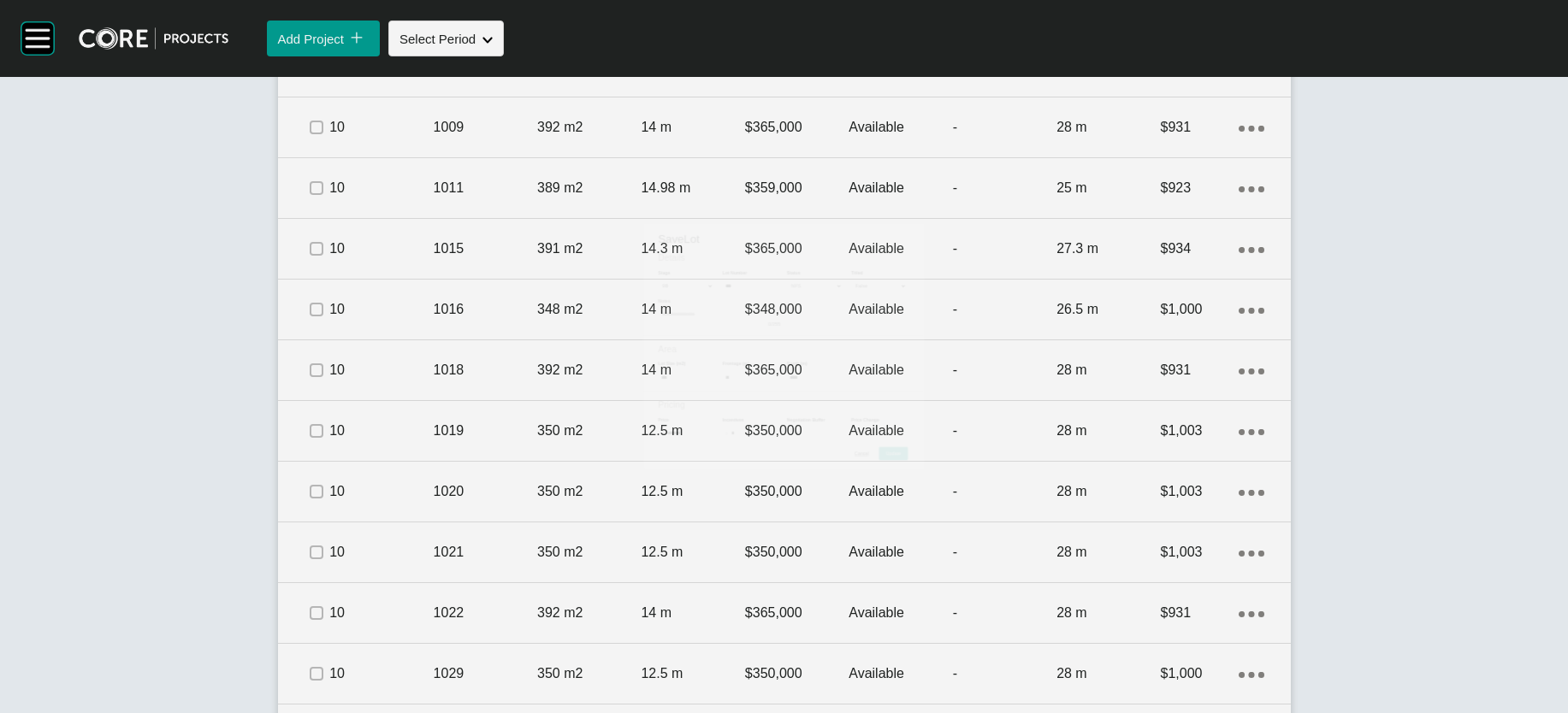 scroll, scrollTop: 1972, scrollLeft: 0, axis: vertical 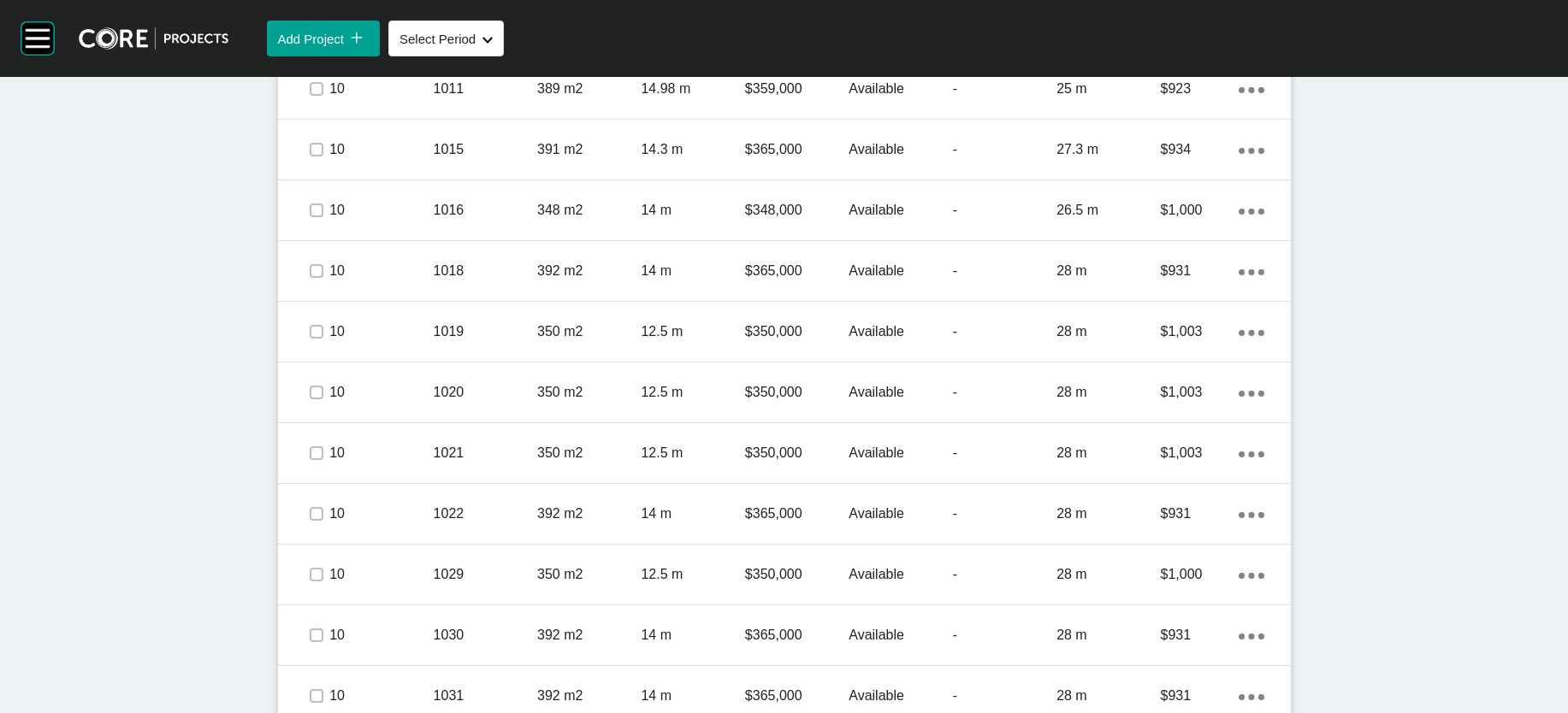 click at bounding box center (317, -154) 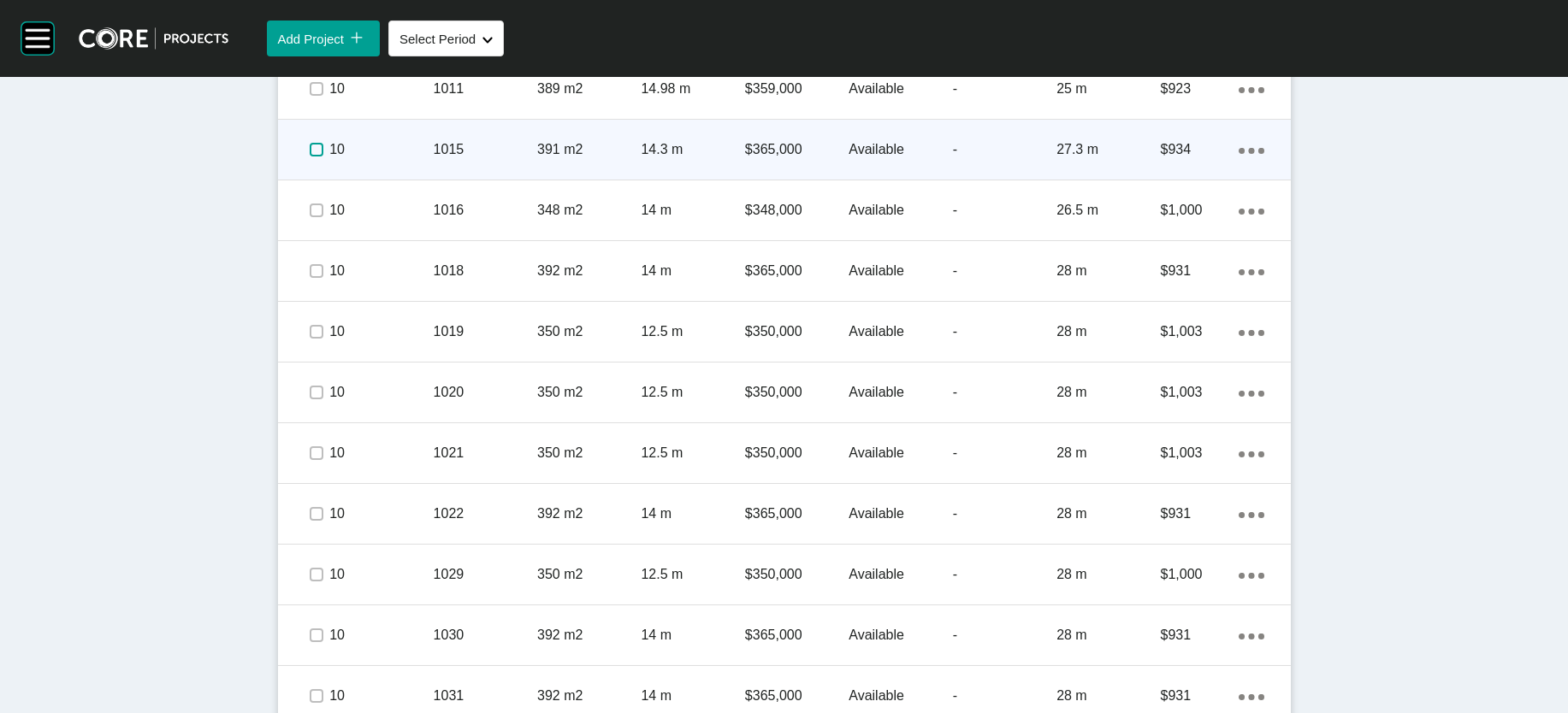 click at bounding box center (317, 150) 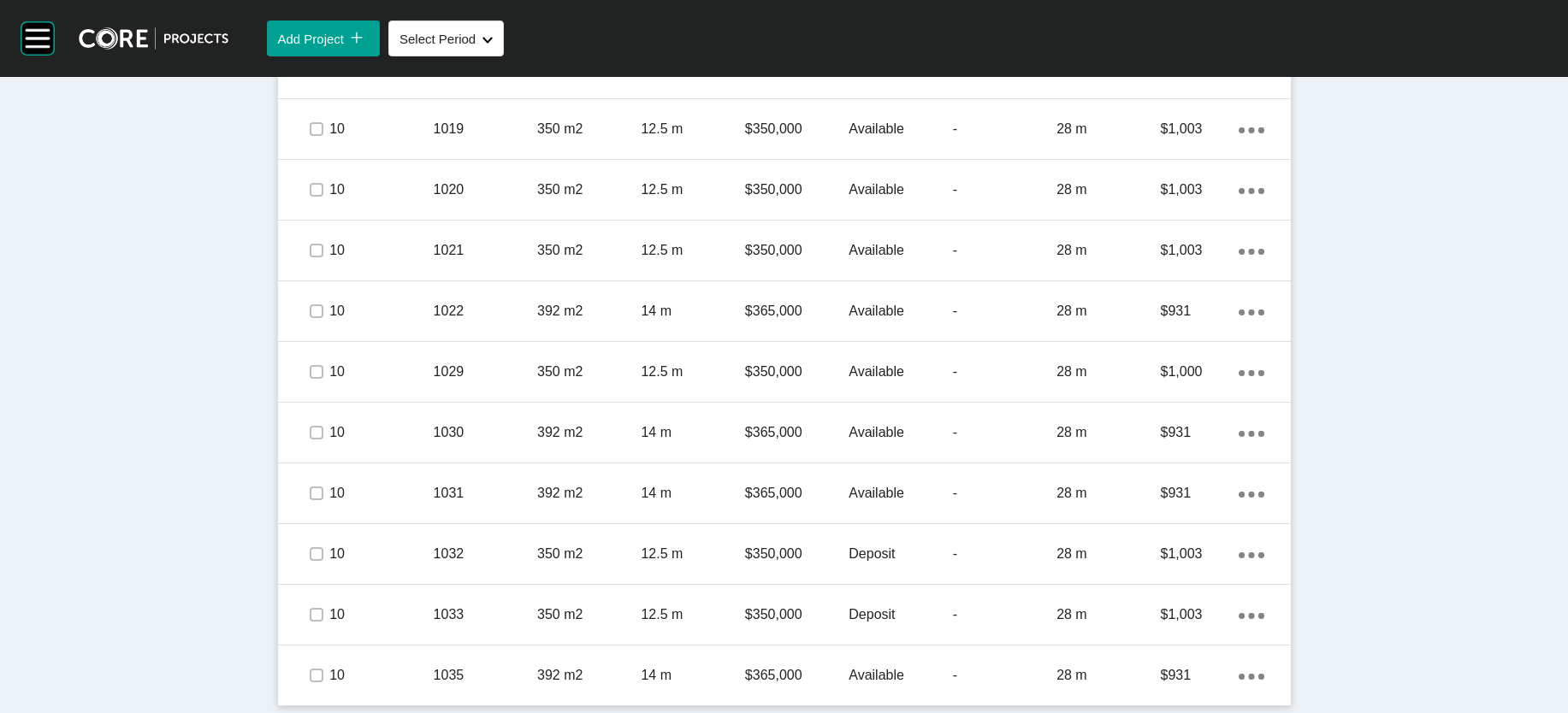 scroll, scrollTop: 2581, scrollLeft: 0, axis: vertical 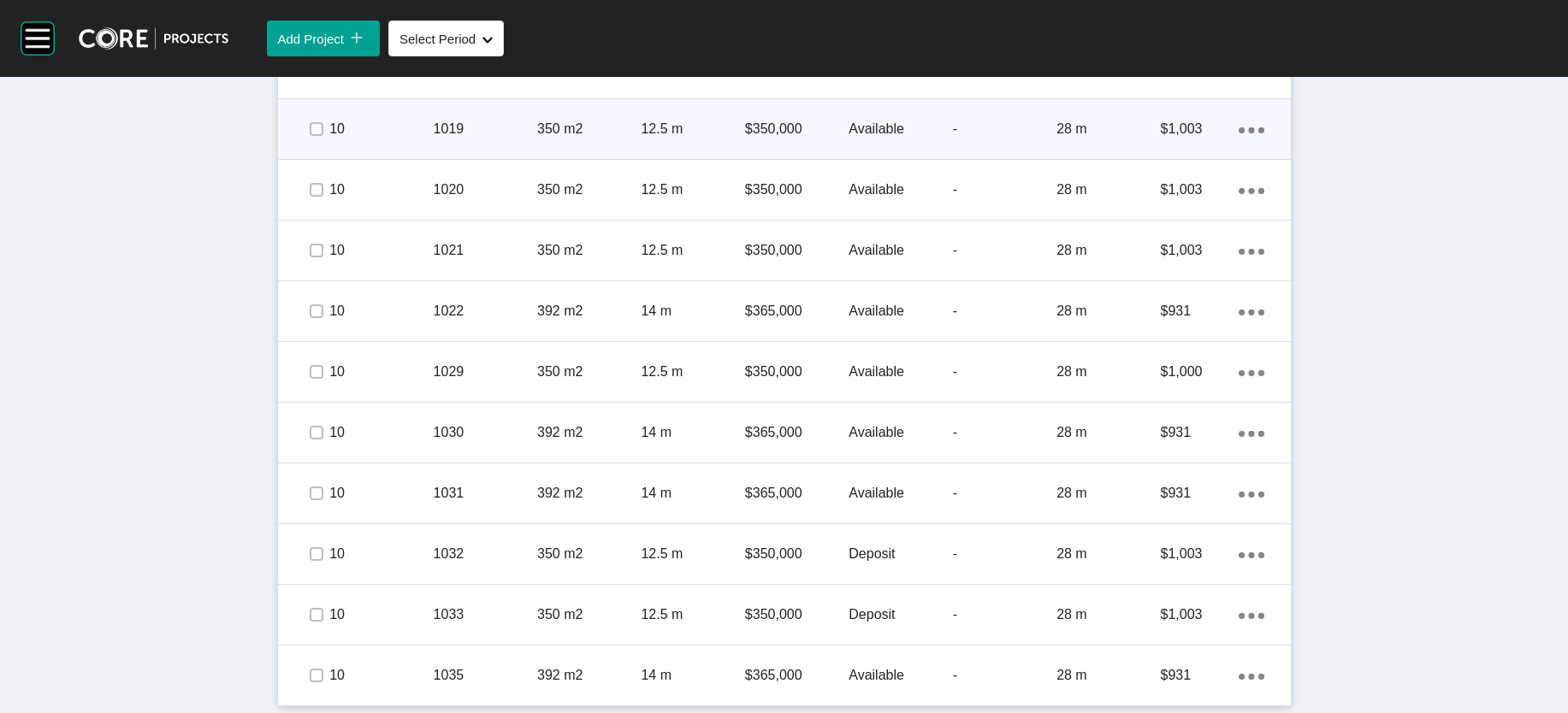 click on "$350,000" at bounding box center [796, 129] 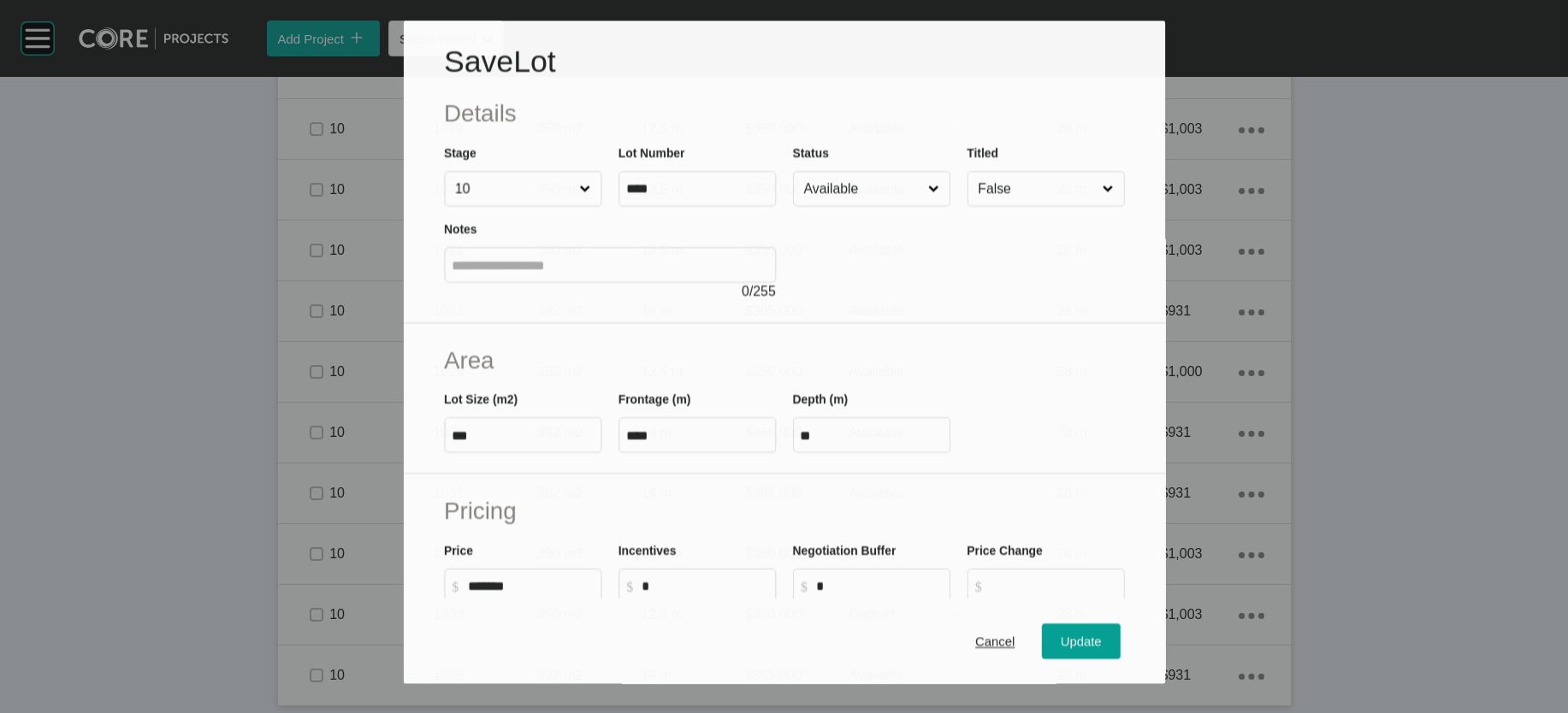 scroll, scrollTop: 2514, scrollLeft: 0, axis: vertical 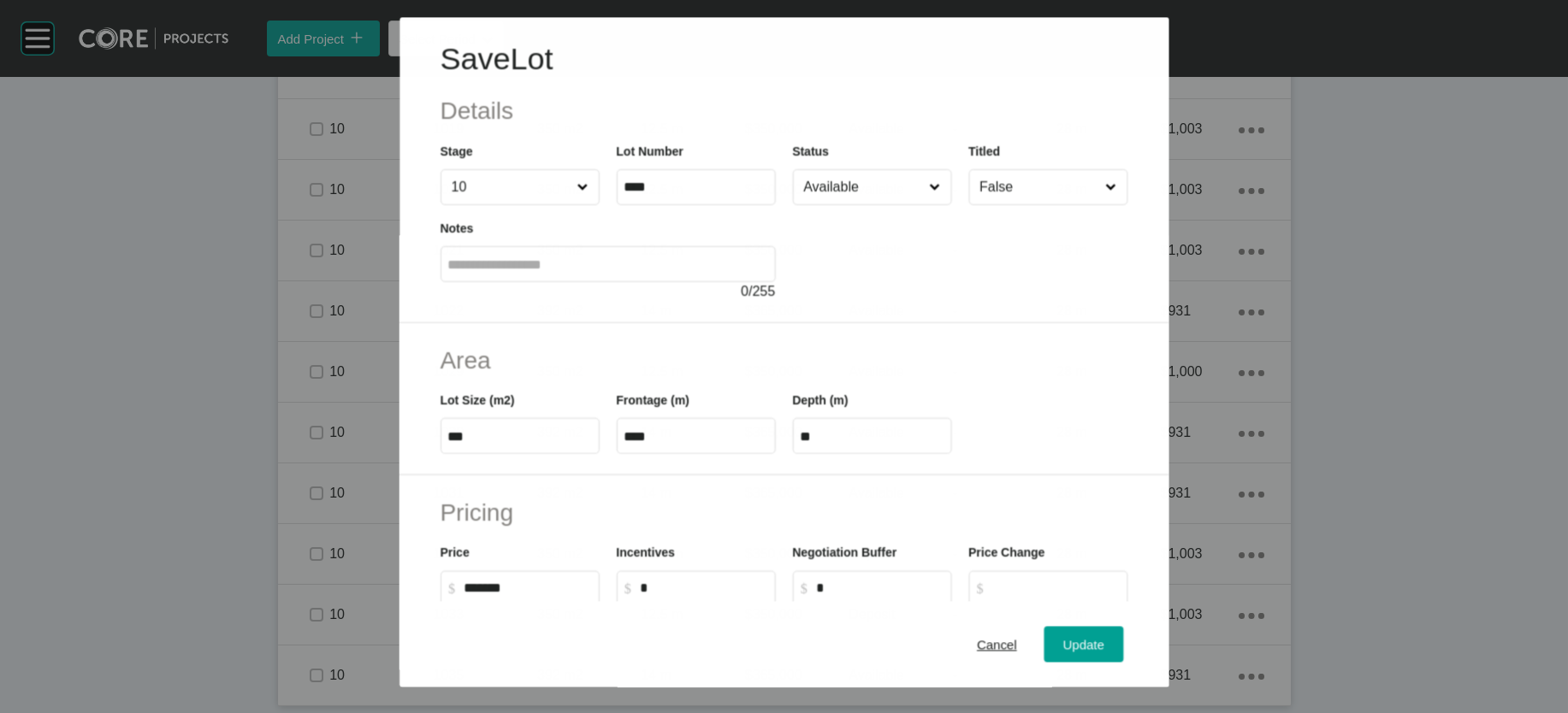 click on "Available" at bounding box center [862, 187] 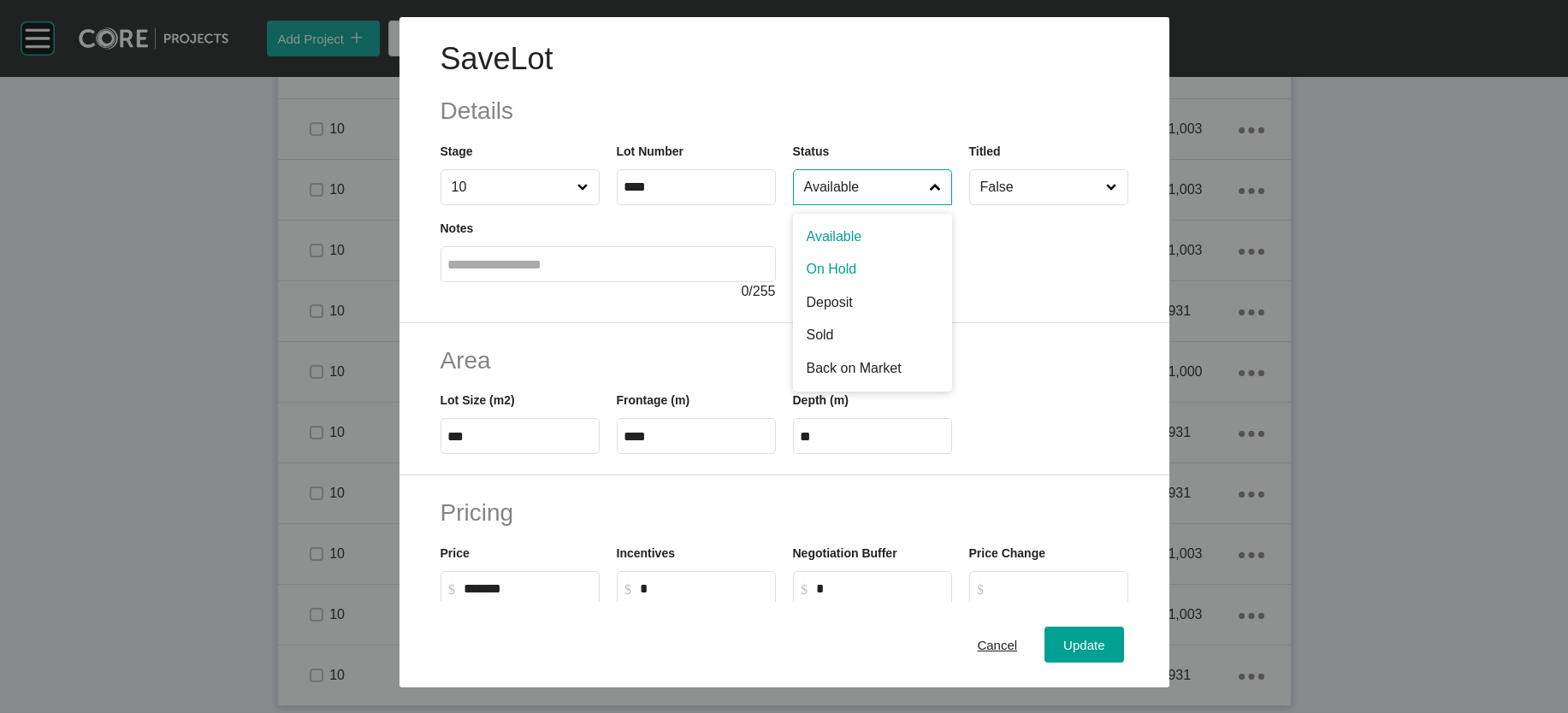 drag, startPoint x: 840, startPoint y: 333, endPoint x: 865, endPoint y: 373, distance: 47.169906 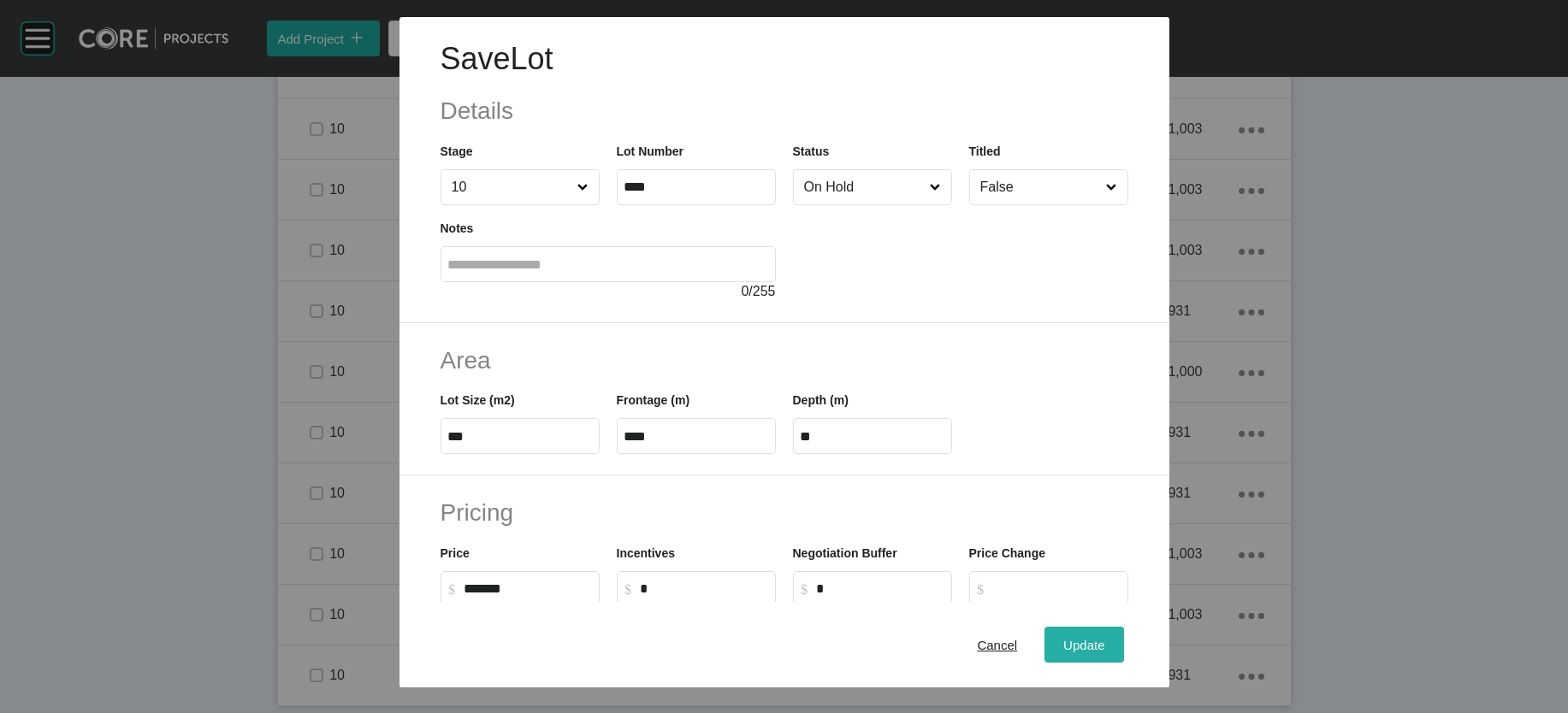 click on "Update" at bounding box center (1084, 644) 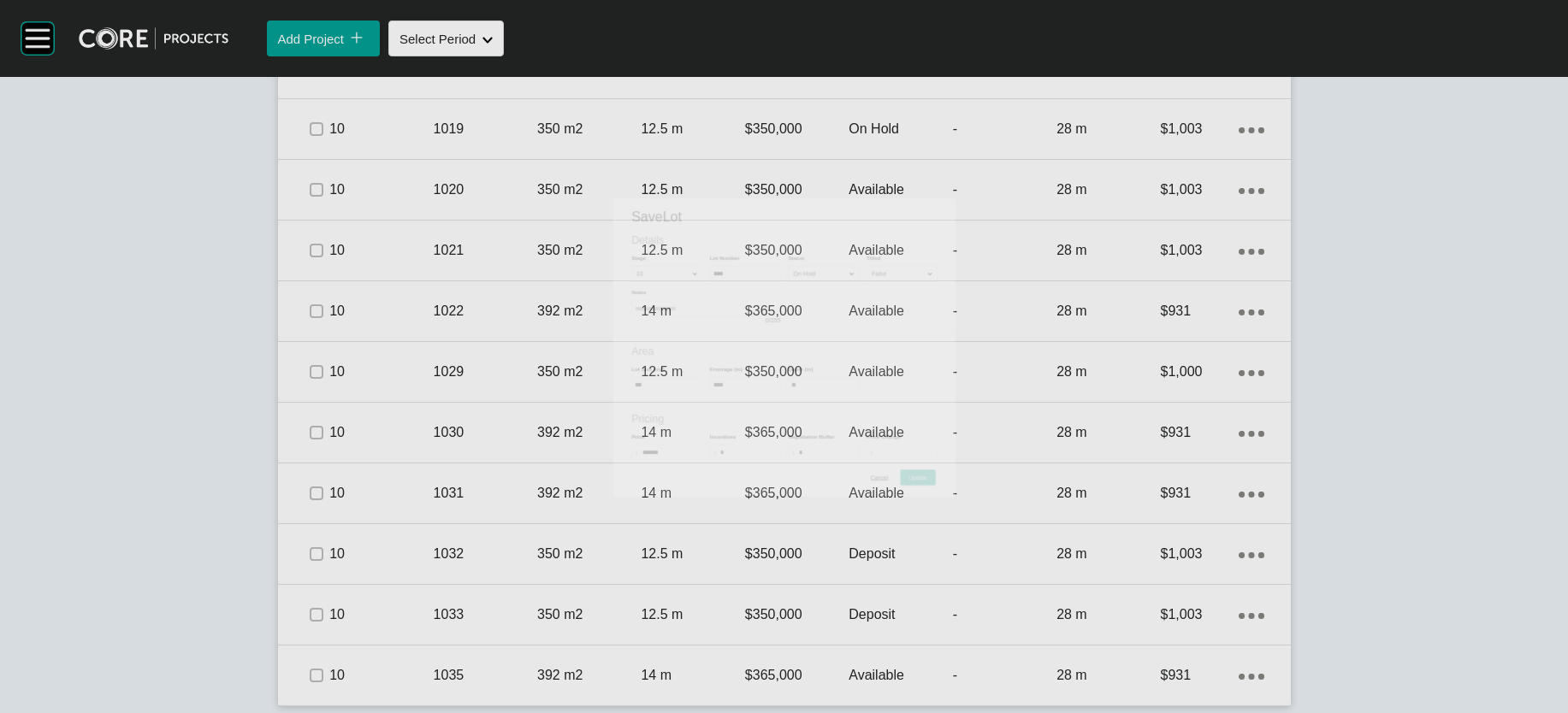 scroll, scrollTop: 2581, scrollLeft: 0, axis: vertical 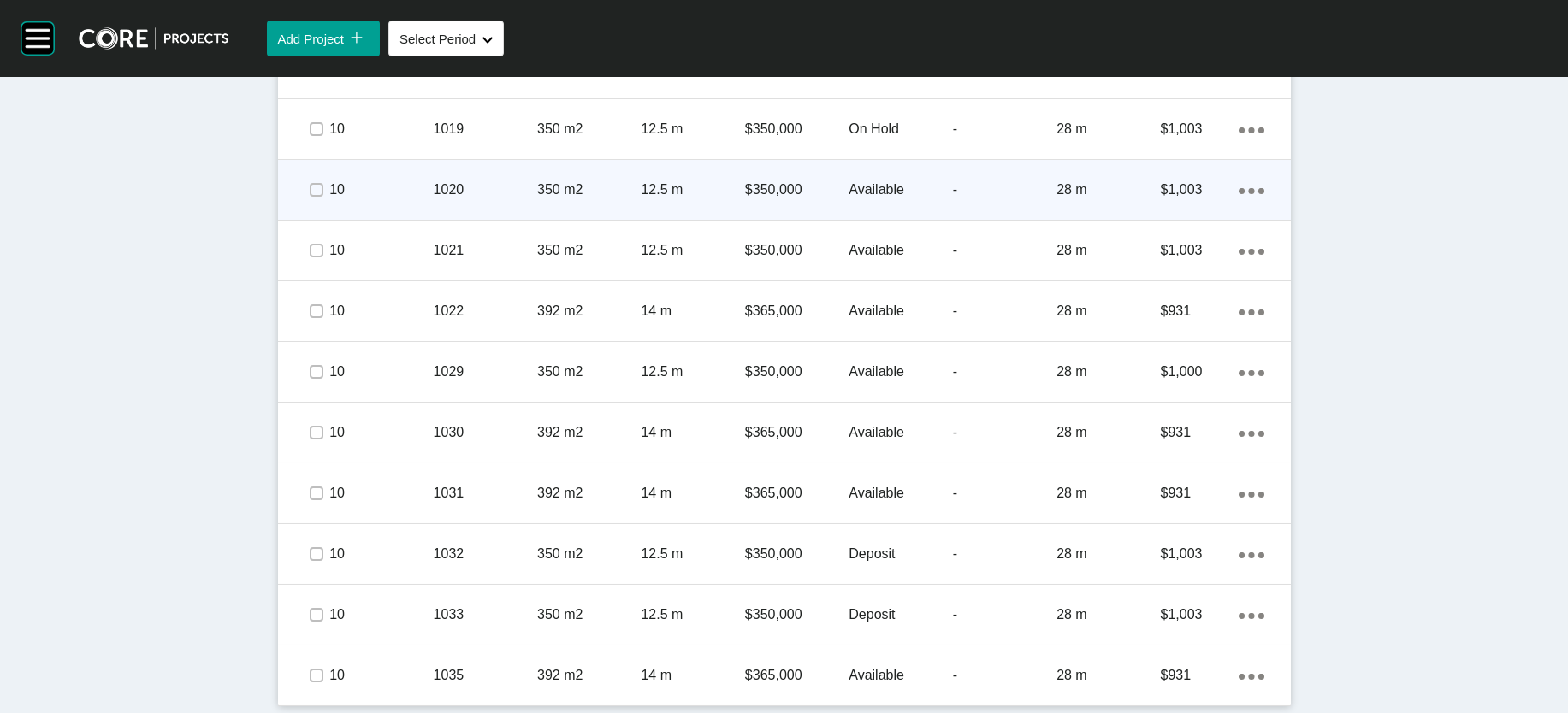 click on "350 m2" at bounding box center (589, 190) 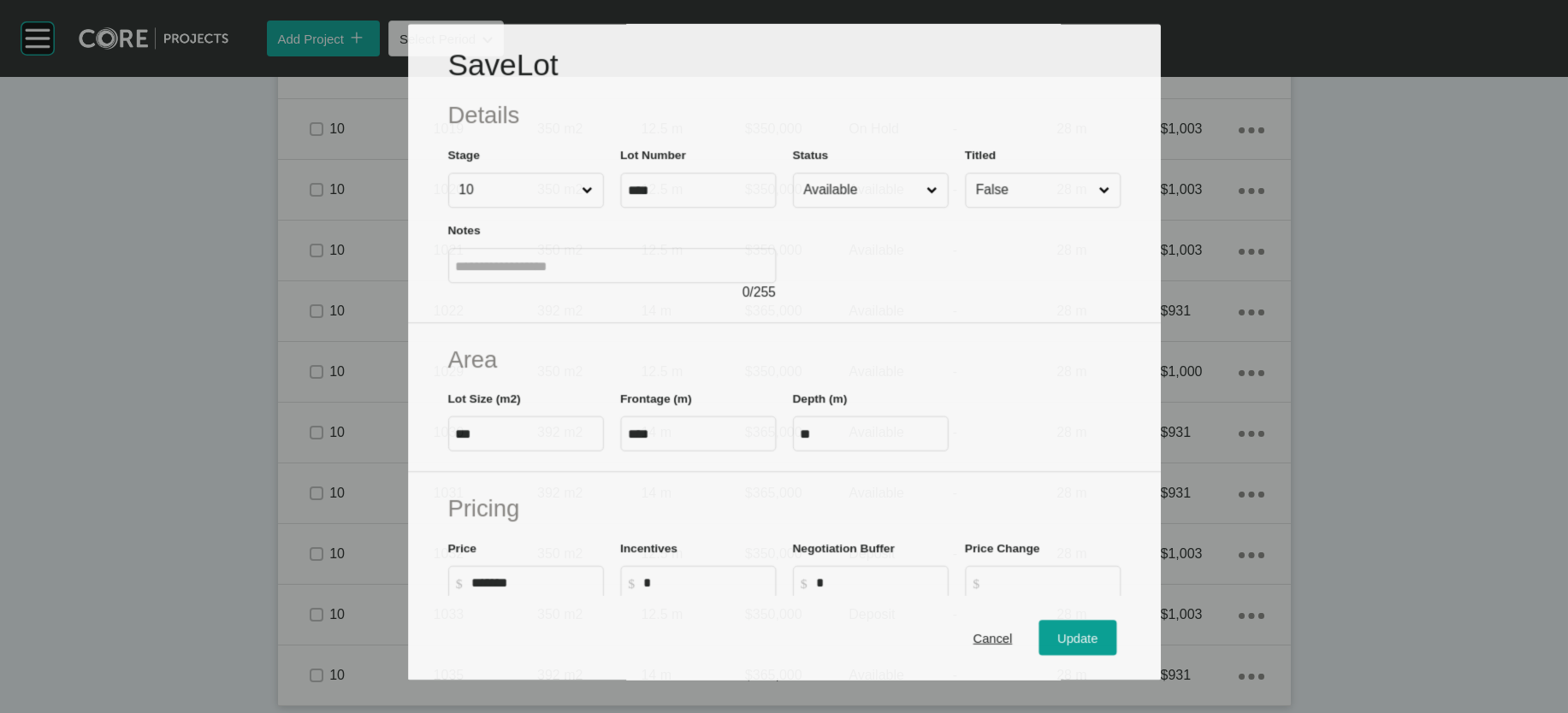 scroll, scrollTop: 2514, scrollLeft: 0, axis: vertical 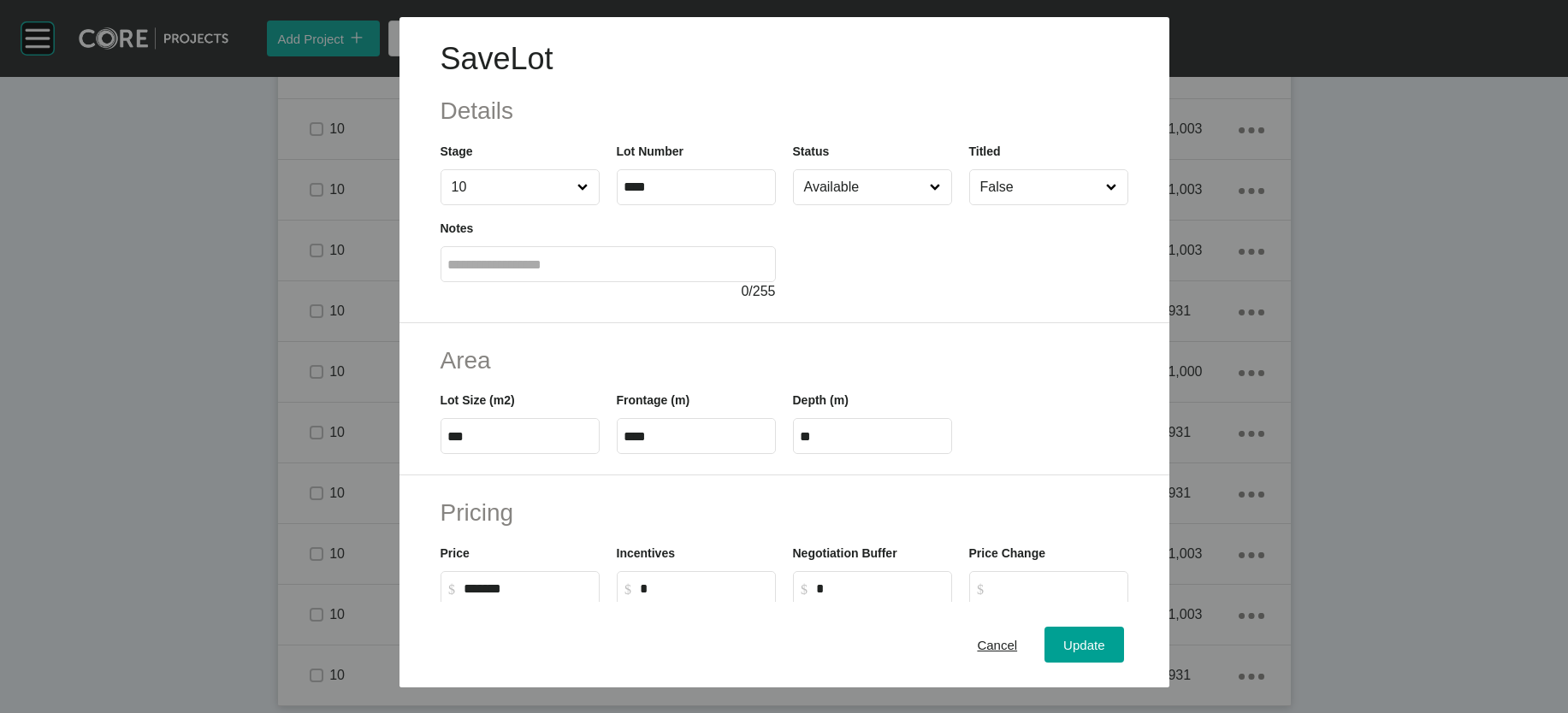 click on "Available" at bounding box center [864, 187] 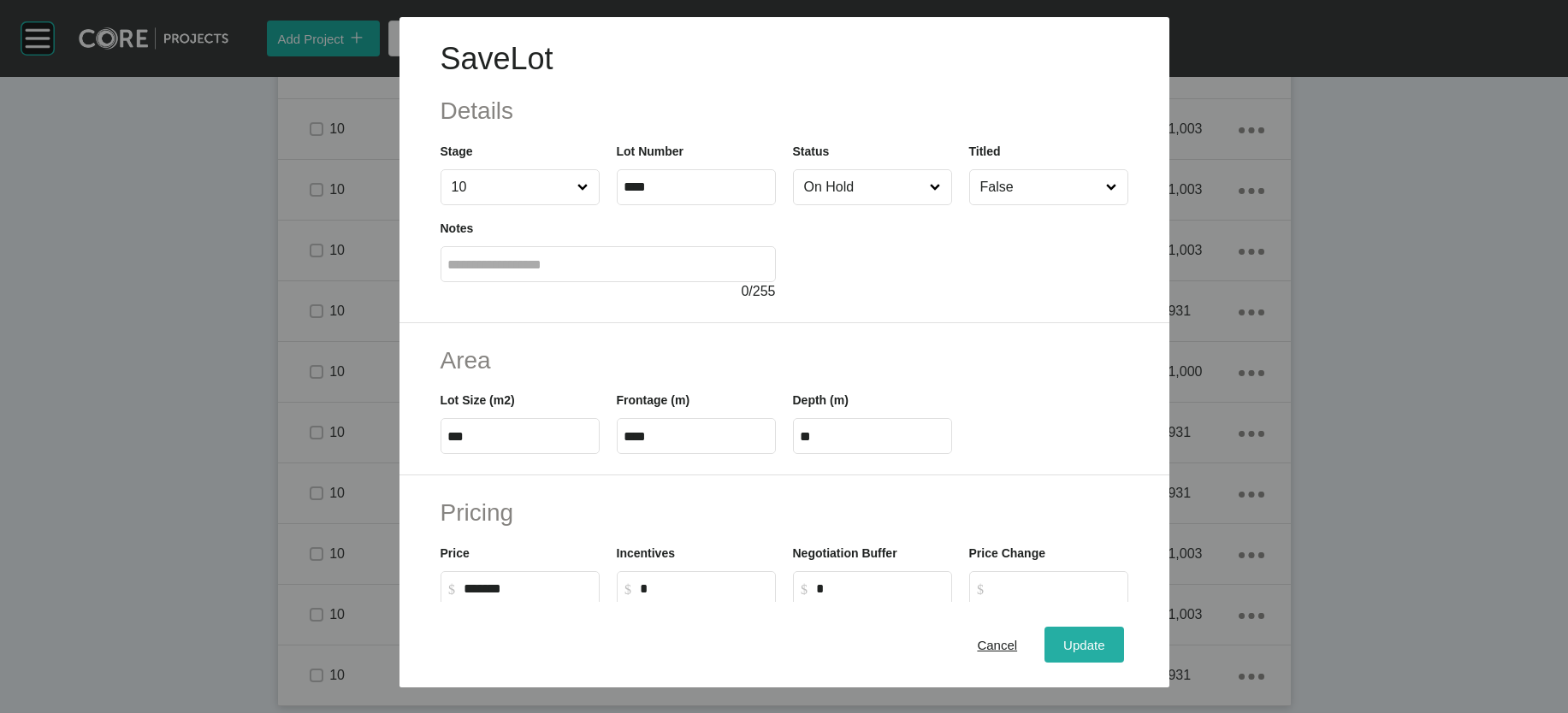 click on "Update" at bounding box center [1084, 644] 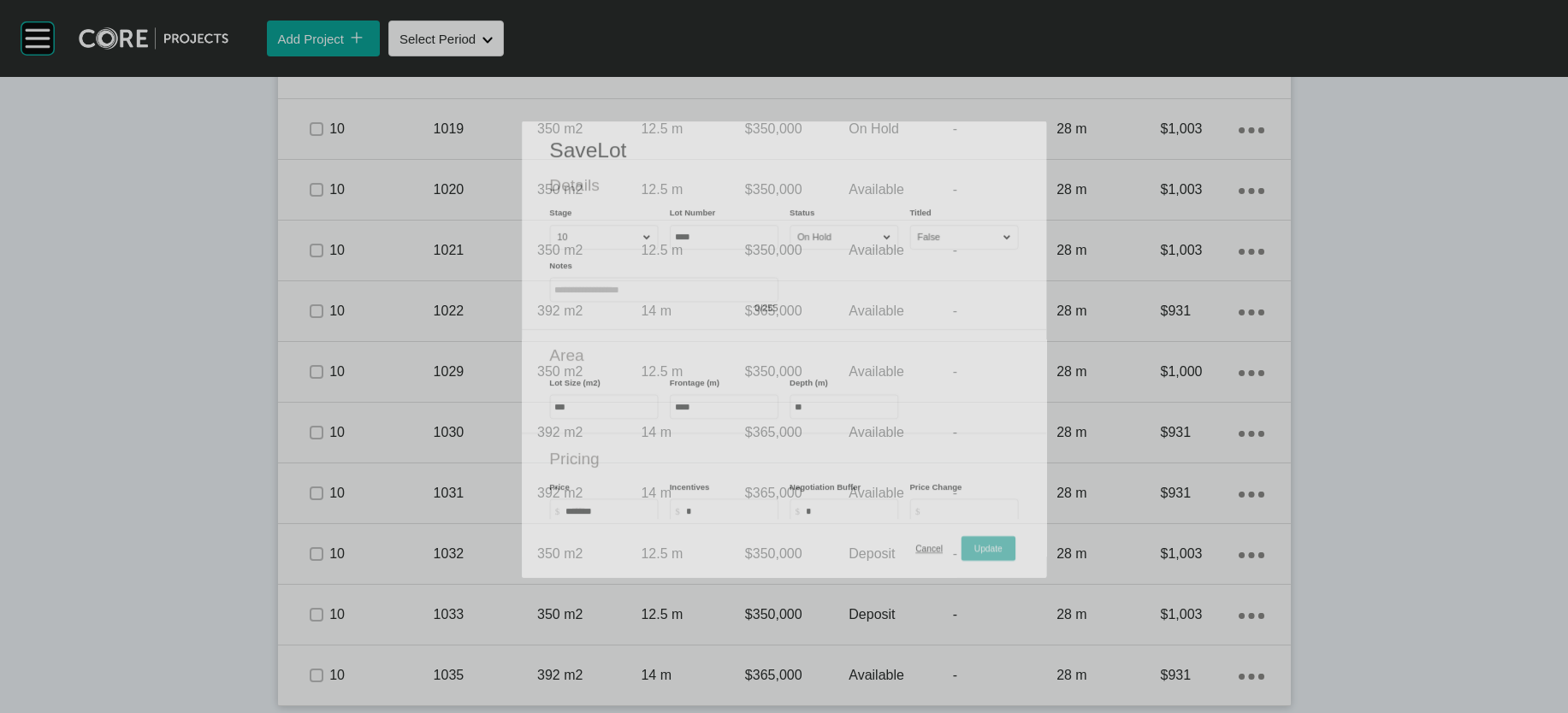 scroll, scrollTop: 2581, scrollLeft: 0, axis: vertical 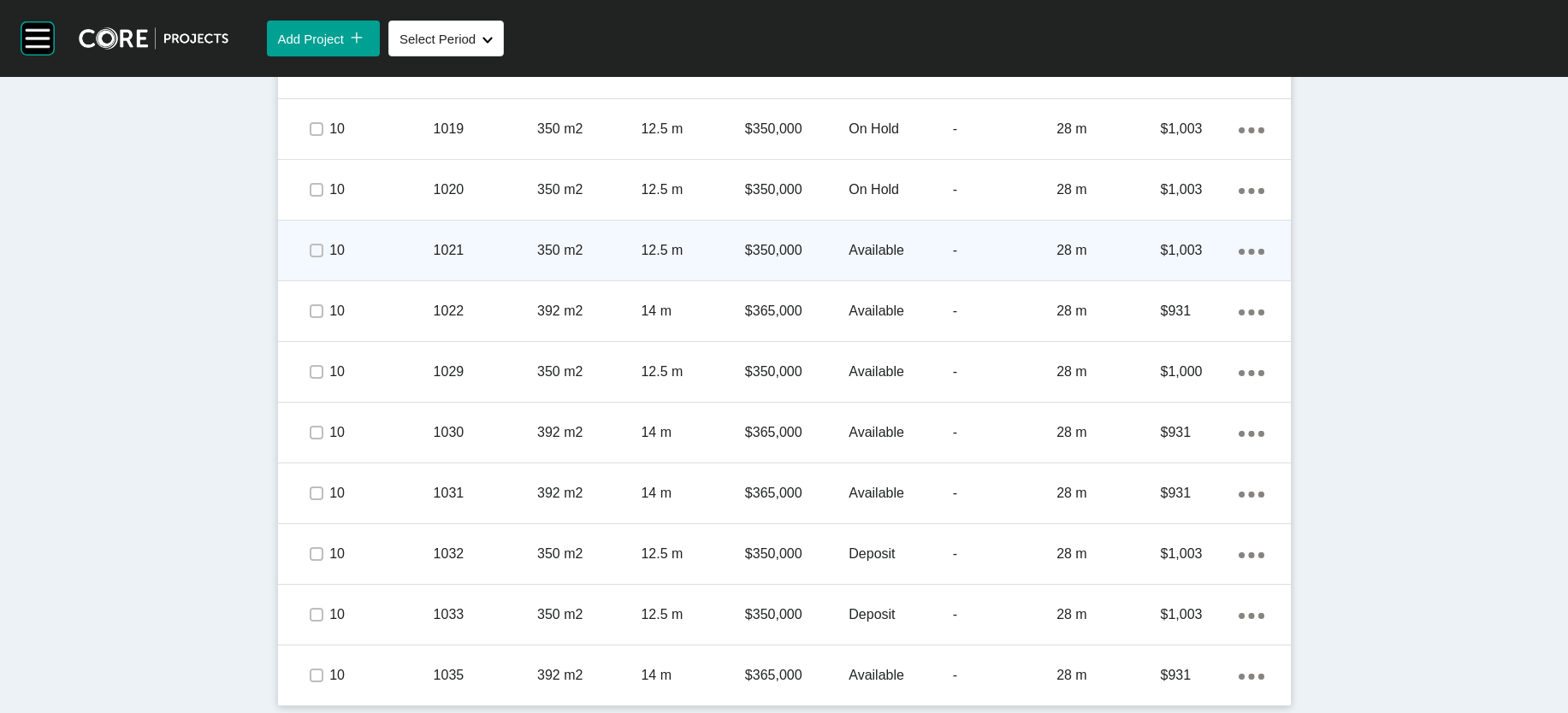 click on "$350,000" at bounding box center (796, 250) 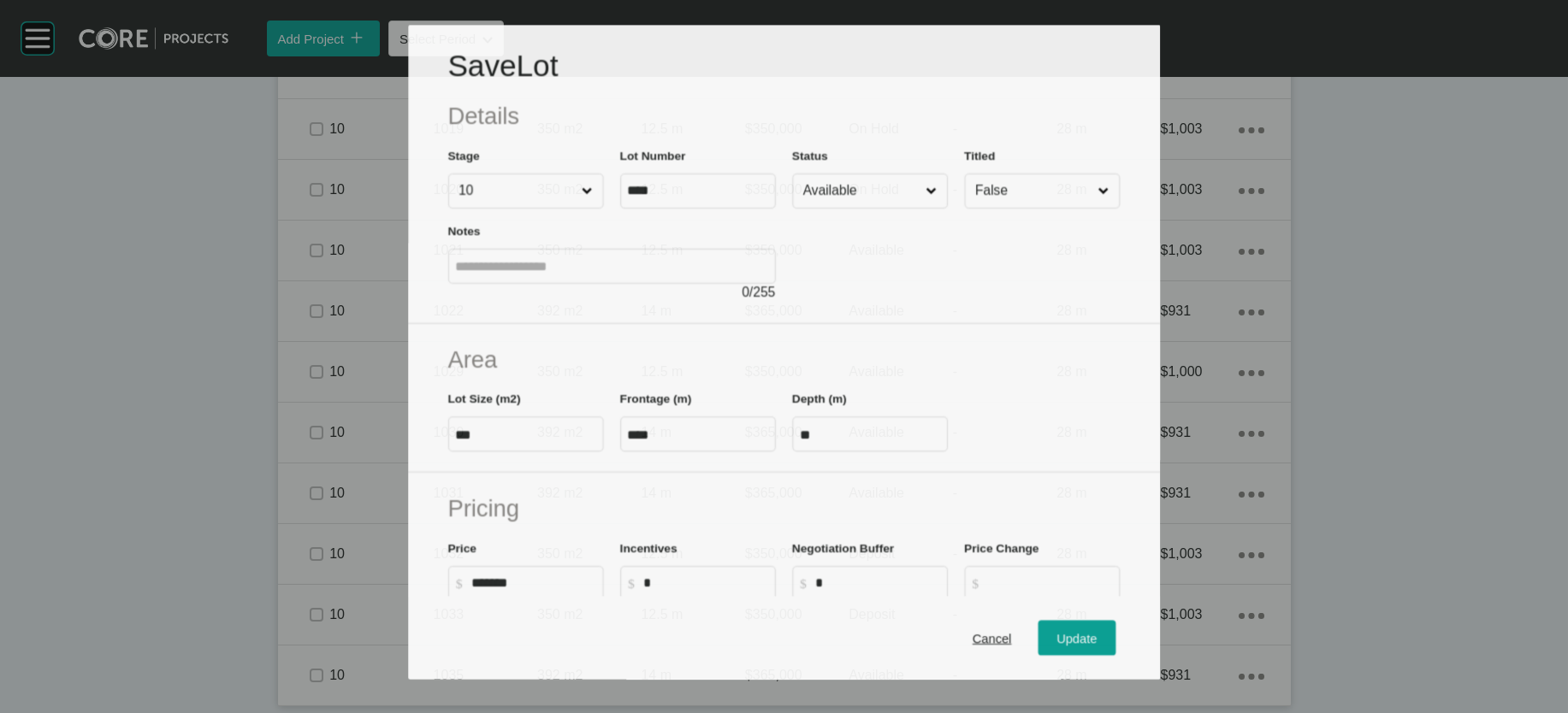 scroll, scrollTop: 2514, scrollLeft: 0, axis: vertical 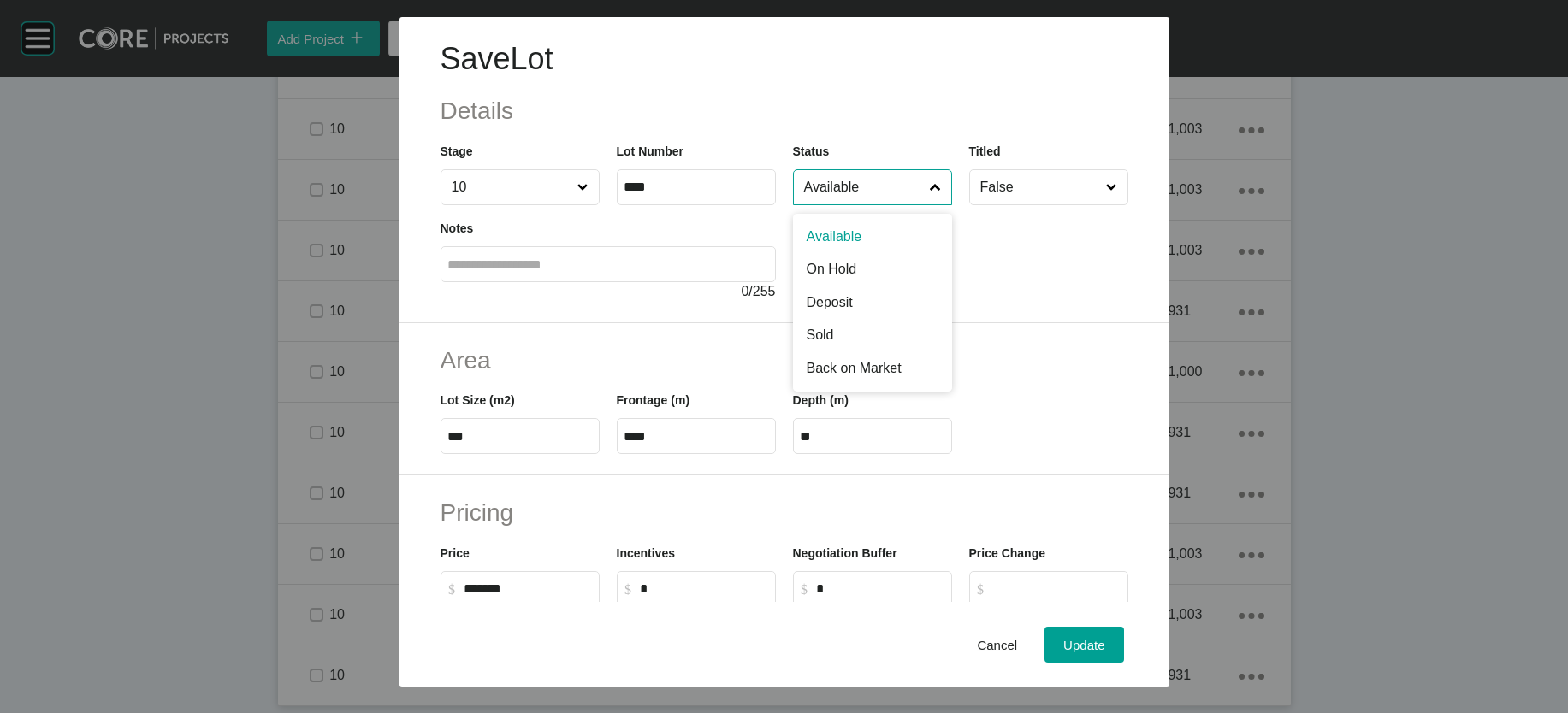 drag, startPoint x: 896, startPoint y: 238, endPoint x: 872, endPoint y: 280, distance: 48.373546 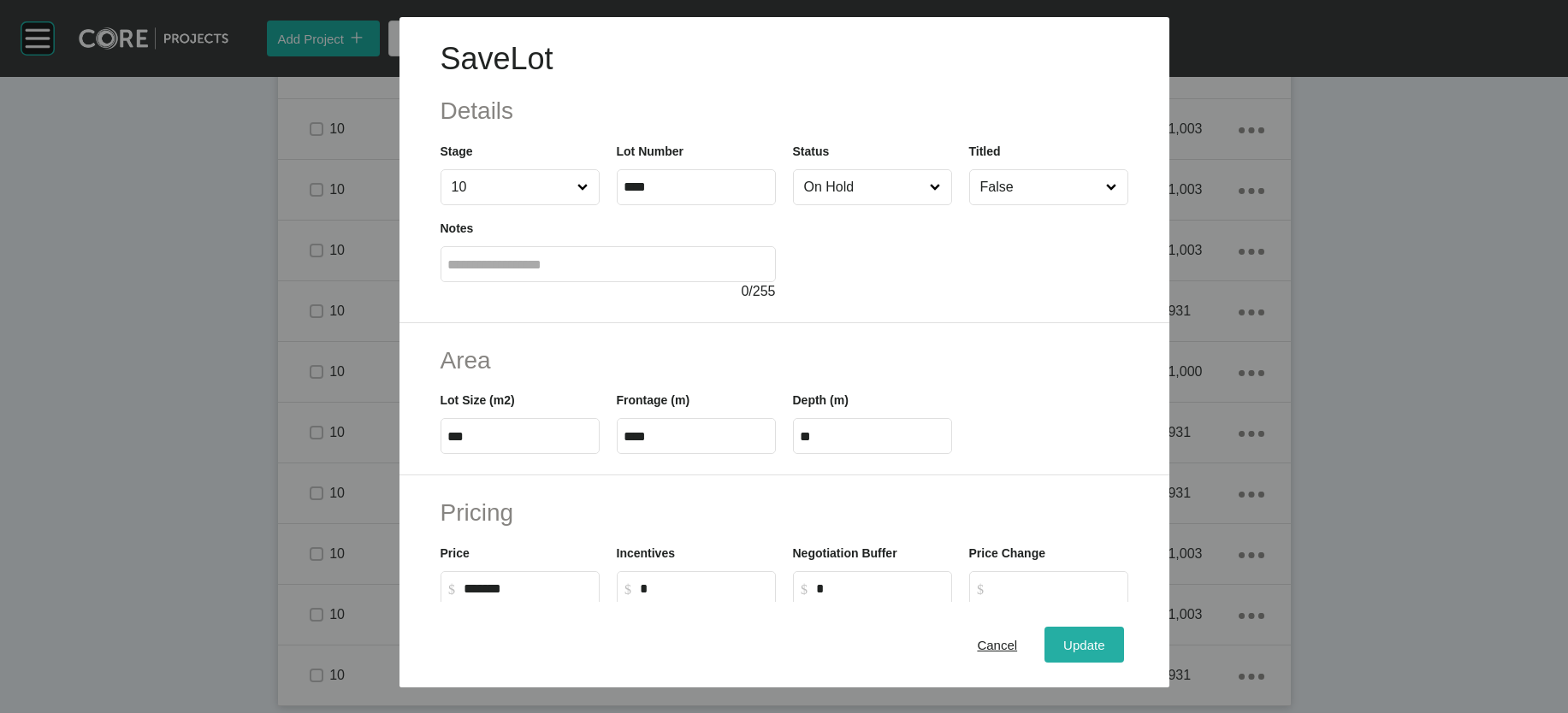 click on "Update" at bounding box center (1084, 644) 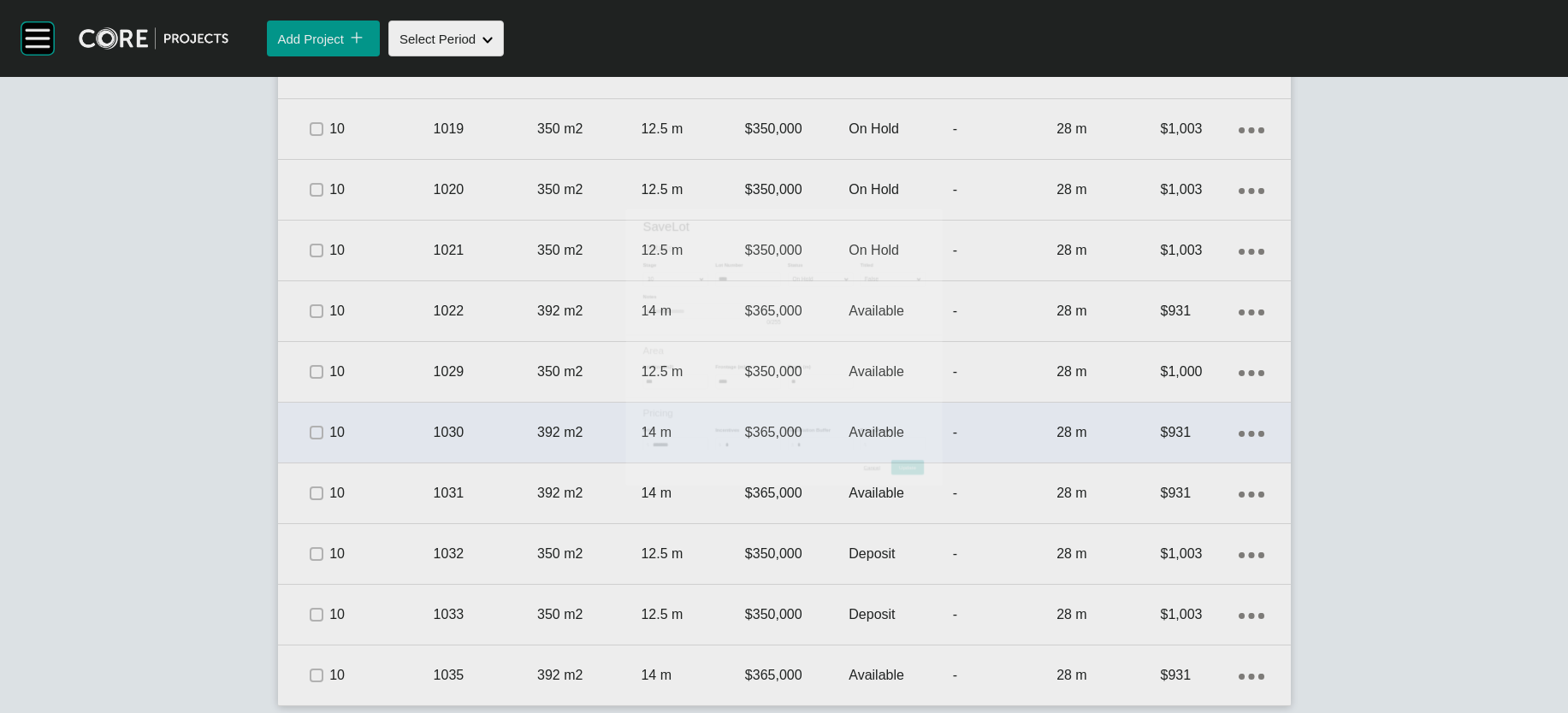 scroll, scrollTop: 2581, scrollLeft: 0, axis: vertical 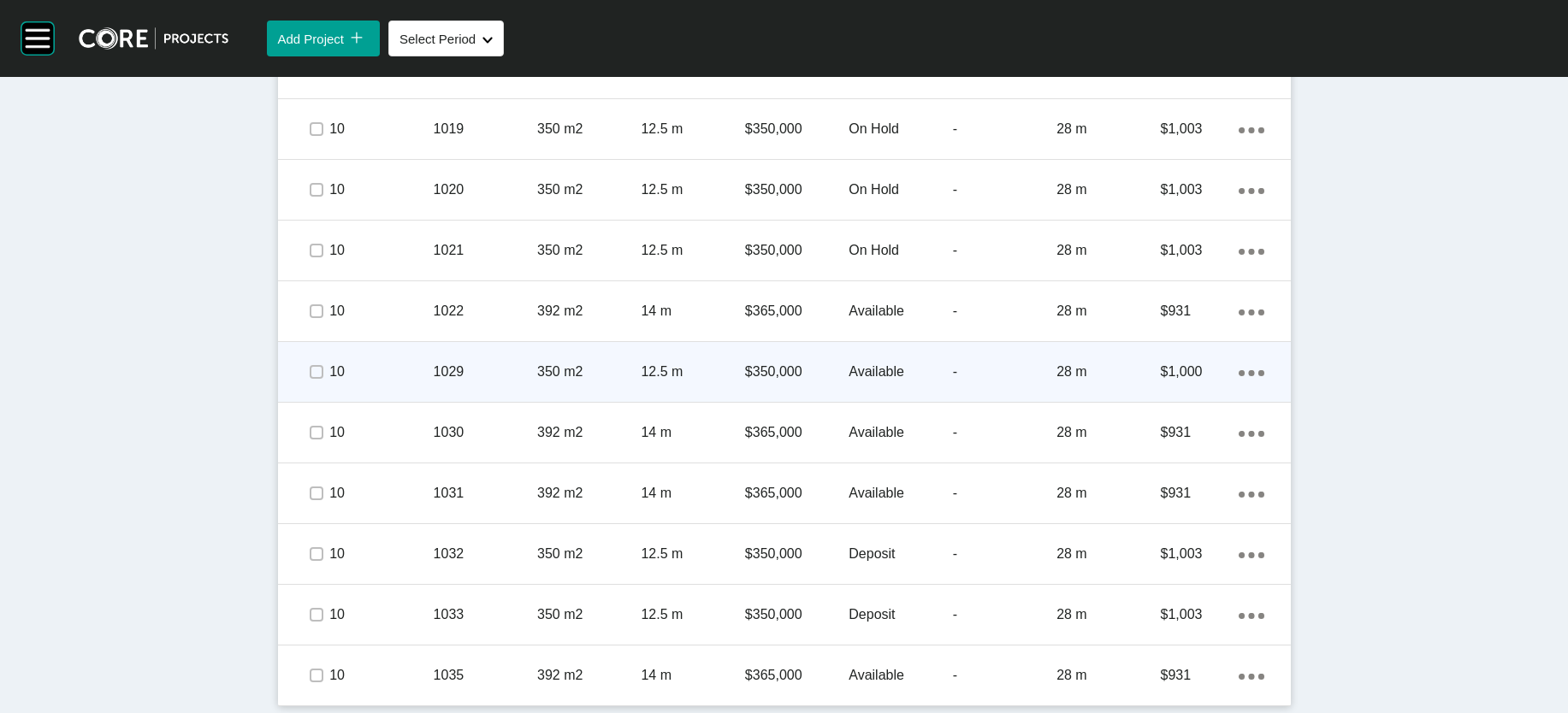 click on "-" at bounding box center (1004, 372) 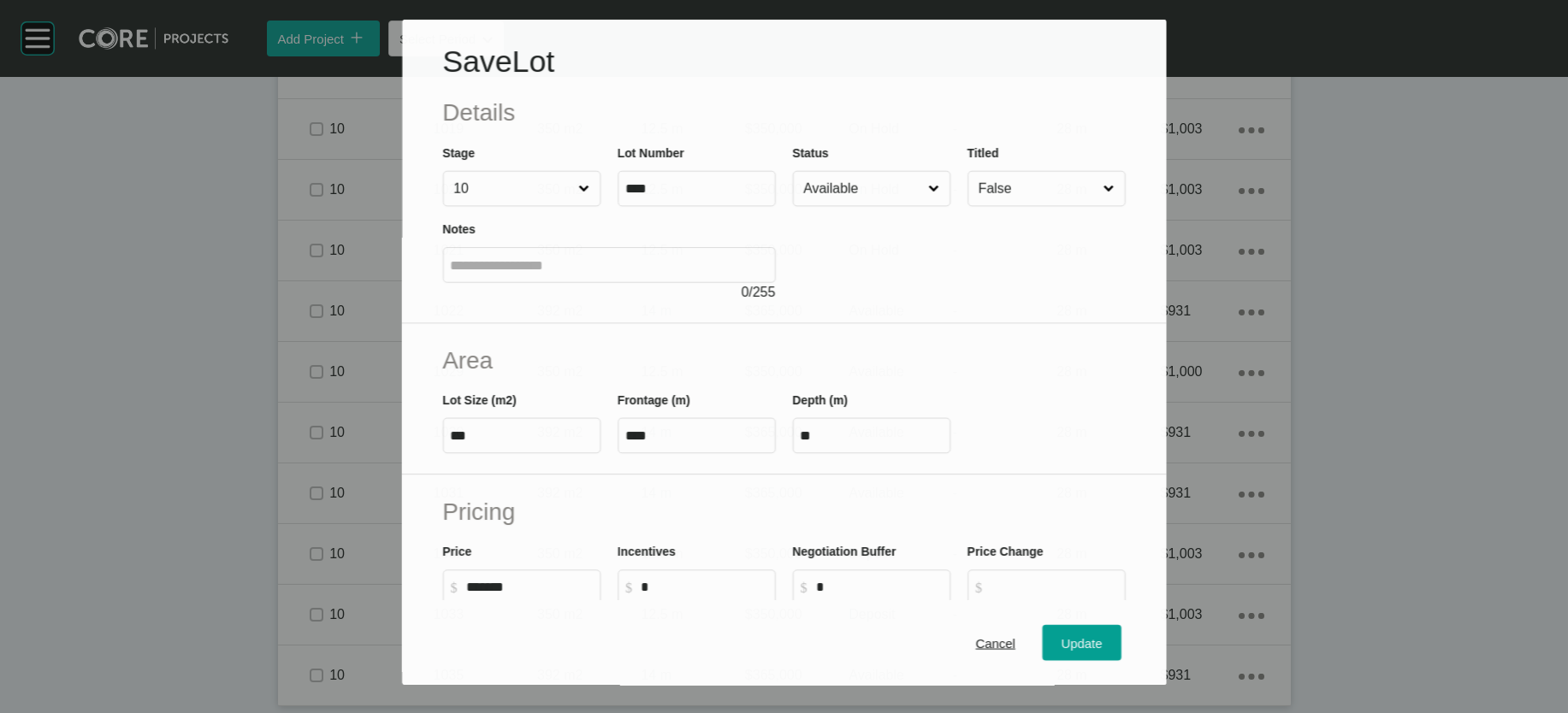 scroll, scrollTop: 2514, scrollLeft: 0, axis: vertical 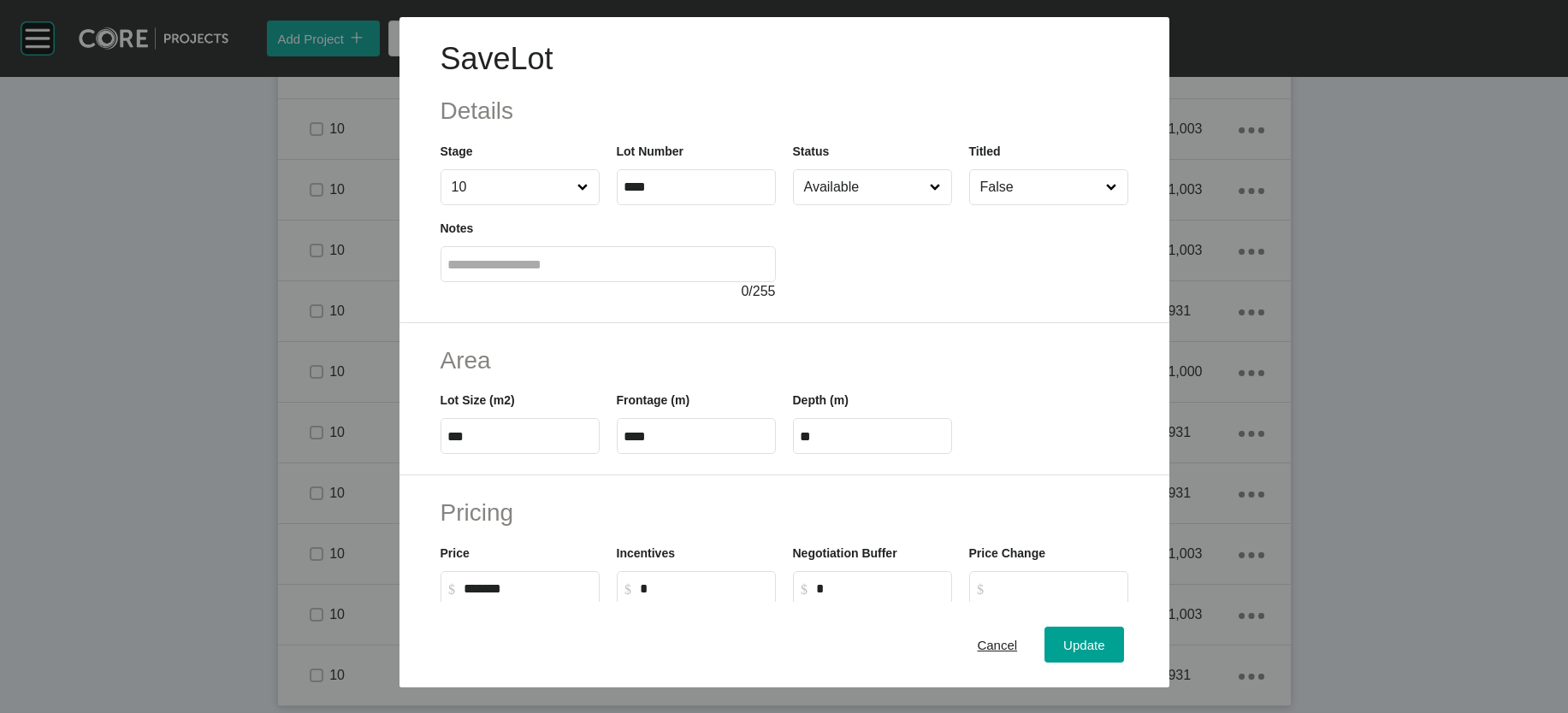 click on "Available" at bounding box center [864, 187] 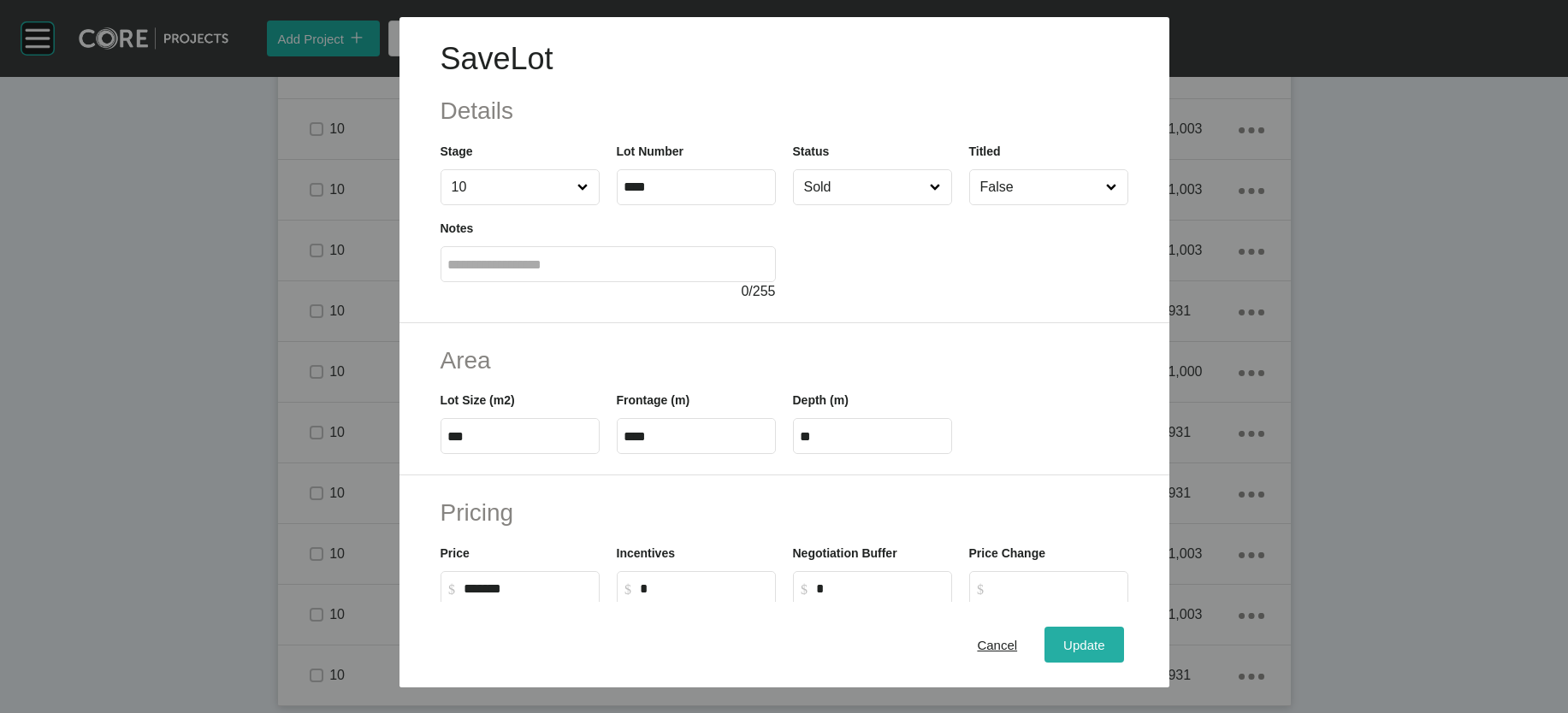 click on "Update" at bounding box center (1084, 644) 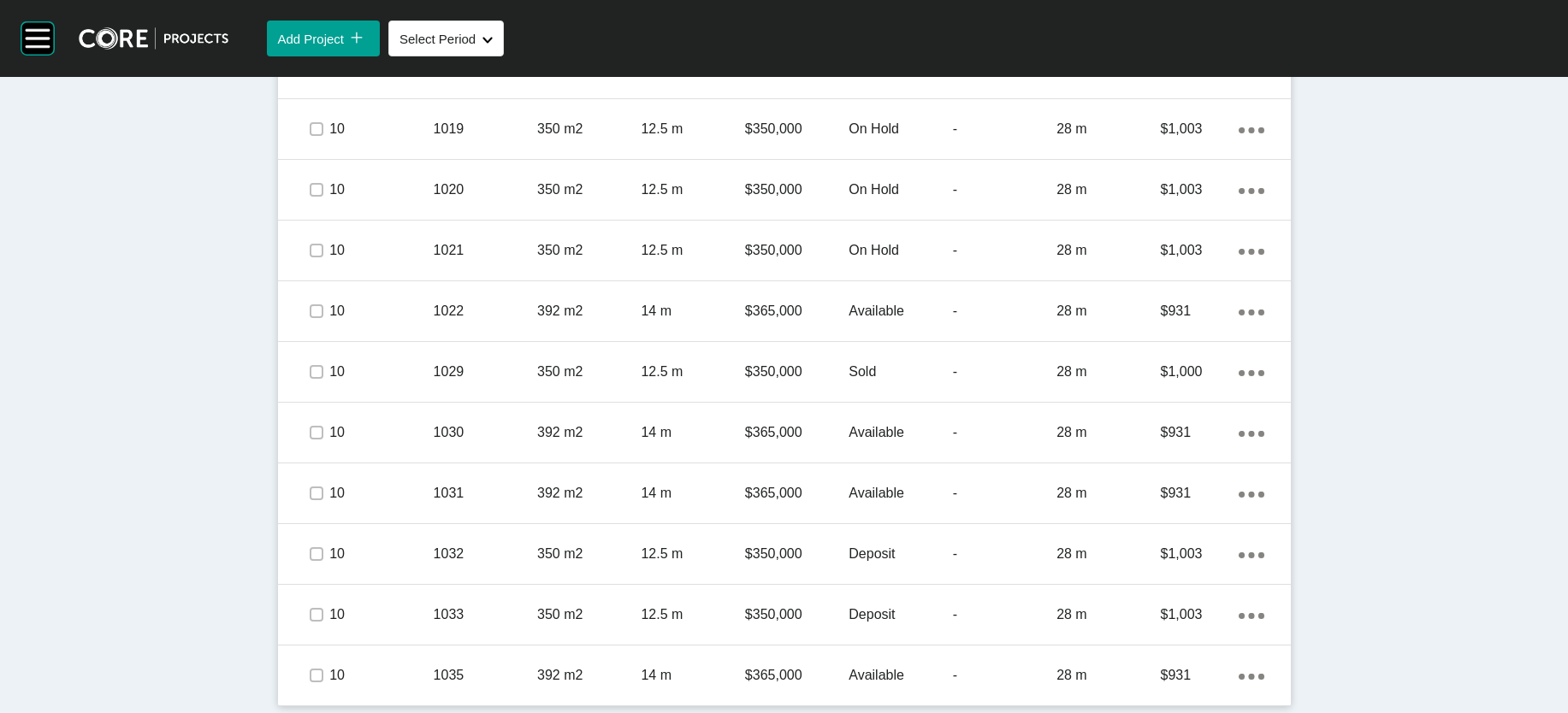 scroll, scrollTop: 2714, scrollLeft: 0, axis: vertical 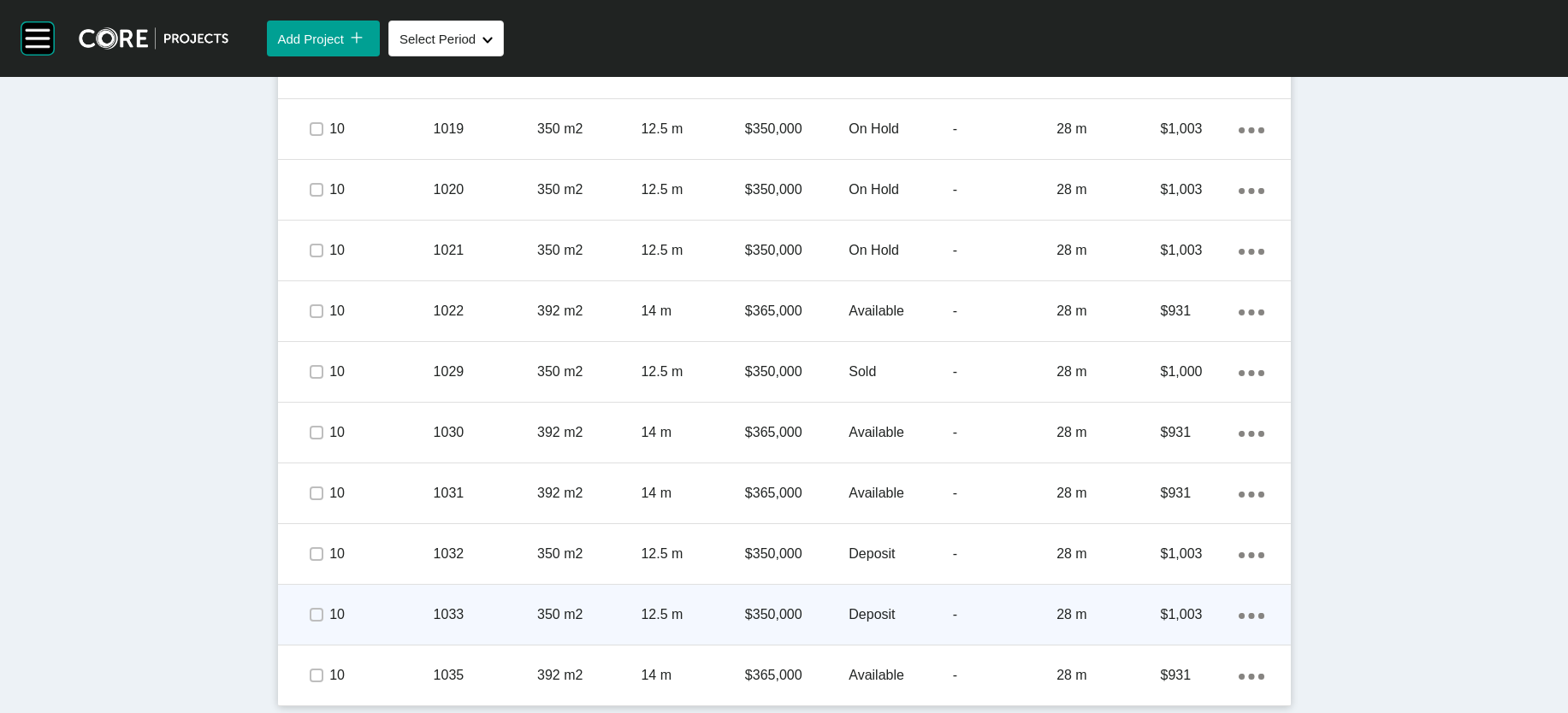 click on "Deposit" at bounding box center [900, 615] 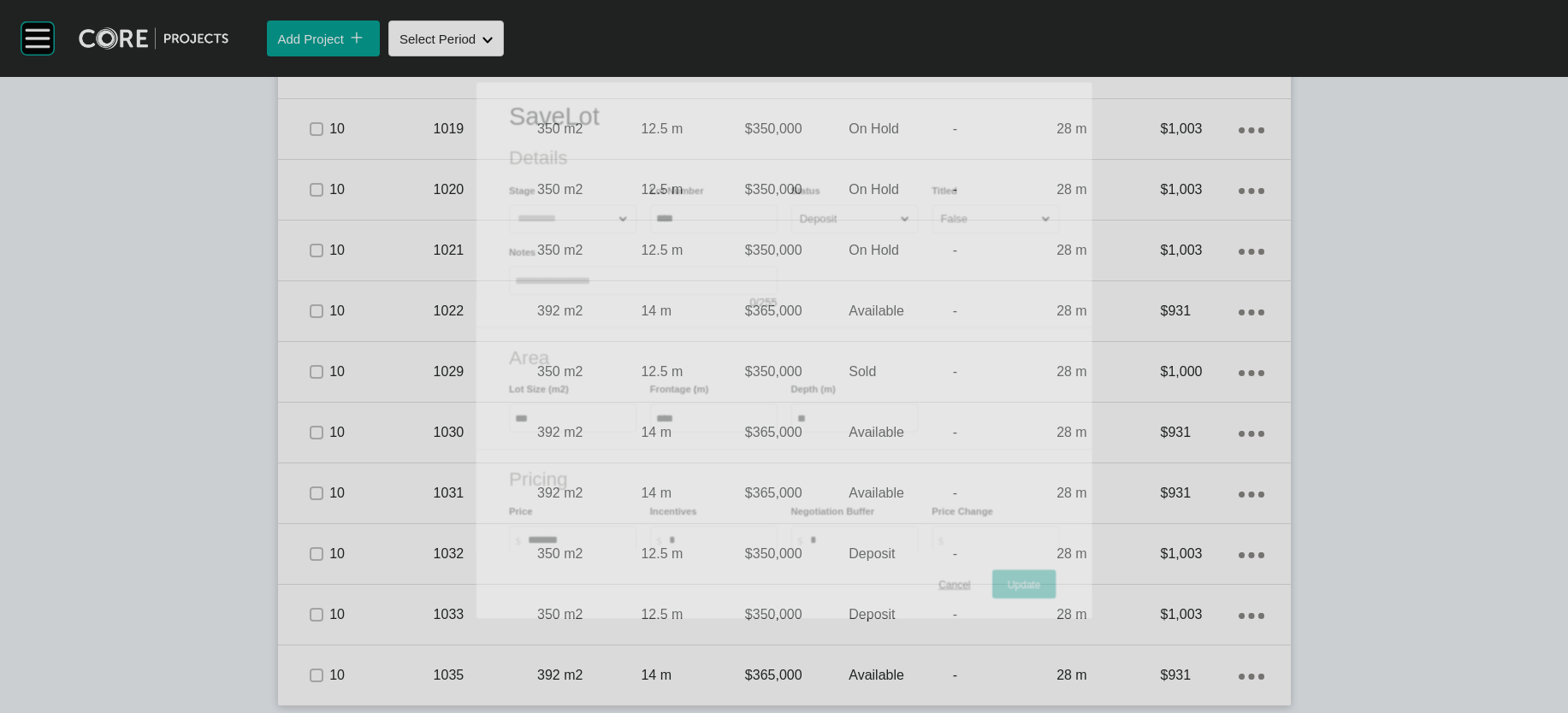 scroll, scrollTop: 2820, scrollLeft: 0, axis: vertical 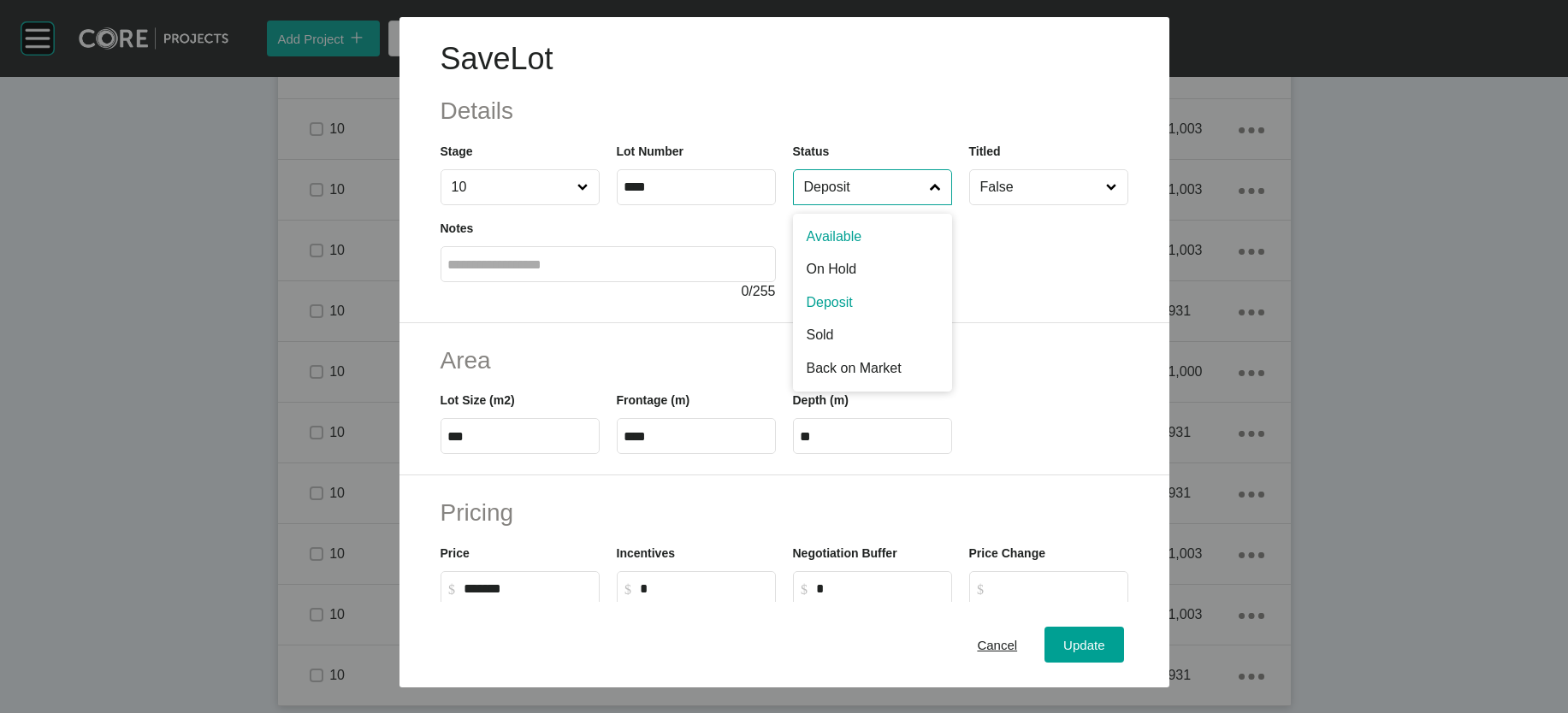 click on "Deposit" at bounding box center [864, 187] 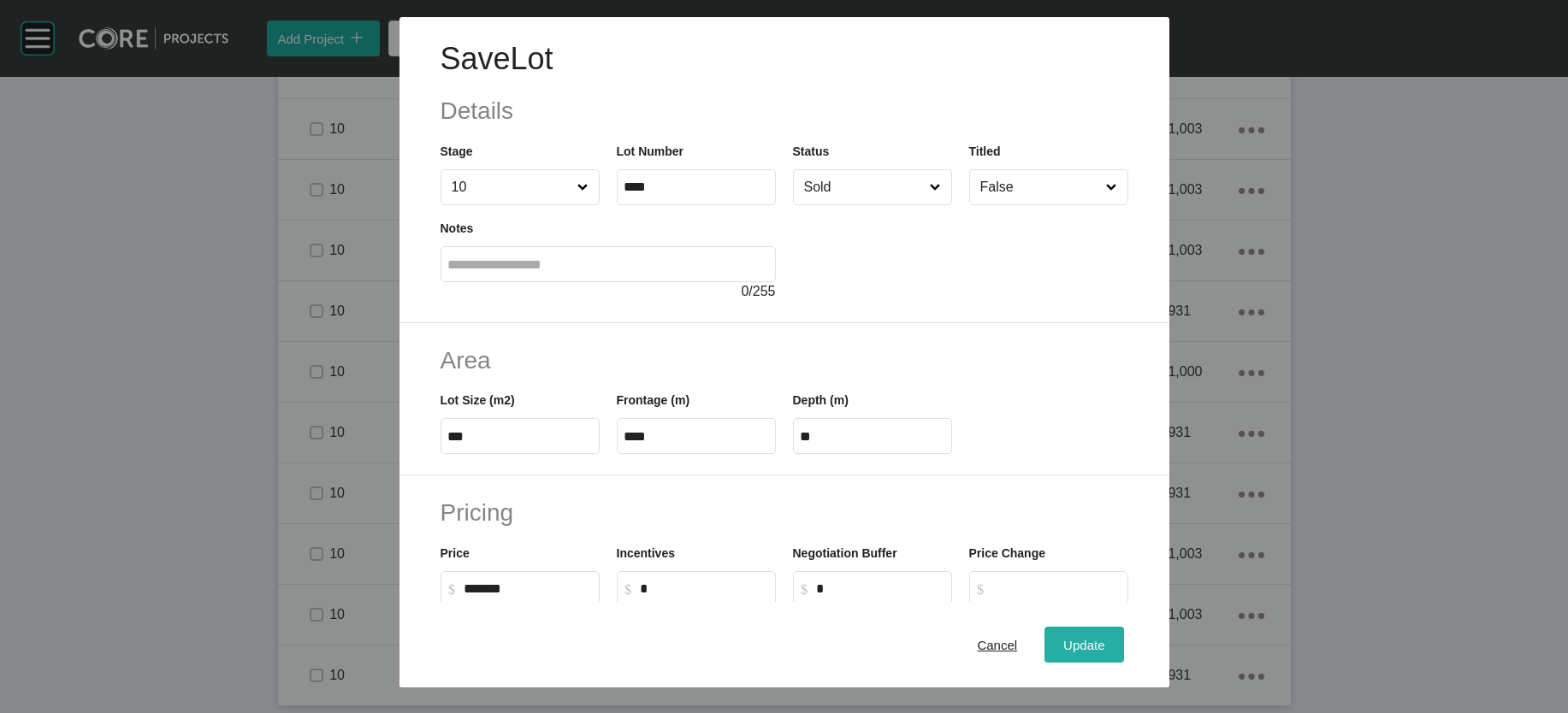 click on "Update" at bounding box center (1084, 644) 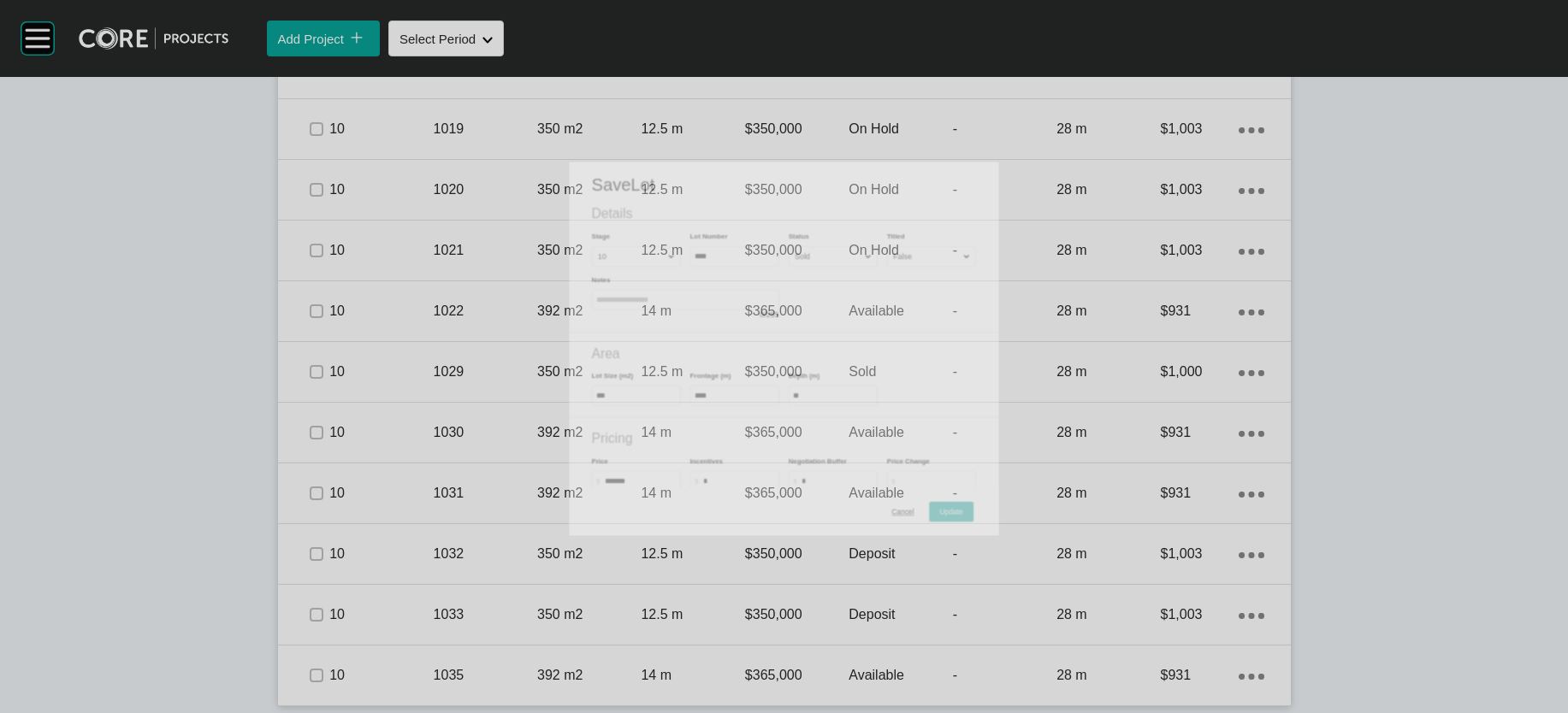 scroll, scrollTop: 2886, scrollLeft: 0, axis: vertical 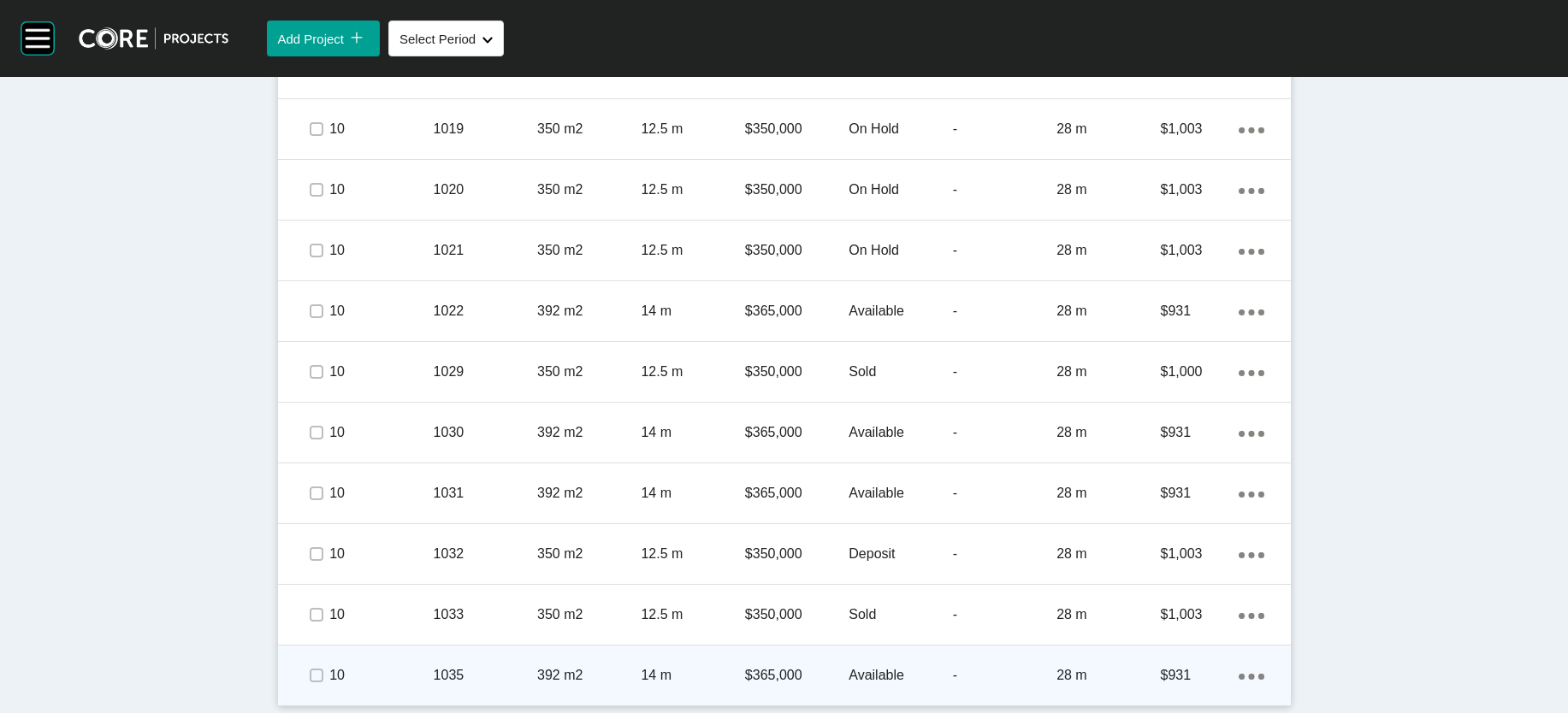 click on "-" at bounding box center (1004, 675) 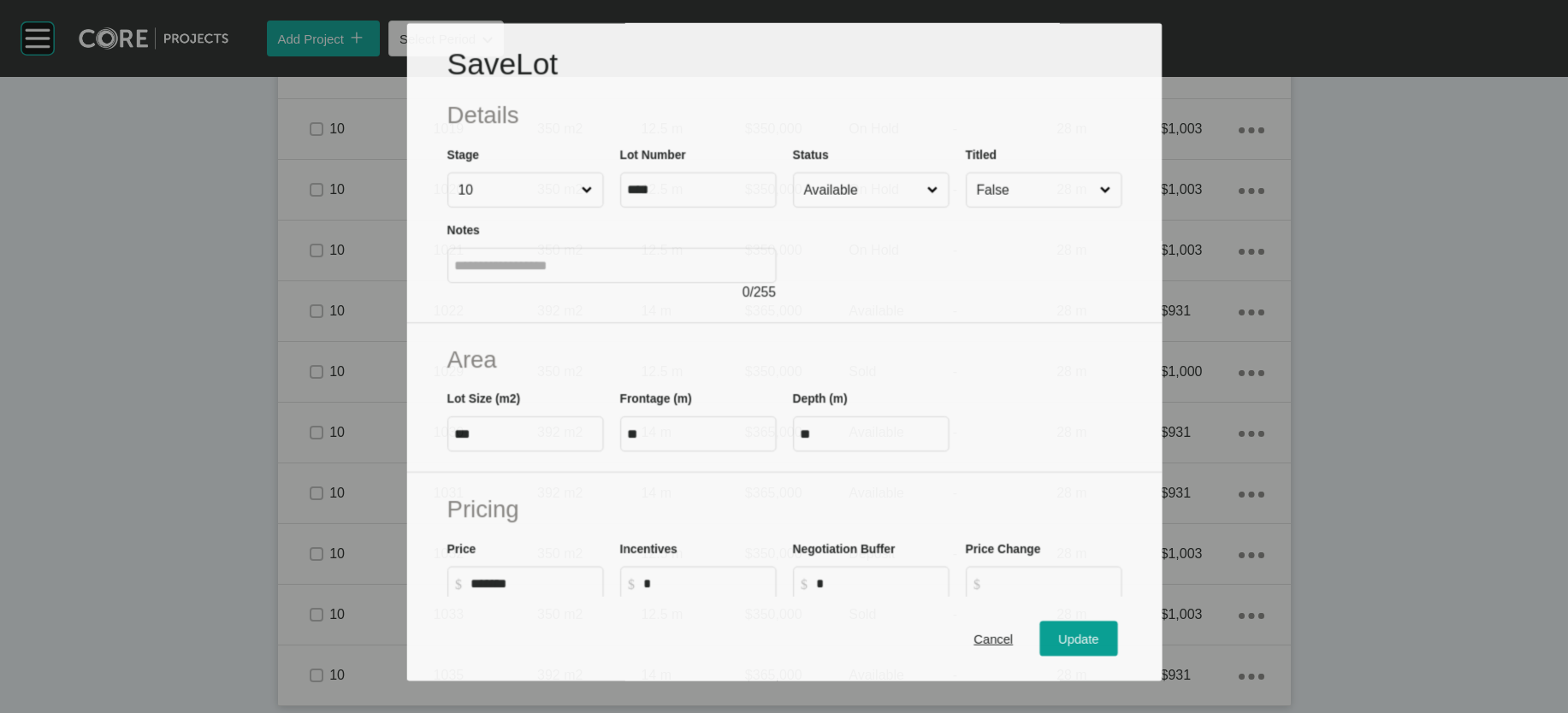 scroll, scrollTop: 2820, scrollLeft: 0, axis: vertical 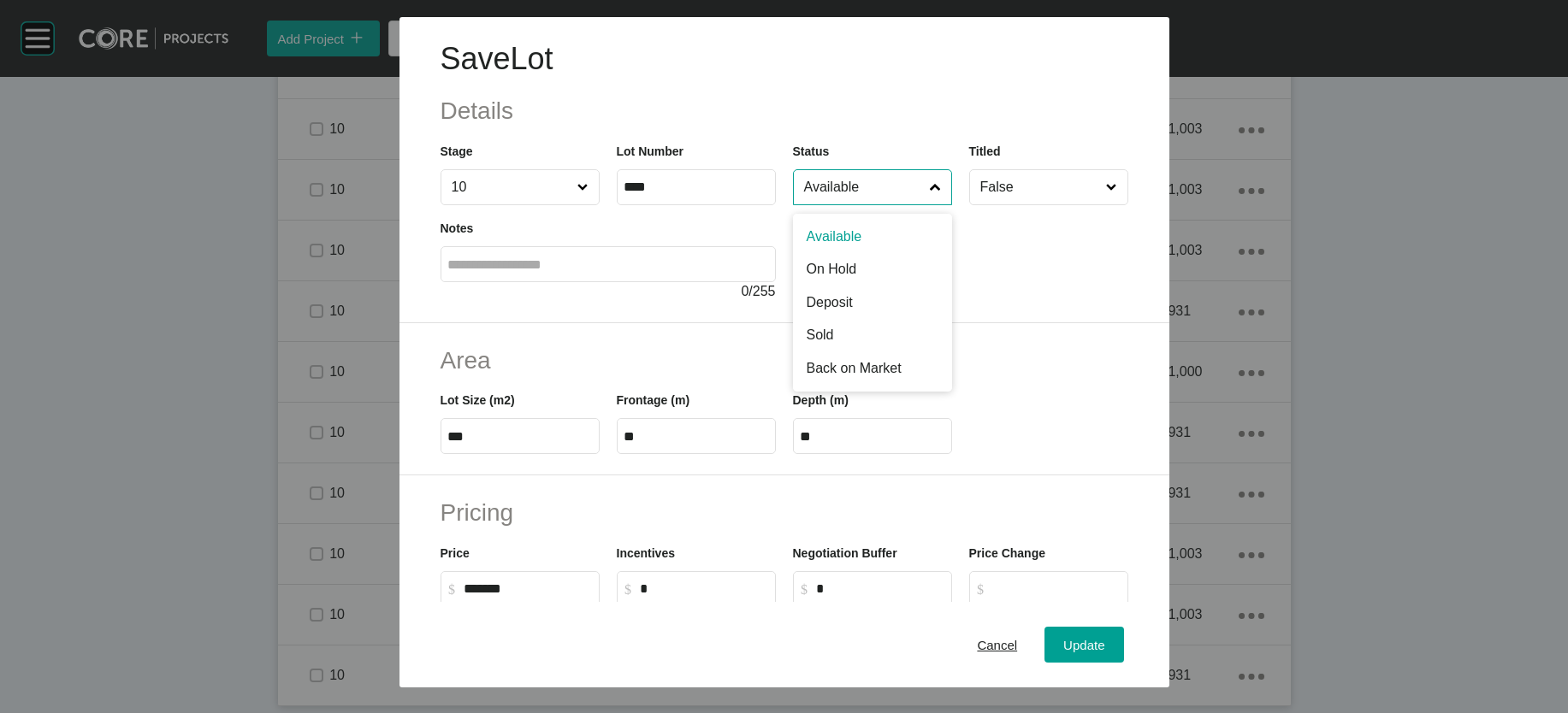 click on "Available" at bounding box center (864, 187) 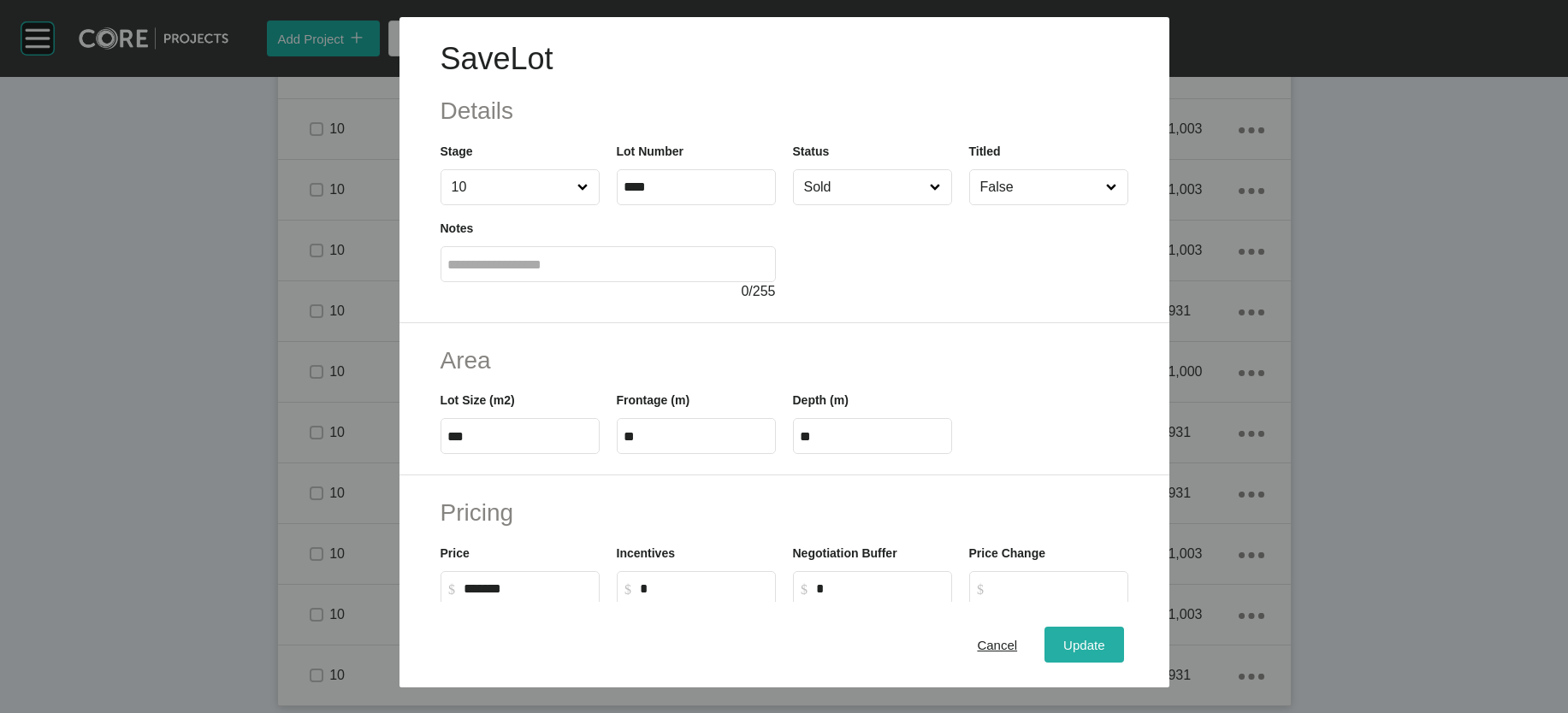 click on "Update" at bounding box center [1084, 644] 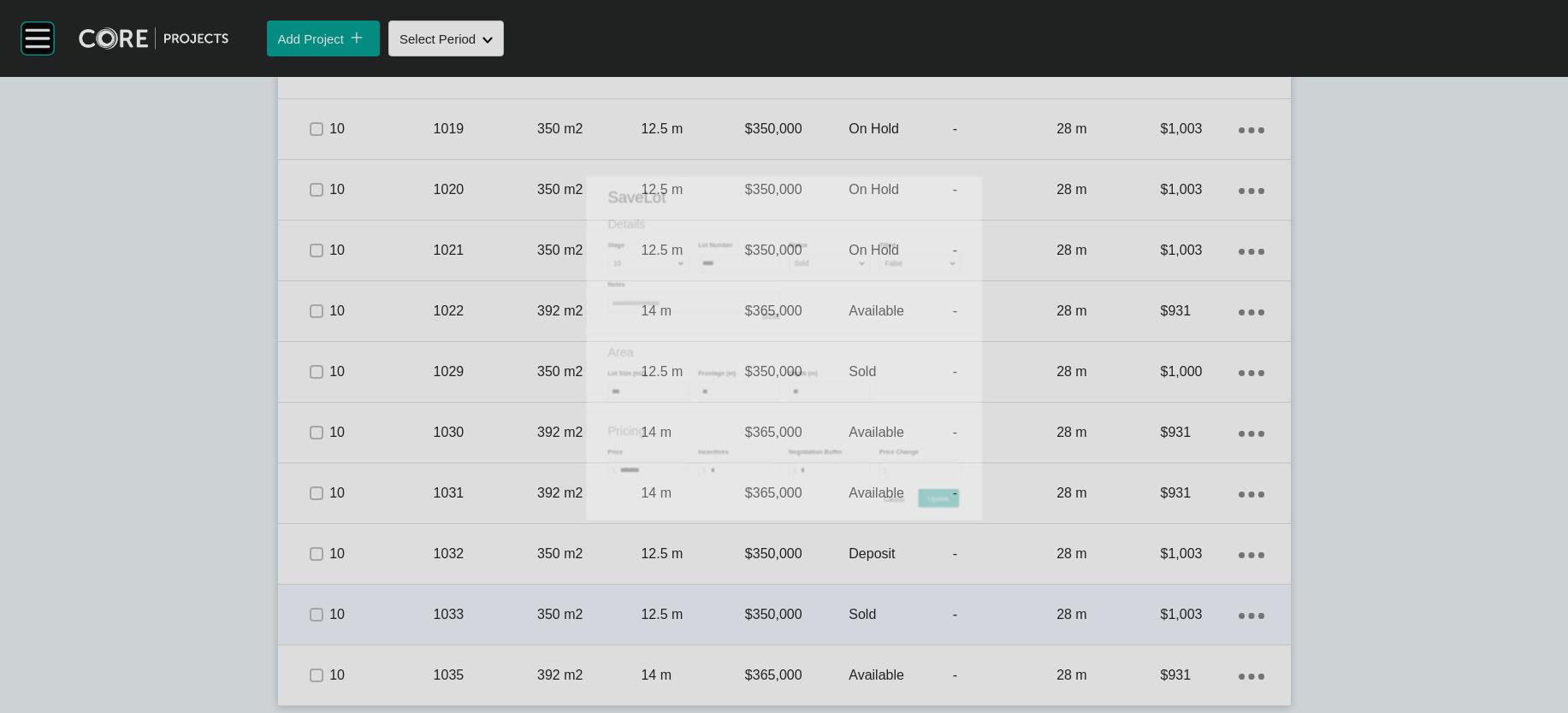 scroll, scrollTop: 2886, scrollLeft: 0, axis: vertical 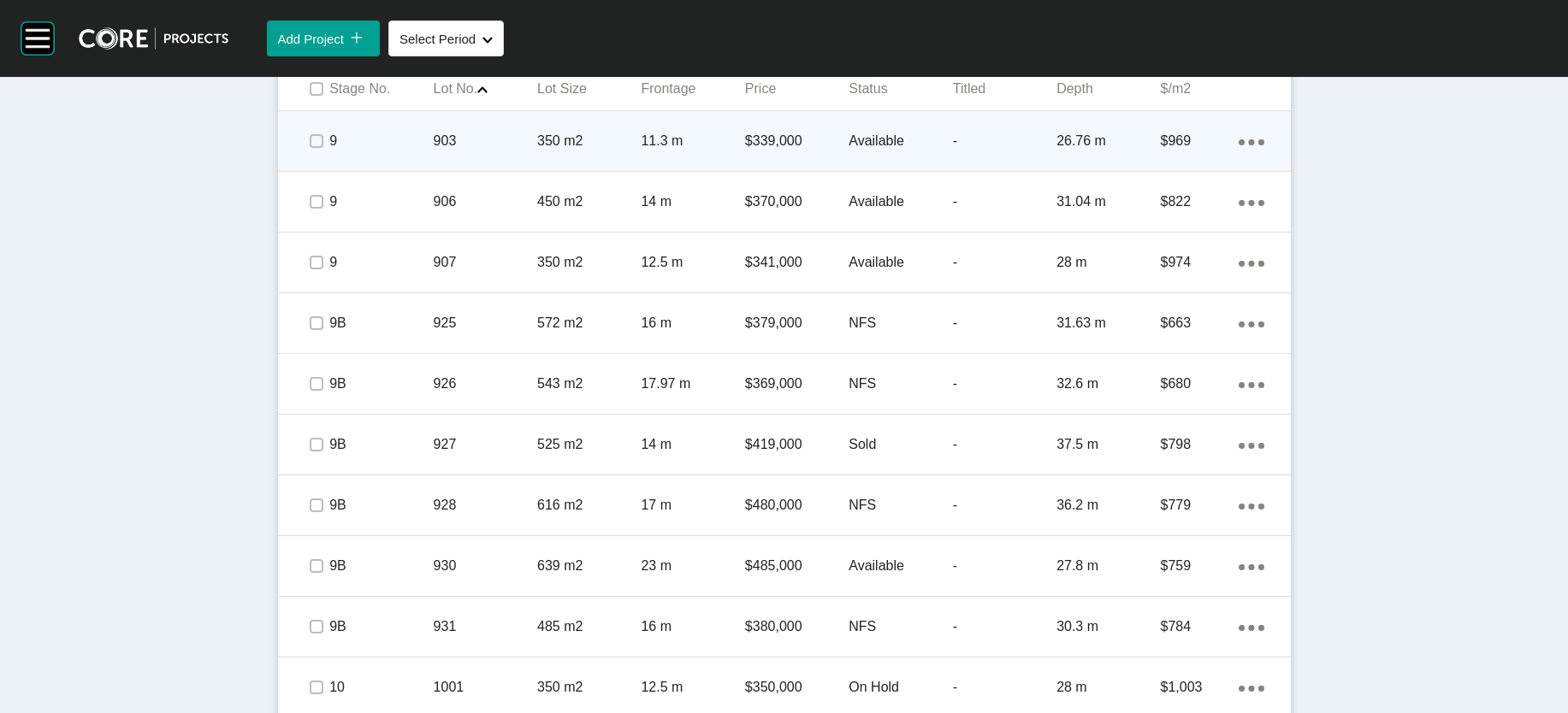 click on "Edit Selected" at bounding box center (1010, 31) 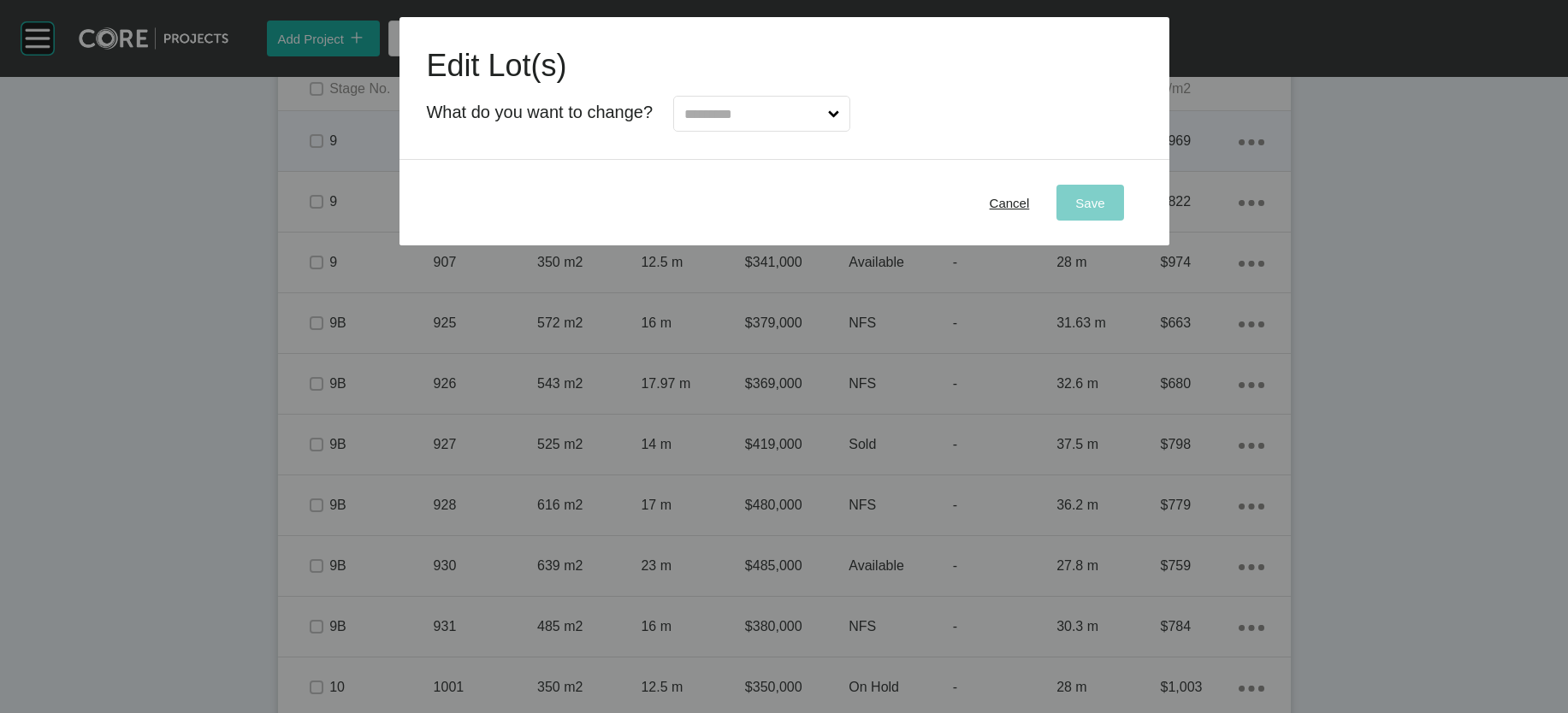 click at bounding box center (761, 114) 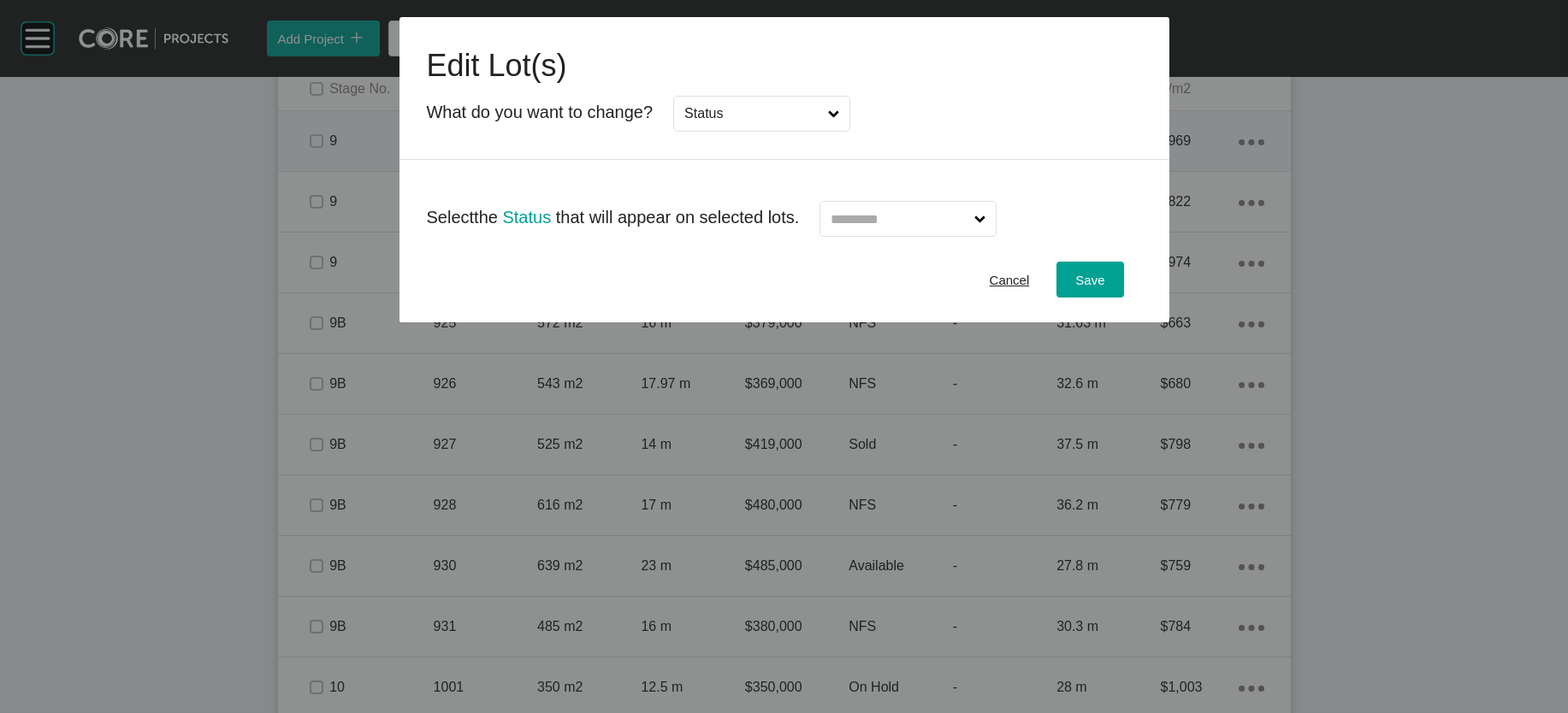 drag, startPoint x: 754, startPoint y: 275, endPoint x: 790, endPoint y: 259, distance: 39.395431 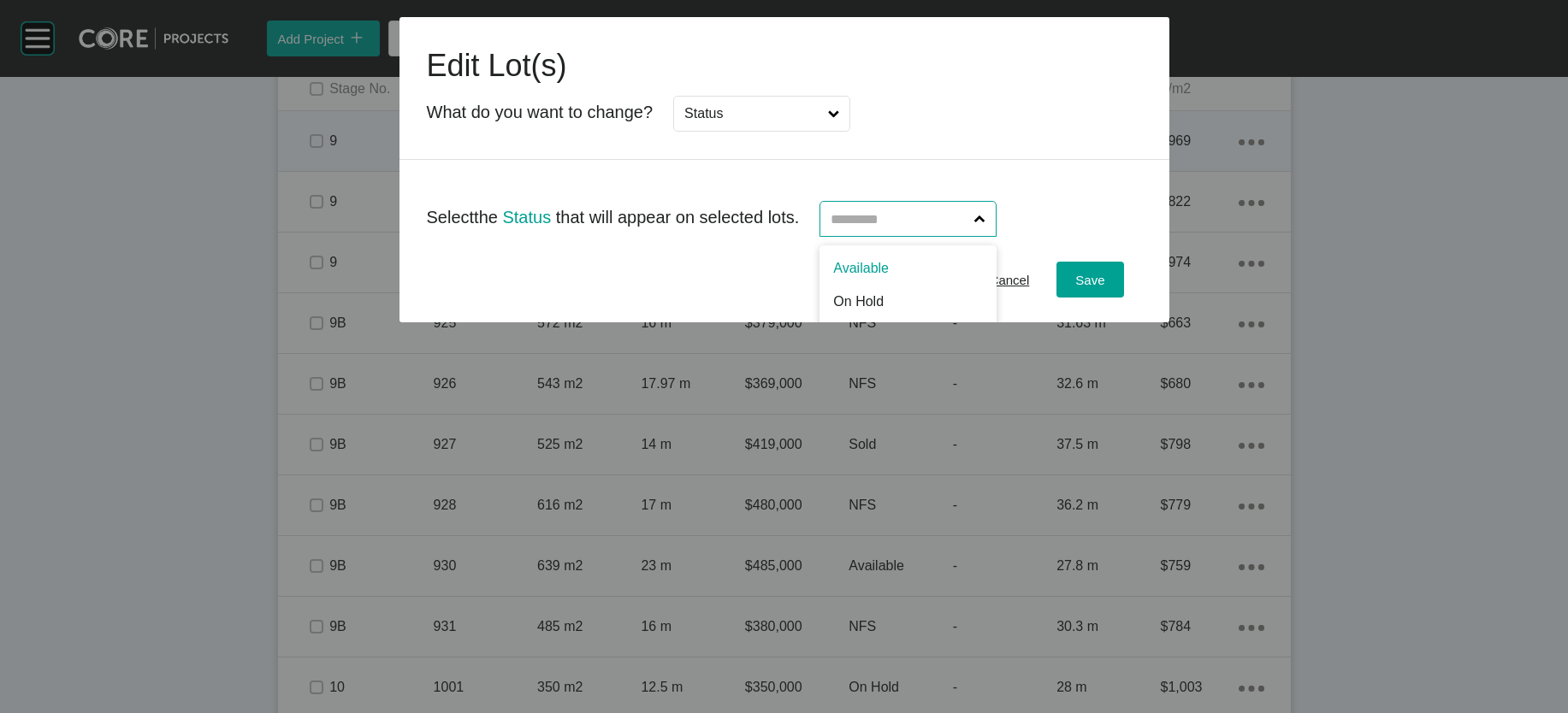 click at bounding box center (899, 219) 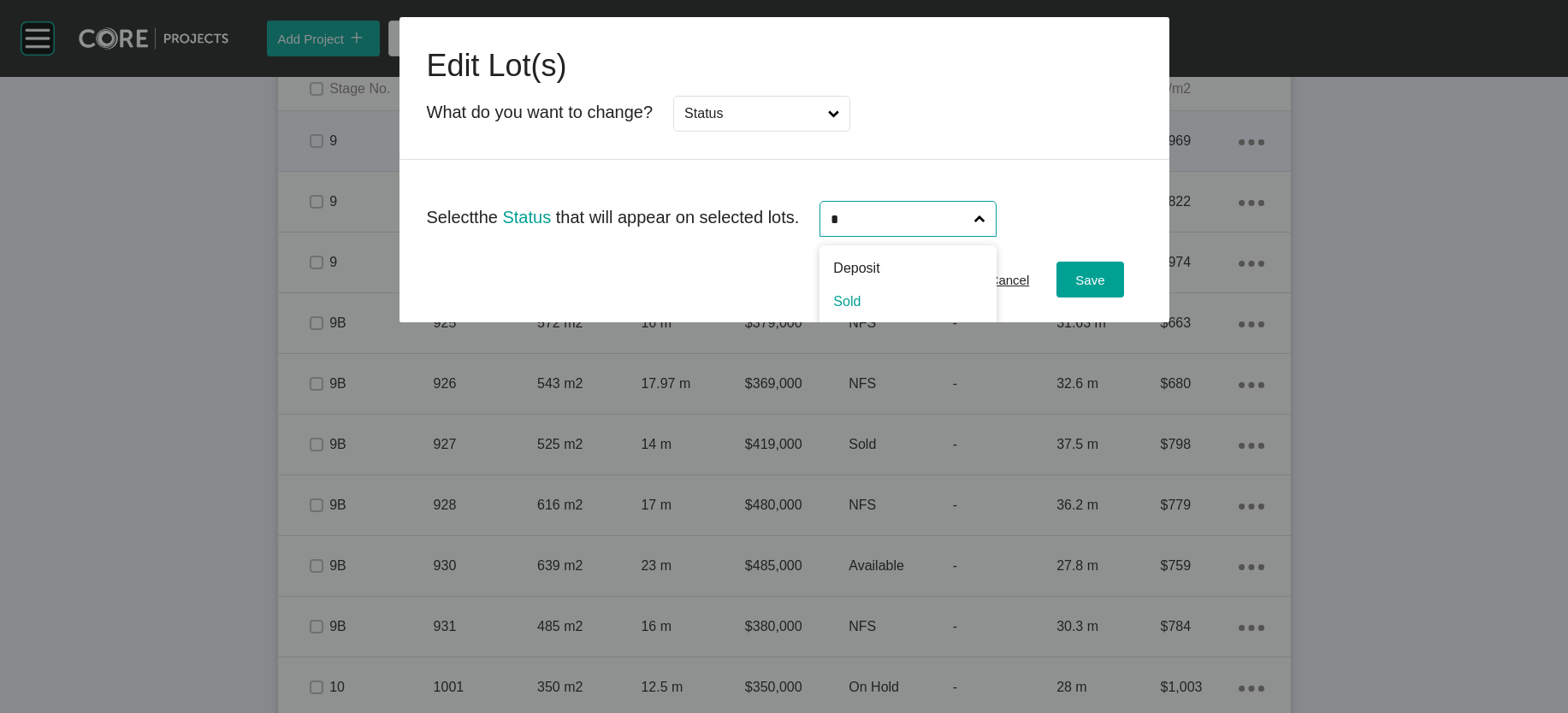 type on "*" 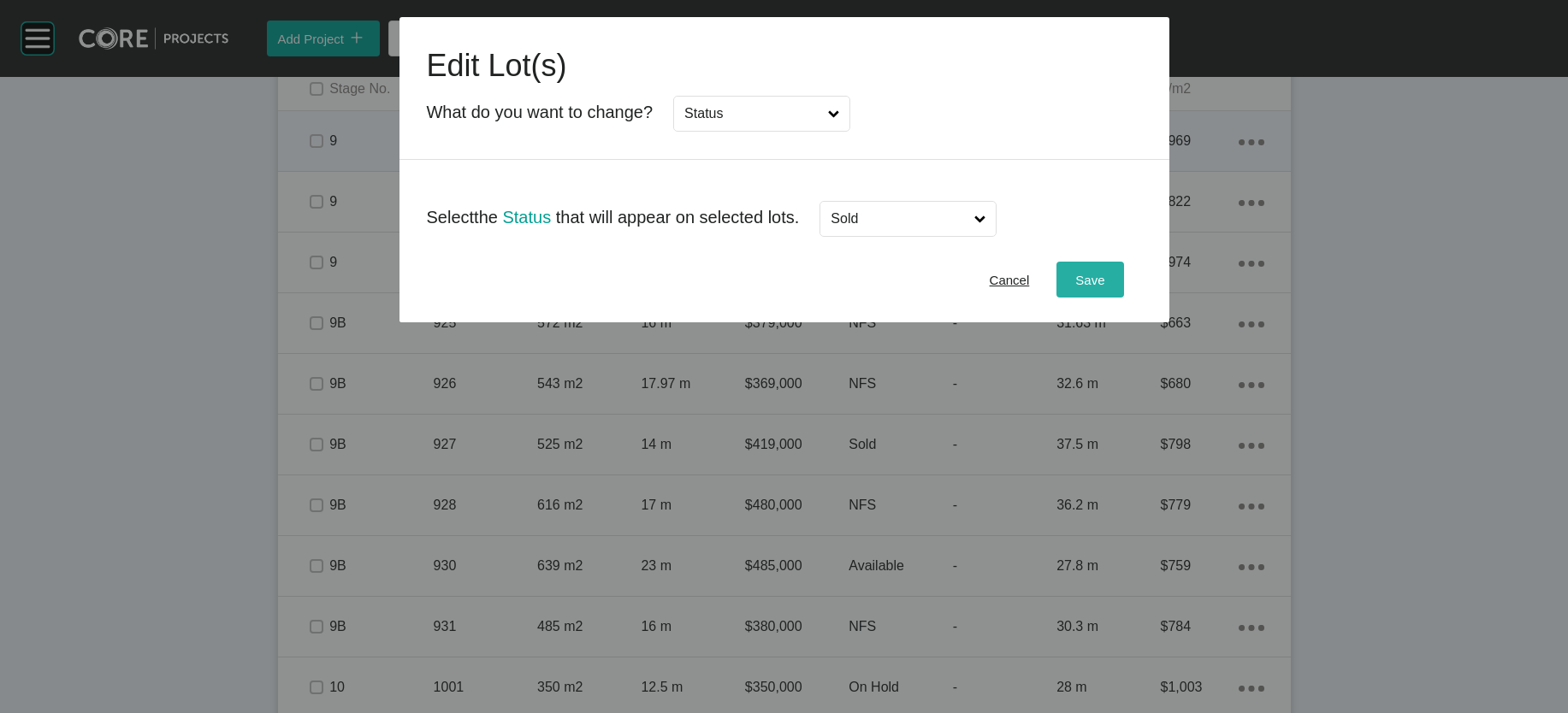 click on "Save" at bounding box center [1090, 280] 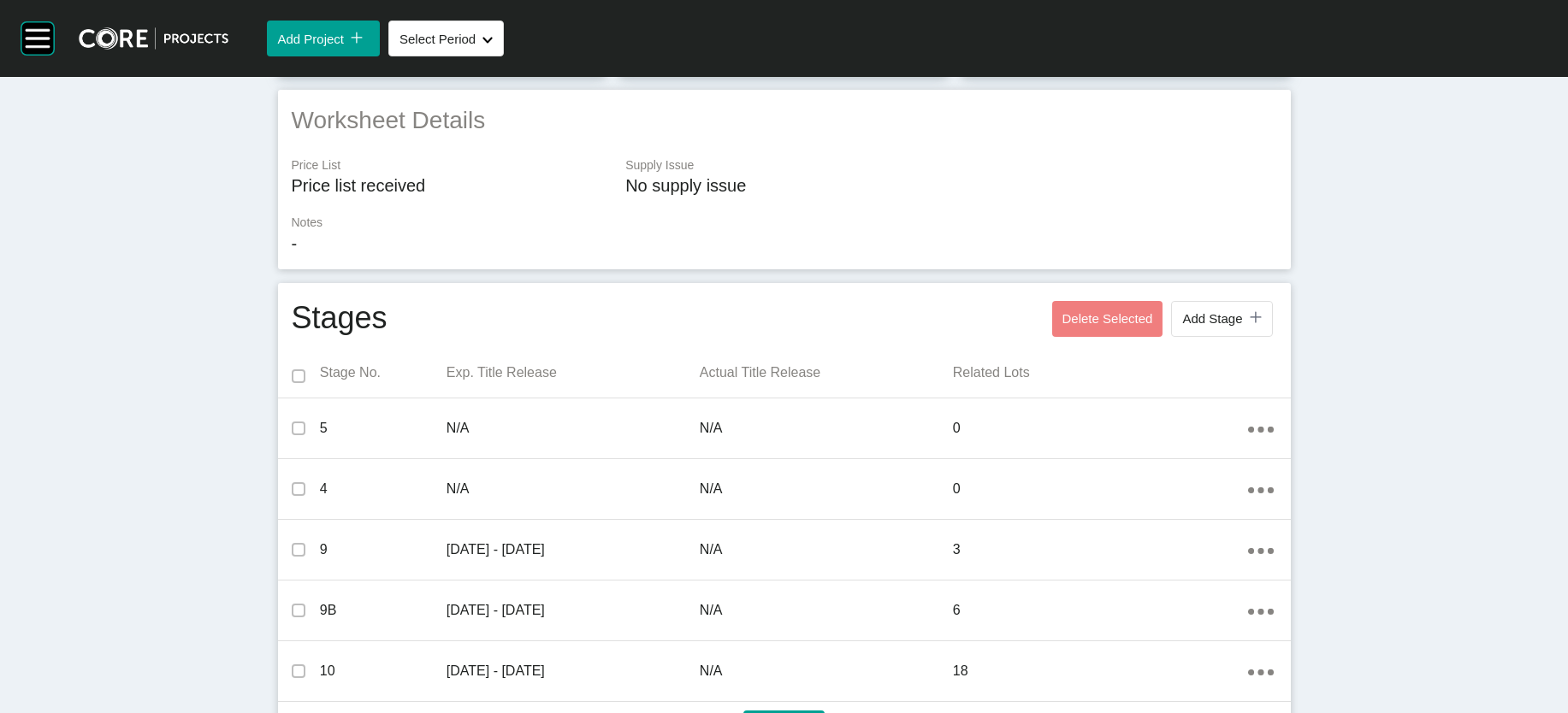 scroll, scrollTop: 0, scrollLeft: 0, axis: both 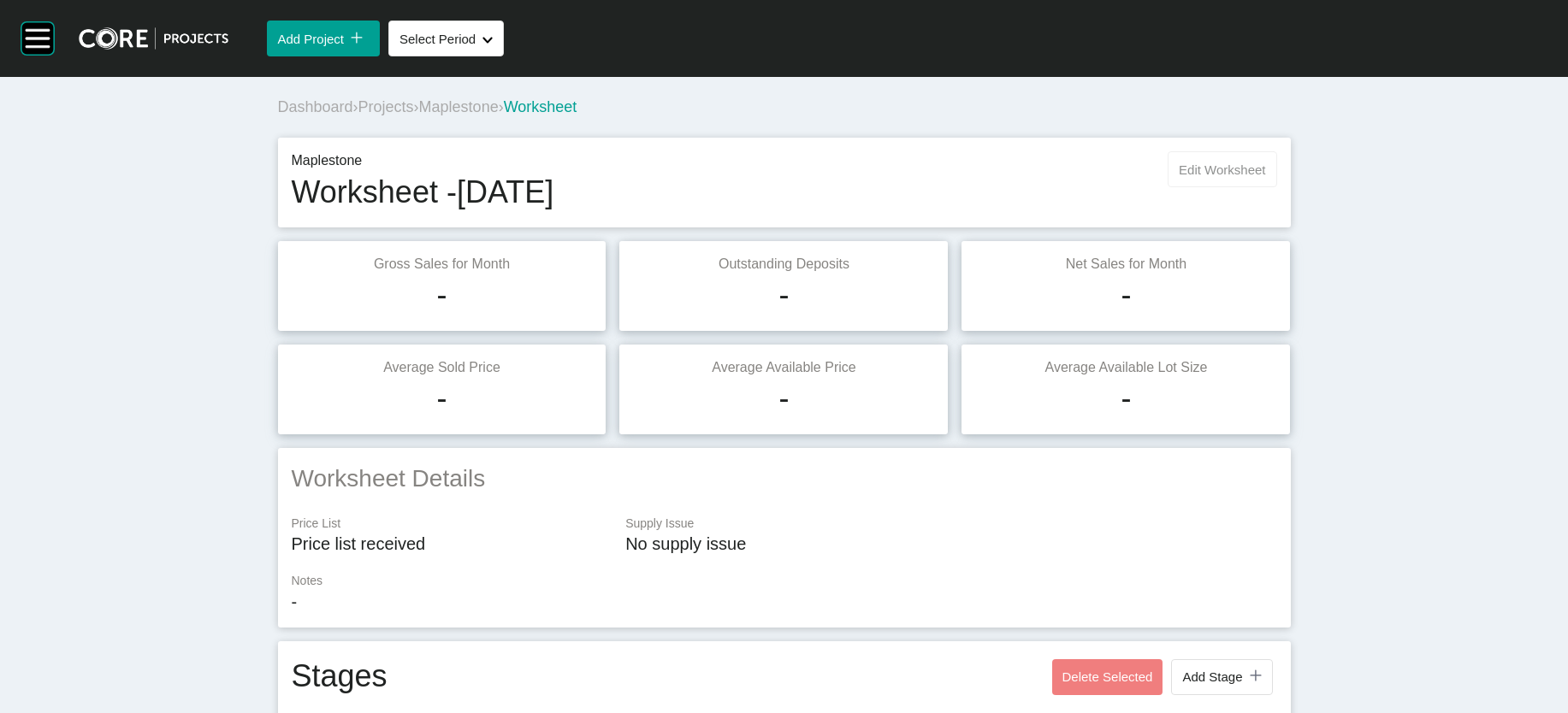 click on "Edit Worksheet" at bounding box center (1222, 169) 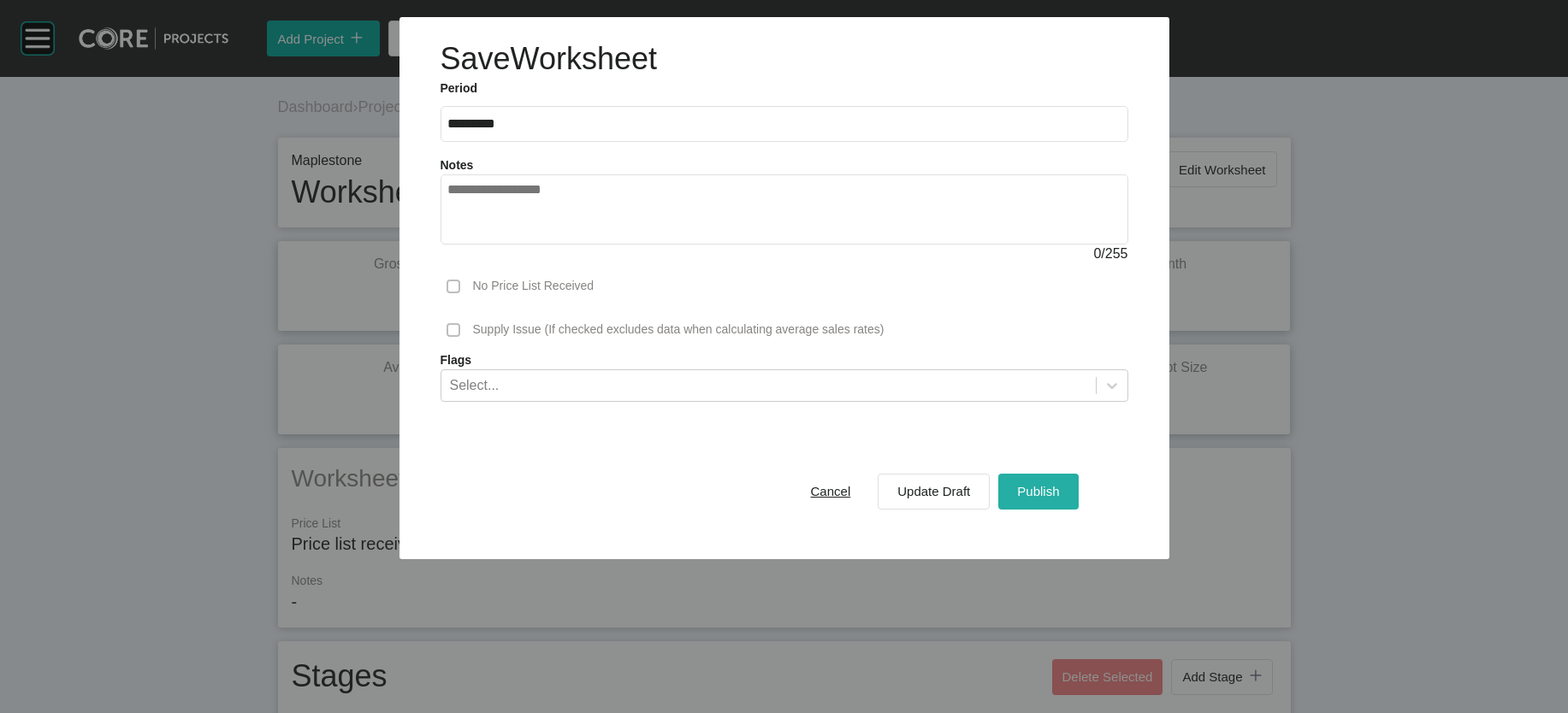click on "Publish" at bounding box center [1038, 492] 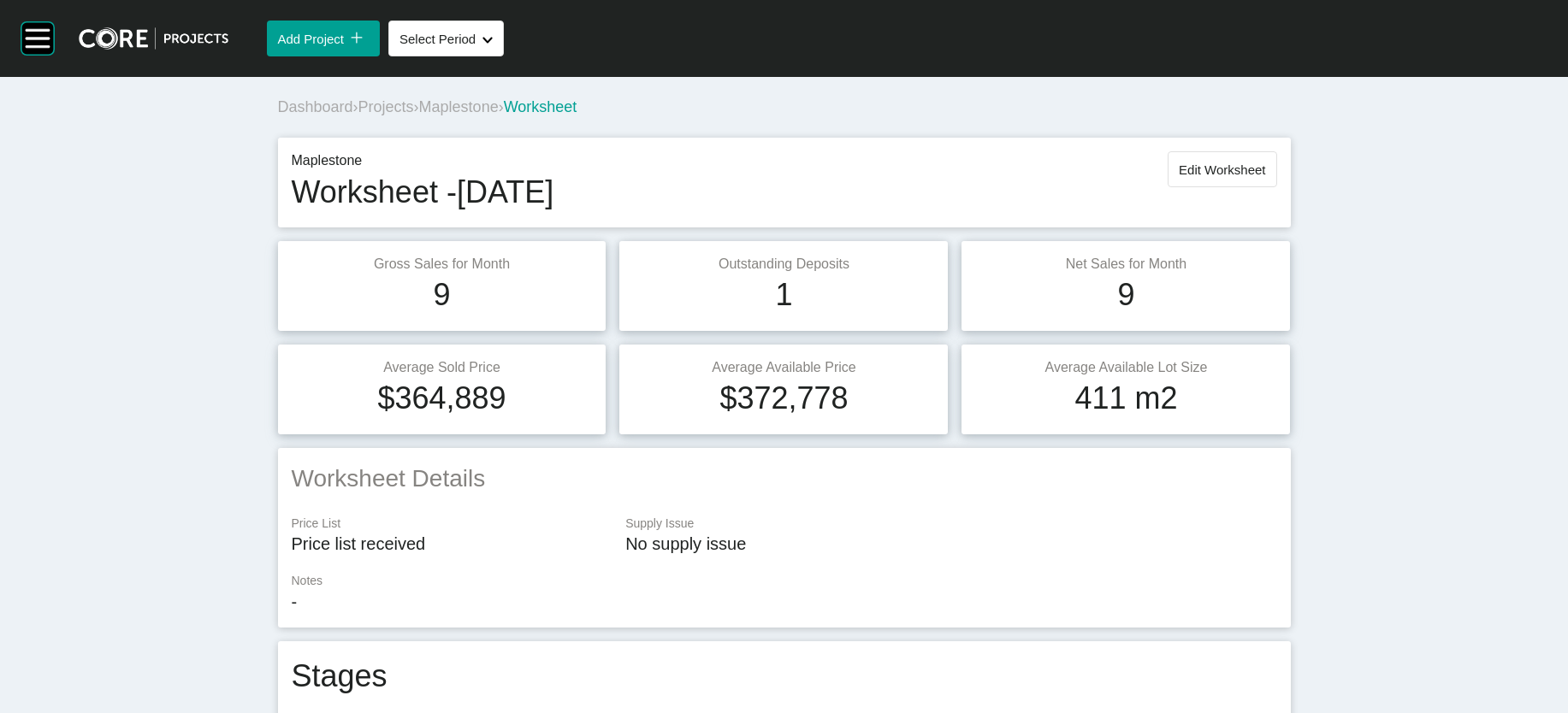 click on "Edit Worksheet" at bounding box center [1222, 169] 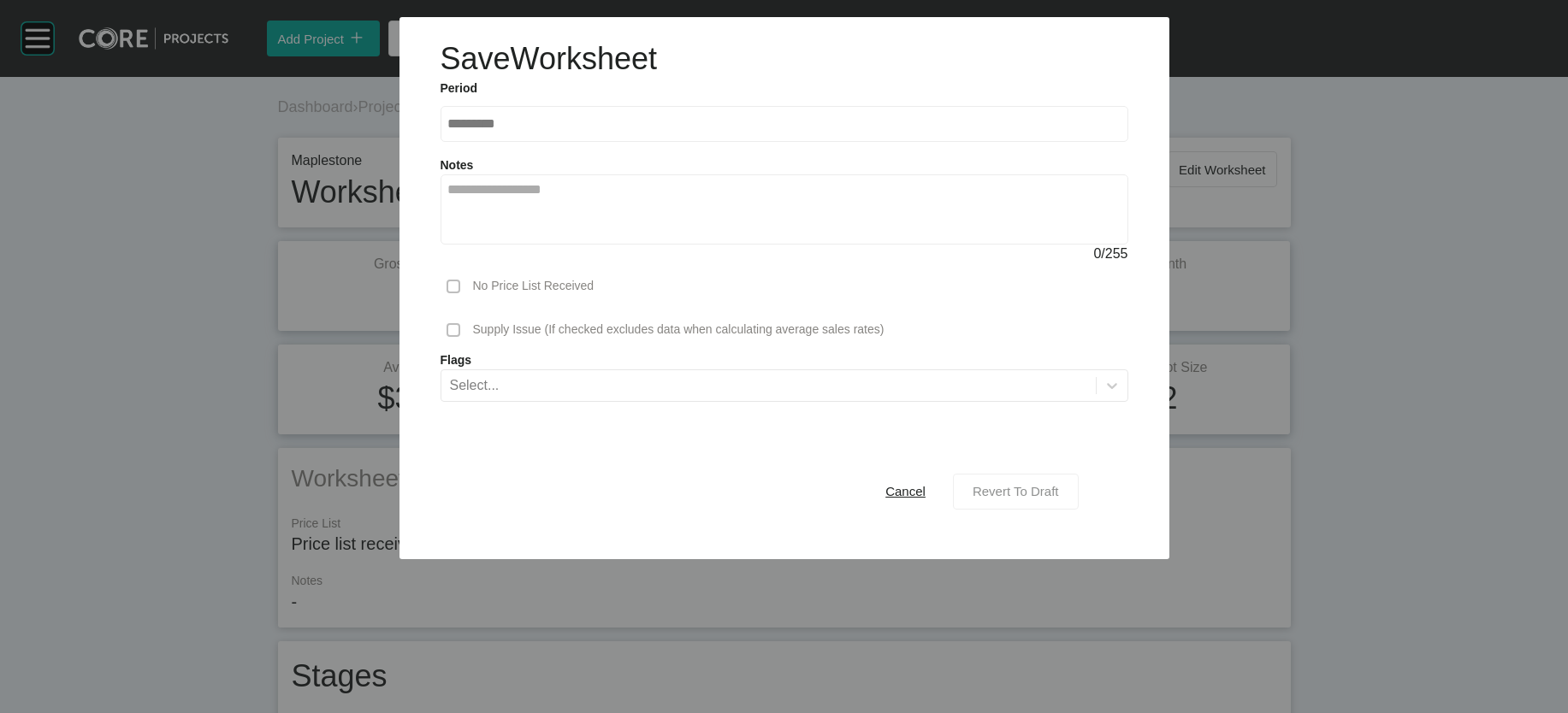 click on "Revert To Draft" at bounding box center (1015, 491) 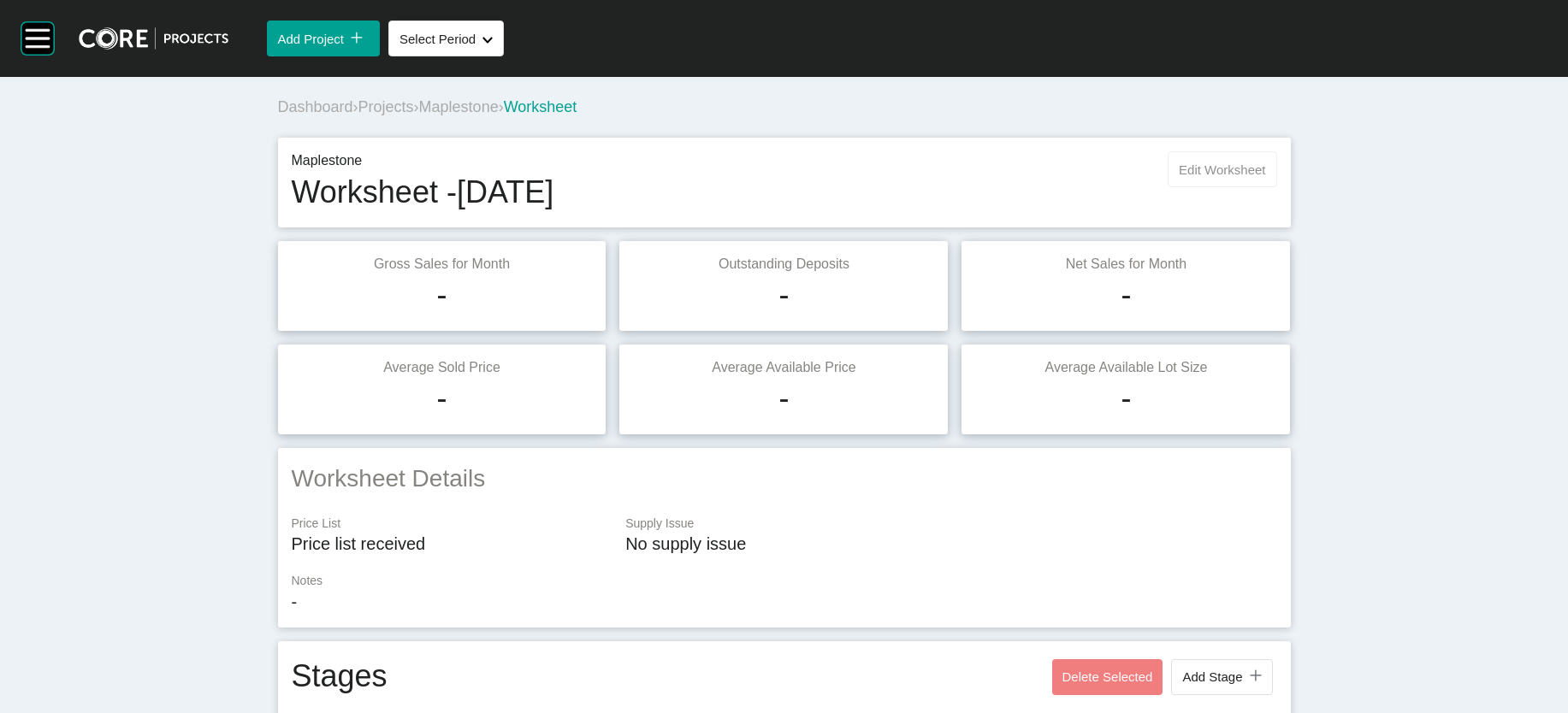 click on "Edit Worksheet" at bounding box center [1222, 169] 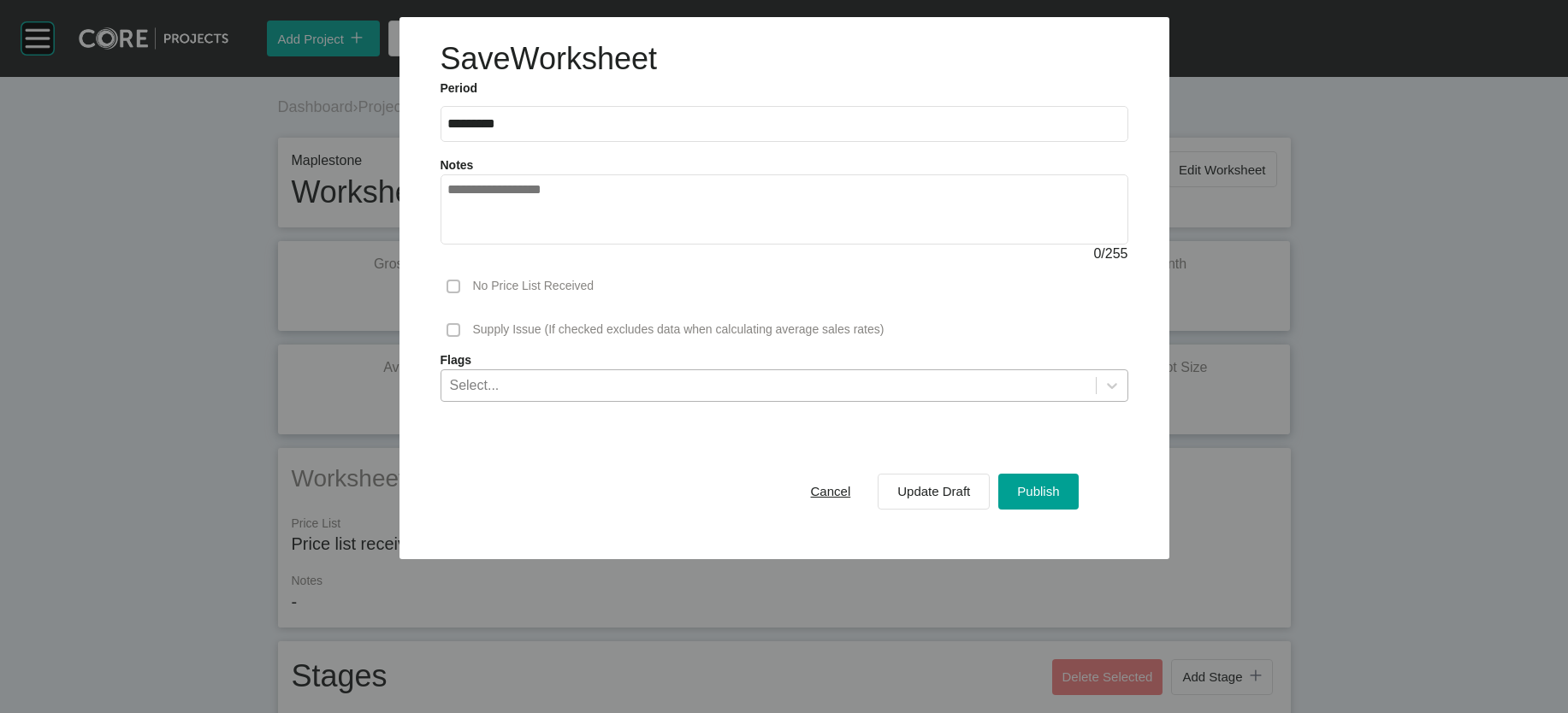 click on "Select..." at bounding box center [768, 385] 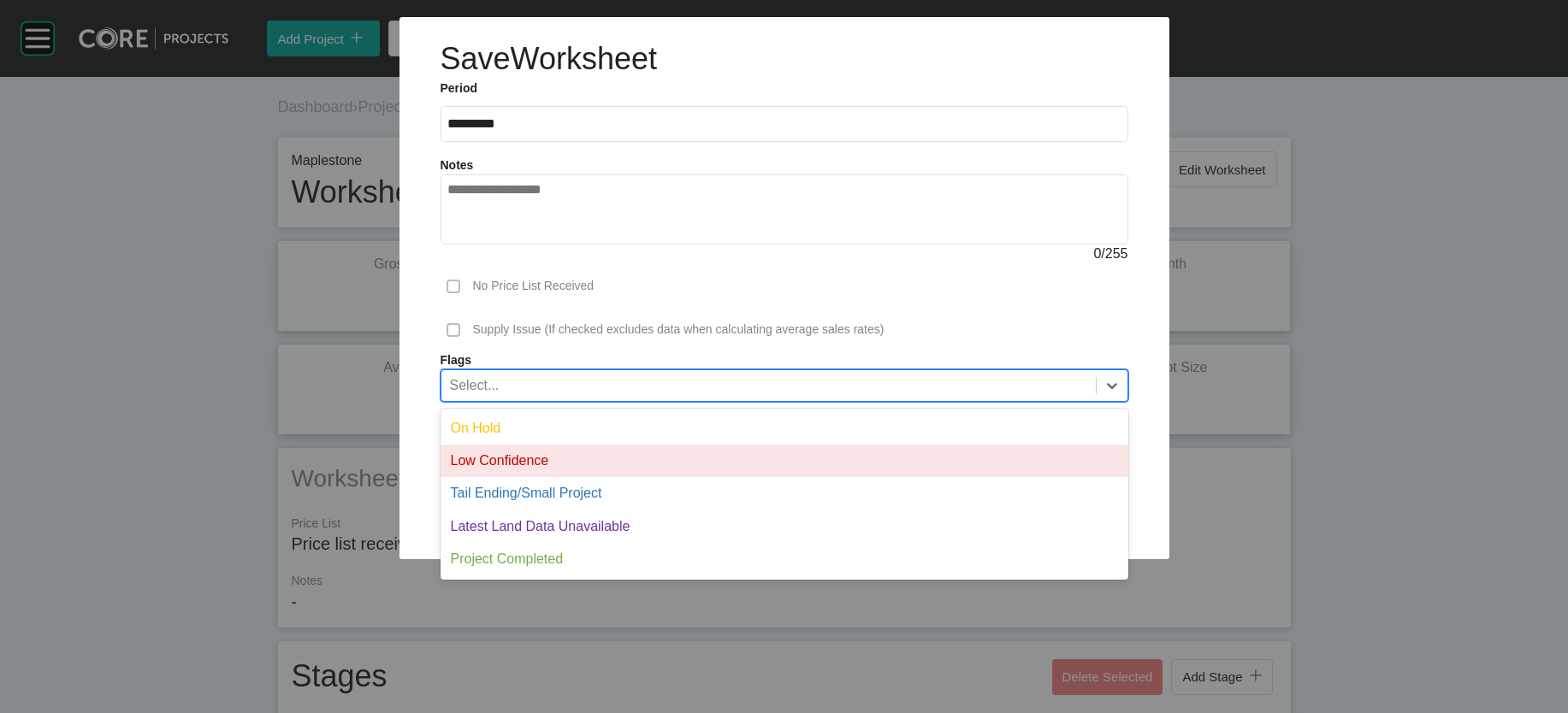click on "Low Confidence" at bounding box center (784, 461) 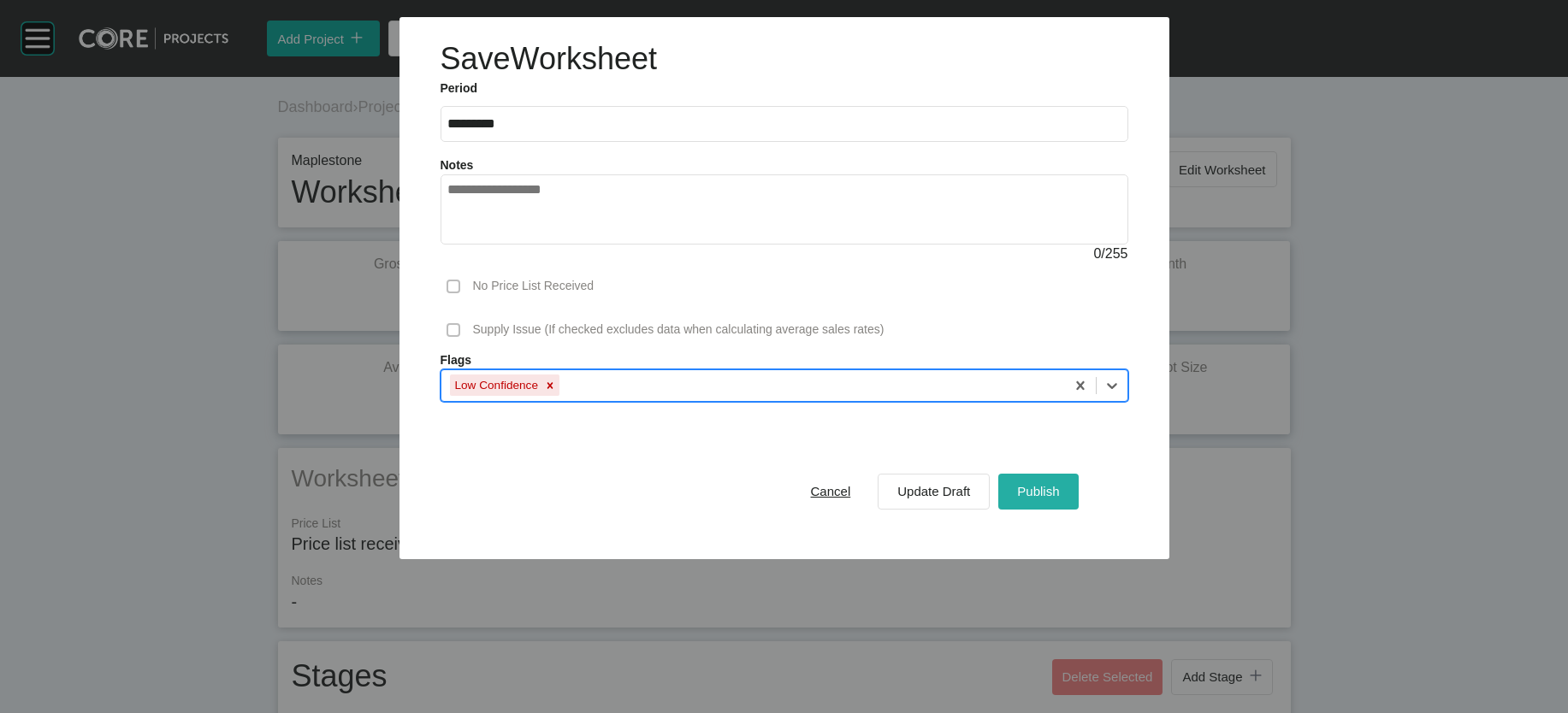 click on "Publish" at bounding box center [1038, 491] 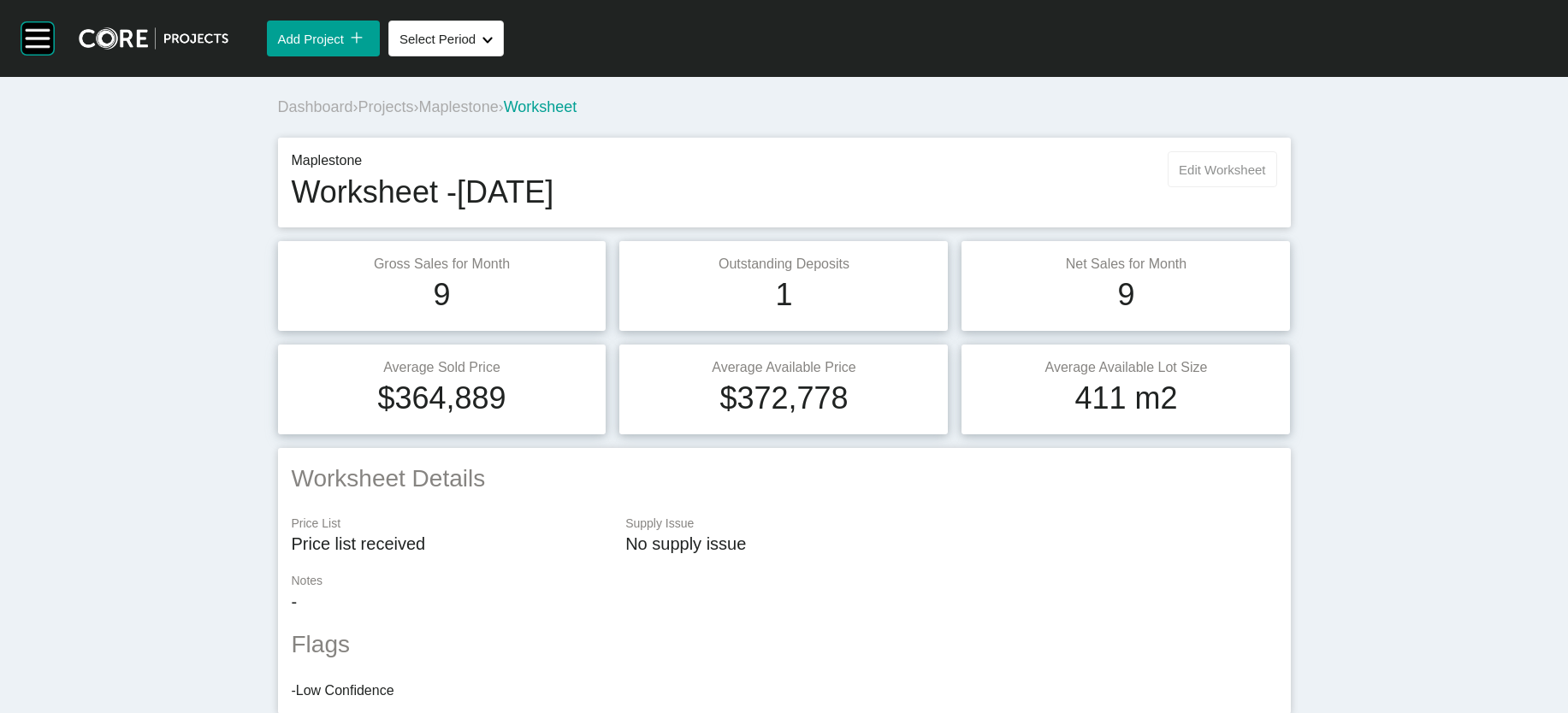 click on "Edit Worksheet" at bounding box center [1222, 169] 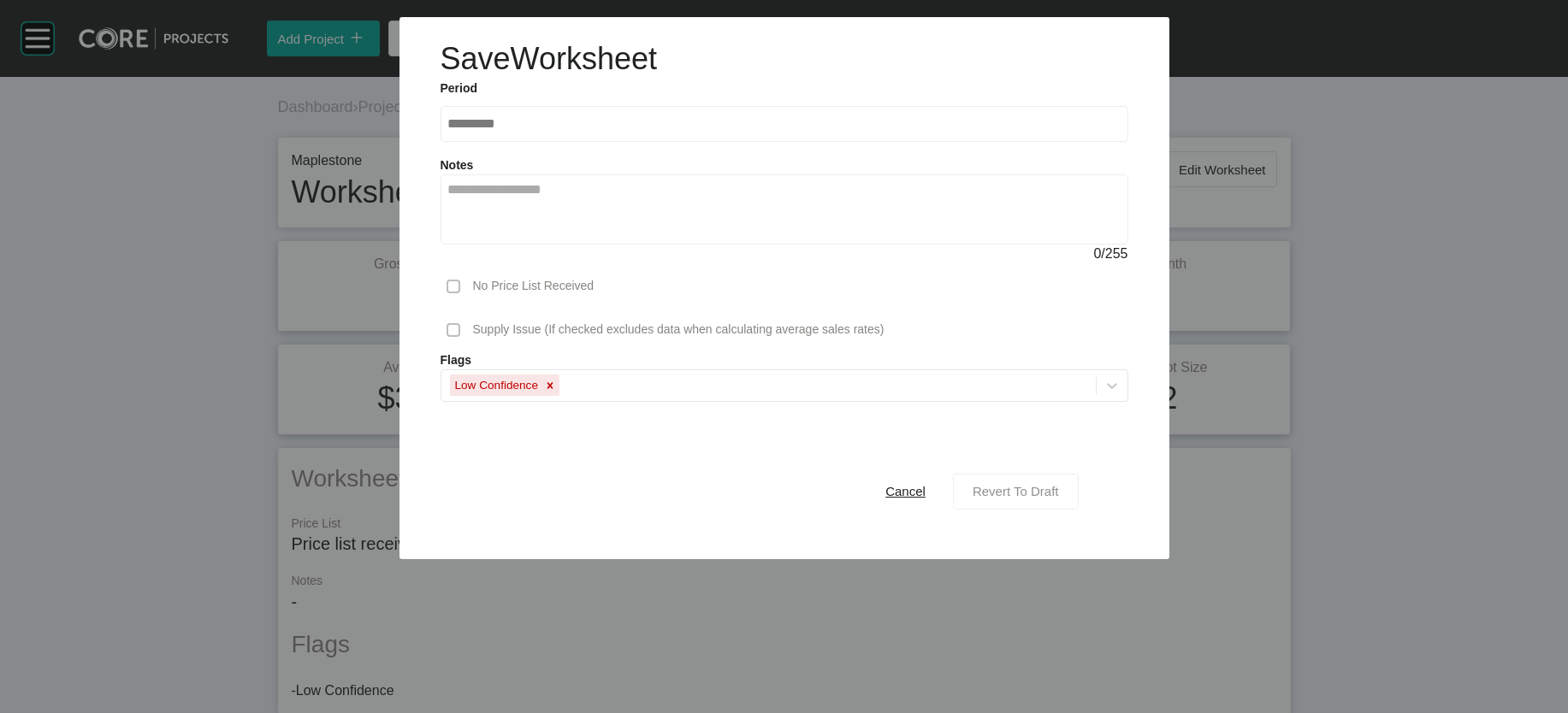 click on "Revert To Draft" at bounding box center [1015, 491] 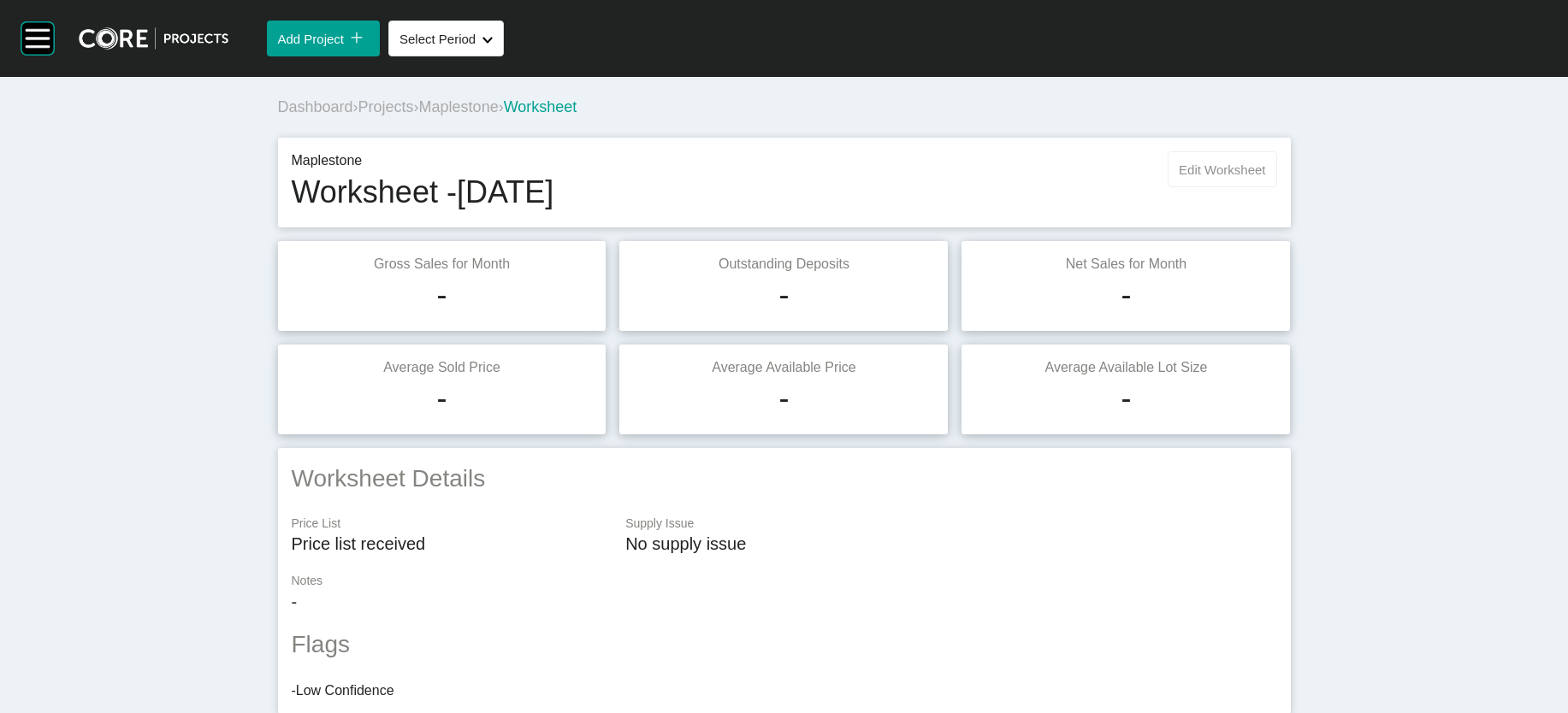 click on "Edit Worksheet" at bounding box center (1222, 169) 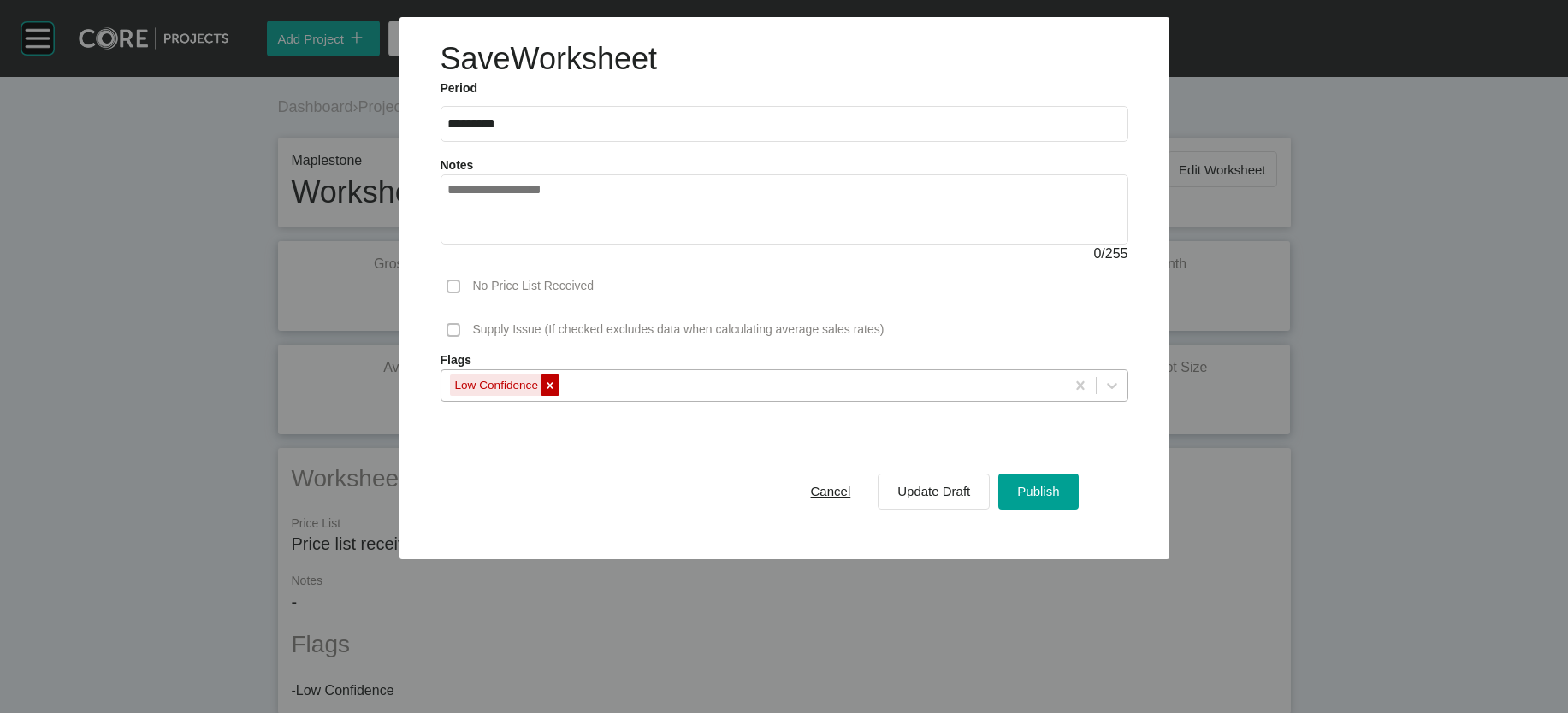 click 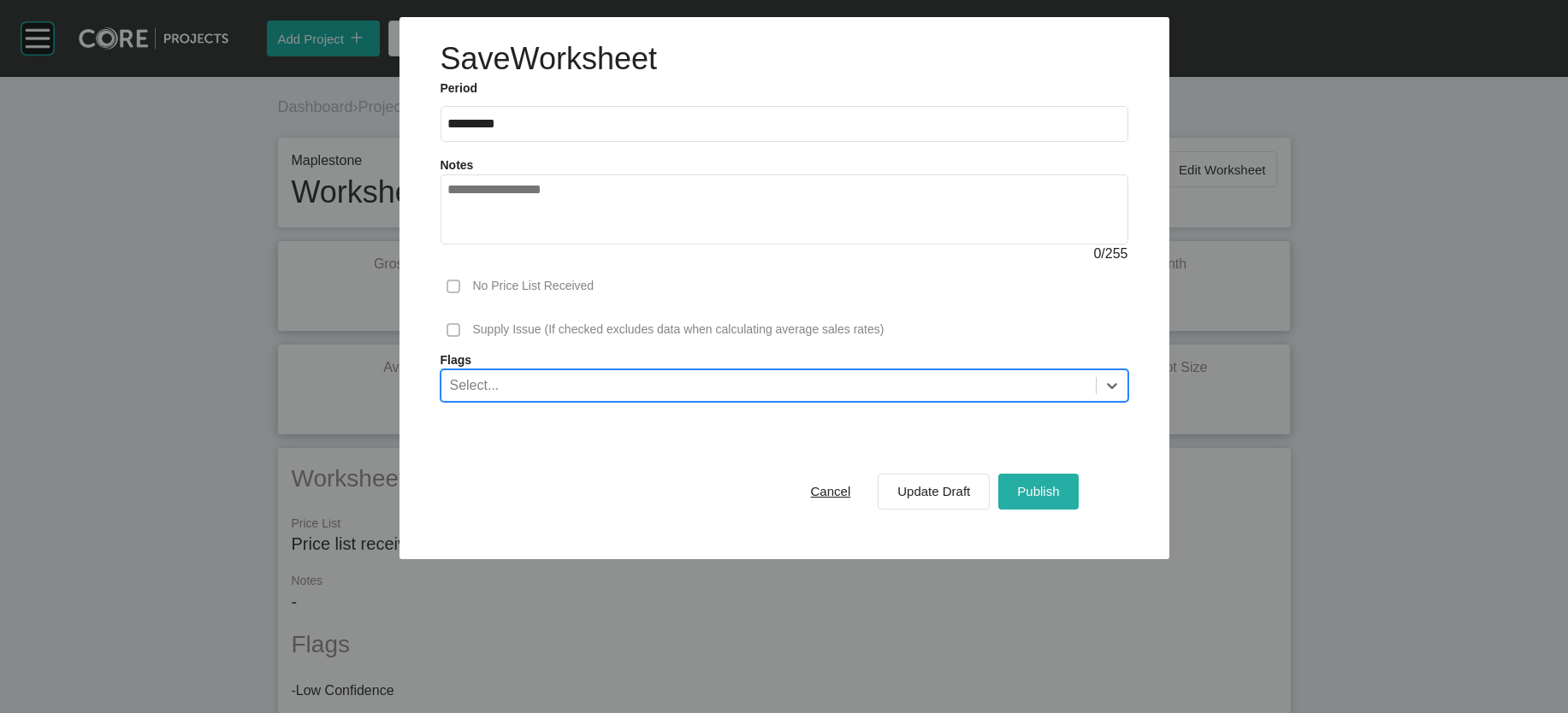 click on "Publish" at bounding box center [1038, 491] 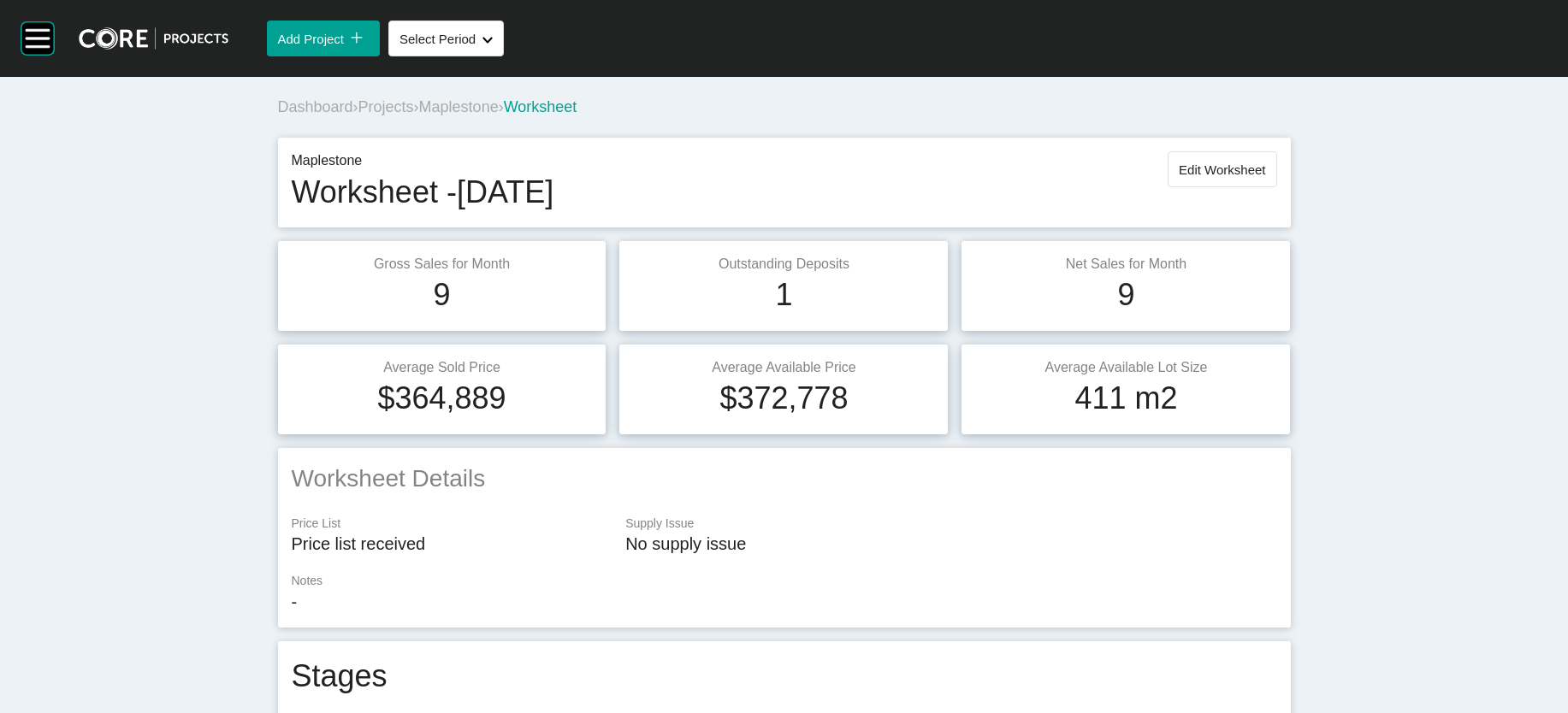 click on "Projects" at bounding box center [386, 107] 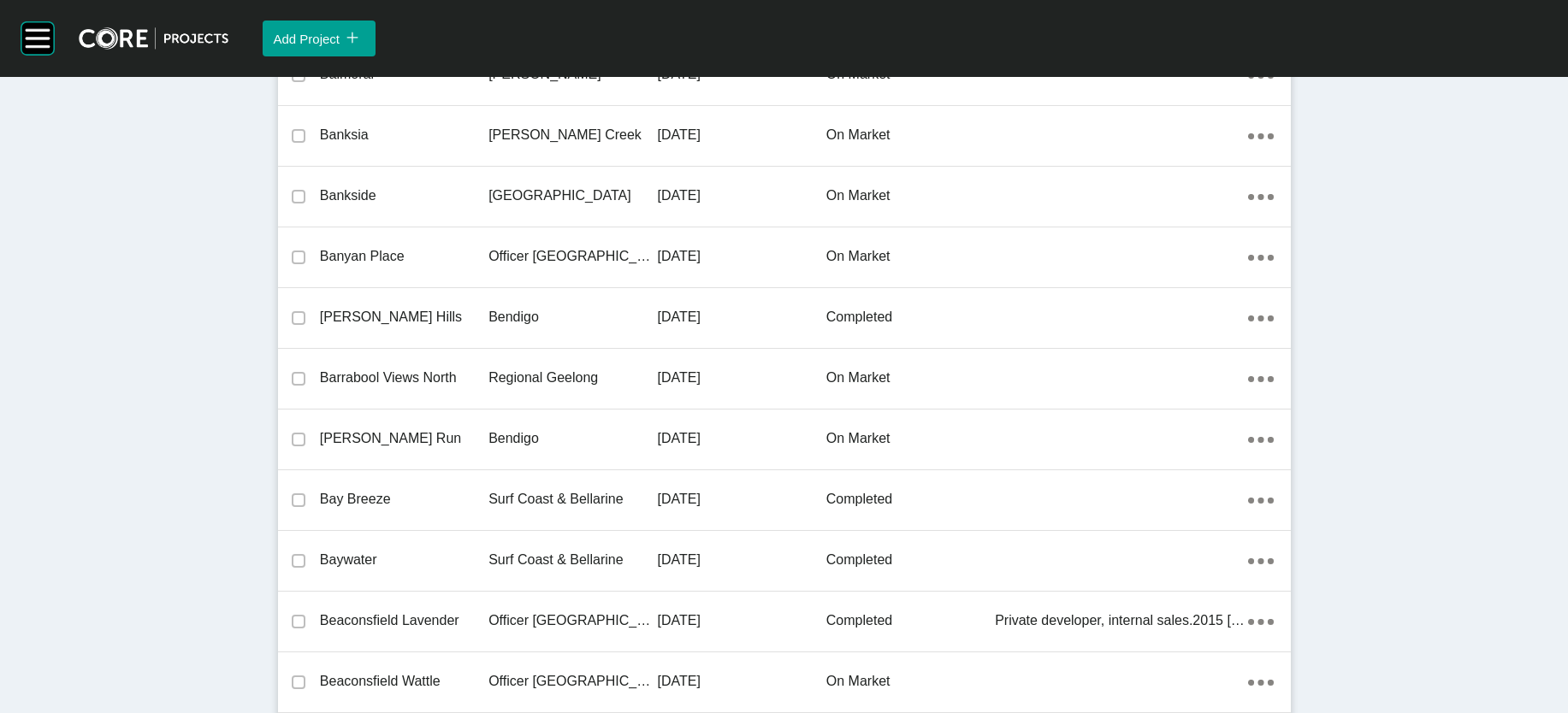 scroll, scrollTop: 35389, scrollLeft: 0, axis: vertical 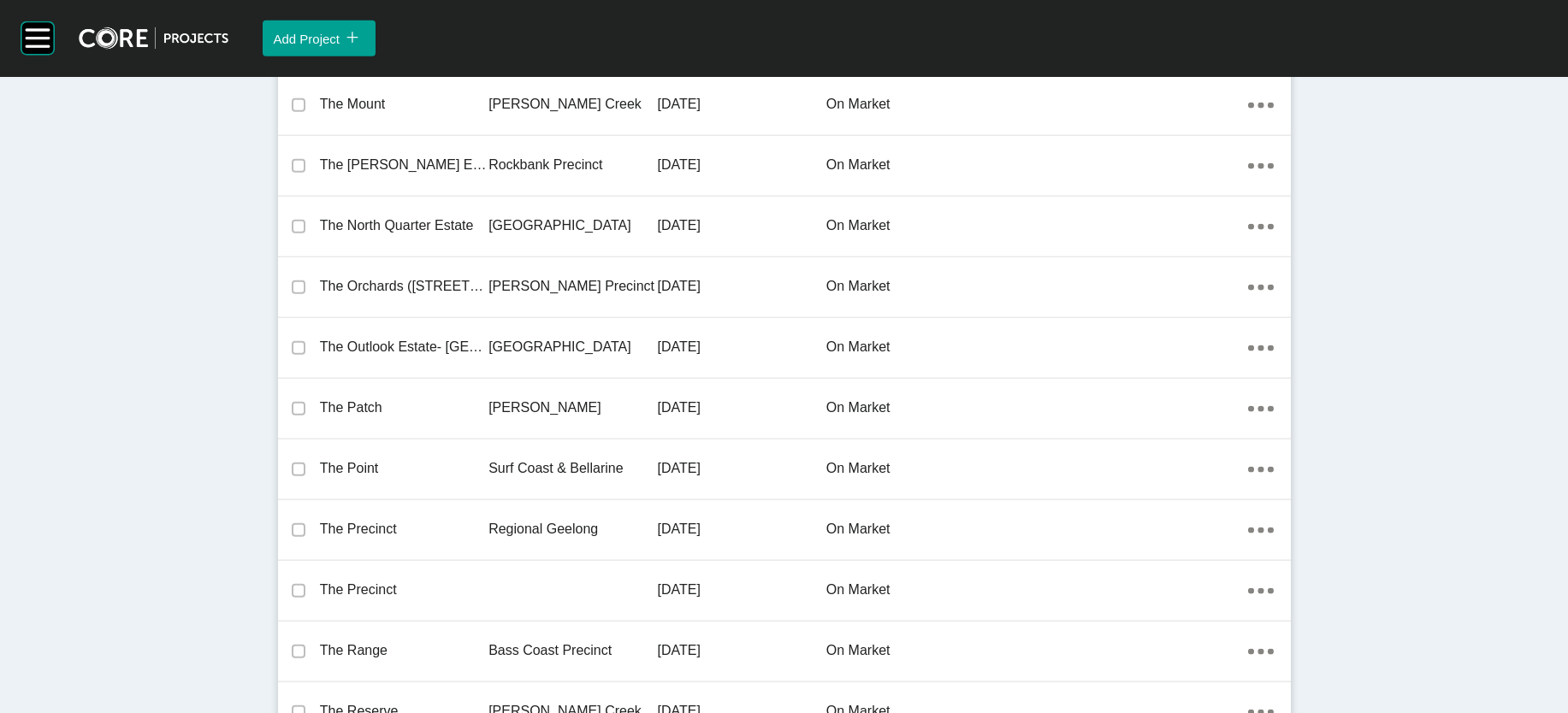 click on "Sunbury" at bounding box center [572, -6694] 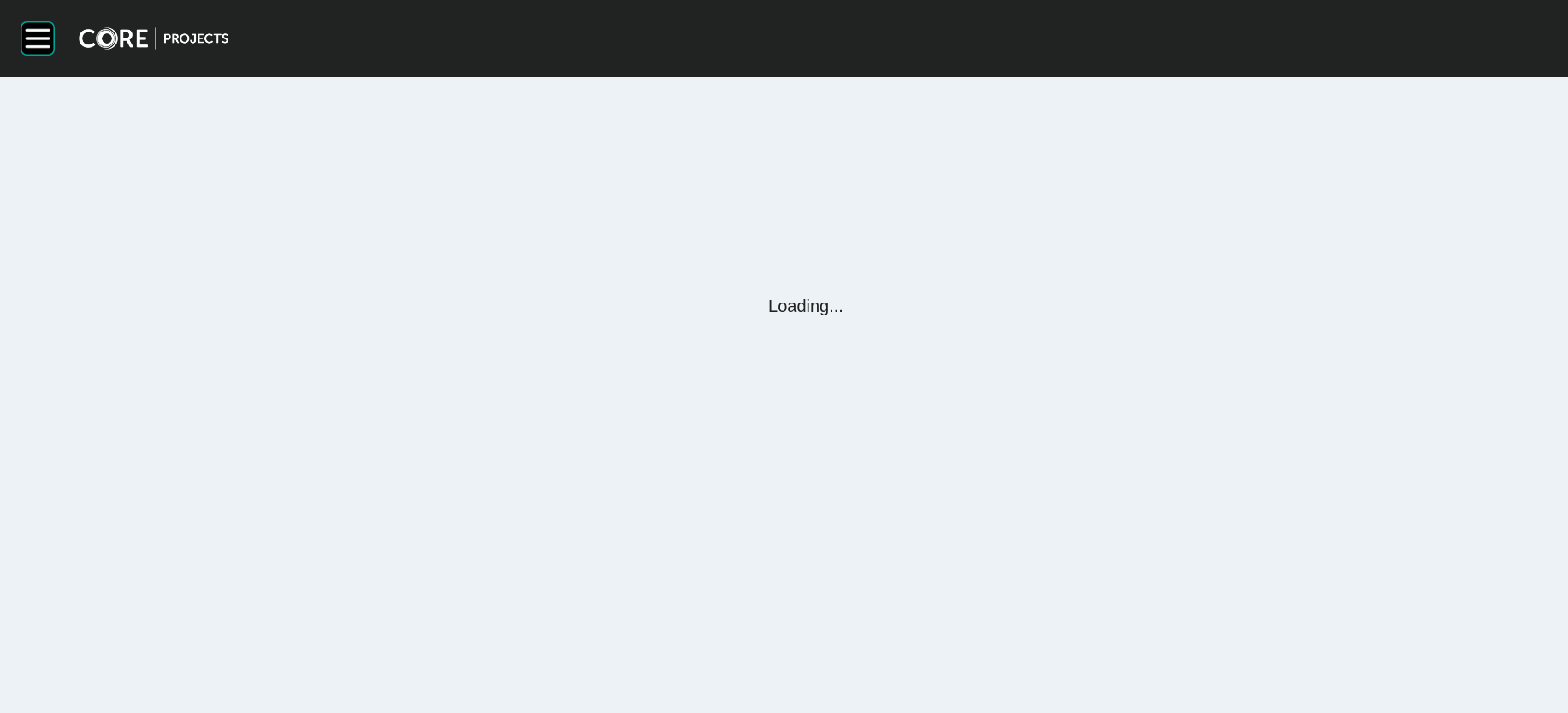 scroll, scrollTop: 0, scrollLeft: 0, axis: both 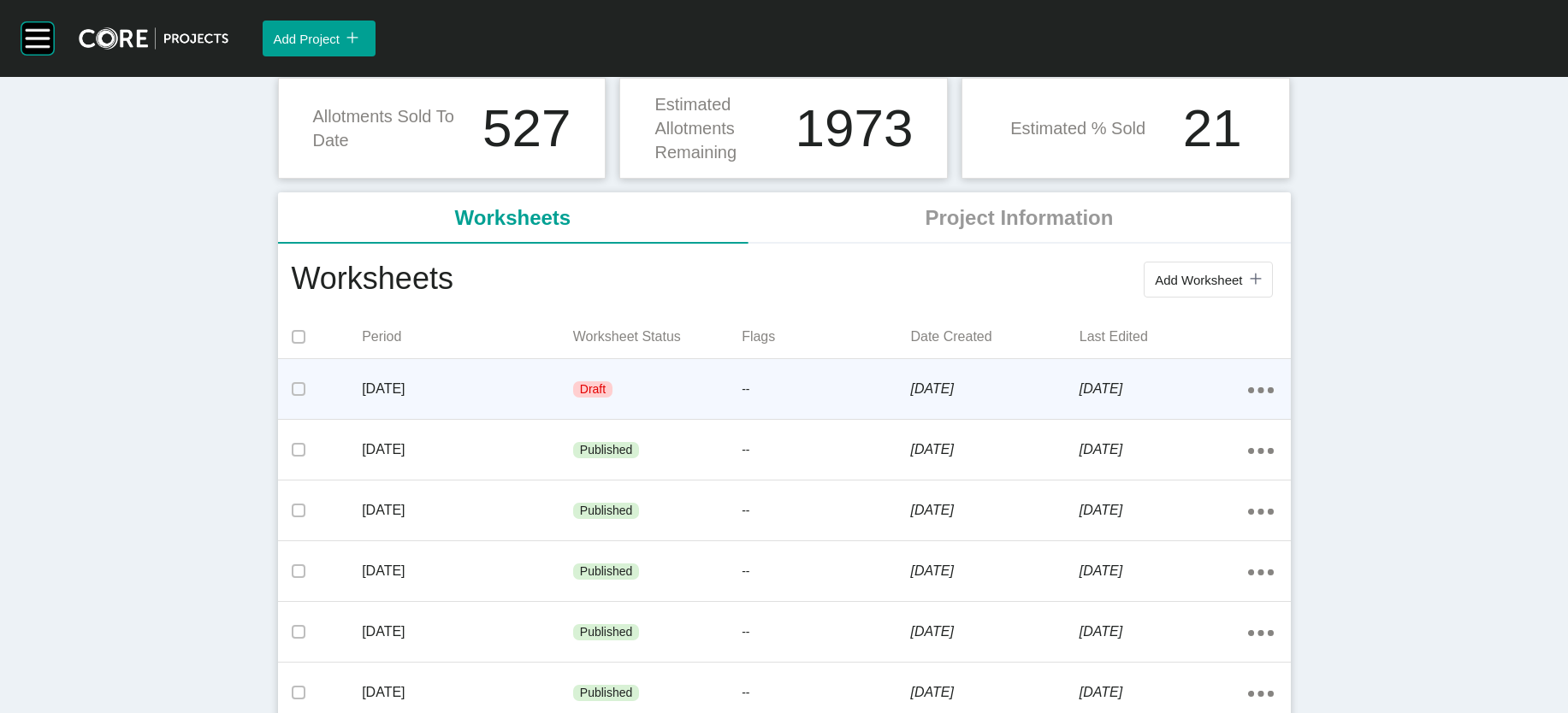click on "[DATE]" at bounding box center [467, 389] 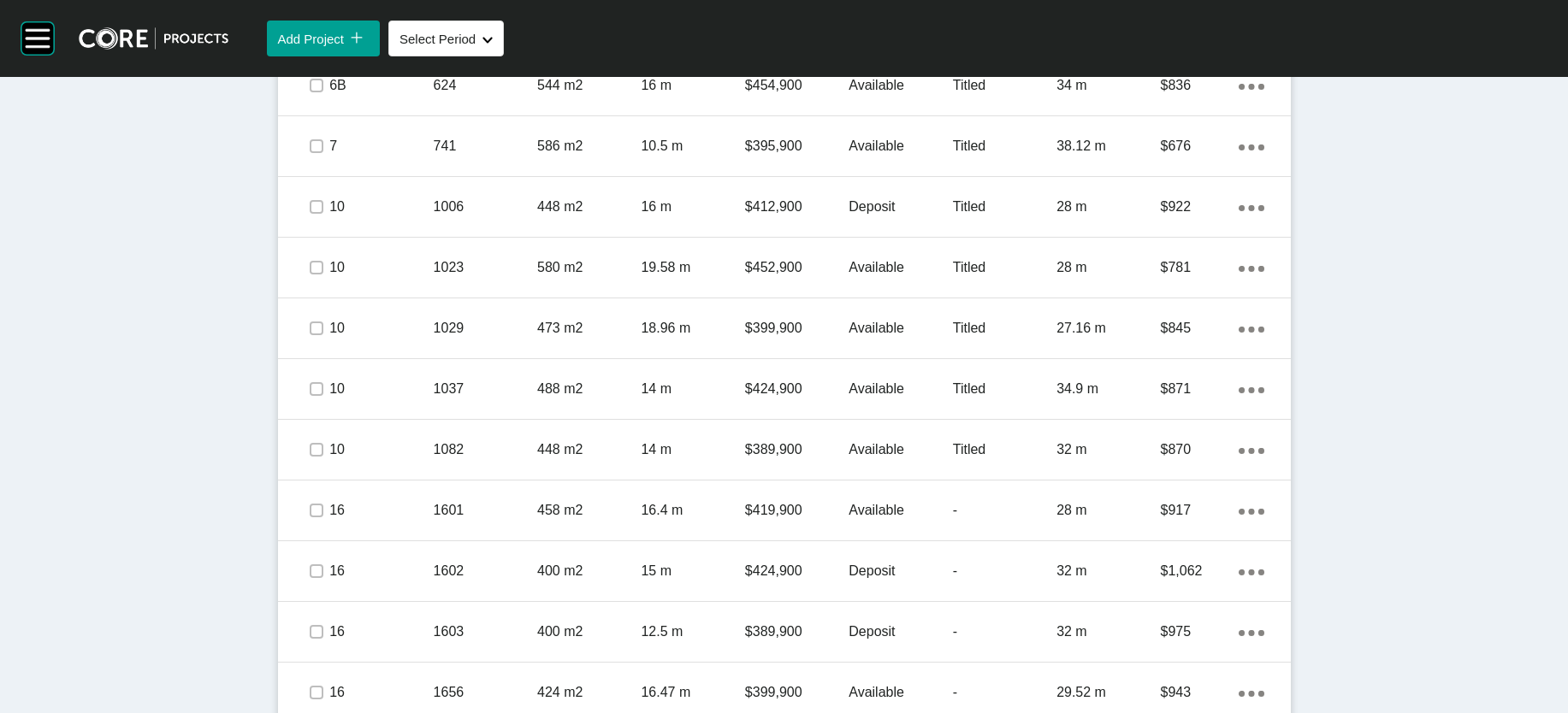 scroll, scrollTop: 1444, scrollLeft: 0, axis: vertical 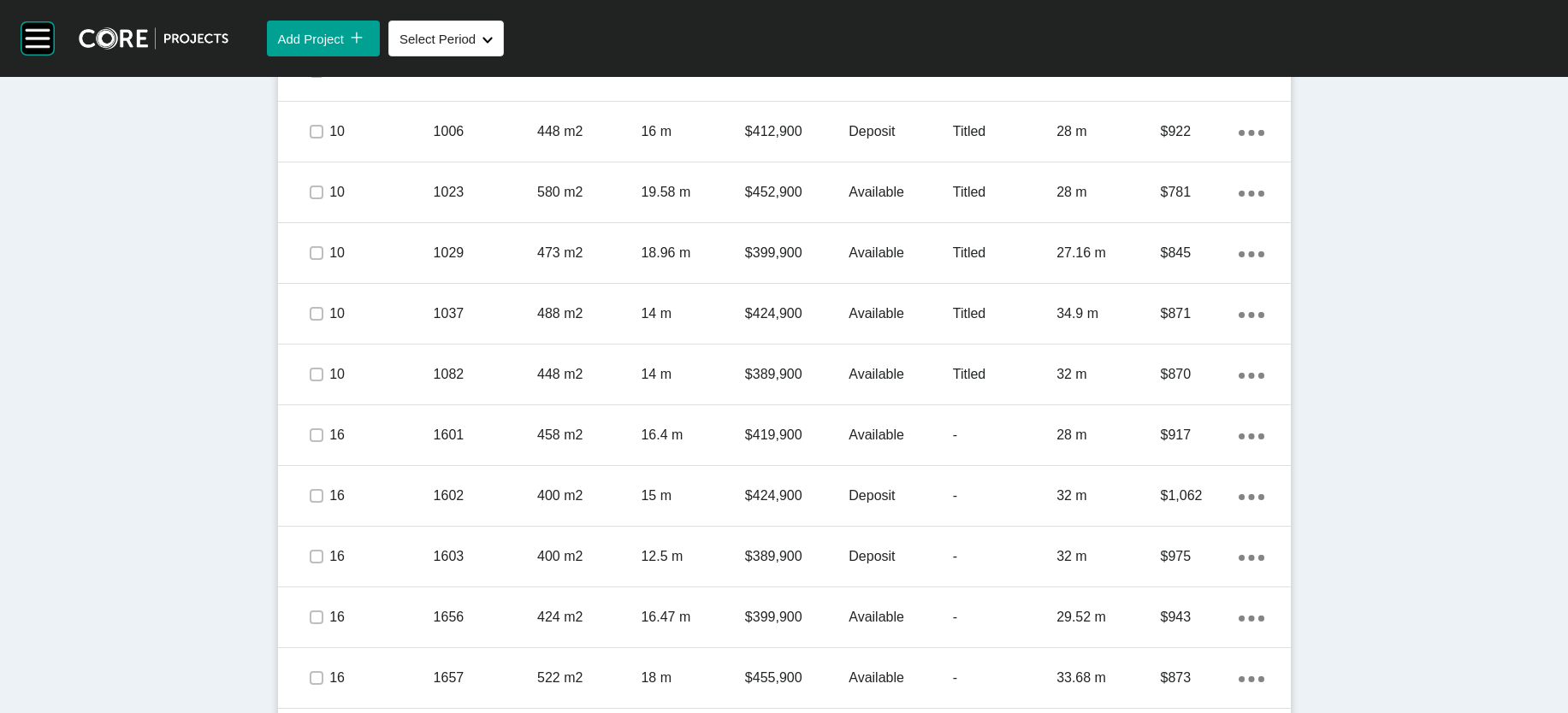 click at bounding box center [317, -172] 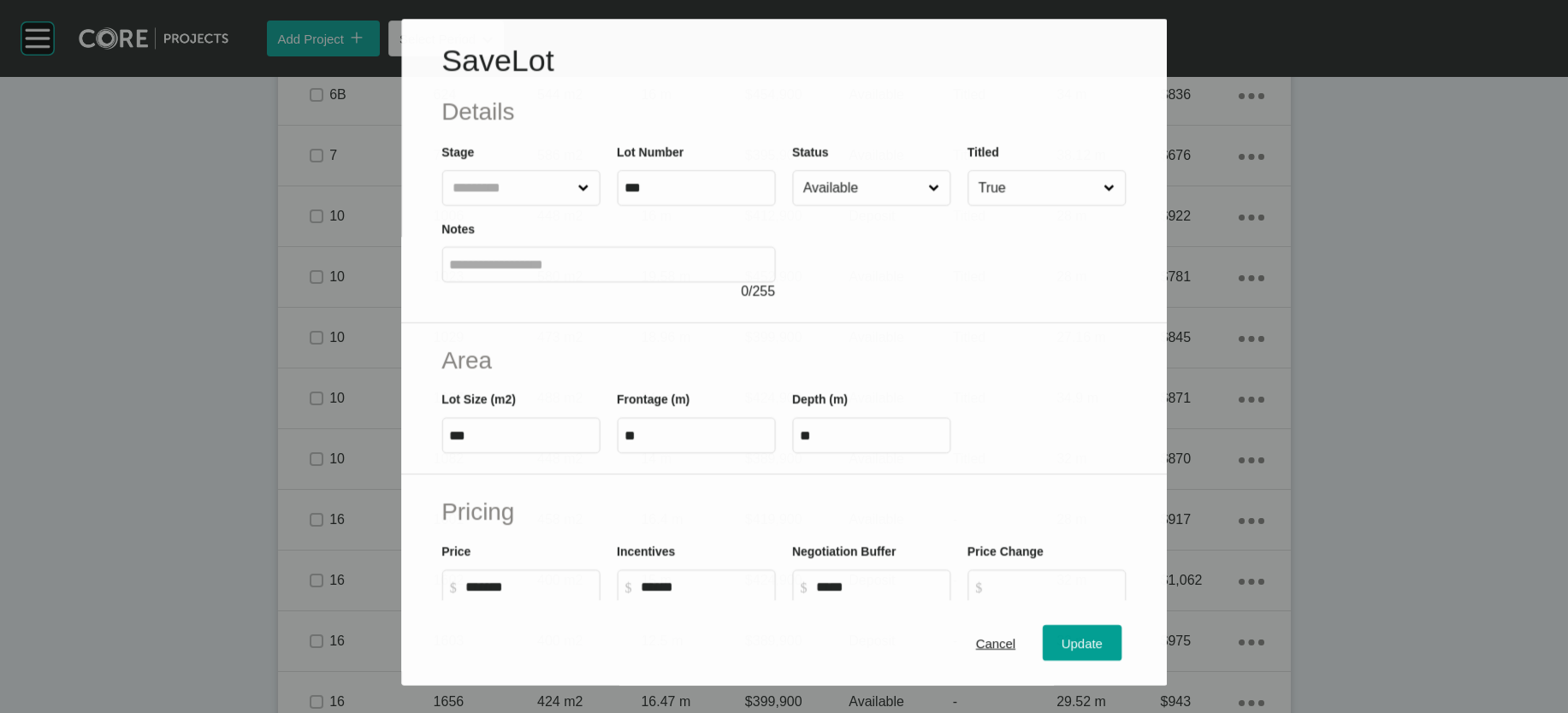 scroll, scrollTop: 1378, scrollLeft: 0, axis: vertical 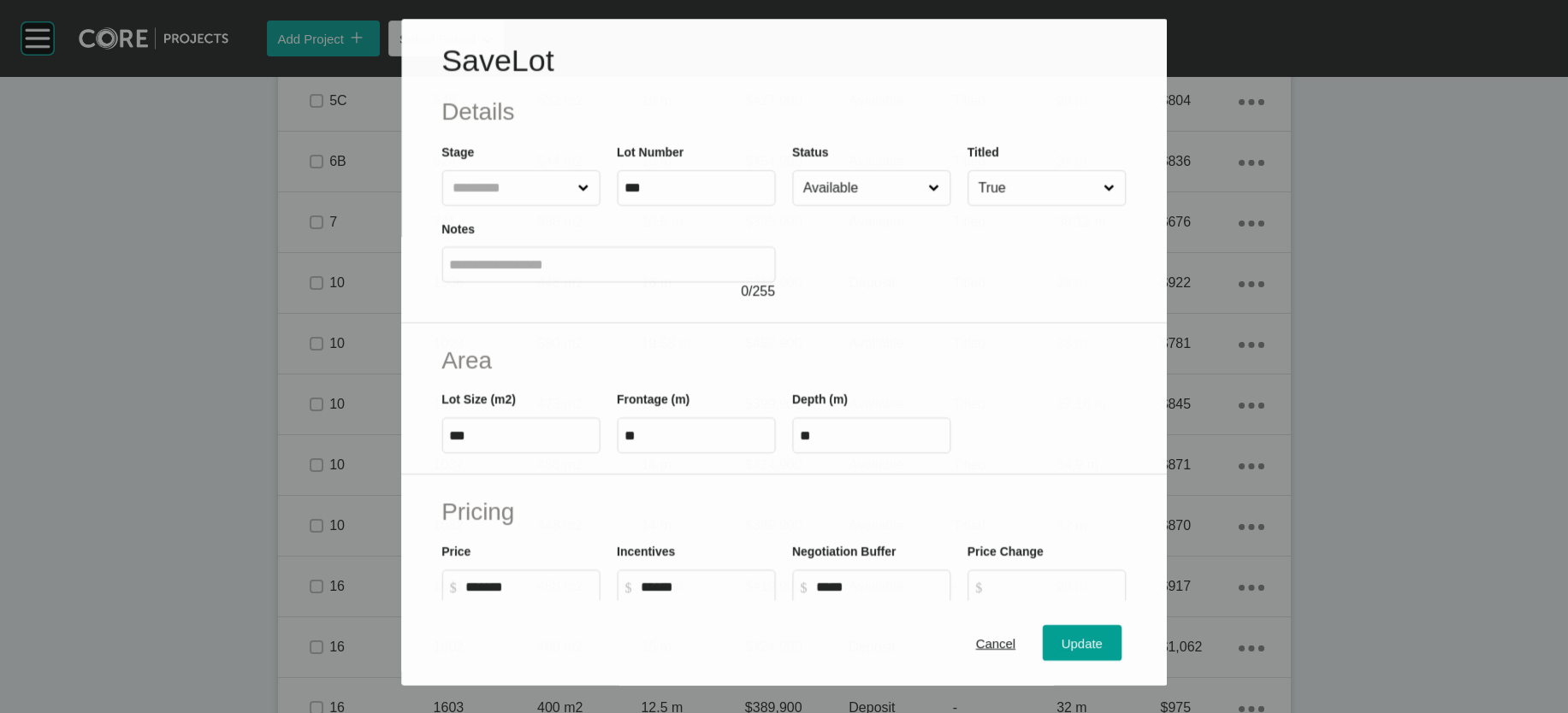 click on "Available" at bounding box center (862, 188) 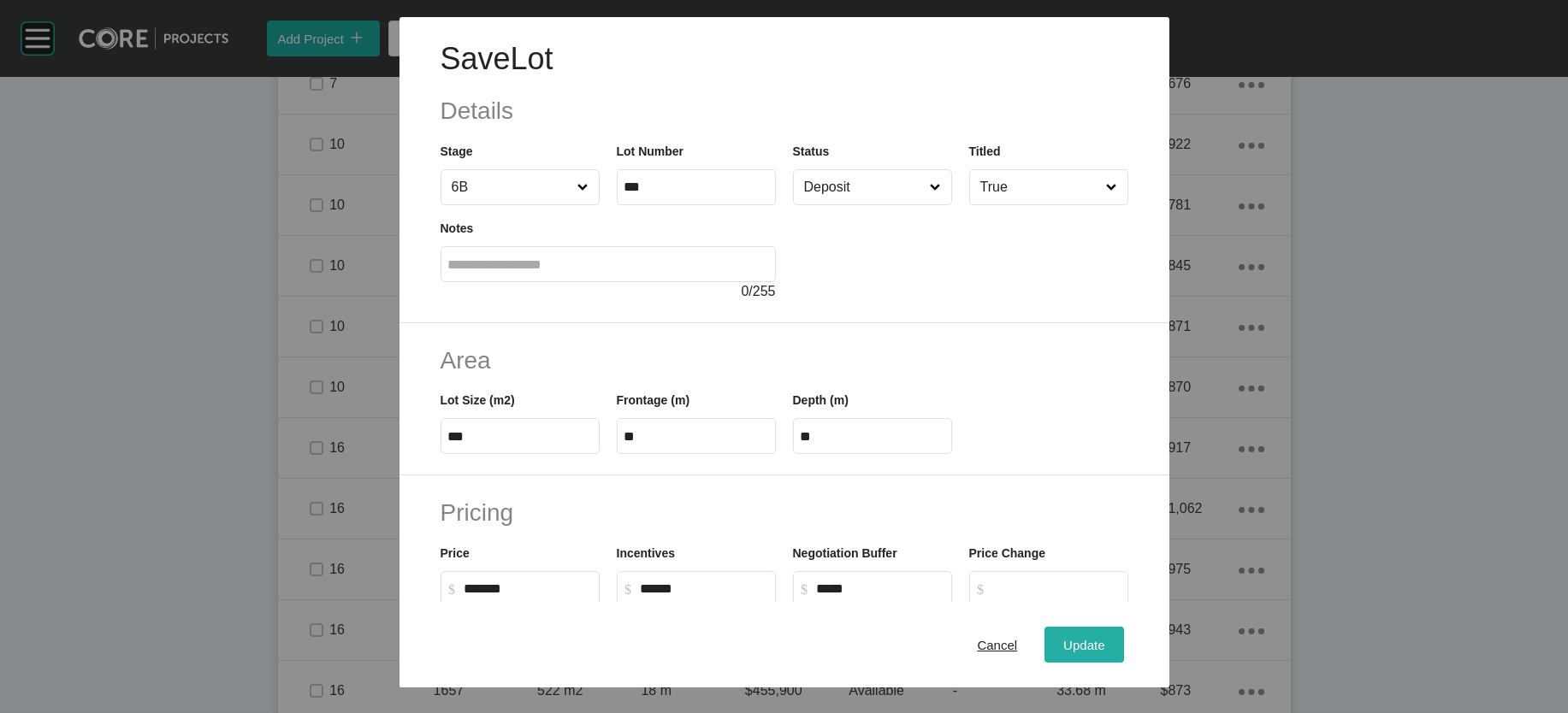 click on "Update" at bounding box center (1084, 644) 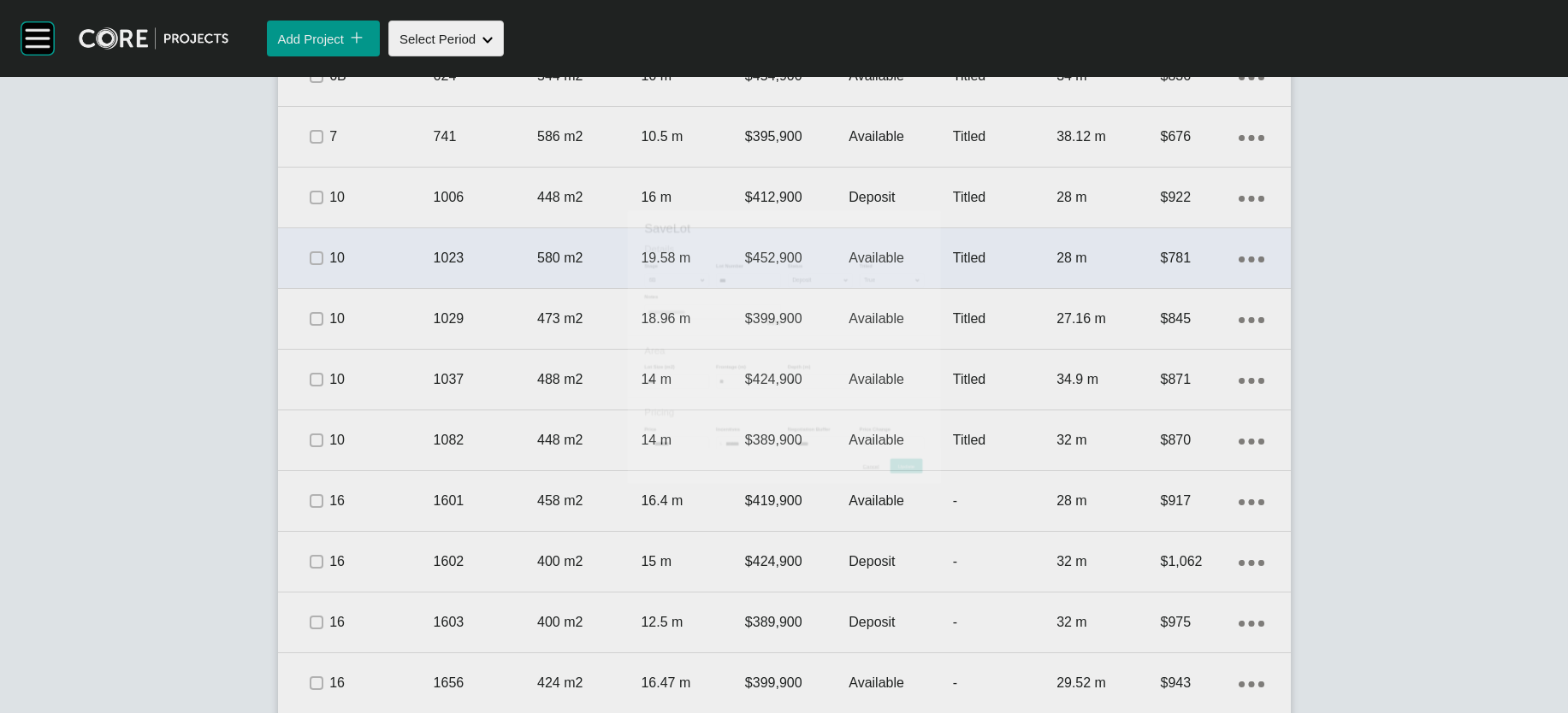 scroll, scrollTop: 1444, scrollLeft: 0, axis: vertical 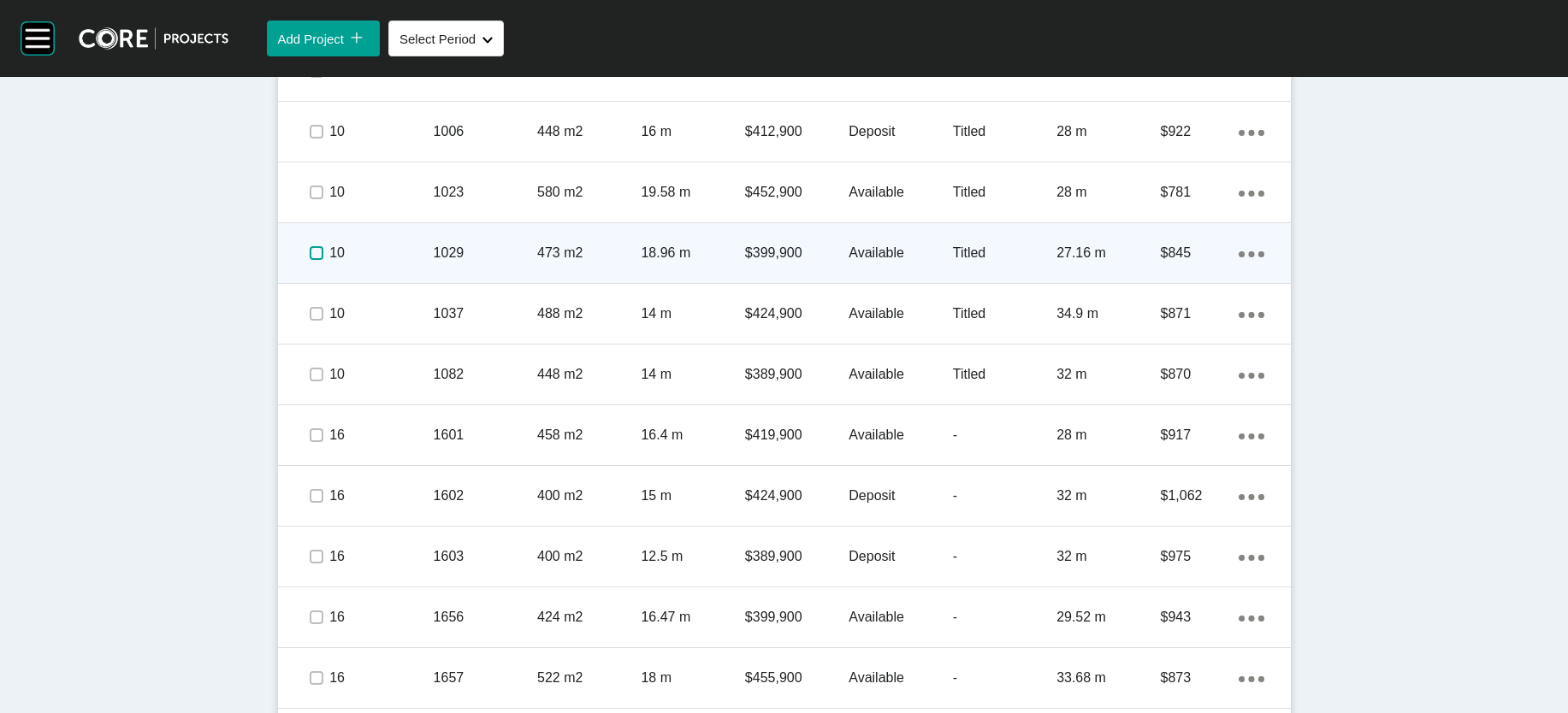 click at bounding box center [317, 253] 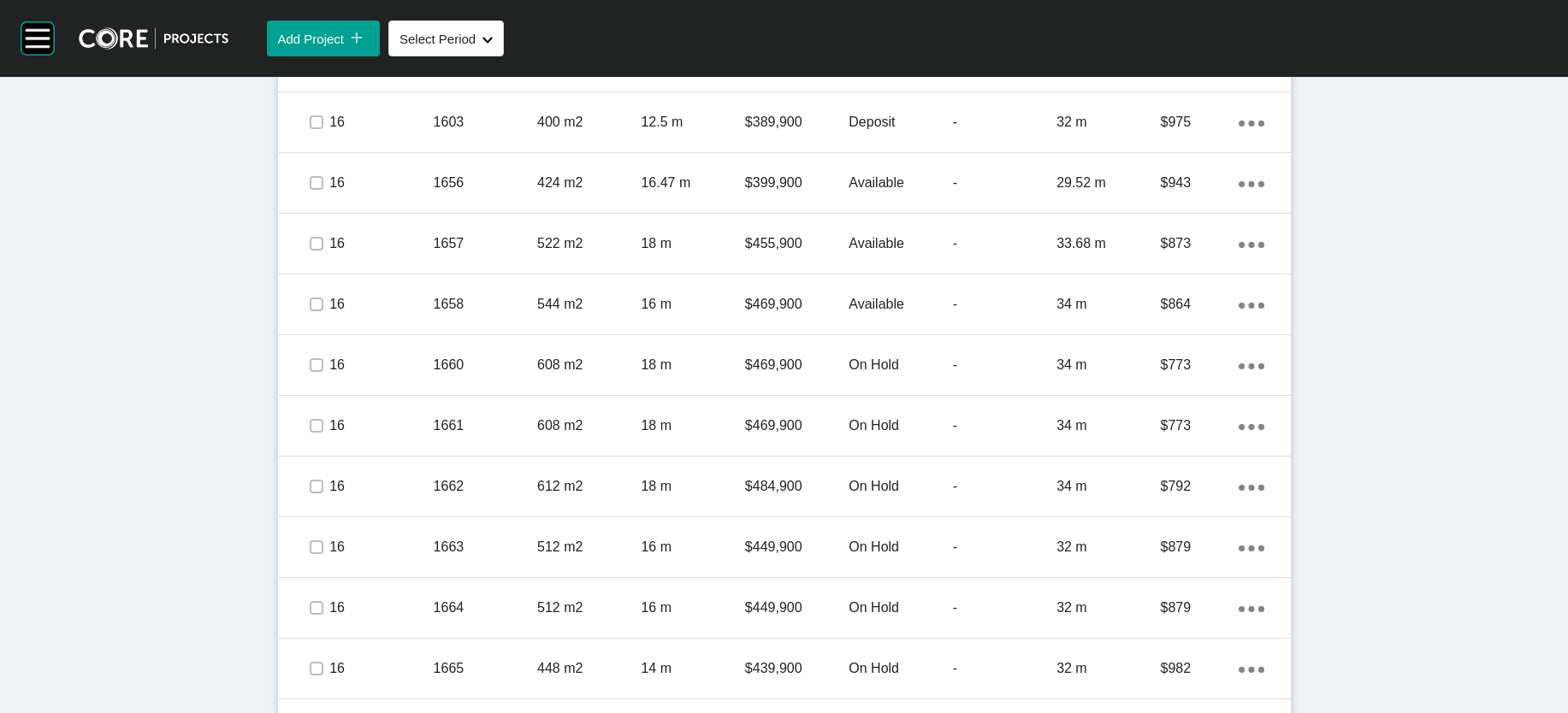 scroll, scrollTop: 1942, scrollLeft: 0, axis: vertical 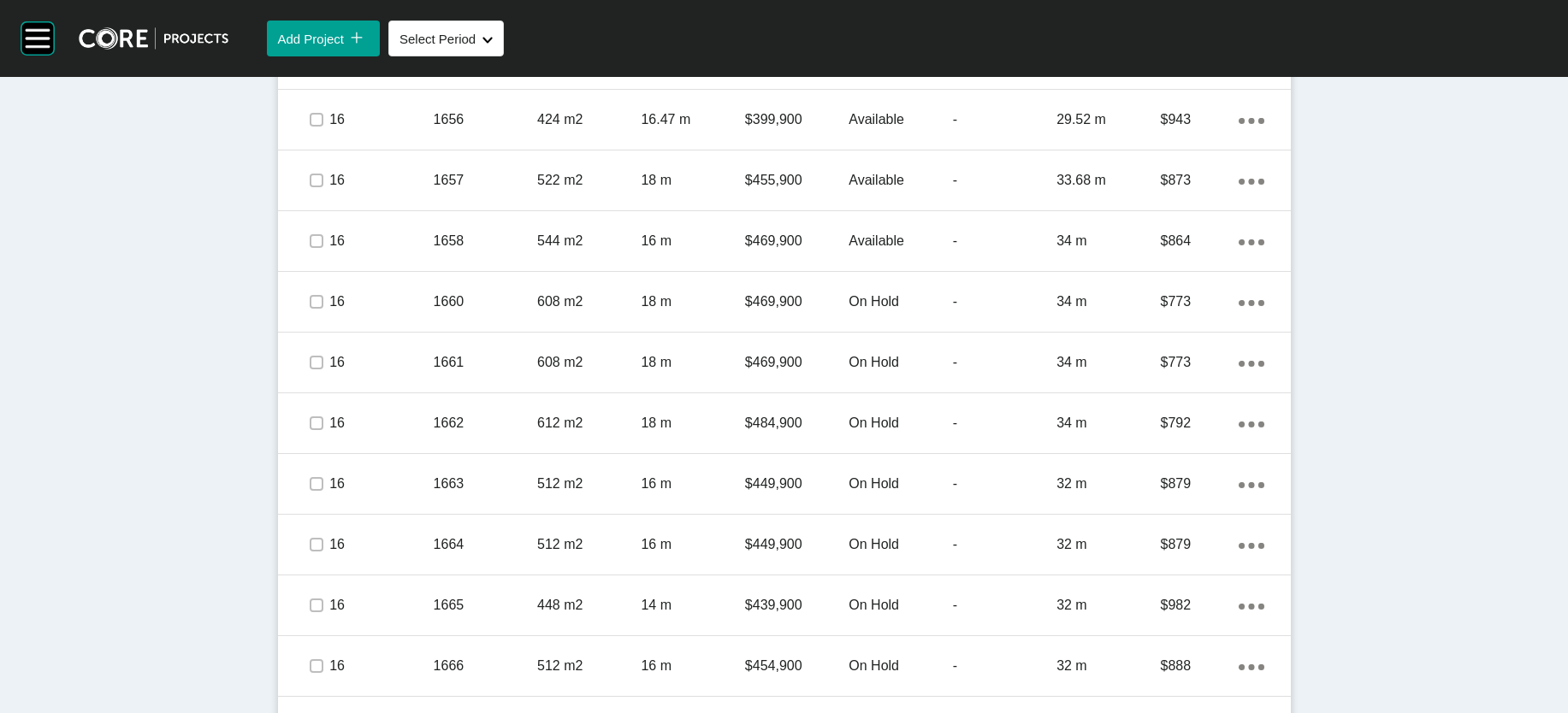click at bounding box center [317, -184] 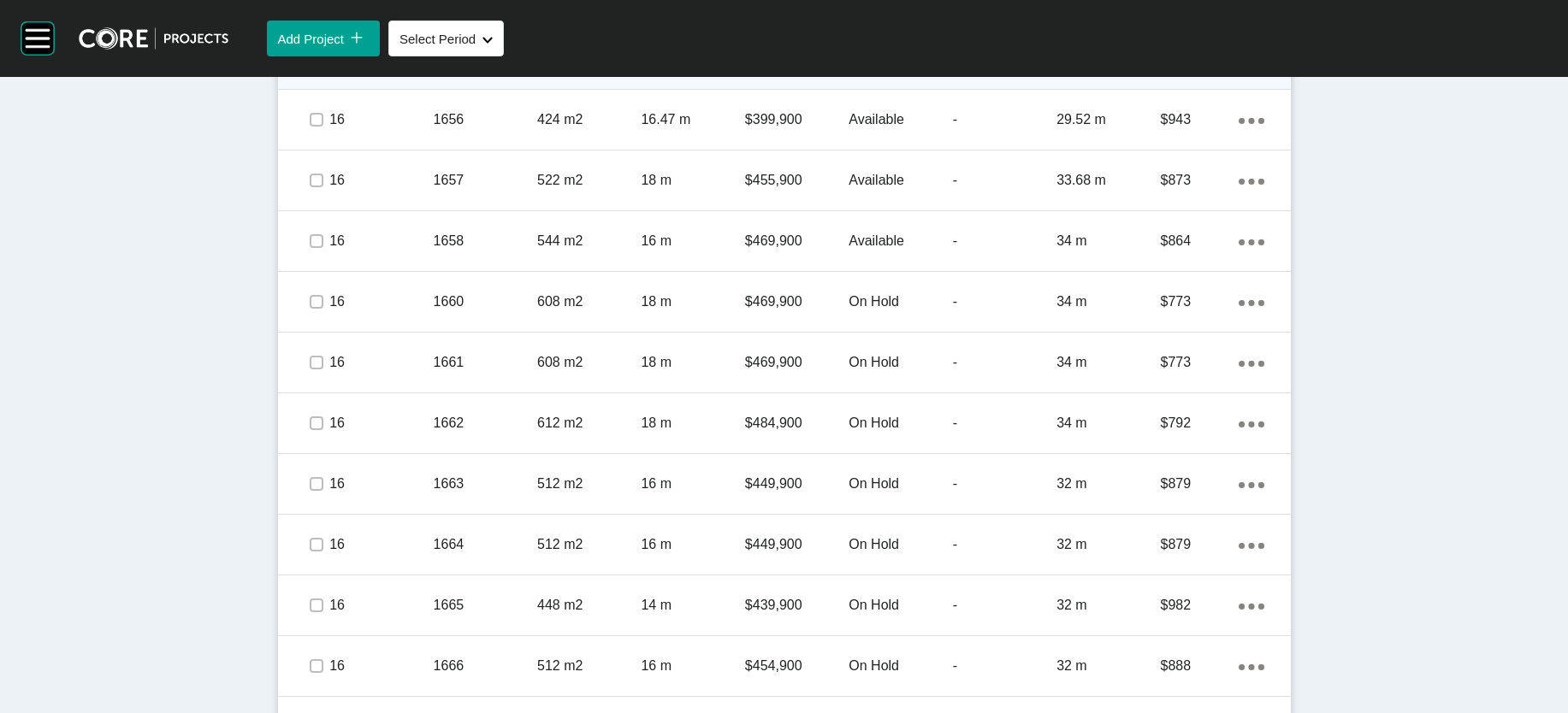 click at bounding box center [317, 59] 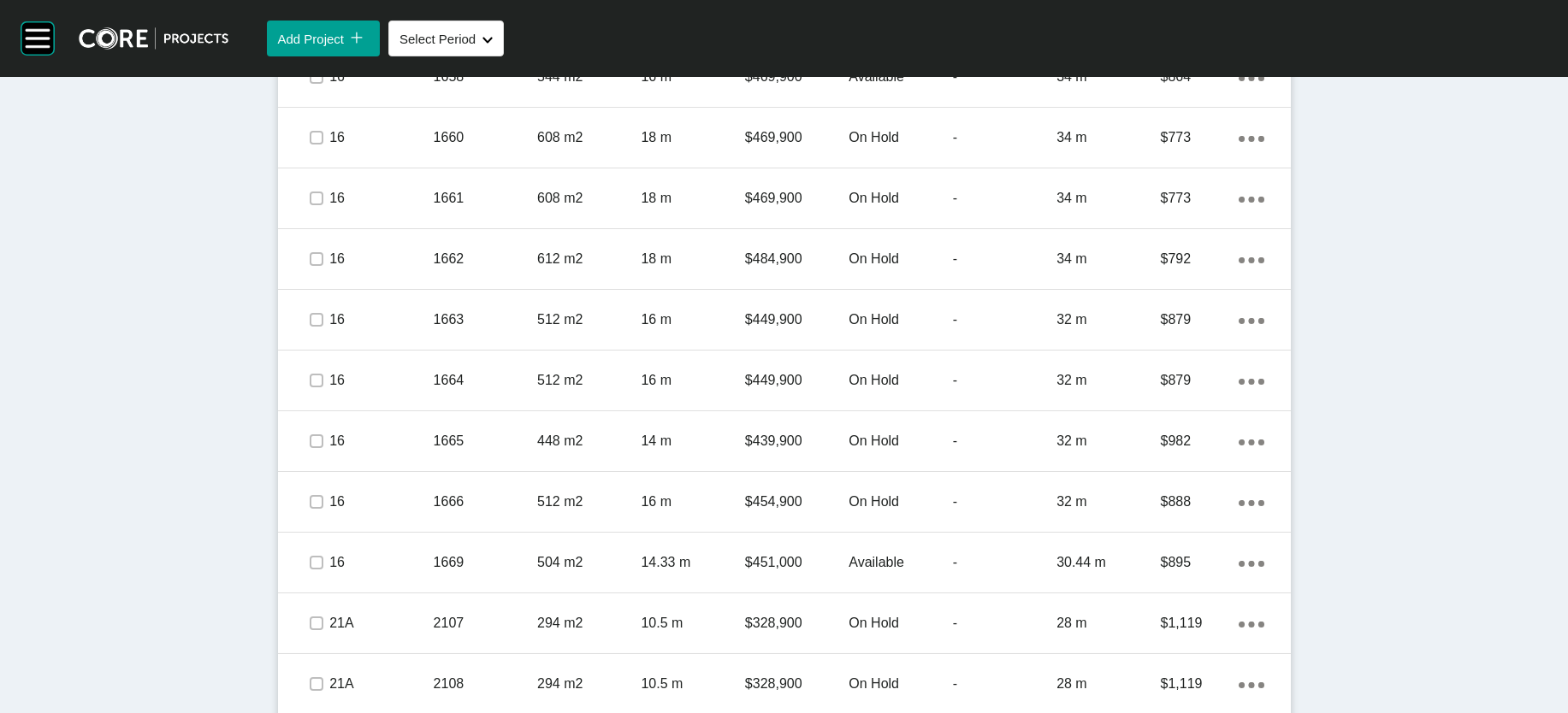 scroll, scrollTop: 2113, scrollLeft: 0, axis: vertical 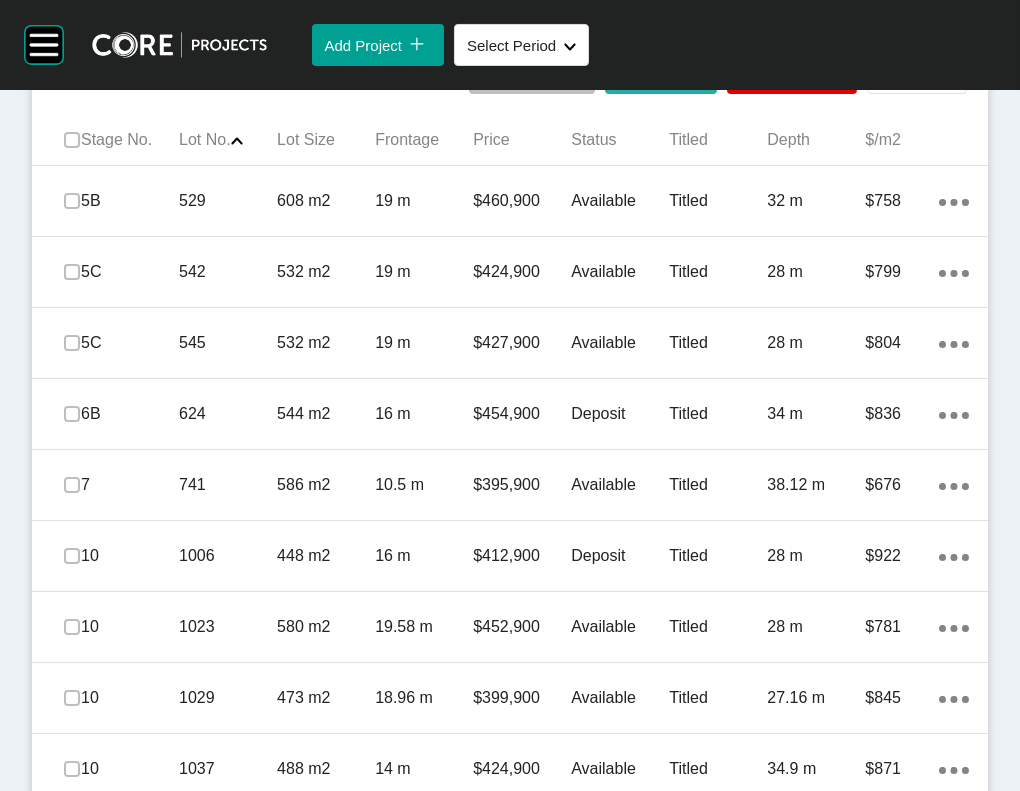 click on "Edit Selected" at bounding box center (661, 72) 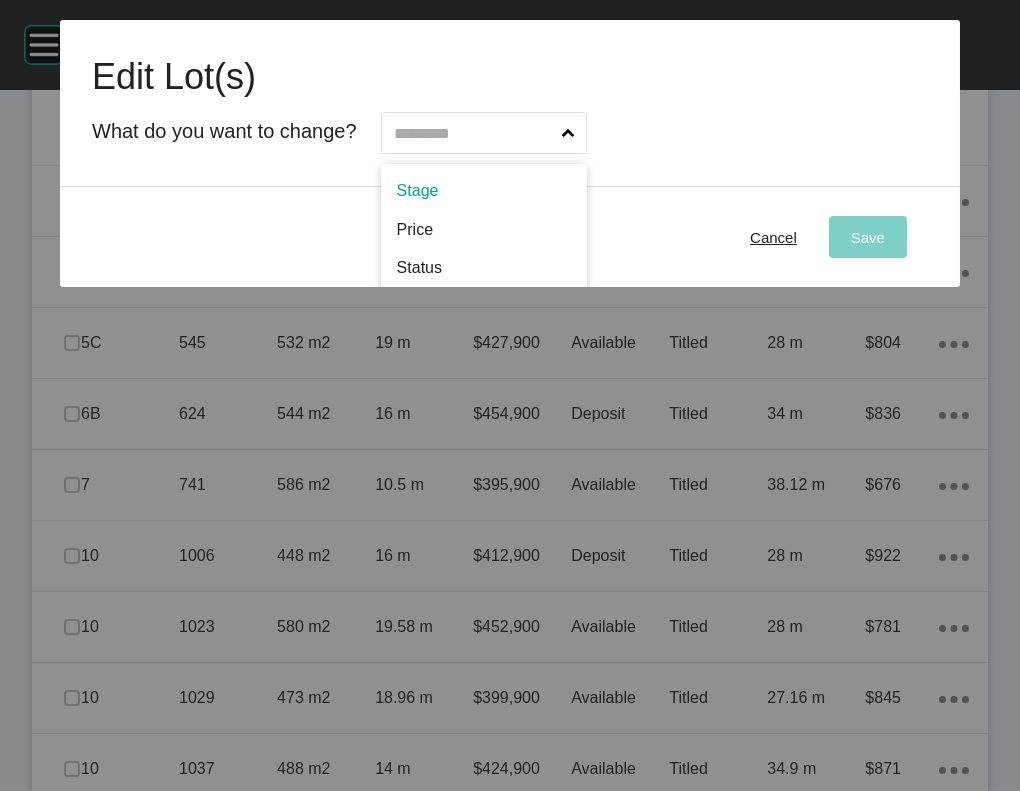 click at bounding box center [474, 133] 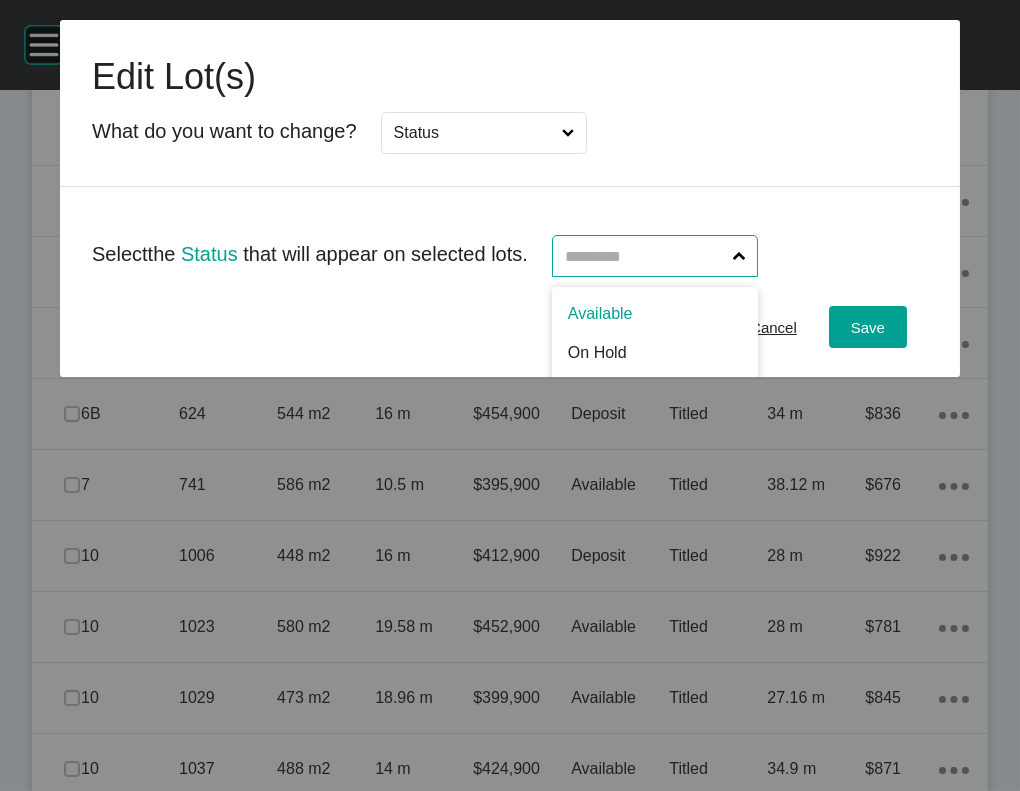 click at bounding box center [645, 256] 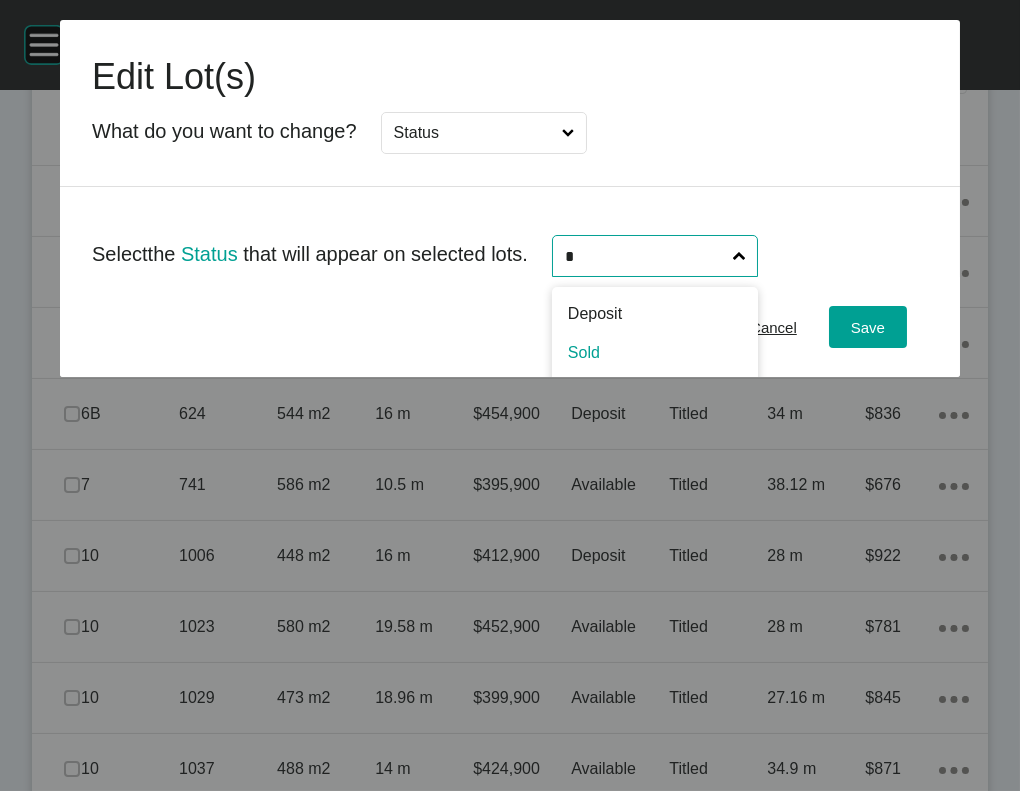 type on "*" 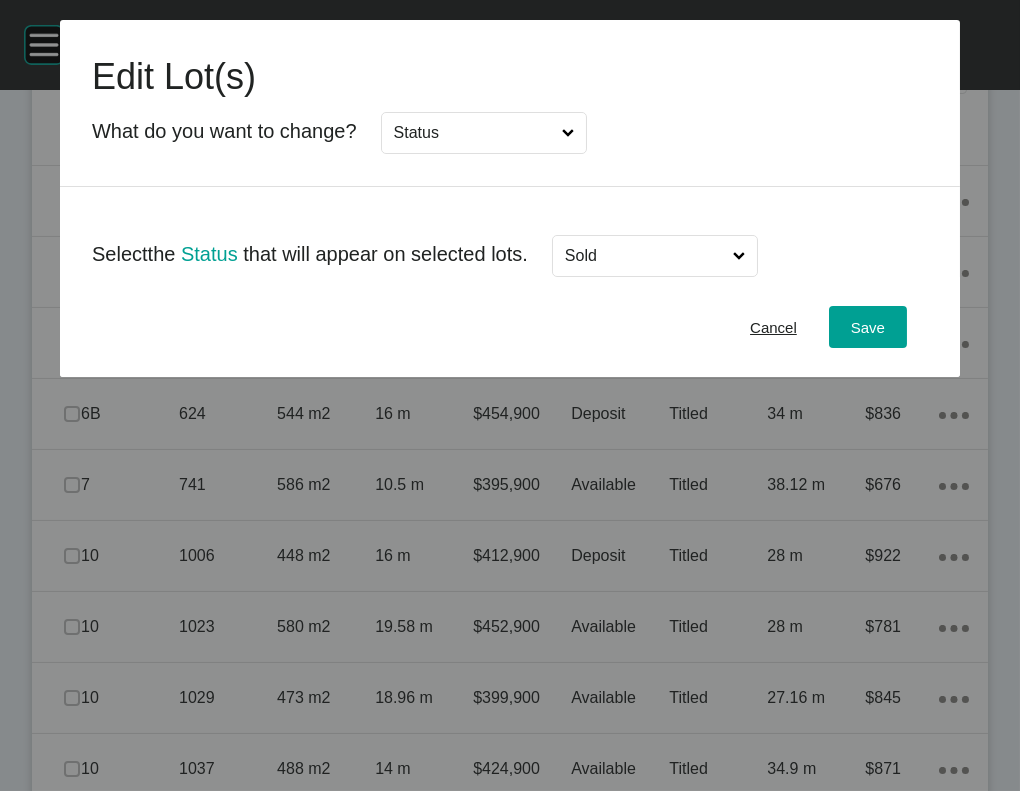 drag, startPoint x: 653, startPoint y: 434, endPoint x: 708, endPoint y: 433, distance: 55.00909 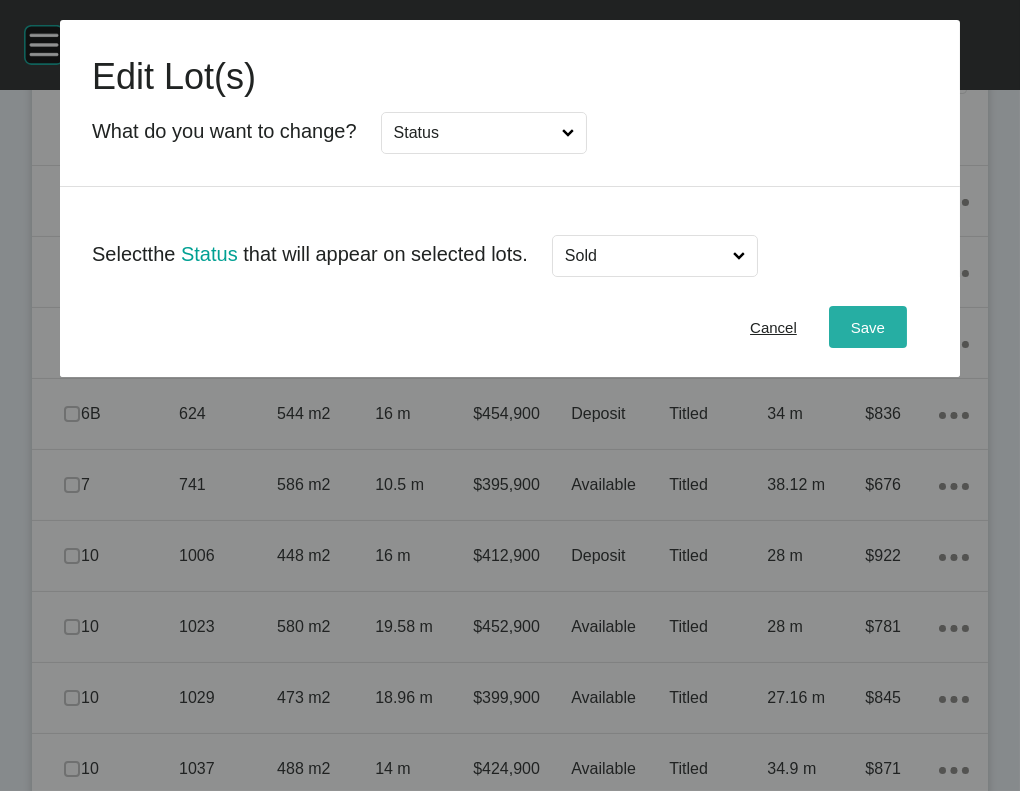 click on "Save" at bounding box center (868, 327) 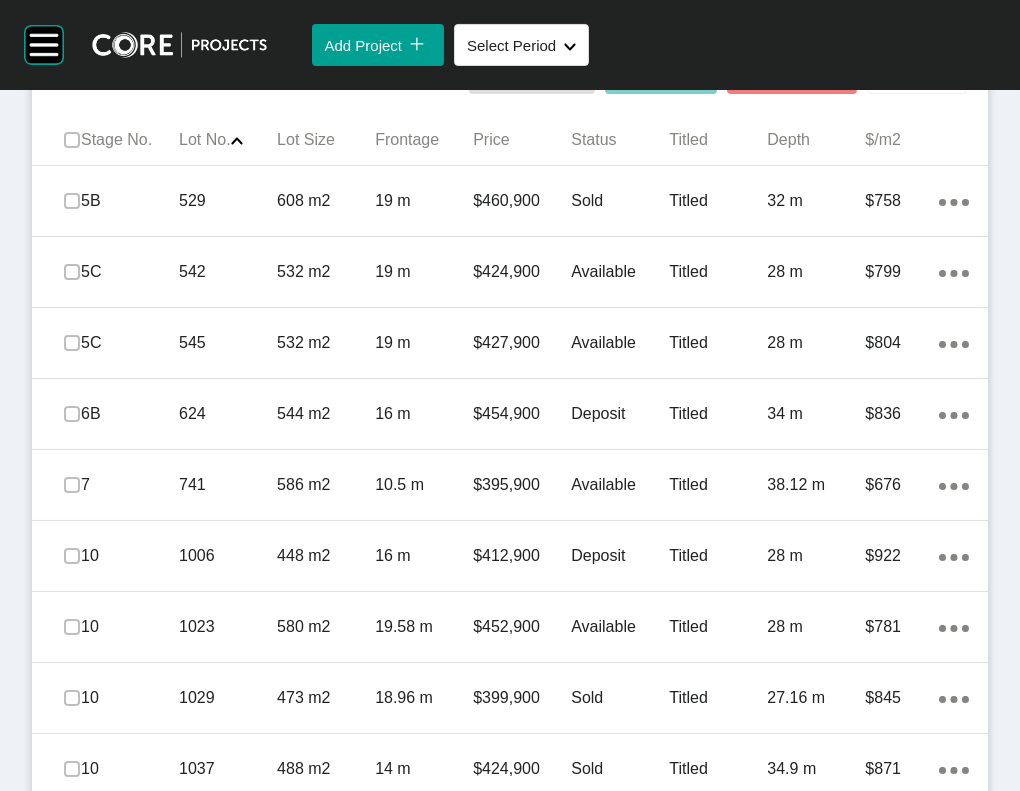 click on "Add Lot" at bounding box center [906, 72] 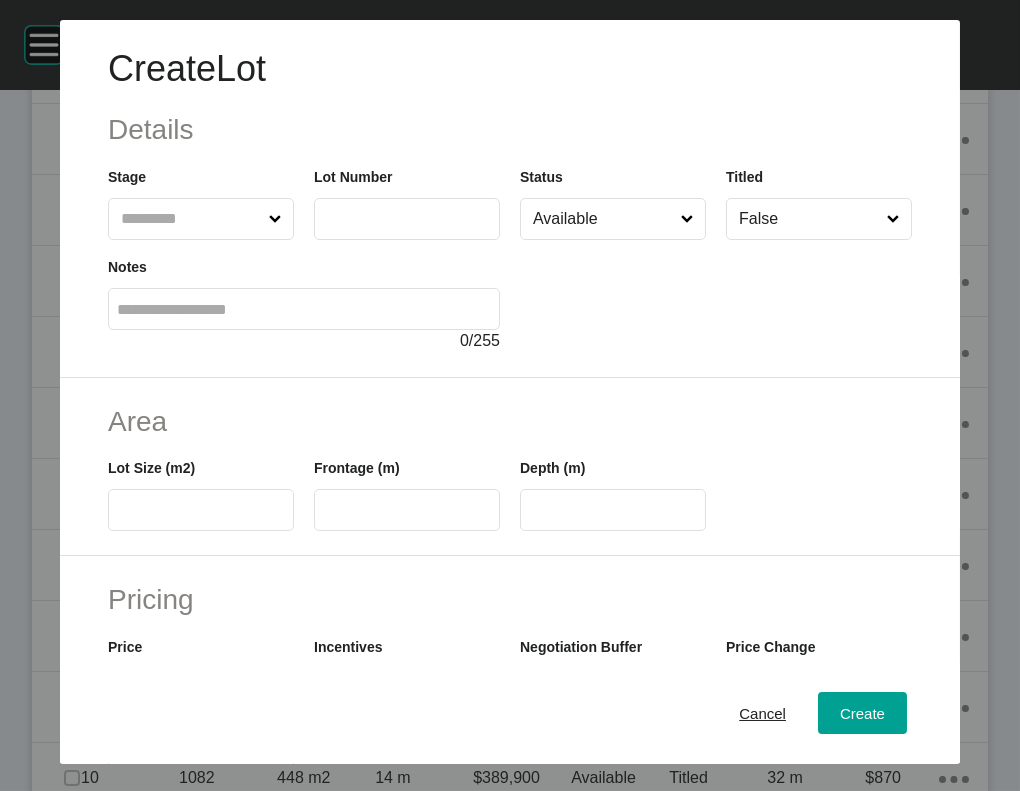 click at bounding box center (191, 219) 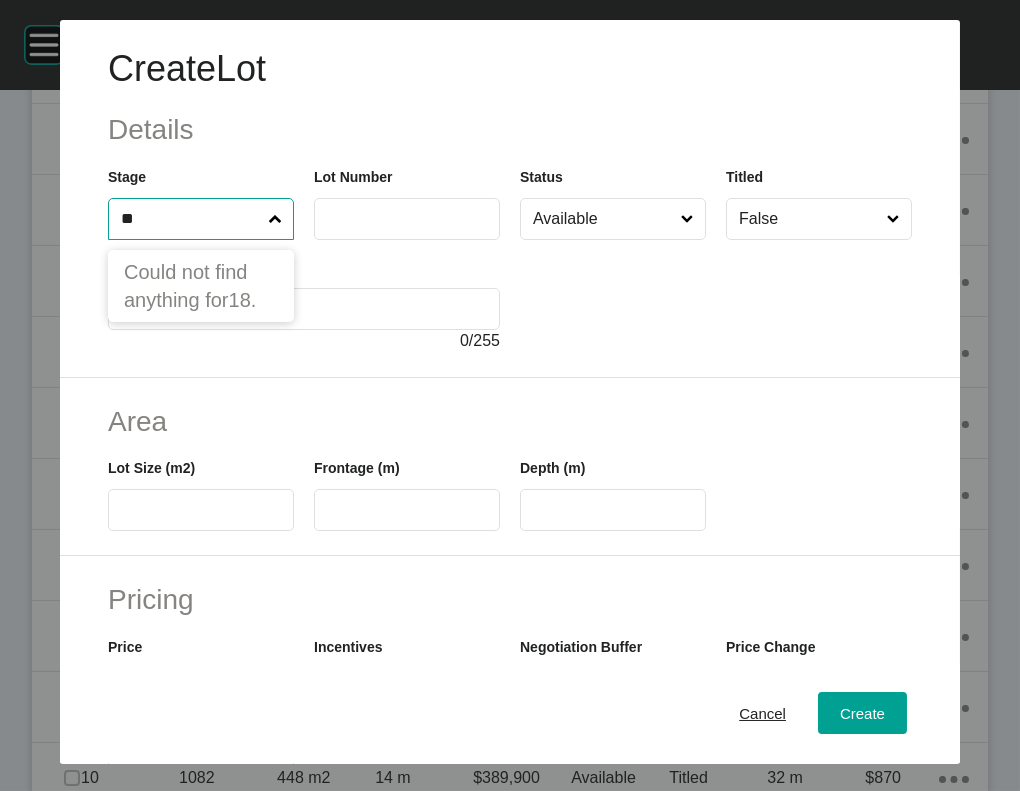 type on "*" 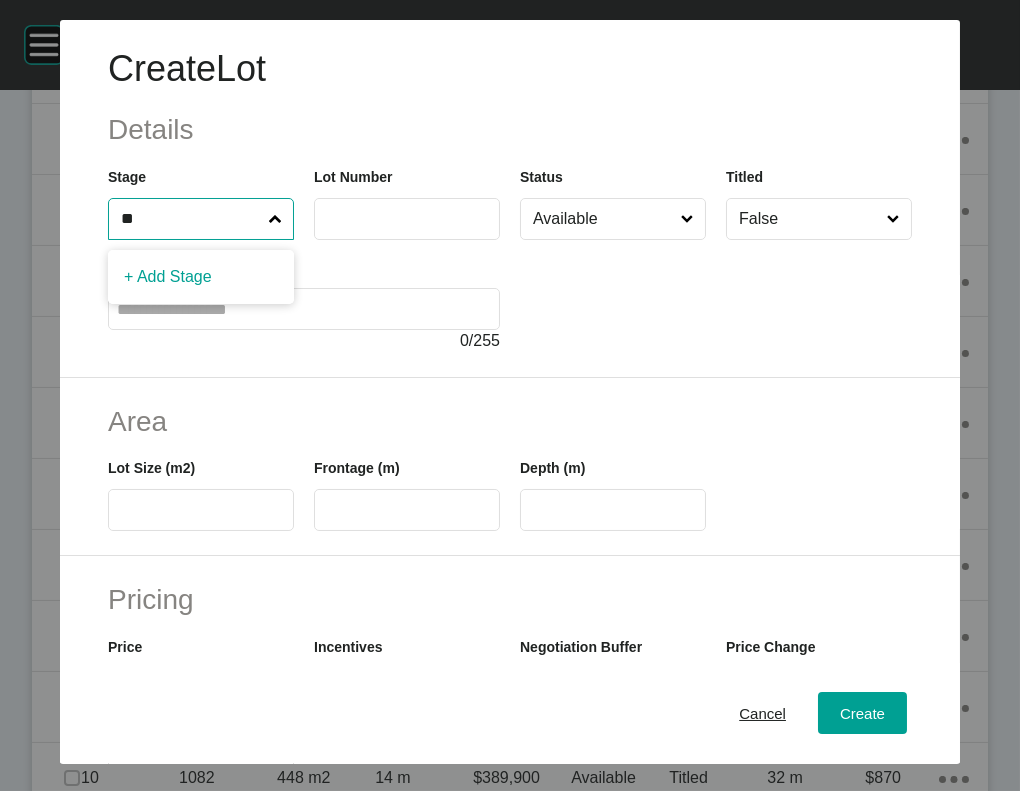 type on "**" 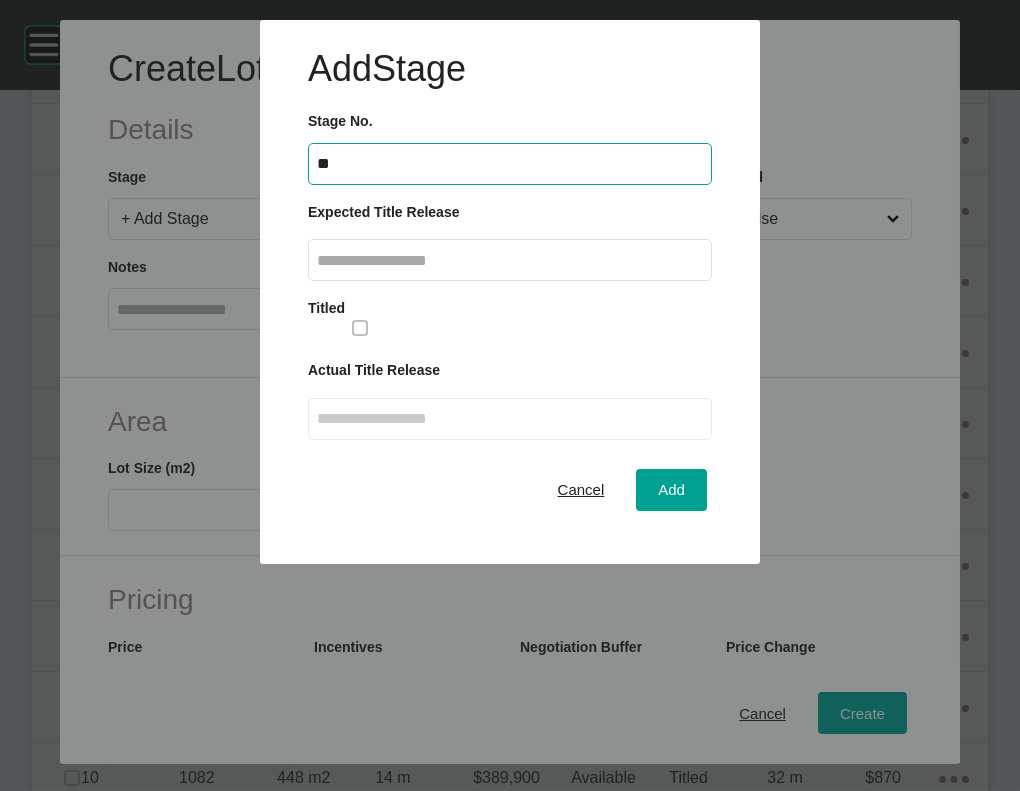 type on "**" 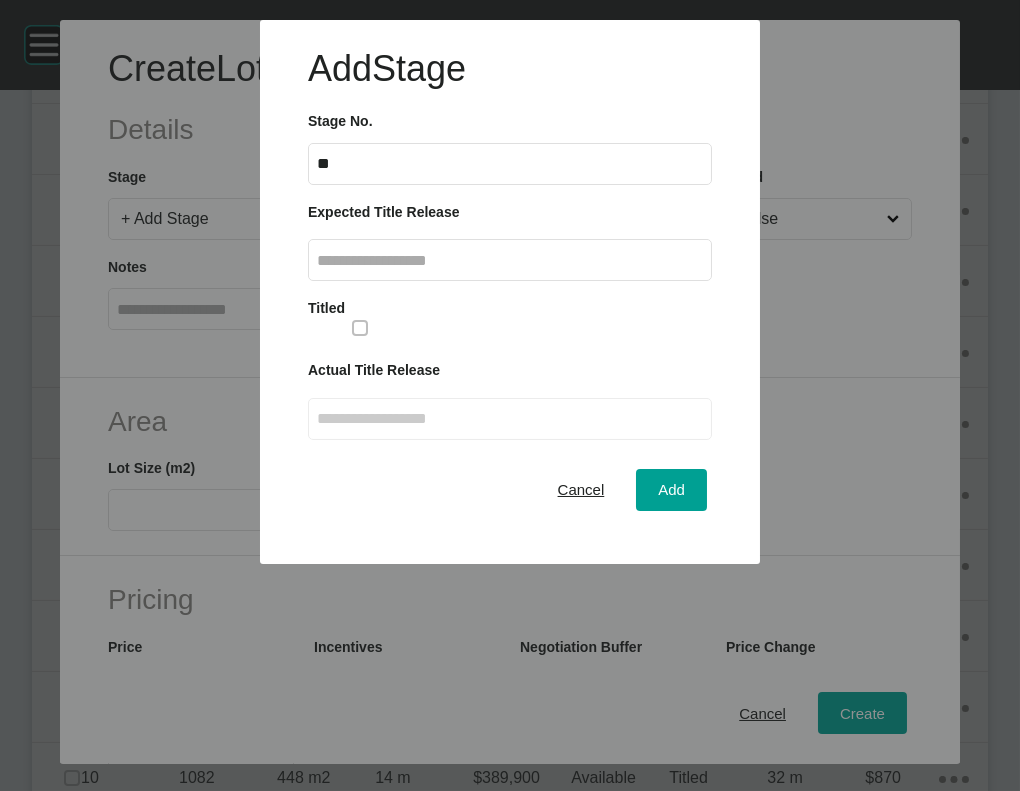 click at bounding box center (510, 260) 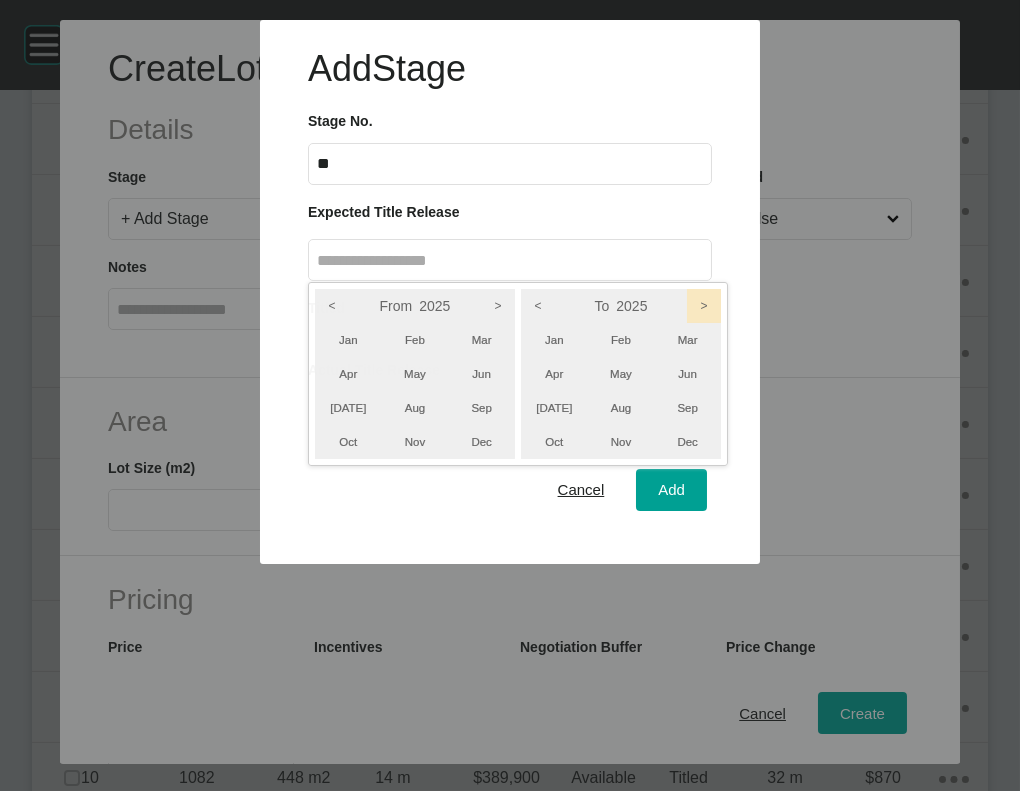 click on ">" at bounding box center [704, 306] 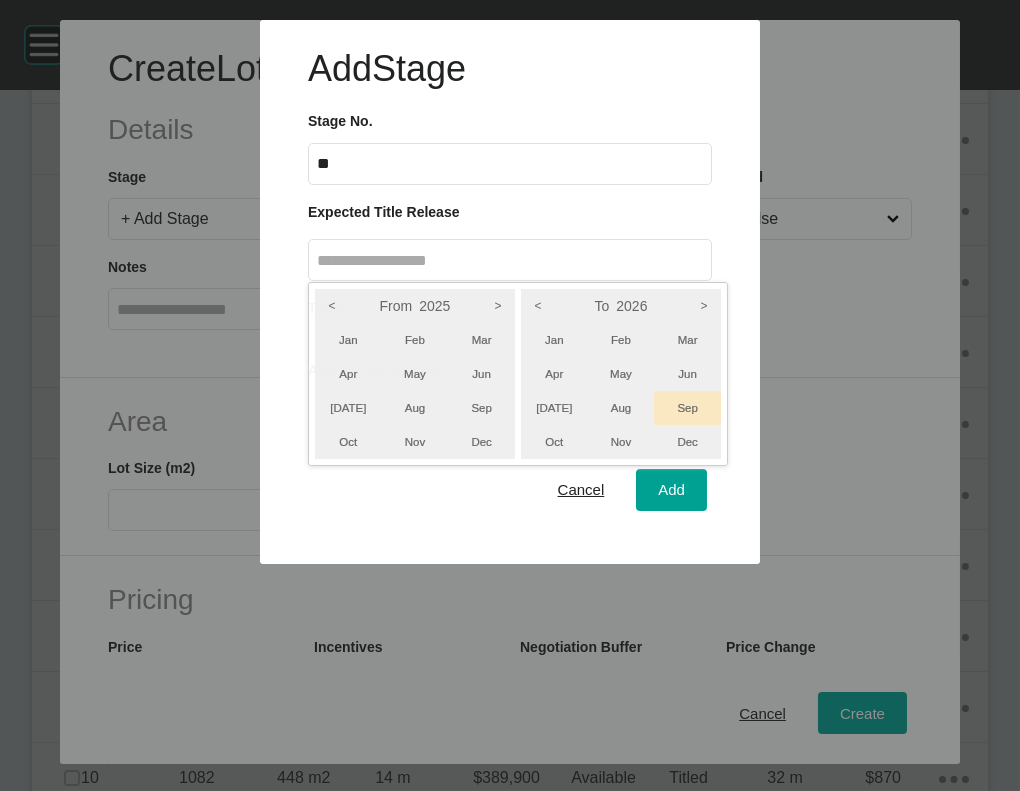 click on "Sep" at bounding box center [687, 408] 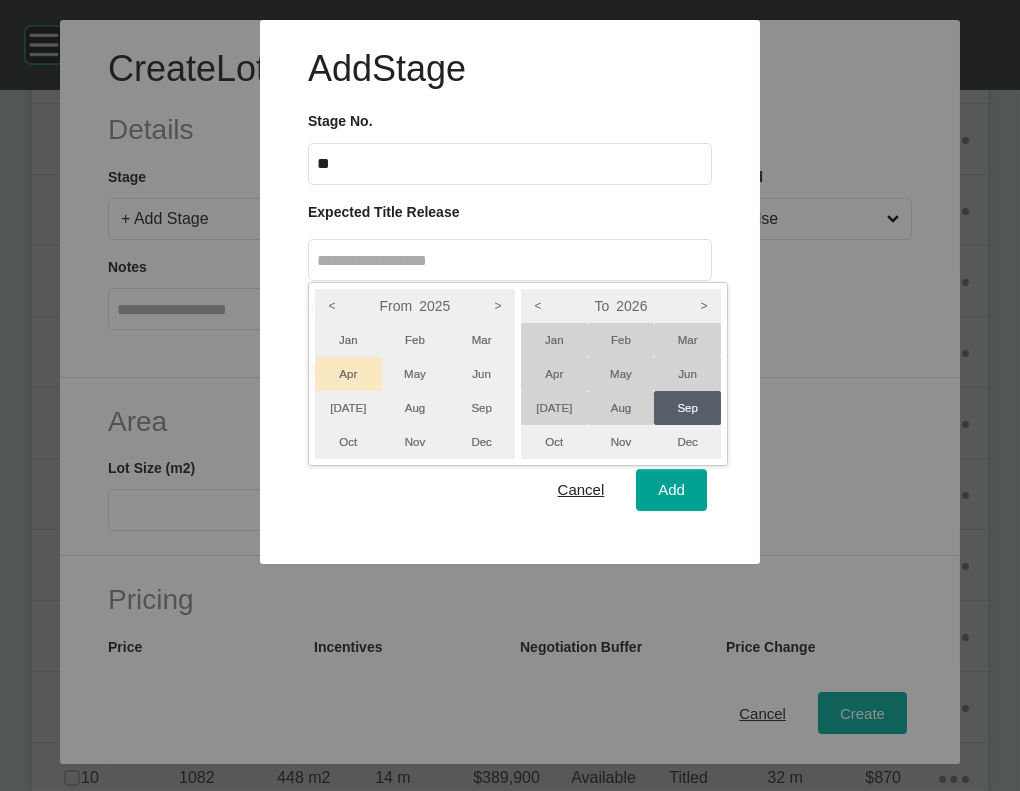 click on "Apr" at bounding box center [348, 374] 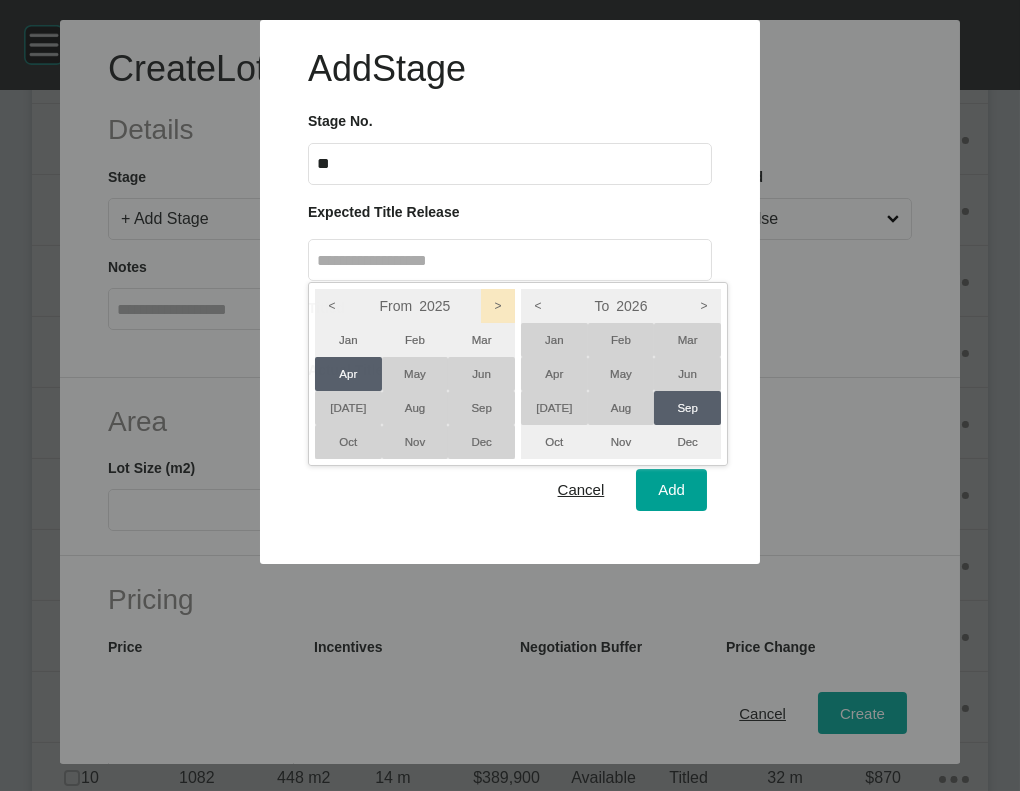 click on ">" at bounding box center (498, 306) 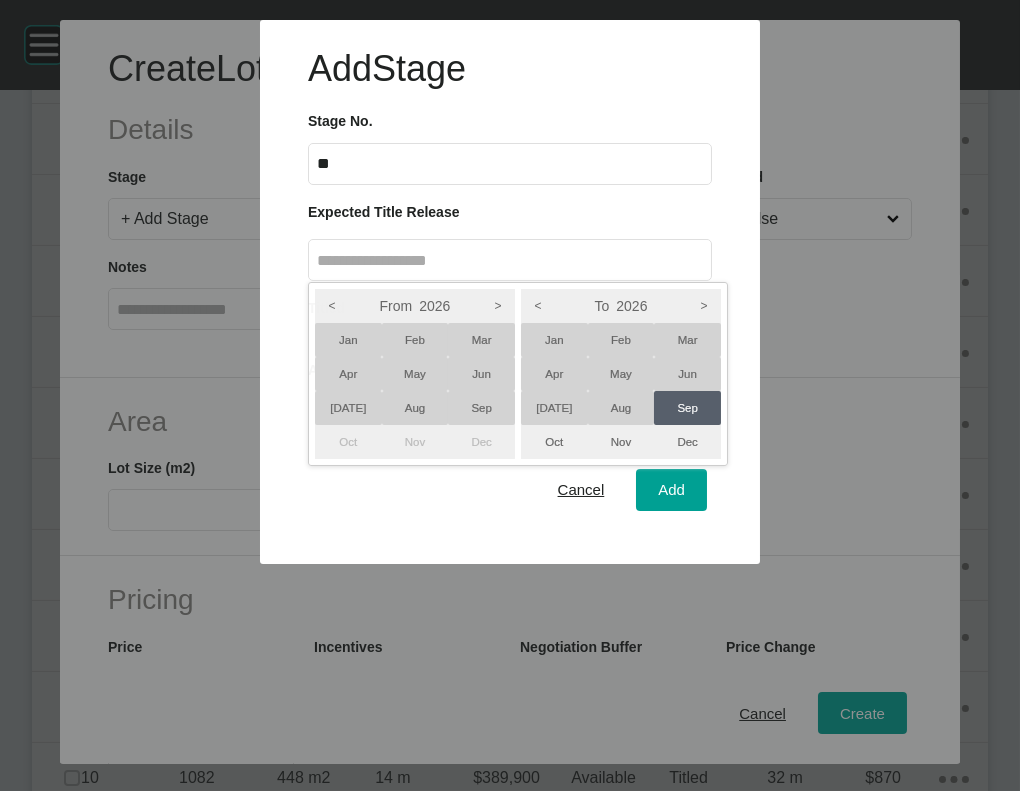 click on "Apr" at bounding box center [348, 374] 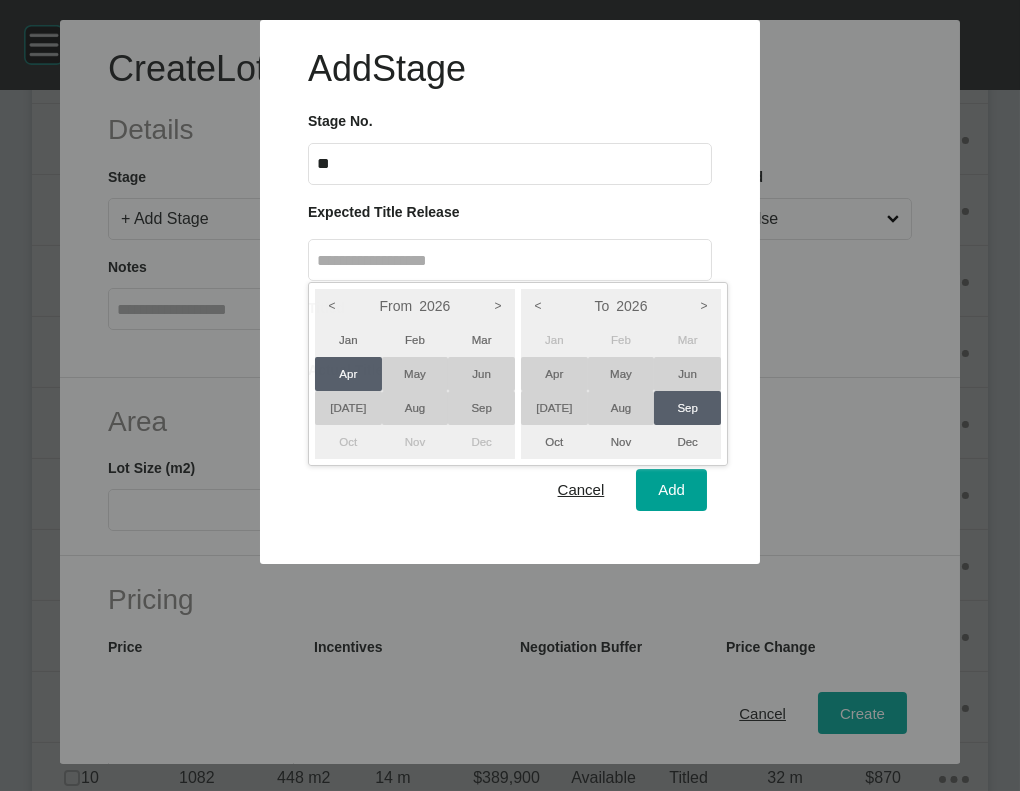 click at bounding box center (510, 282) 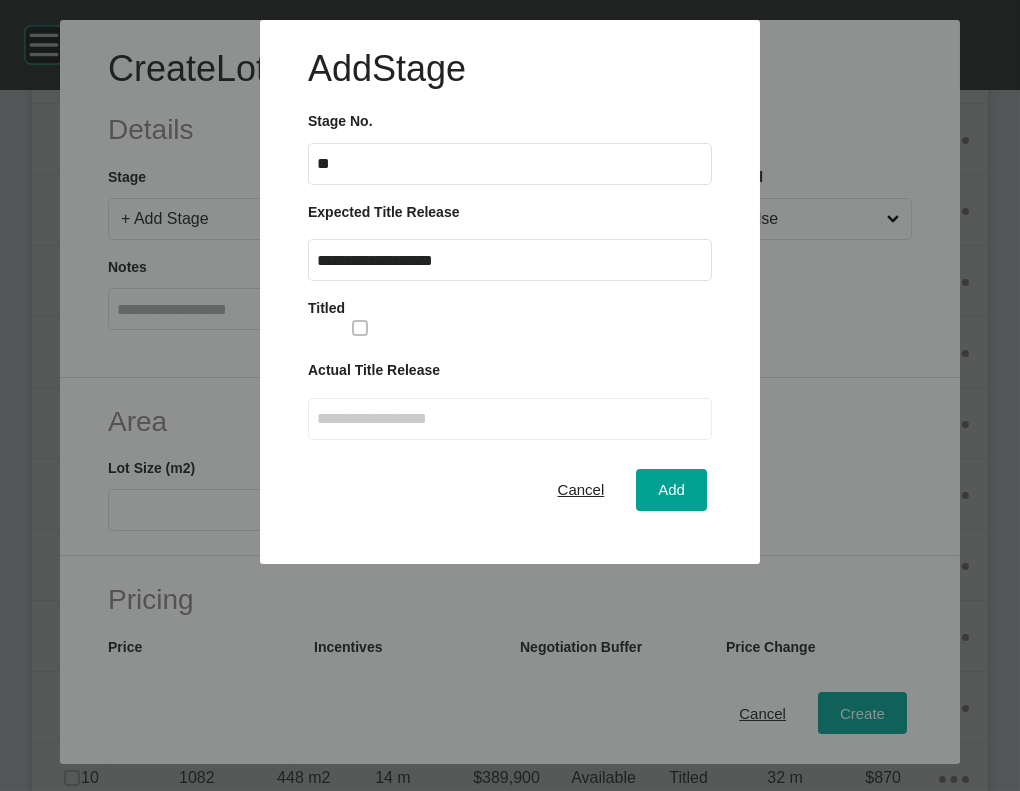click on "Add" at bounding box center (671, 489) 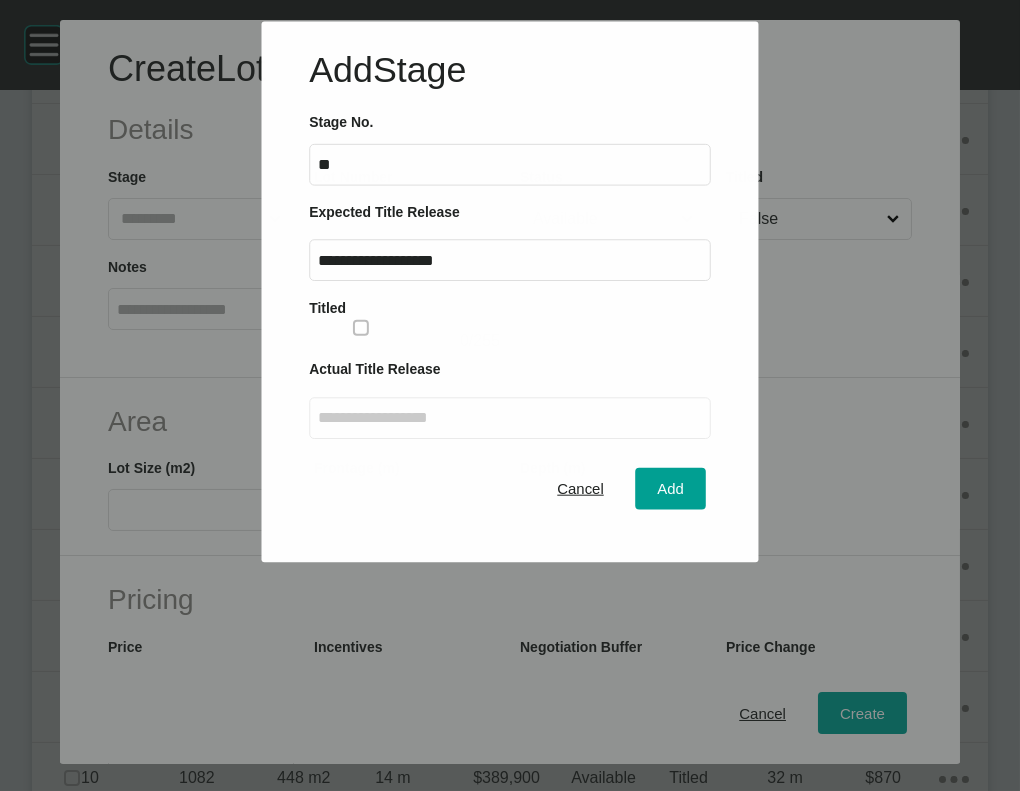 scroll, scrollTop: 112, scrollLeft: 0, axis: vertical 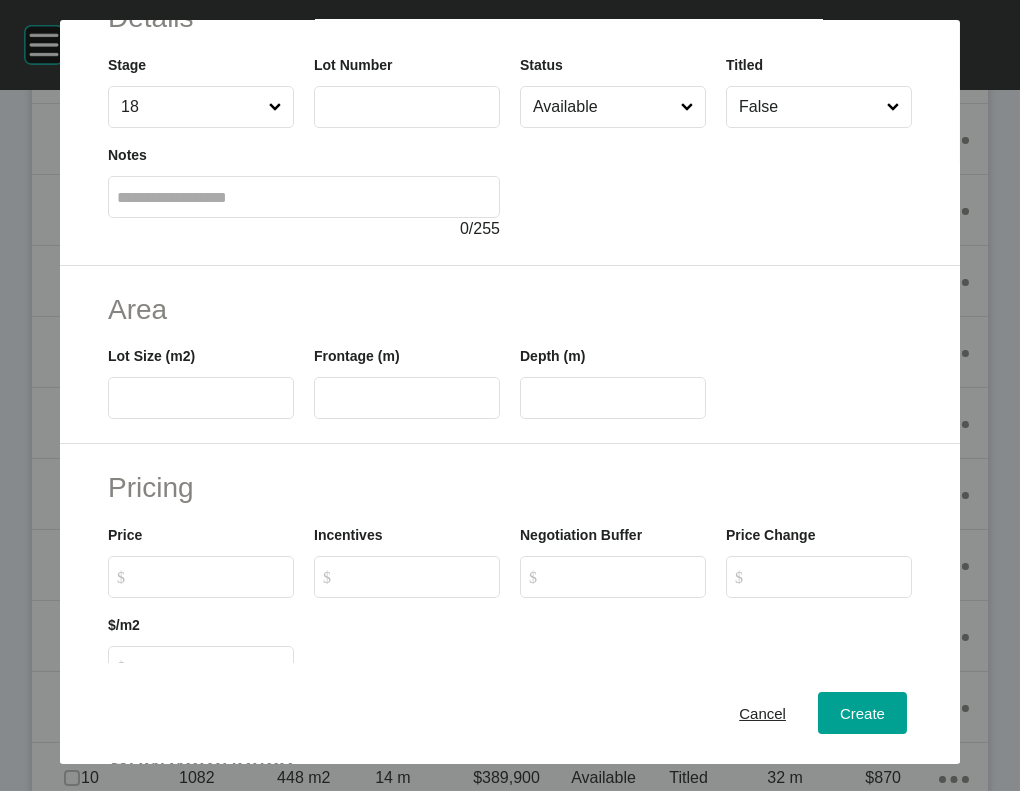click at bounding box center [407, 107] 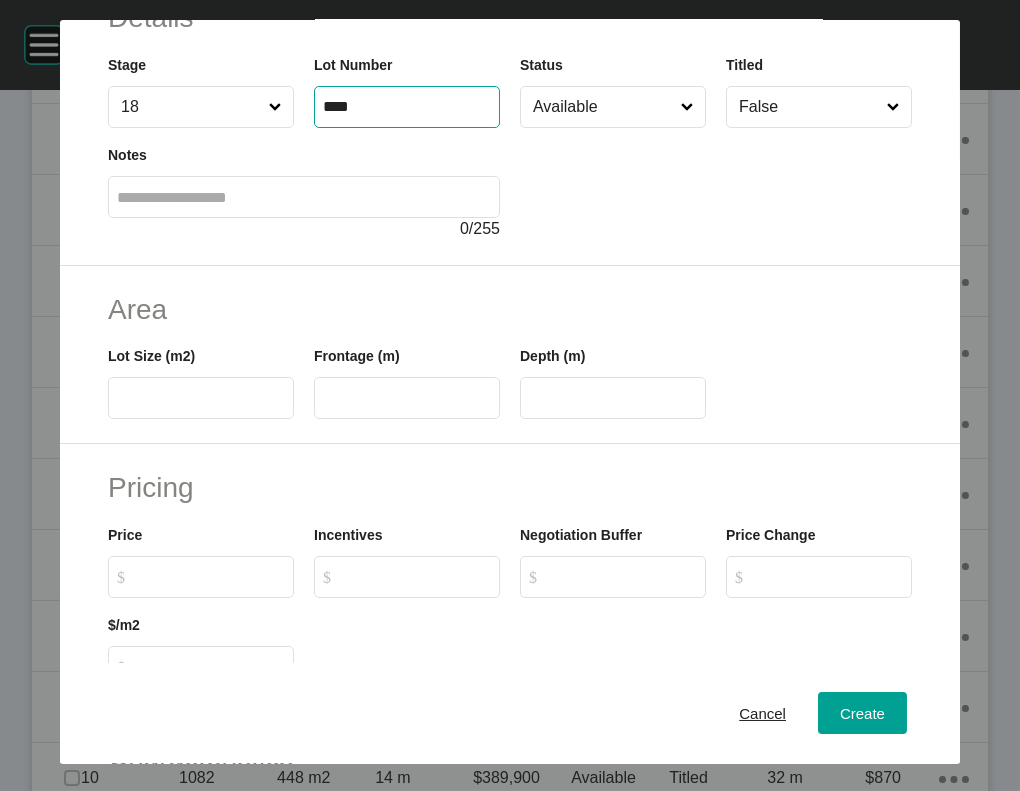 type on "****" 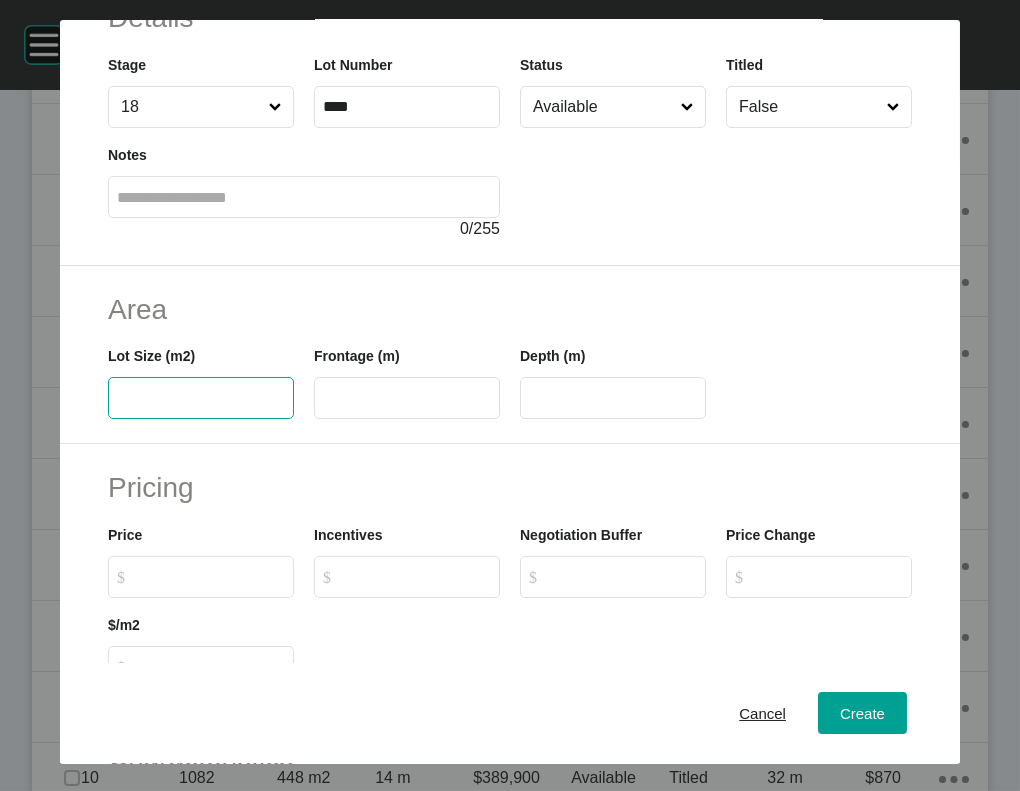 type on "*" 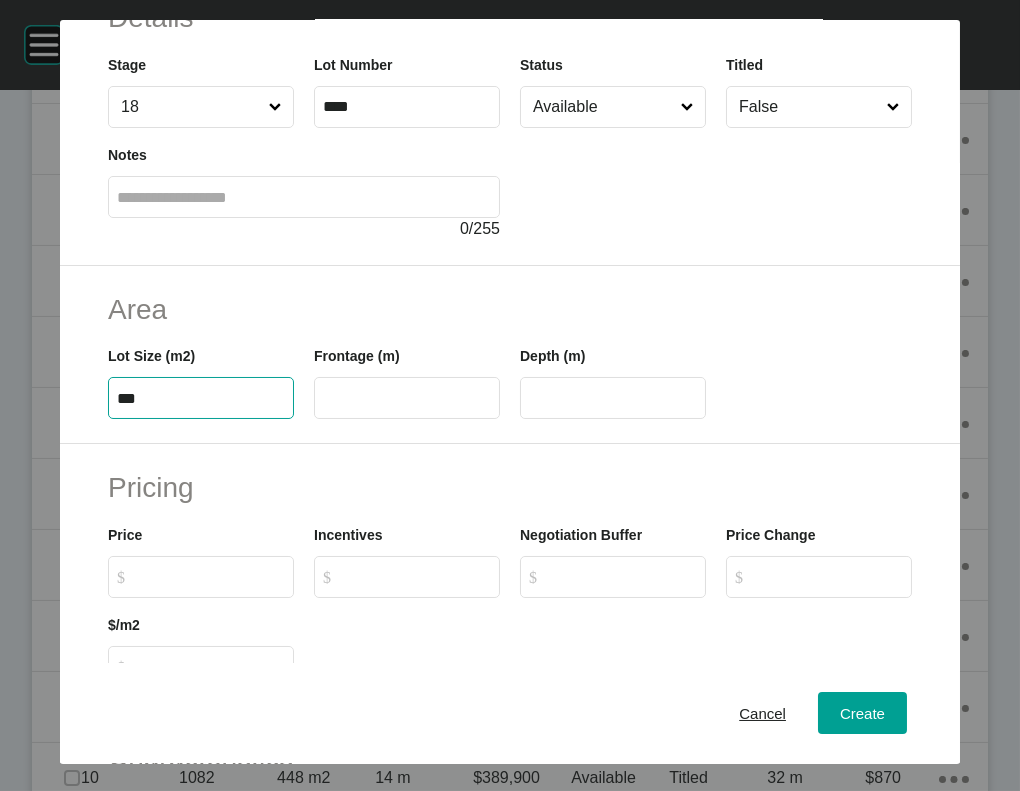 type on "***" 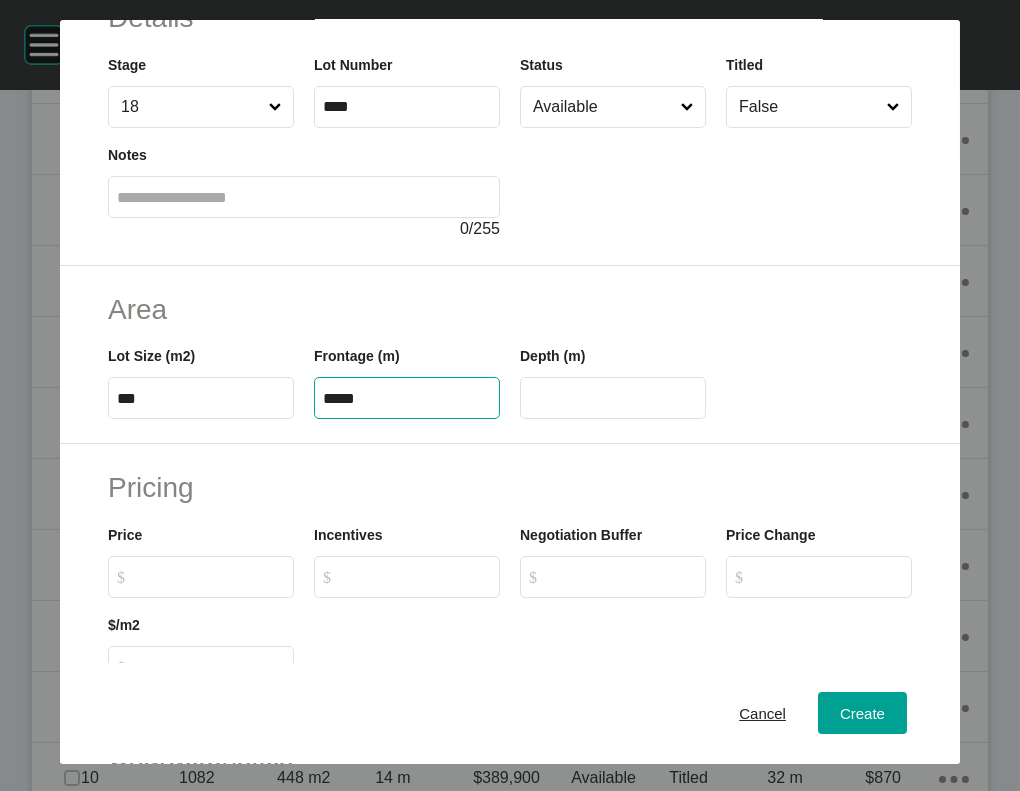 type on "*****" 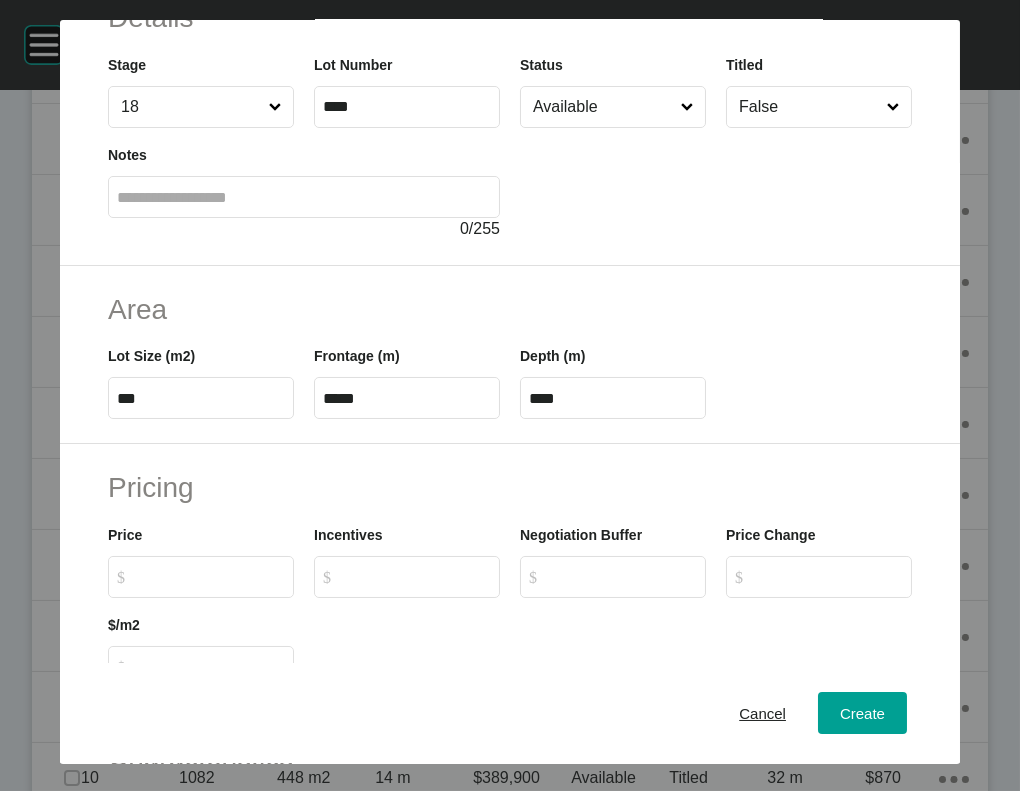 click on "****" at bounding box center [613, 398] 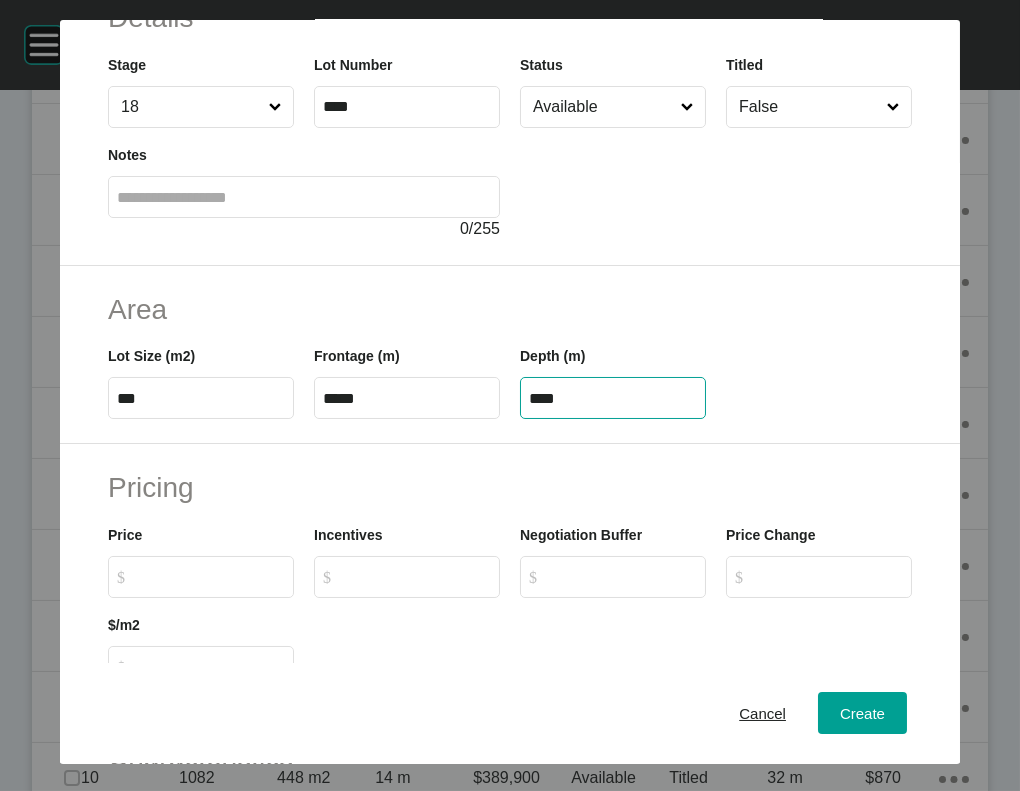 drag, startPoint x: 574, startPoint y: 520, endPoint x: 503, endPoint y: 514, distance: 71.25307 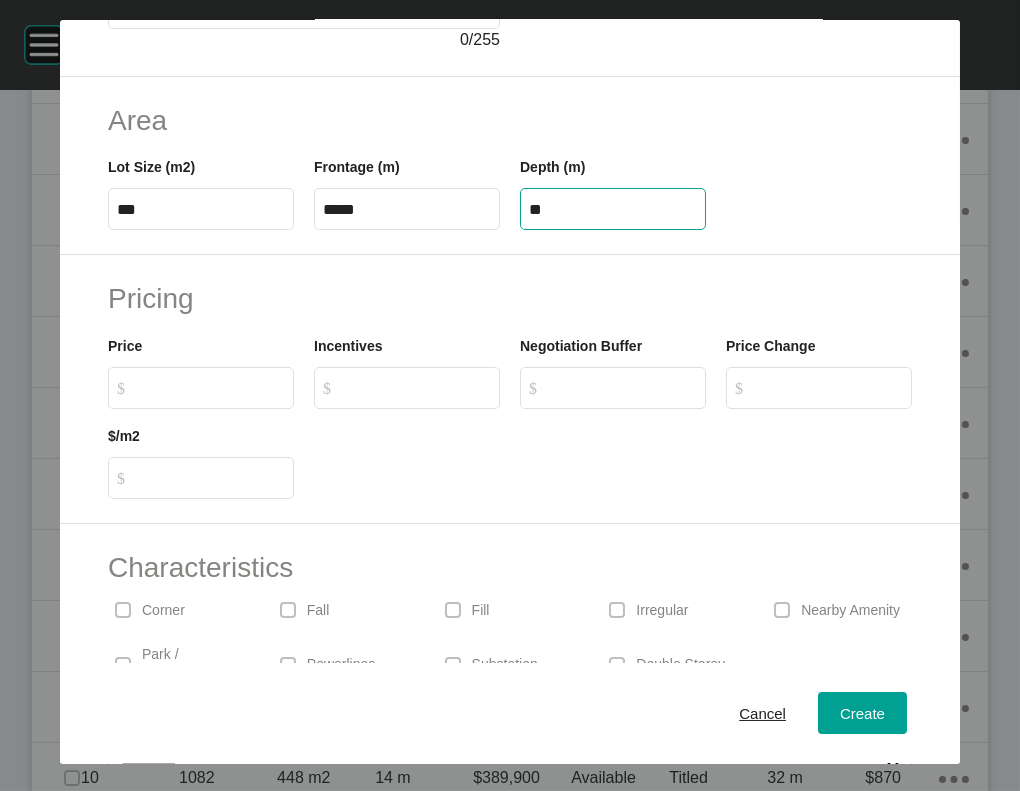 scroll, scrollTop: 312, scrollLeft: 0, axis: vertical 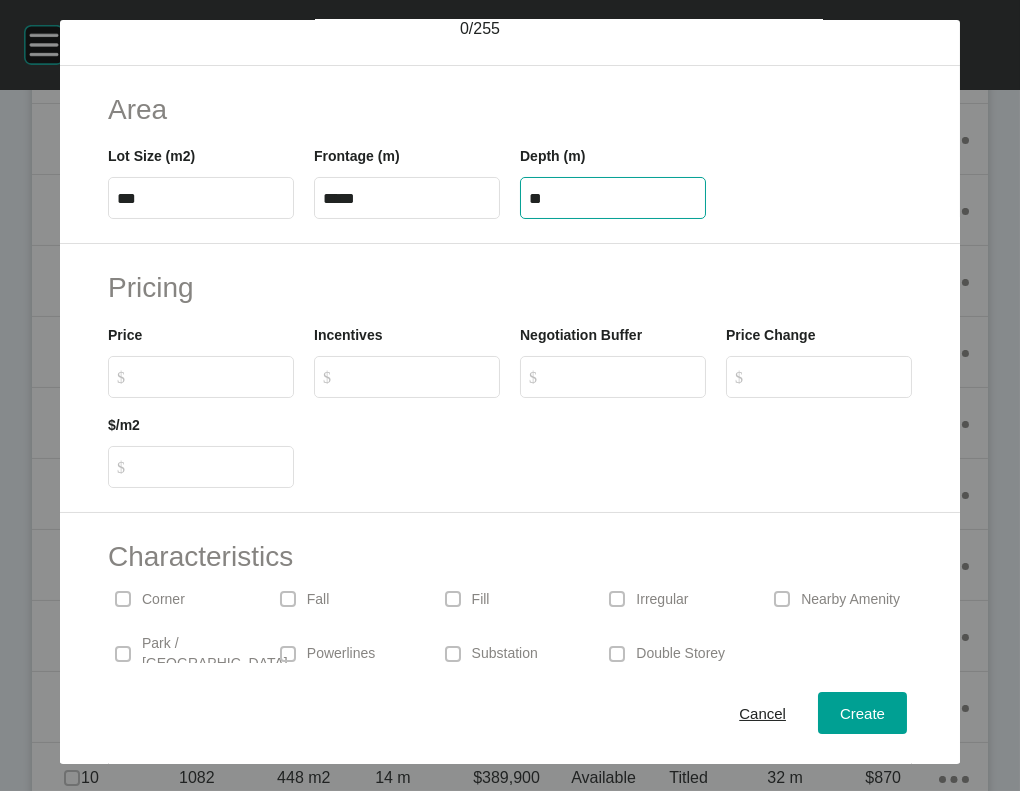 type on "**" 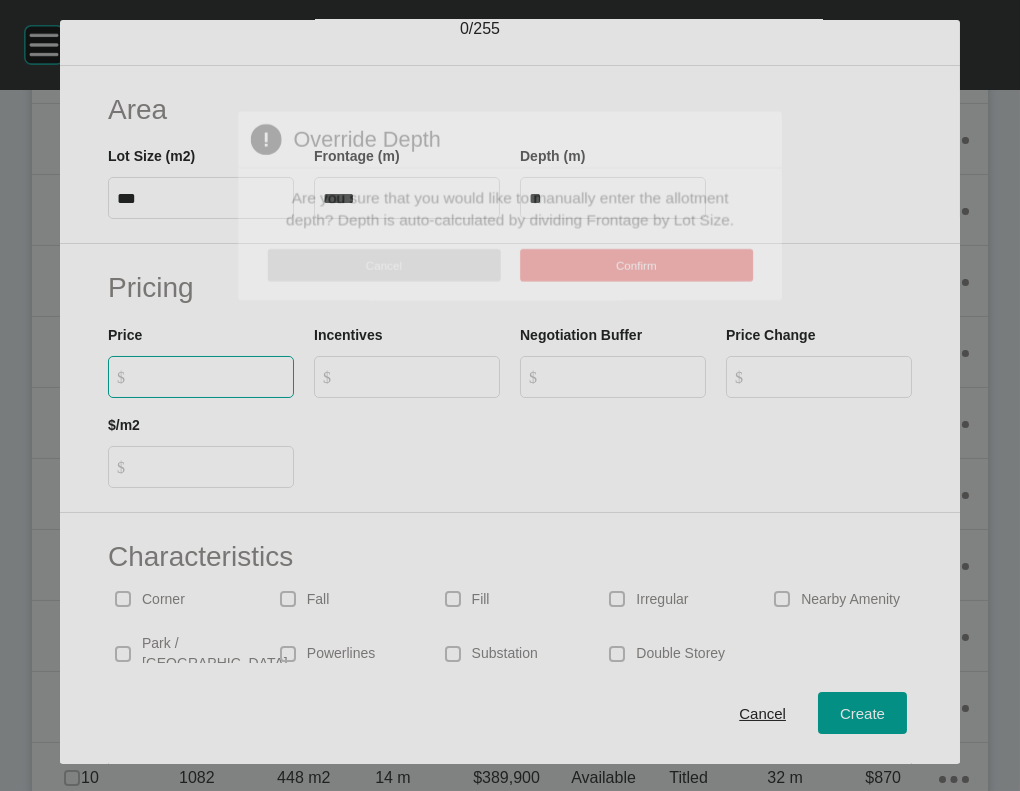 click on "Create  Lot Details Stage 18 Lot Number **** Status Available Titled False Notes 0 / 255 Area Lot Size (m2) *** Frontage (m) ***** Depth (m) ** Pricing Price $ Created with Sketch. $ Incentives $ Created with Sketch. $ Negotiation Buffer $ Created with Sketch. $ Price Change $ Created with Sketch. $ $/m2 $ Created with Sketch. $ Characteristics Corner Fall Fill Irregular Nearby Amenity Park / Wetlands Powerlines Substation Double Storey Orientation Cancel Create Page 1 Created with Sketch.   Override Depth Are you sure that you would like to manually enter the allotment depth? Depth is auto-calculated by dividing Frontage by Lot Size. Cancel Confirm" at bounding box center [510, 395] 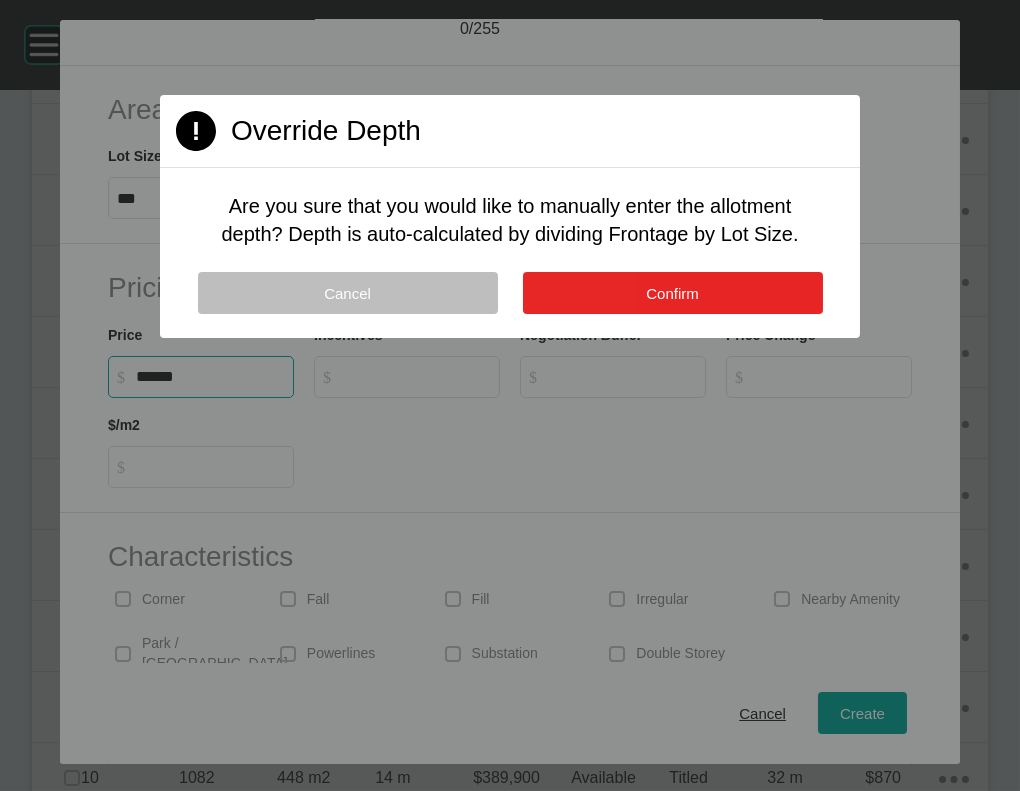 type on "*******" 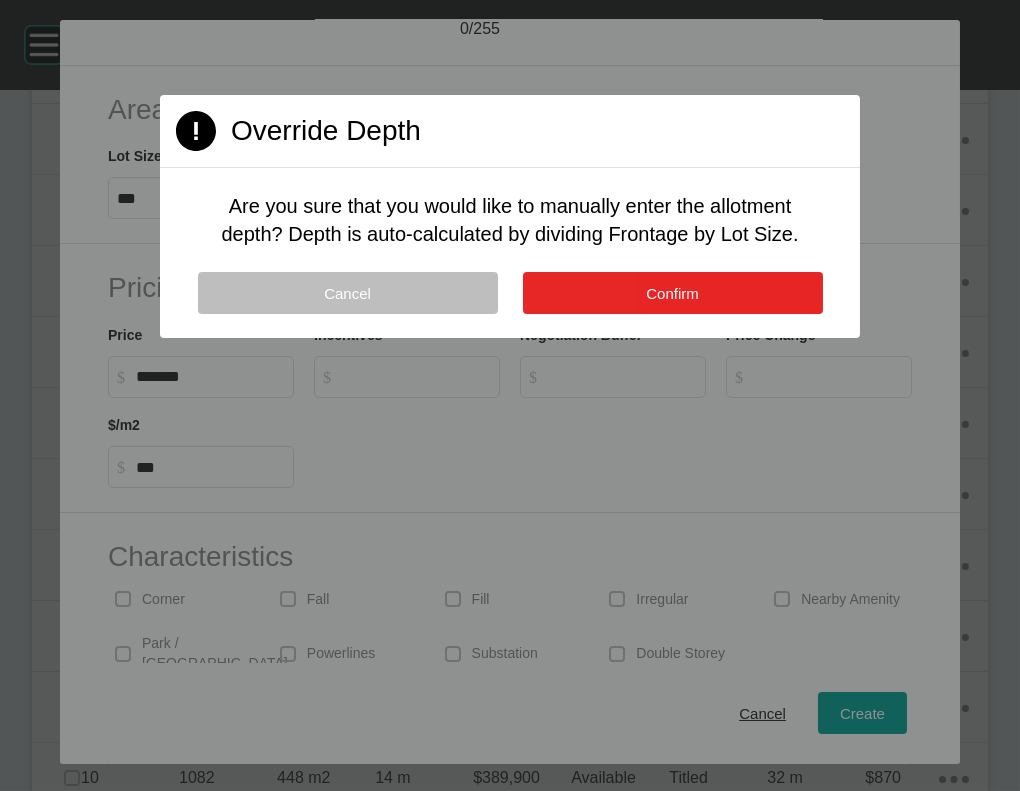 click on "Confirm" at bounding box center [672, 293] 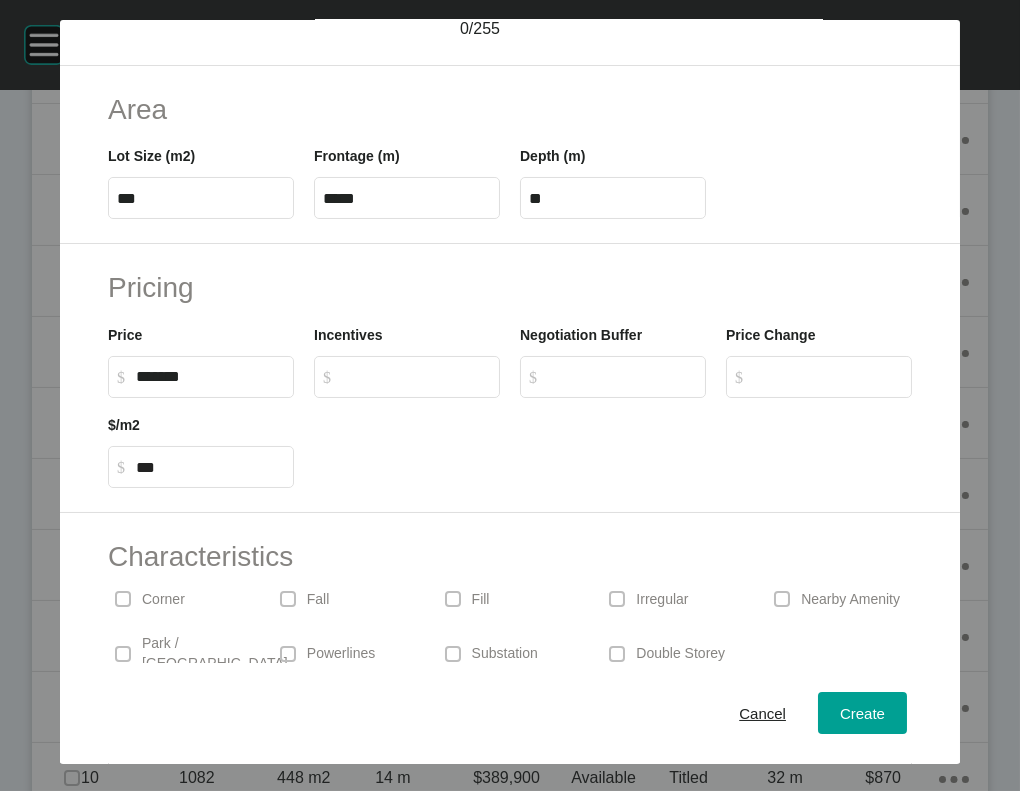 click on "$ Created with Sketch. $" at bounding box center [613, 377] 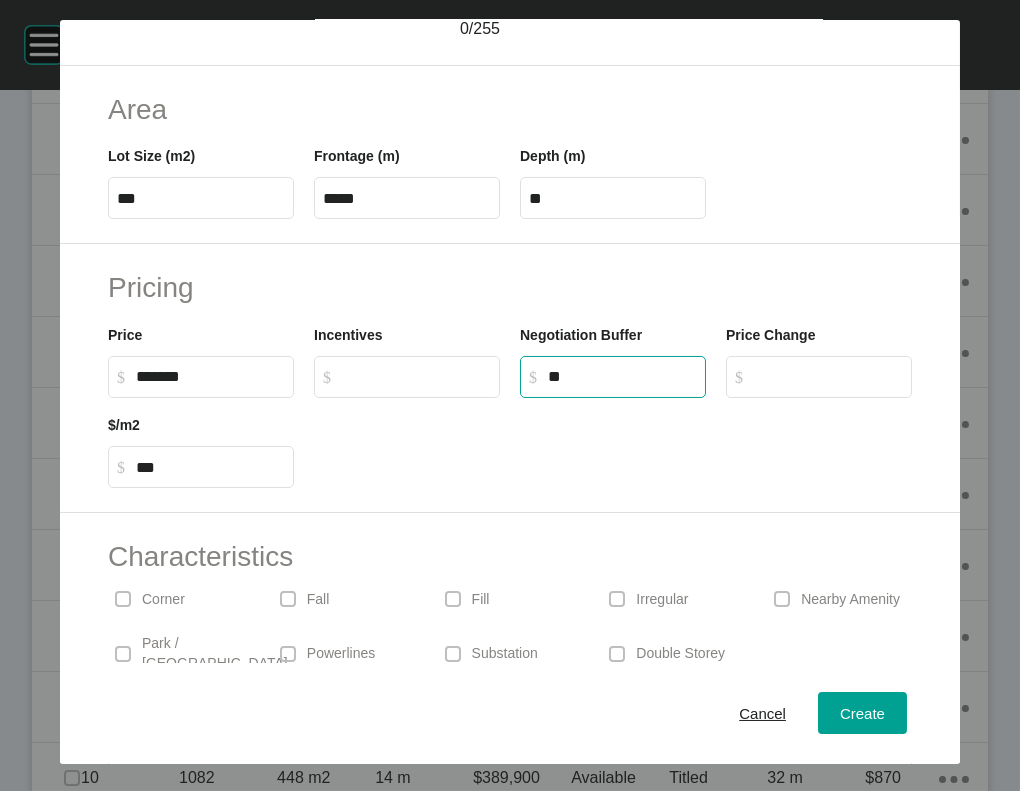 type on "*" 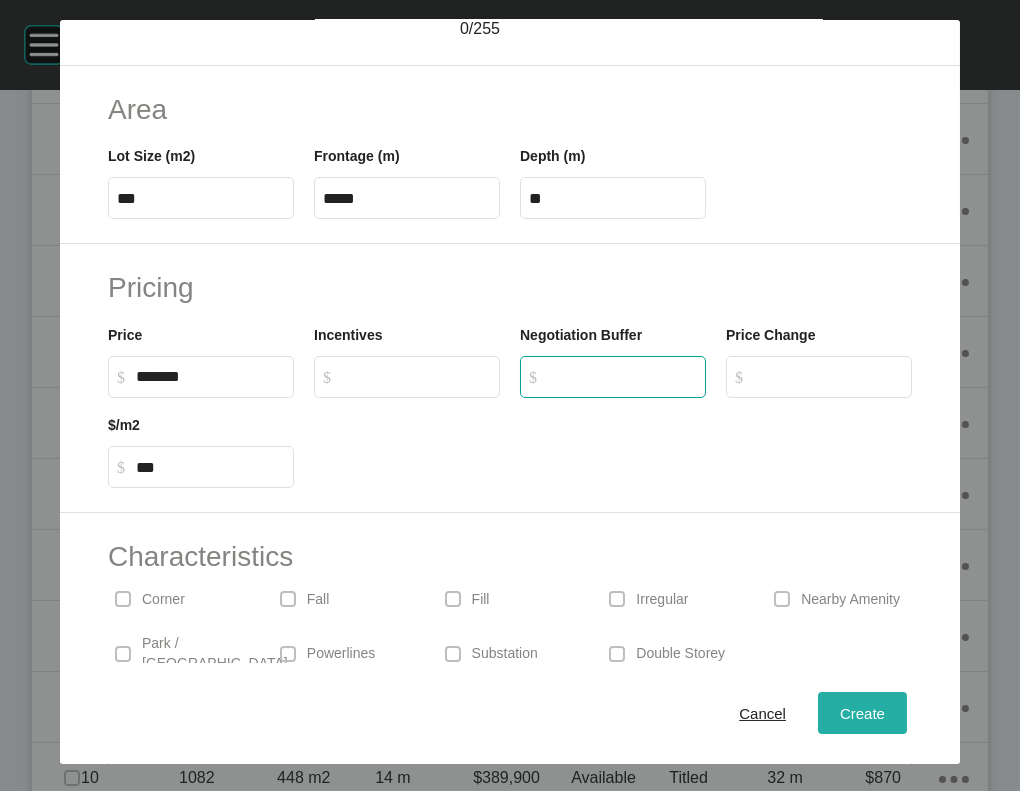 type on "*" 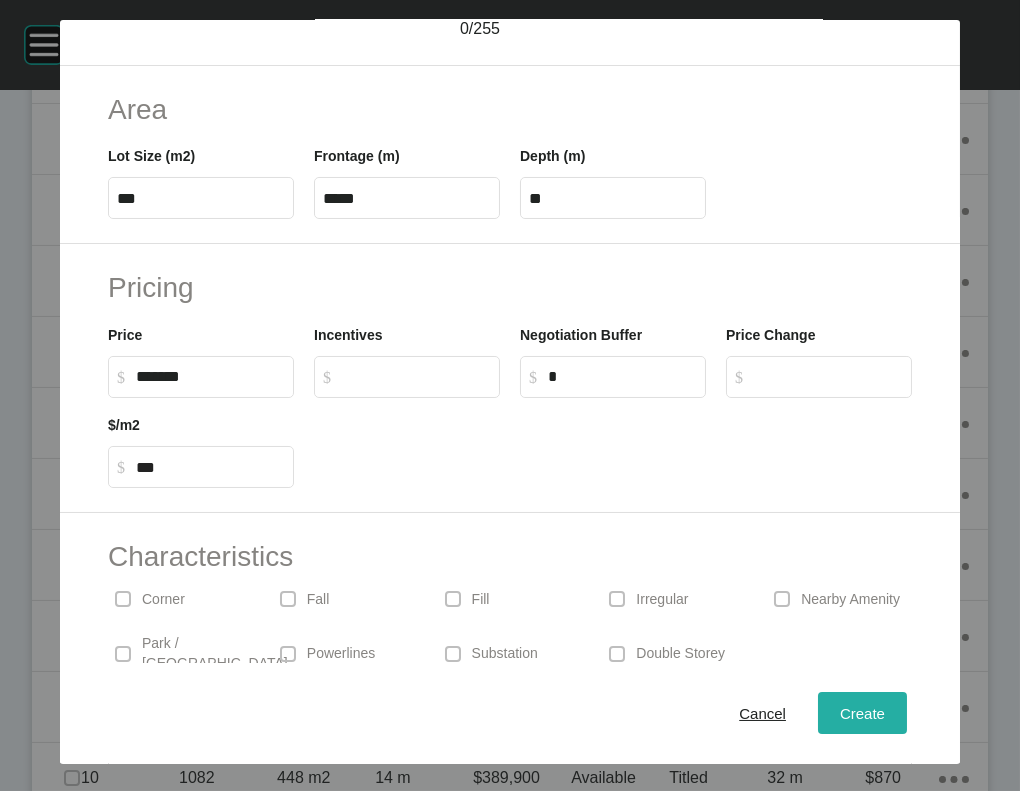 click on "Create" at bounding box center (862, 713) 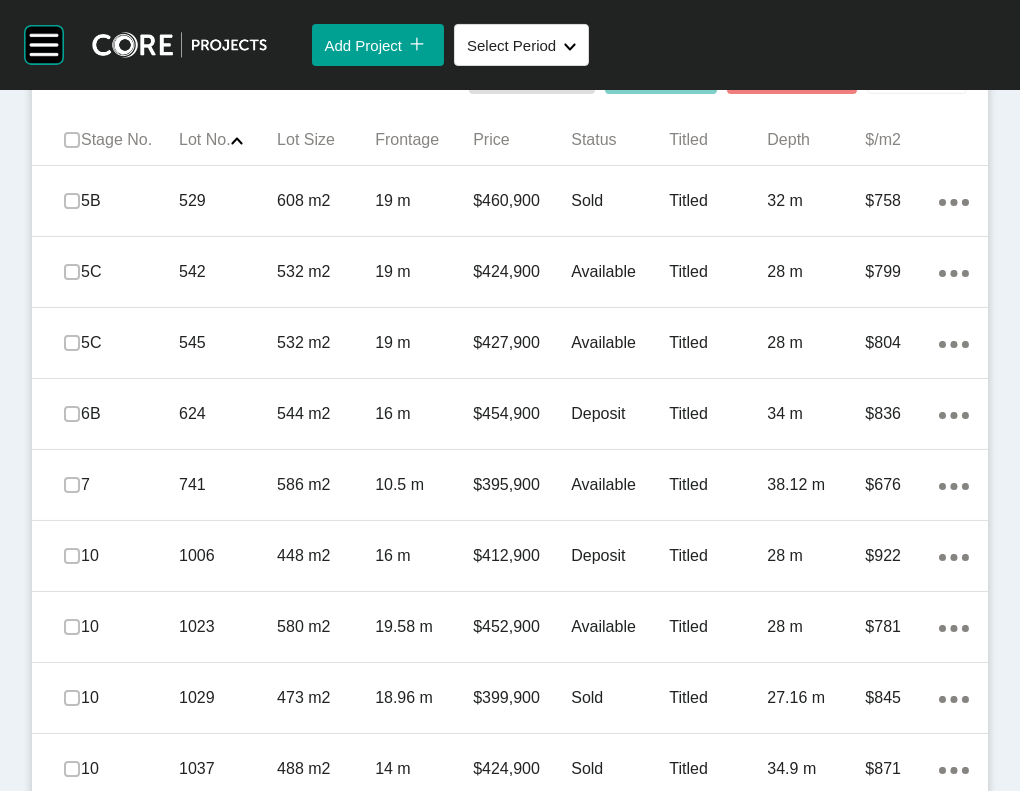 click on "Add Lot icon/tick copy 11 Created with Sketch." at bounding box center (917, 73) 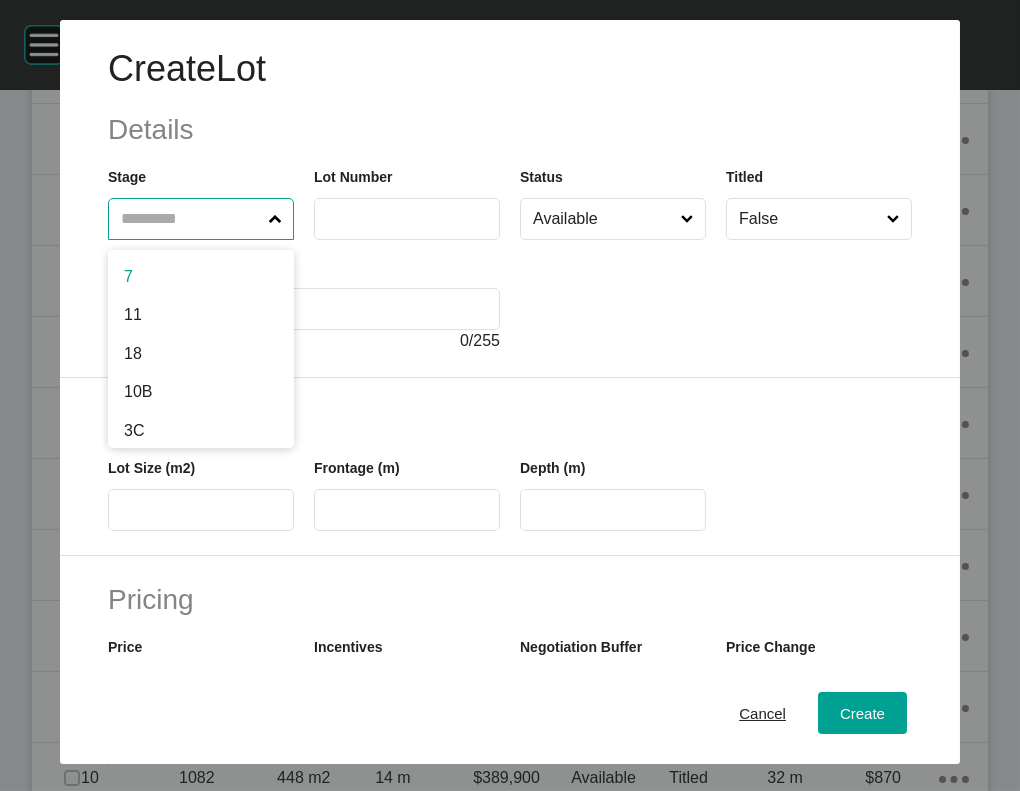 click at bounding box center (191, 219) 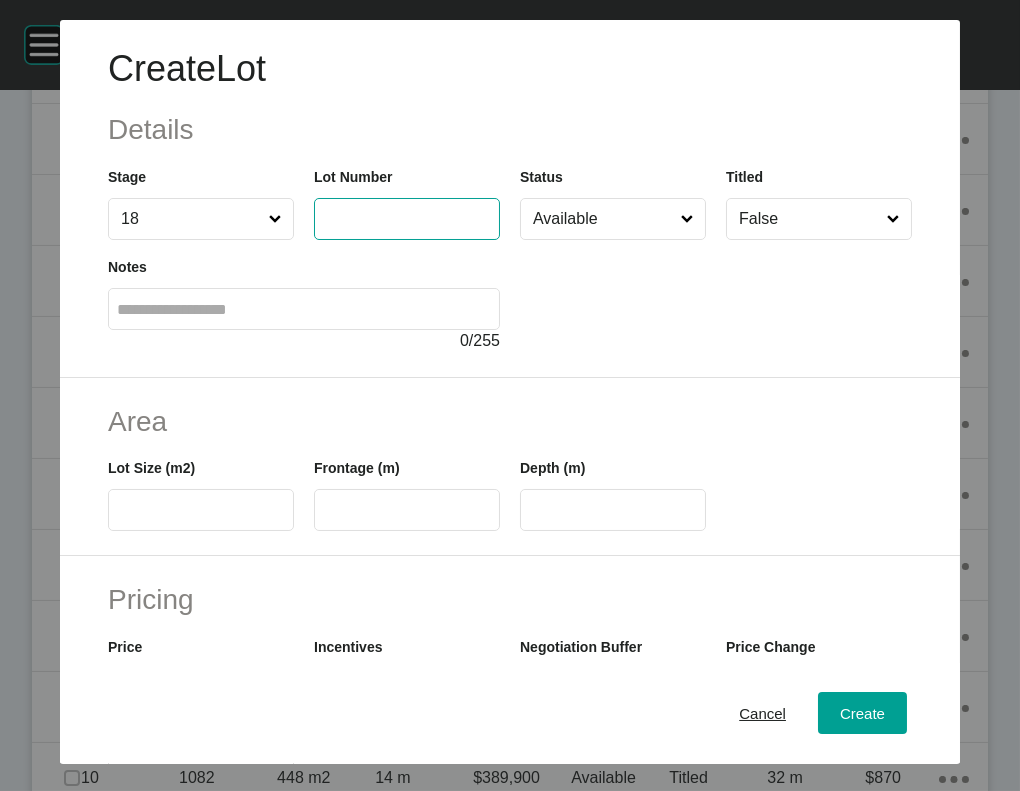 click at bounding box center (407, 218) 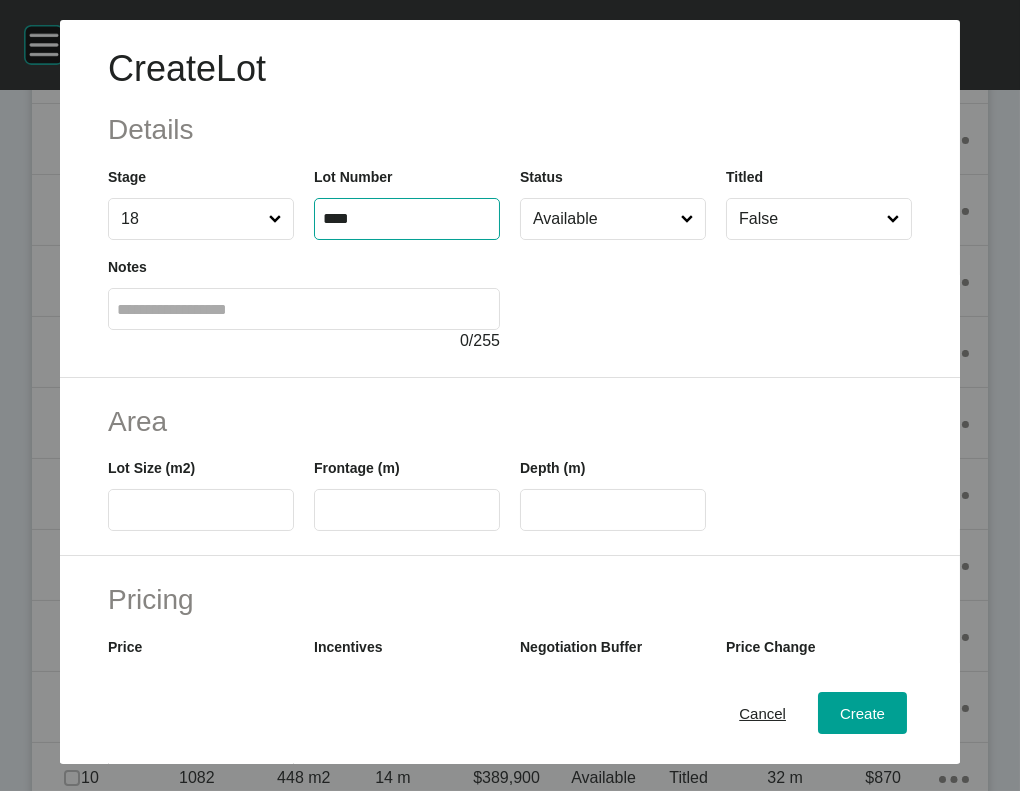 type on "****" 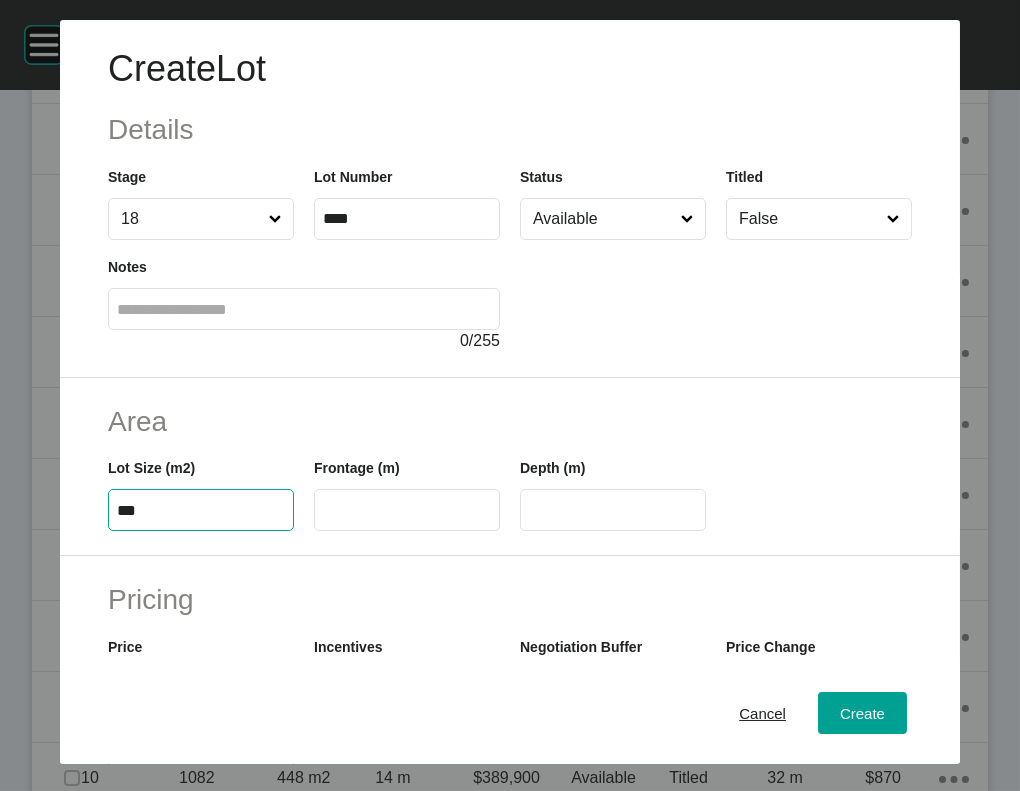 type on "***" 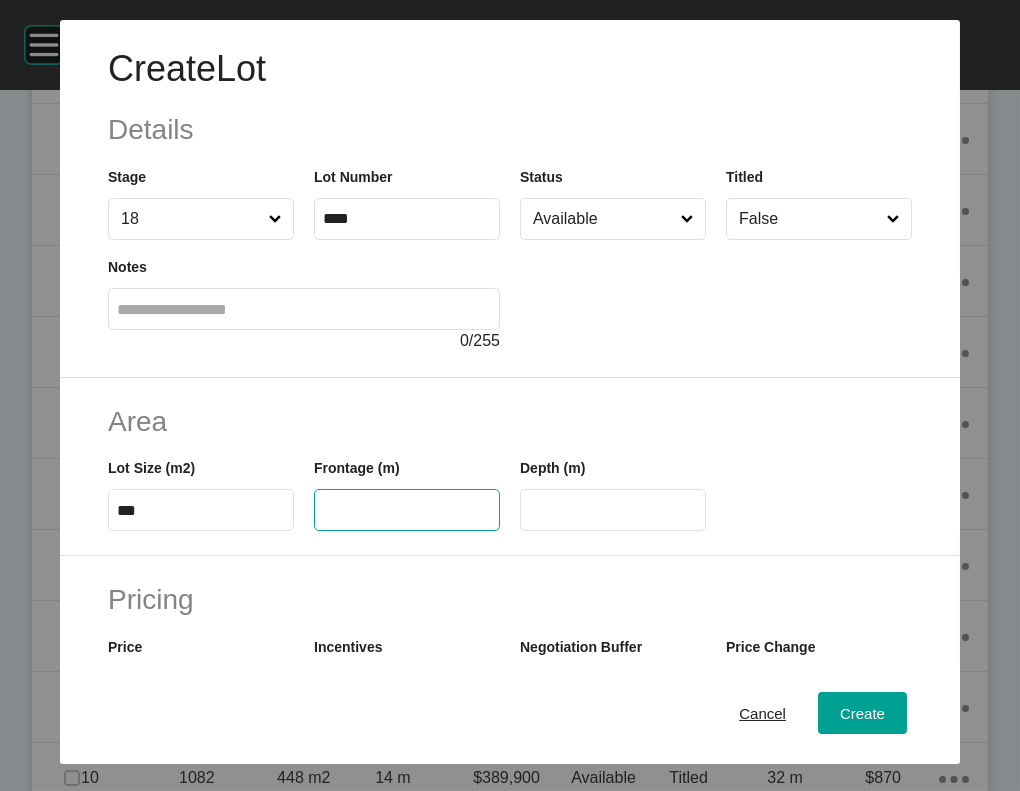 click at bounding box center (407, 510) 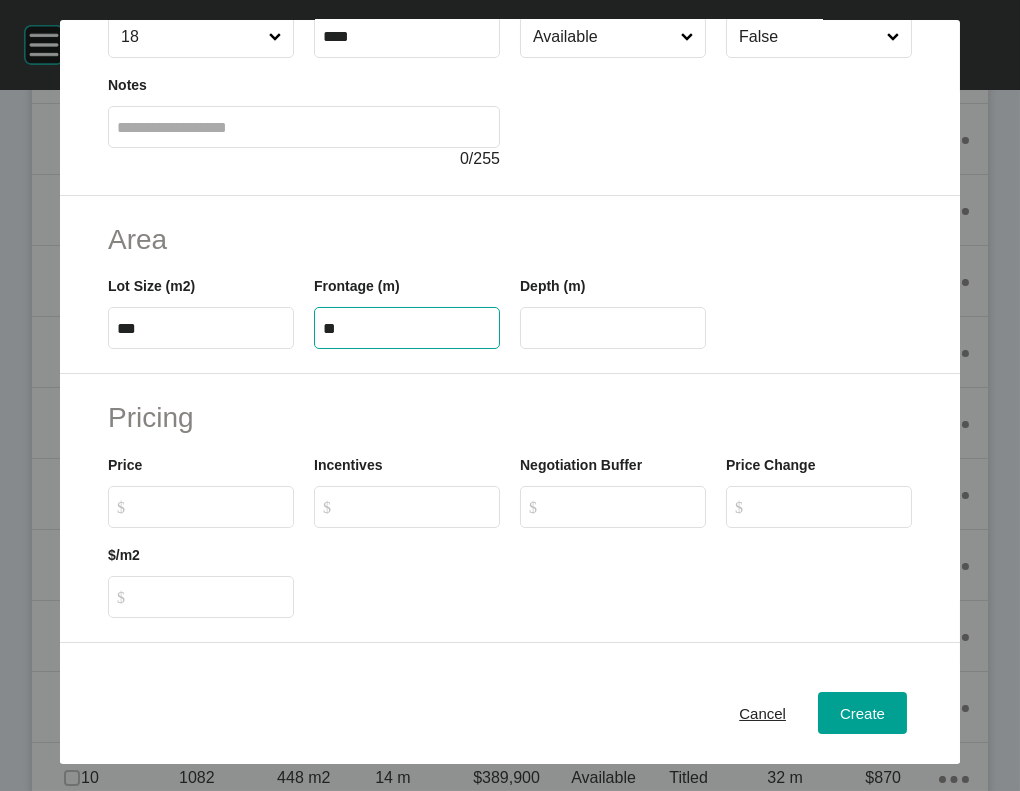 scroll, scrollTop: 283, scrollLeft: 0, axis: vertical 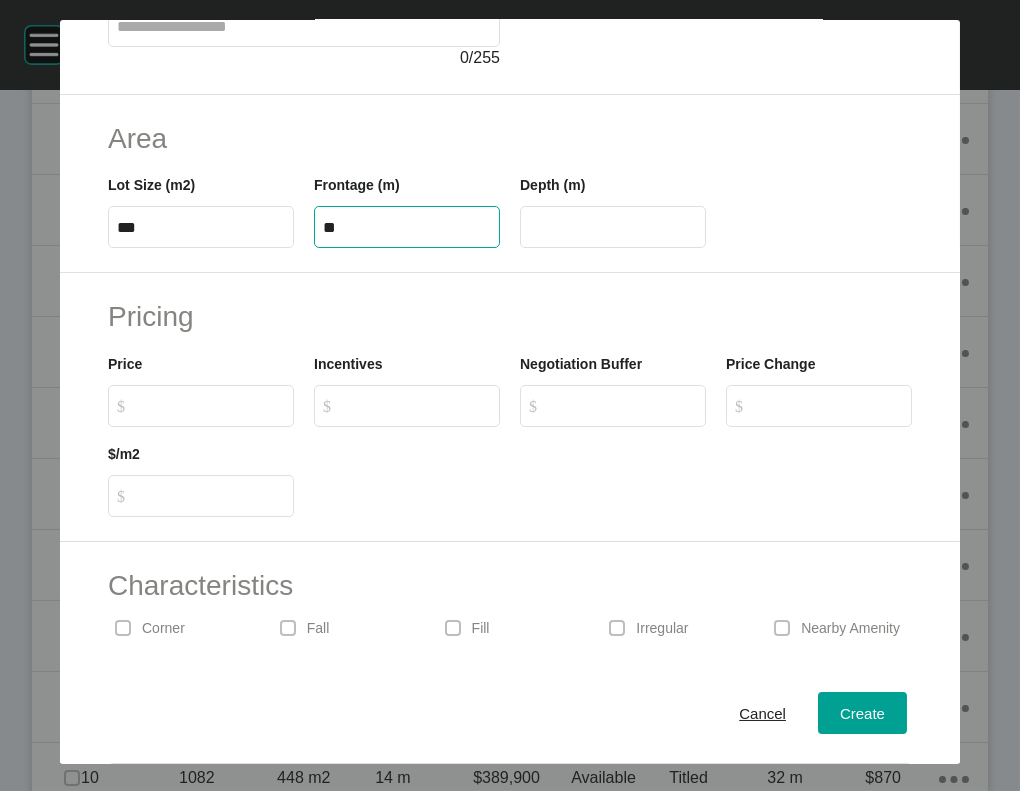 type on "**" 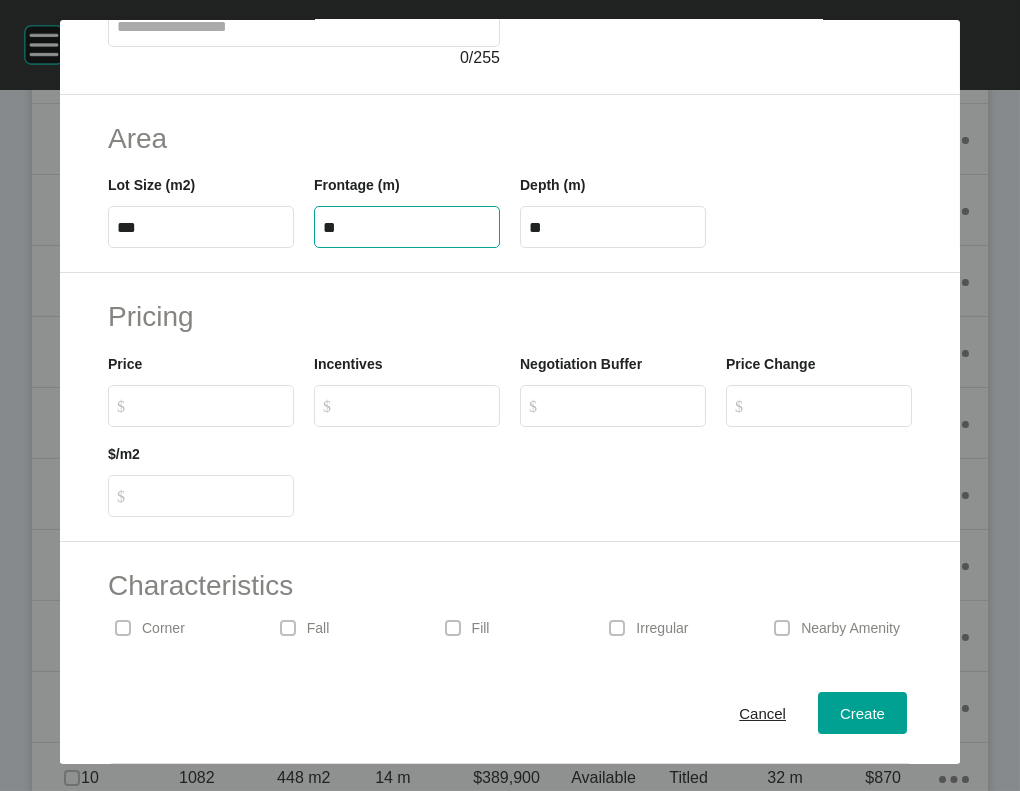 click on "$ Created with Sketch. $" at bounding box center [210, 405] 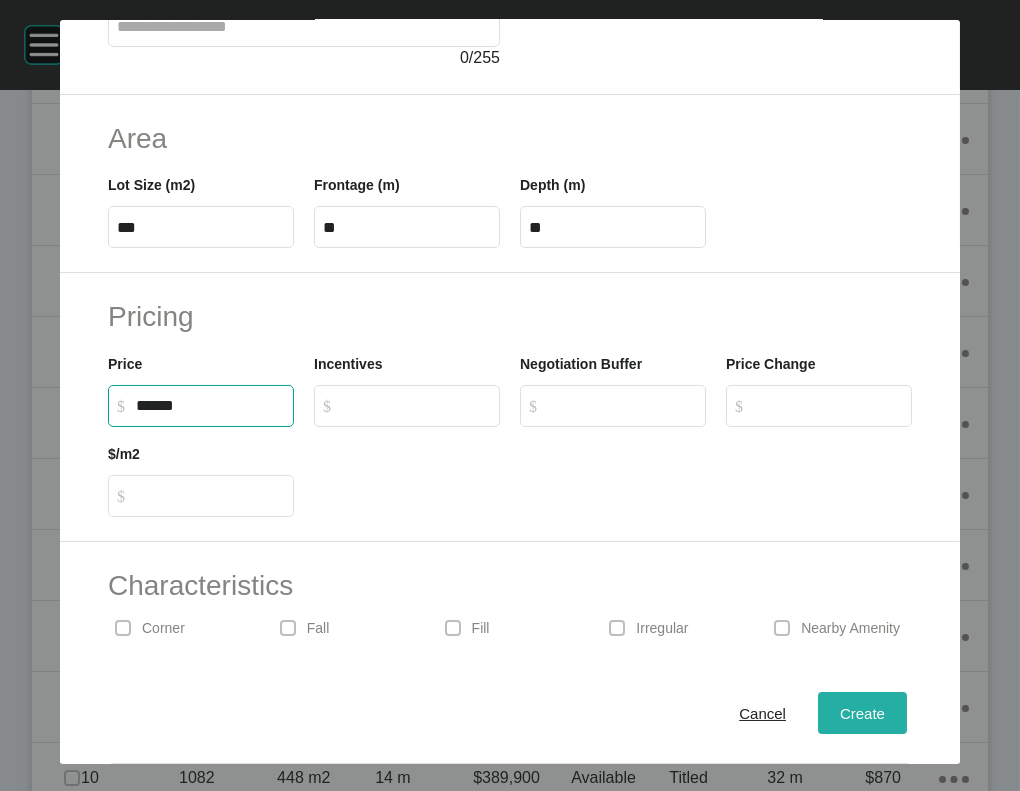 type on "*******" 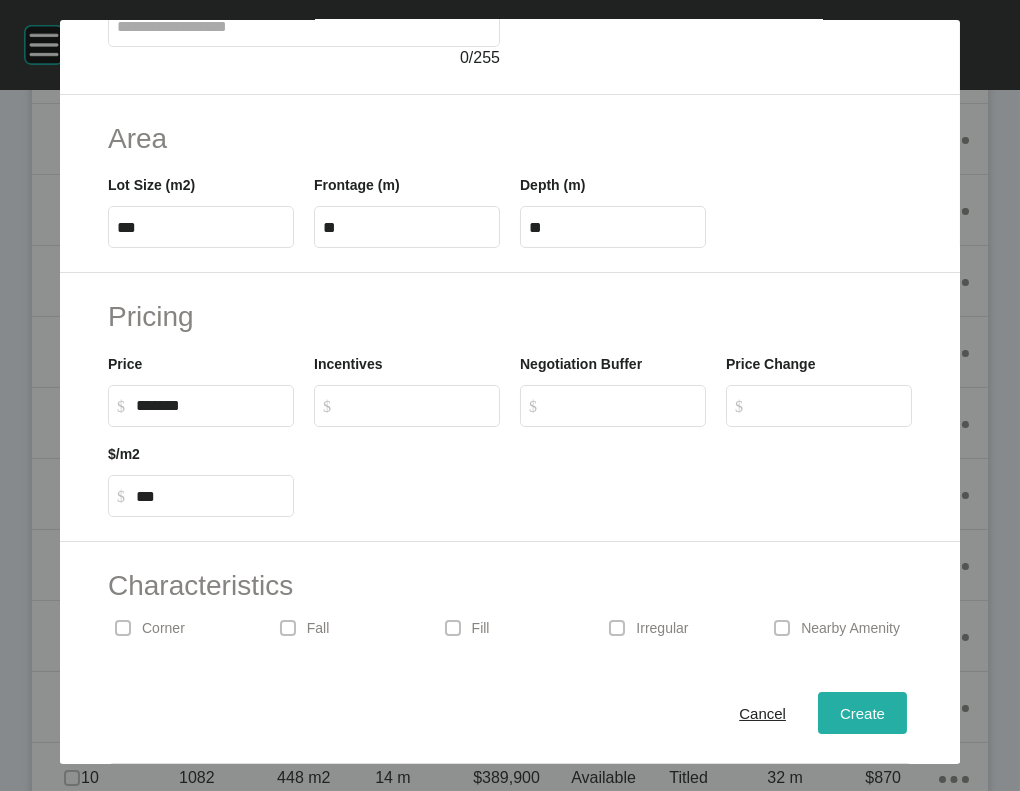 click on "Create" at bounding box center (862, 713) 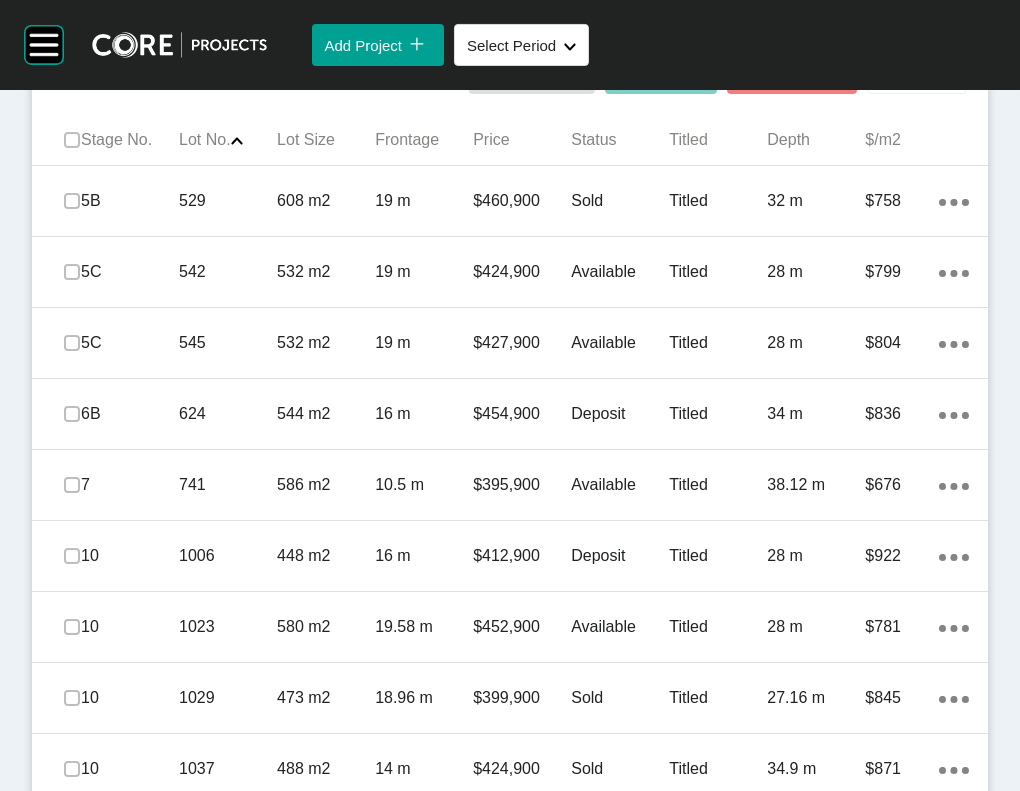 click on "Add Lot" at bounding box center (906, 72) 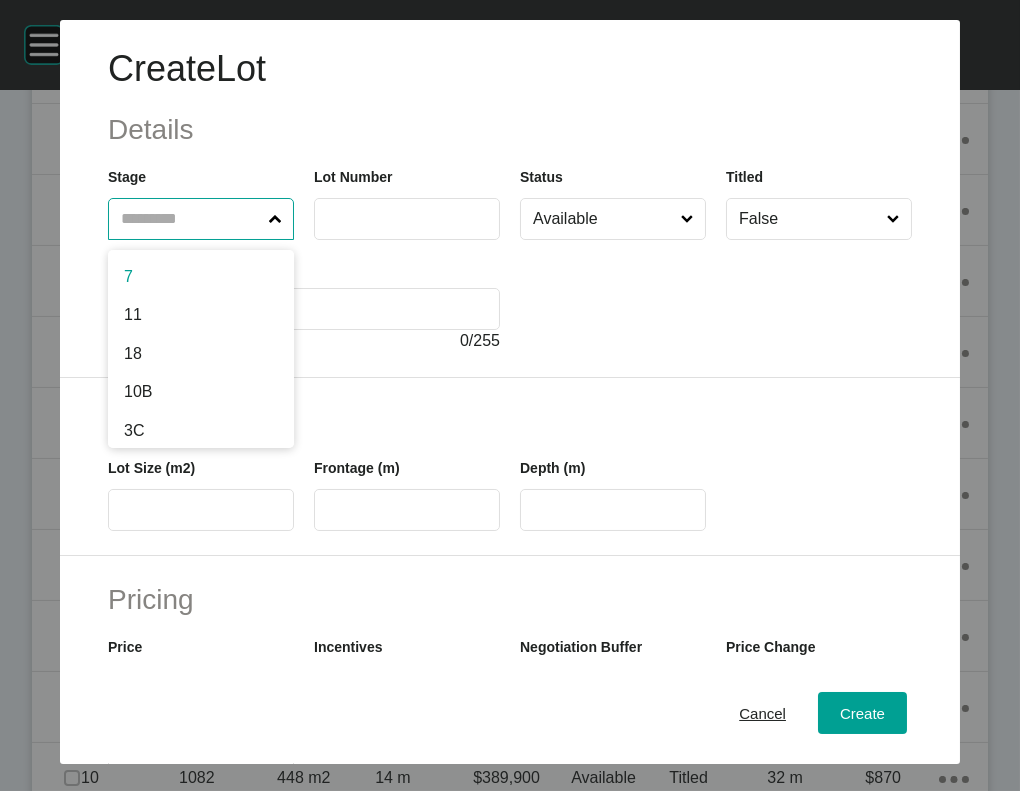 click at bounding box center [191, 219] 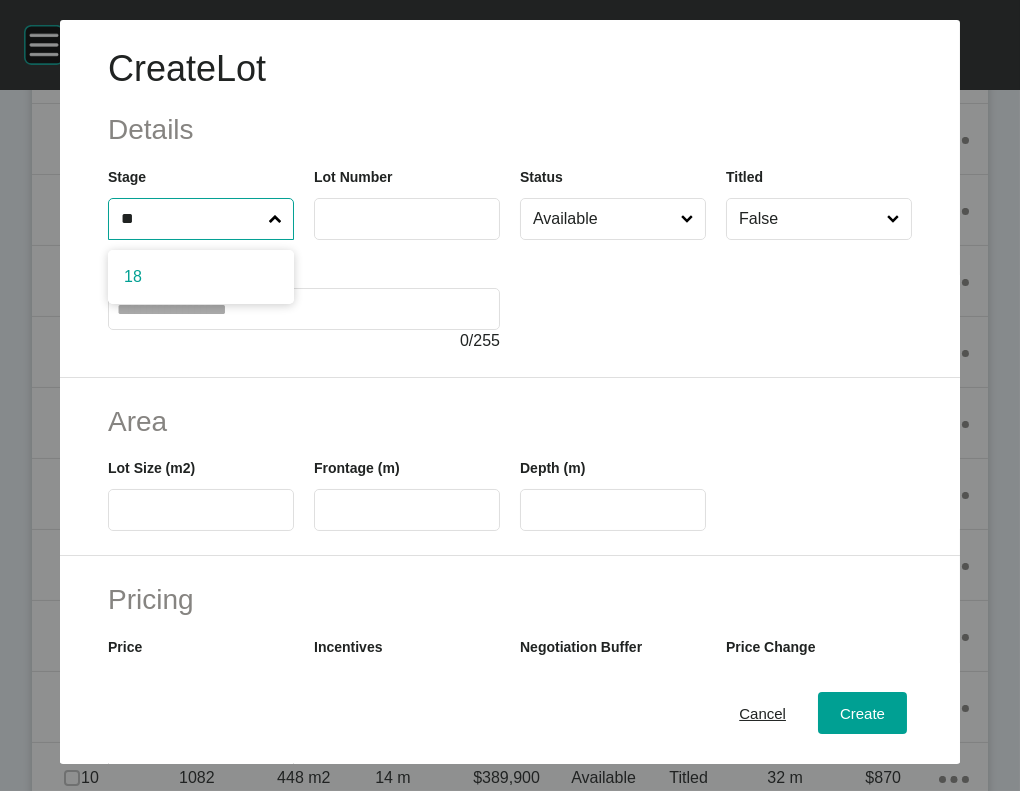 type on "**" 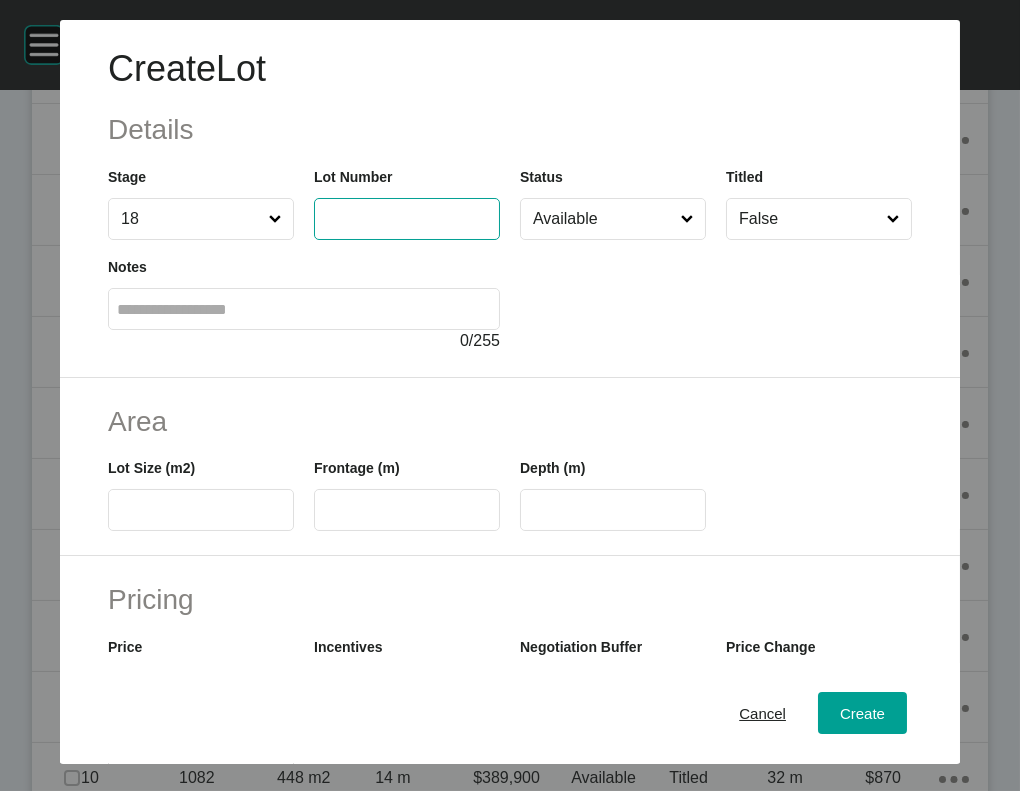click at bounding box center (407, 218) 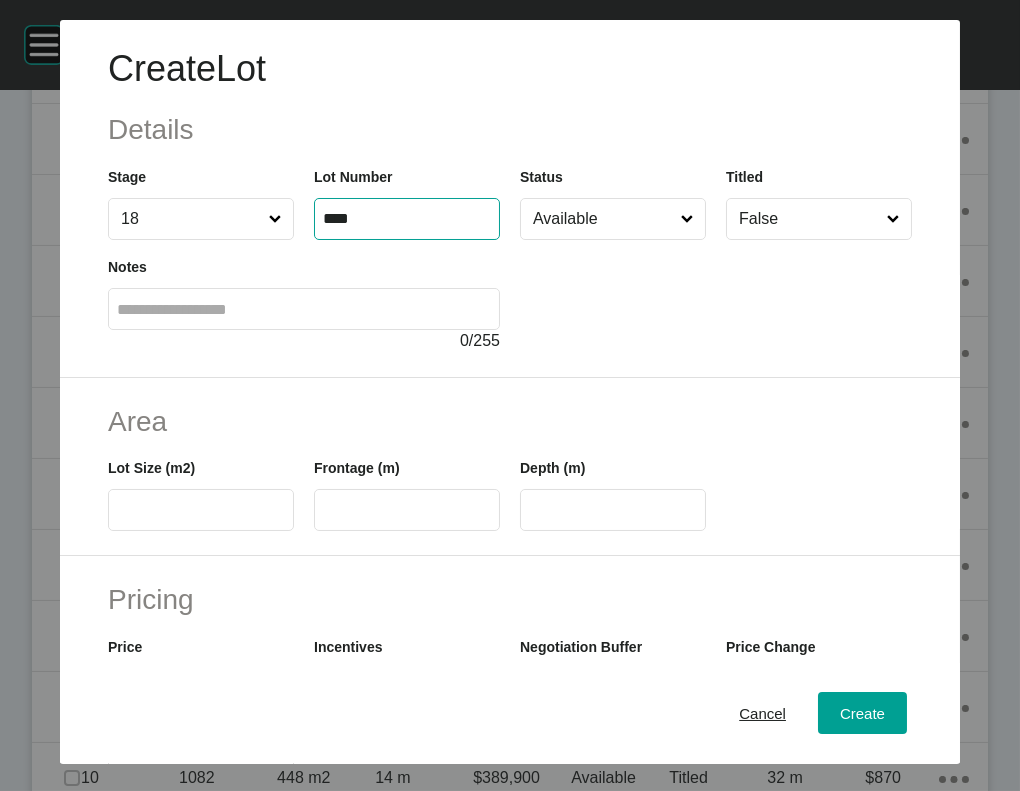 type on "****" 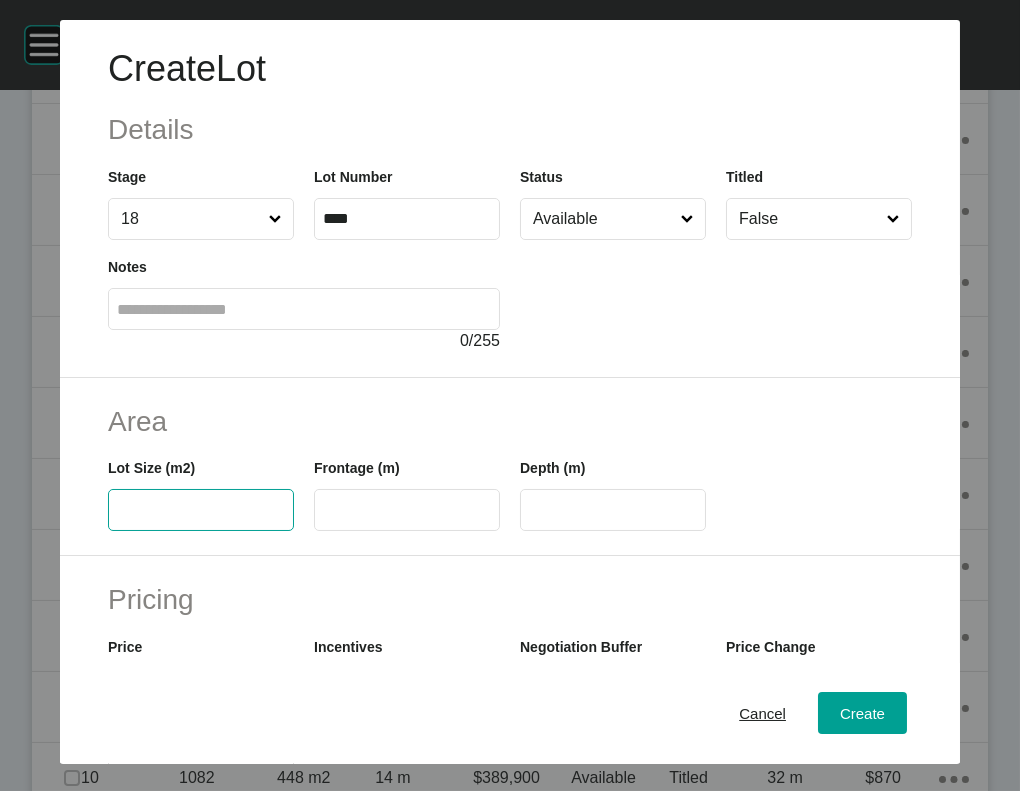 click at bounding box center (201, 510) 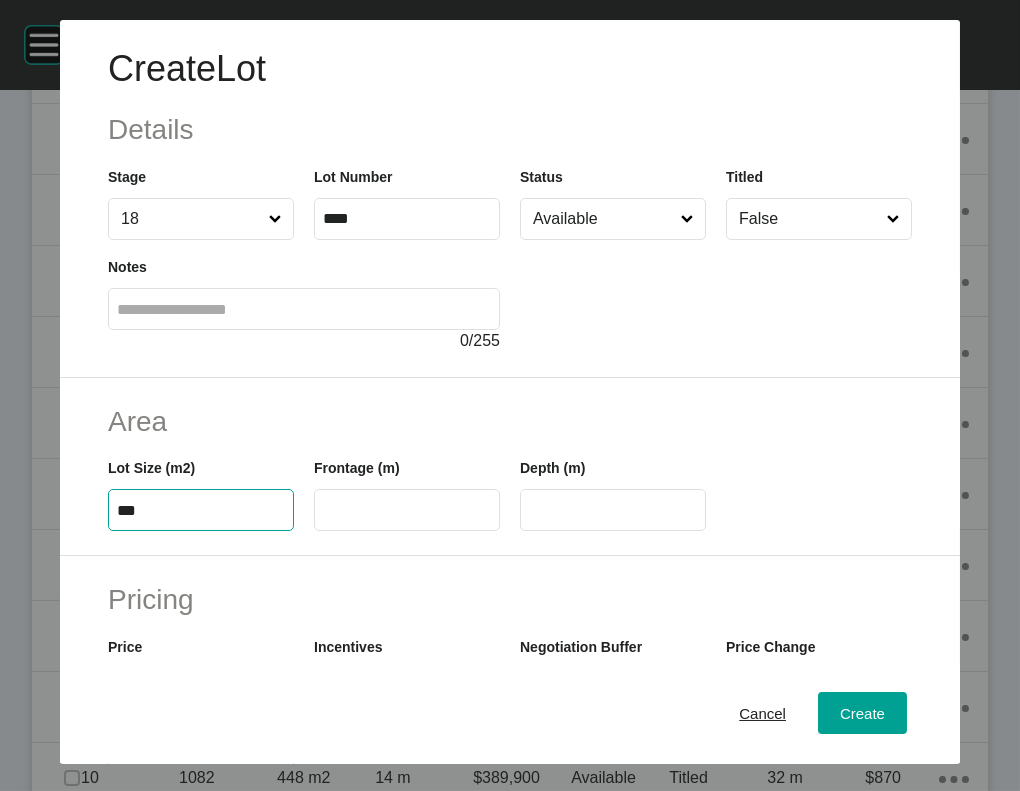 type on "***" 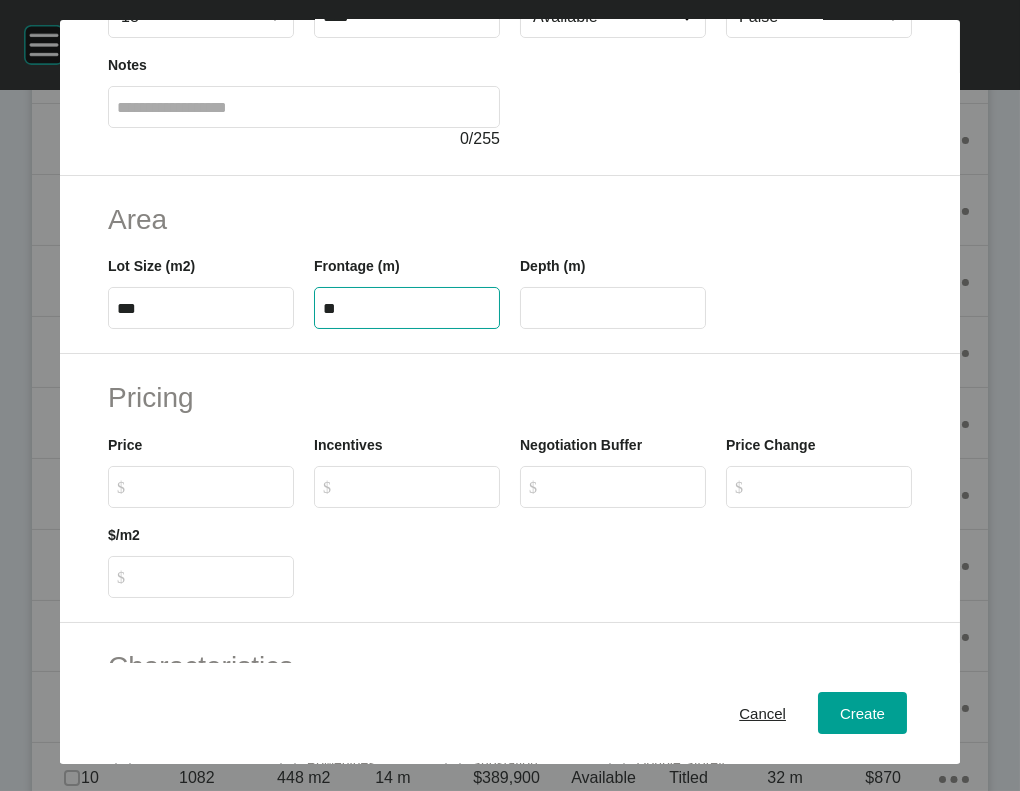 scroll, scrollTop: 245, scrollLeft: 0, axis: vertical 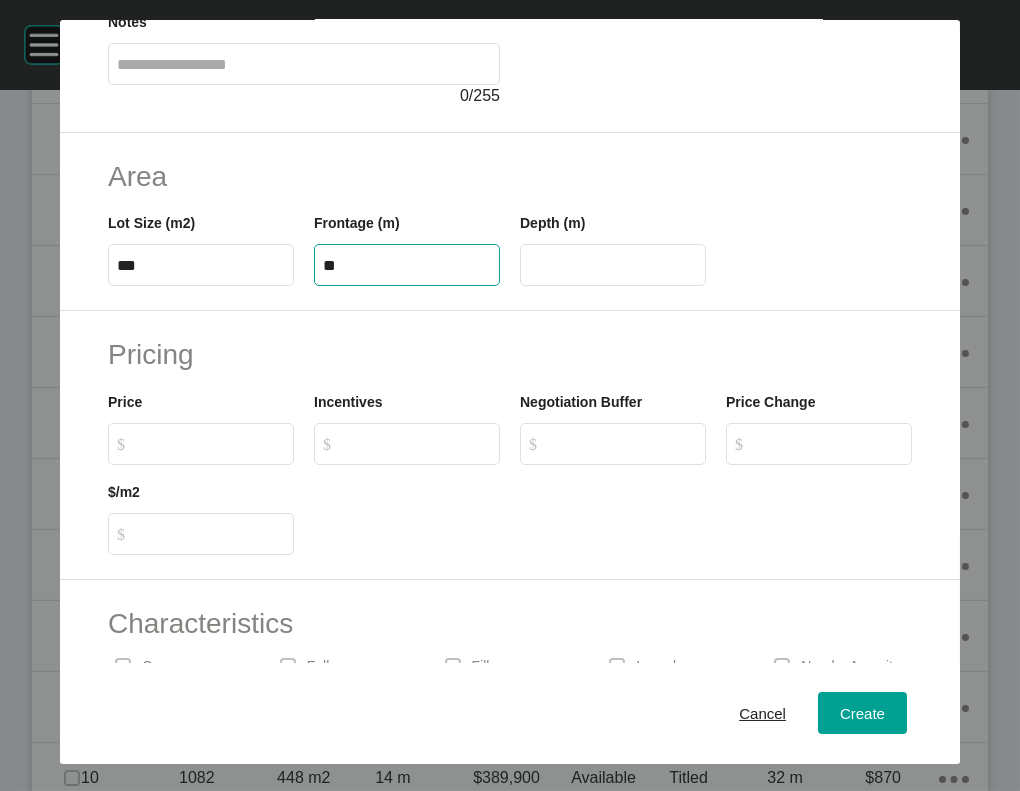 type on "**" 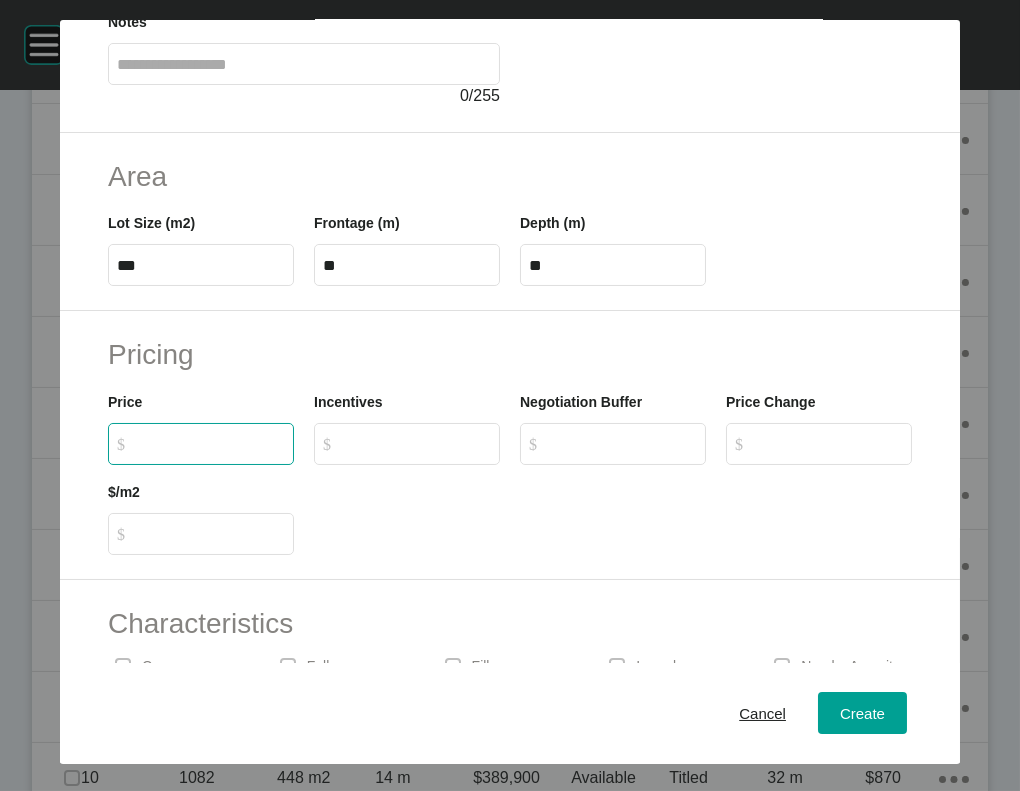type on "**" 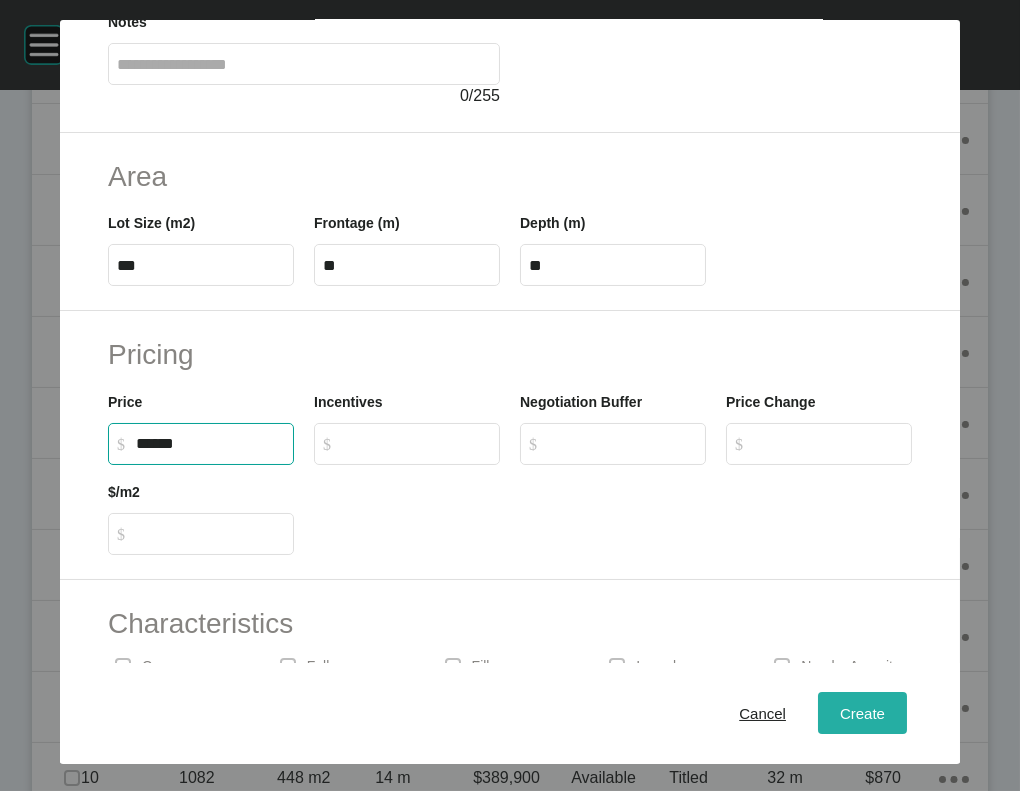 type on "*******" 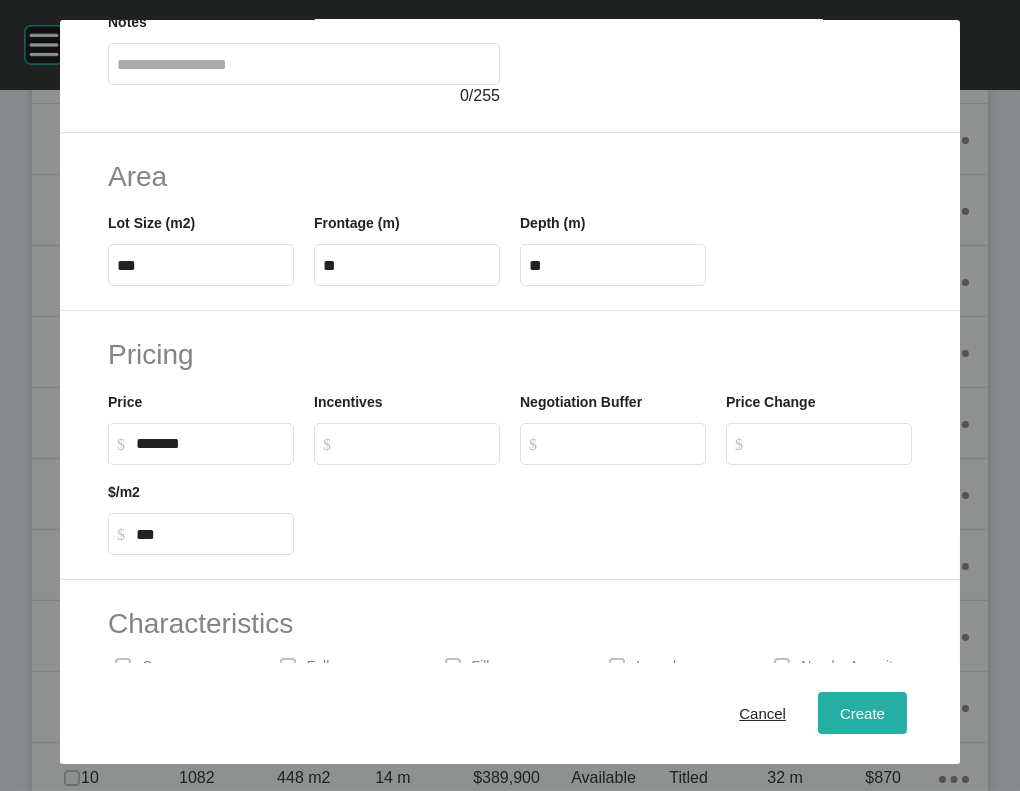 click on "Create" at bounding box center [862, 713] 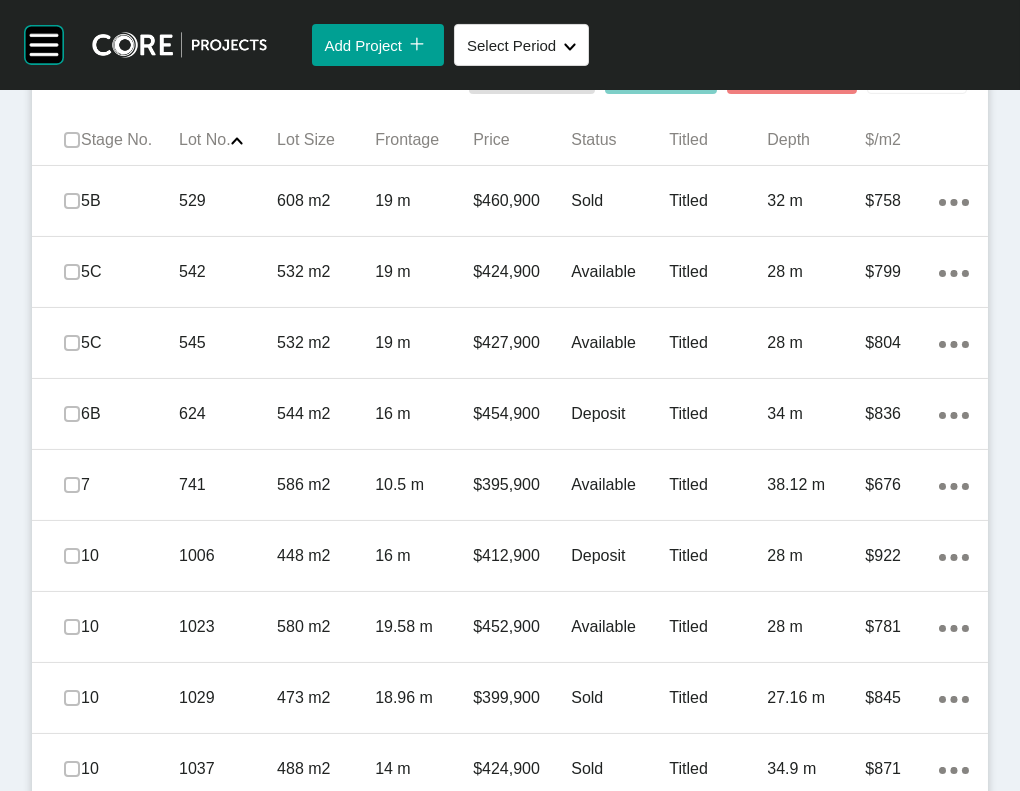 click on "Add Lot" at bounding box center [906, 72] 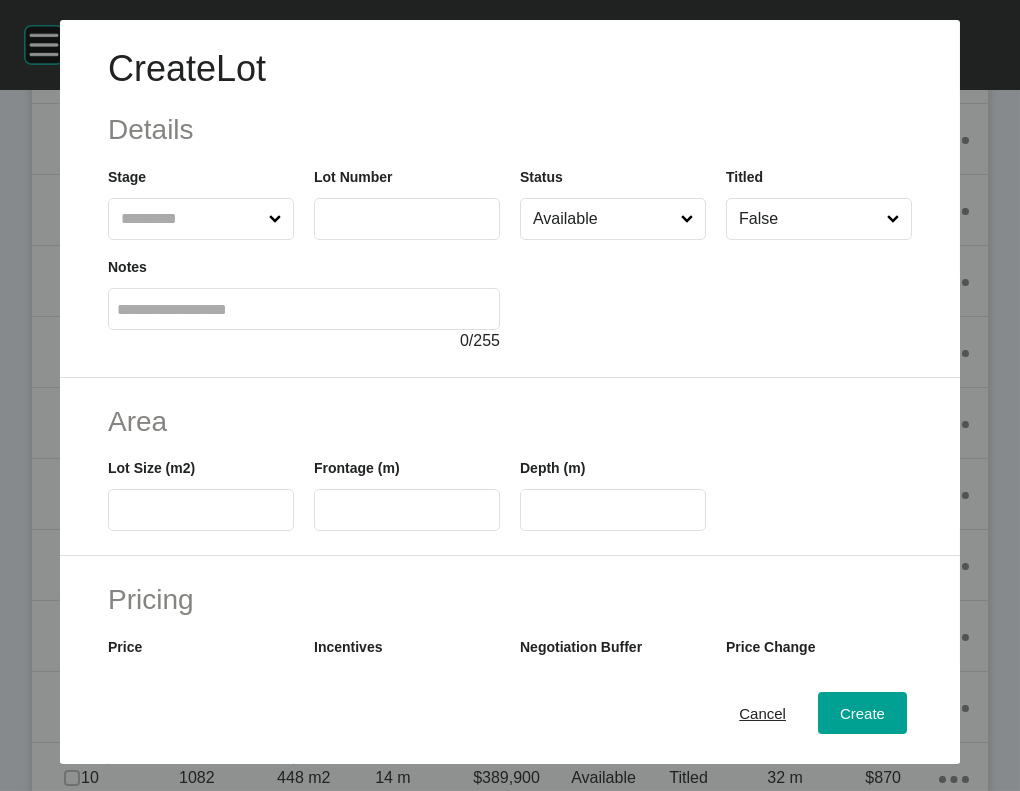 click at bounding box center [191, 219] 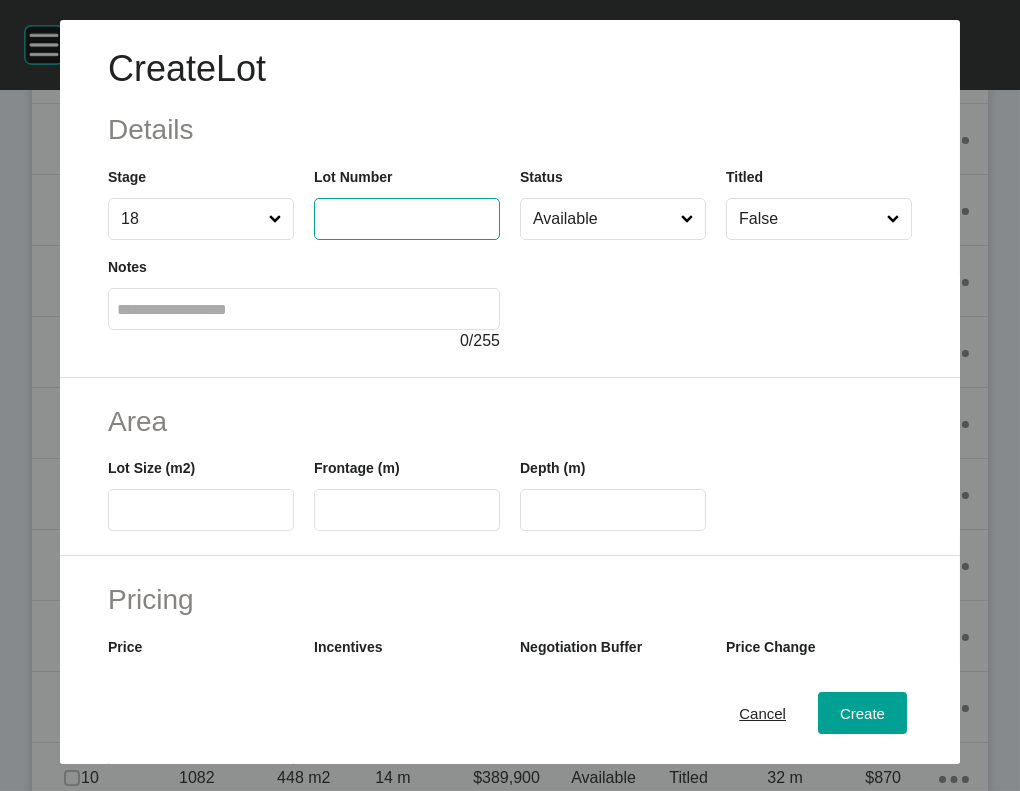 click at bounding box center (407, 218) 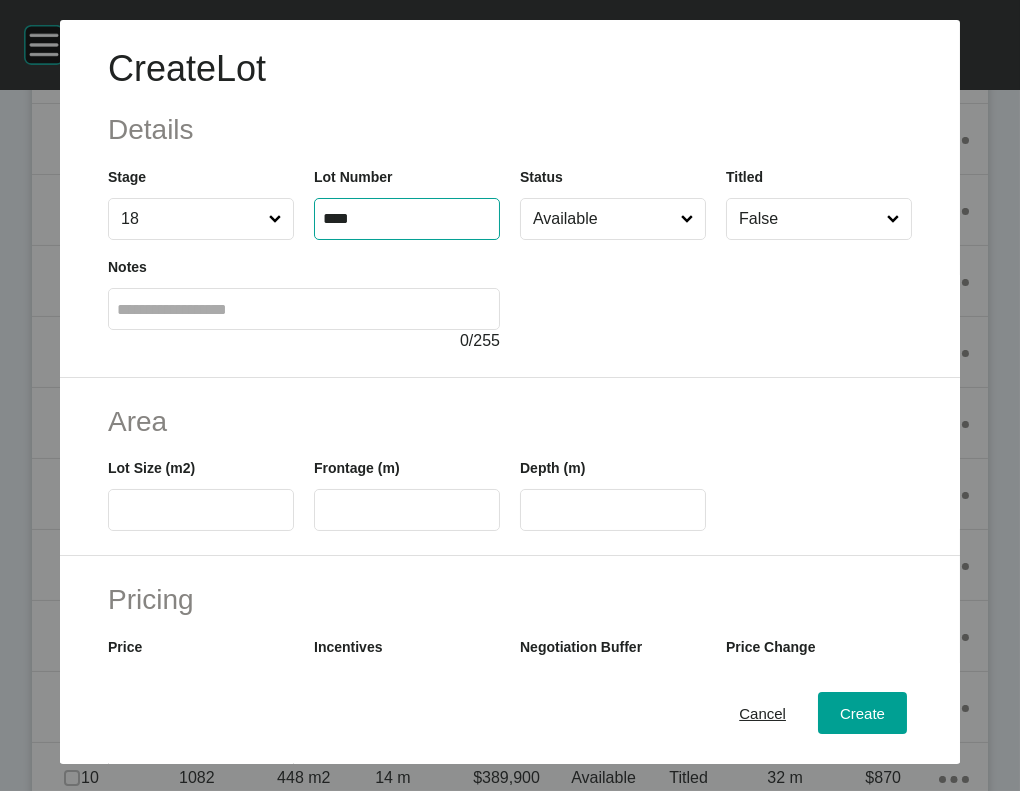 type on "****" 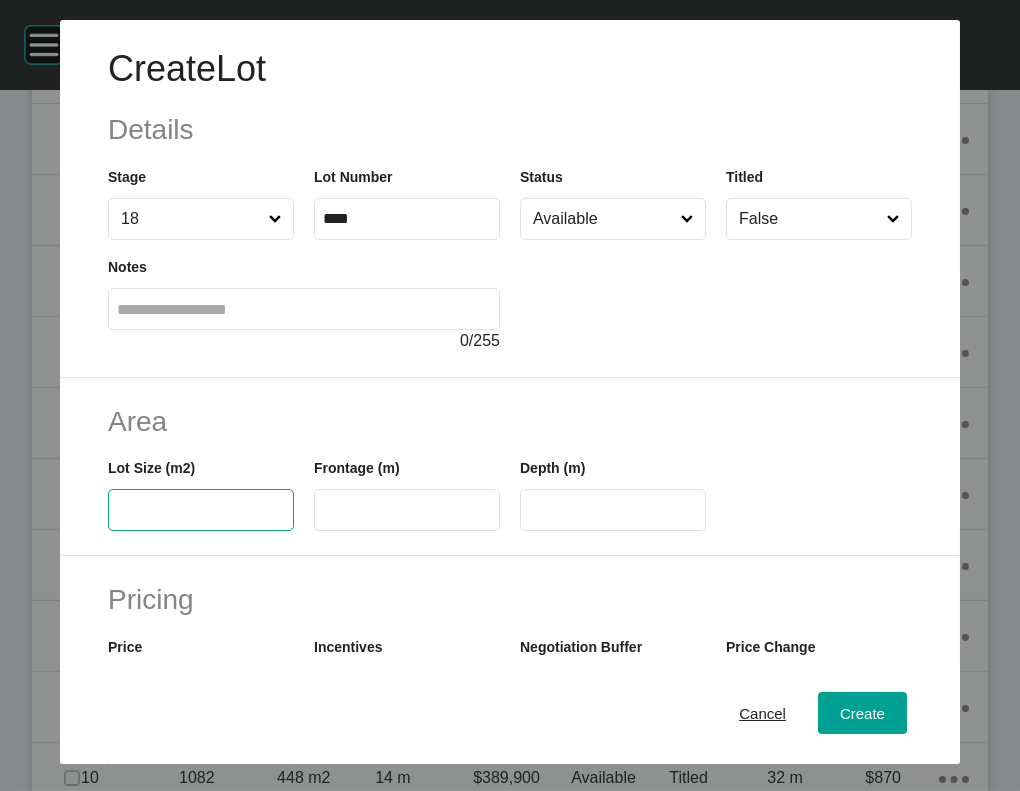 click at bounding box center [201, 510] 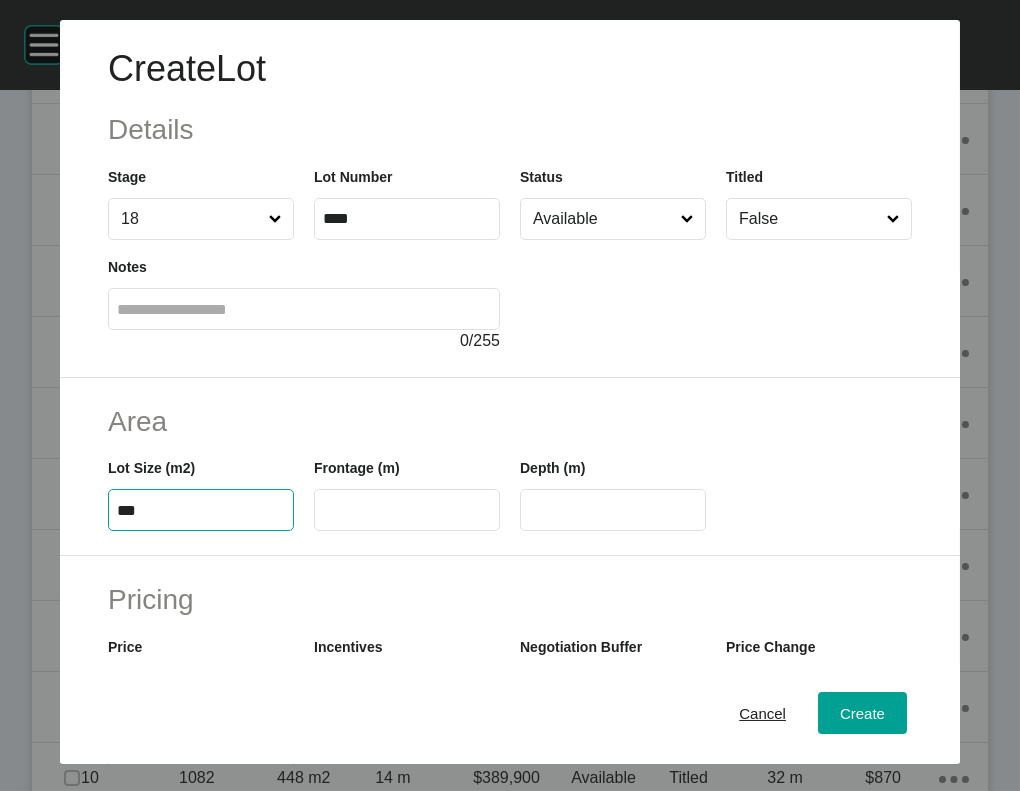 type on "***" 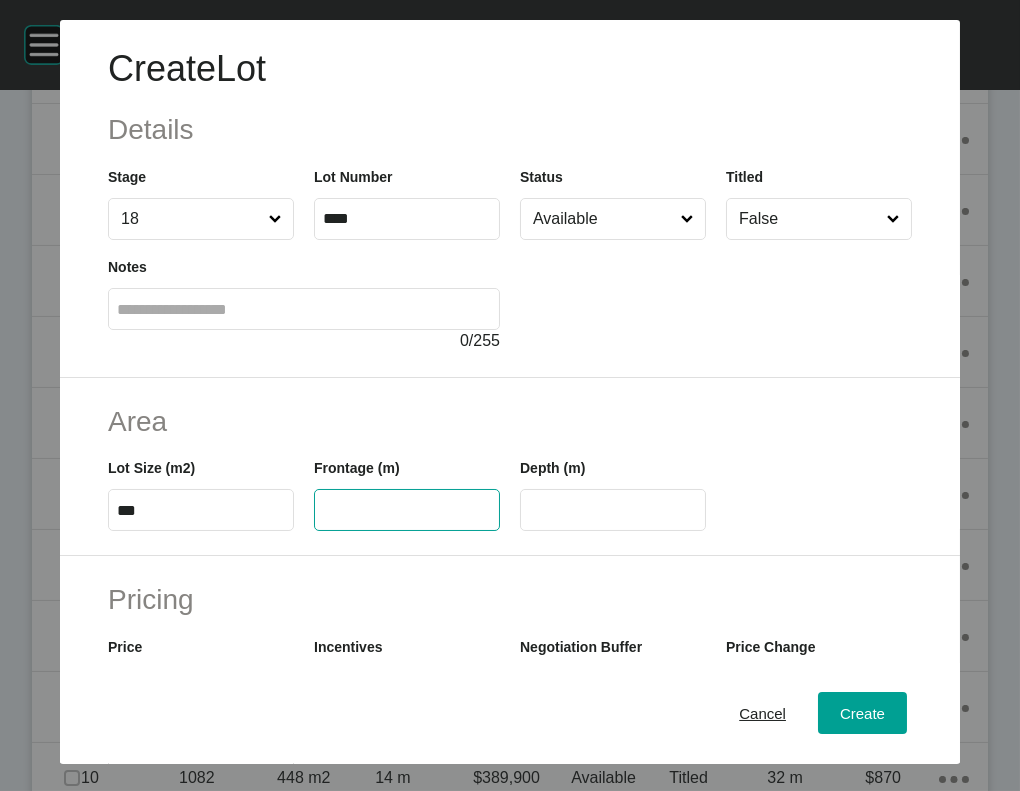 click at bounding box center (407, 510) 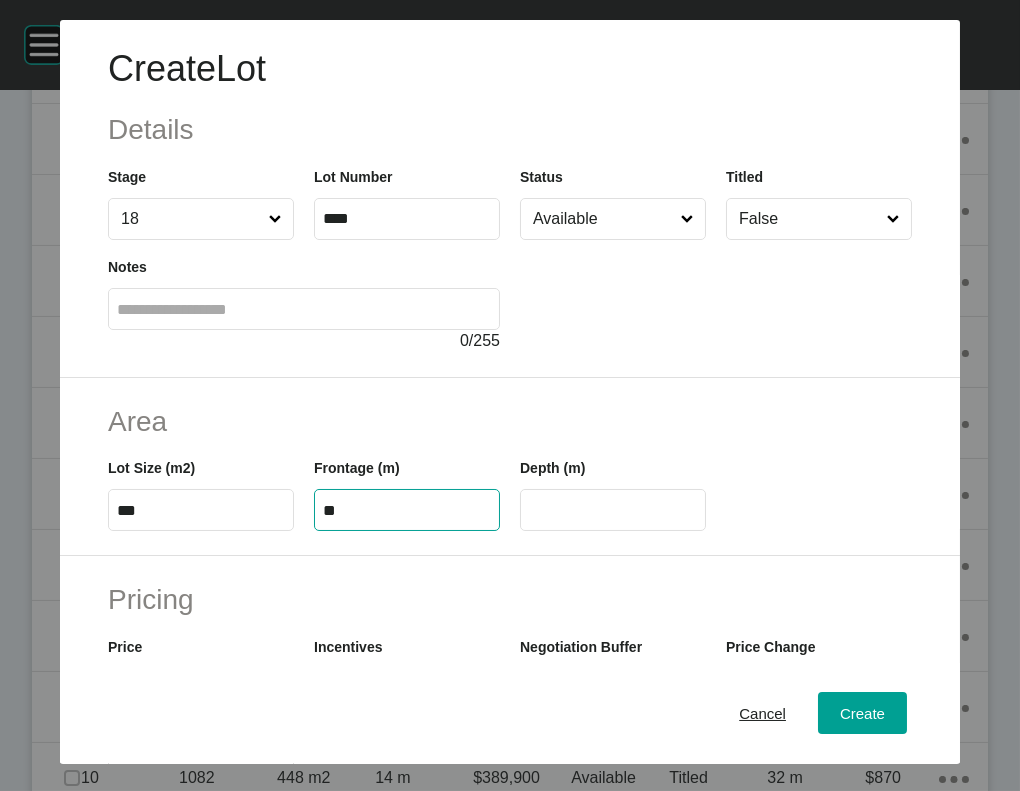 type on "**" 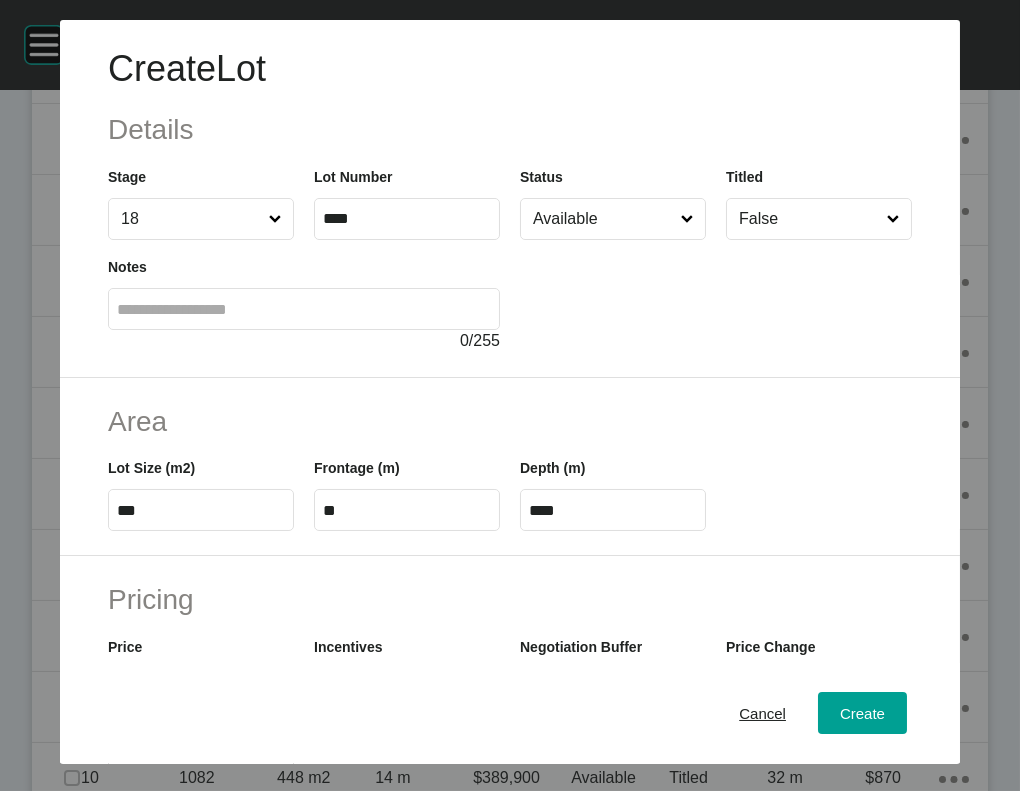 click on "****" at bounding box center (613, 510) 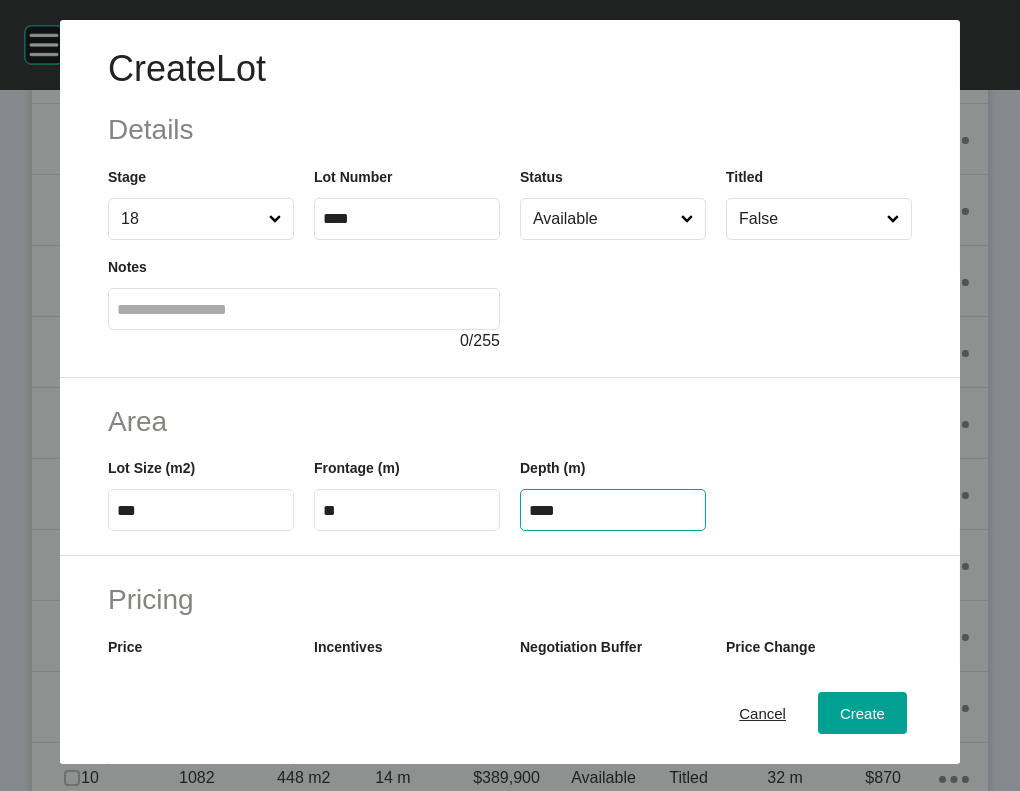 drag, startPoint x: 530, startPoint y: 634, endPoint x: 598, endPoint y: 638, distance: 68.117546 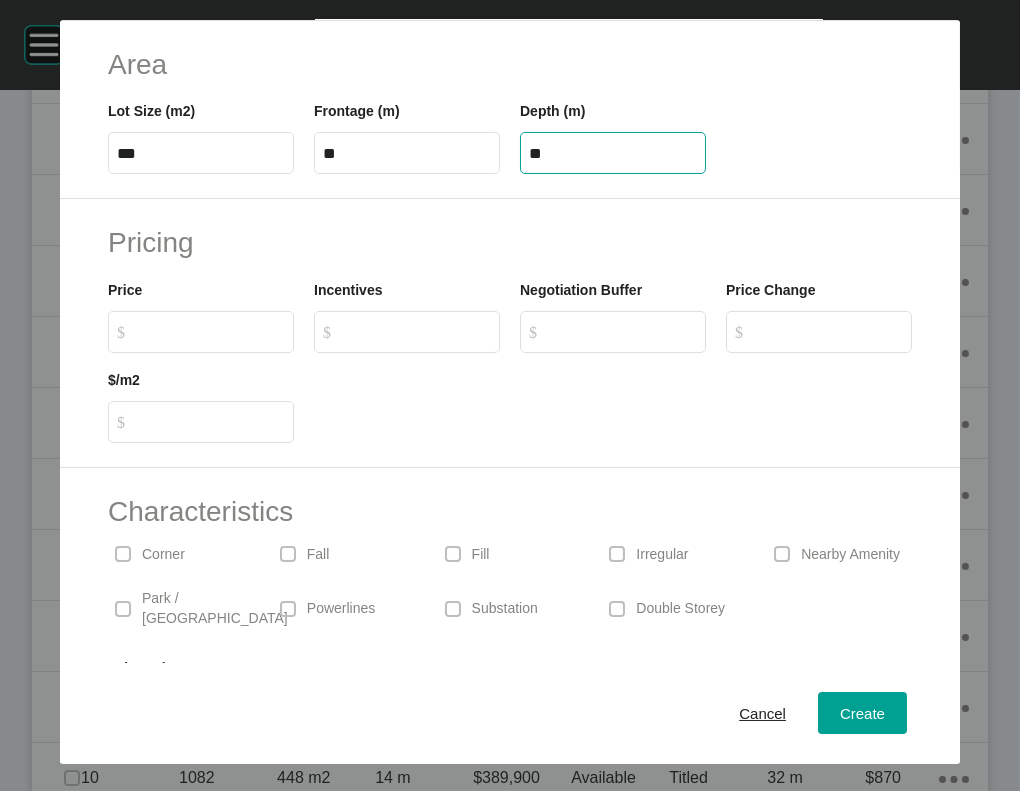 scroll, scrollTop: 384, scrollLeft: 0, axis: vertical 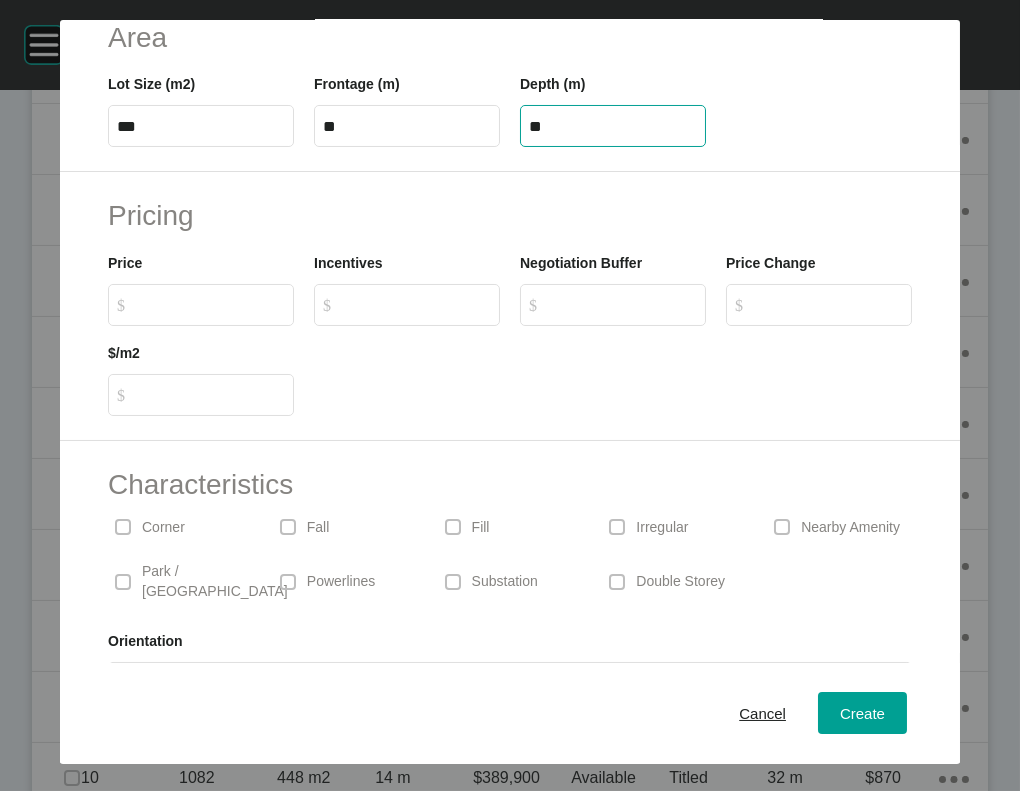 type on "**" 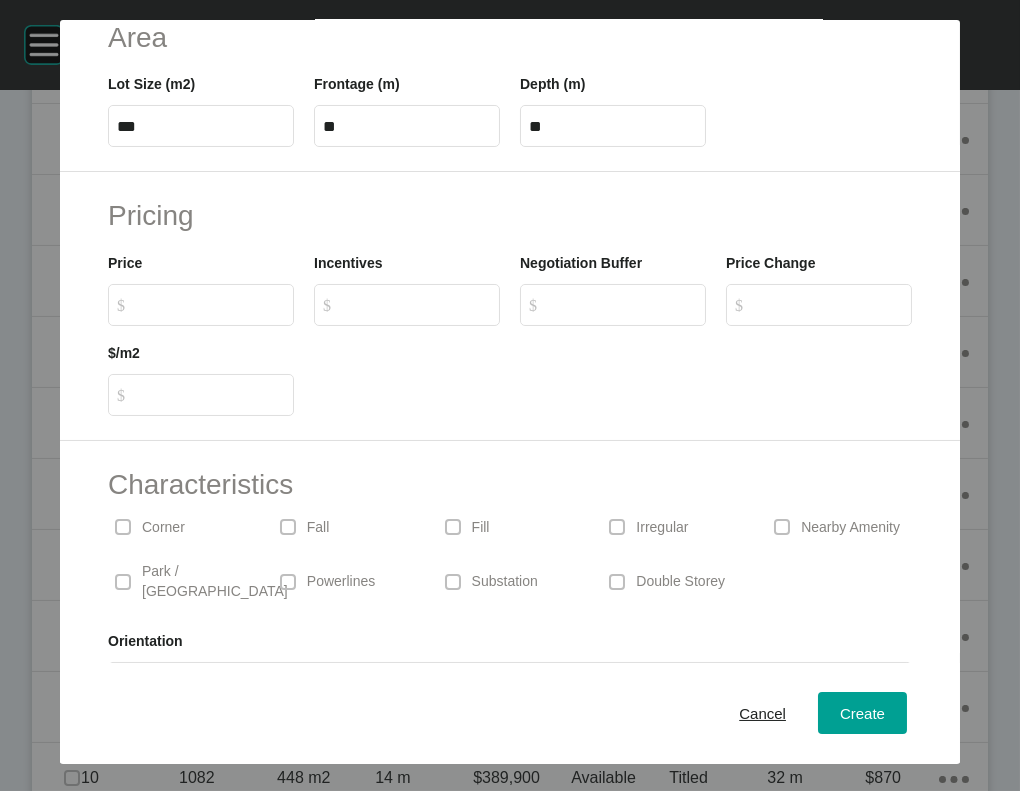click on "Create  Lot Details Stage 18 Lot Number **** Status Available Titled False Notes 0 / 255 Area Lot Size (m2) *** Frontage (m) ** Depth (m) ** Pricing Price $ Created with Sketch. $ Incentives $ Created with Sketch. $ Negotiation Buffer $ Created with Sketch. $ Price Change $ Created with Sketch. $ $/m2 $ Created with Sketch. $ Characteristics Corner Fall Fill Irregular Nearby Amenity Park / Wetlands Powerlines Substation Double Storey Orientation Cancel Create Page 1 Created with Sketch.   Override Depth Are you sure that you would like to manually enter the allotment depth? Depth is auto-calculated by dividing Frontage by Lot Size. Cancel Confirm" at bounding box center (510, 395) 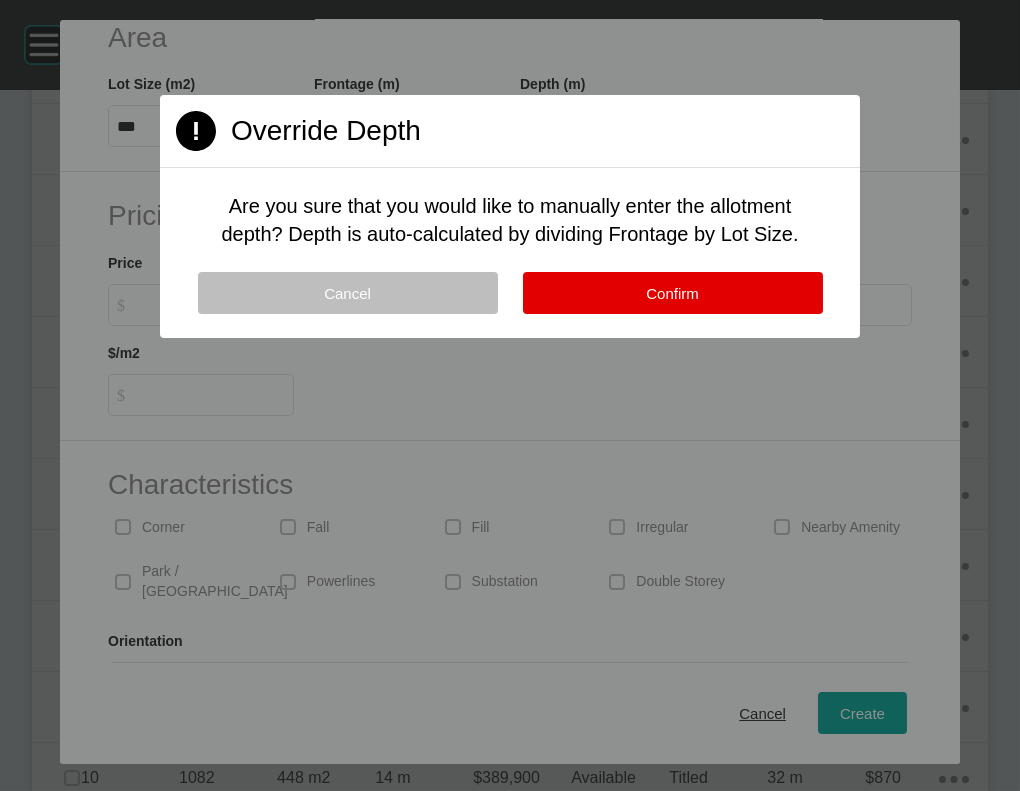 click on "Page 1 Created with Sketch.   Override Depth Are you sure that you would like to manually enter the allotment depth? Depth is auto-calculated by dividing Frontage by Lot Size. Cancel Confirm" at bounding box center [510, 216] 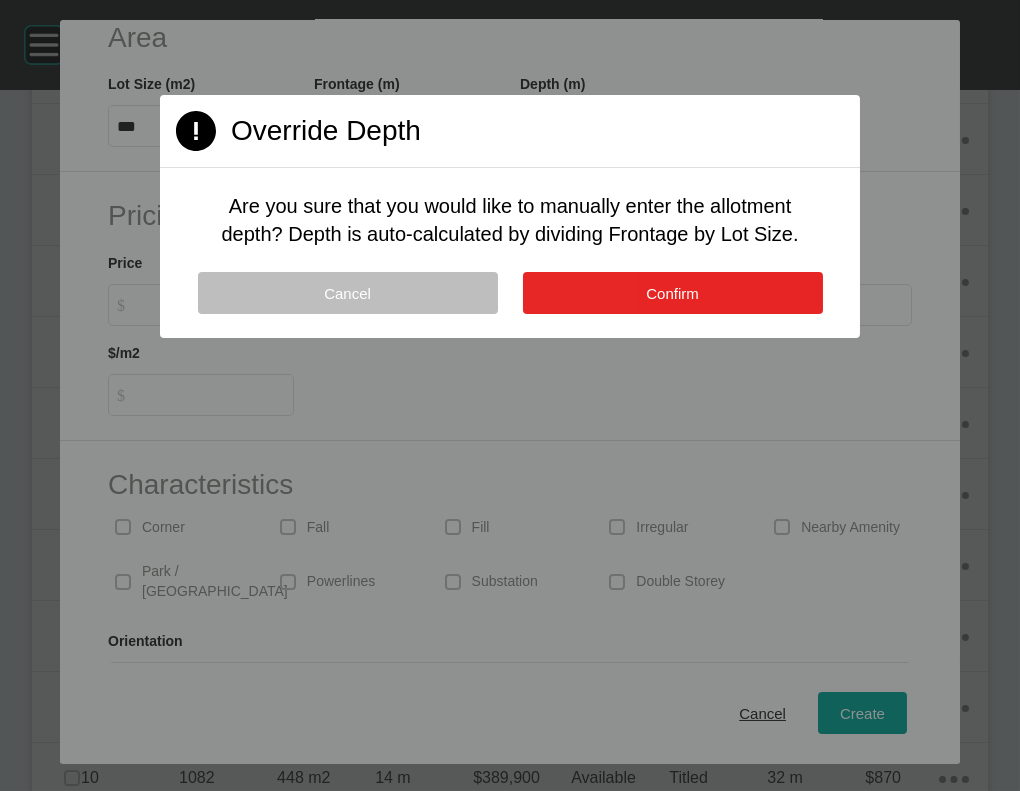 click on "Confirm" at bounding box center [673, 293] 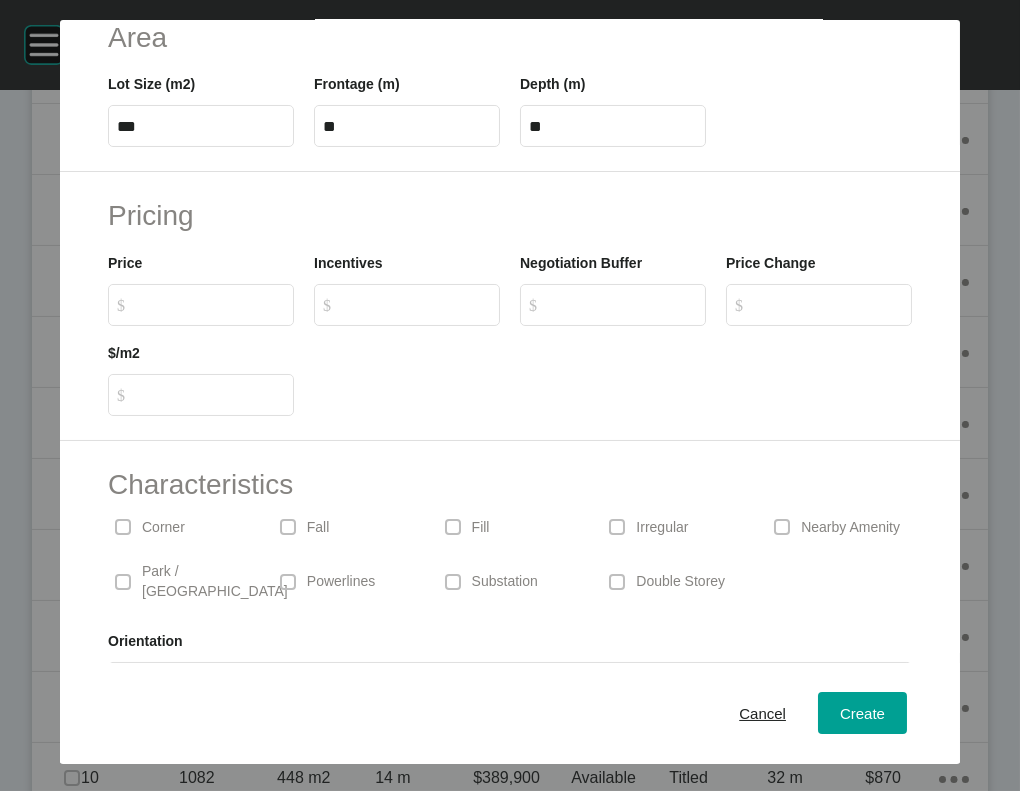 click on "$ Created with Sketch. $" at bounding box center [201, 305] 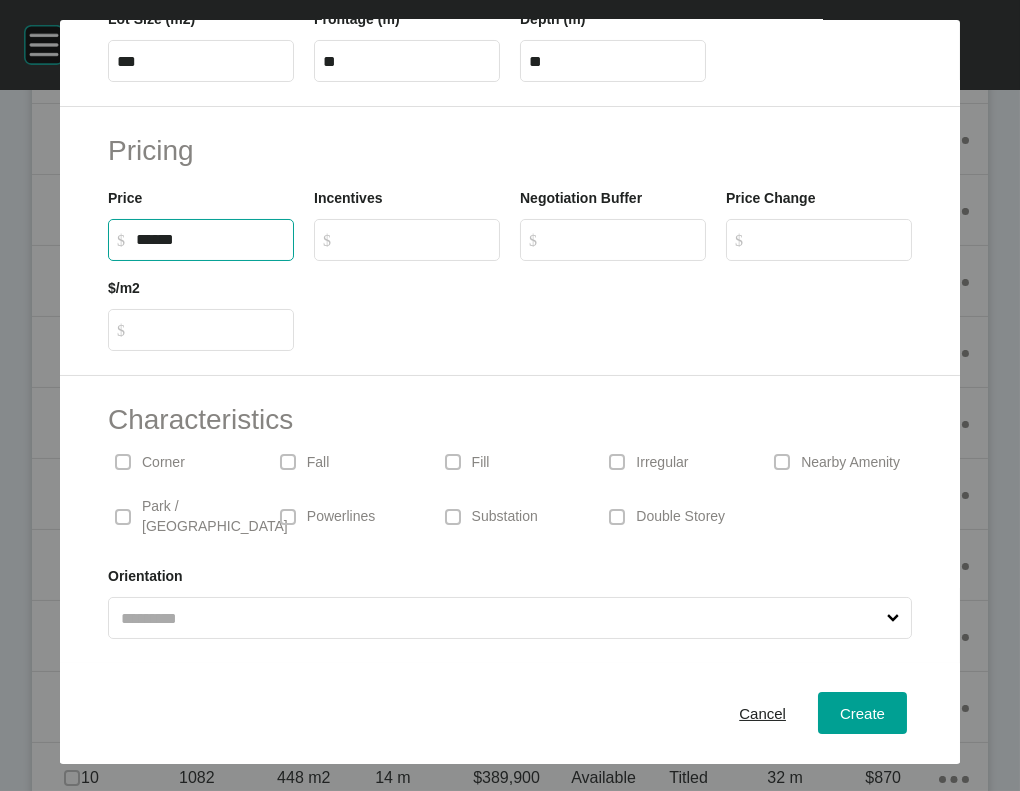 scroll, scrollTop: 617, scrollLeft: 0, axis: vertical 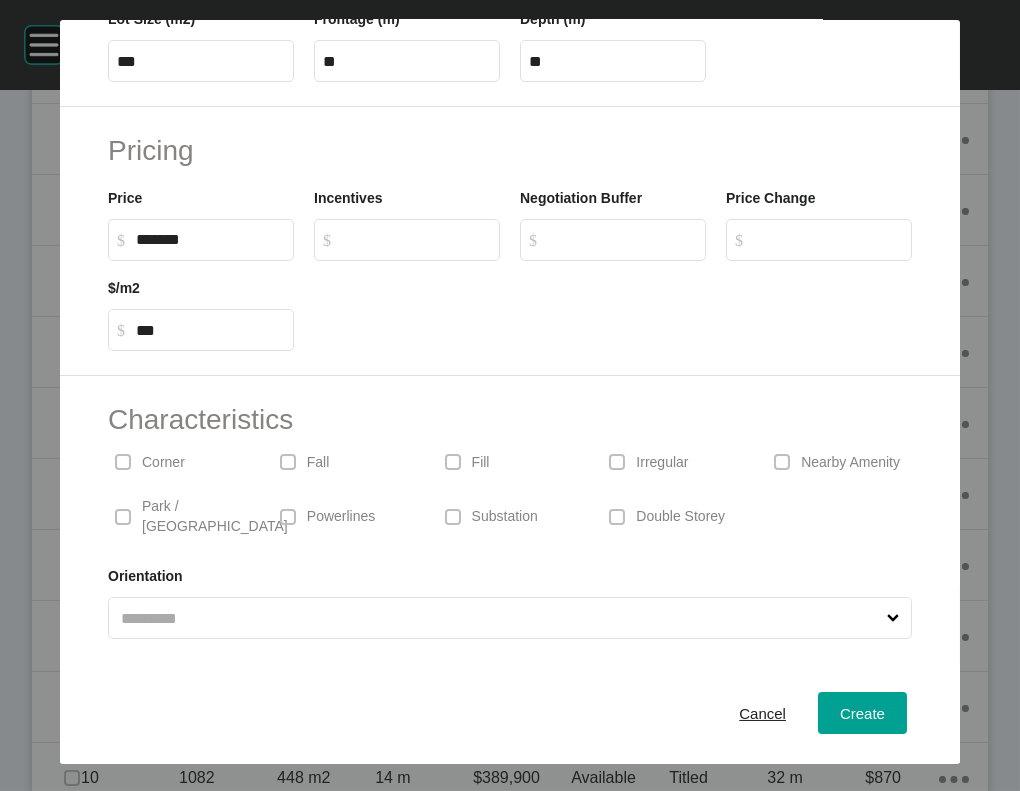 click on "Corner" at bounding box center (163, 463) 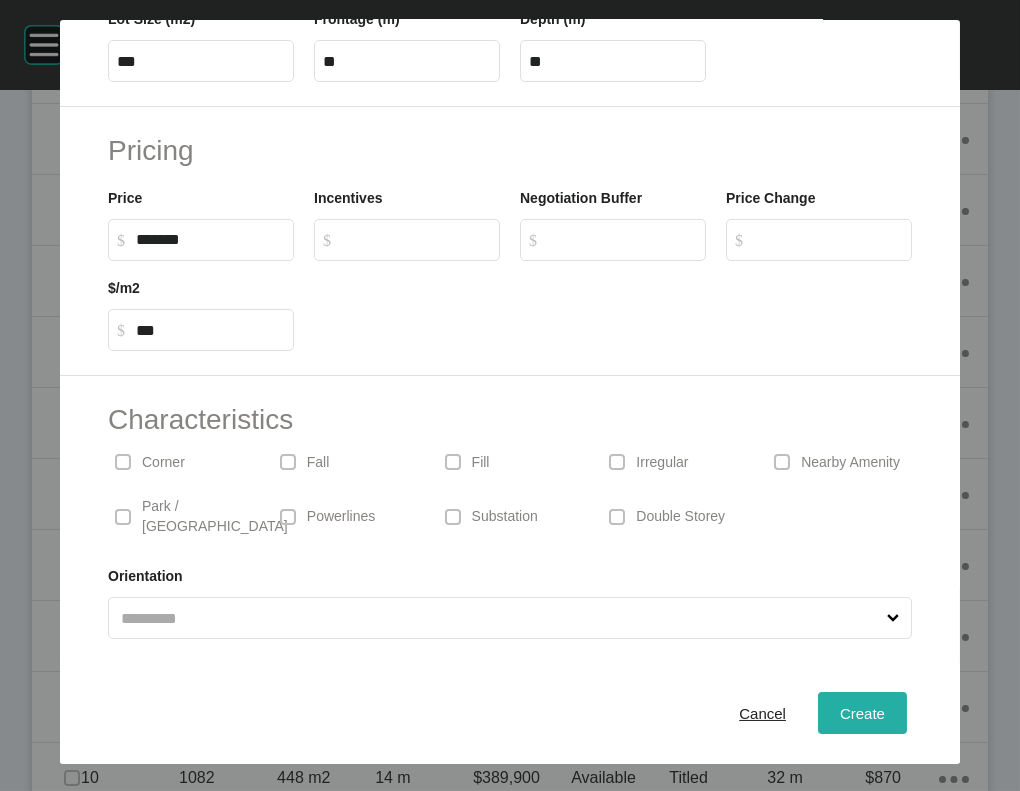 click on "Create" at bounding box center (862, 714) 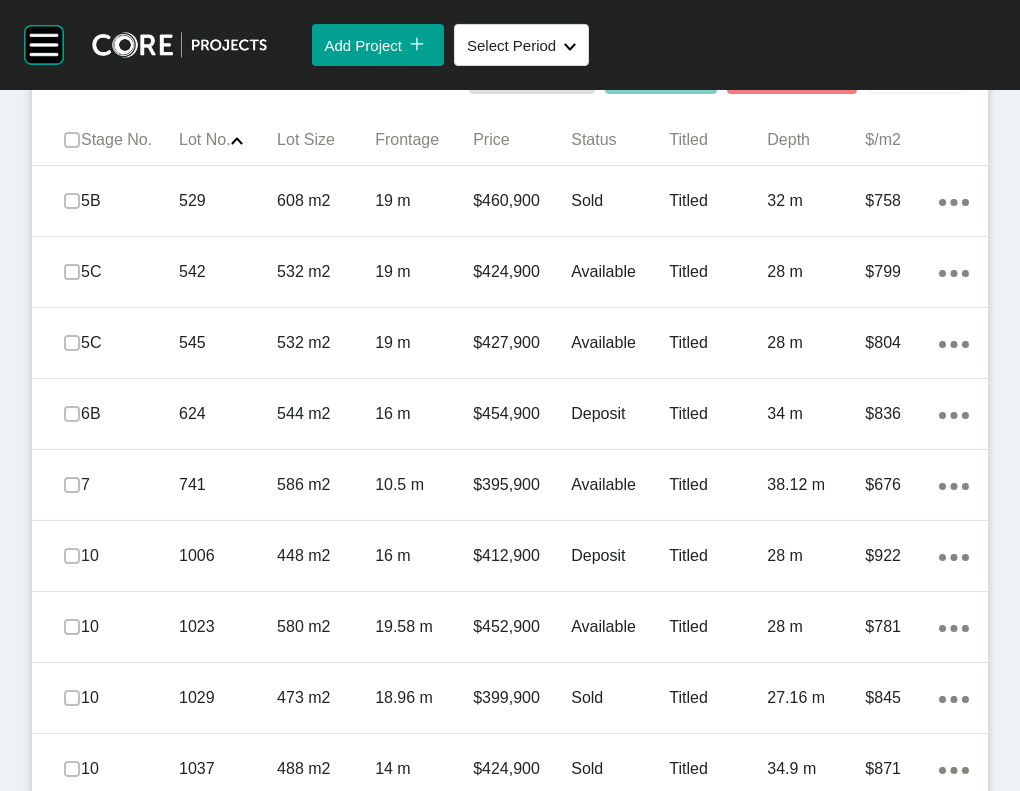 click on "Add Lot" at bounding box center (906, 72) 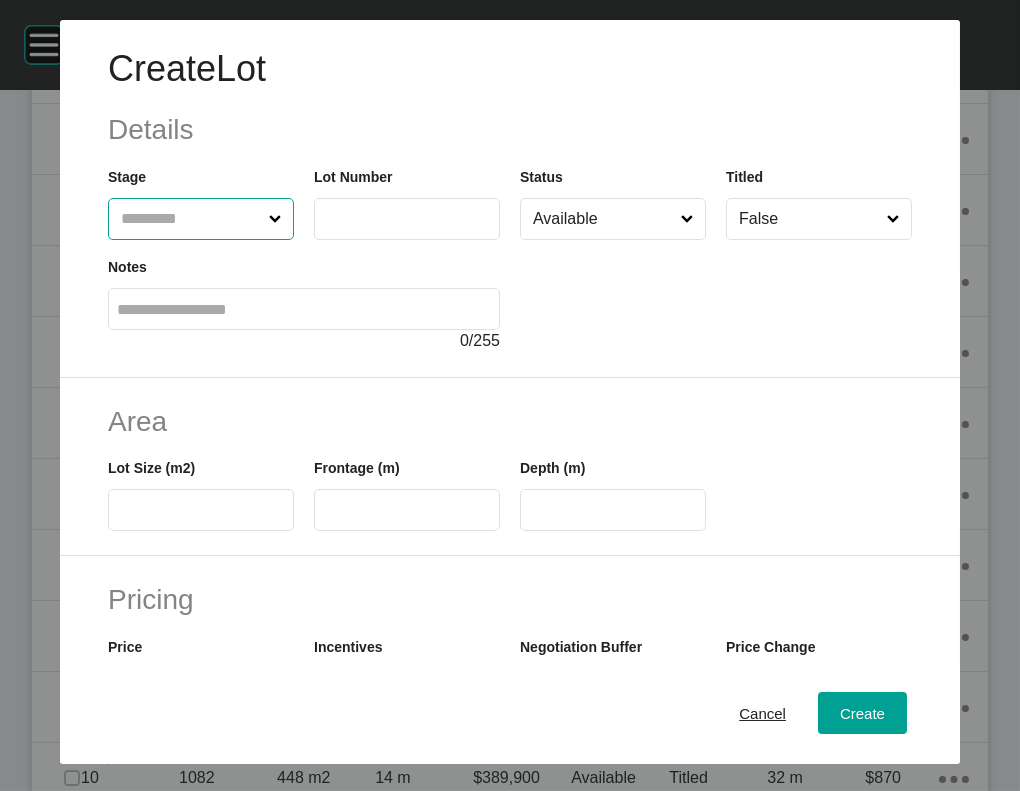 click at bounding box center (191, 219) 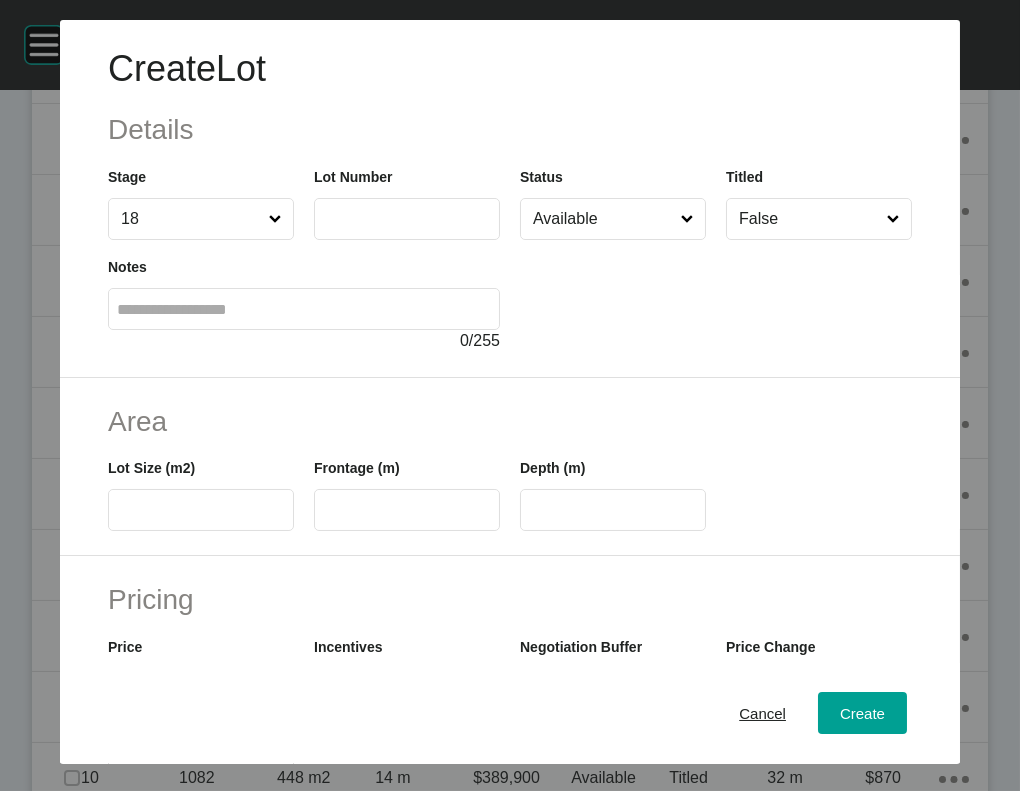 drag, startPoint x: 132, startPoint y: 444, endPoint x: 167, endPoint y: 347, distance: 103.121284 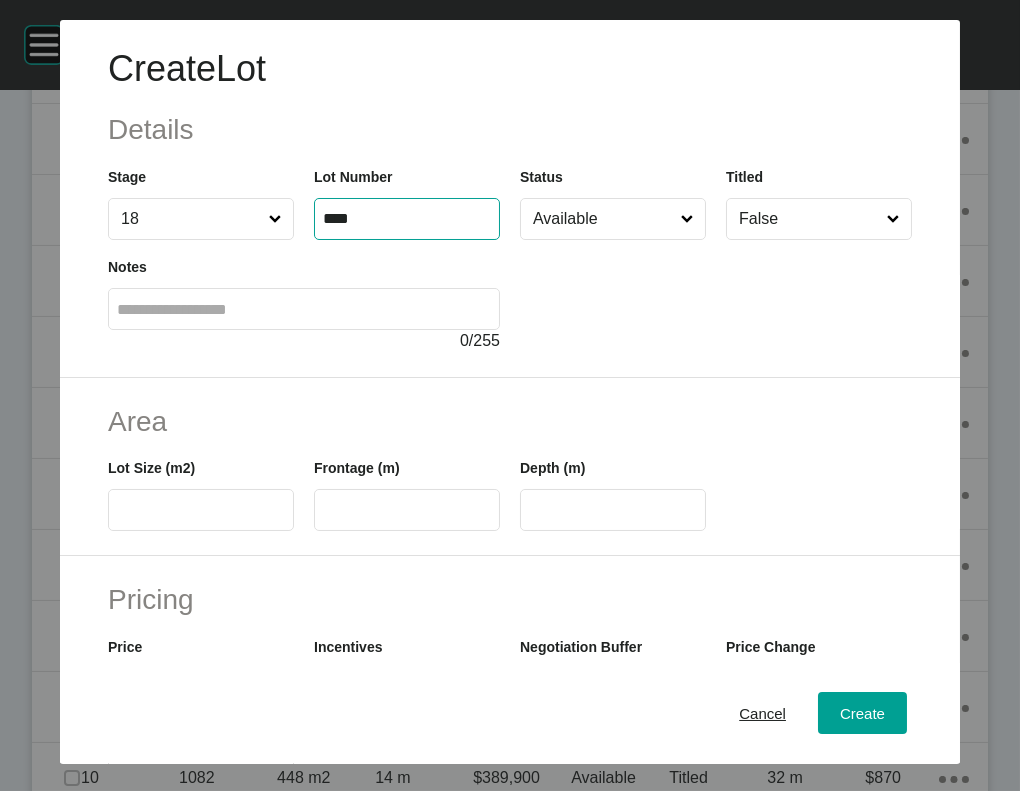 type on "****" 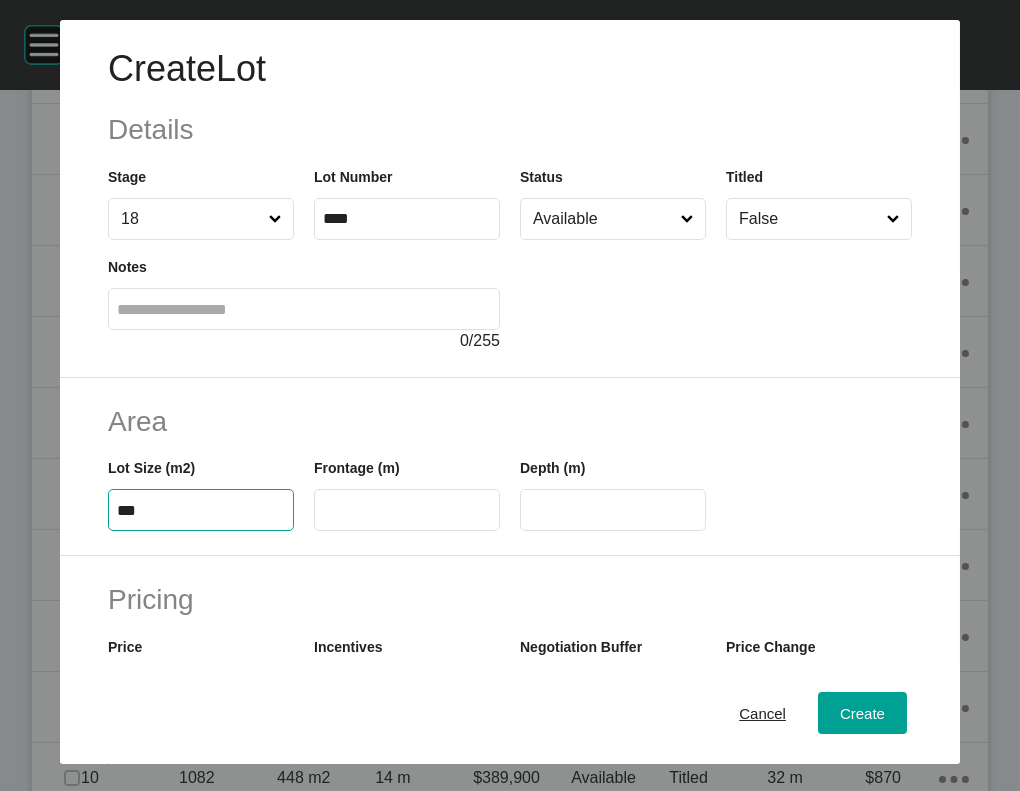 type on "***" 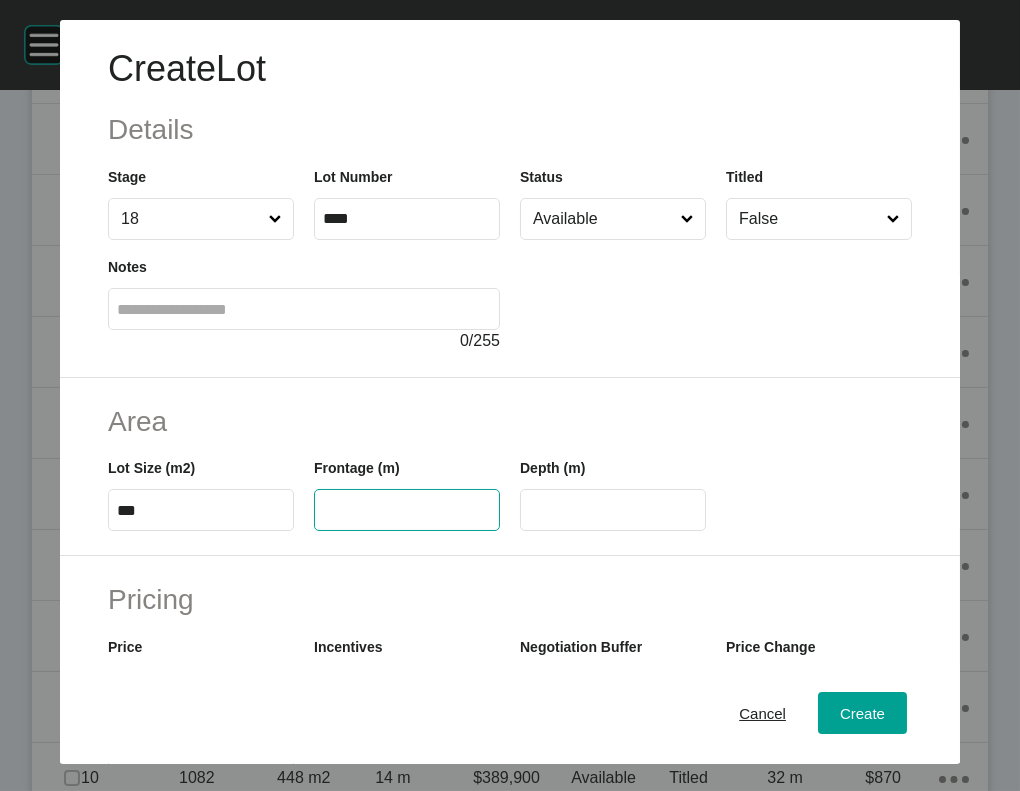 click at bounding box center (407, 510) 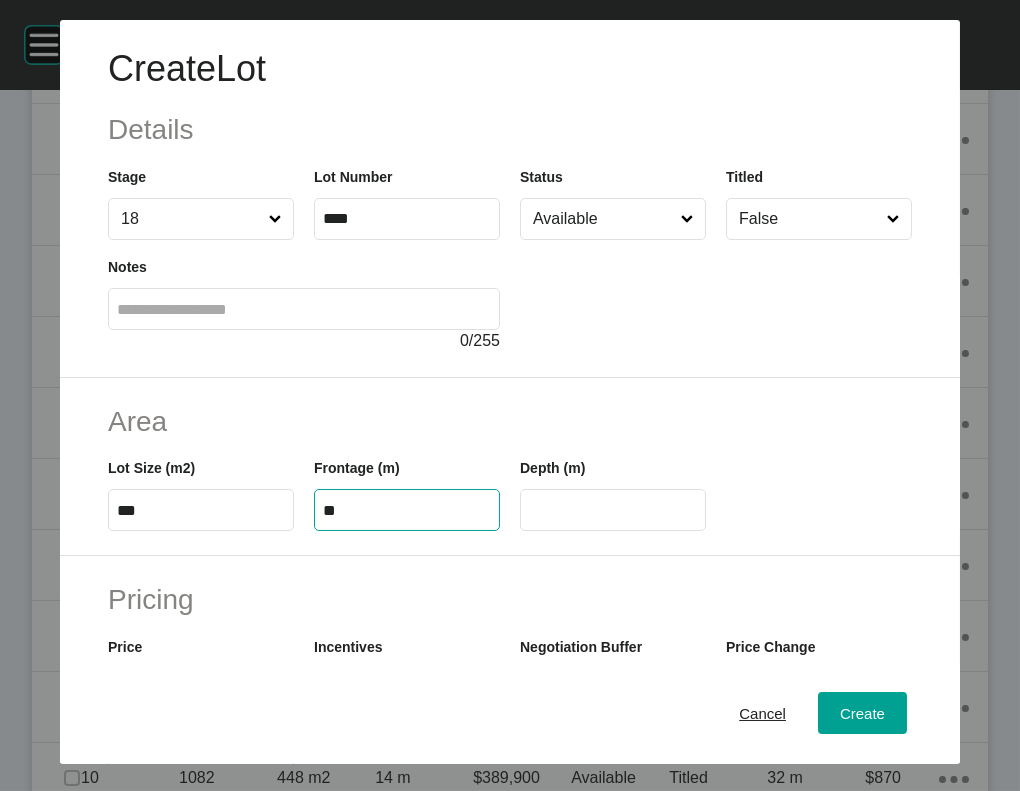 type on "**" 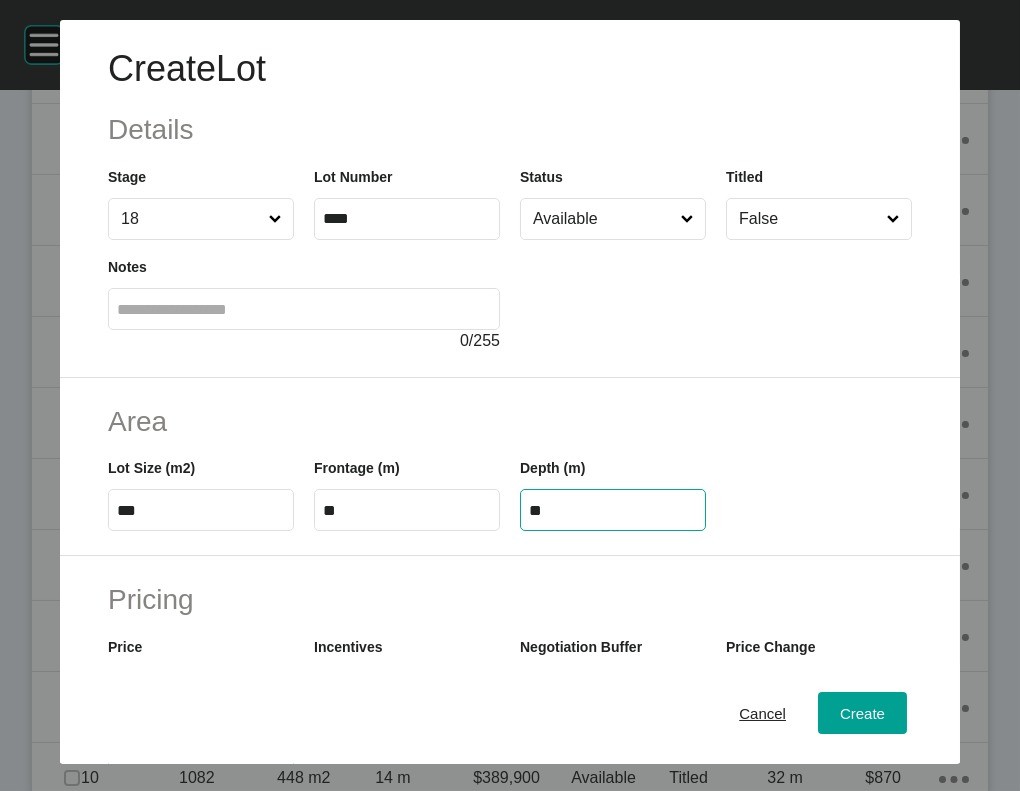 click on "**" at bounding box center (613, 510) 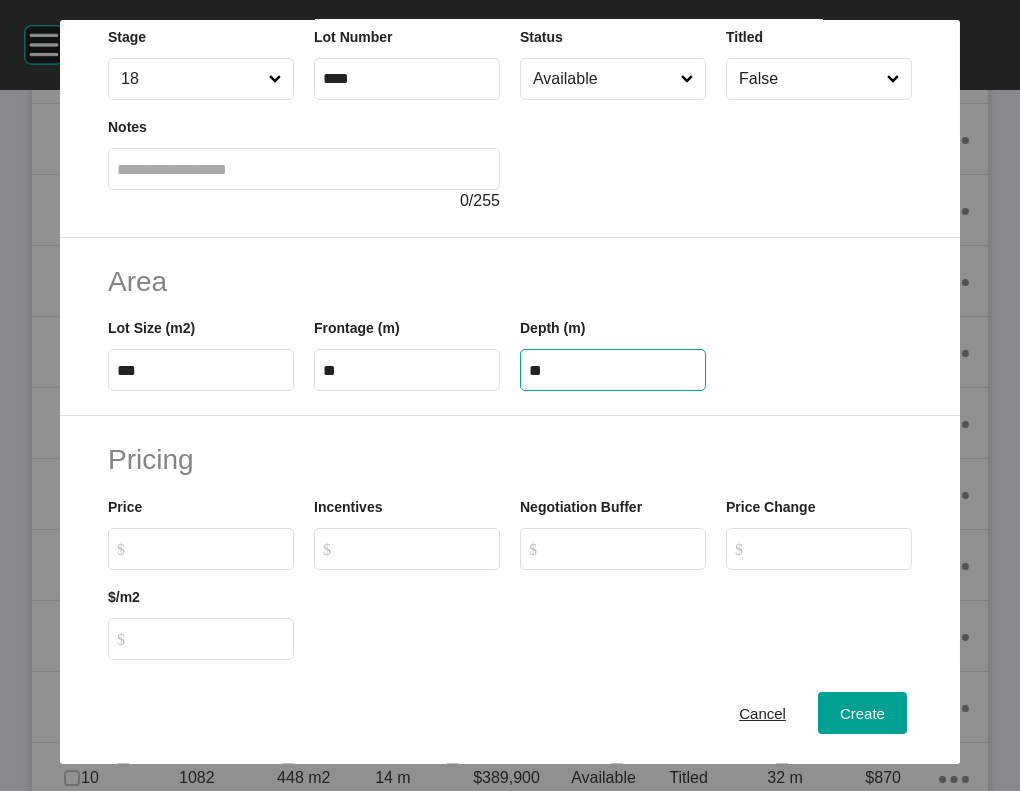 scroll, scrollTop: 281, scrollLeft: 0, axis: vertical 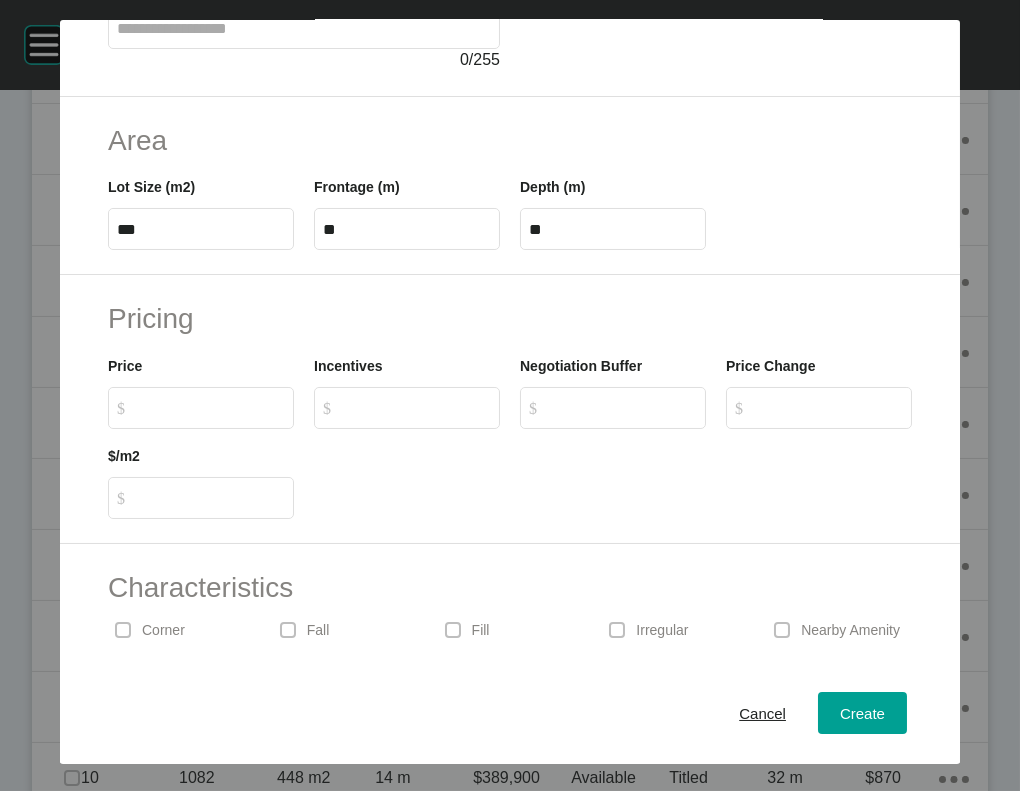 click on "$ Created with Sketch. $" at bounding box center (201, 408) 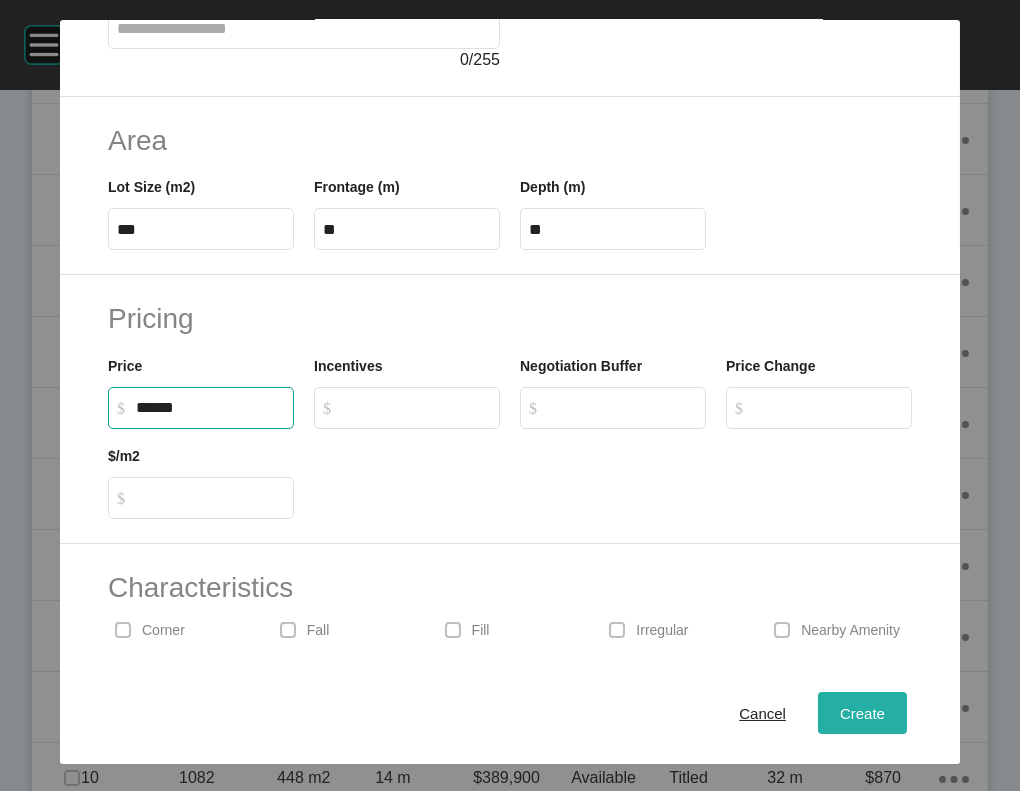 type on "*******" 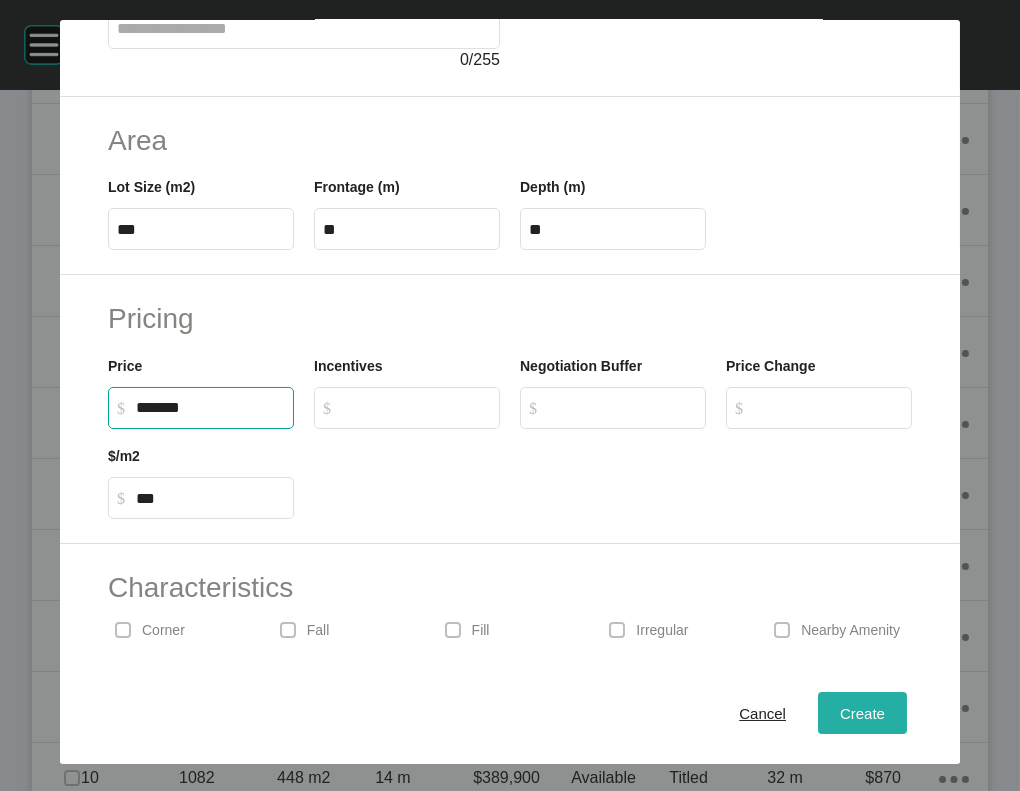 click on "Create" at bounding box center (862, 714) 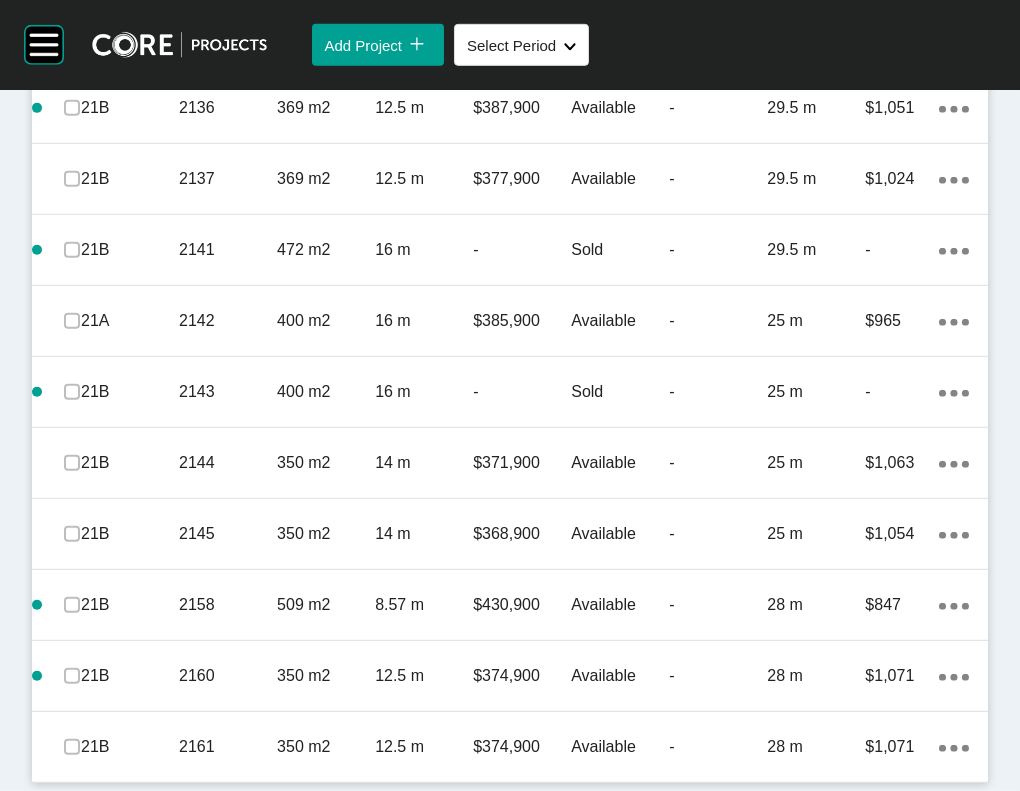scroll, scrollTop: 4198, scrollLeft: 0, axis: vertical 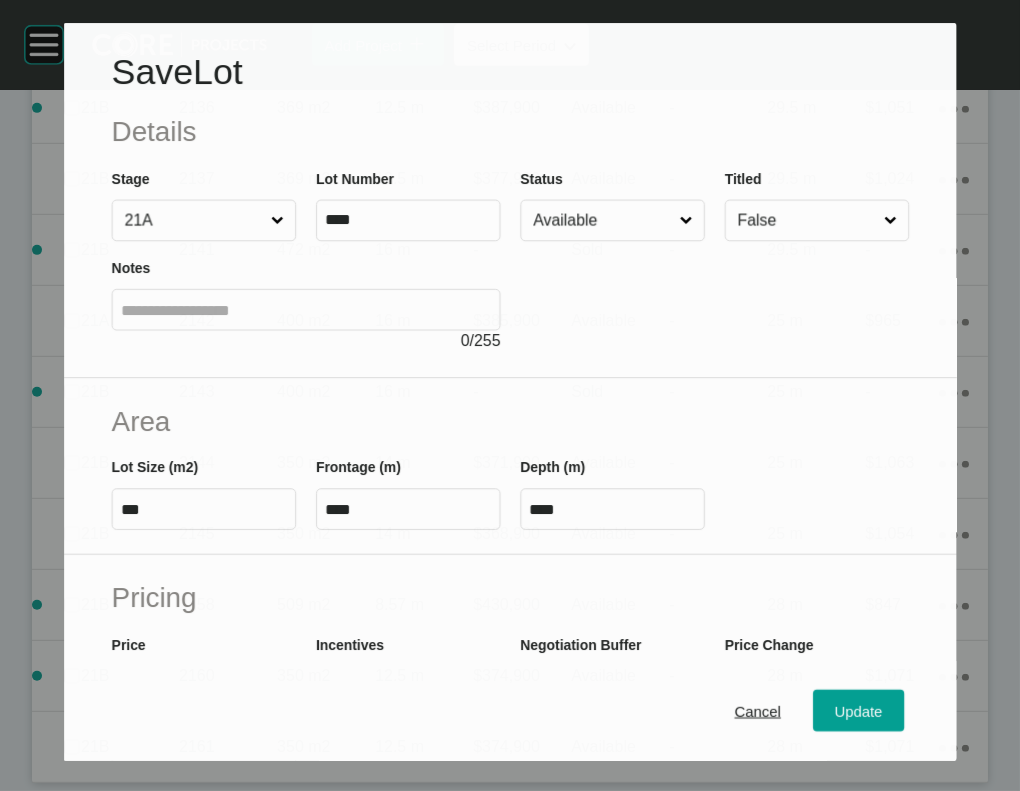 click on "Available" at bounding box center (602, 220) 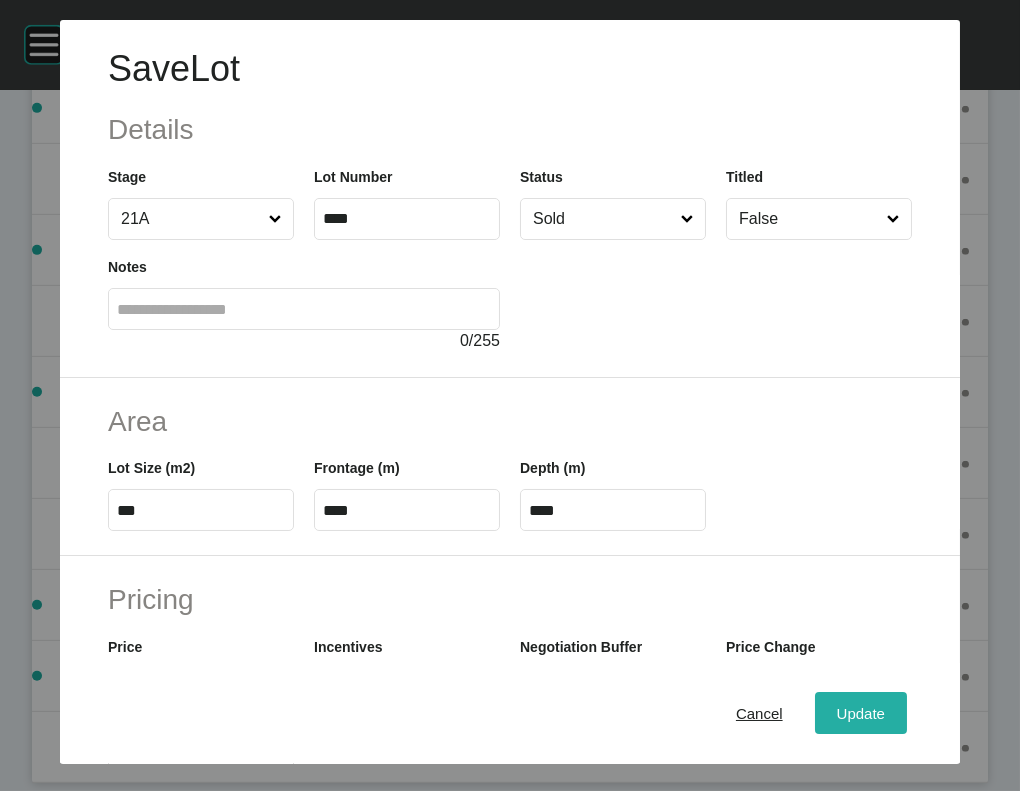 click on "Update" at bounding box center (861, 713) 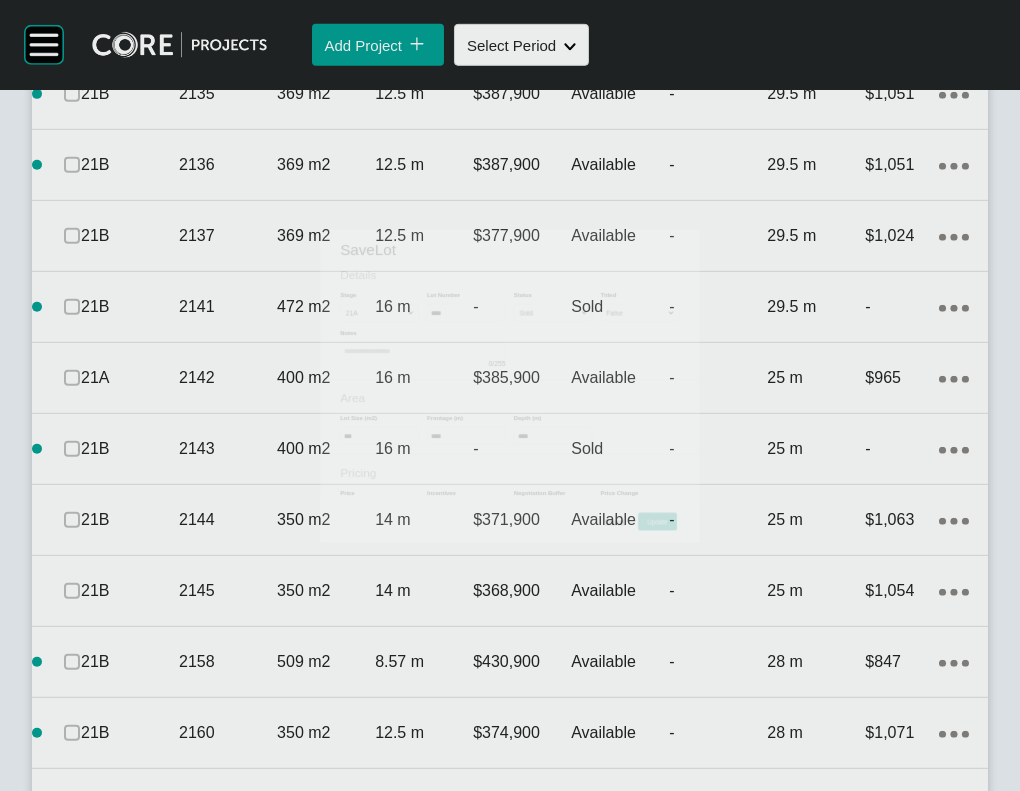 scroll, scrollTop: 4198, scrollLeft: 0, axis: vertical 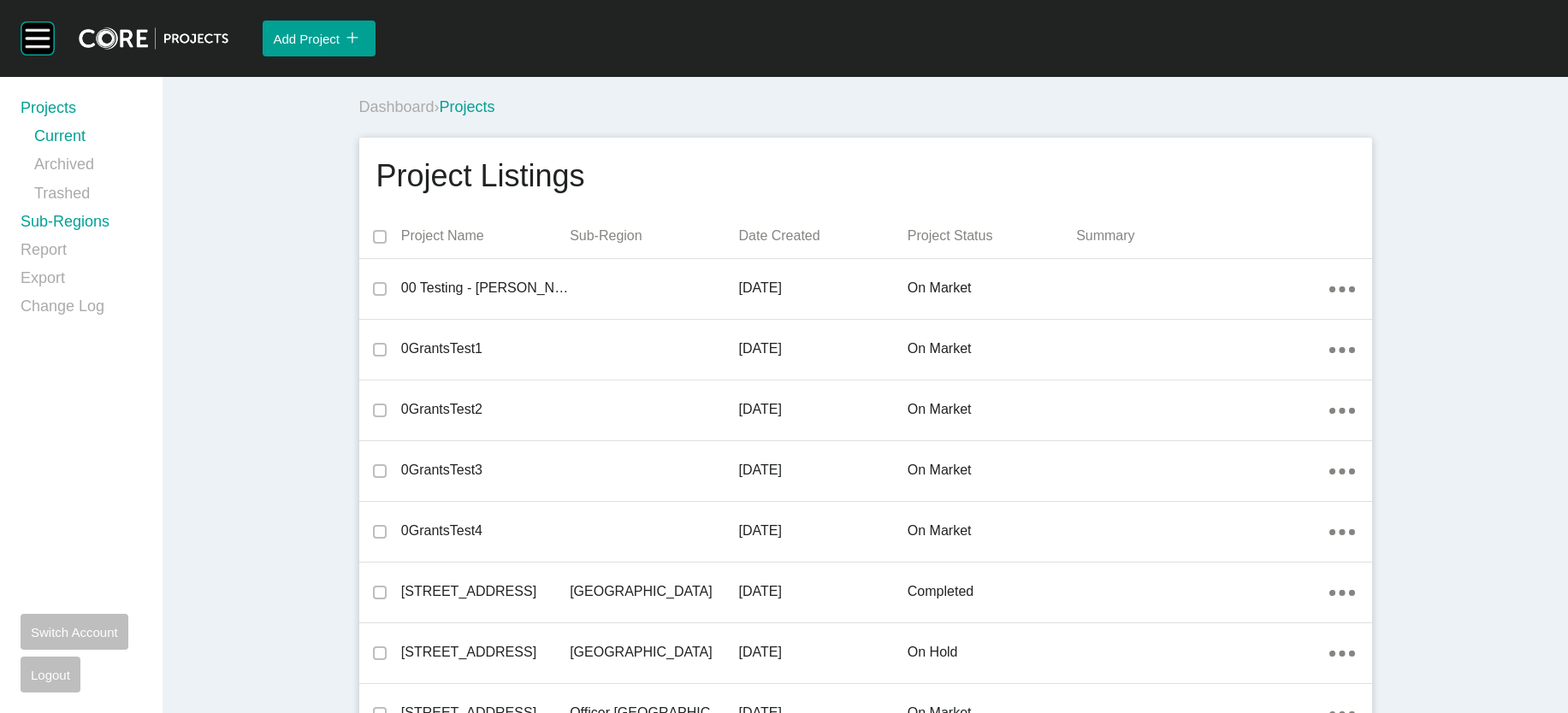 click on "Sub-Regions" at bounding box center [81, 225] 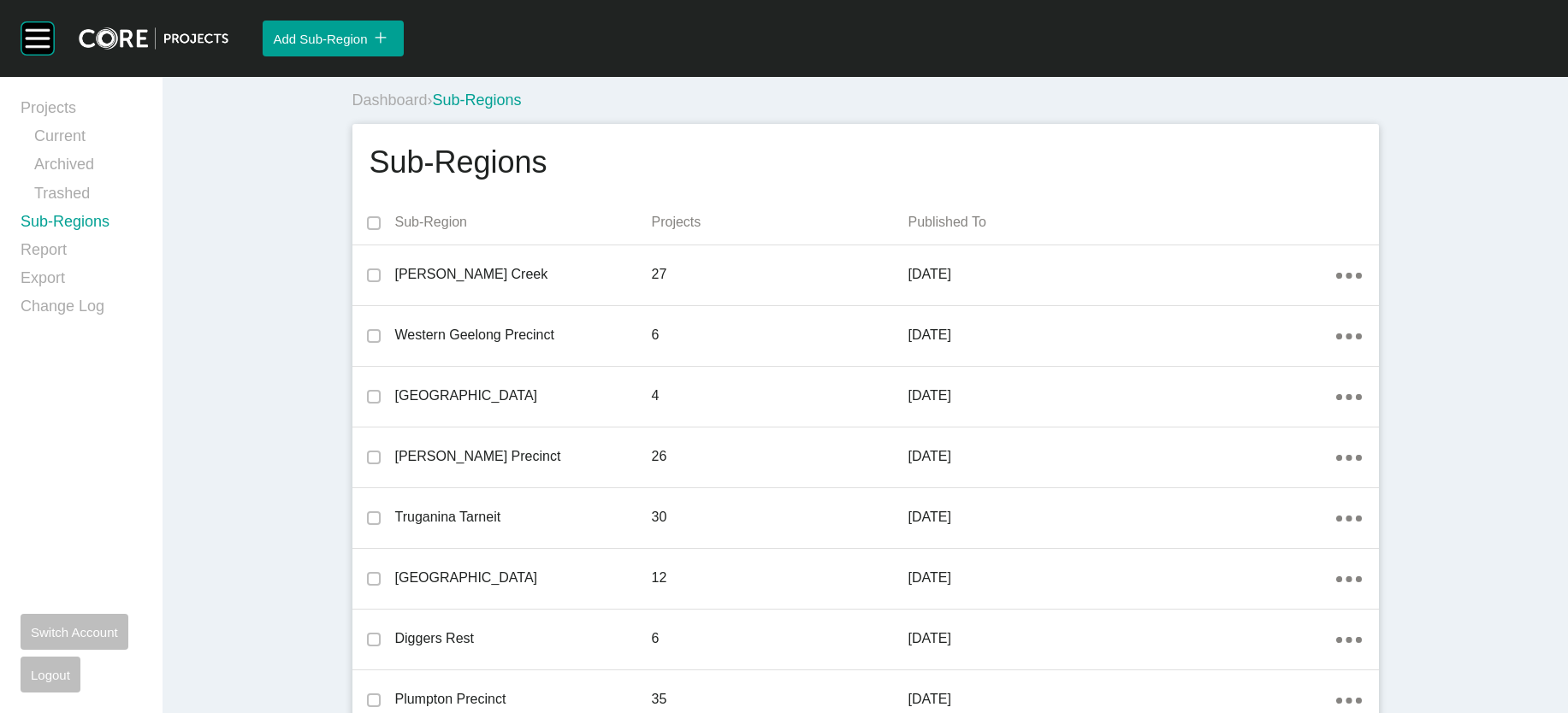 scroll, scrollTop: 2617, scrollLeft: 0, axis: vertical 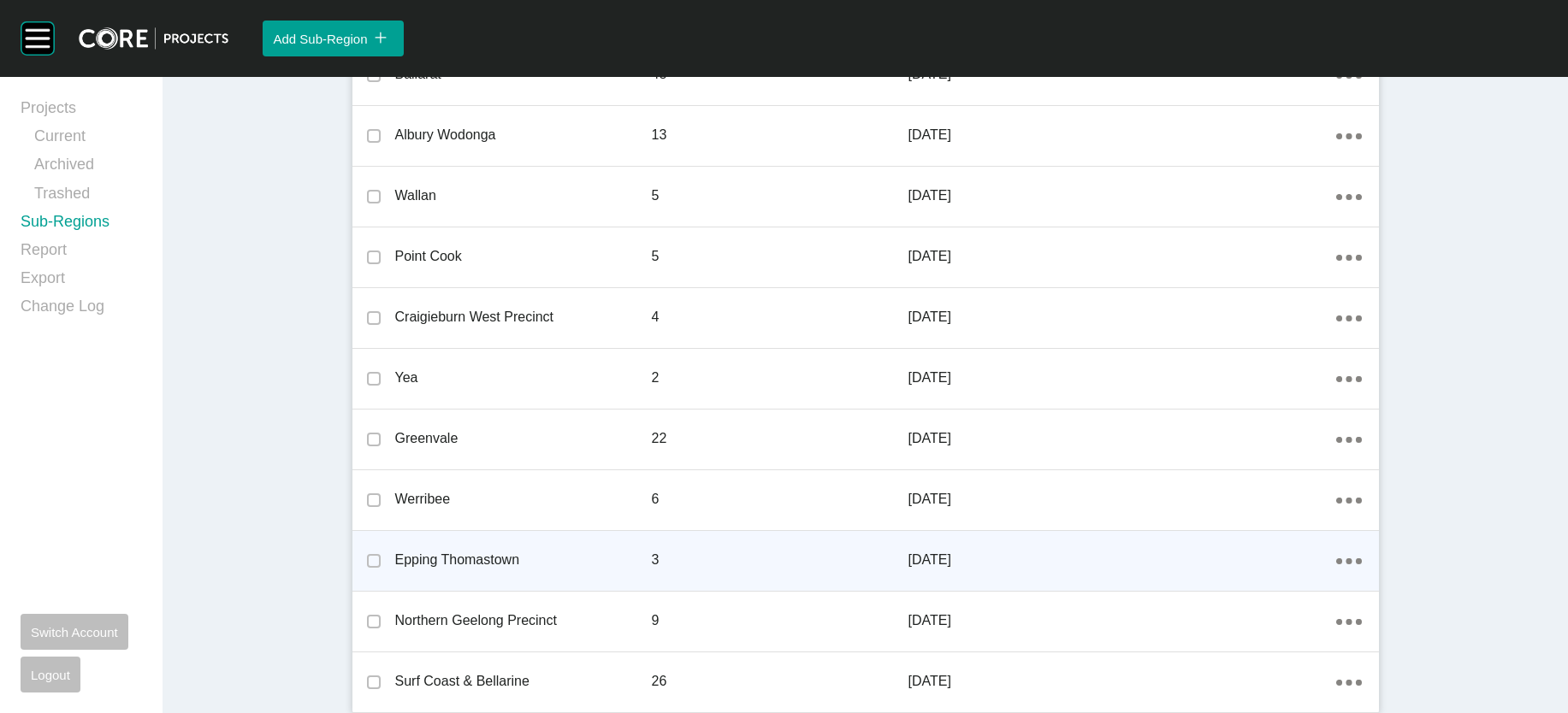 click on "Action Menu Dots Copy 6 Created with Sketch." 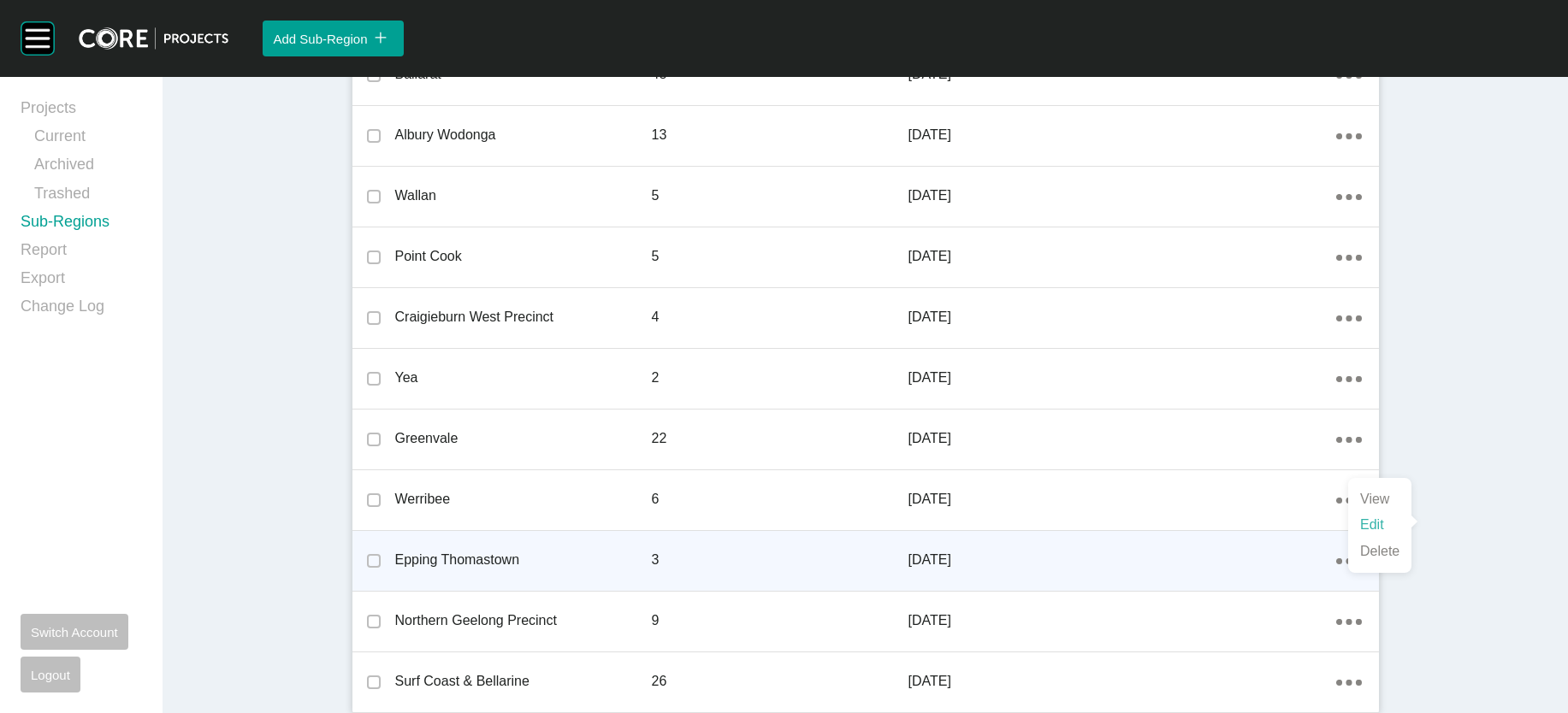 click on "Edit" at bounding box center (1380, 525) 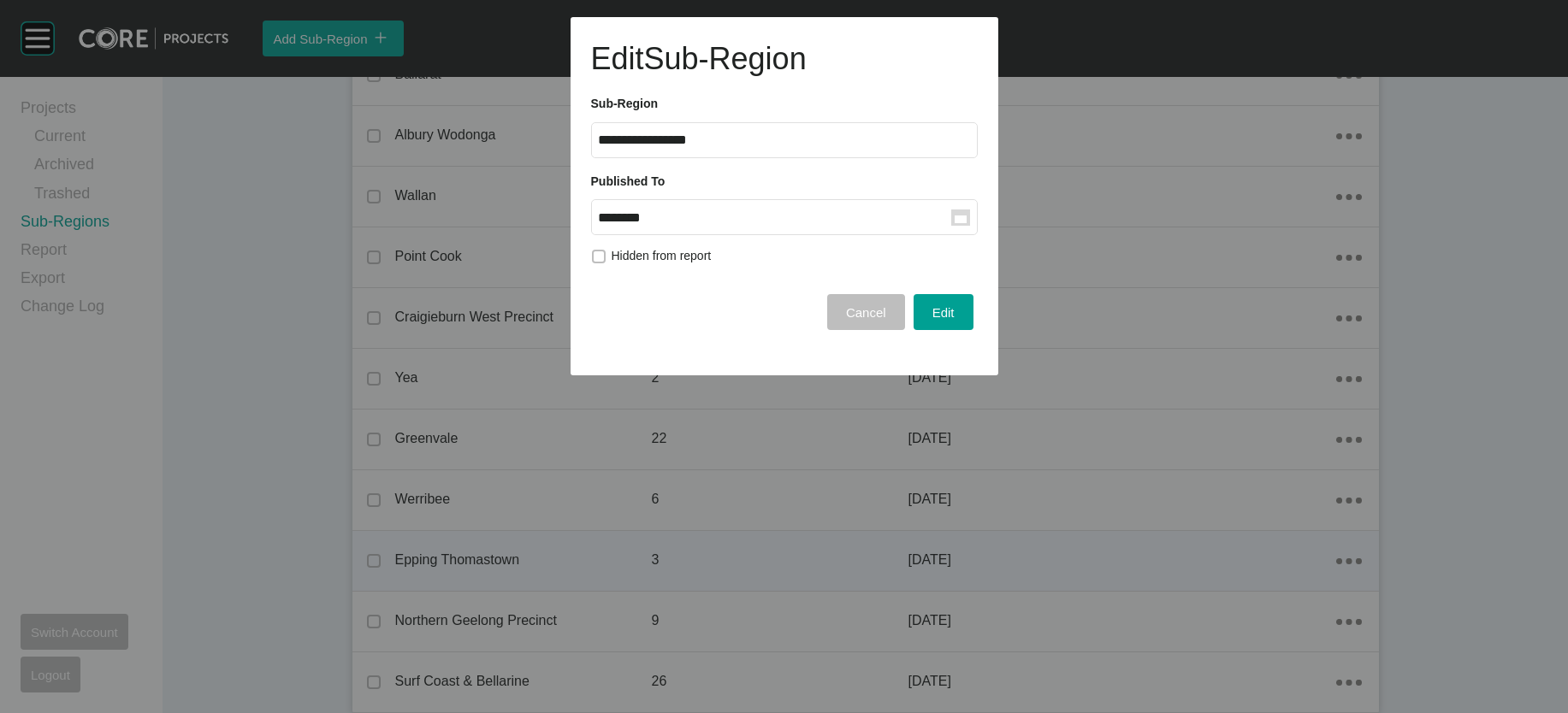 click on "********" at bounding box center (775, 217) 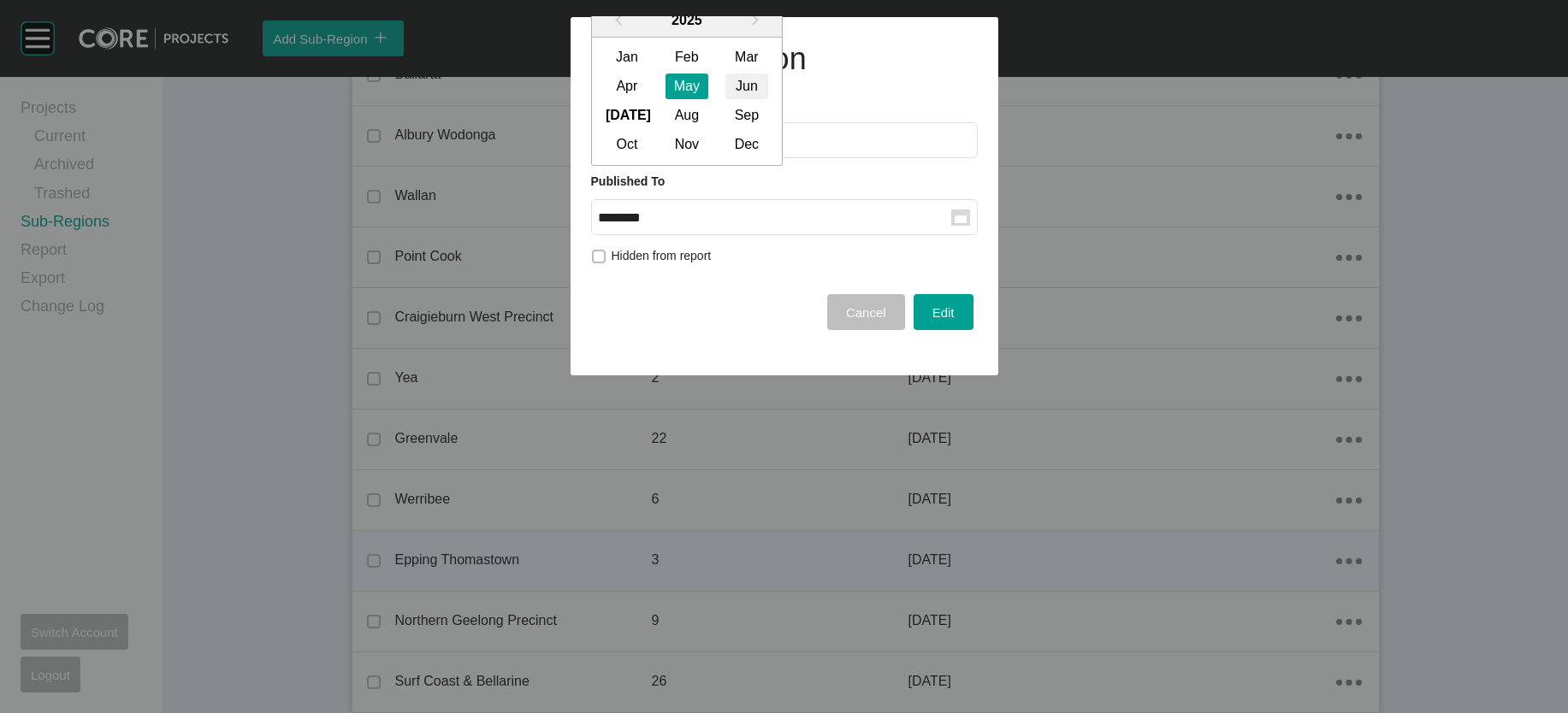 click on "Jun" at bounding box center [747, 87] 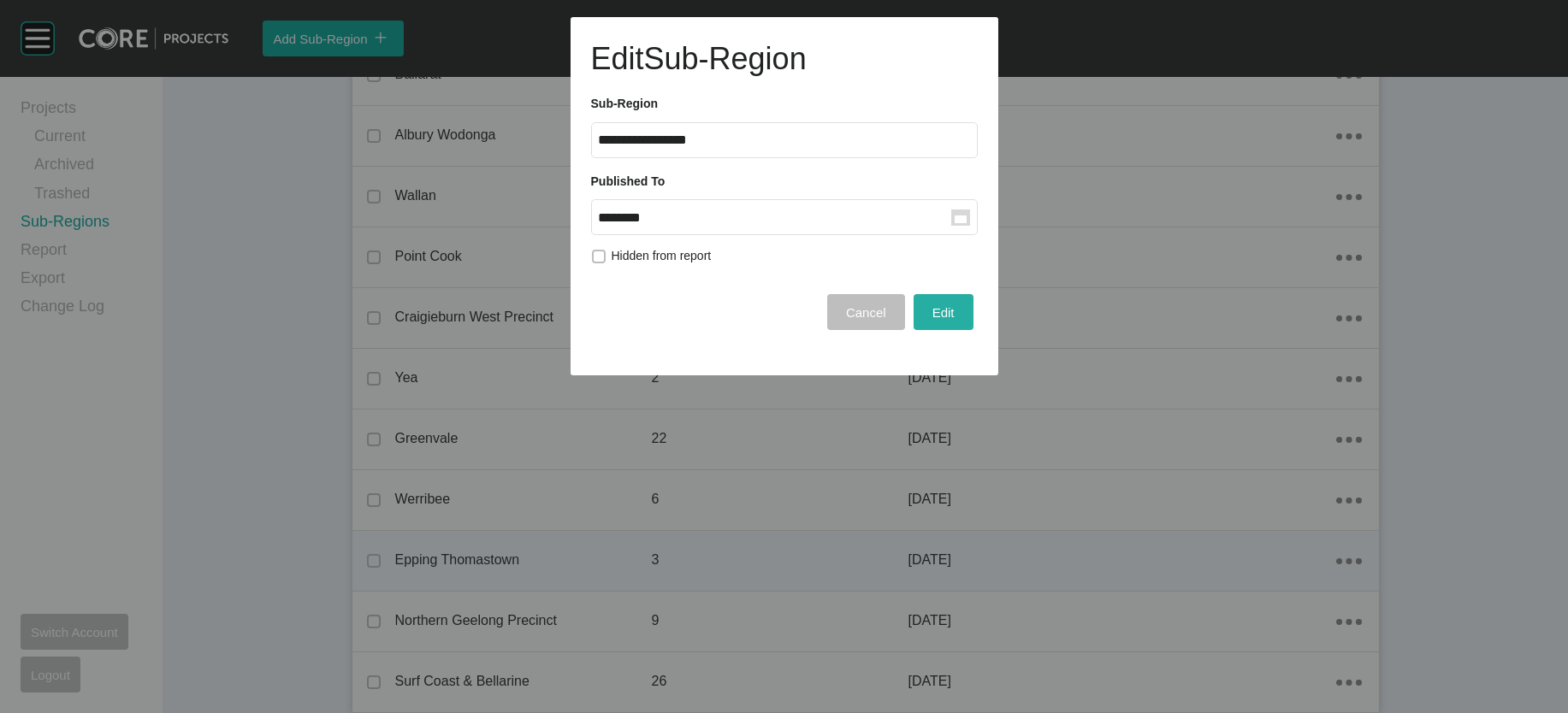 click on "Edit" at bounding box center [944, 312] 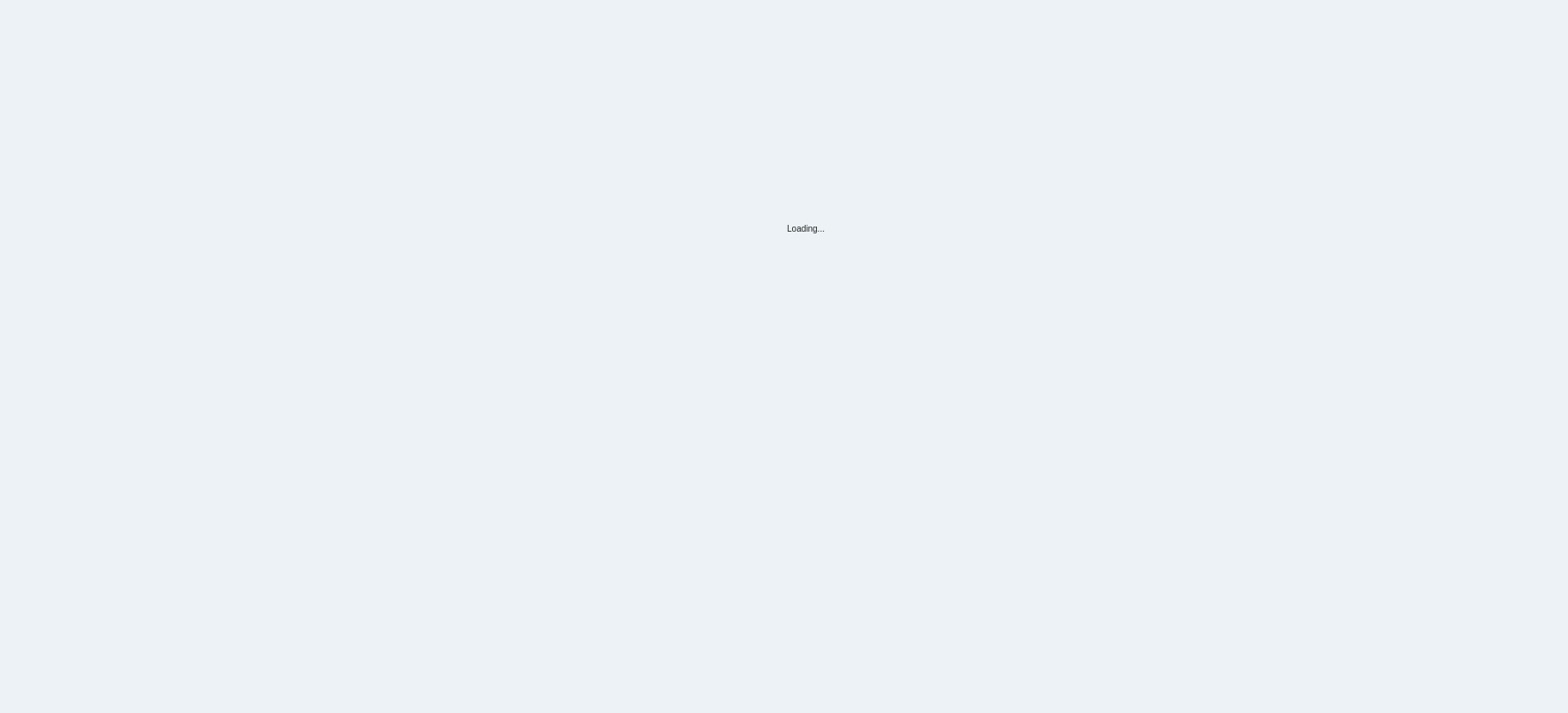 scroll, scrollTop: 0, scrollLeft: 0, axis: both 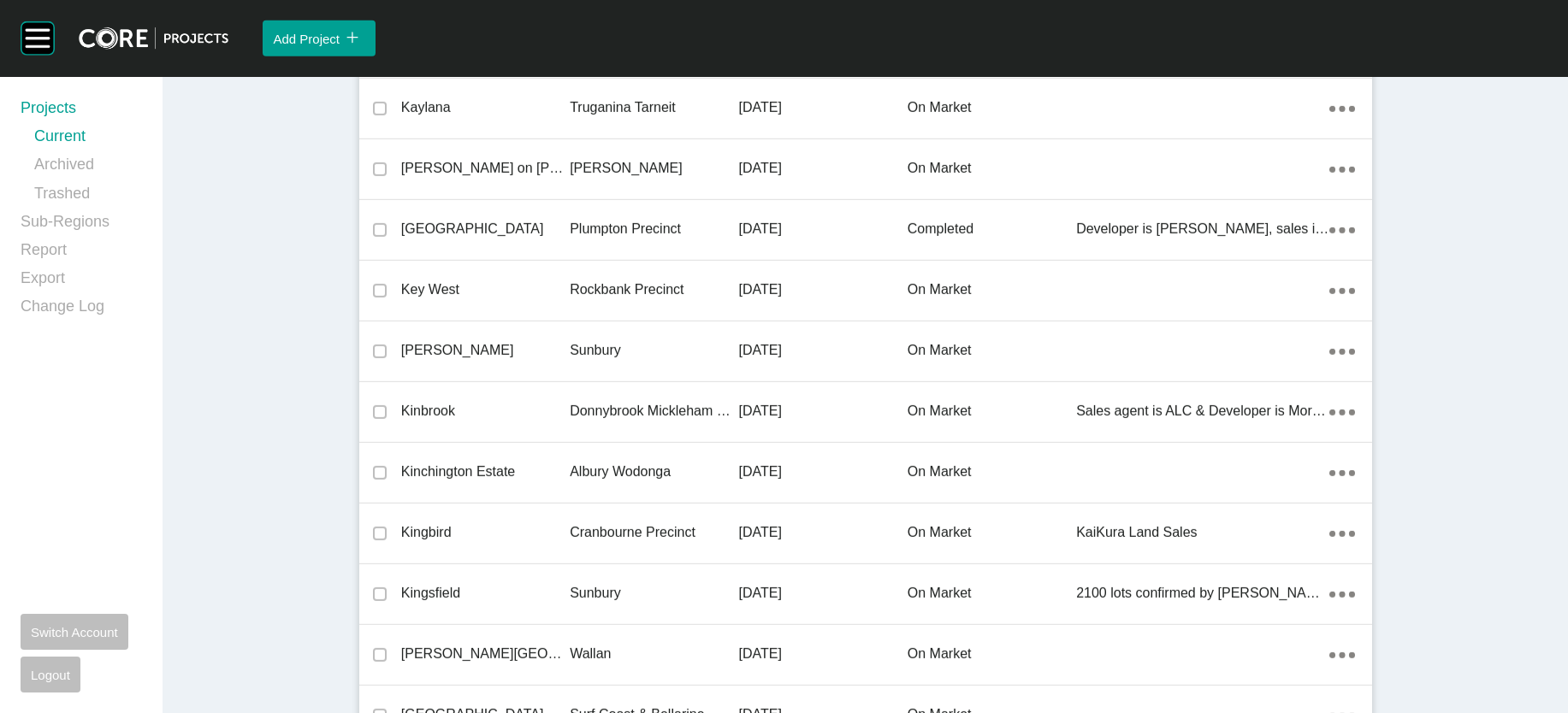 click on "Greenstone" at bounding box center [485, -3413] 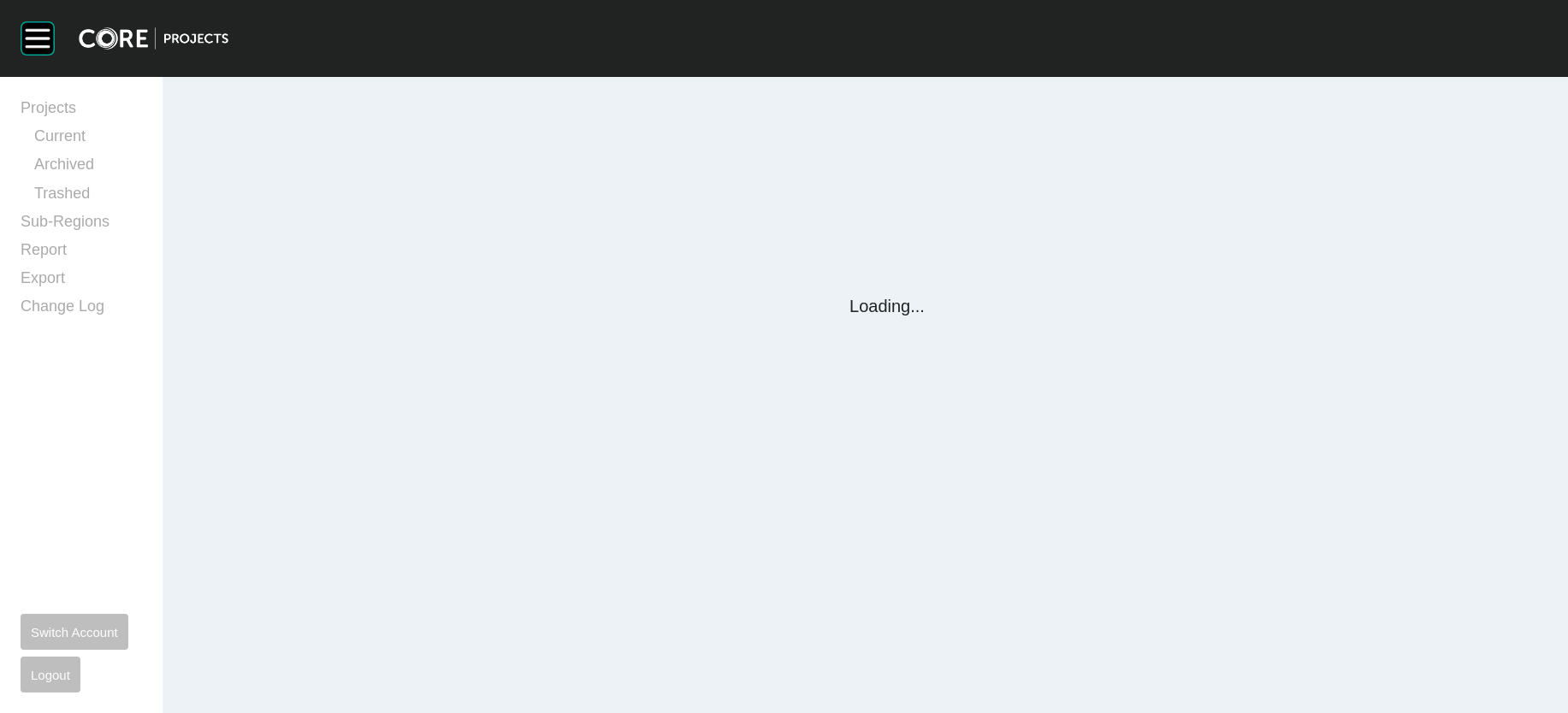 scroll, scrollTop: 0, scrollLeft: 0, axis: both 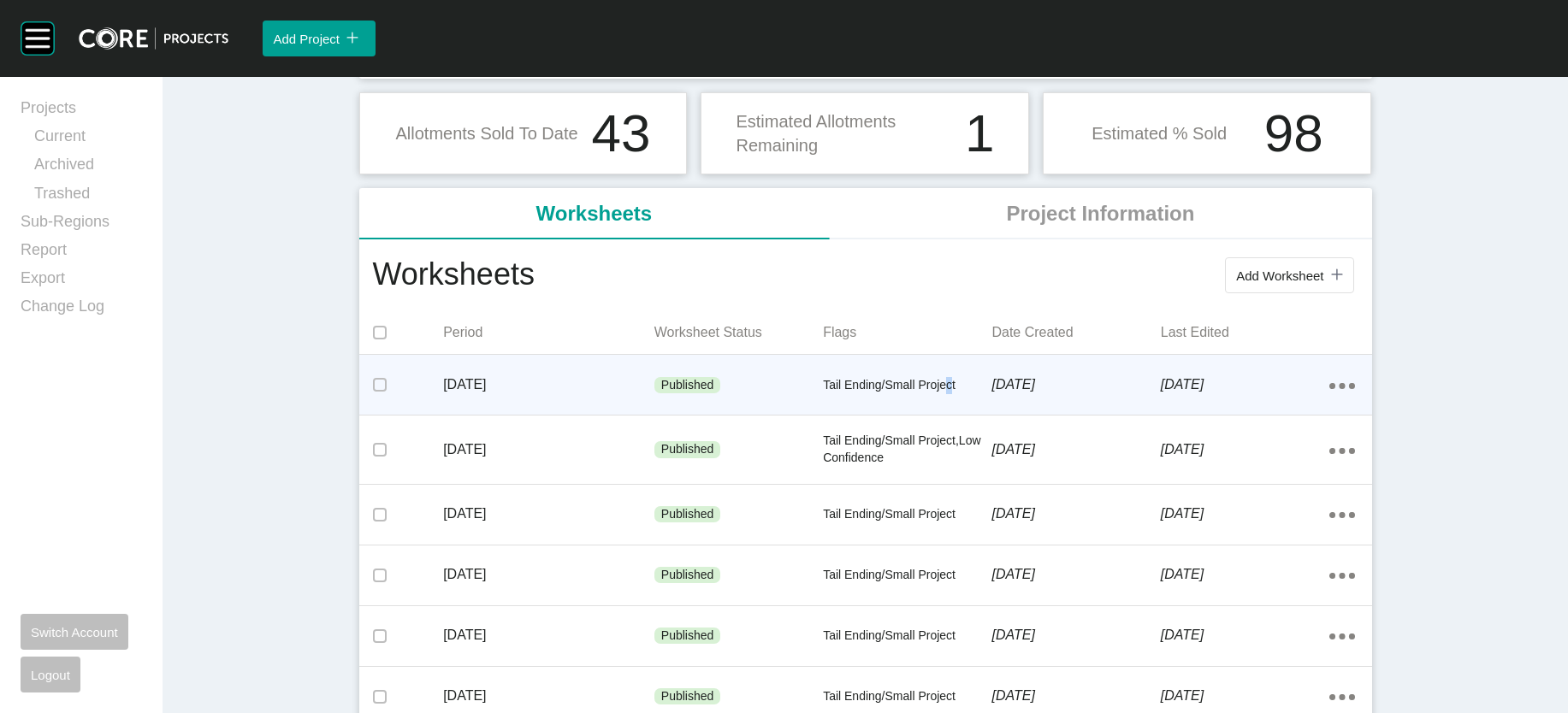 click on "Tail Ending/Small Project" at bounding box center [907, 386] 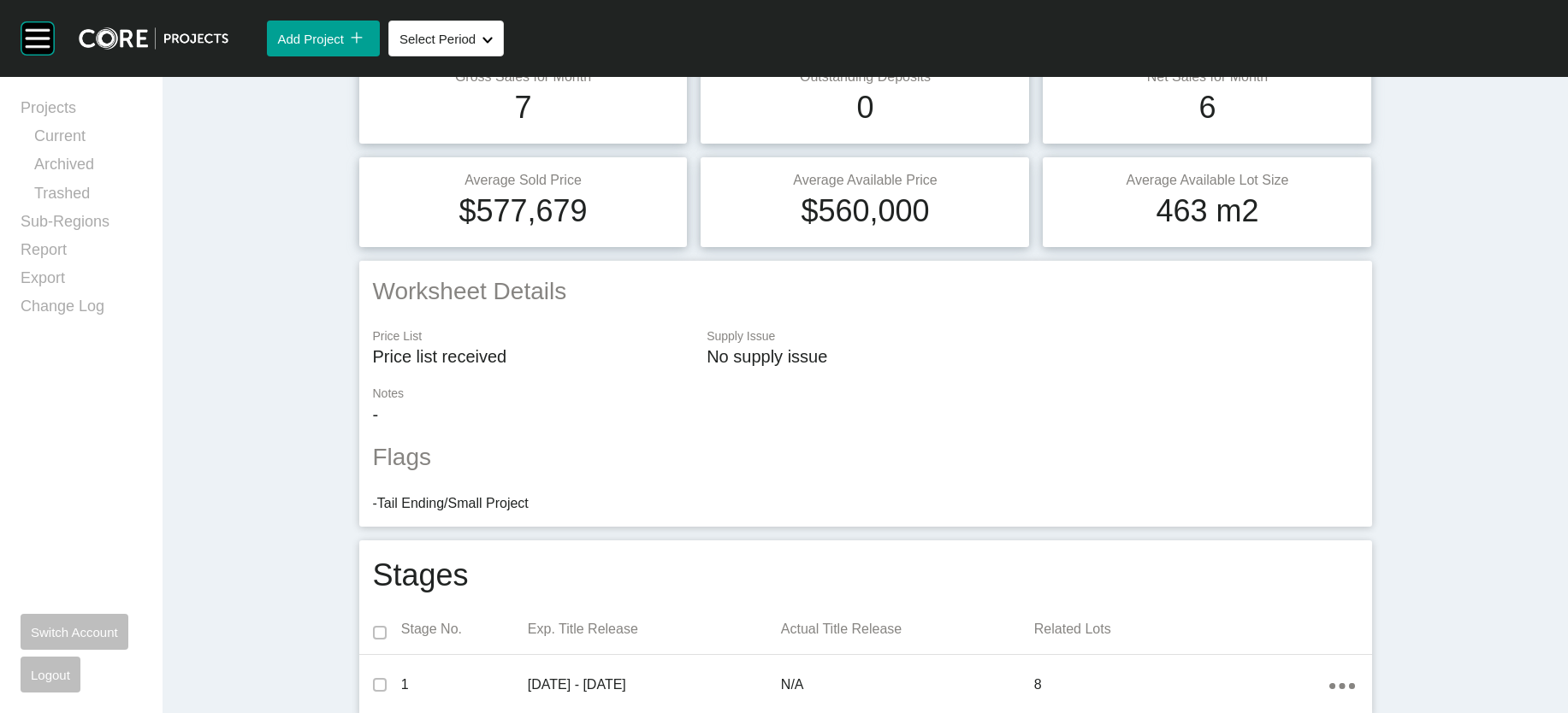 scroll, scrollTop: 0, scrollLeft: 0, axis: both 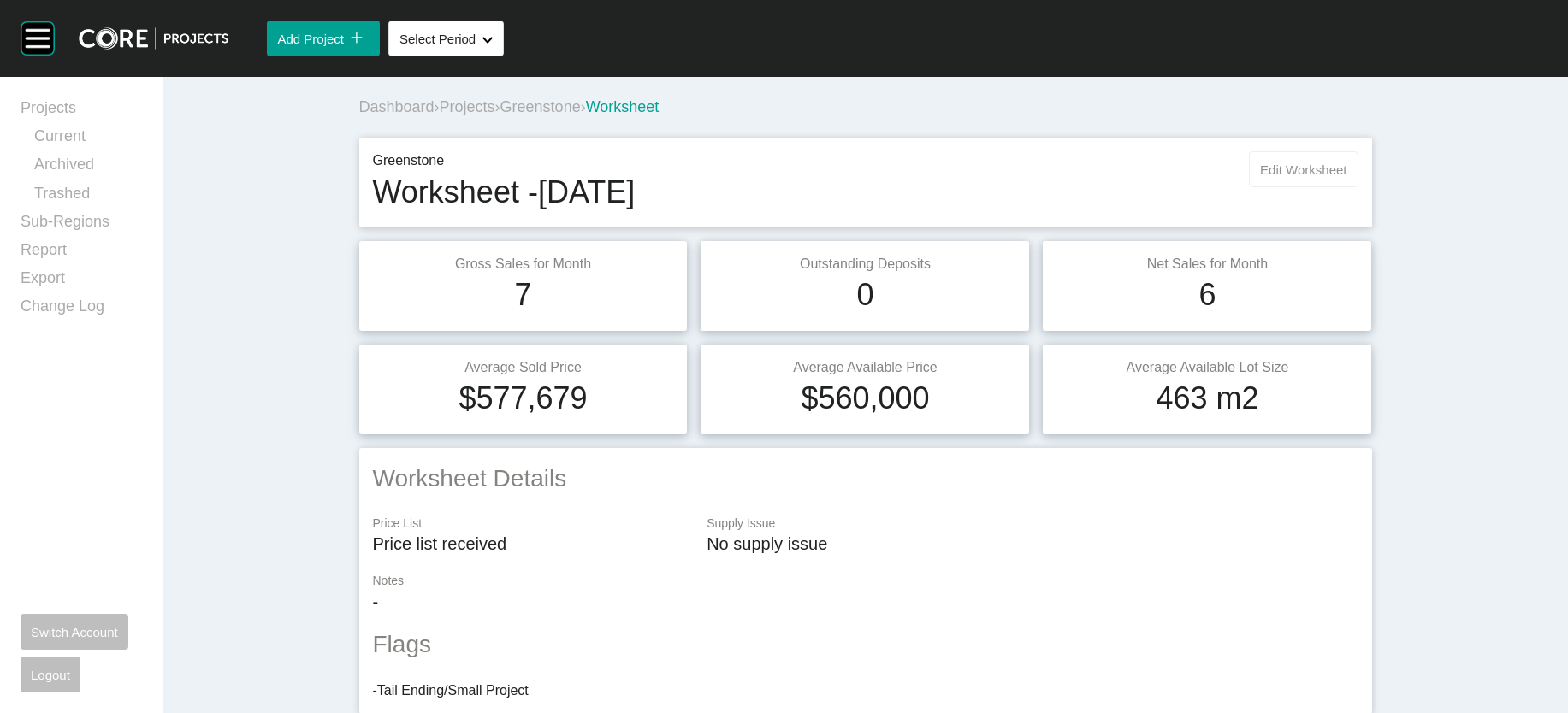 click on "Edit Worksheet" at bounding box center [1303, 169] 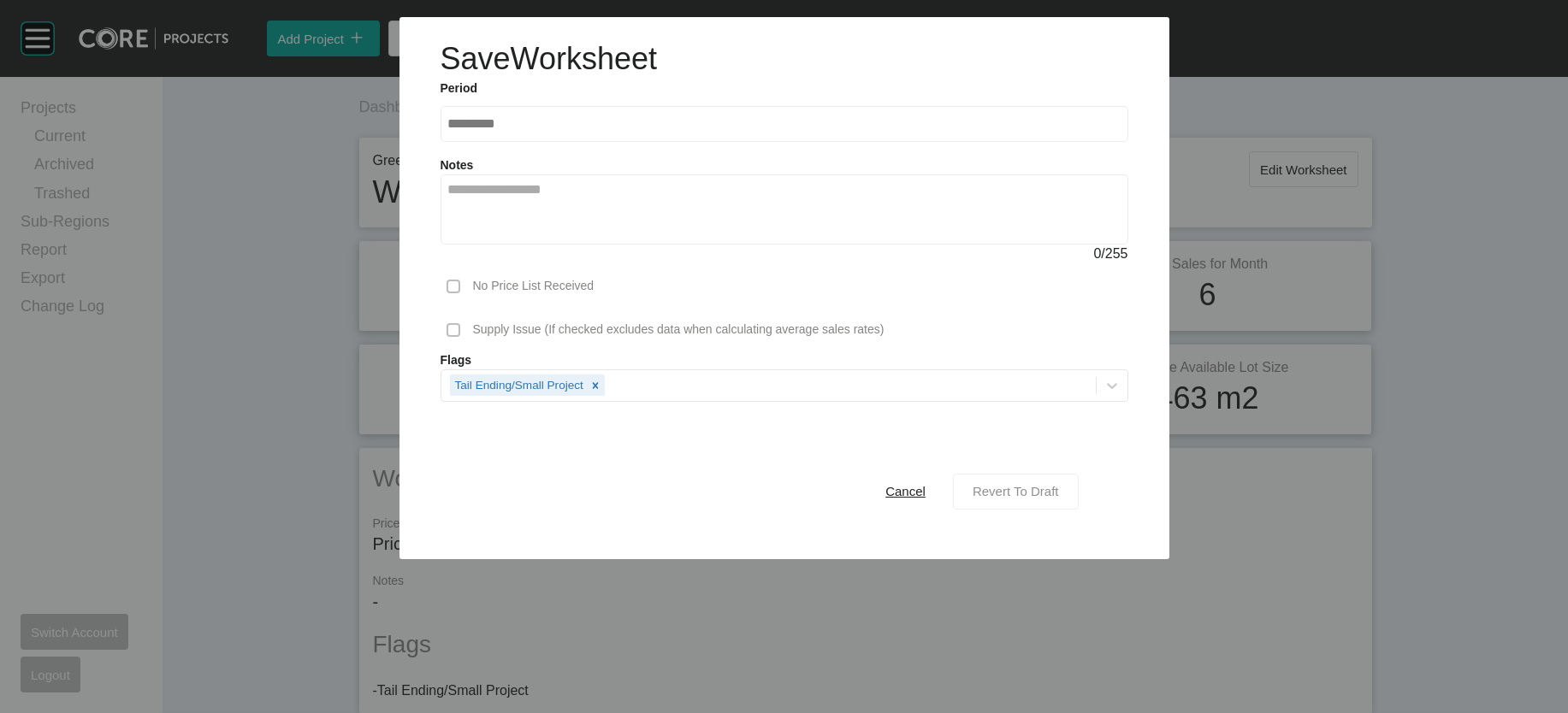 click on "Revert To Draft" at bounding box center [1015, 491] 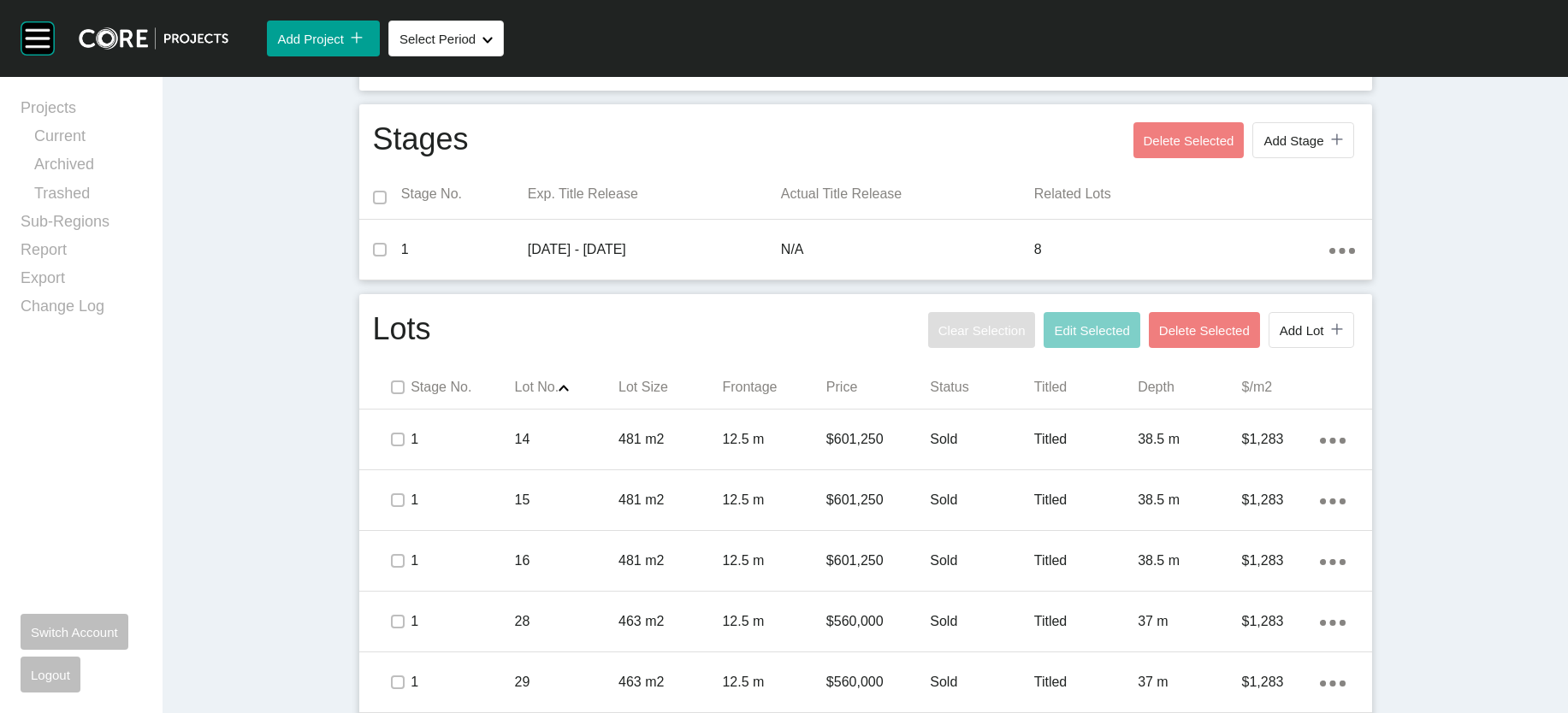 scroll, scrollTop: 1191, scrollLeft: 0, axis: vertical 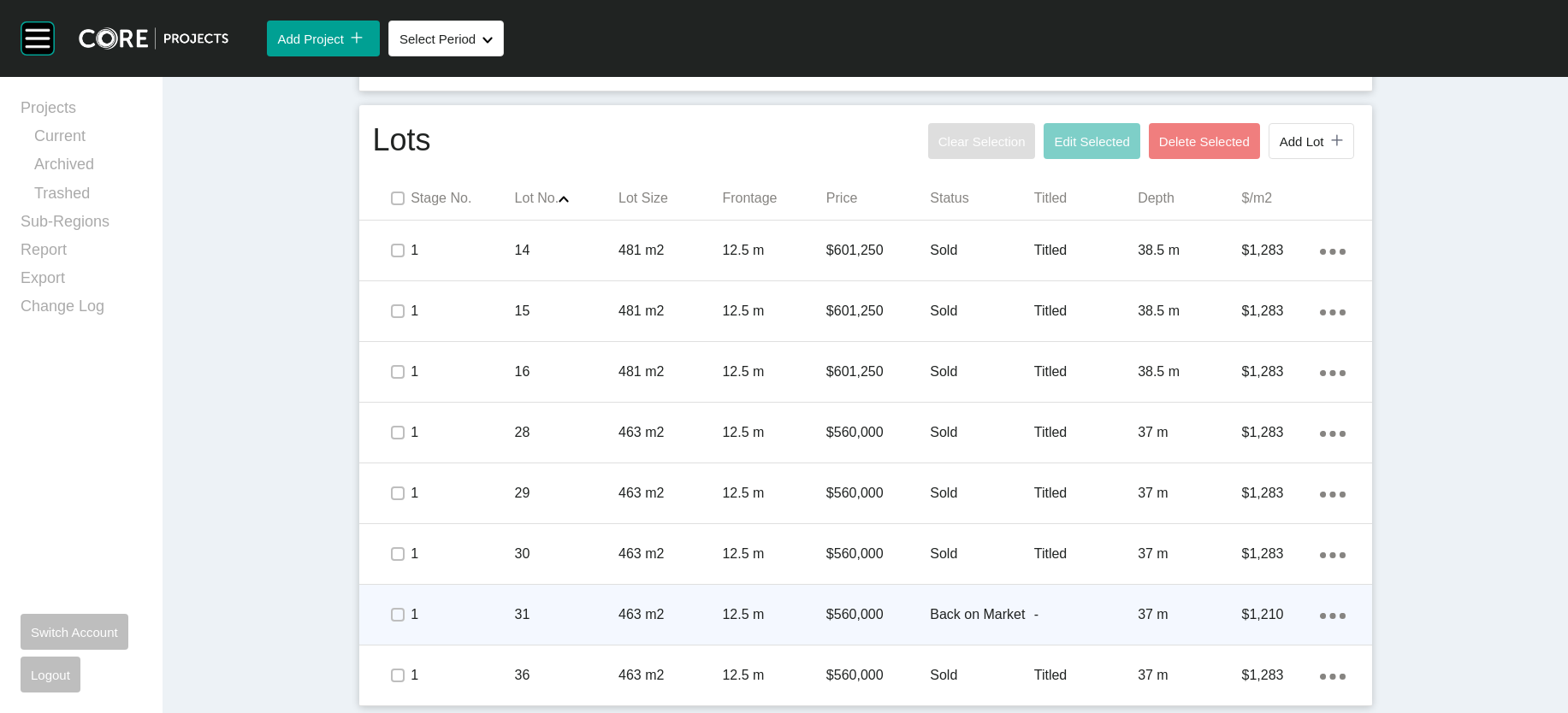 click on "-" at bounding box center (1086, 615) 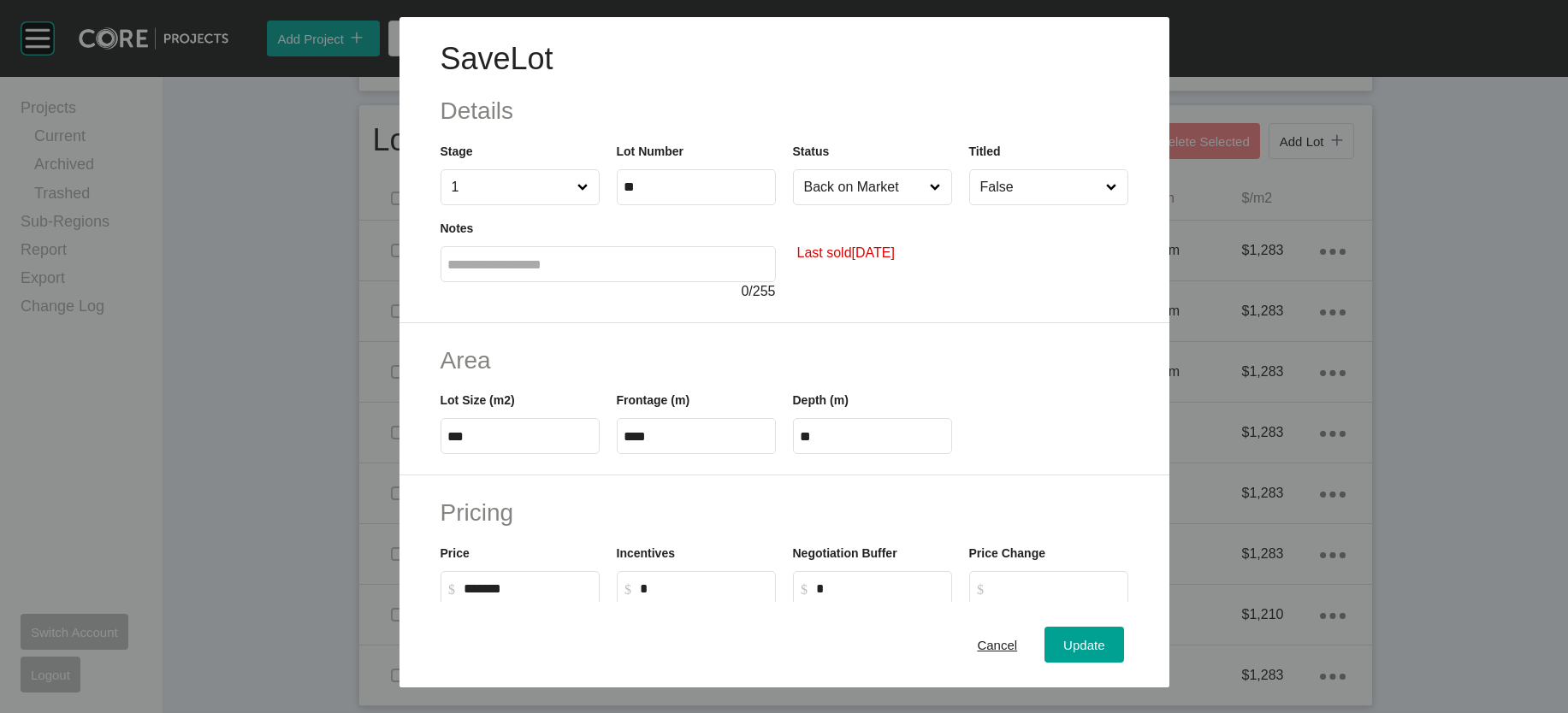 click on "False" at bounding box center (1049, 187) 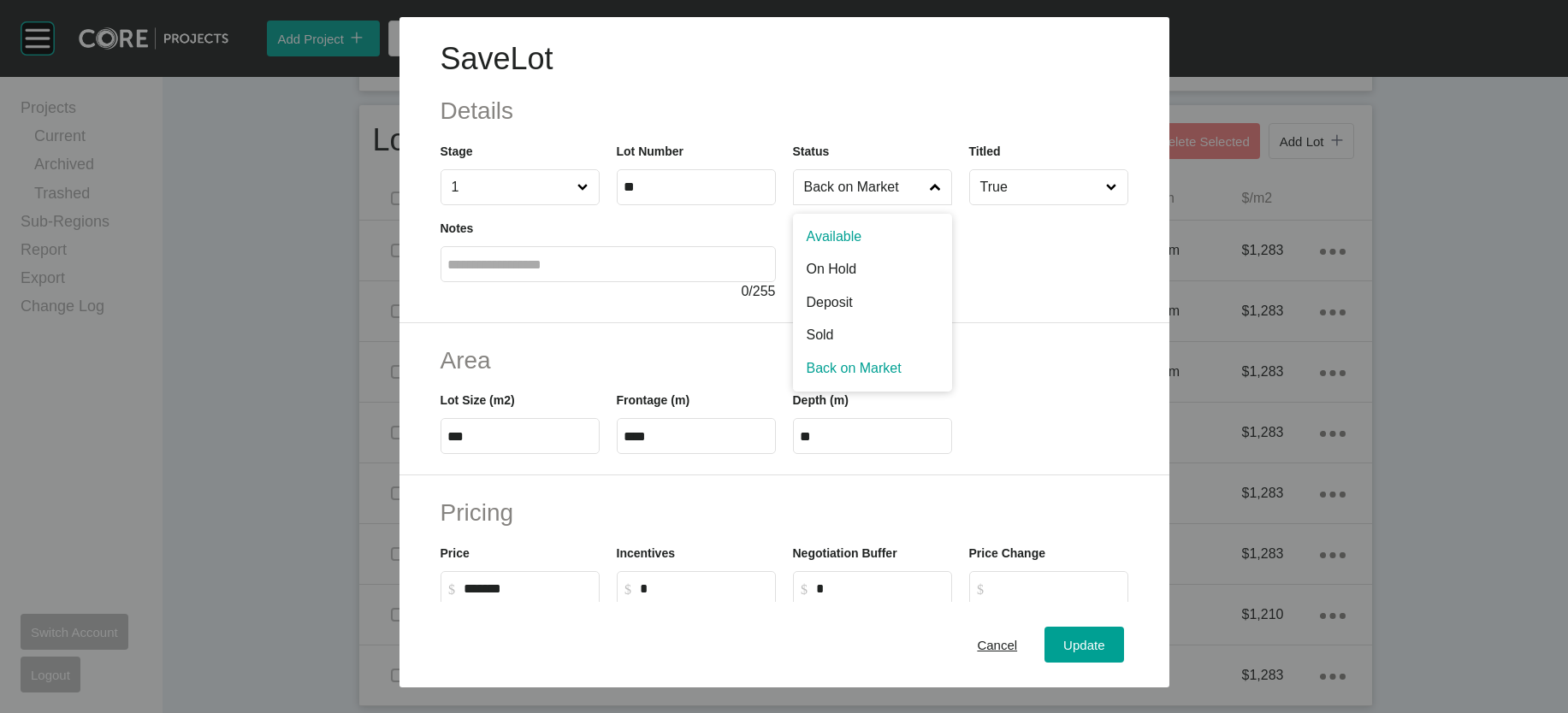 click at bounding box center [935, 187] 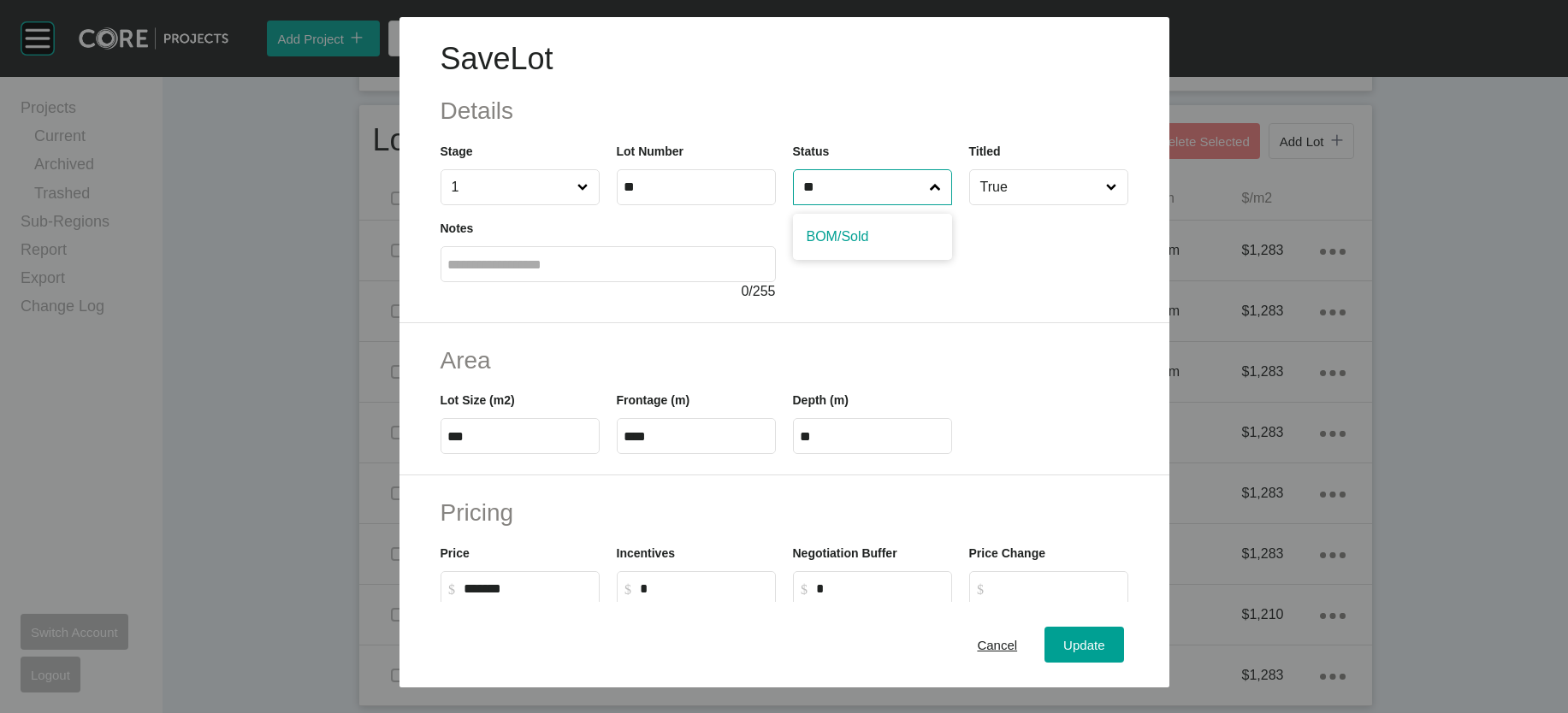 type on "**" 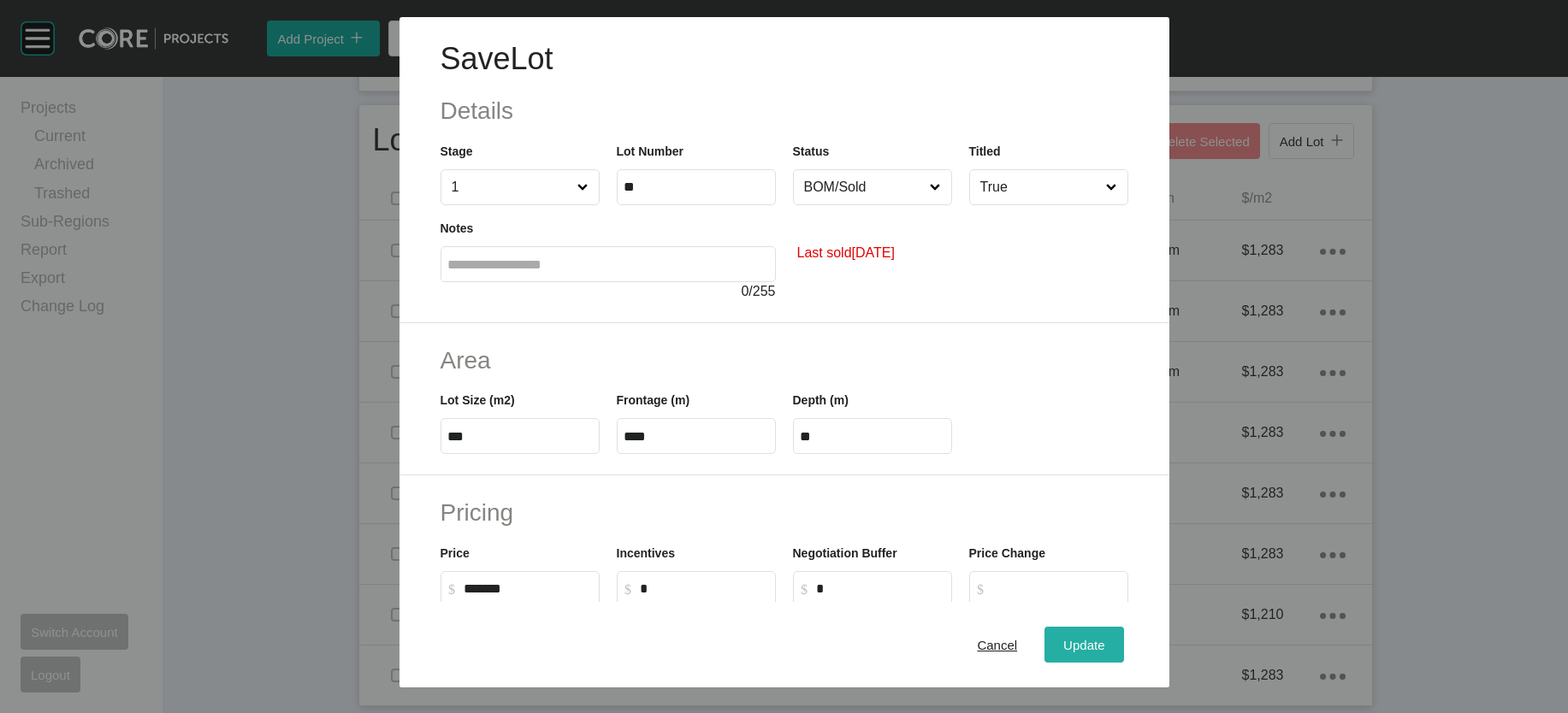 click on "Update" at bounding box center [1084, 644] 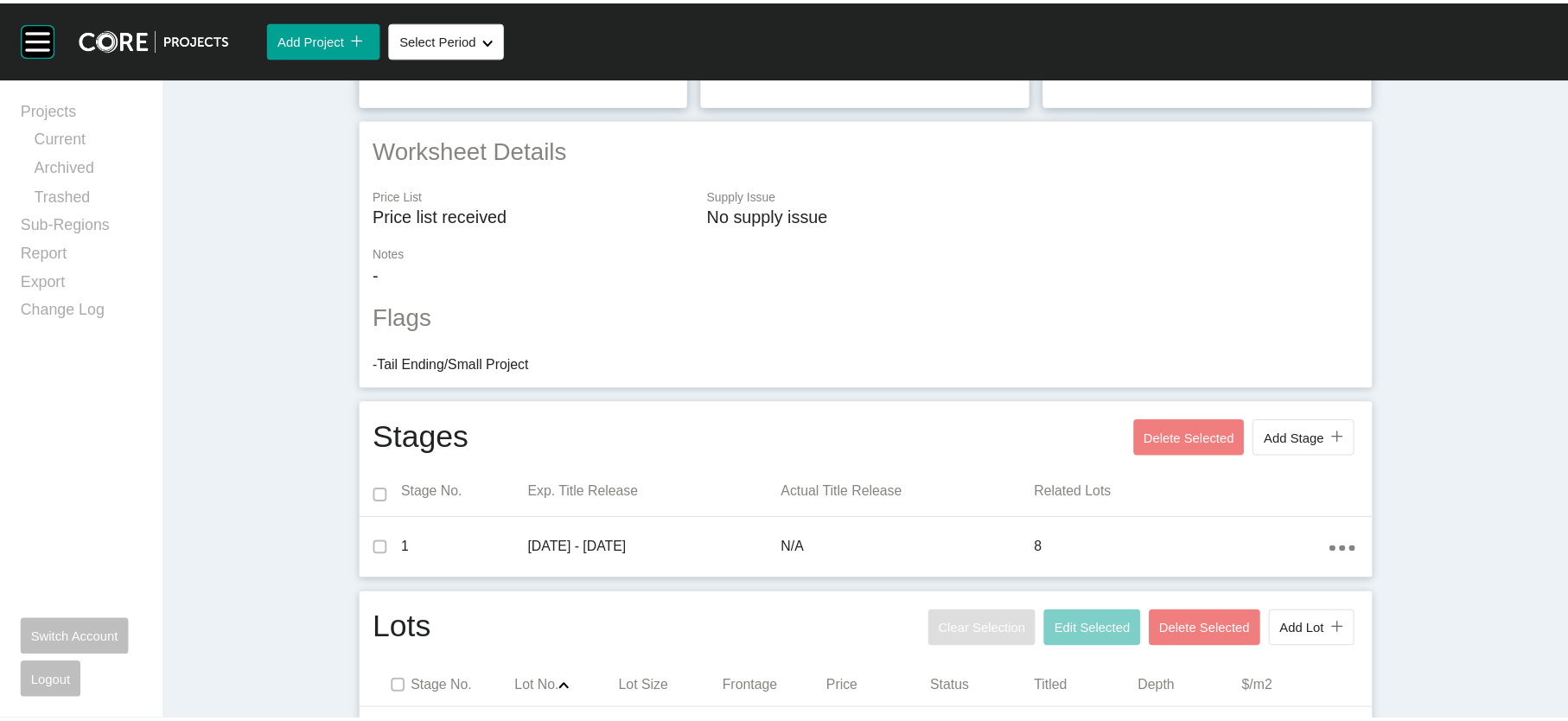 scroll, scrollTop: 0, scrollLeft: 0, axis: both 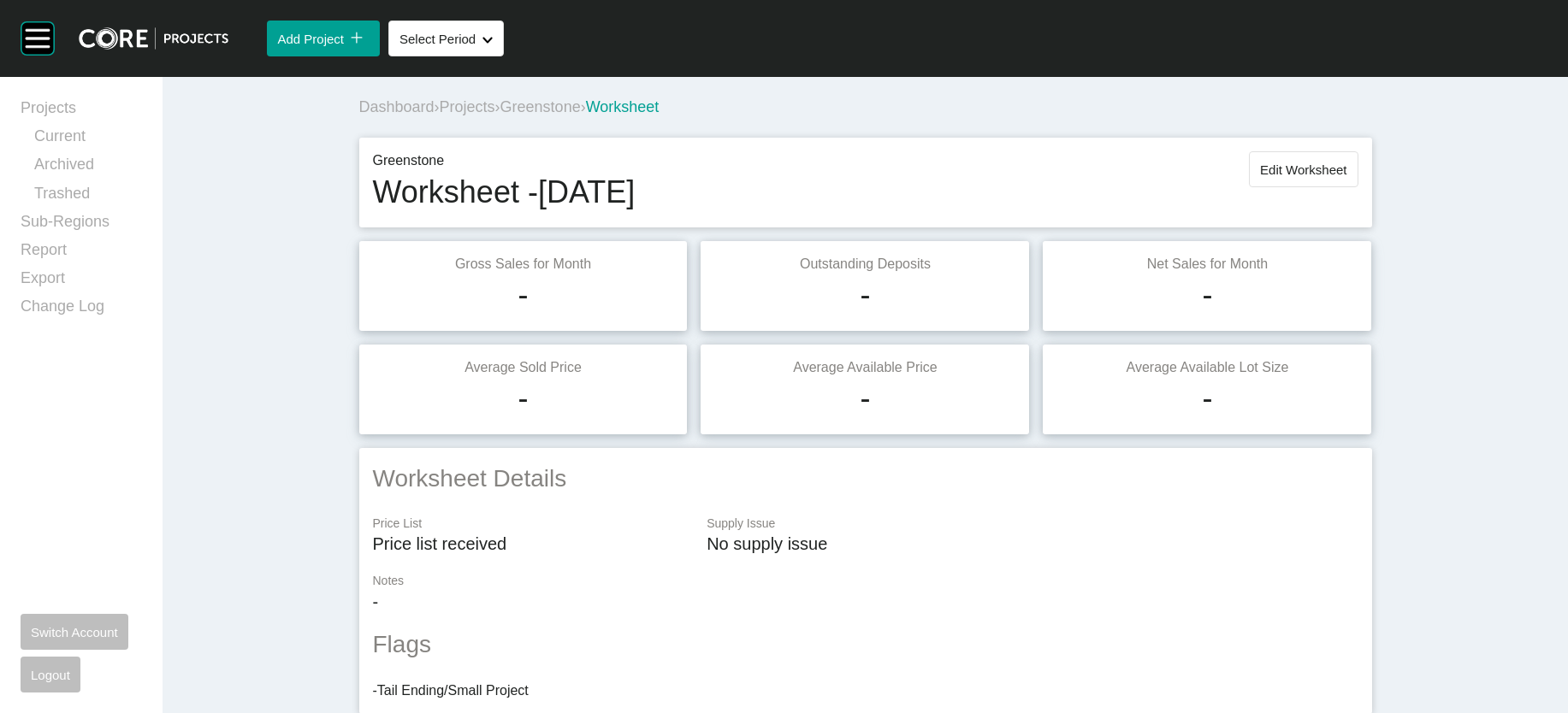click on "Edit Worksheet" at bounding box center [1303, 169] 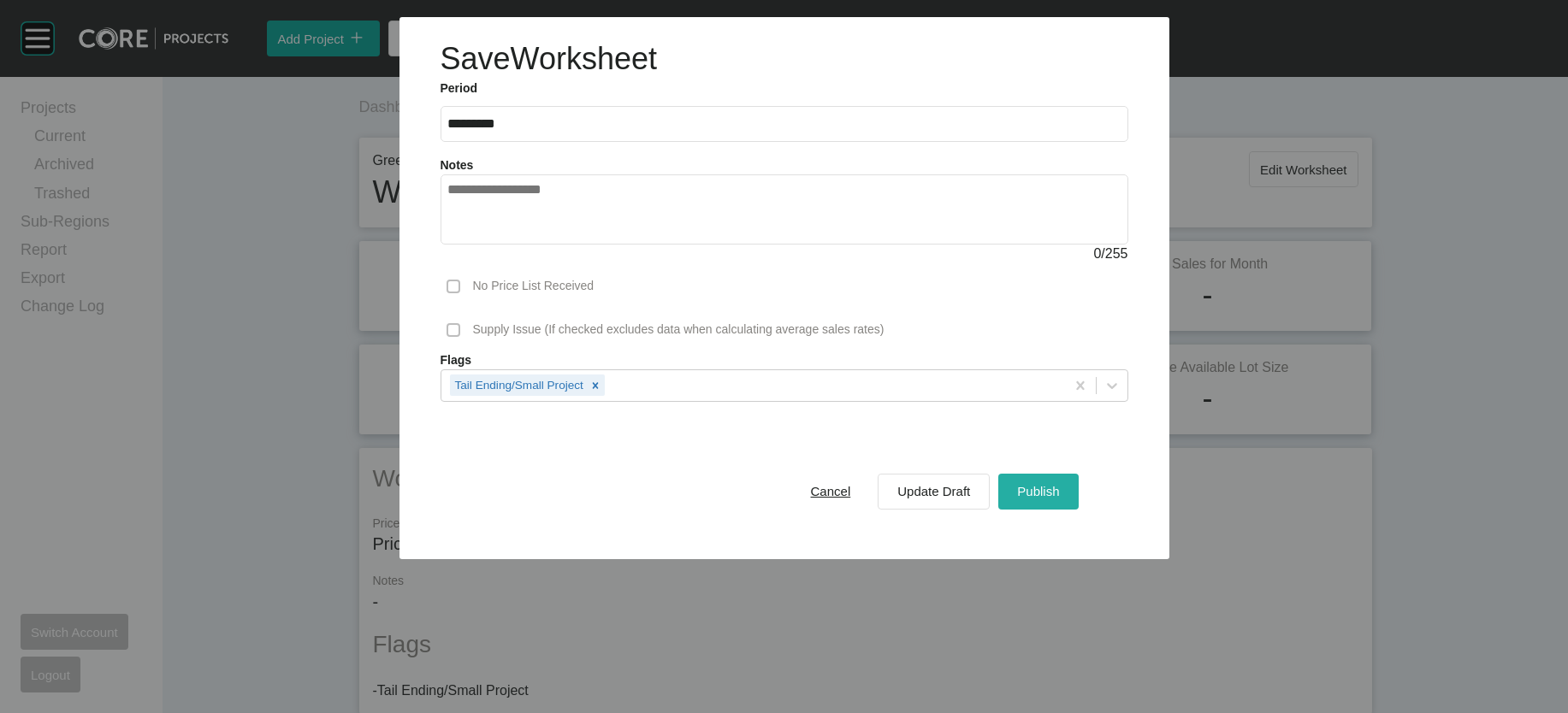 click on "Publish" at bounding box center [1038, 491] 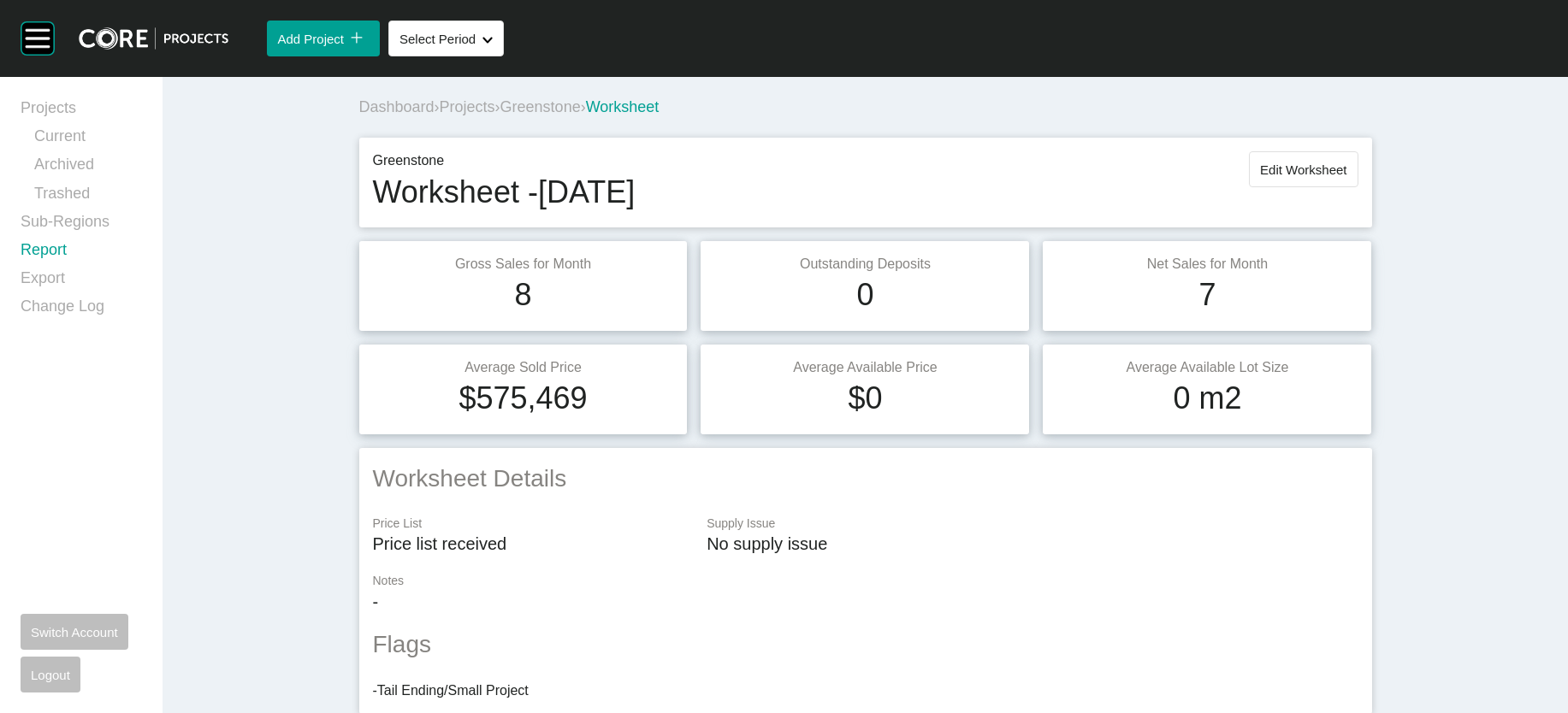 click on "Report" at bounding box center (81, 253) 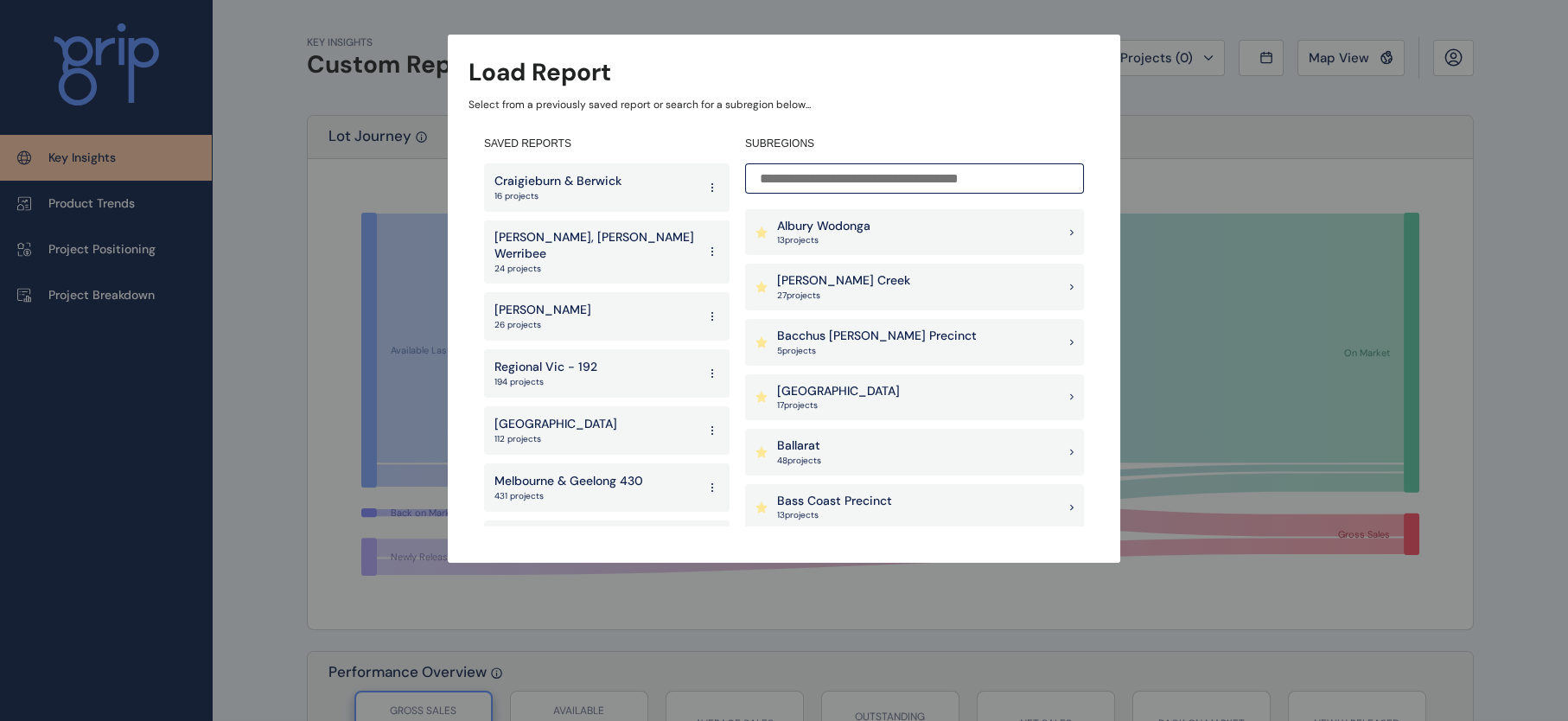 click at bounding box center [915, 178] 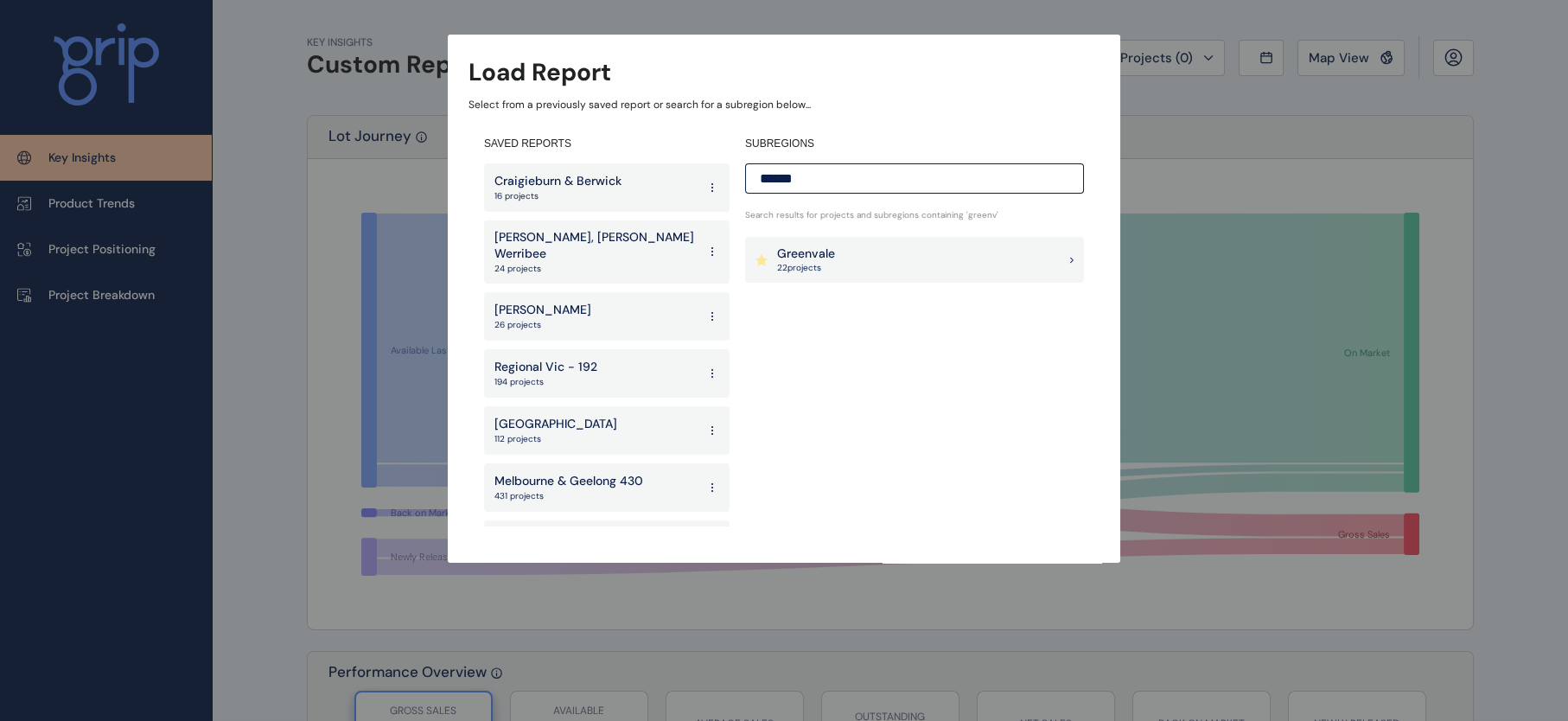 type on "******" 